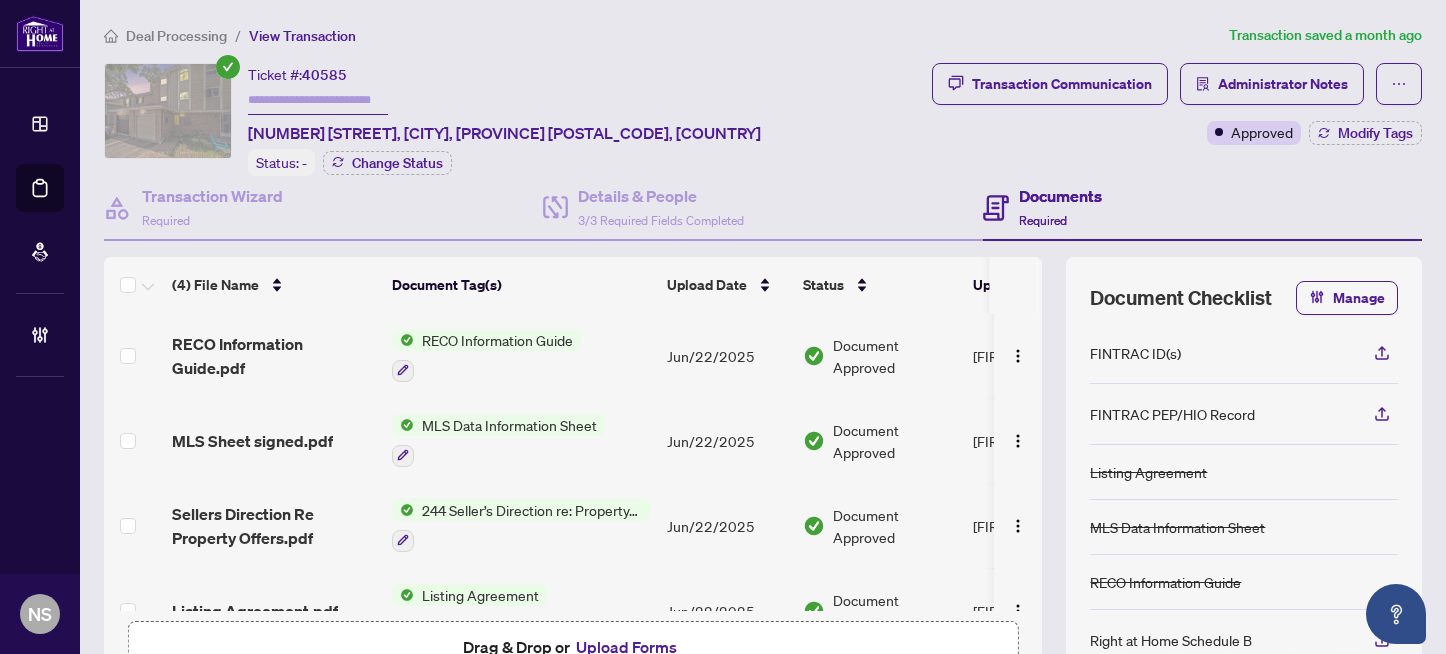 scroll, scrollTop: 0, scrollLeft: 0, axis: both 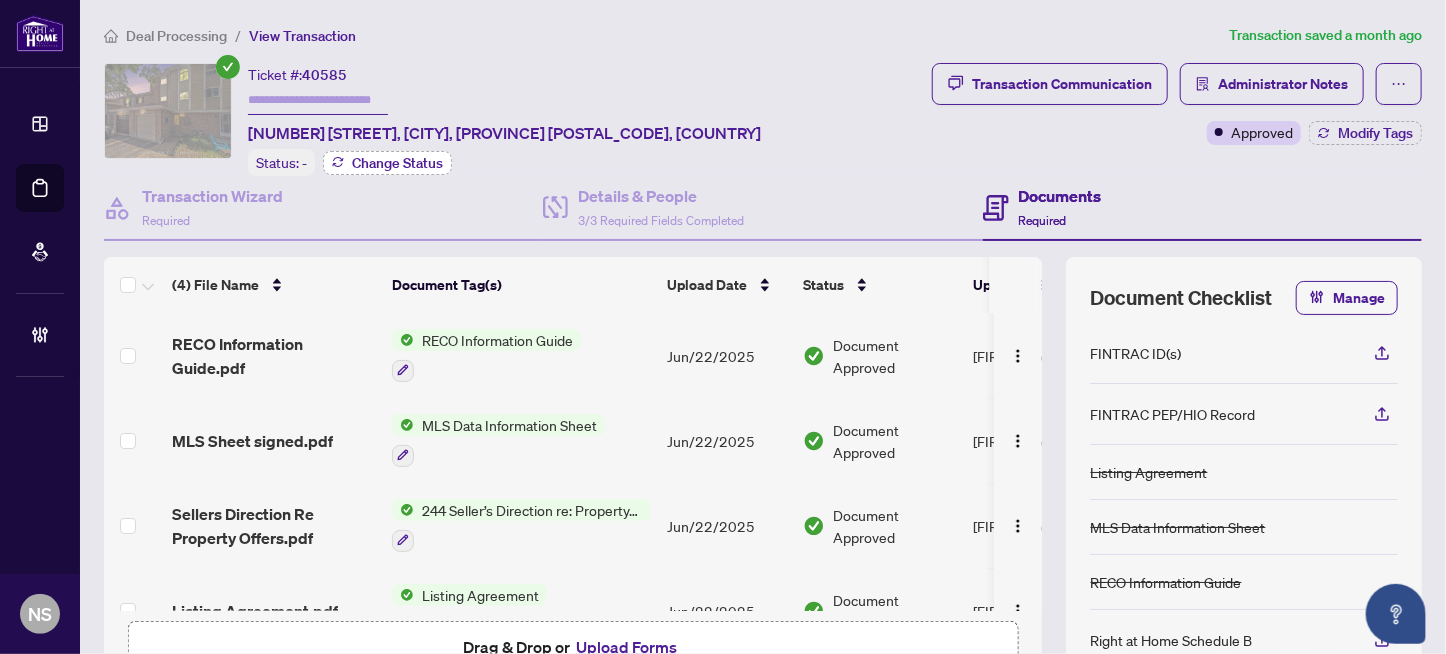 click on "Change Status" at bounding box center [397, 163] 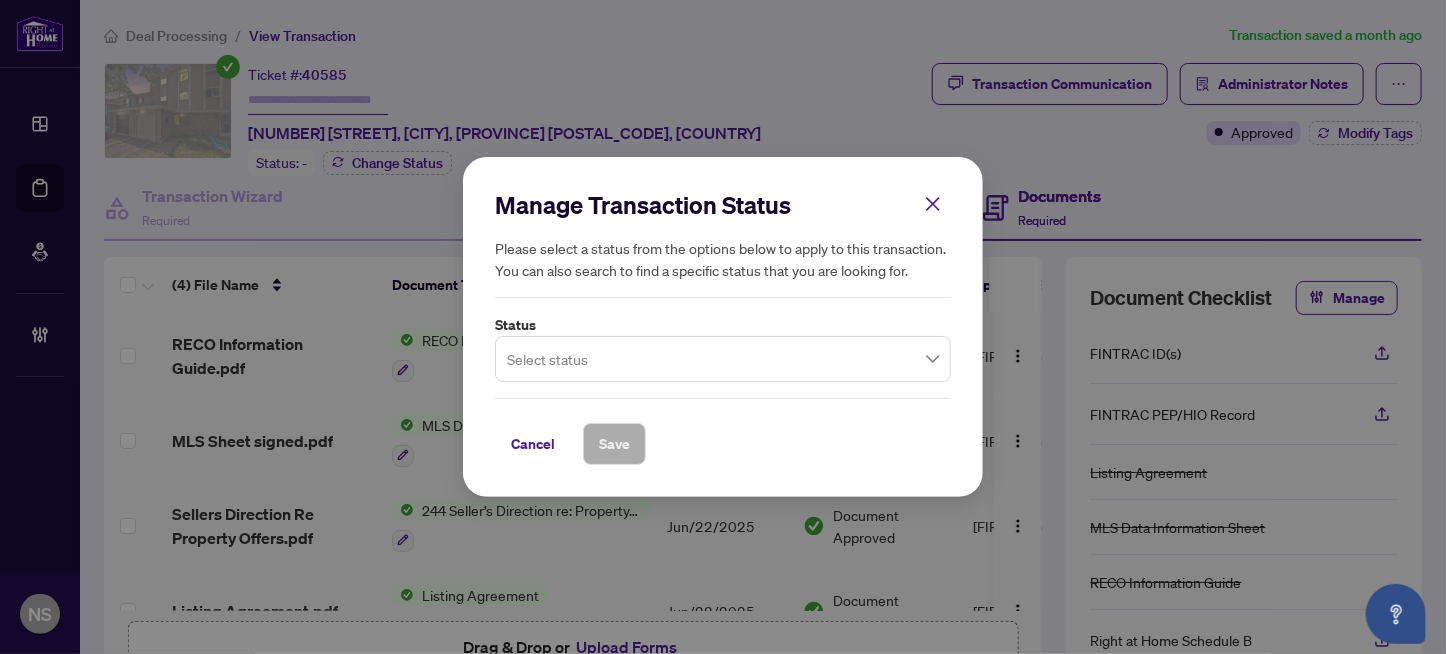 click at bounding box center [723, 359] 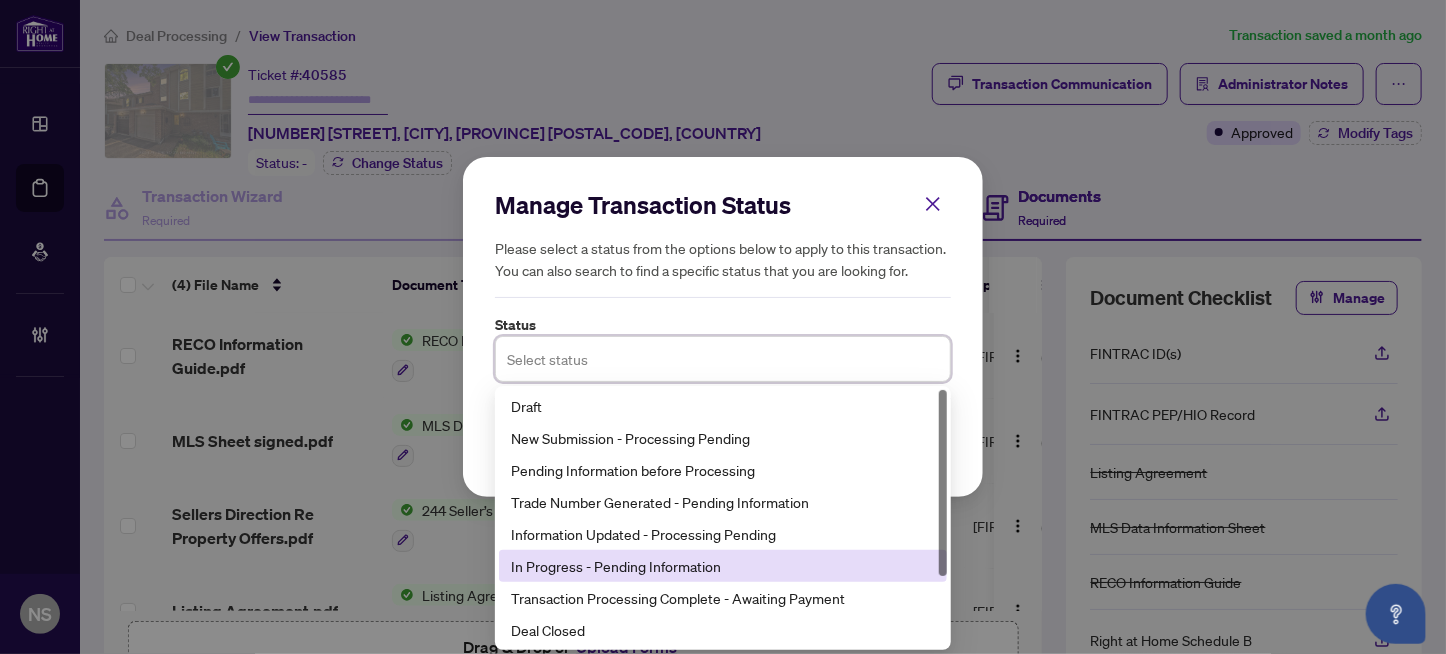 click on "In Progress - Pending Information" at bounding box center (723, 566) 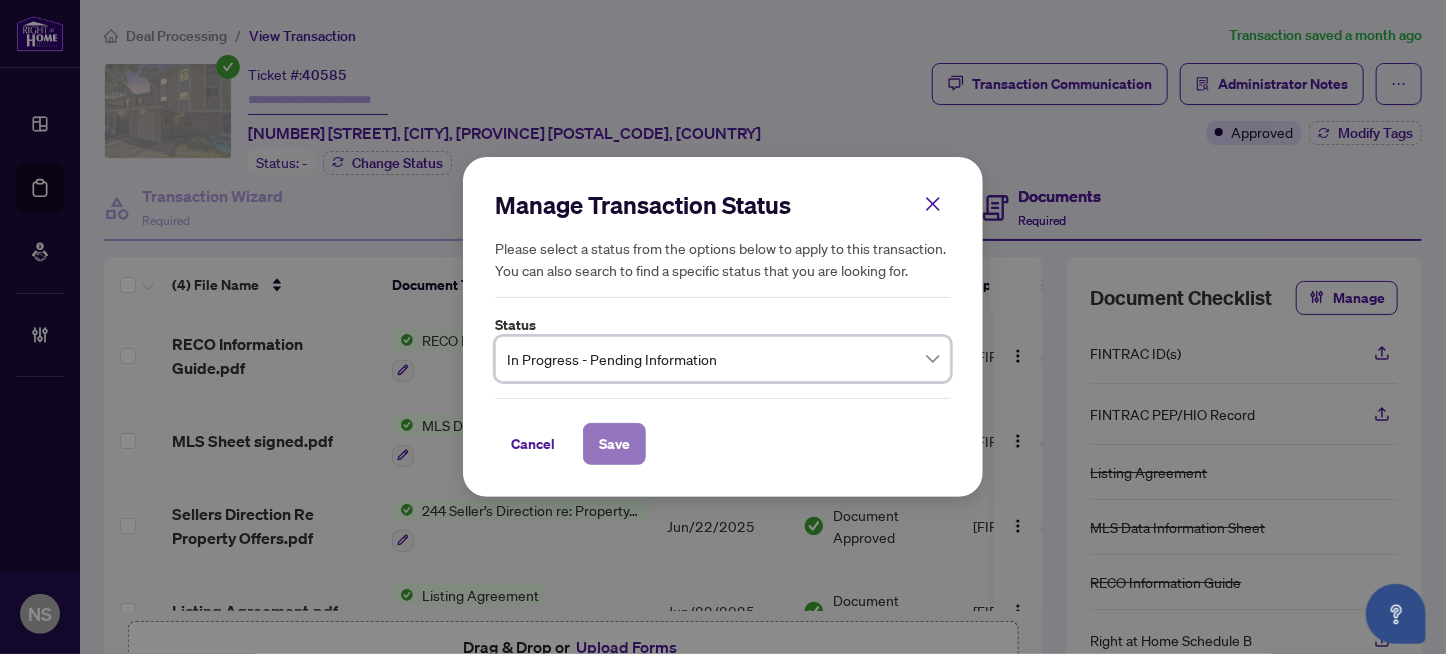 drag, startPoint x: 604, startPoint y: 445, endPoint x: 621, endPoint y: 445, distance: 17 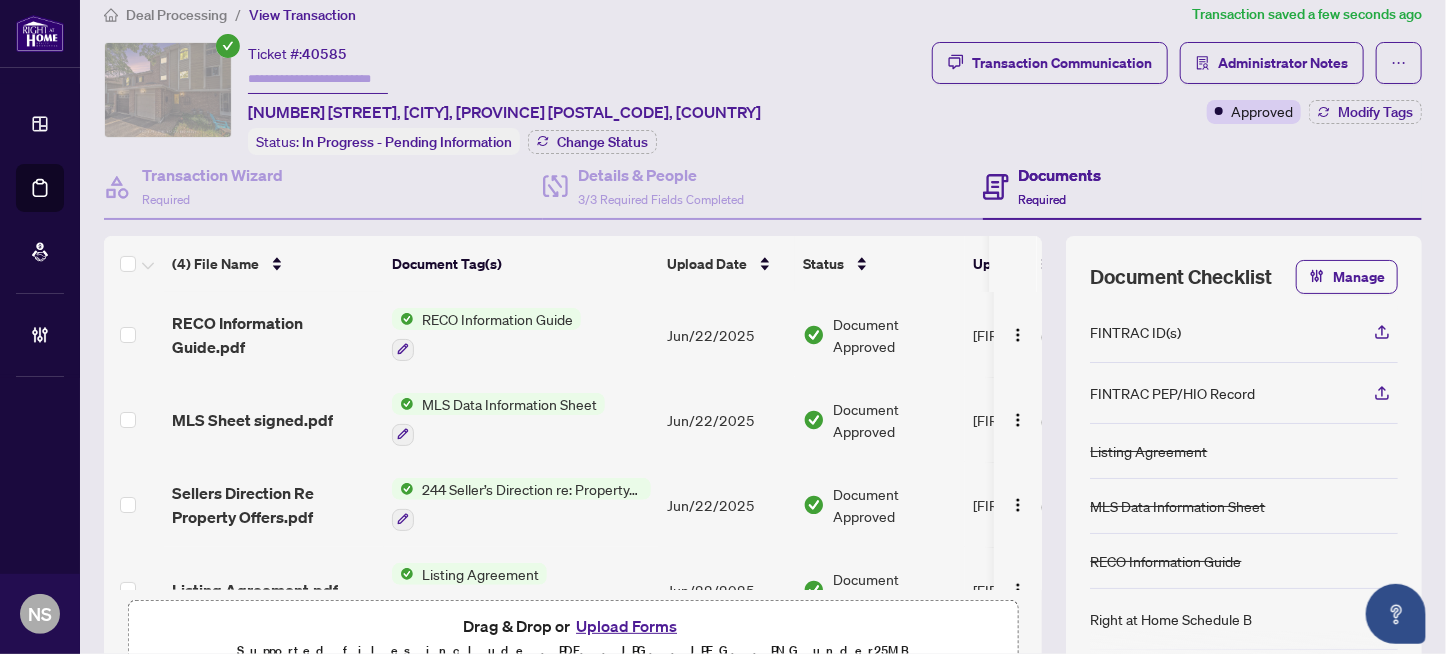 scroll, scrollTop: 0, scrollLeft: 0, axis: both 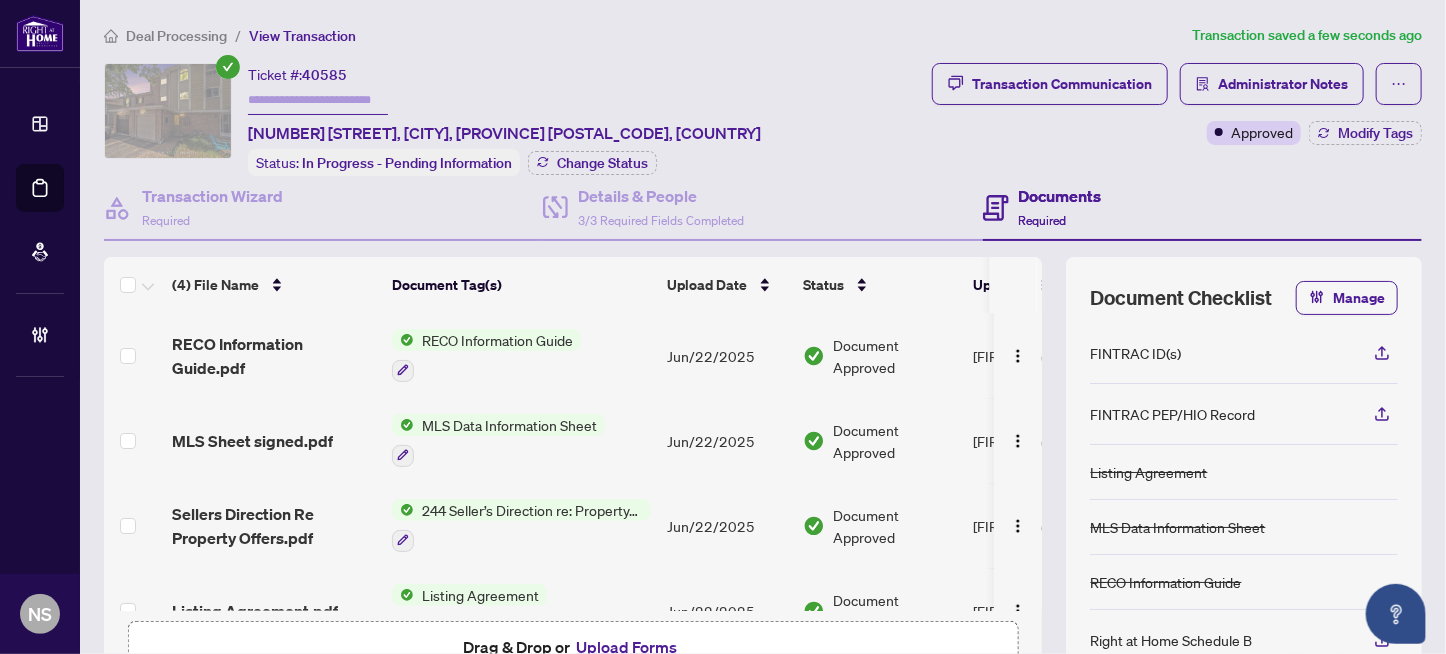 click at bounding box center (318, 100) 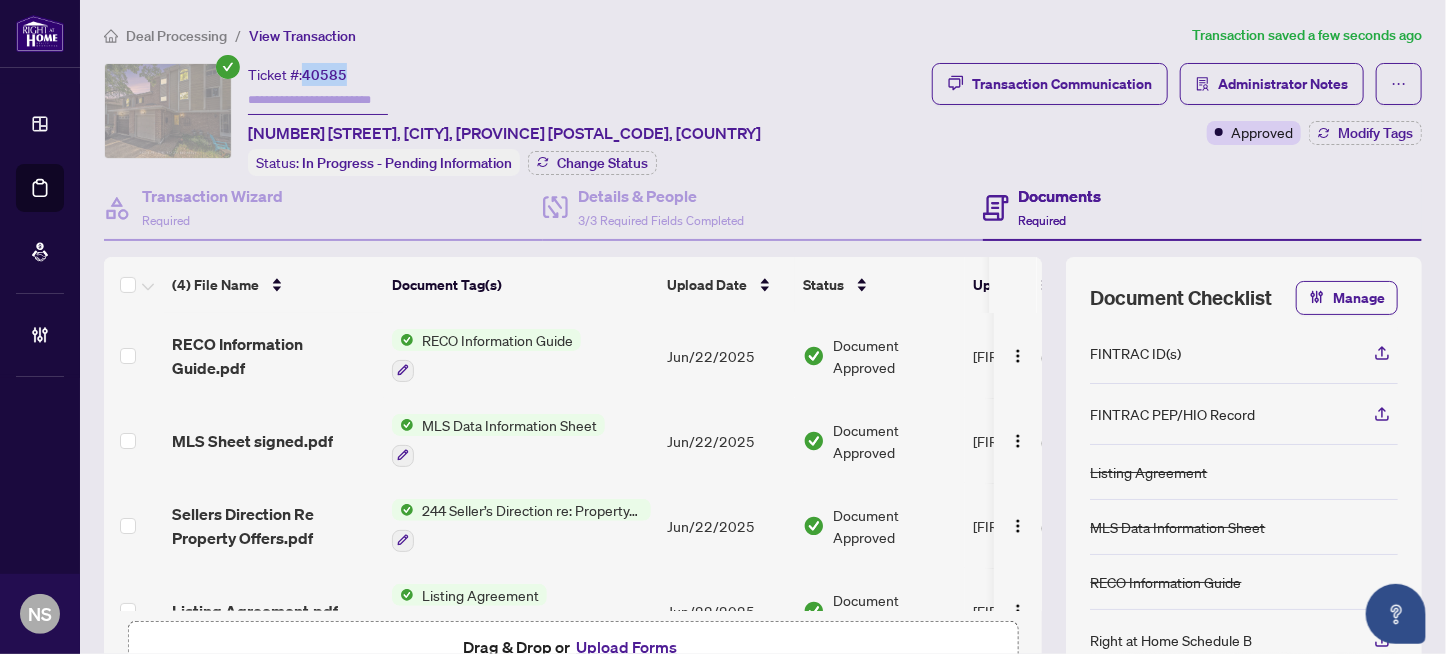 click on "40585" at bounding box center [324, 75] 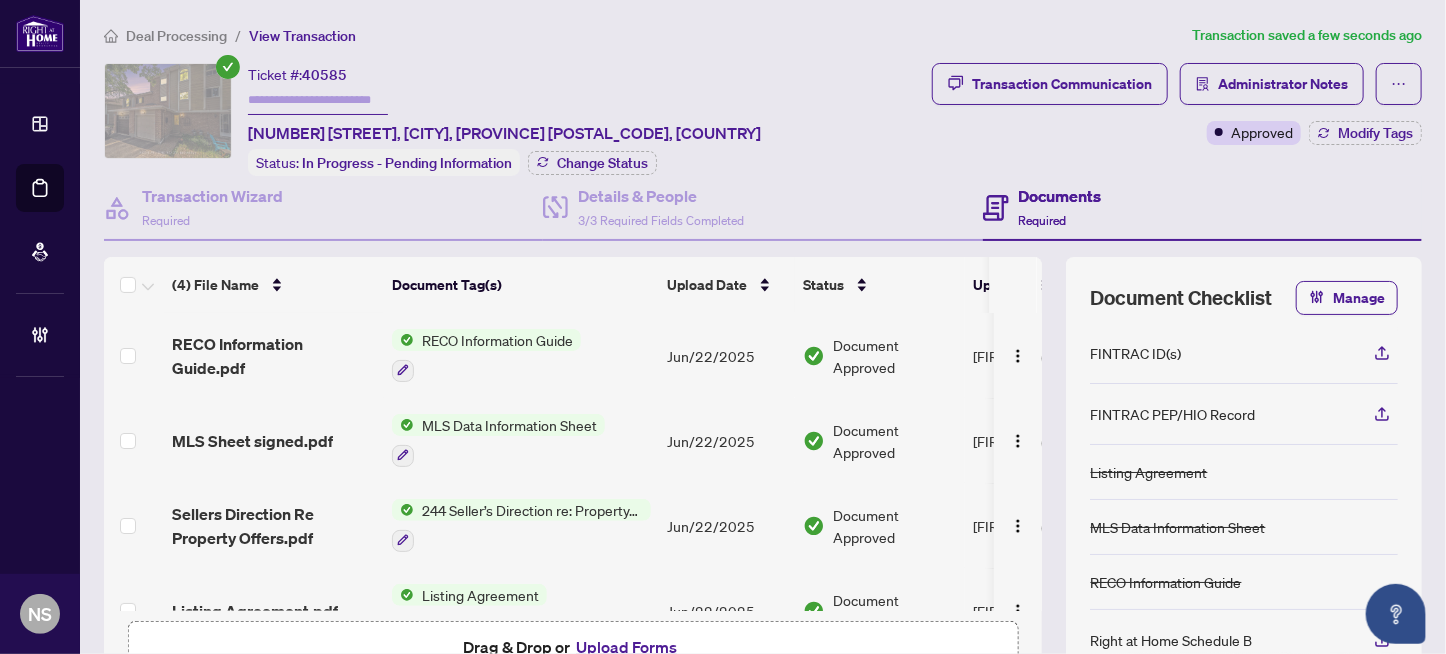 click at bounding box center (318, 100) 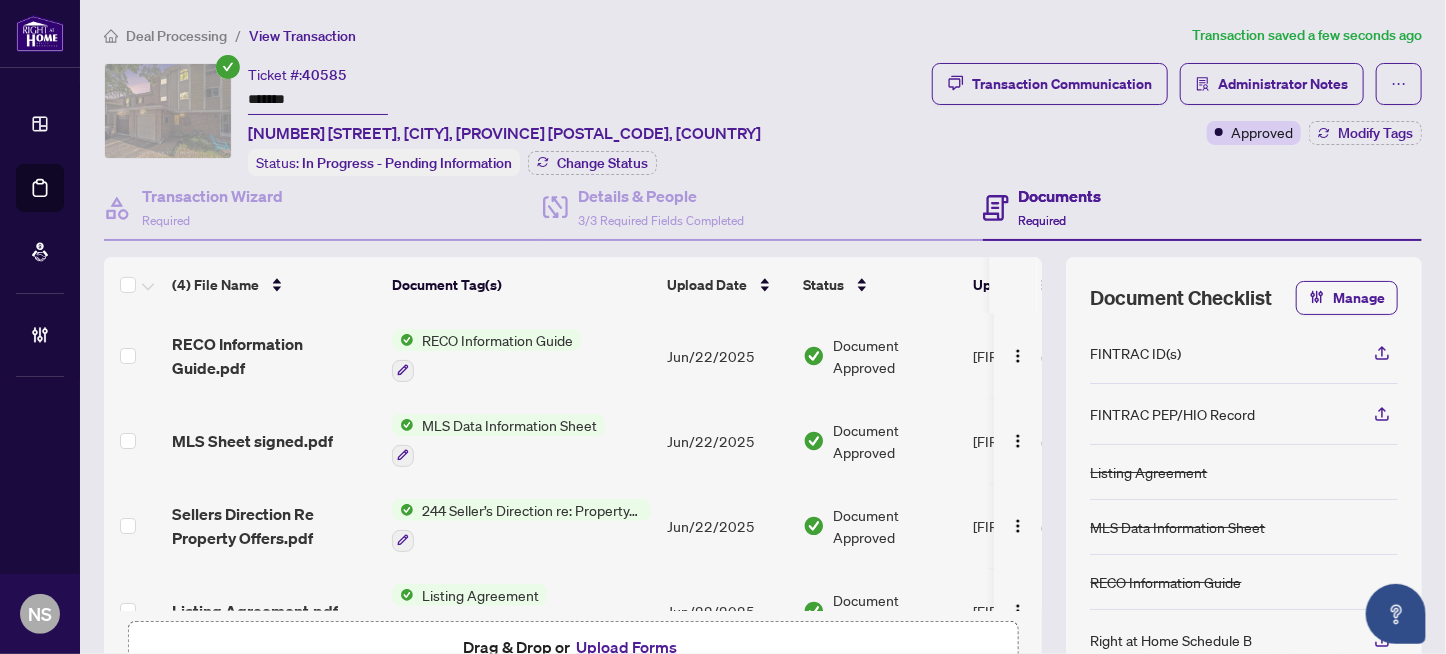 type on "*******" 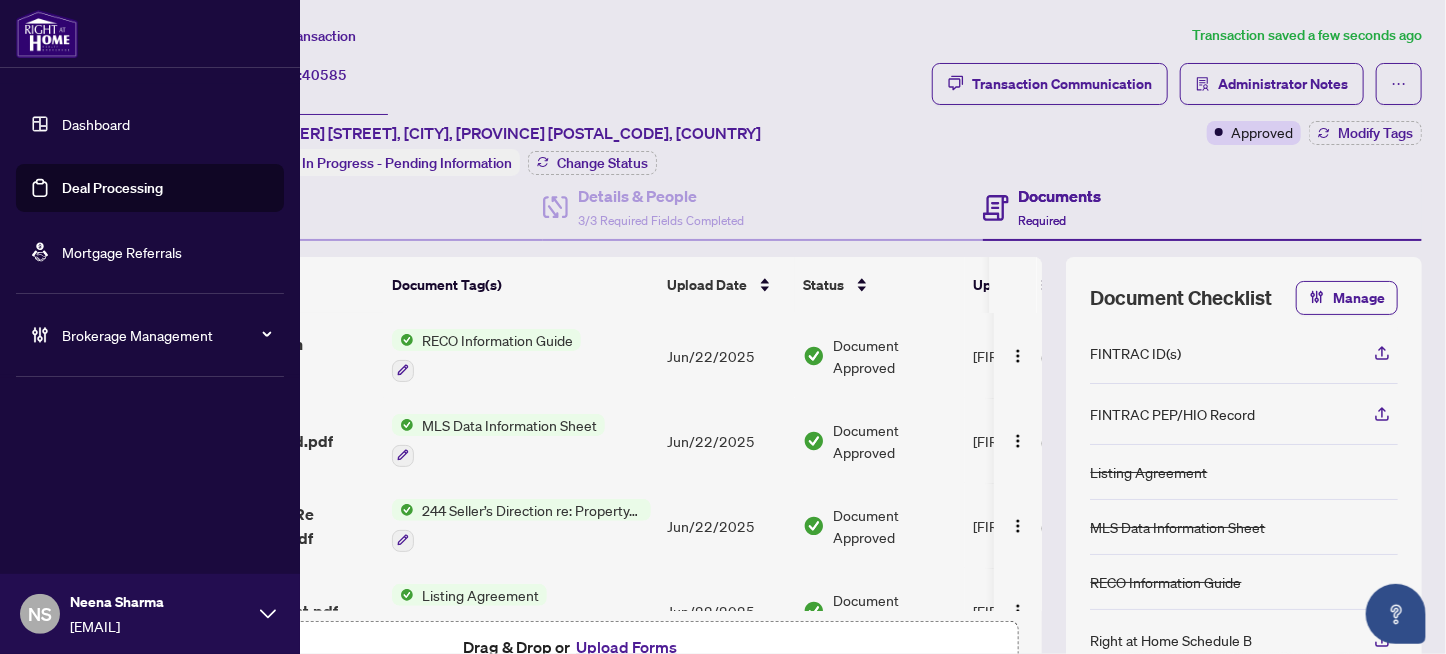 click on "Deal Processing" at bounding box center (112, 188) 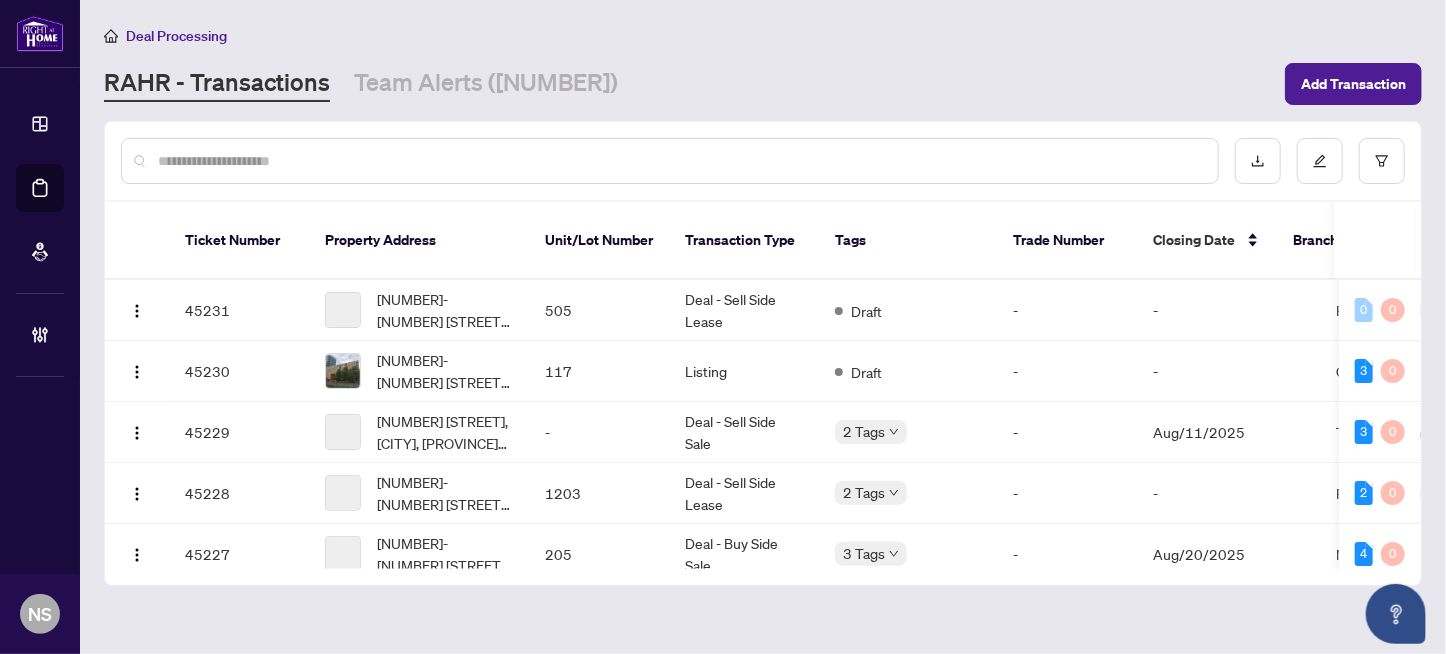 click at bounding box center (680, 161) 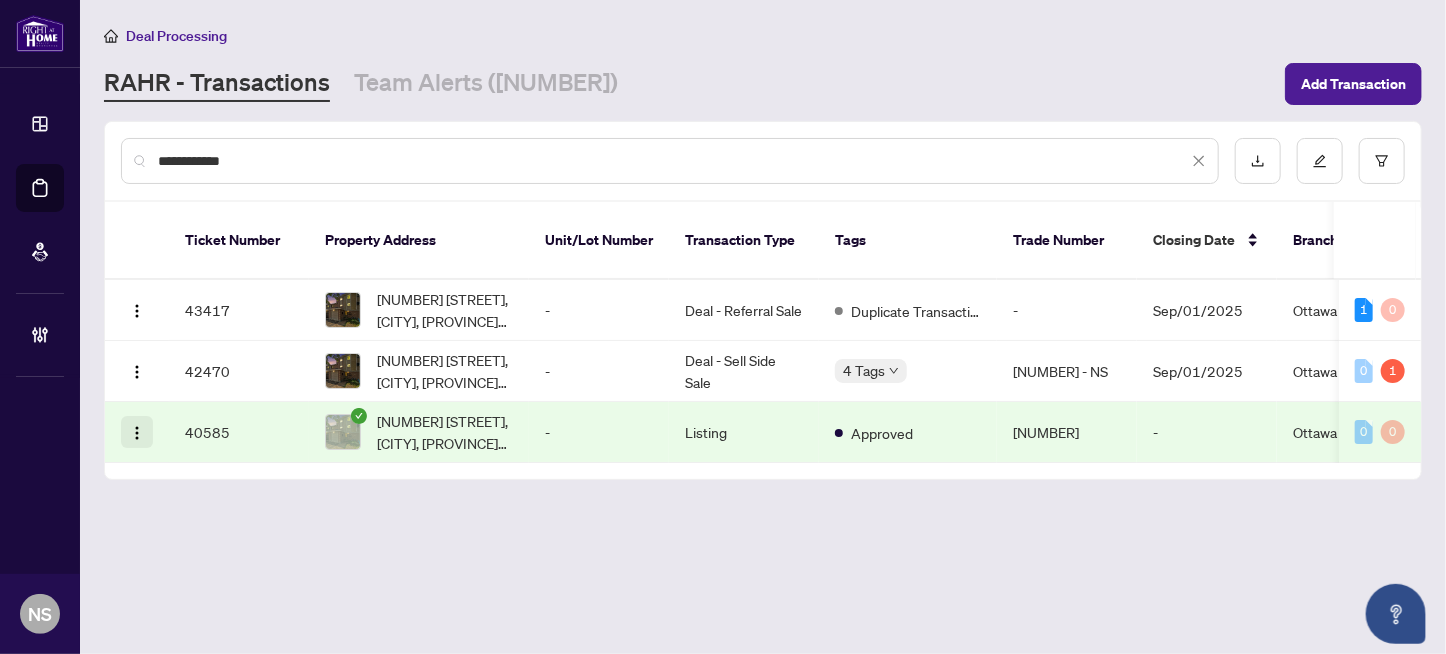type on "**********" 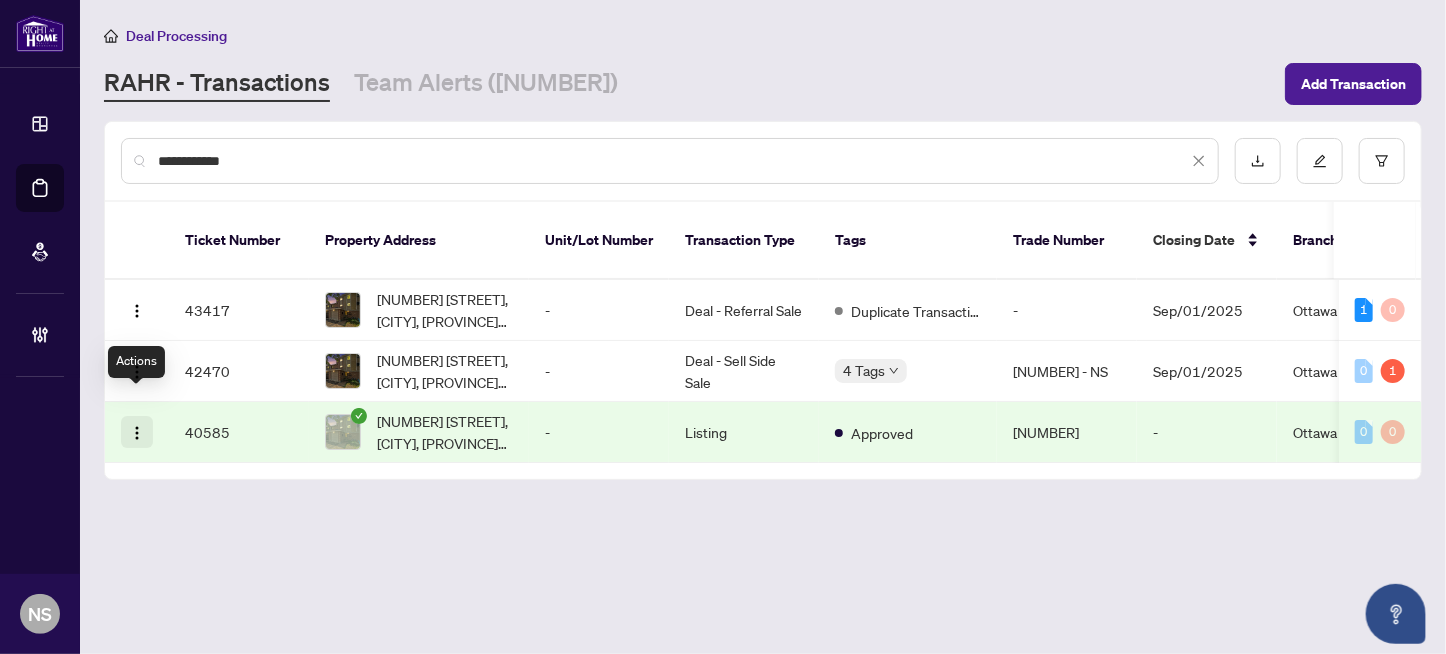 click at bounding box center [137, 433] 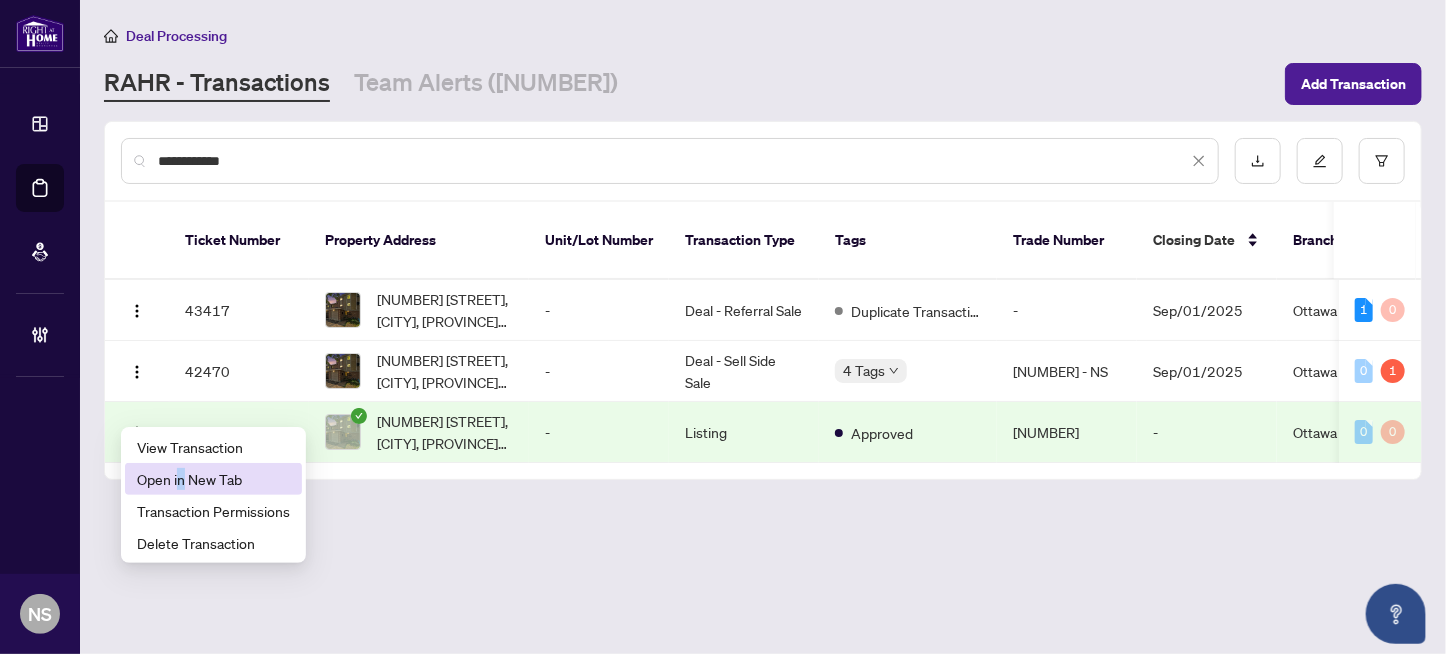 click on "Open in New Tab" at bounding box center (213, 479) 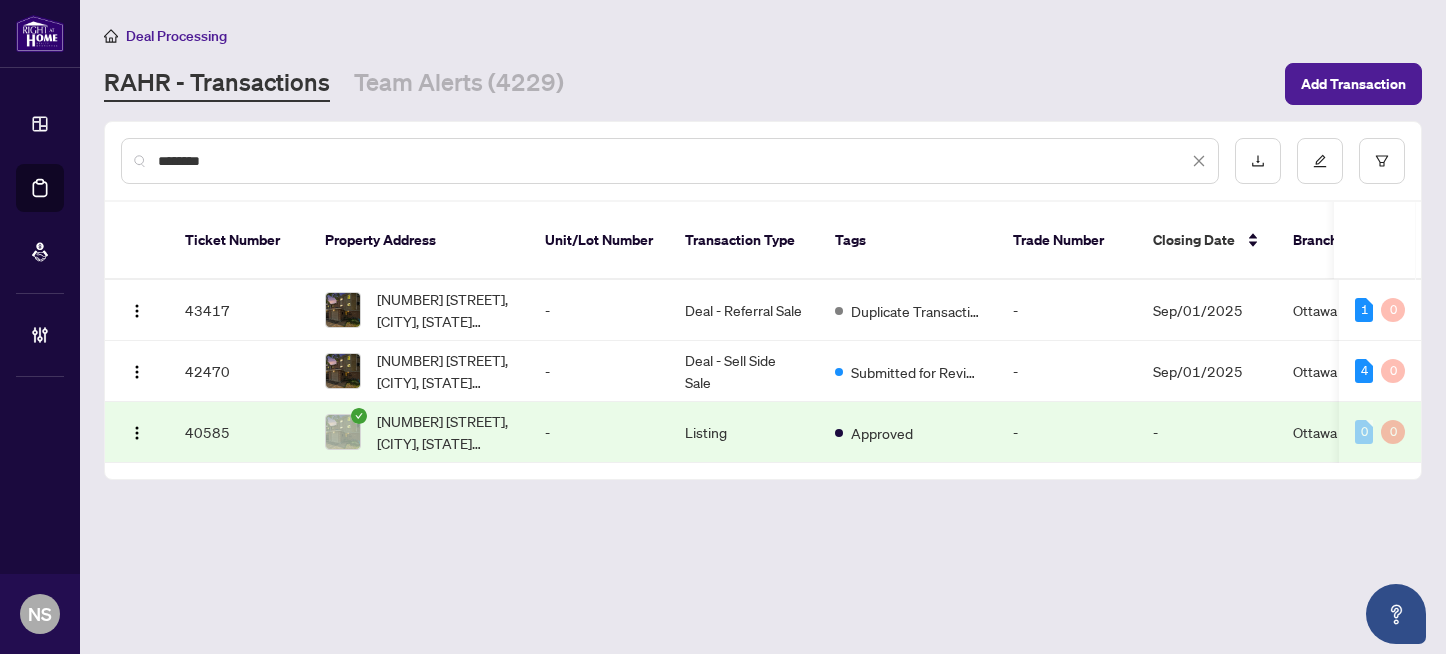 scroll, scrollTop: 0, scrollLeft: 0, axis: both 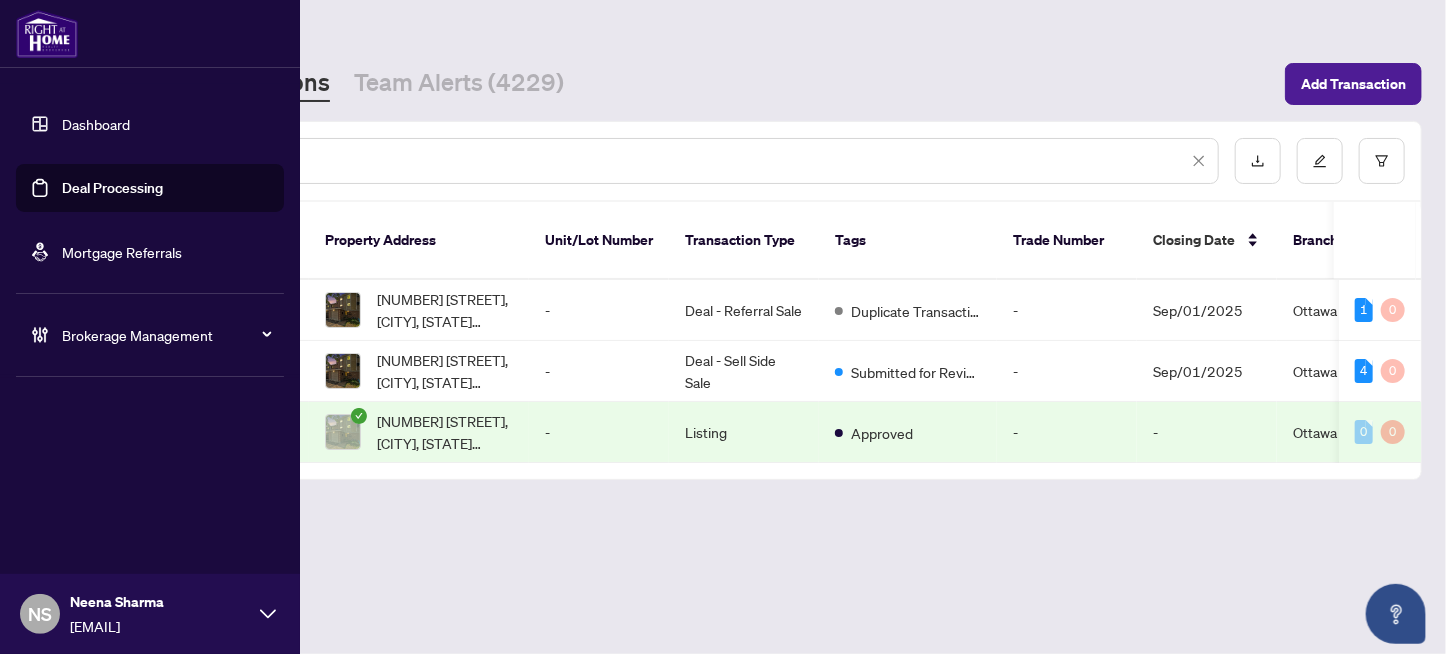 drag, startPoint x: 222, startPoint y: 158, endPoint x: 0, endPoint y: 170, distance: 222.32408 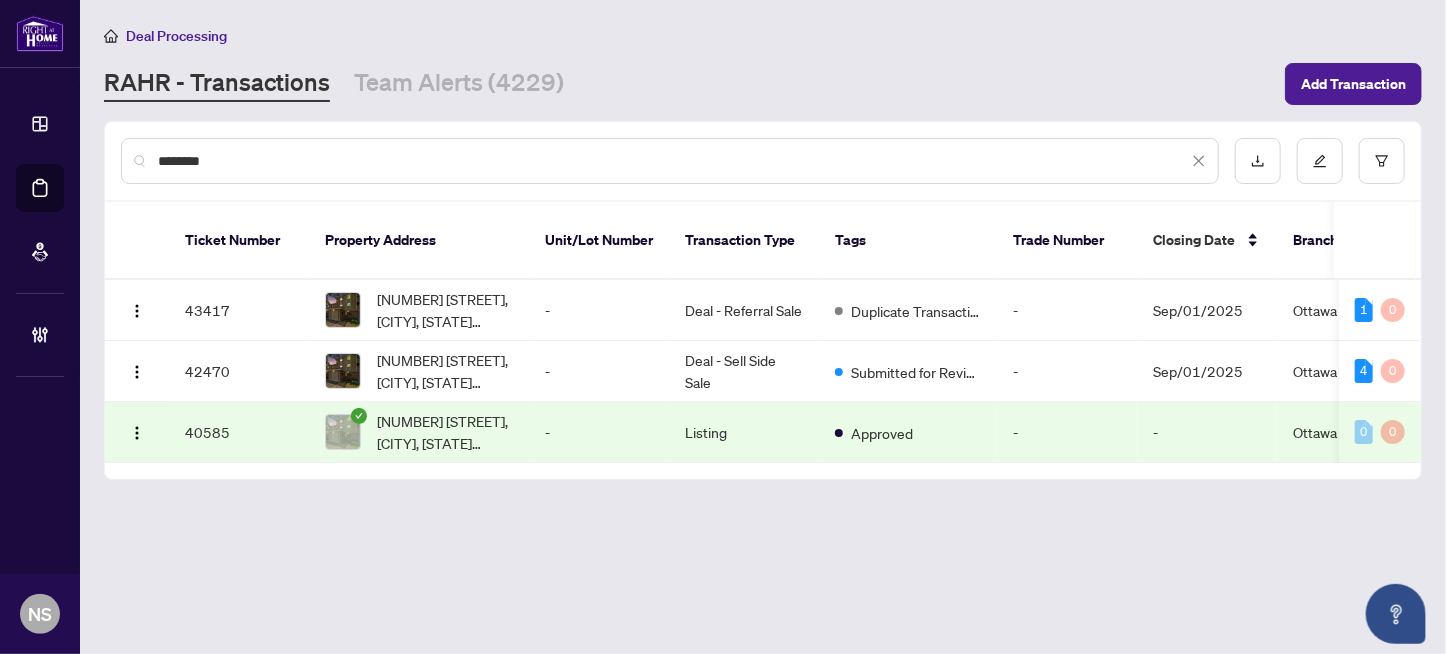 paste on "**********" 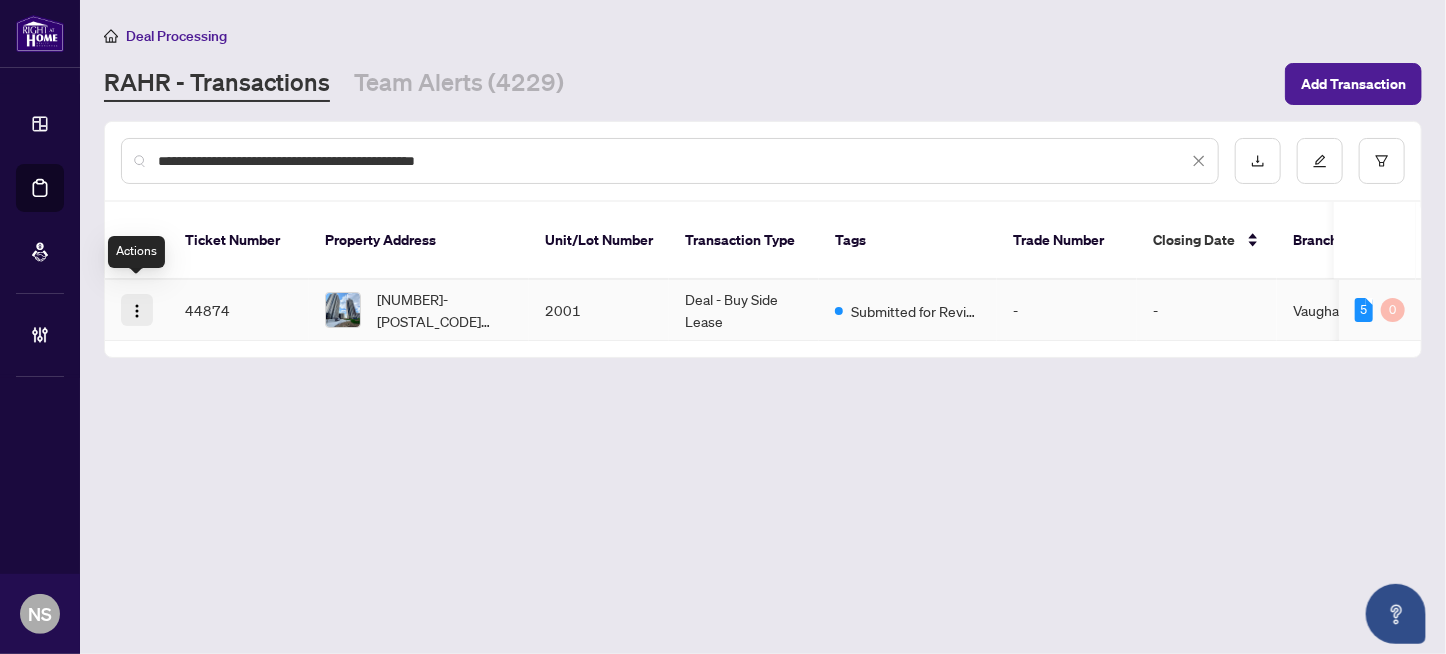 click at bounding box center [137, 311] 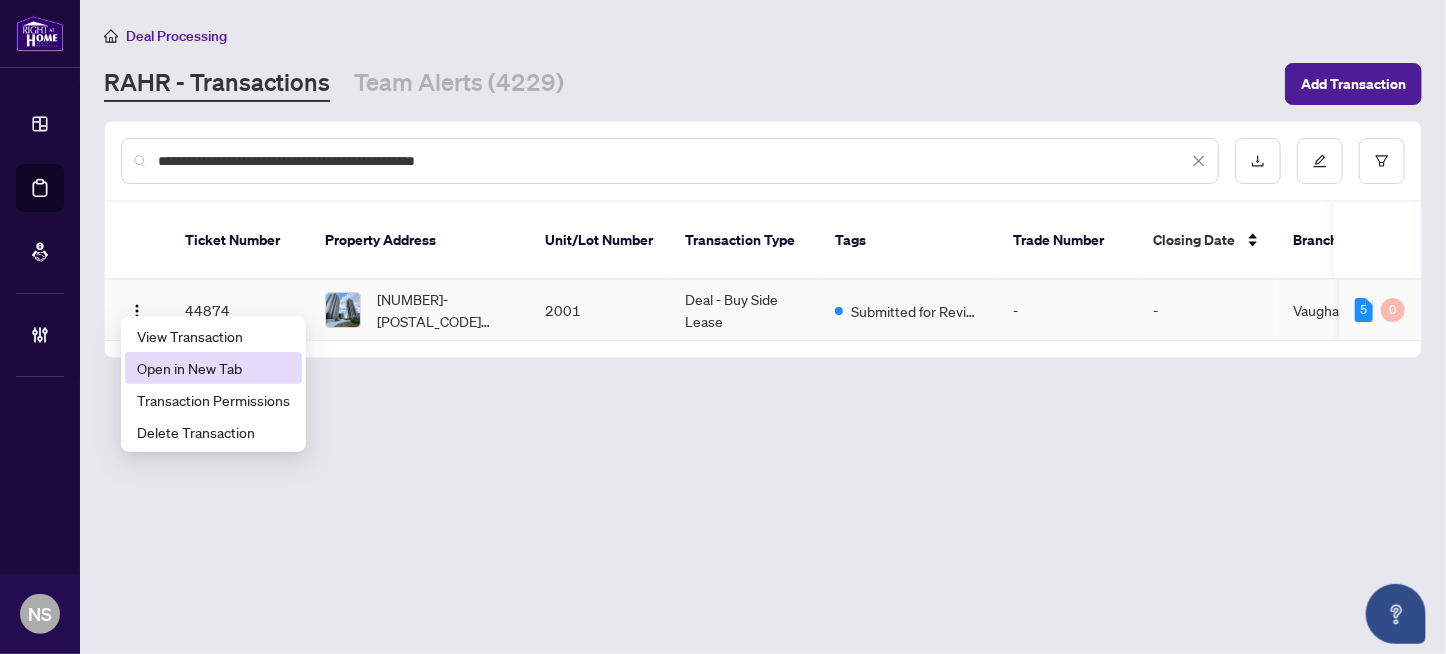 click on "Open in New Tab" at bounding box center (213, 368) 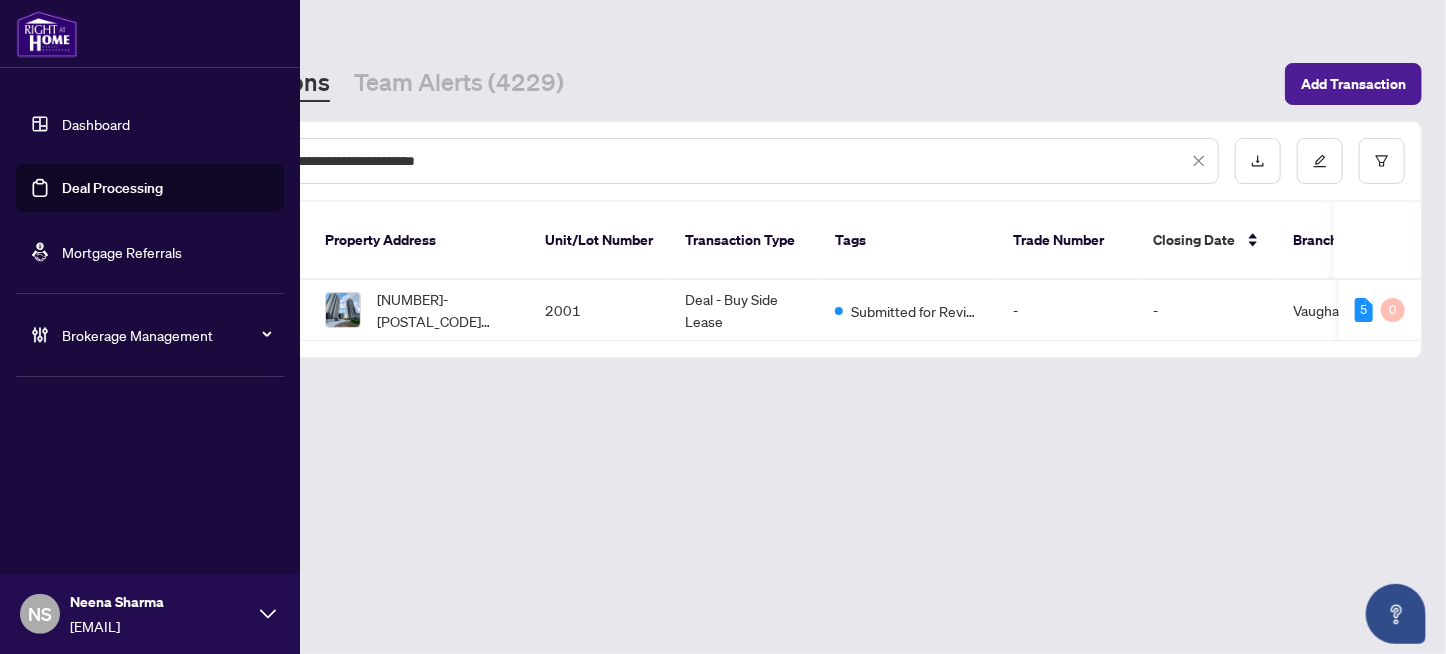 drag, startPoint x: 560, startPoint y: 151, endPoint x: 6, endPoint y: 161, distance: 554.0903 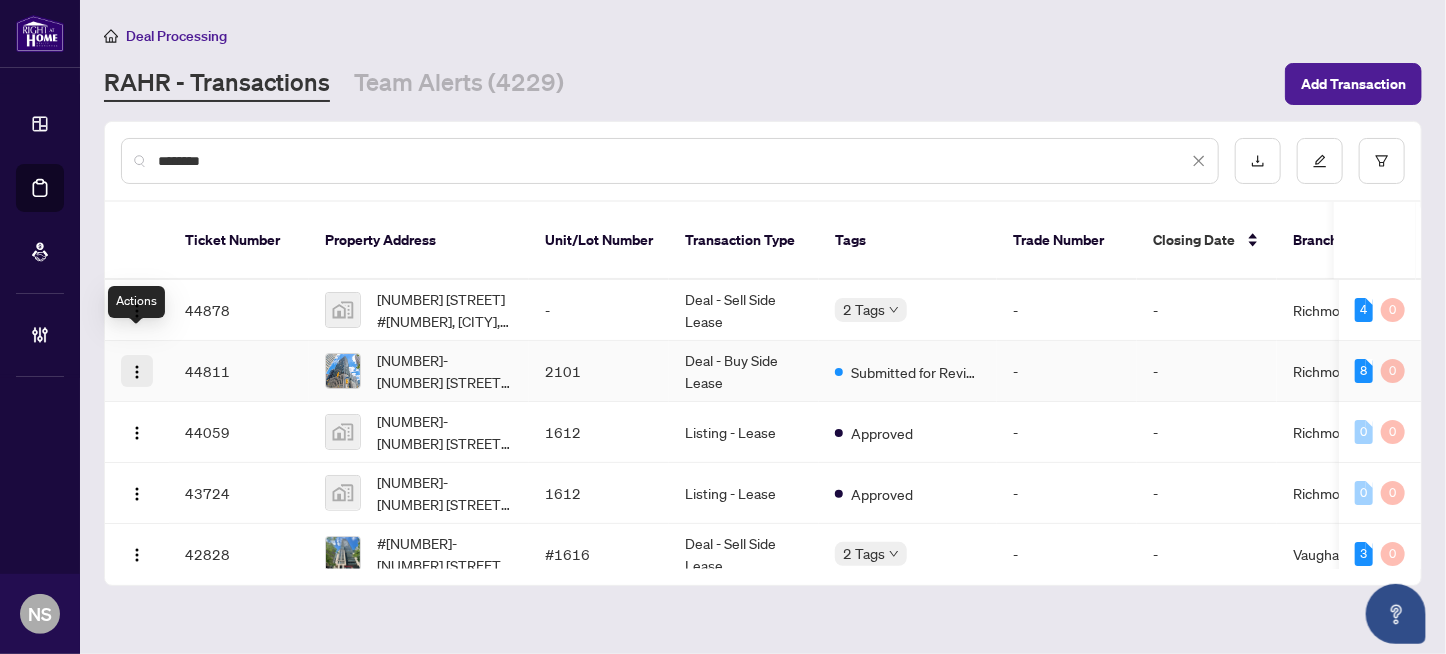 click at bounding box center (137, 372) 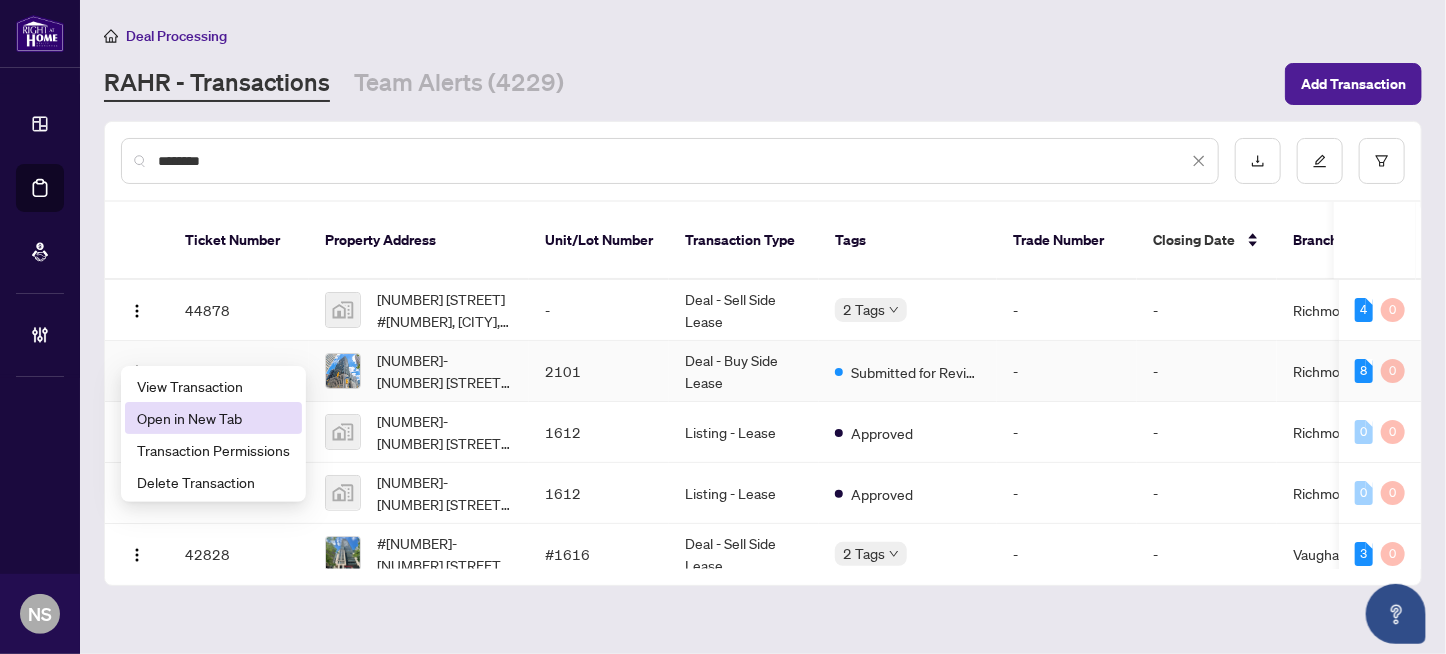 click on "Open in New Tab" at bounding box center (213, 418) 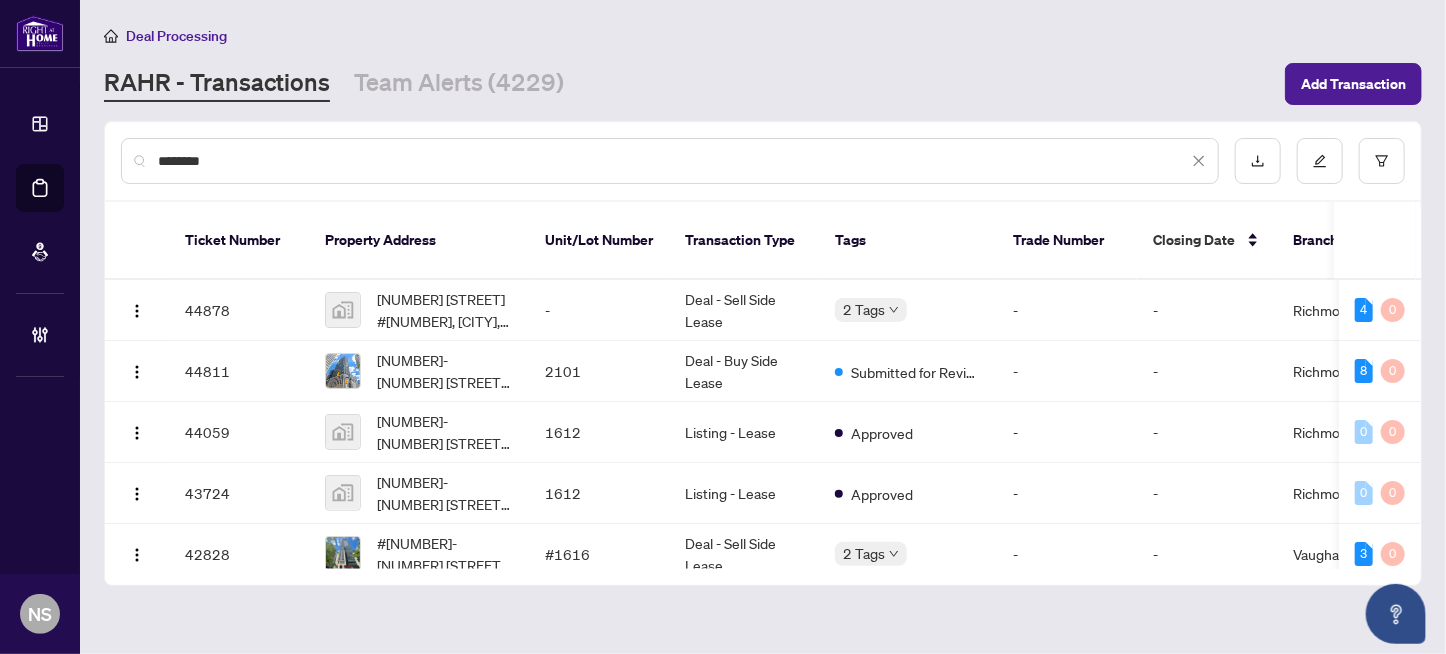 drag, startPoint x: 271, startPoint y: 165, endPoint x: -34, endPoint y: 168, distance: 305.01474 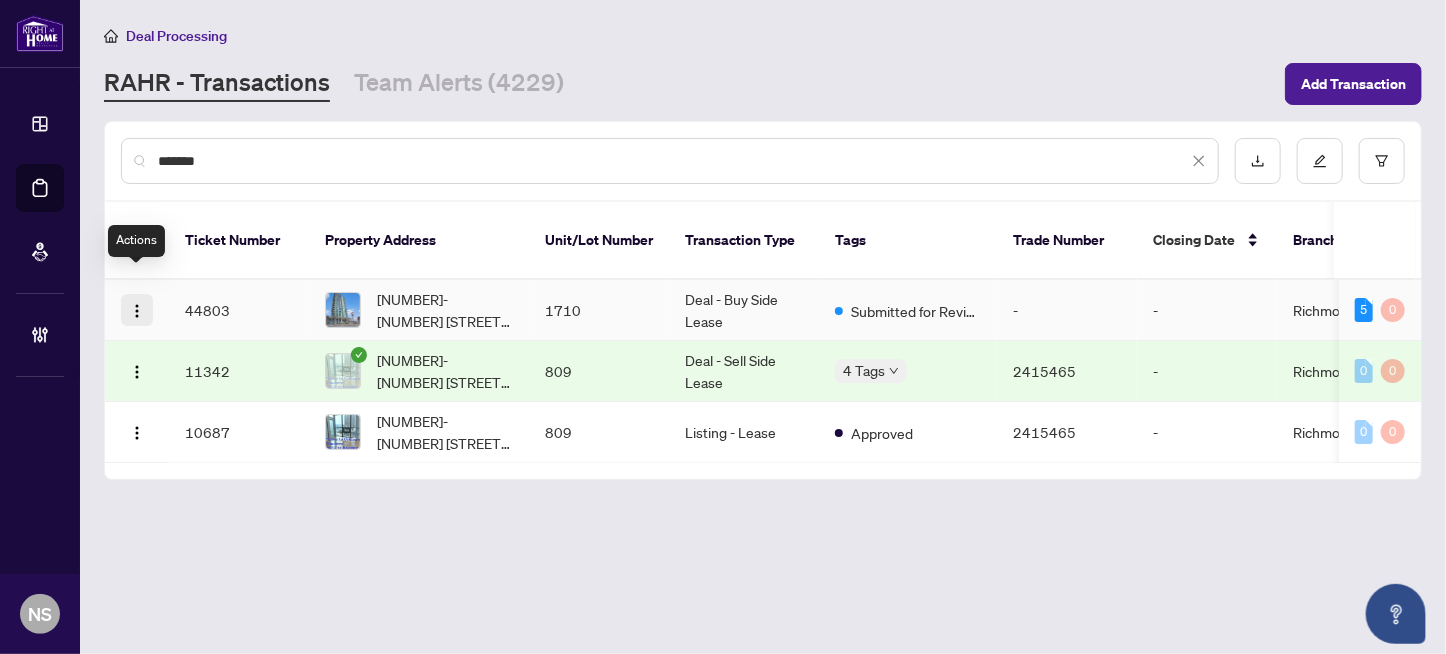 click at bounding box center [137, 311] 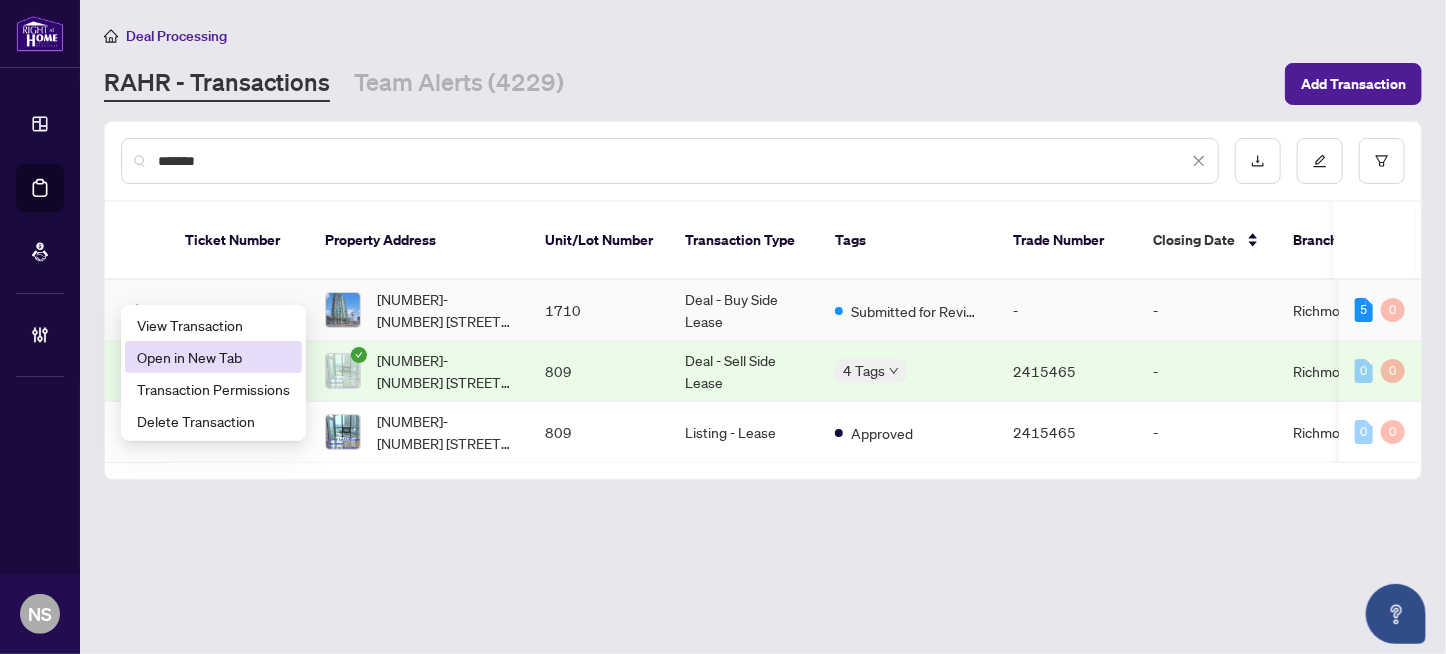 click on "Open in New Tab" at bounding box center (213, 357) 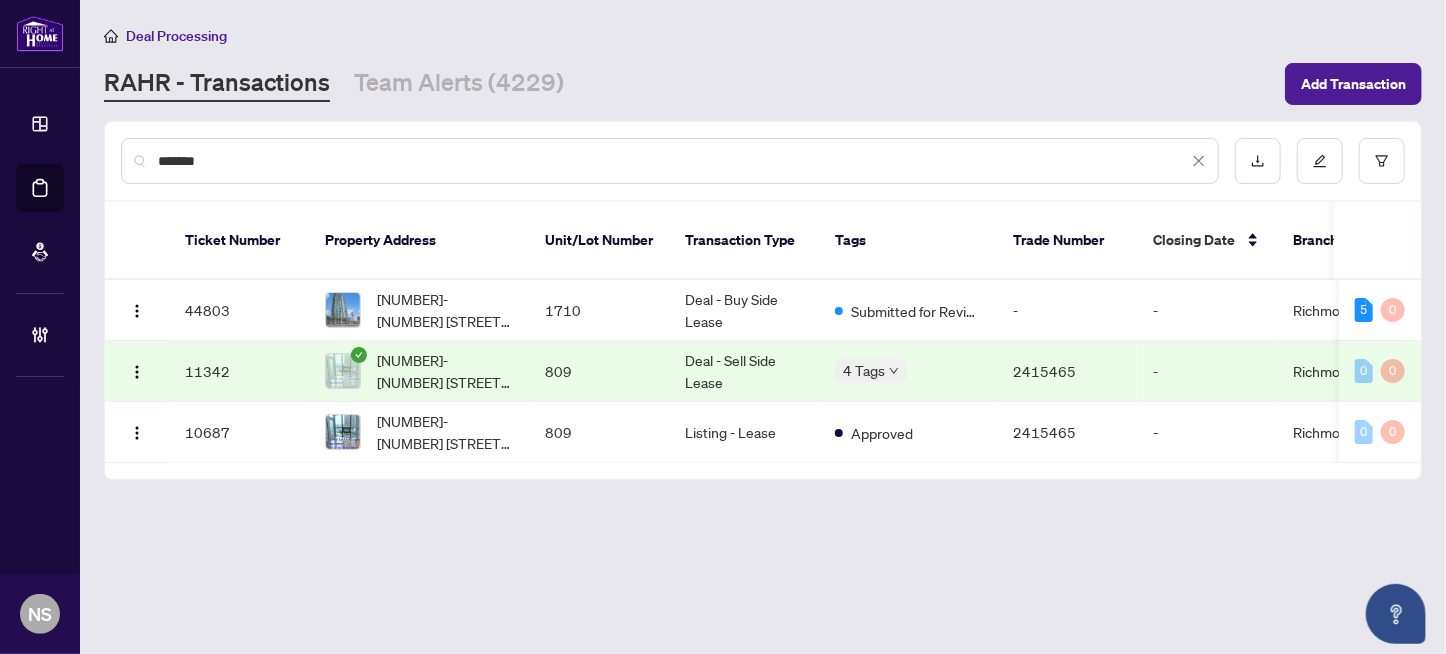 drag, startPoint x: 207, startPoint y: 157, endPoint x: 12, endPoint y: 175, distance: 195.82901 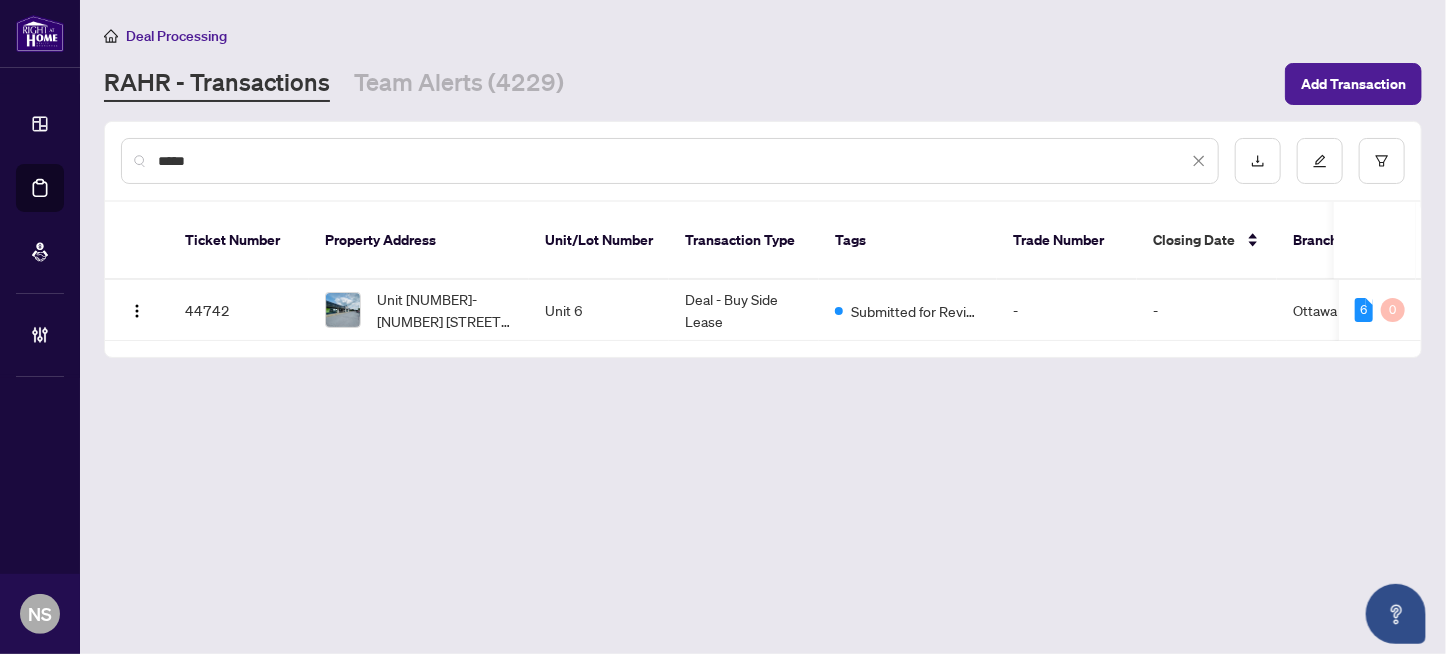 type on "*****" 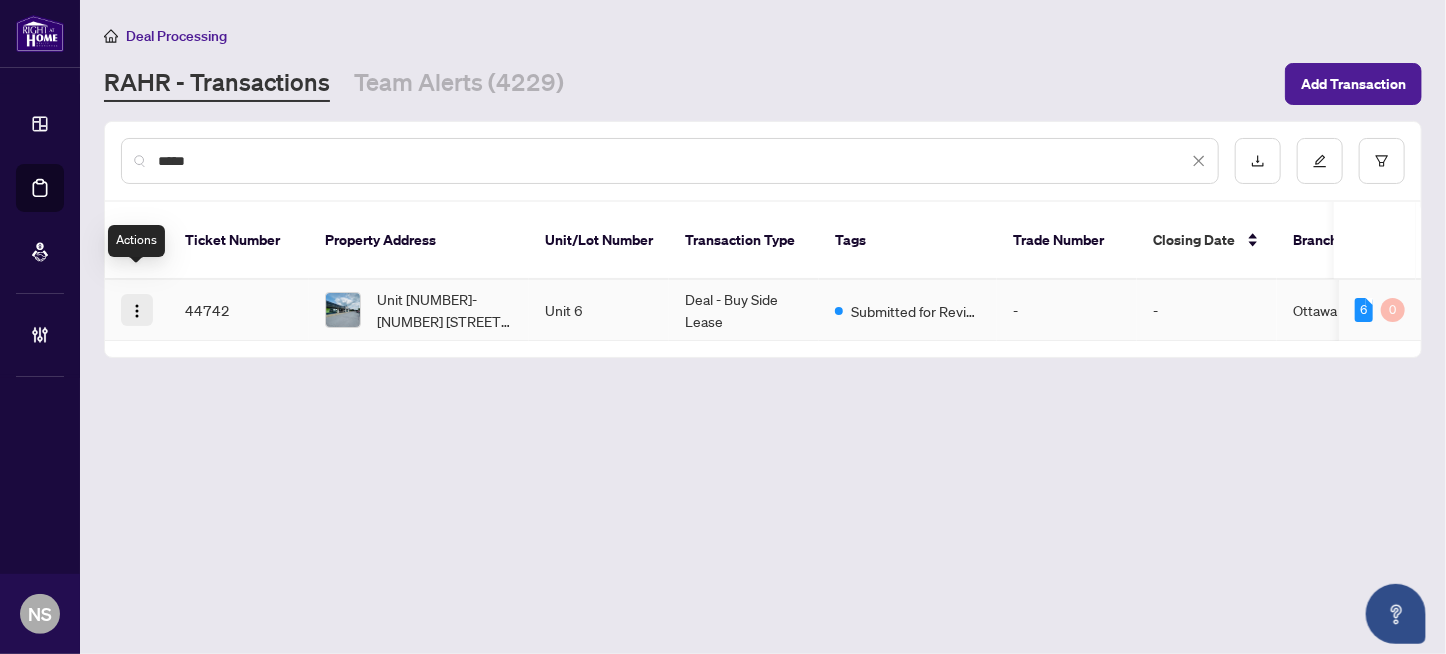 click at bounding box center [137, 311] 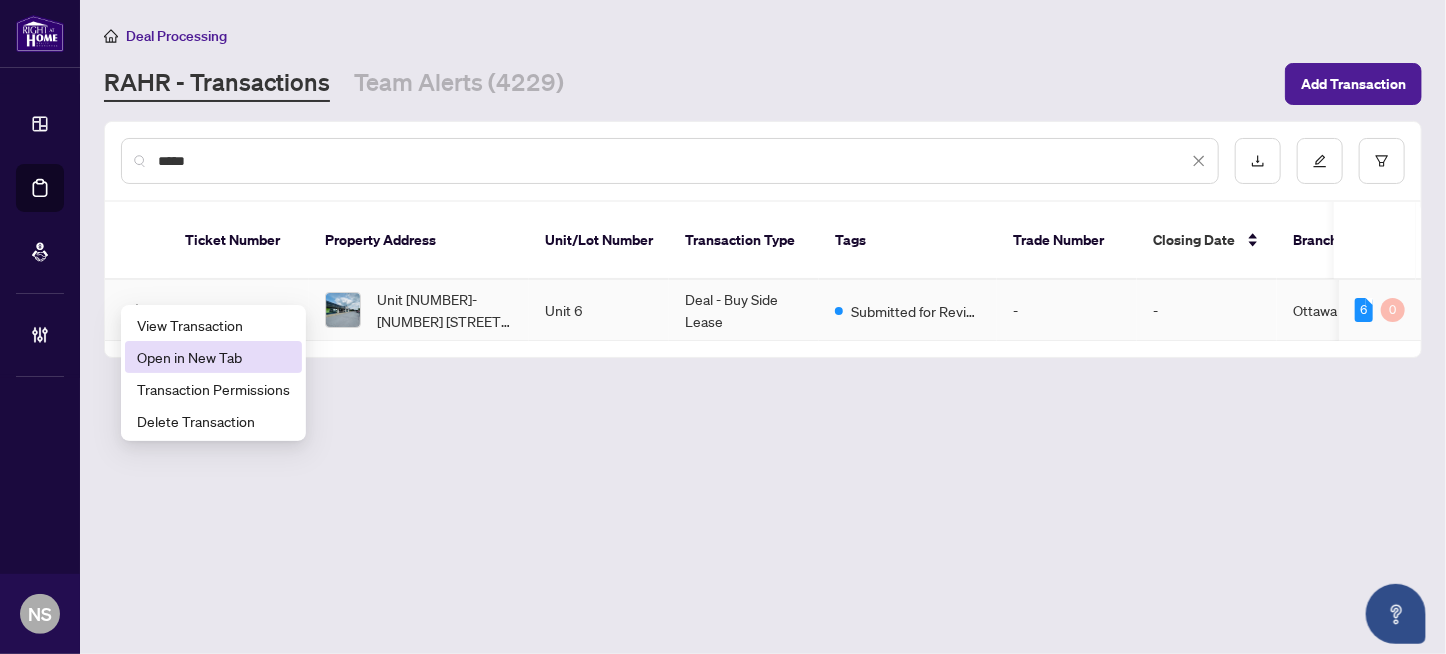 click on "Open in New Tab" at bounding box center (213, 357) 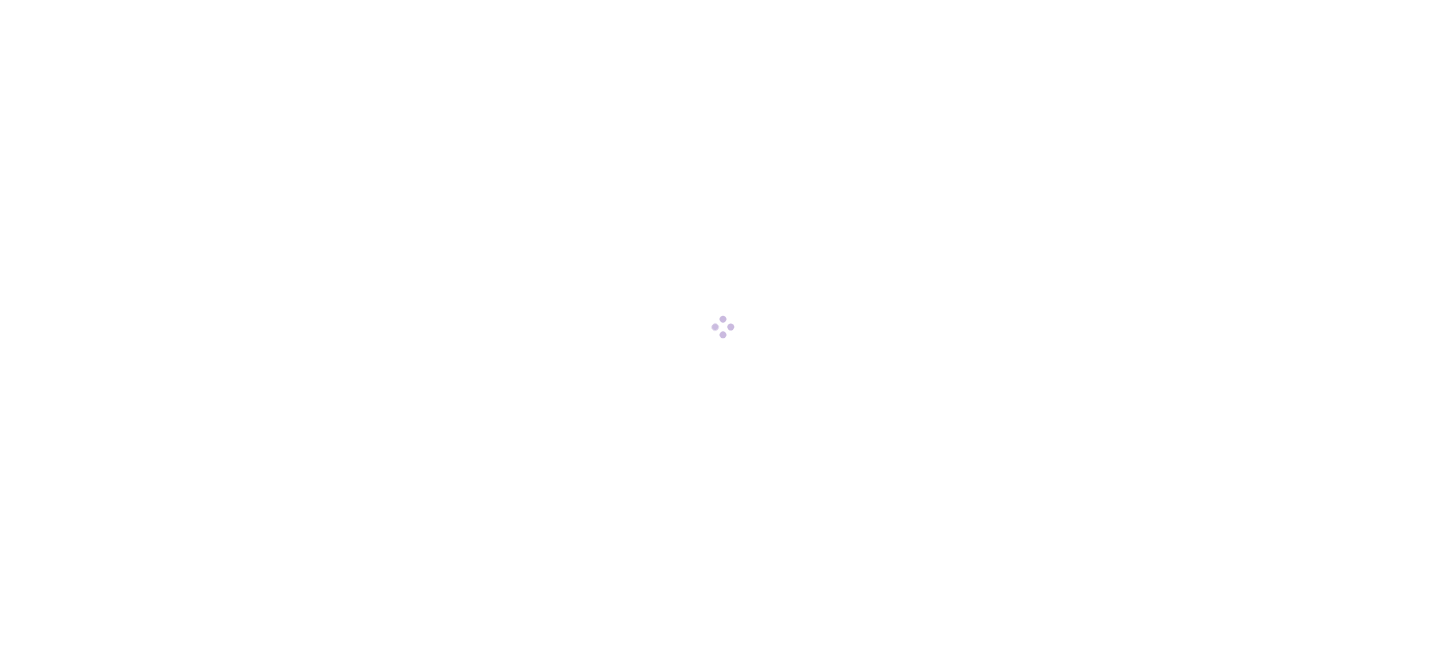scroll, scrollTop: 0, scrollLeft: 0, axis: both 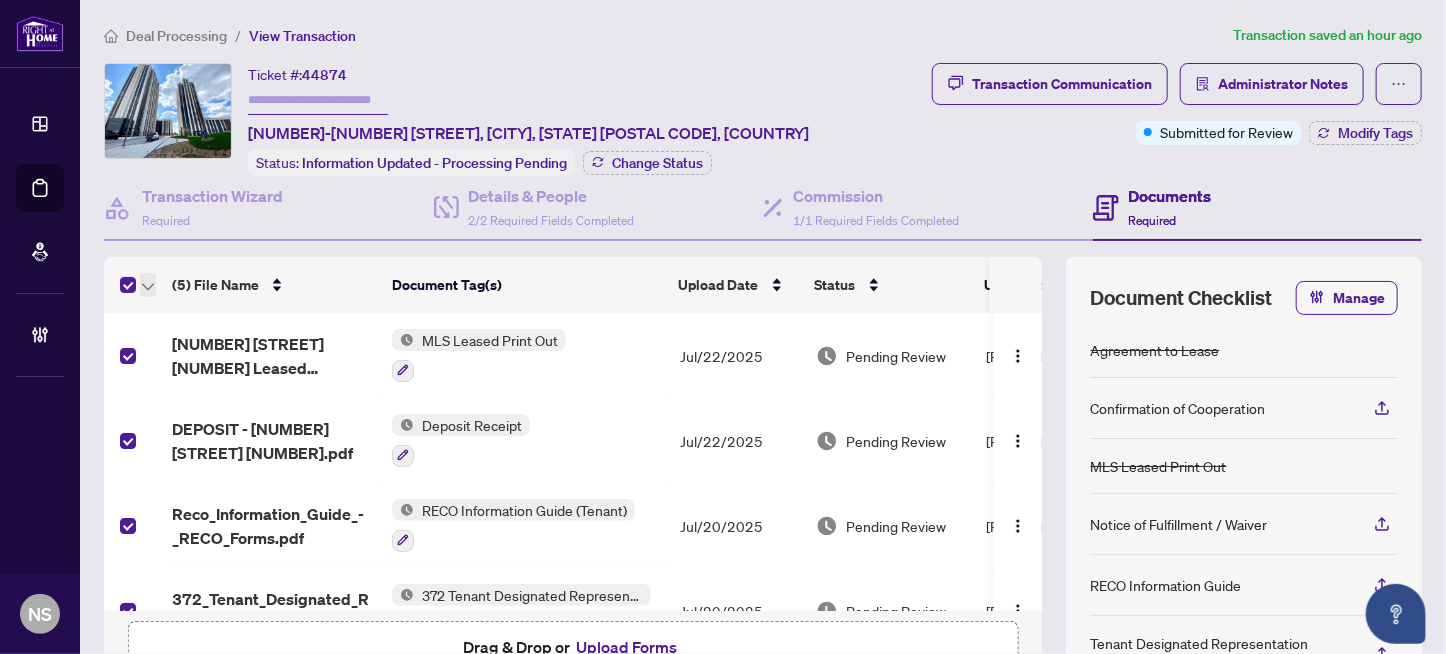 click at bounding box center (148, 285) 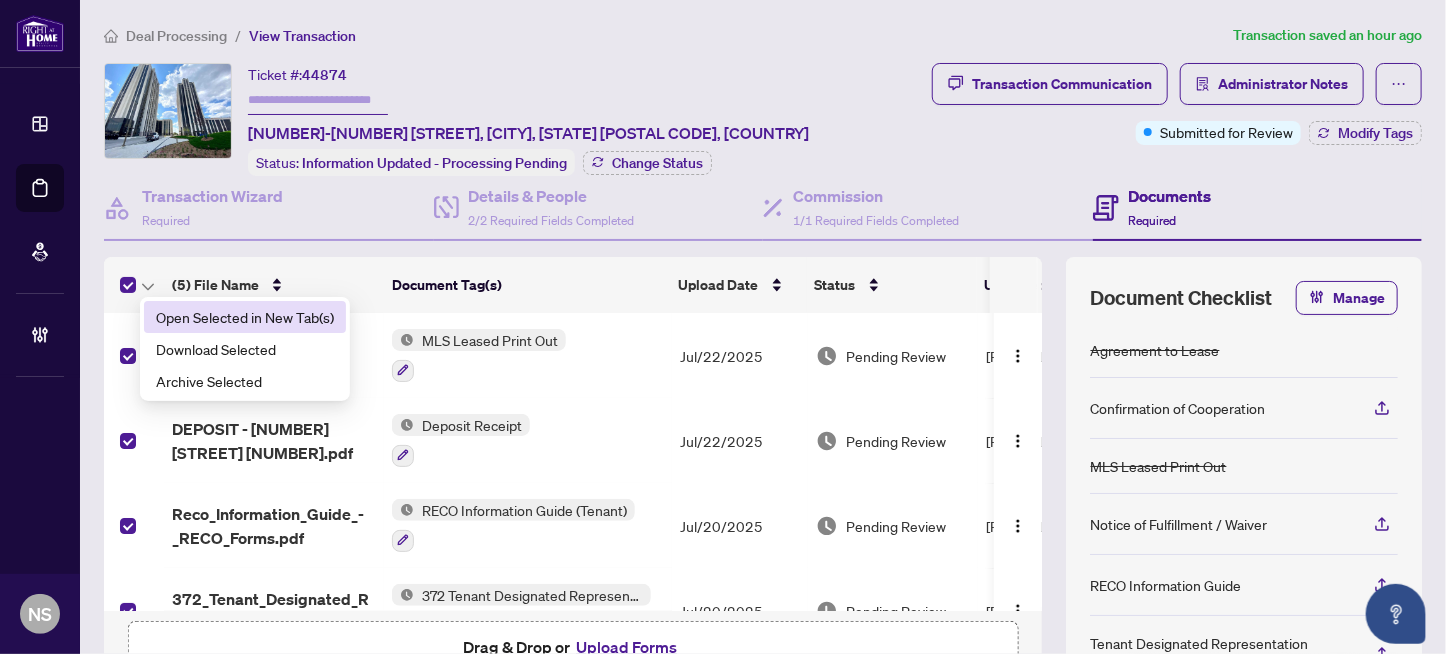 click on "Open Selected in New Tab(s)" at bounding box center [245, 317] 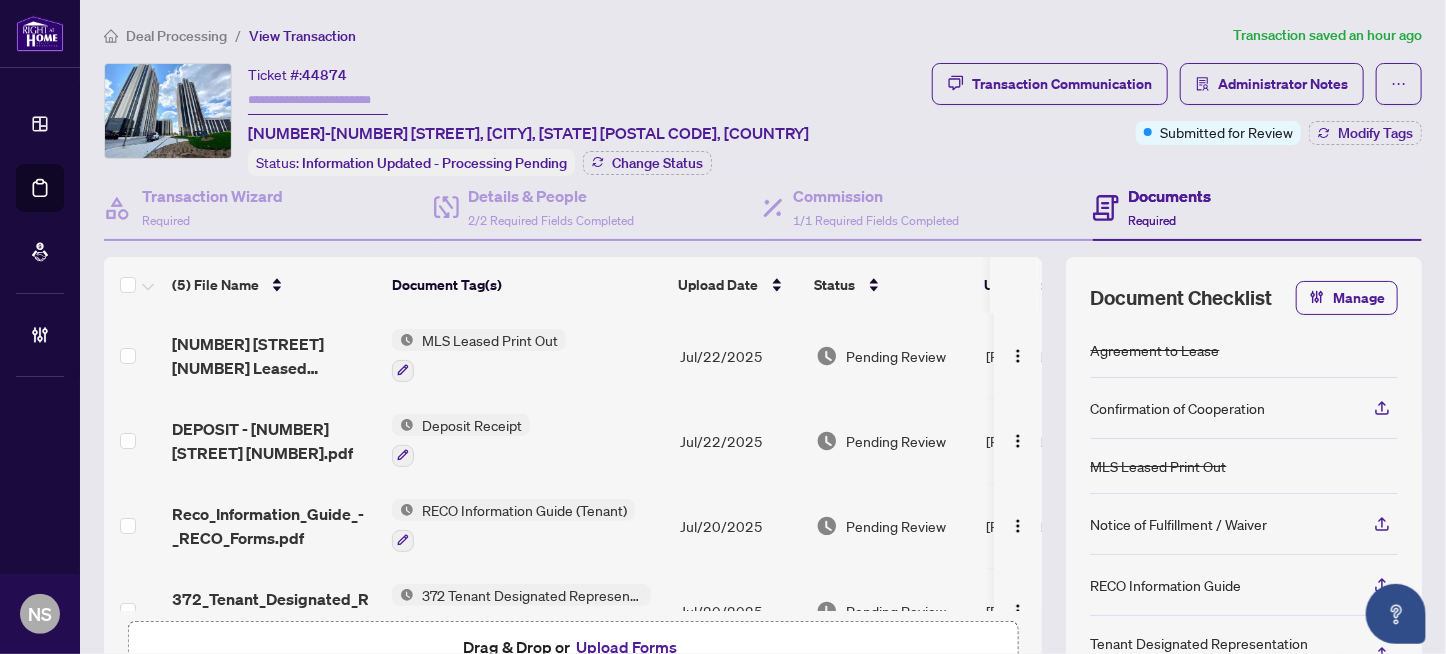 click on "44874" at bounding box center [324, 75] 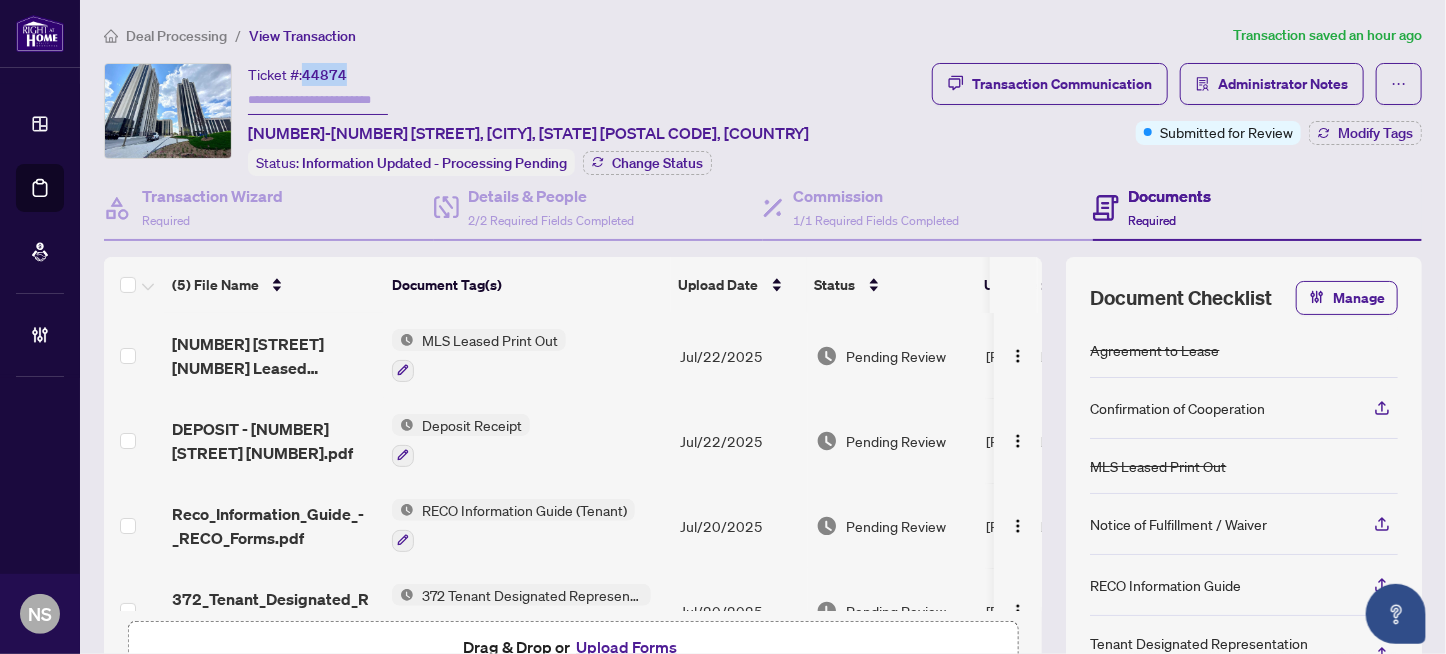 click on "44874" at bounding box center (324, 75) 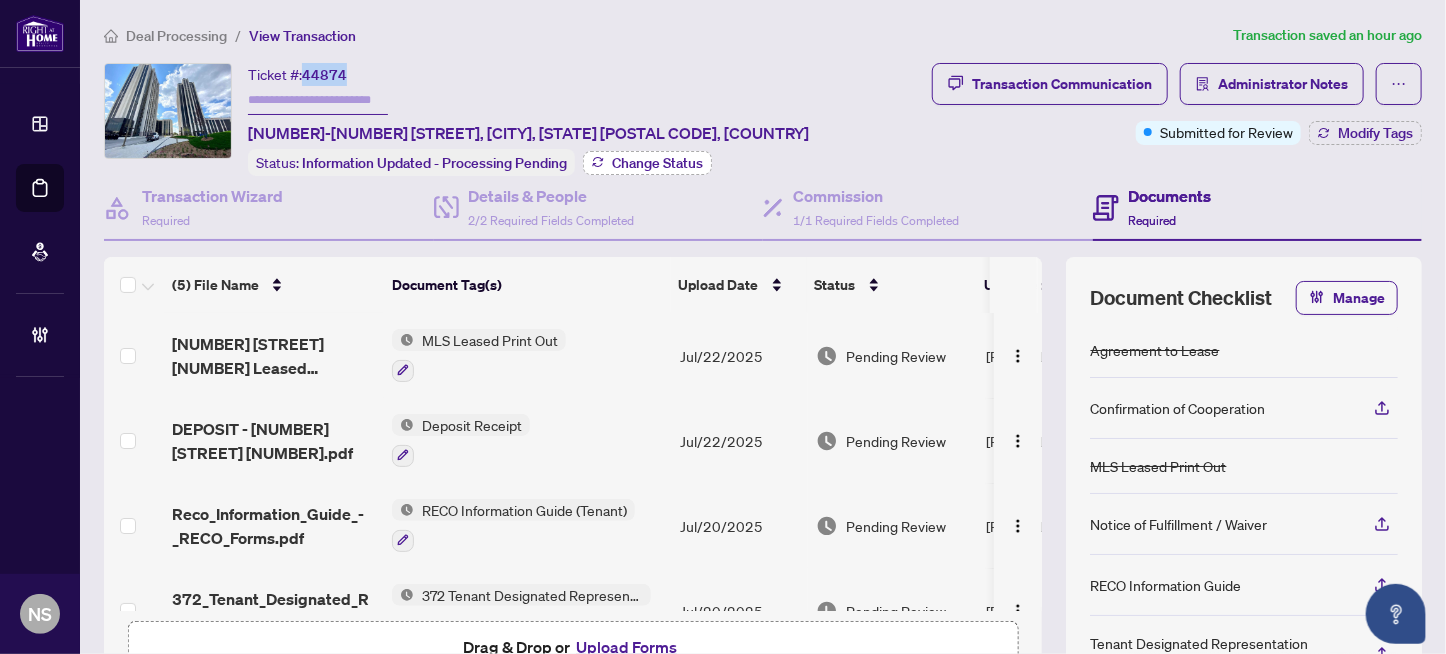 click on "Change Status" at bounding box center (657, 163) 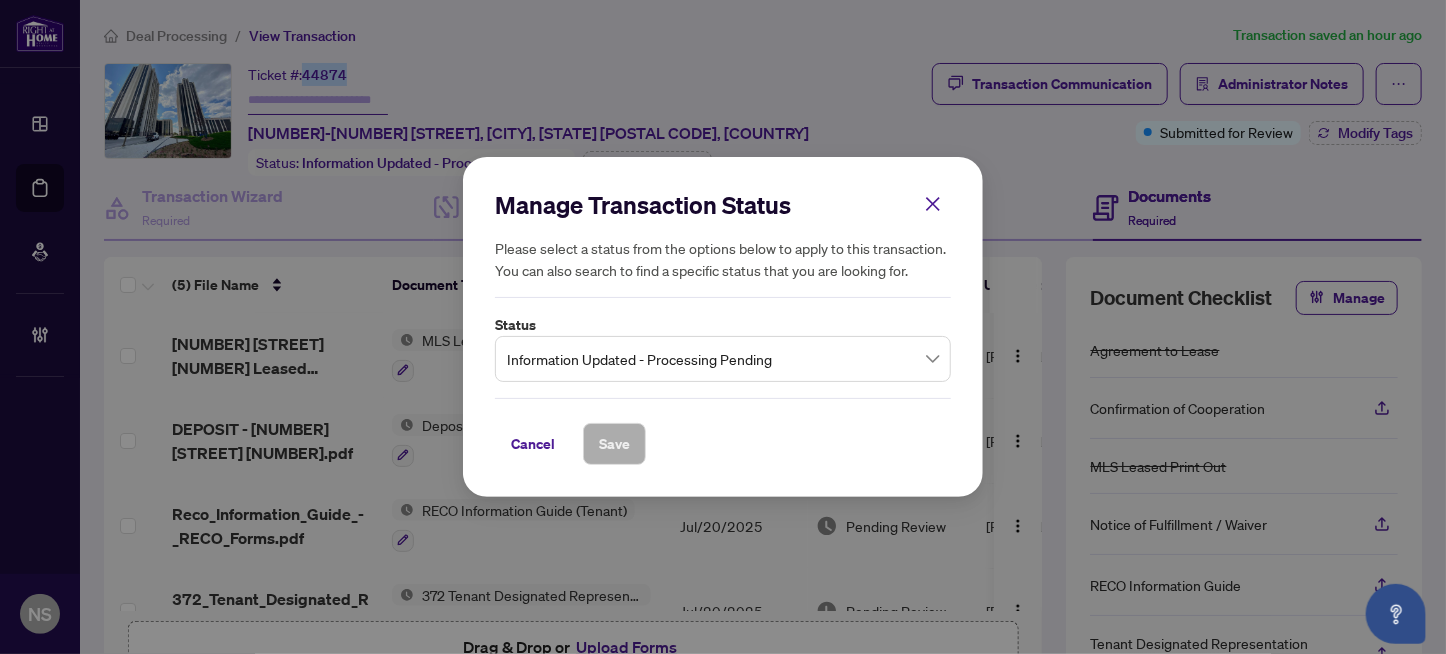 click on "Information Updated - Processing Pending" at bounding box center [723, 359] 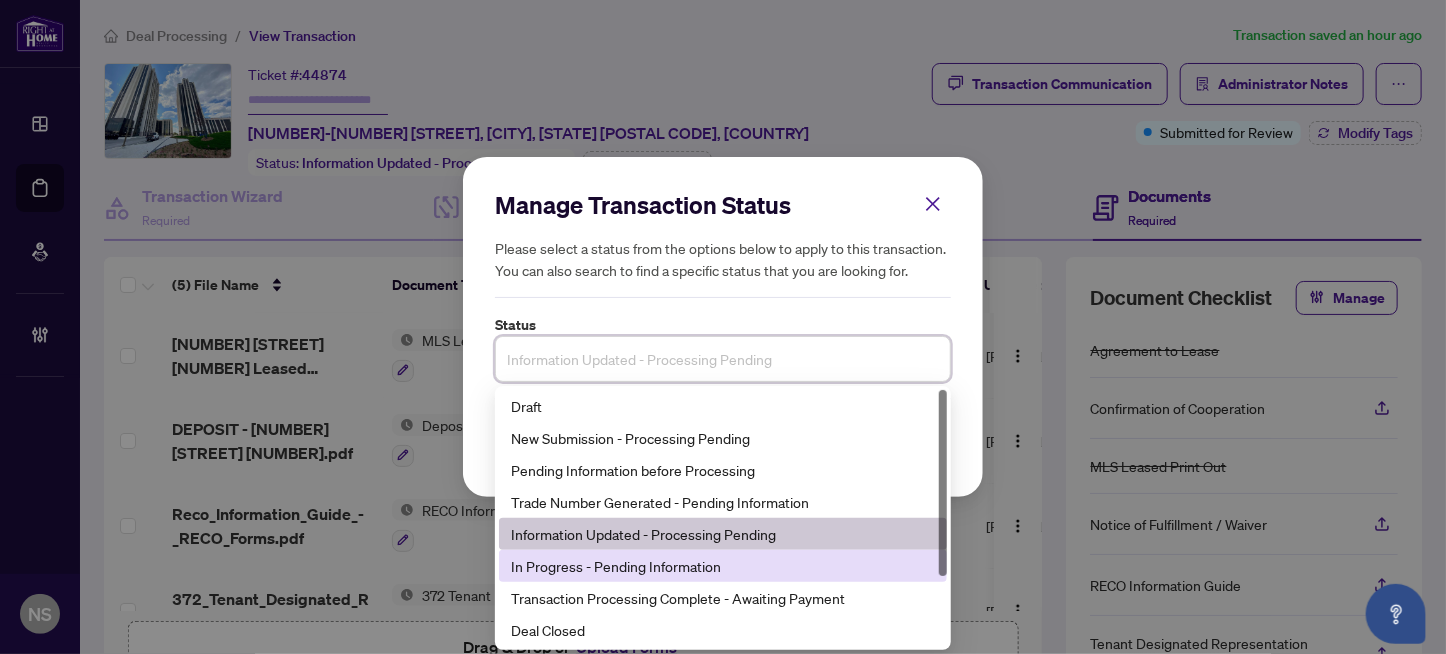 click on "In Progress - Pending Information" at bounding box center (723, 566) 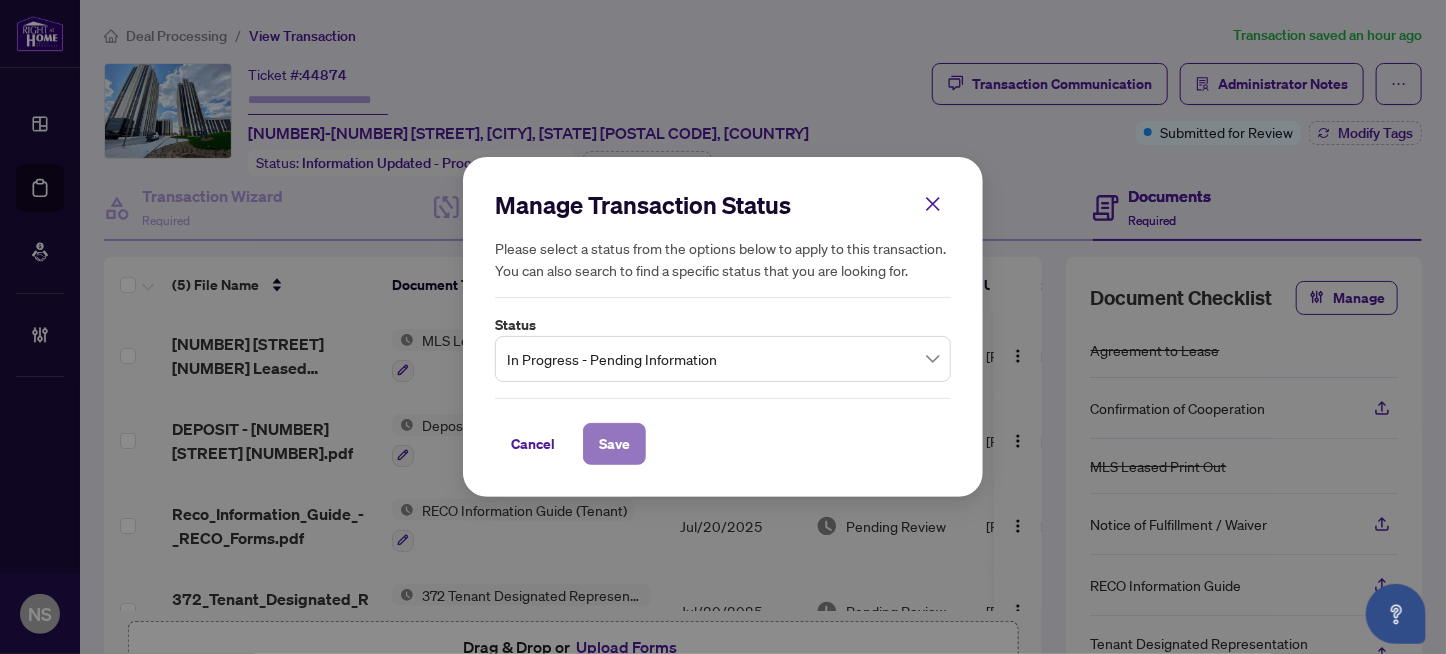 click on "Save" at bounding box center (614, 444) 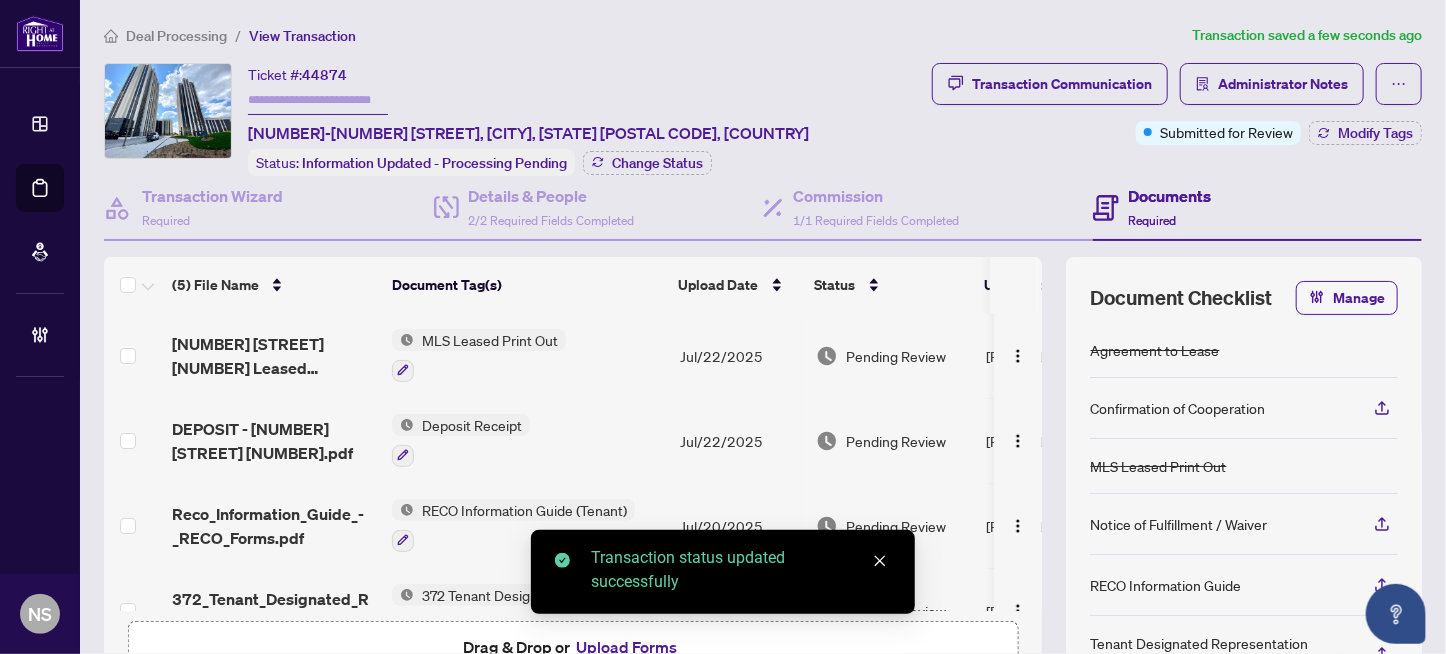 click at bounding box center [318, 100] 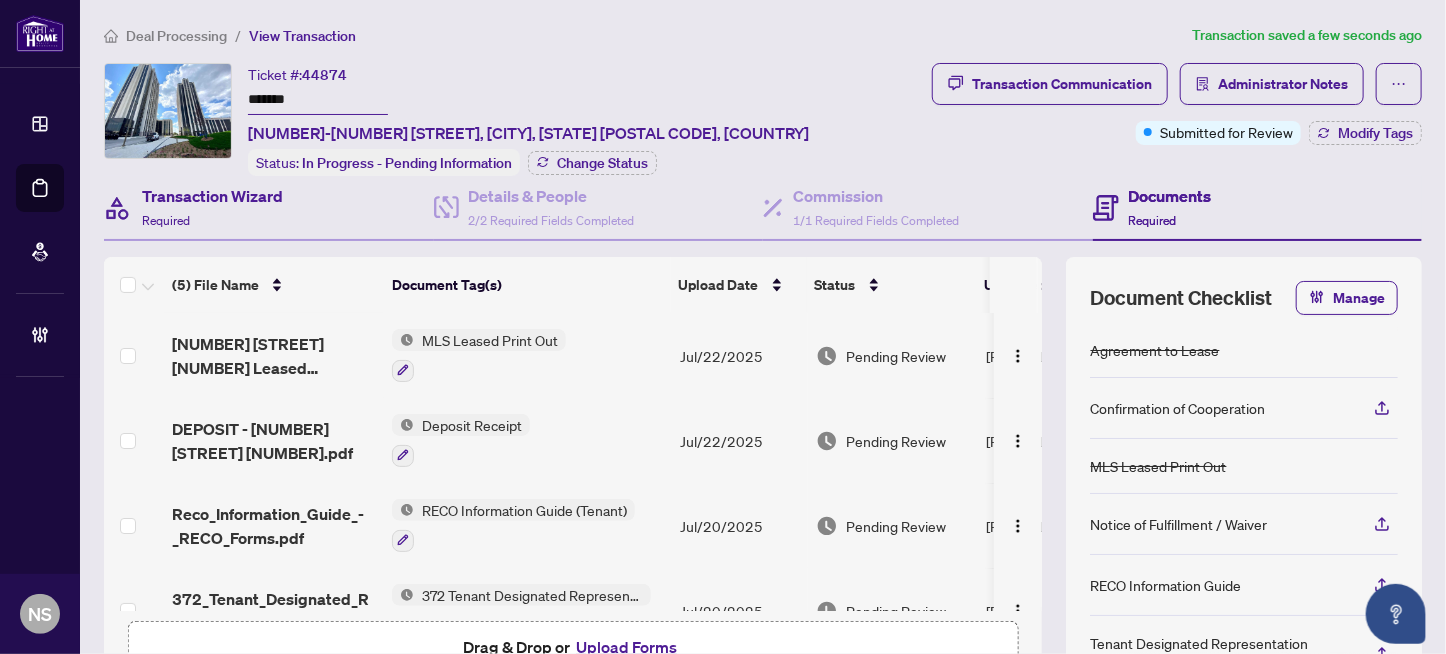 type on "*******" 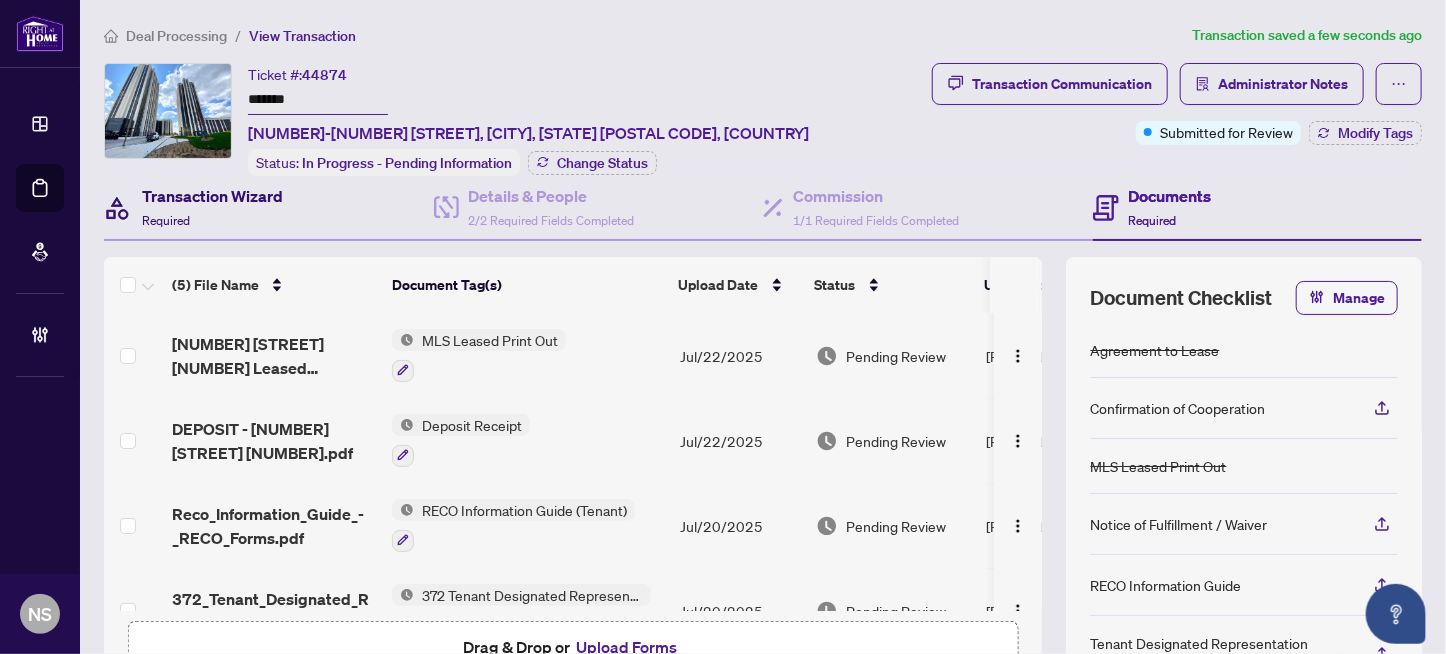 click on "Required" at bounding box center (166, 220) 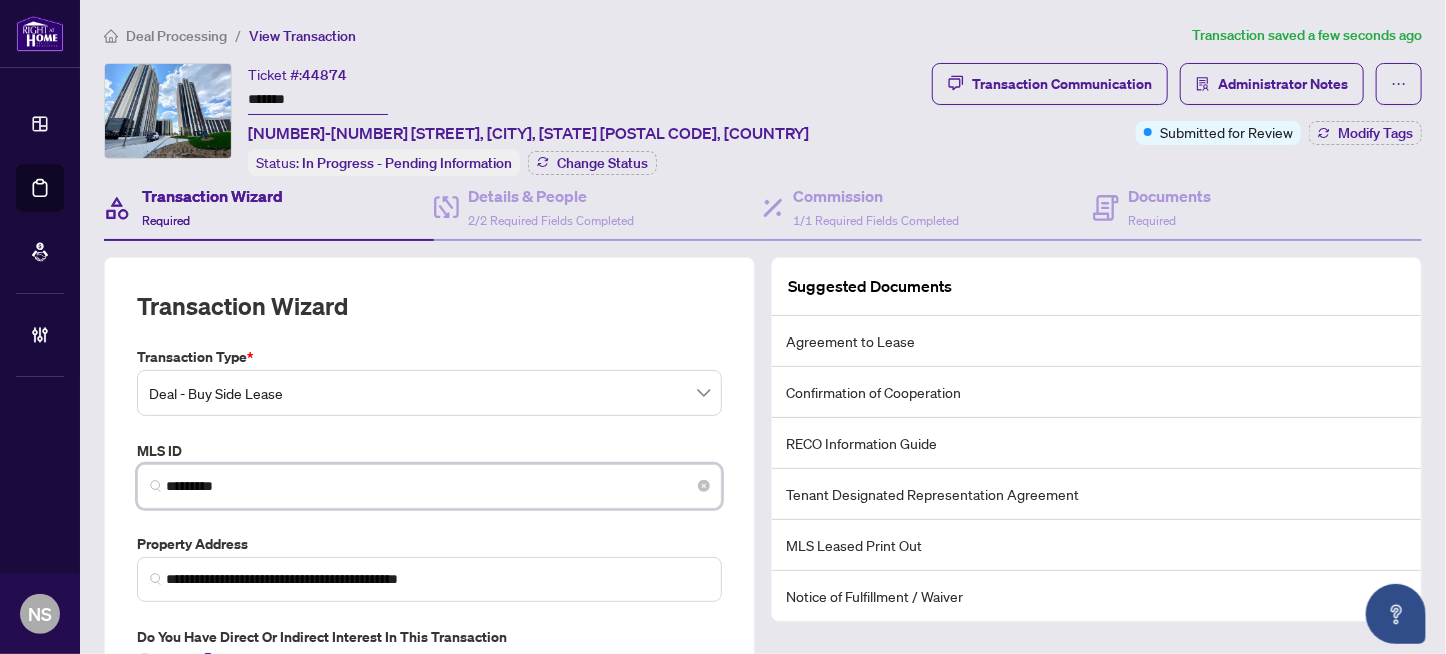 click on "*********" at bounding box center (437, 486) 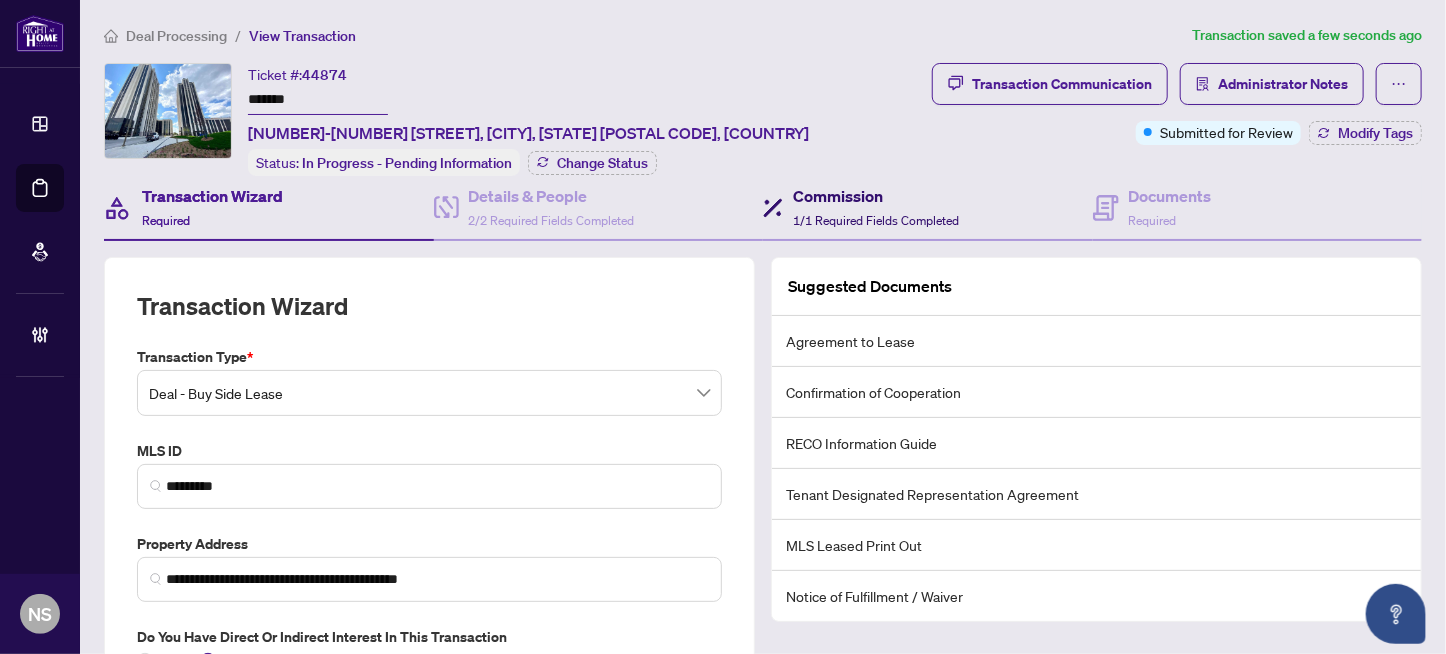click on "1/1 Required Fields Completed" at bounding box center (876, 220) 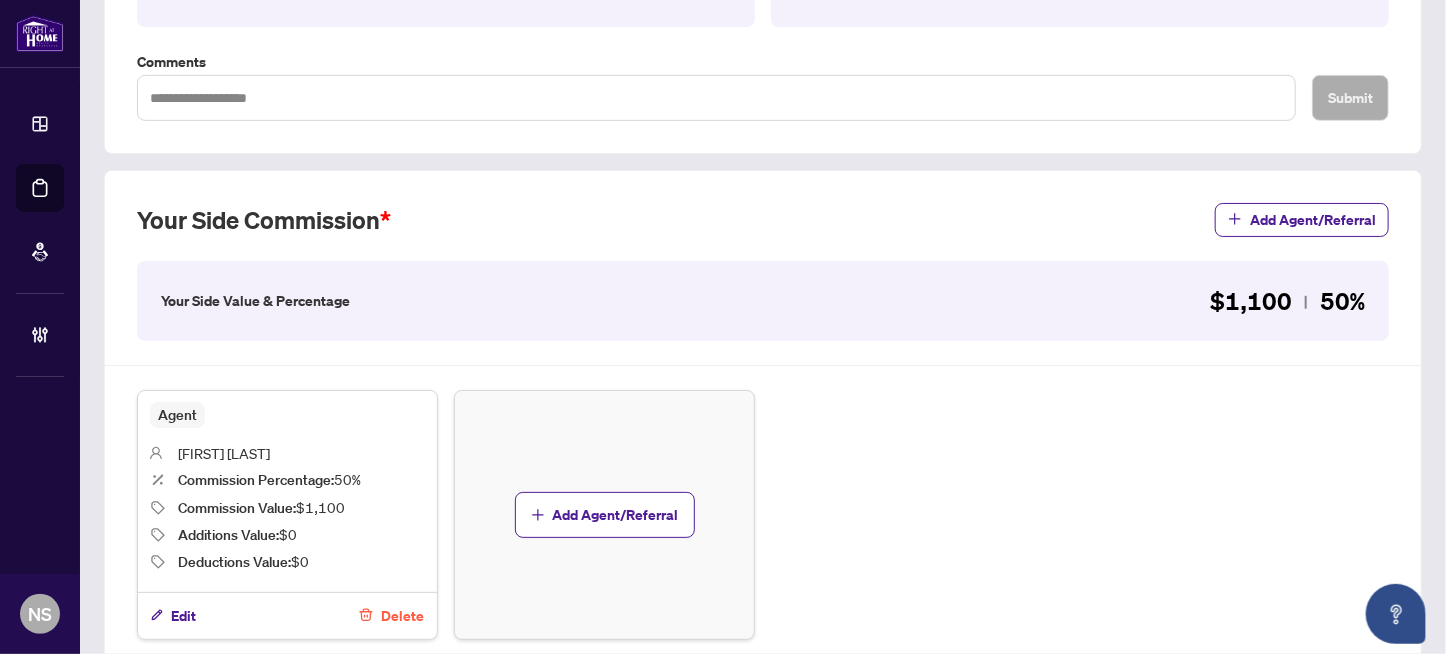 scroll, scrollTop: 0, scrollLeft: 0, axis: both 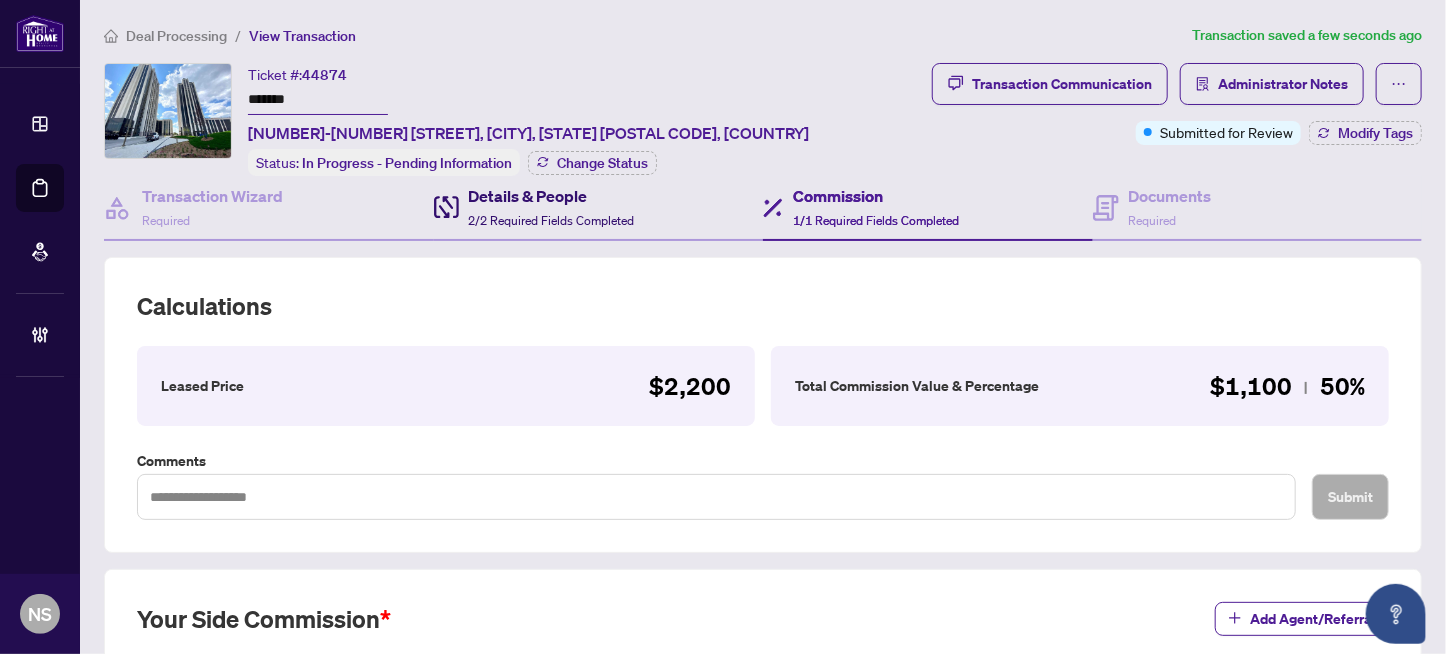 click on "2/2 Required Fields Completed" at bounding box center (552, 220) 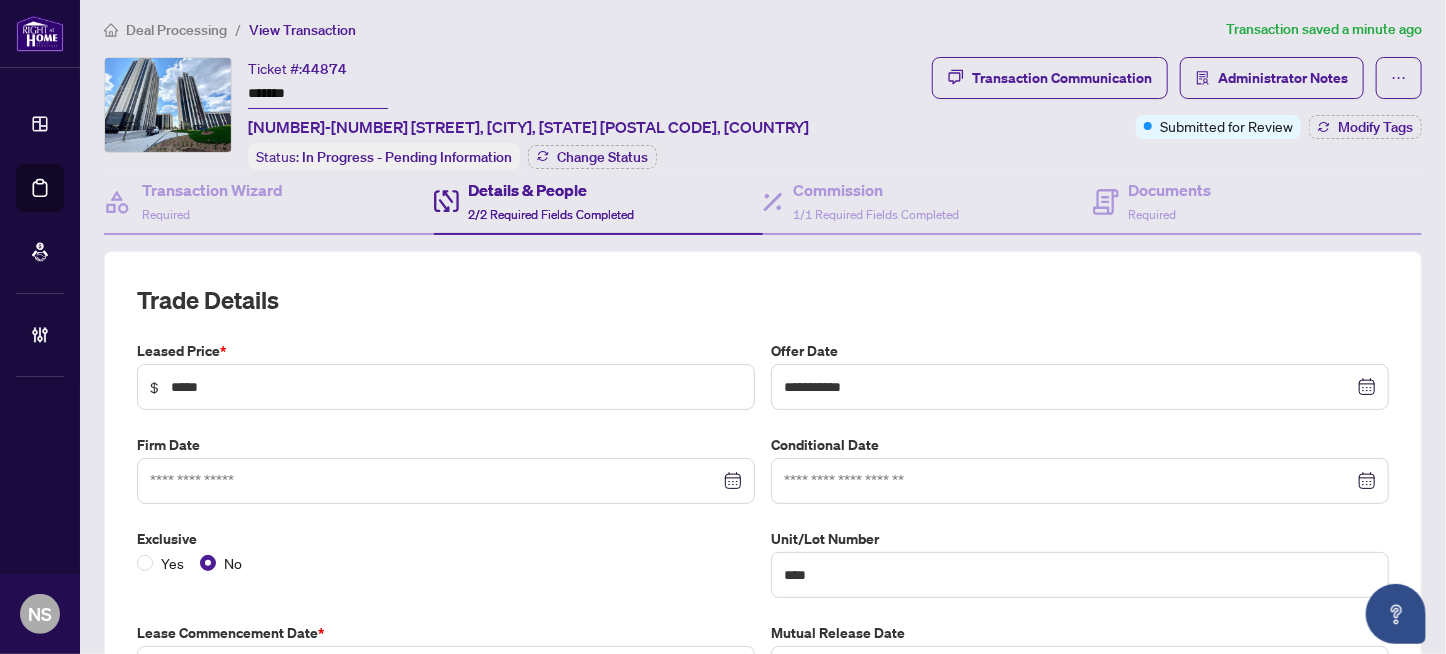 scroll, scrollTop: 0, scrollLeft: 0, axis: both 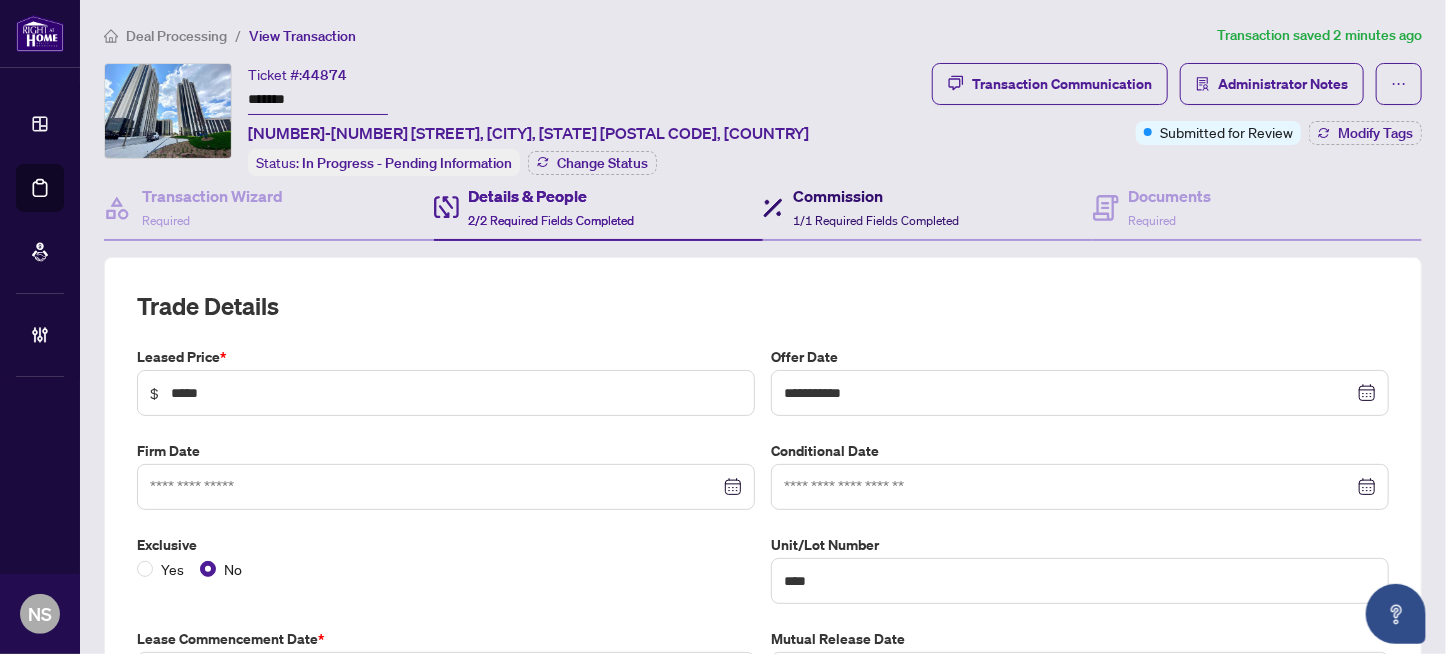 click on "Commission" at bounding box center [876, 196] 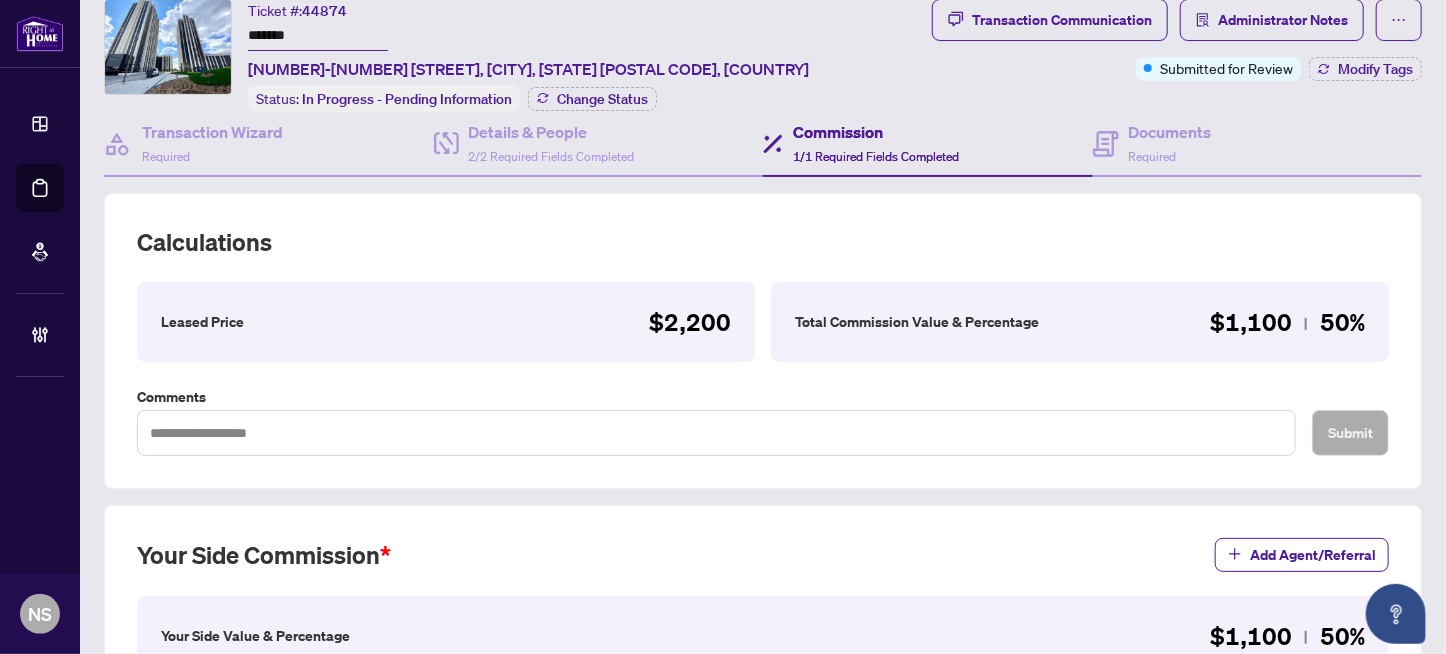 scroll, scrollTop: 0, scrollLeft: 0, axis: both 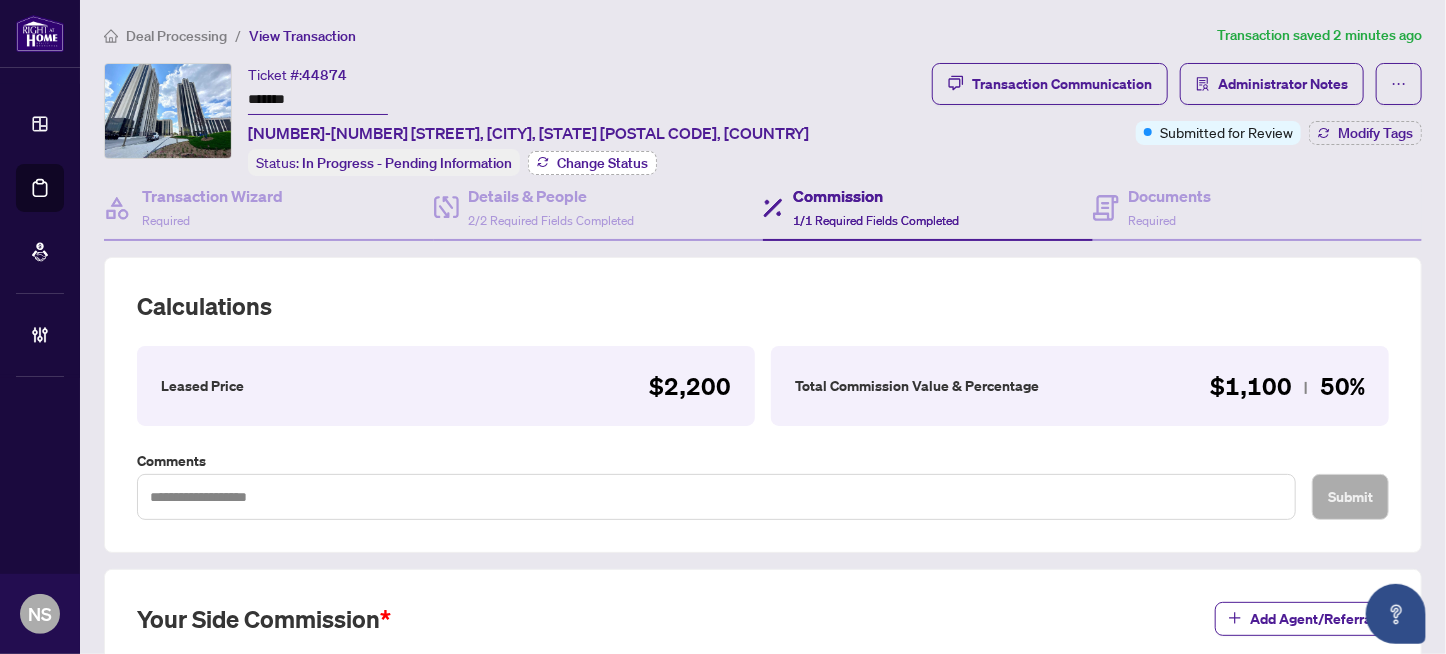 click on "Change Status" at bounding box center (602, 163) 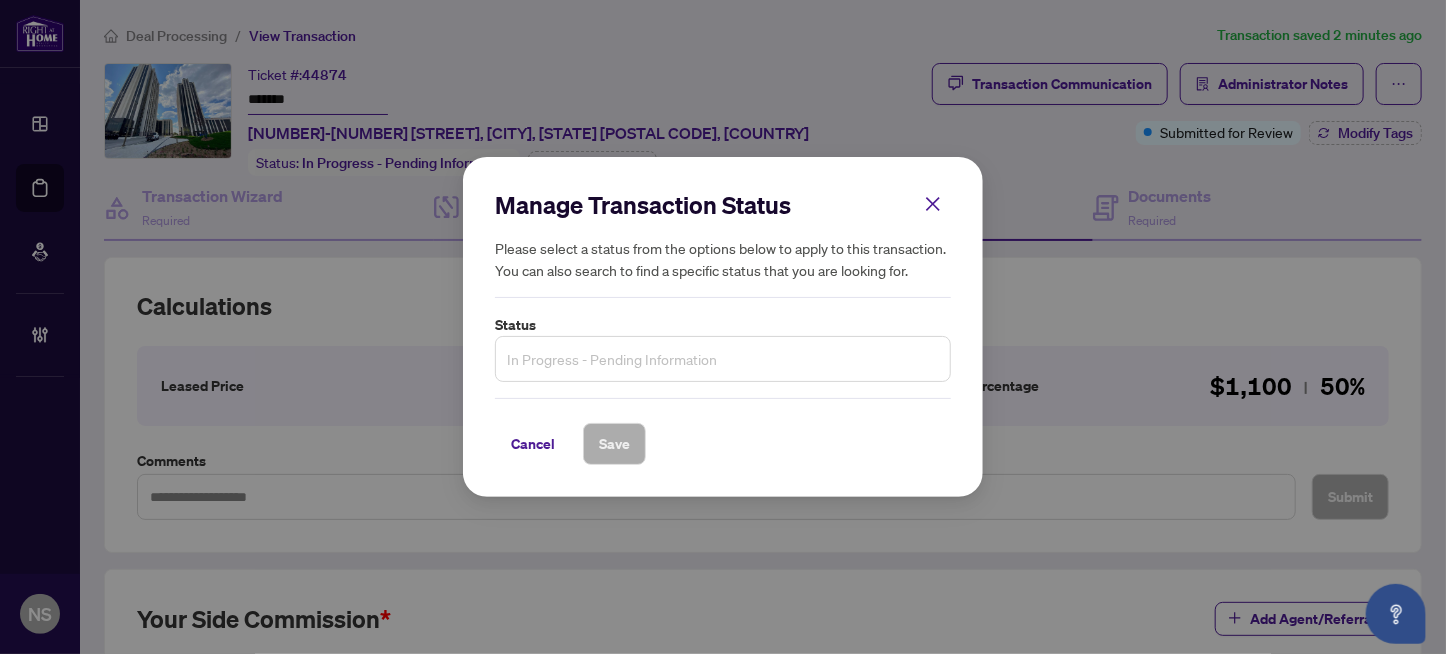 click on "In Progress - Pending Information" at bounding box center [723, 359] 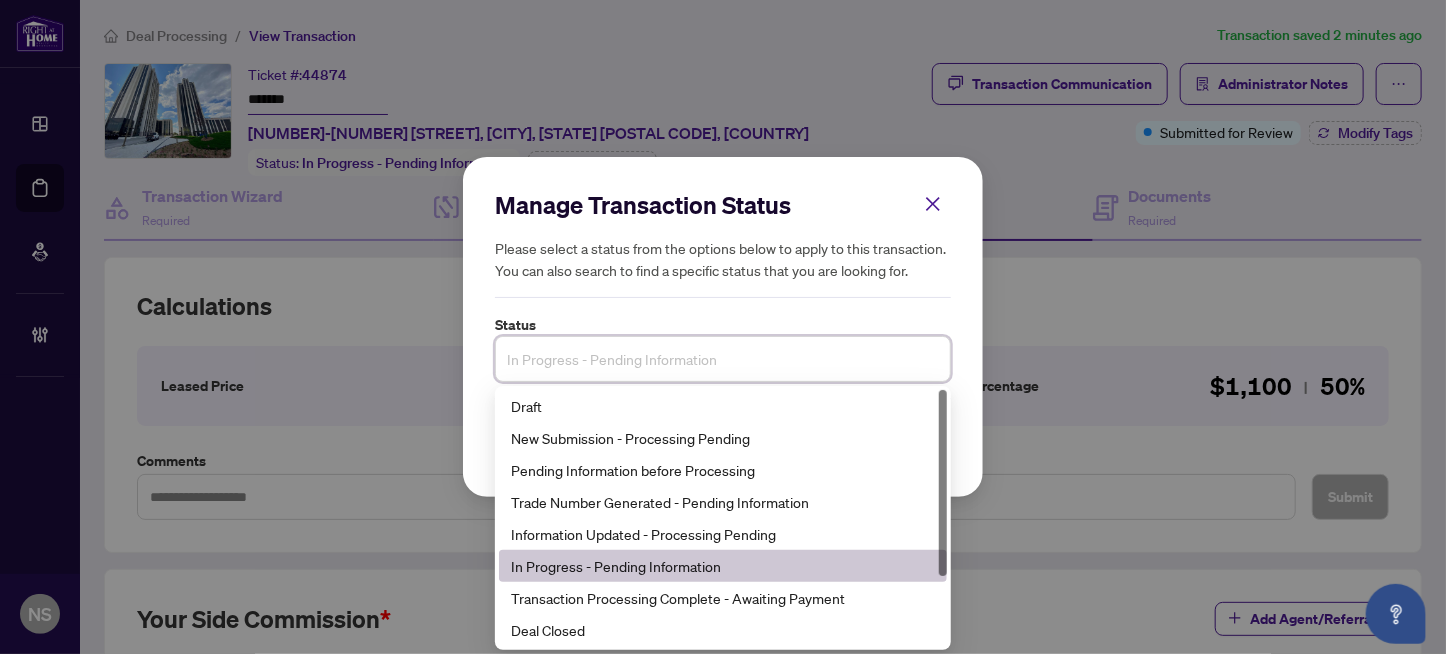 click on "In Progress - Pending Information" at bounding box center (723, 566) 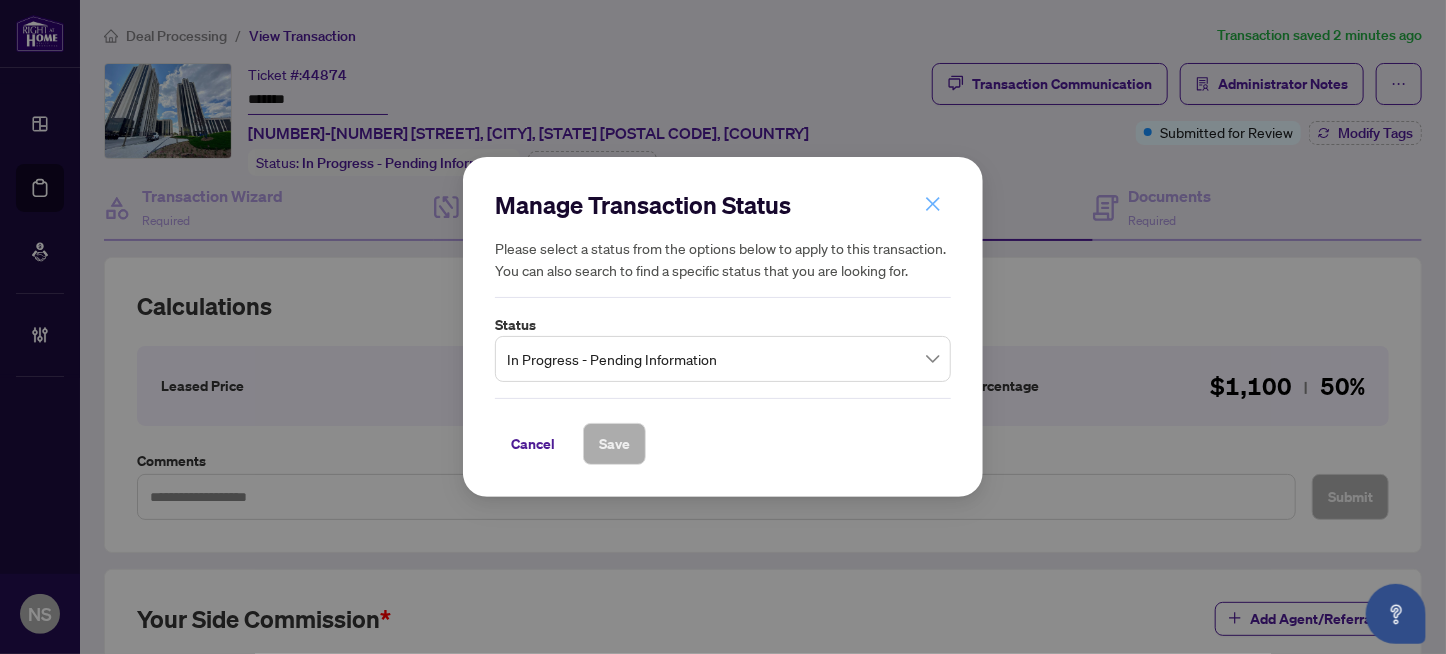 click 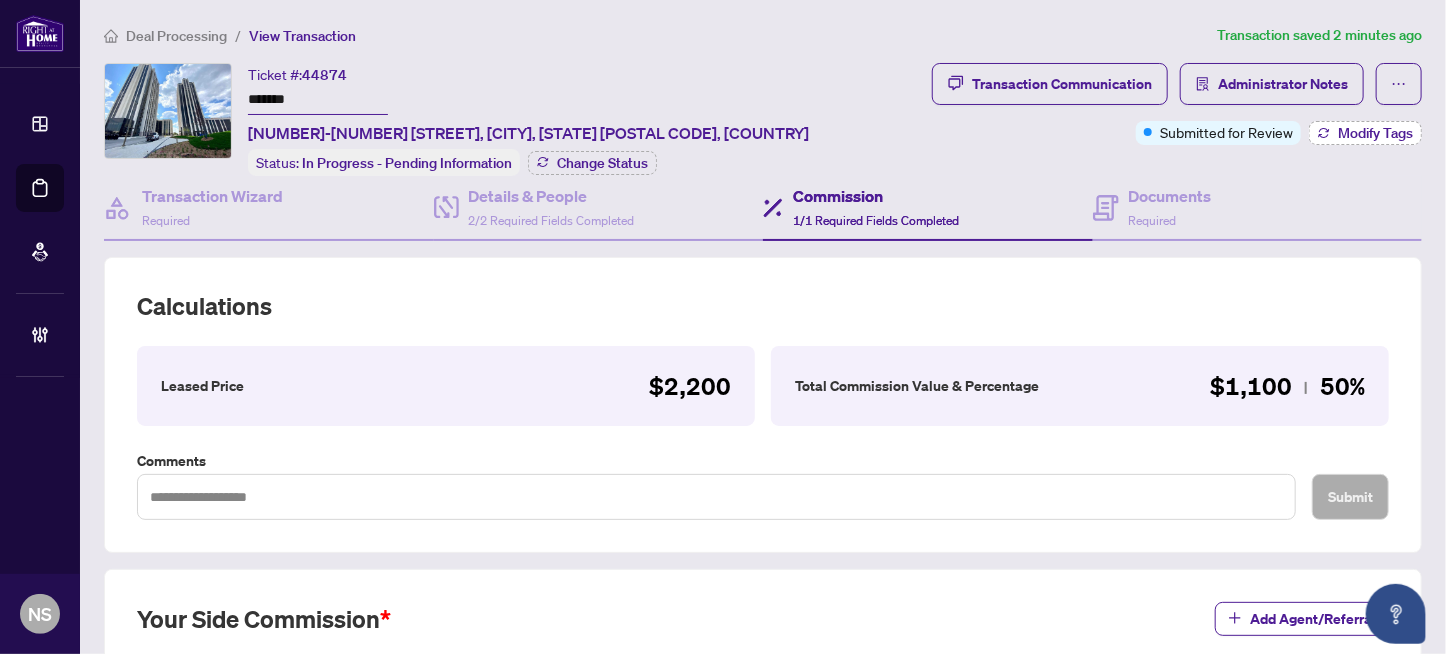 click on "Modify Tags" at bounding box center (1375, 133) 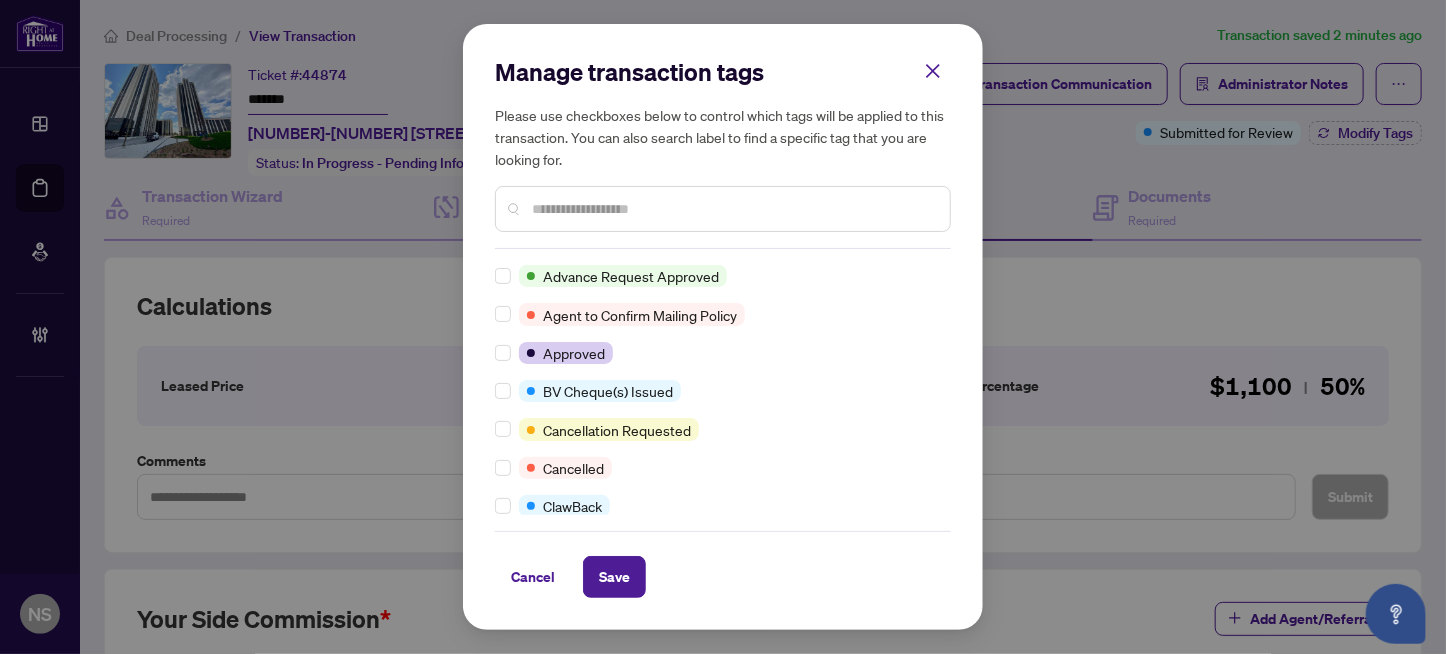 scroll, scrollTop: 0, scrollLeft: 0, axis: both 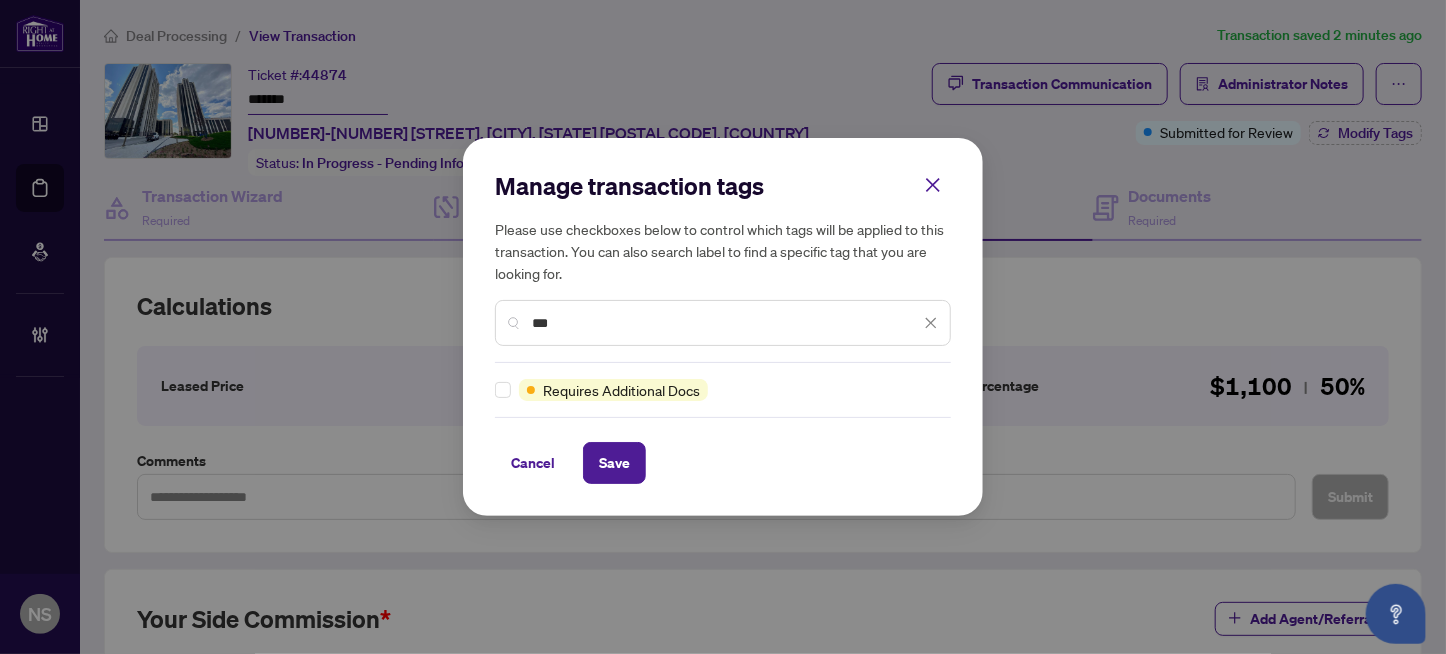 type on "***" 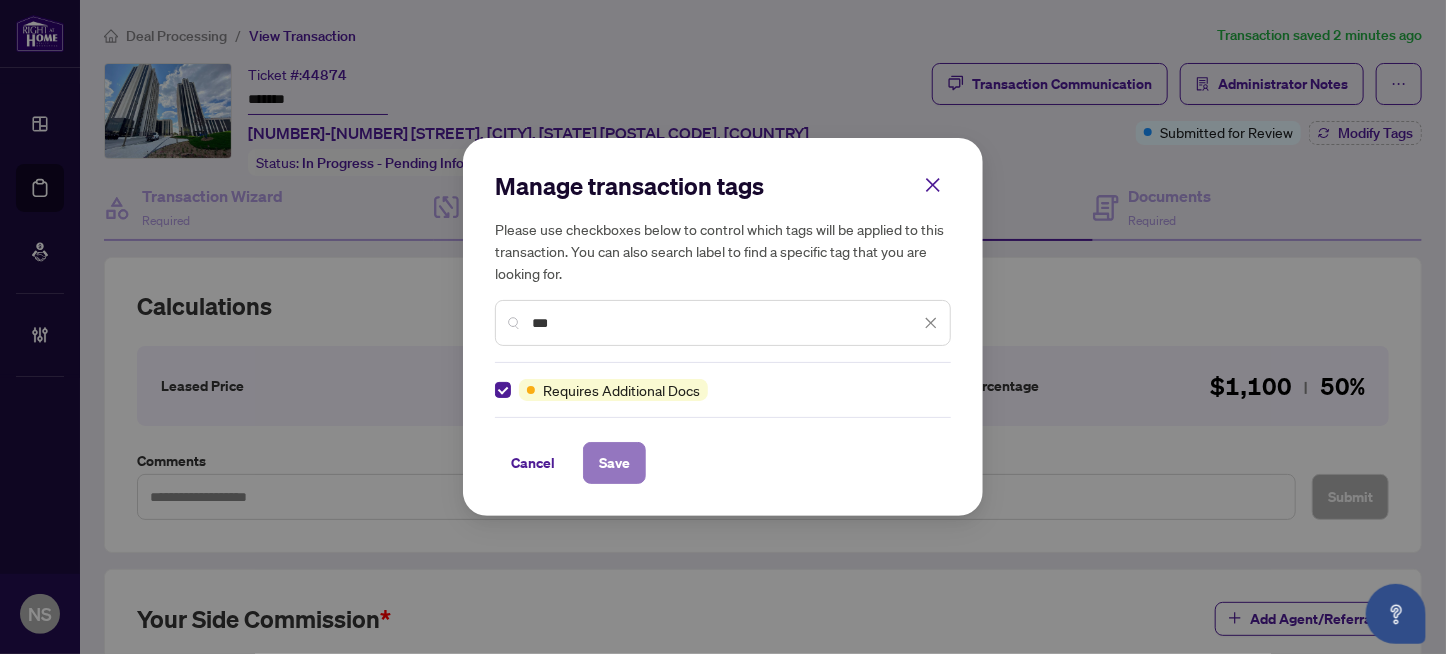 click on "Save" at bounding box center (614, 463) 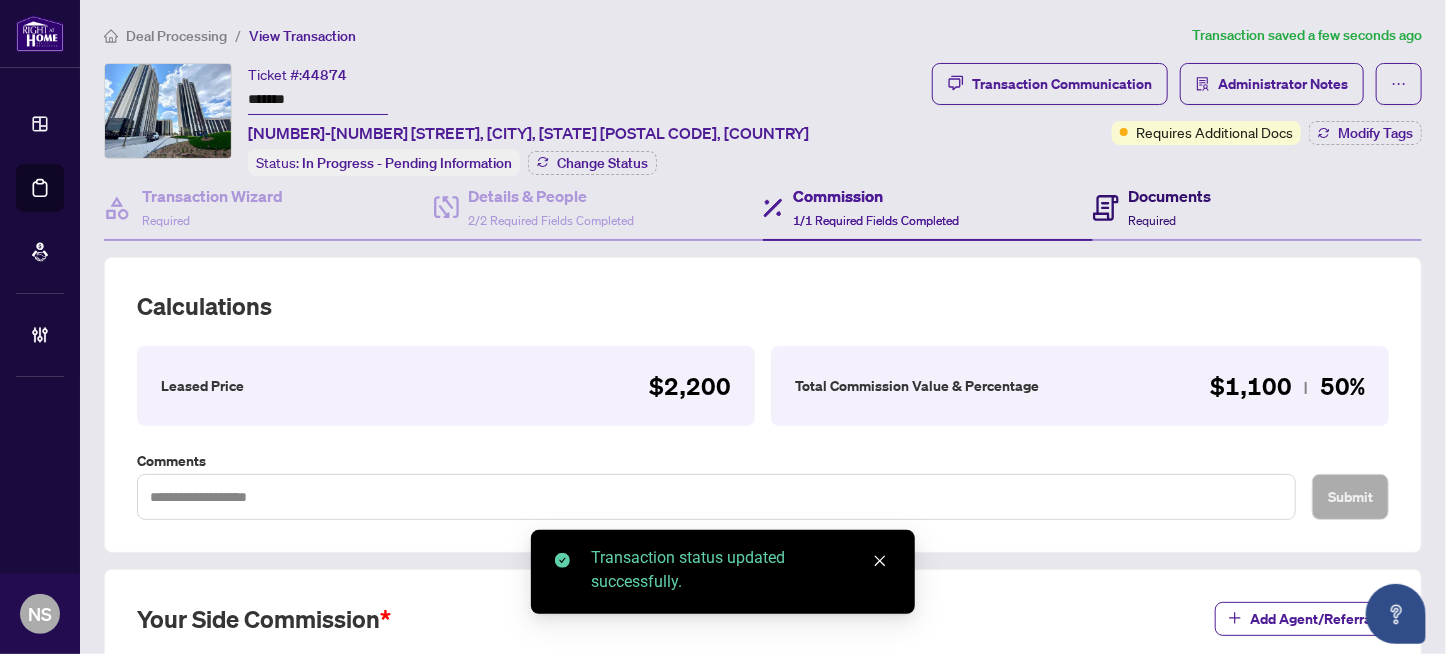 click on "Documents" at bounding box center (1170, 196) 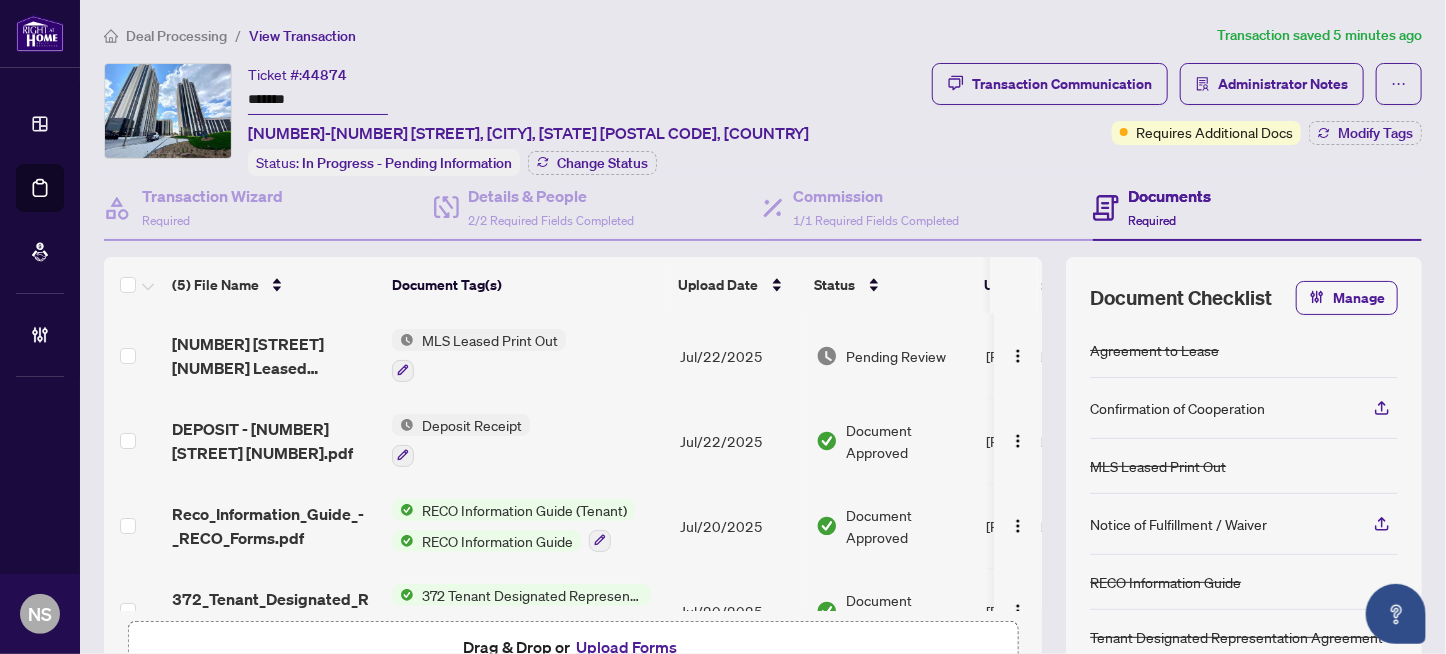 click on "Documents" at bounding box center (1170, 196) 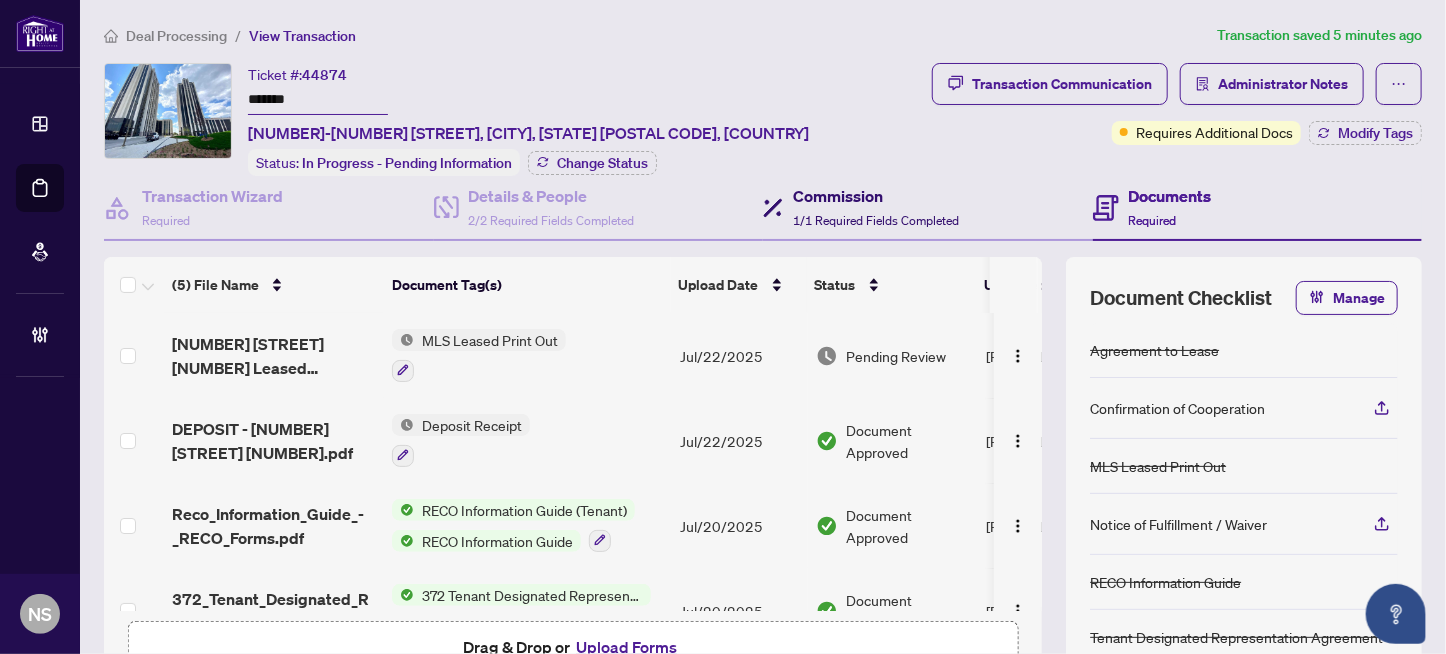 click on "Commission" at bounding box center (876, 196) 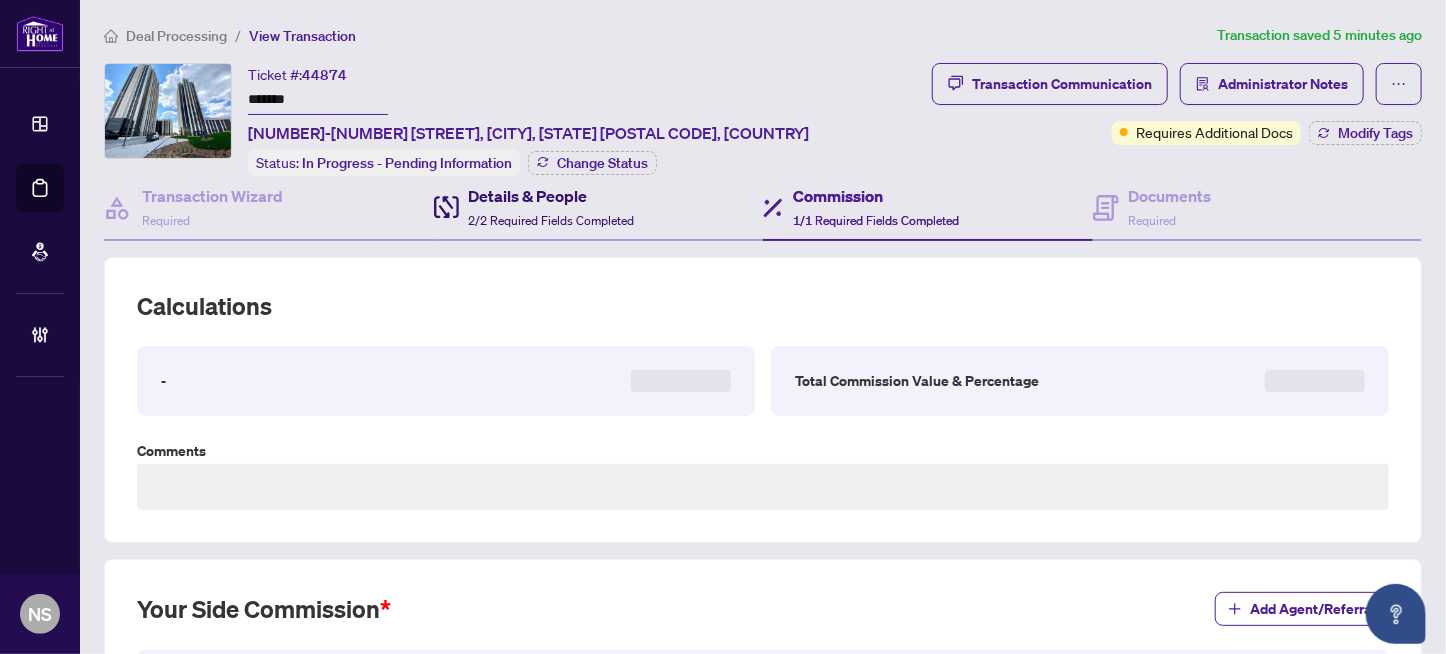click on "Details & People" at bounding box center (552, 196) 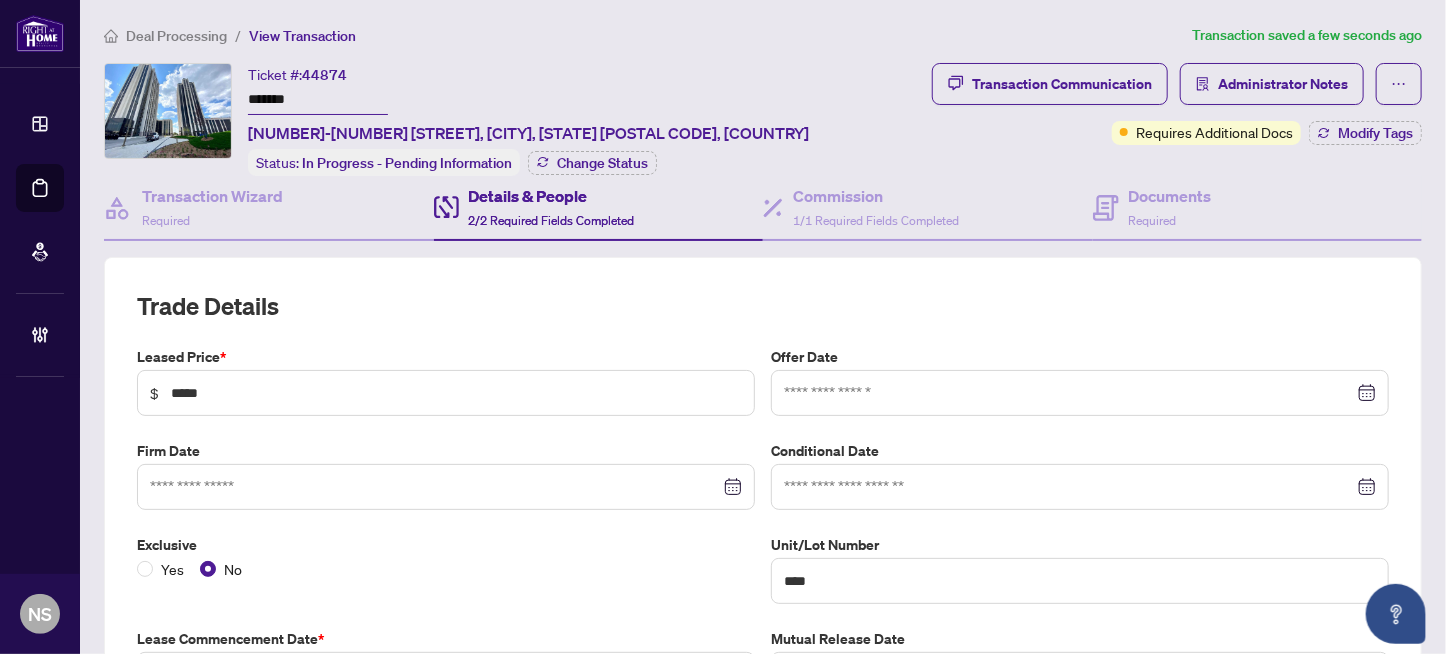 type on "**********" 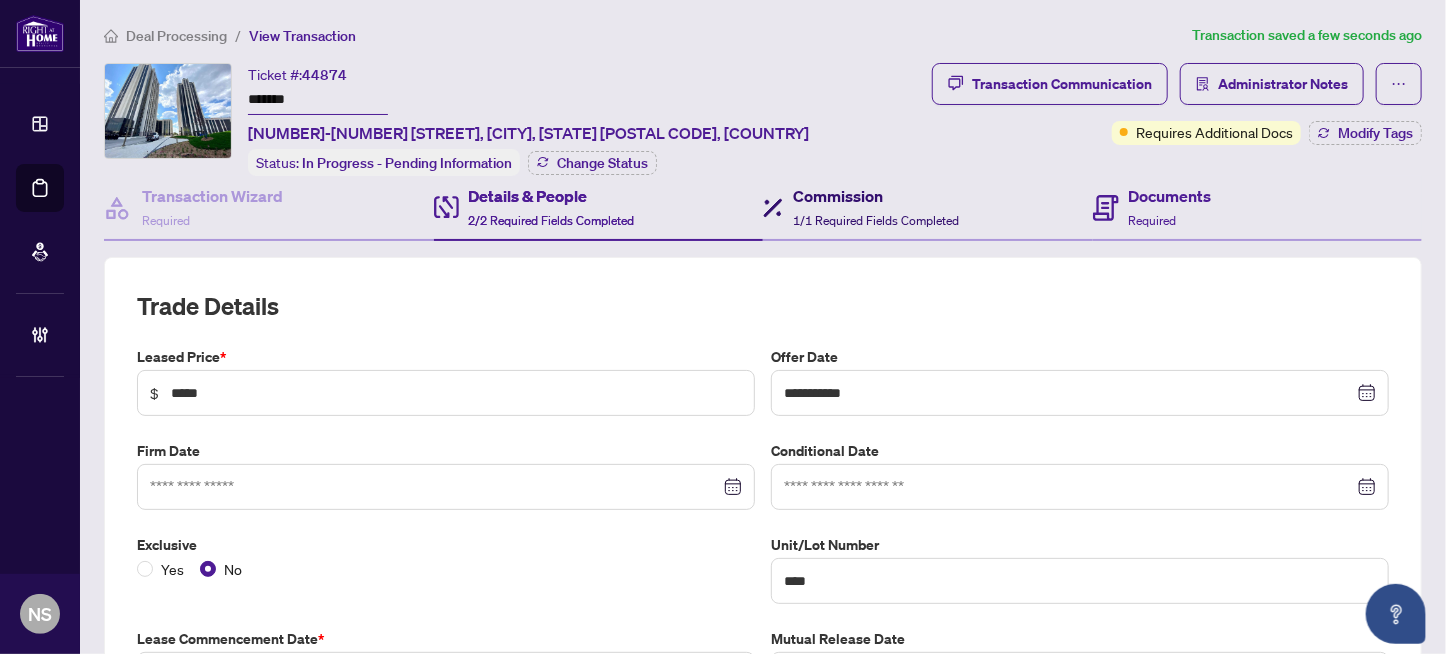 drag, startPoint x: 876, startPoint y: 191, endPoint x: 1199, endPoint y: 229, distance: 325.2276 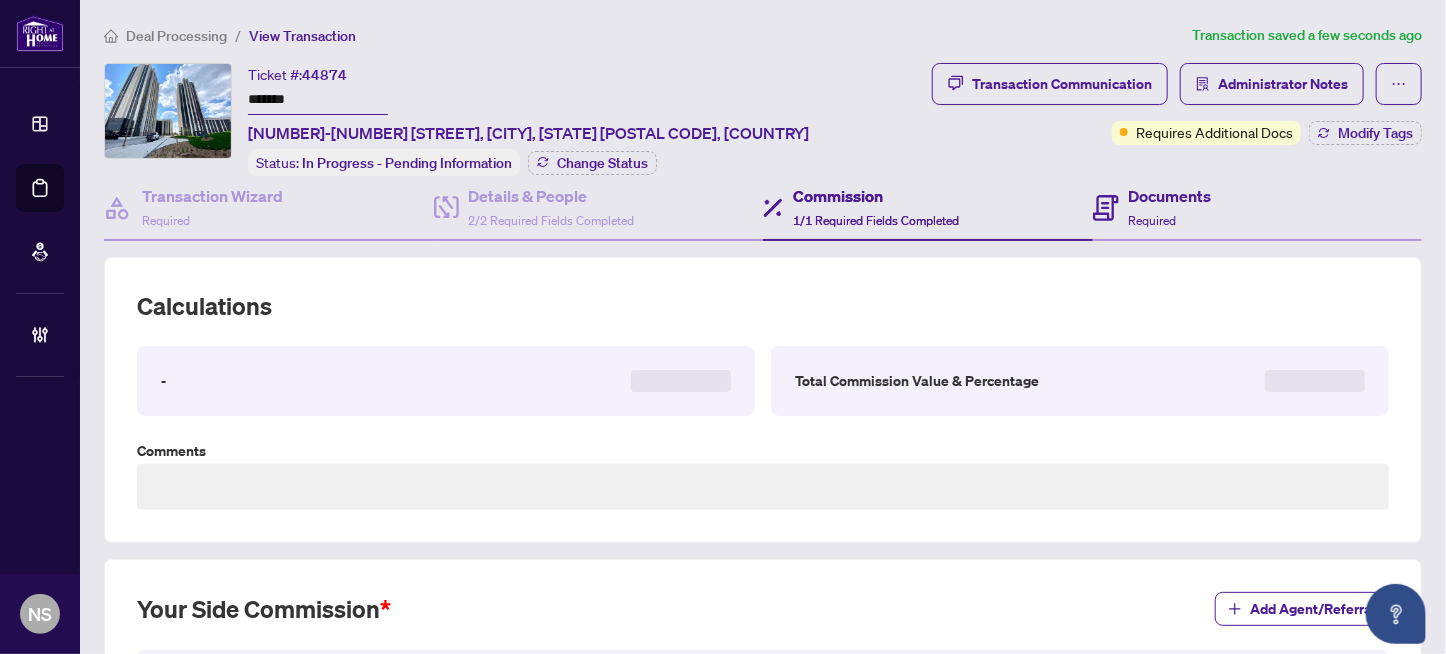 drag, startPoint x: 1200, startPoint y: 227, endPoint x: 1165, endPoint y: 217, distance: 36.40055 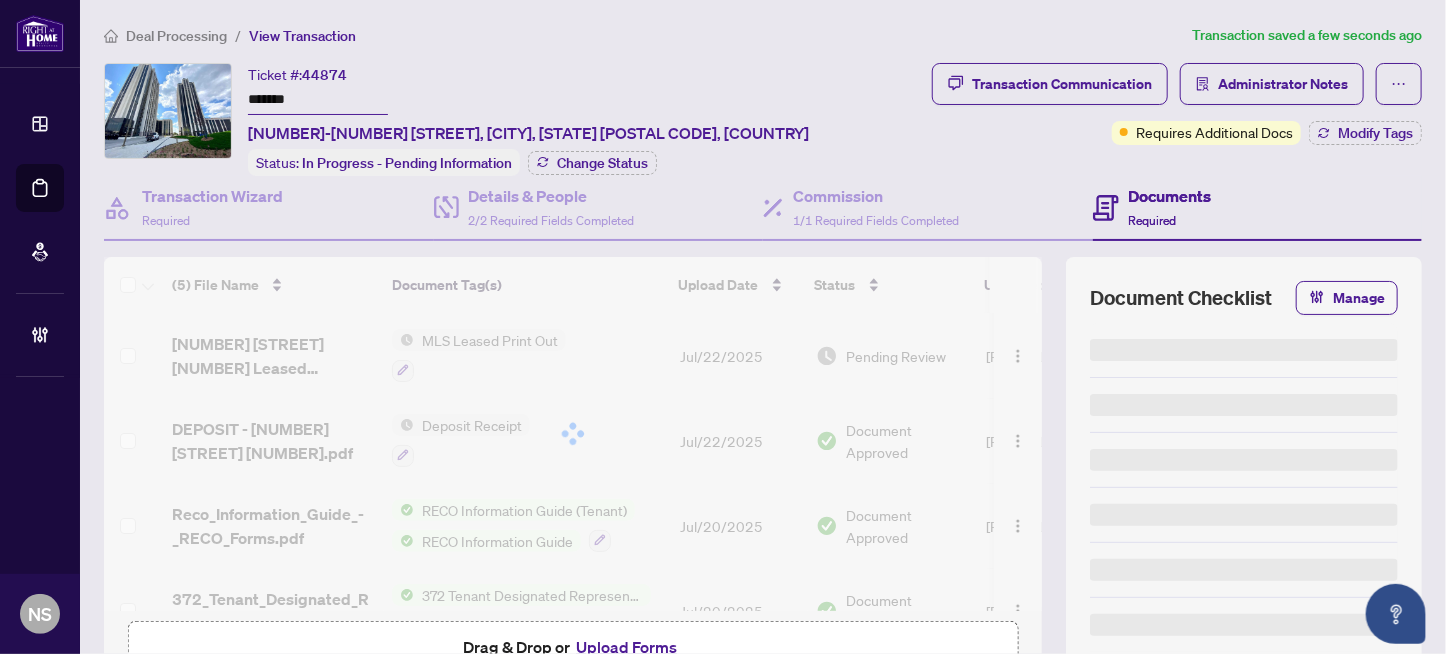 click on "Required" at bounding box center [1153, 220] 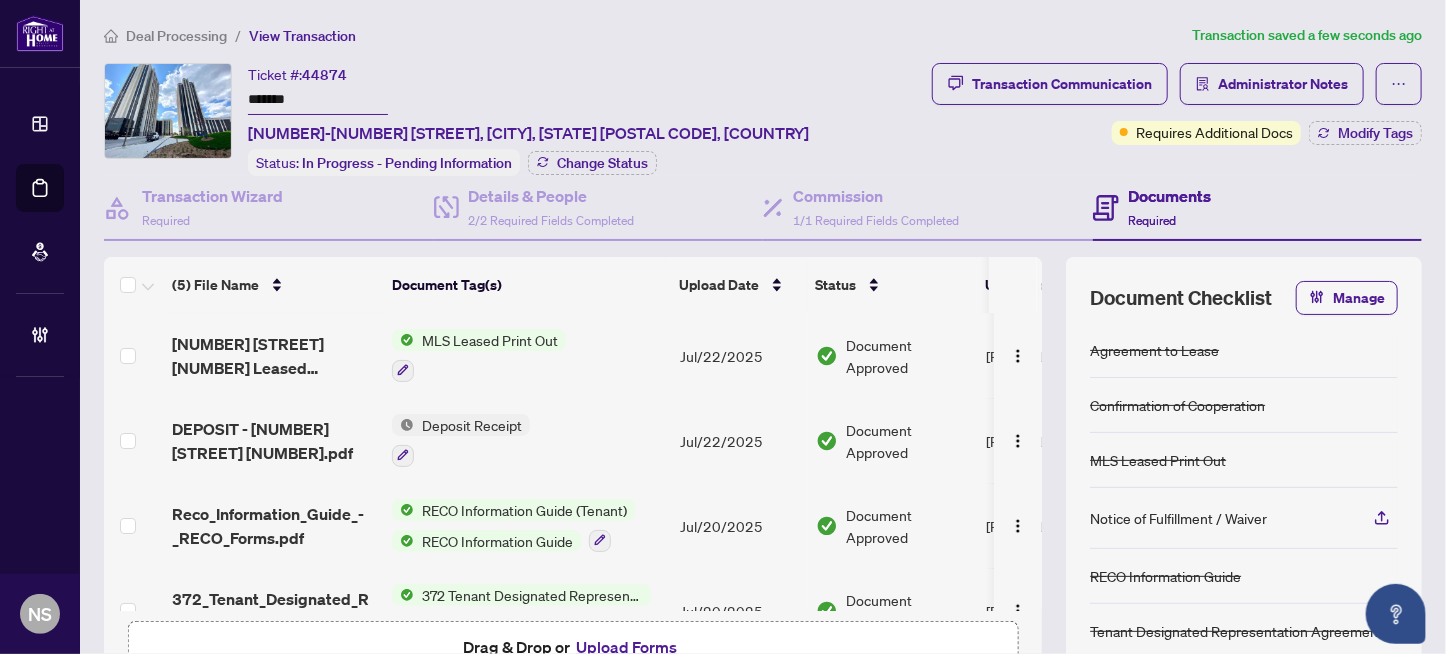 scroll, scrollTop: 128, scrollLeft: 0, axis: vertical 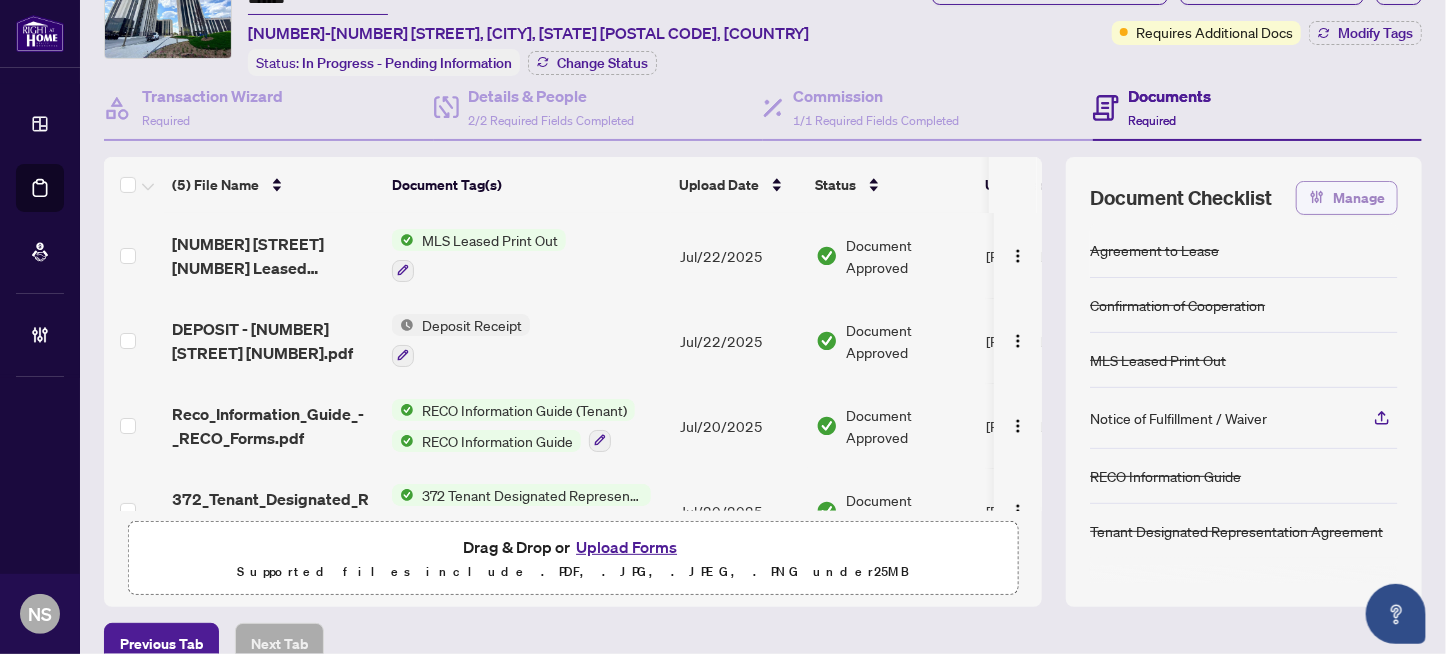 click on "Manage" at bounding box center [1359, 198] 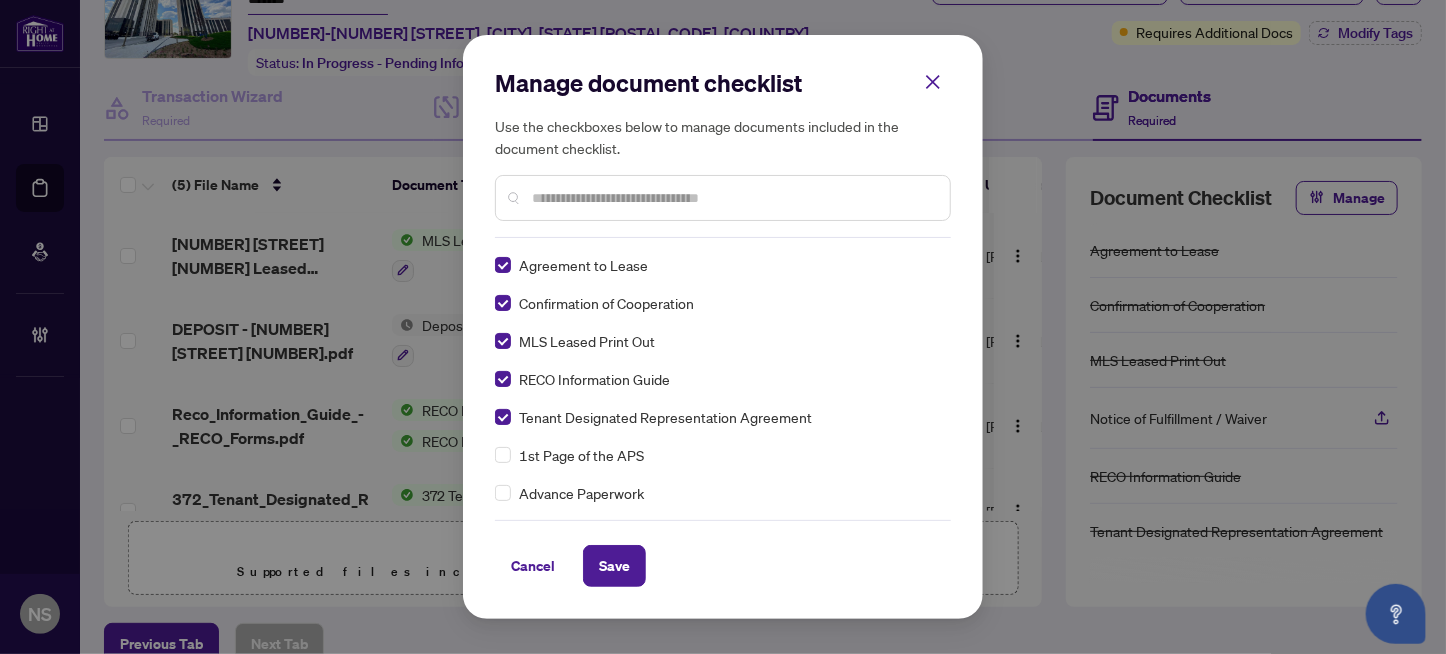 scroll, scrollTop: 0, scrollLeft: 0, axis: both 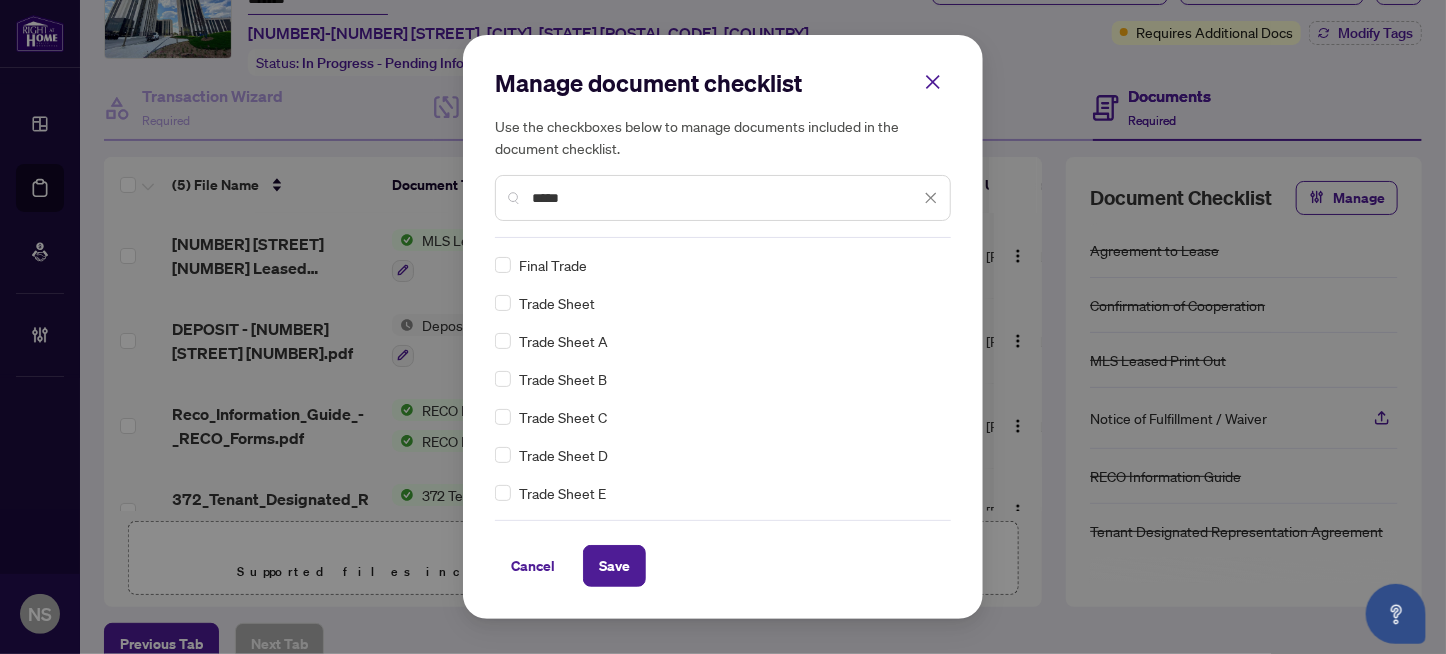 type on "*****" 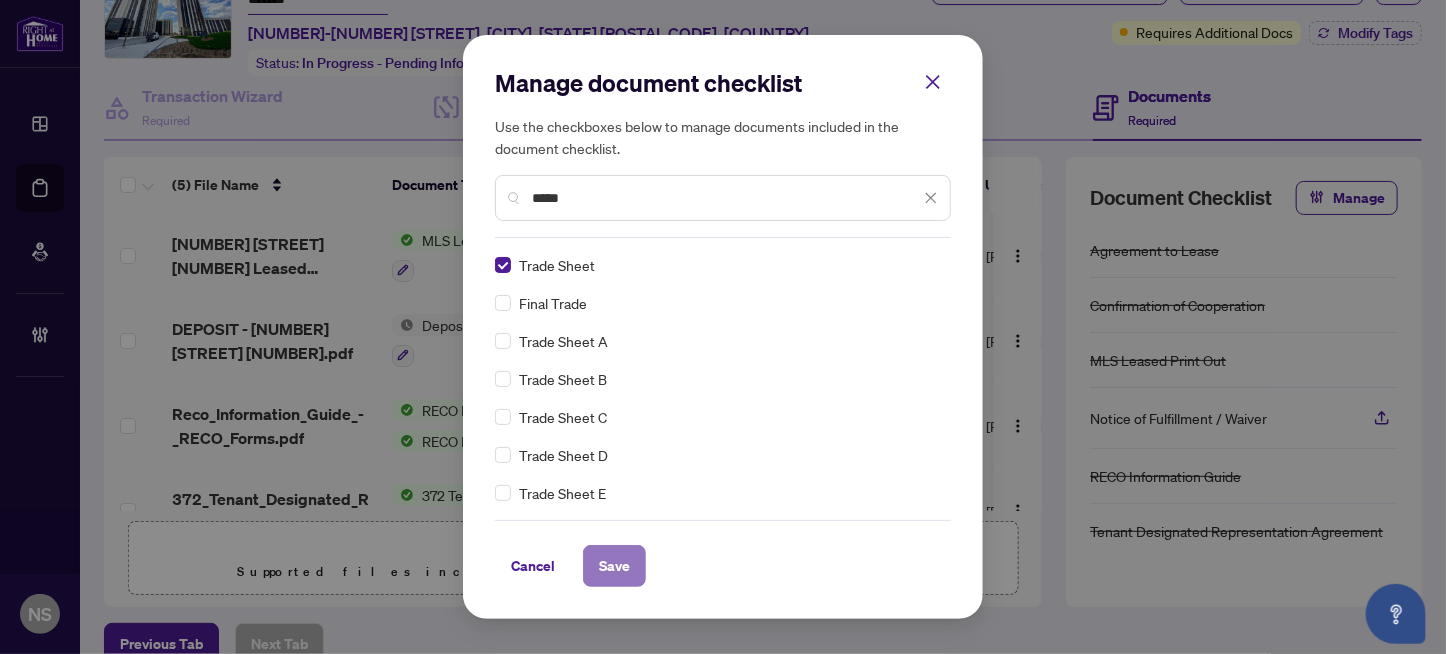 drag, startPoint x: 612, startPoint y: 567, endPoint x: 585, endPoint y: 548, distance: 33.01515 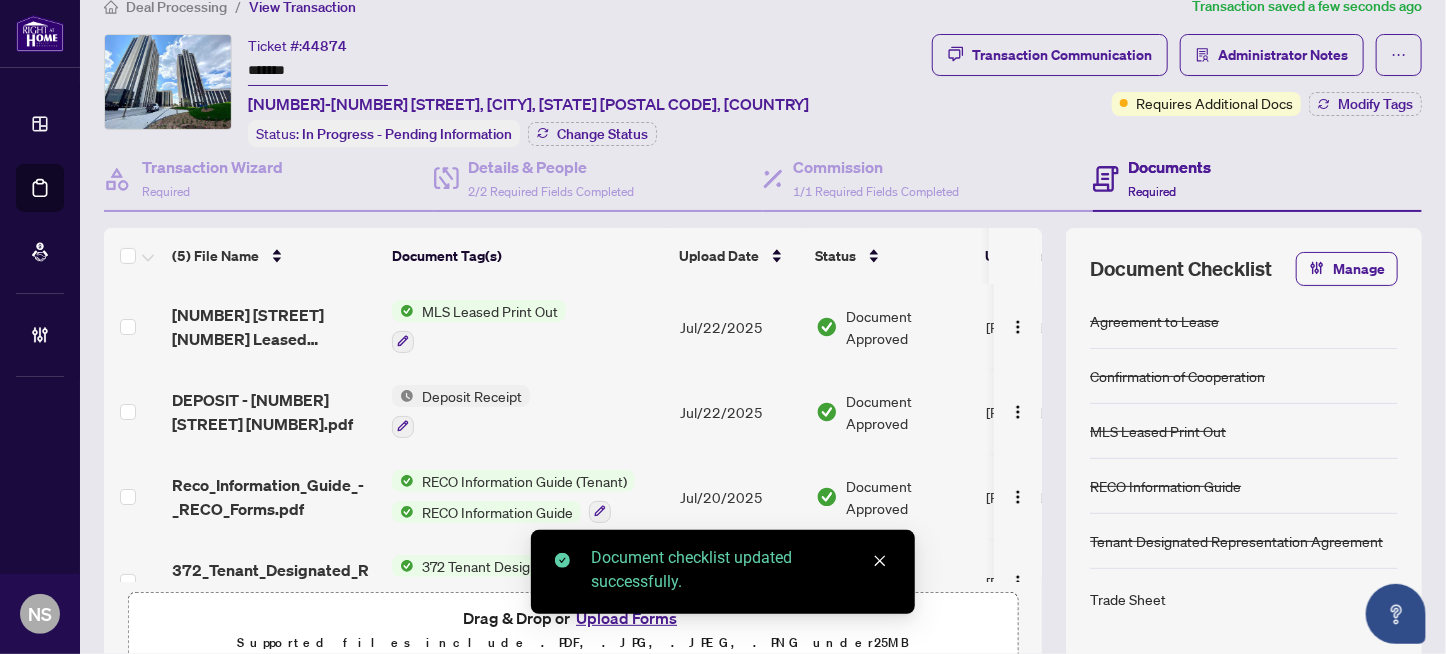 scroll, scrollTop: 0, scrollLeft: 0, axis: both 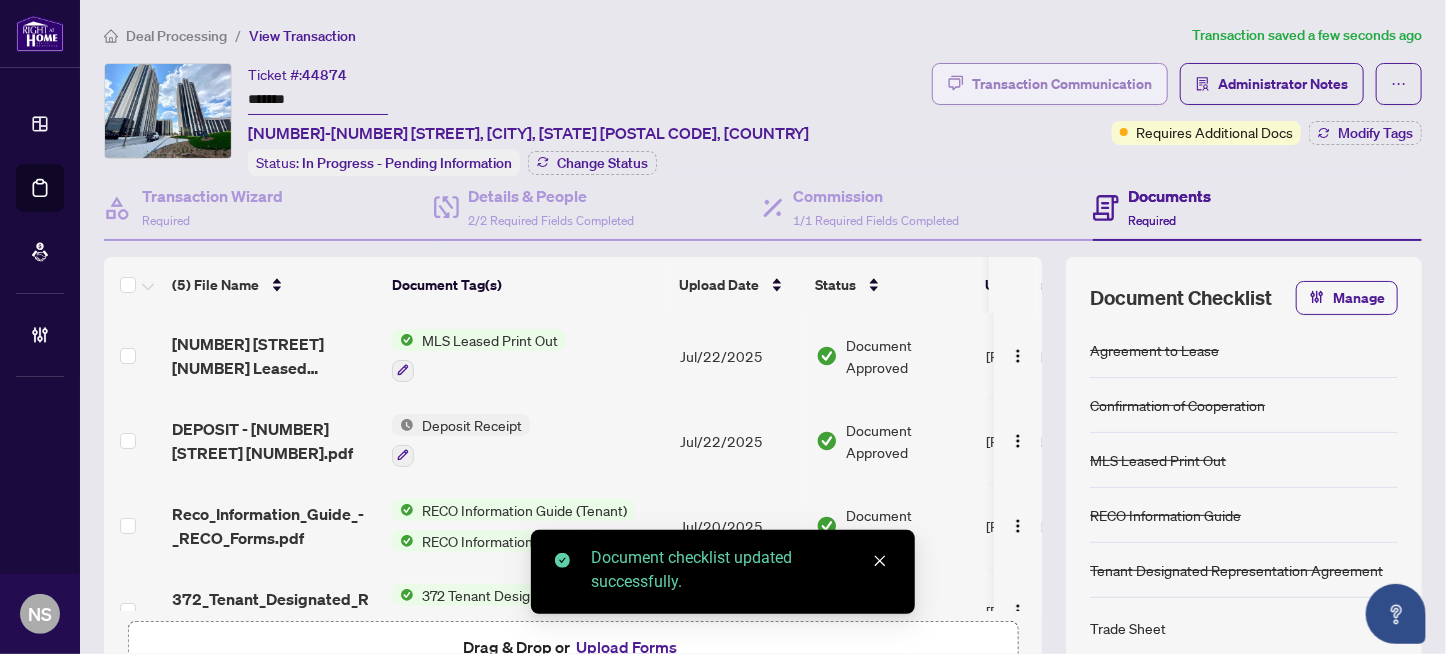 click on "Transaction Communication" at bounding box center (1062, 84) 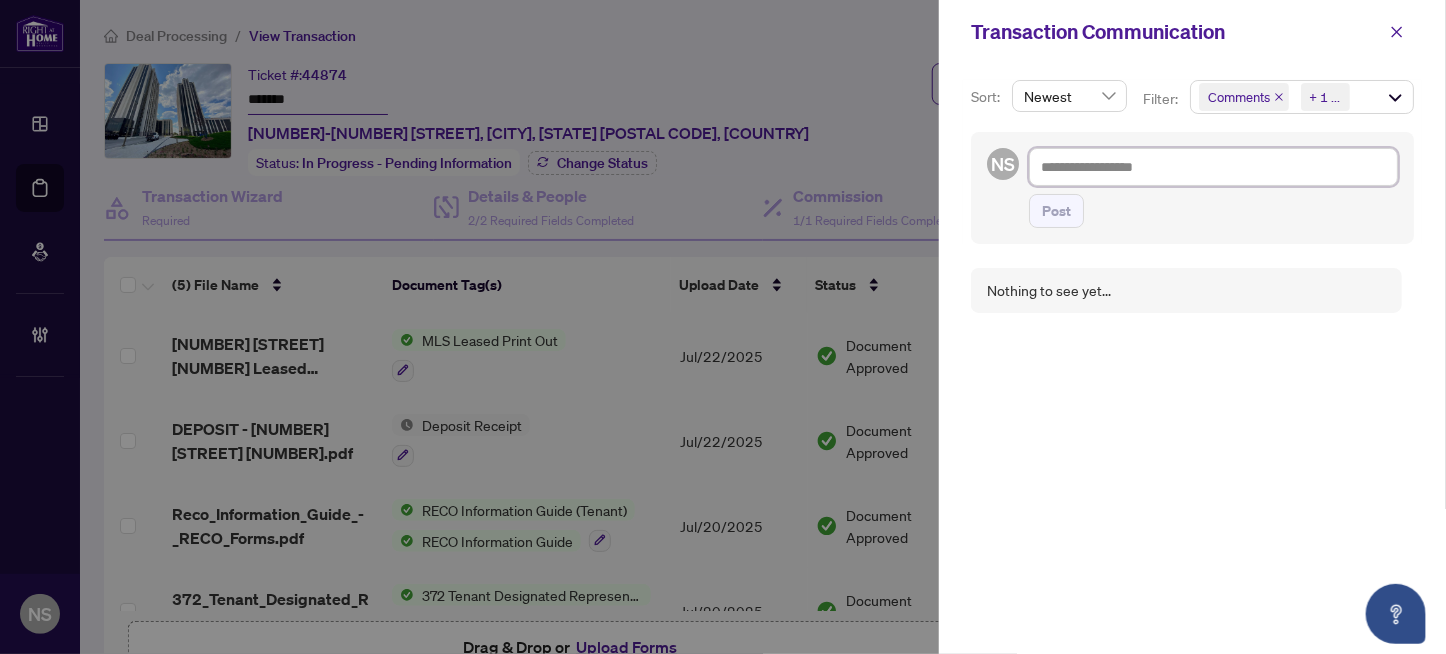 click at bounding box center [1213, 167] 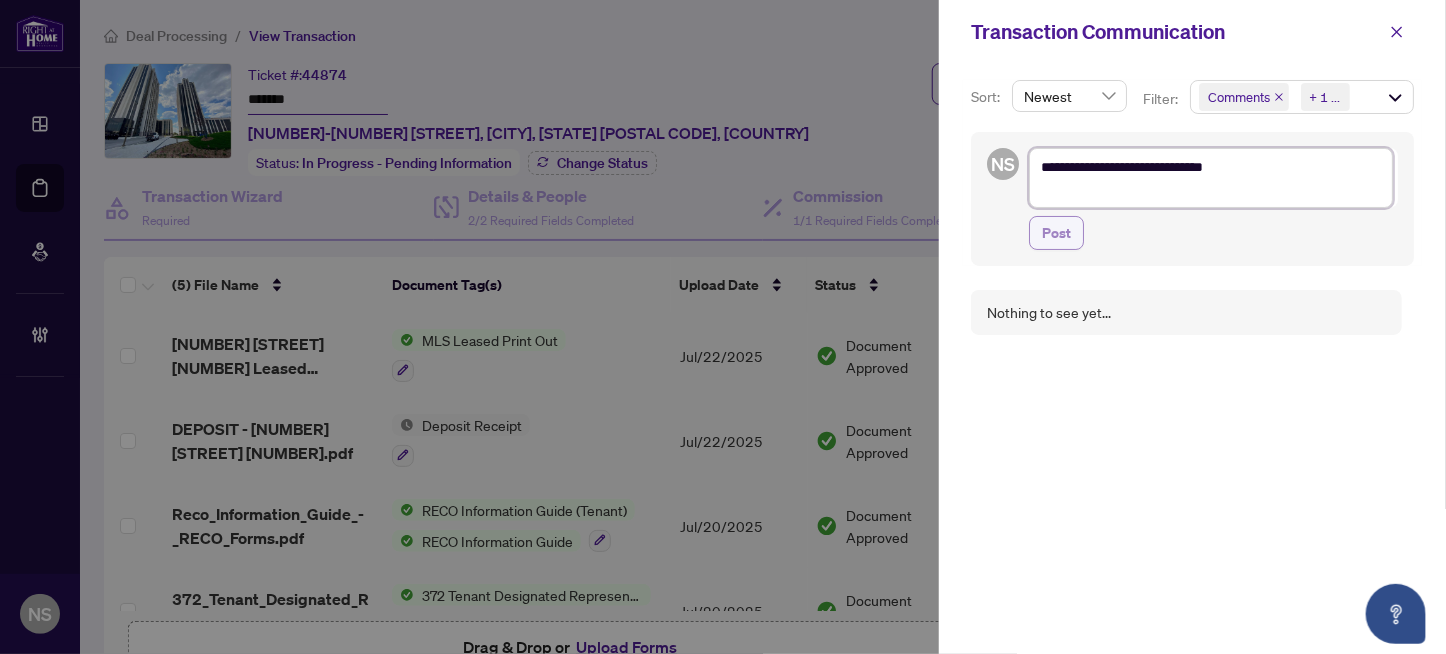 type on "**********" 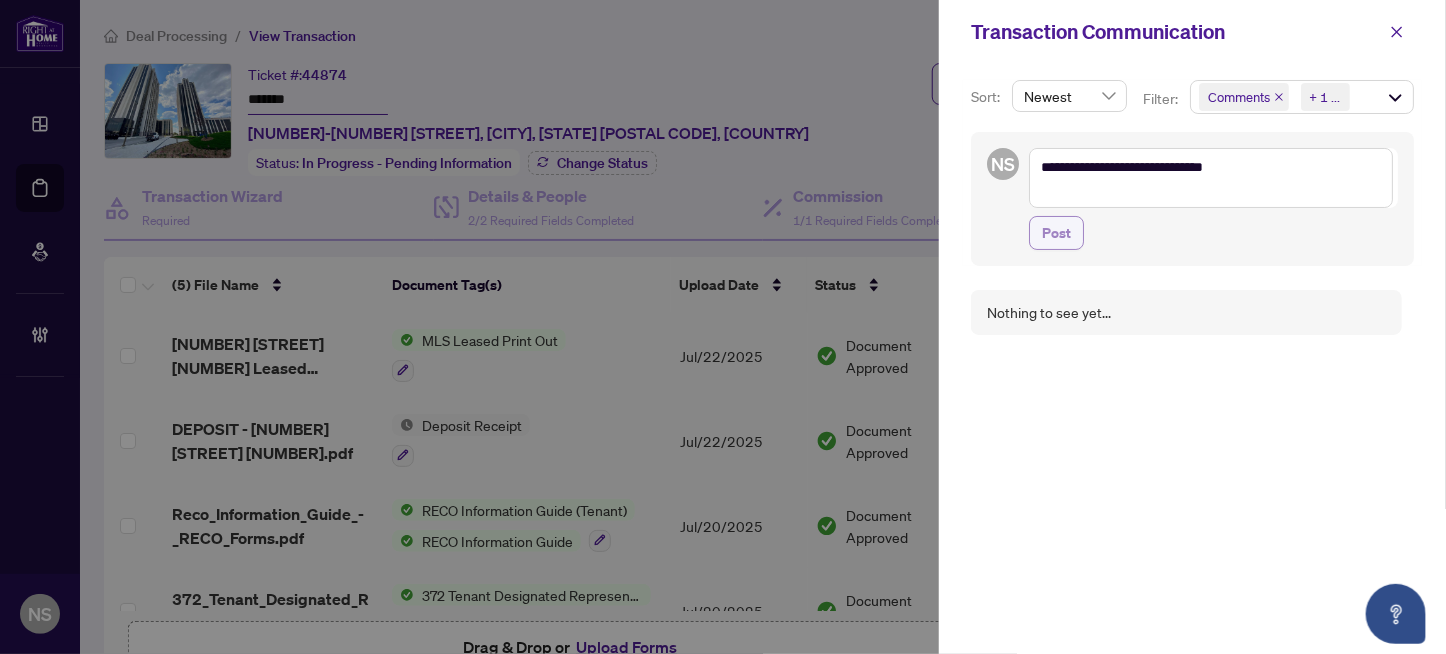 click on "Post" at bounding box center (1056, 233) 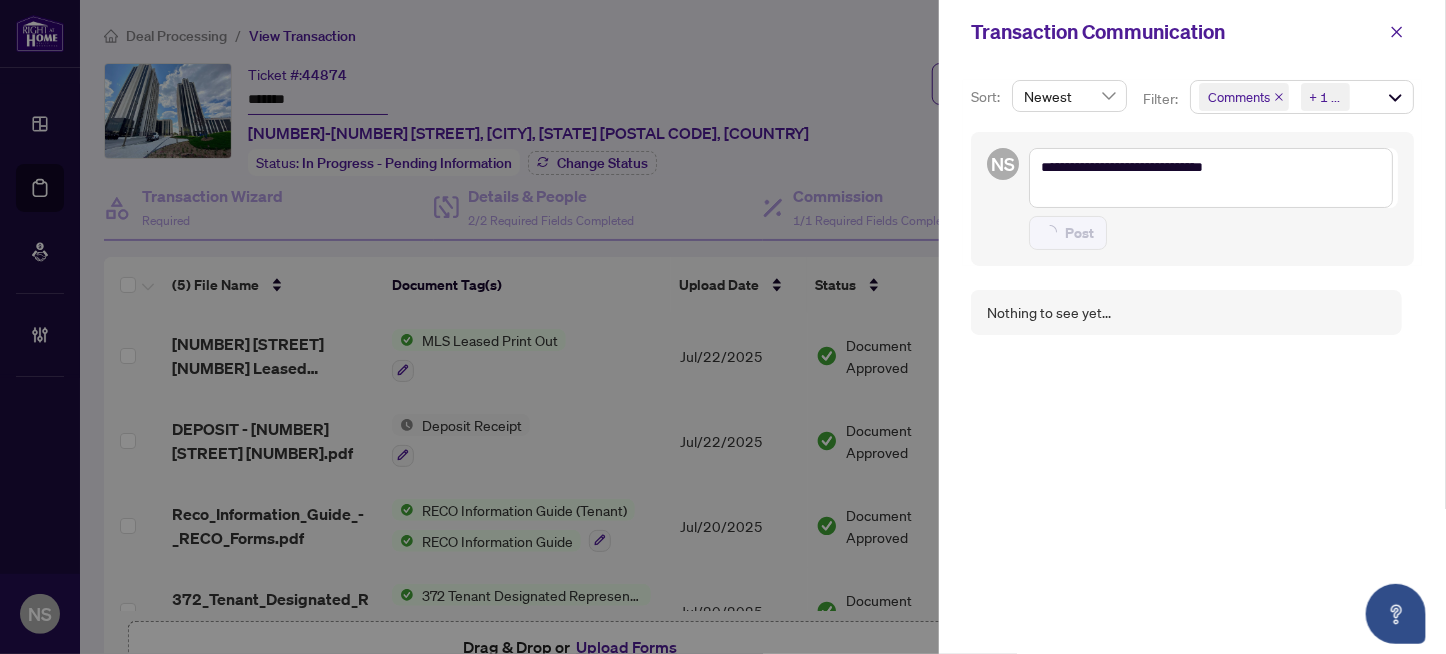 type on "**********" 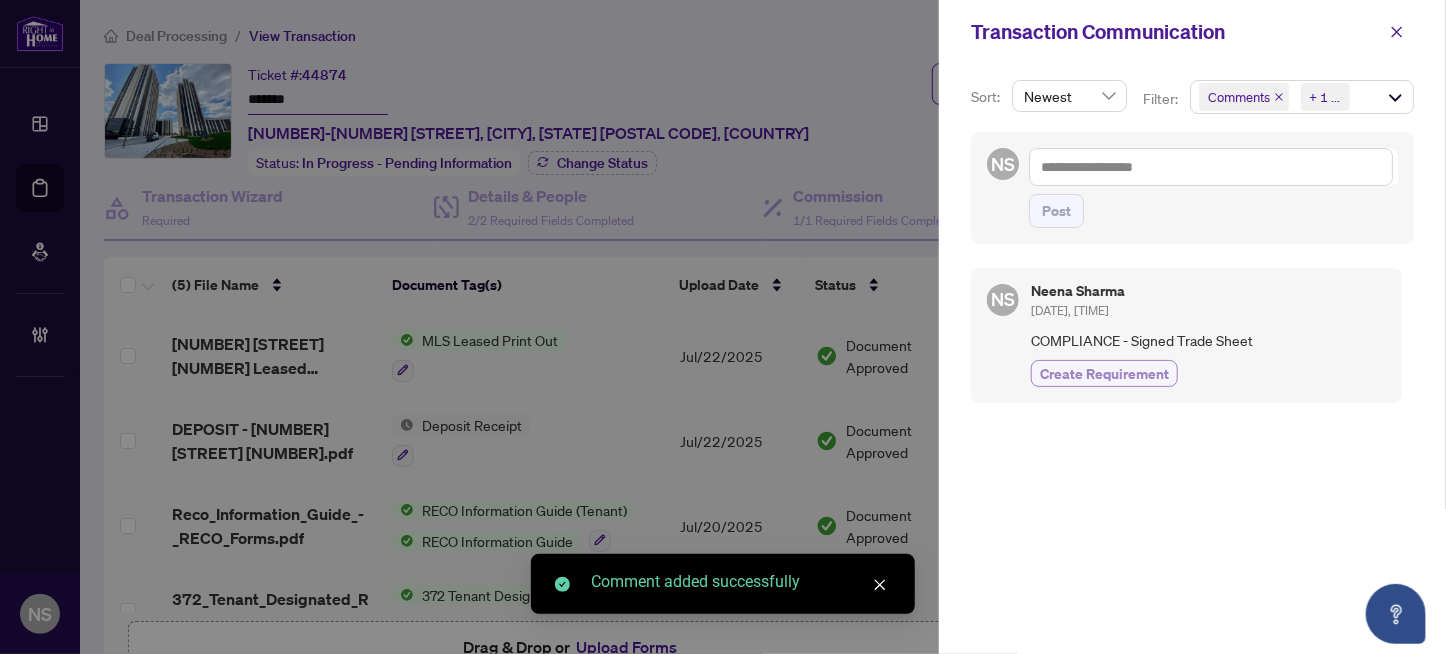 click on "Create Requirement" at bounding box center (1104, 373) 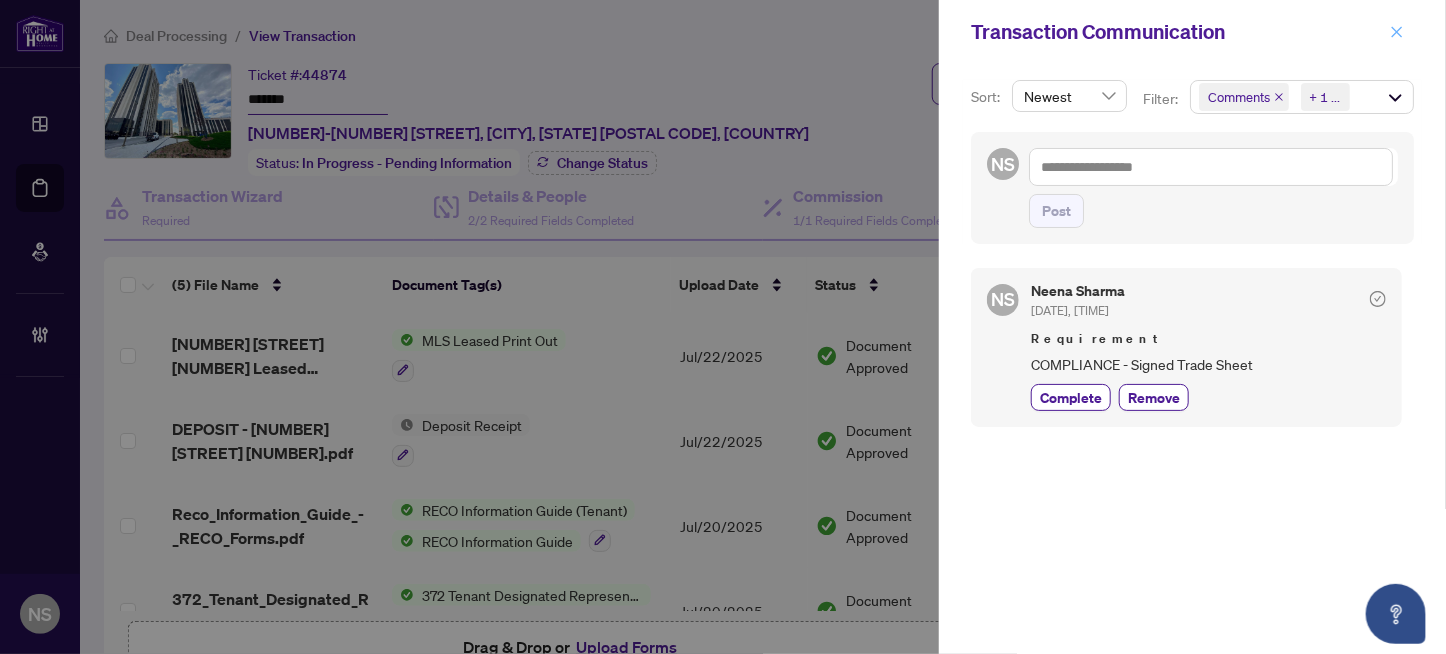 click 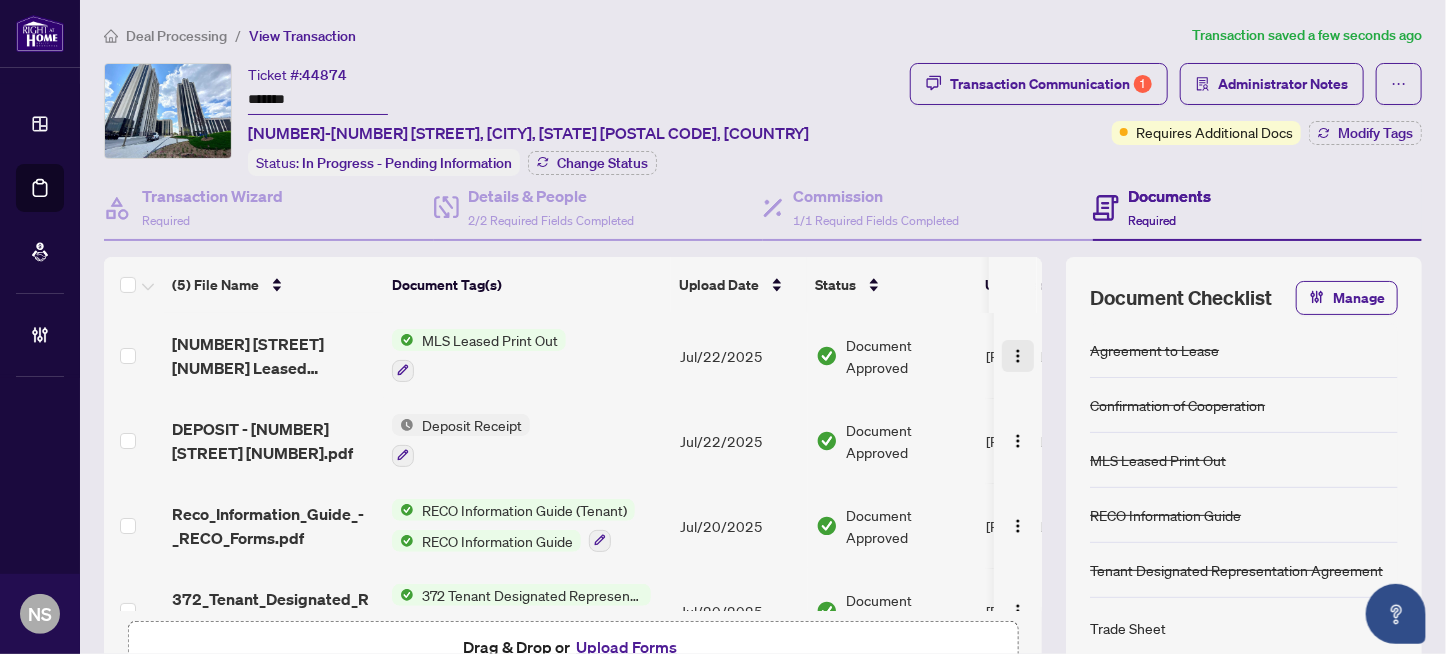 click at bounding box center [1018, 356] 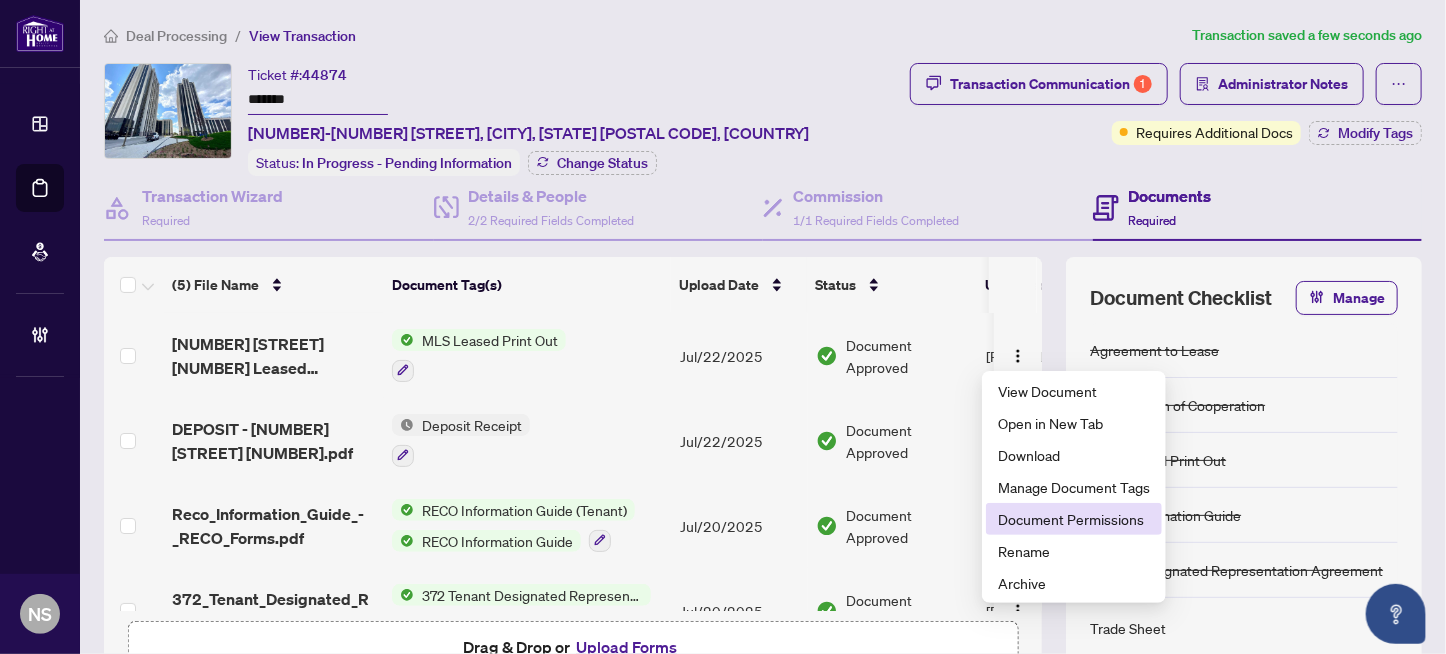 click on "Document Permissions" at bounding box center [1074, 519] 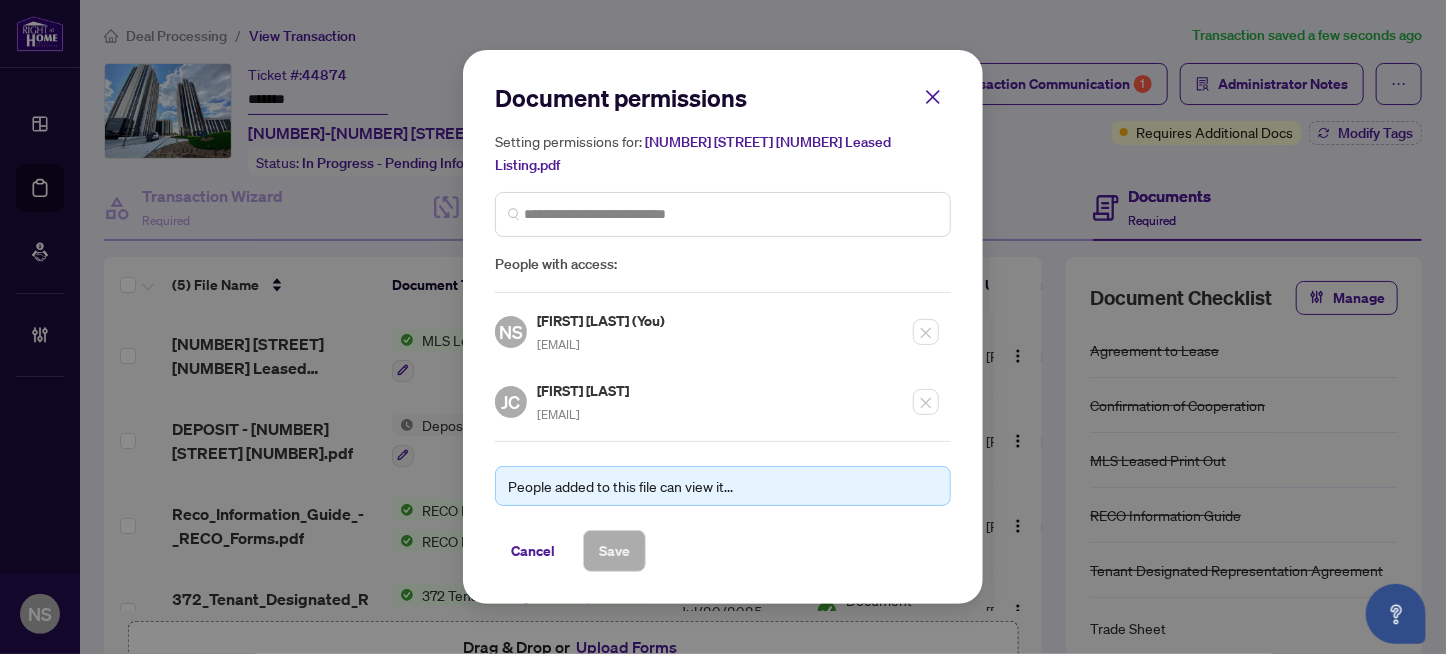 drag, startPoint x: 935, startPoint y: 110, endPoint x: 935, endPoint y: 157, distance: 47 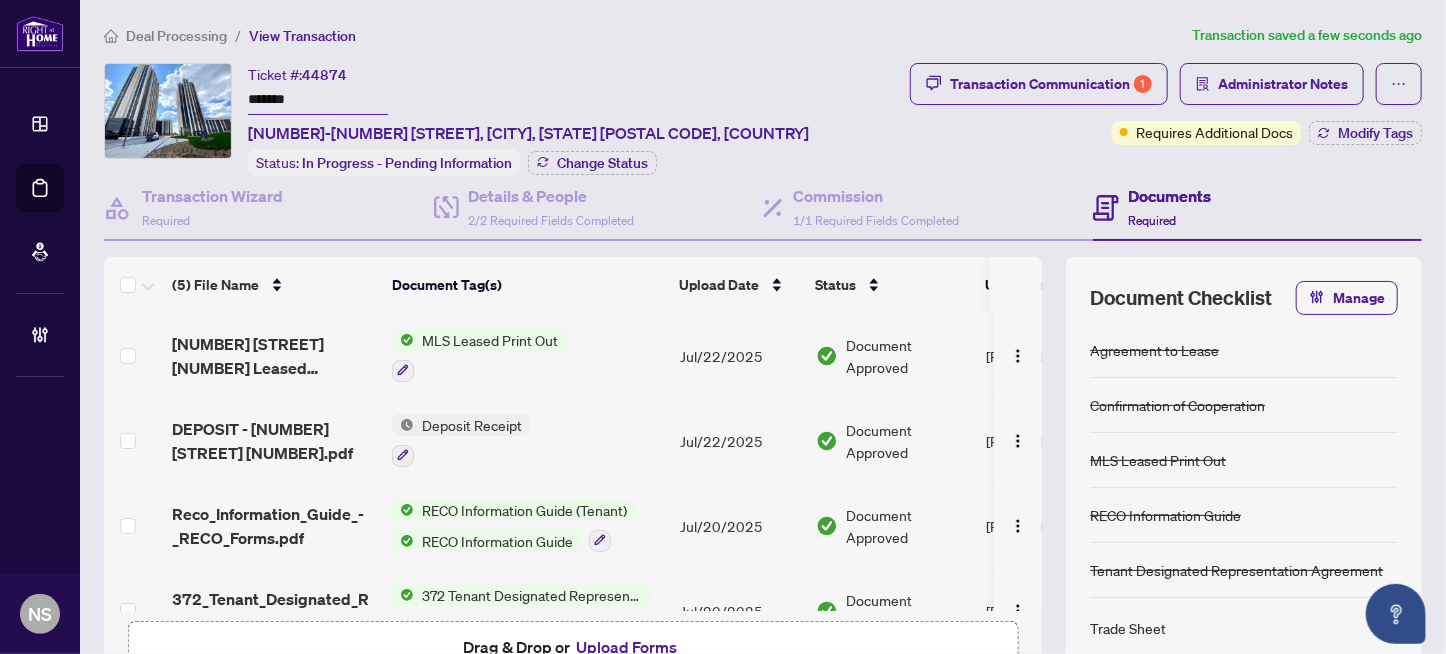 scroll, scrollTop: 128, scrollLeft: 0, axis: vertical 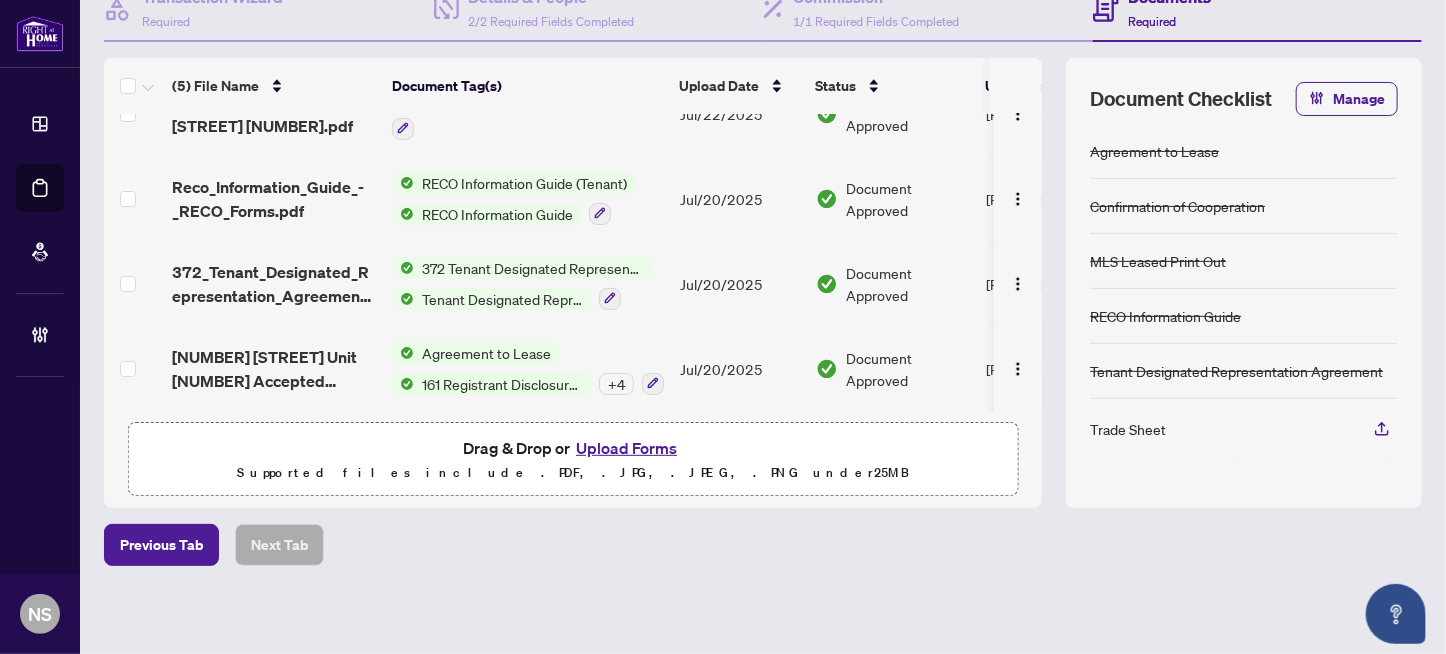 click on "Upload Forms" at bounding box center [626, 448] 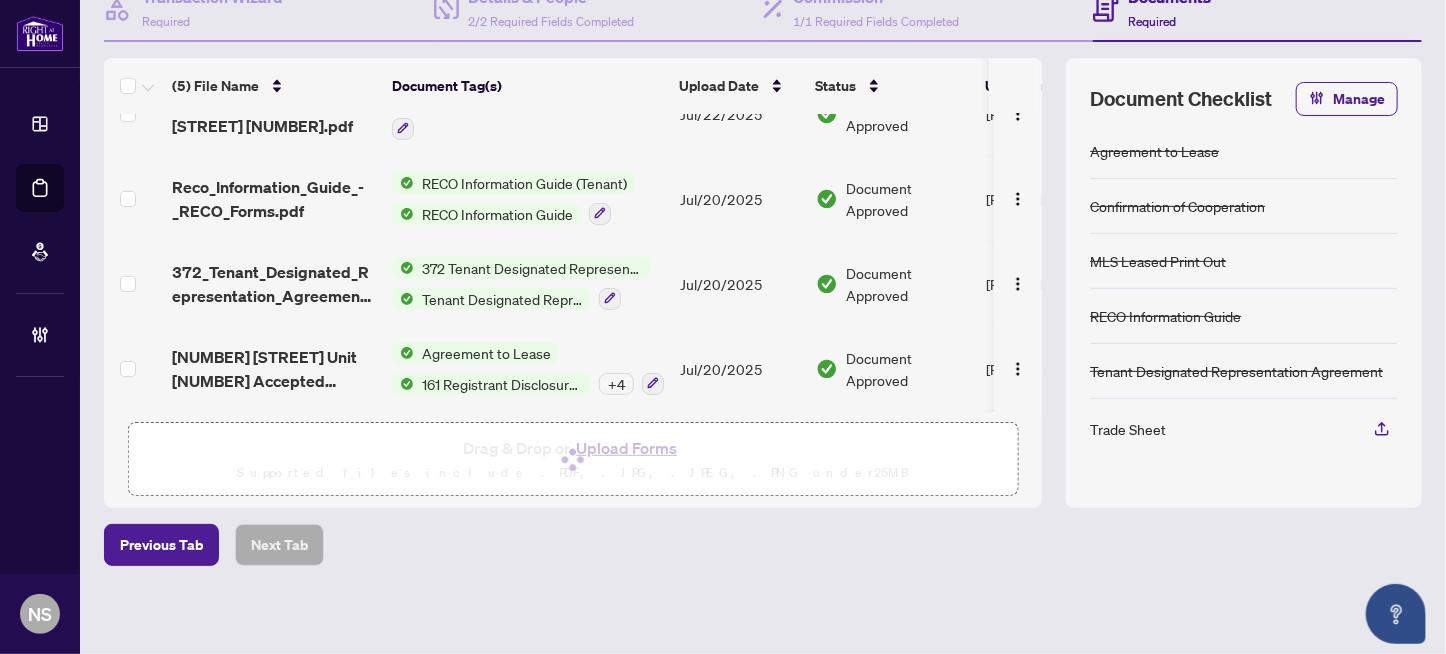 scroll, scrollTop: 0, scrollLeft: 0, axis: both 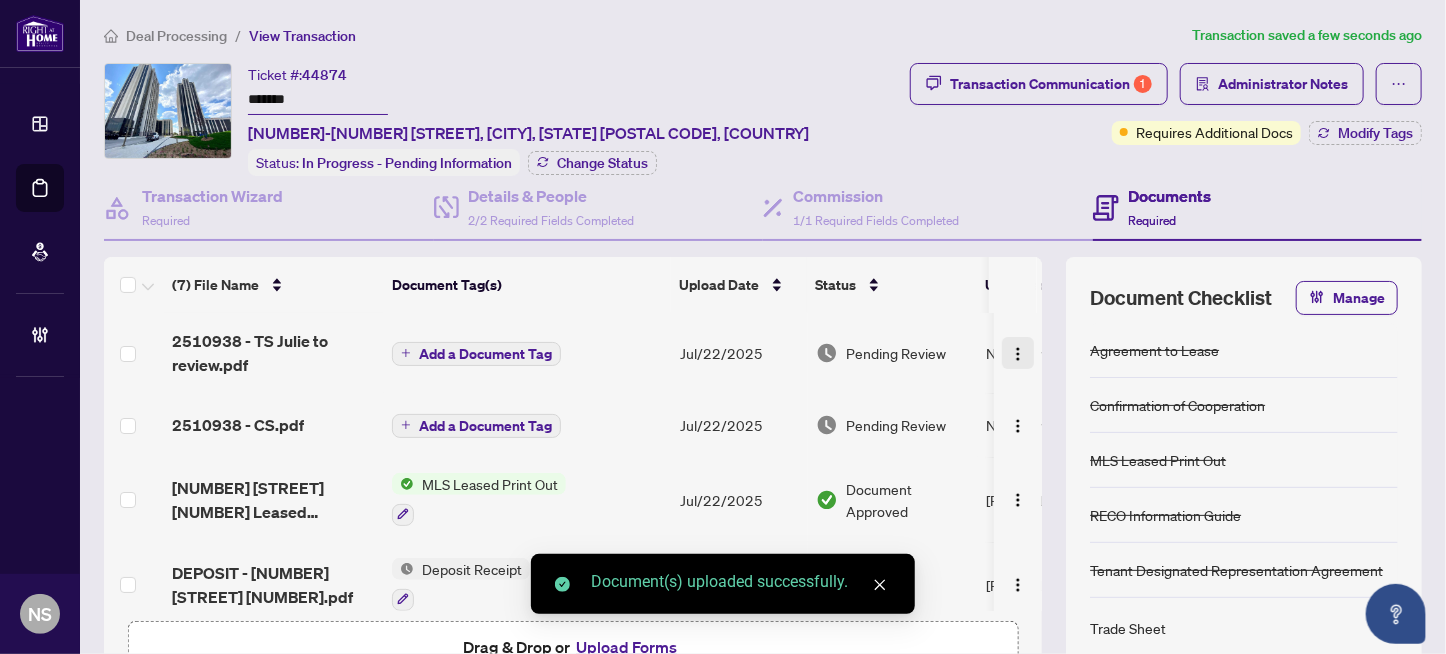 click at bounding box center (1018, 354) 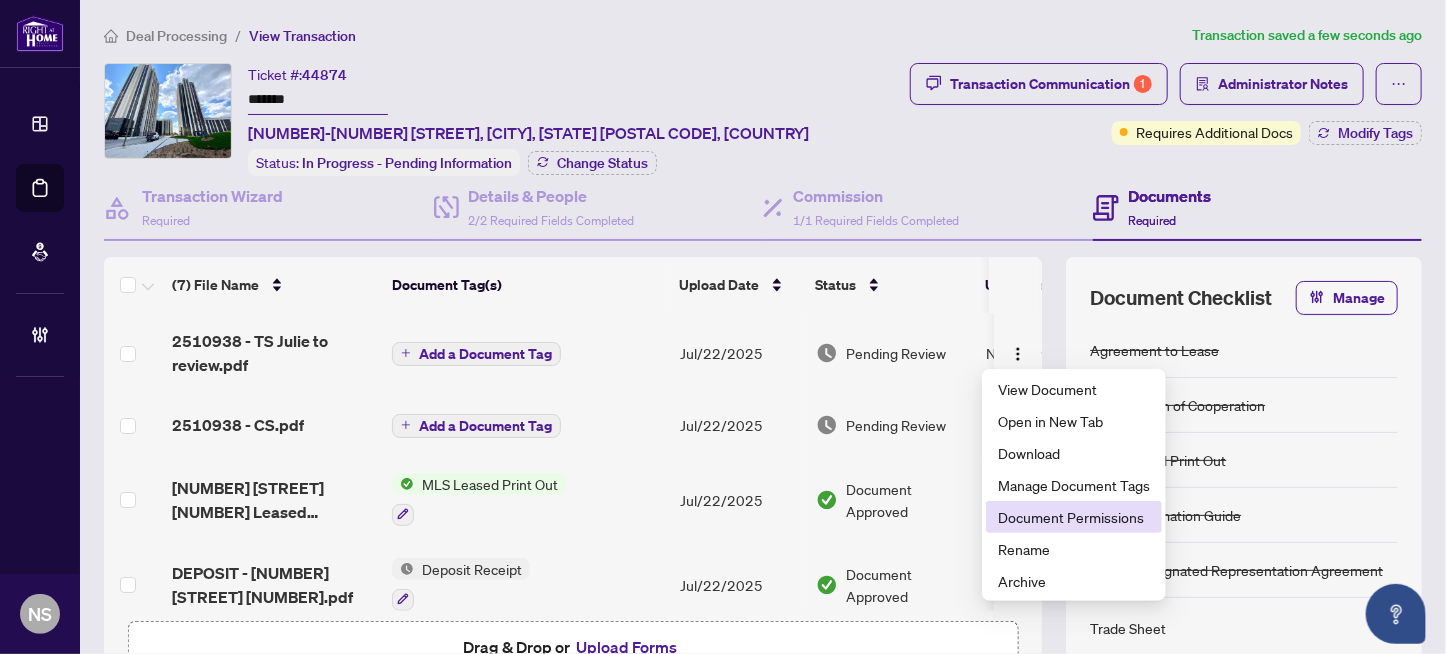 click on "Document Permissions" at bounding box center (1074, 517) 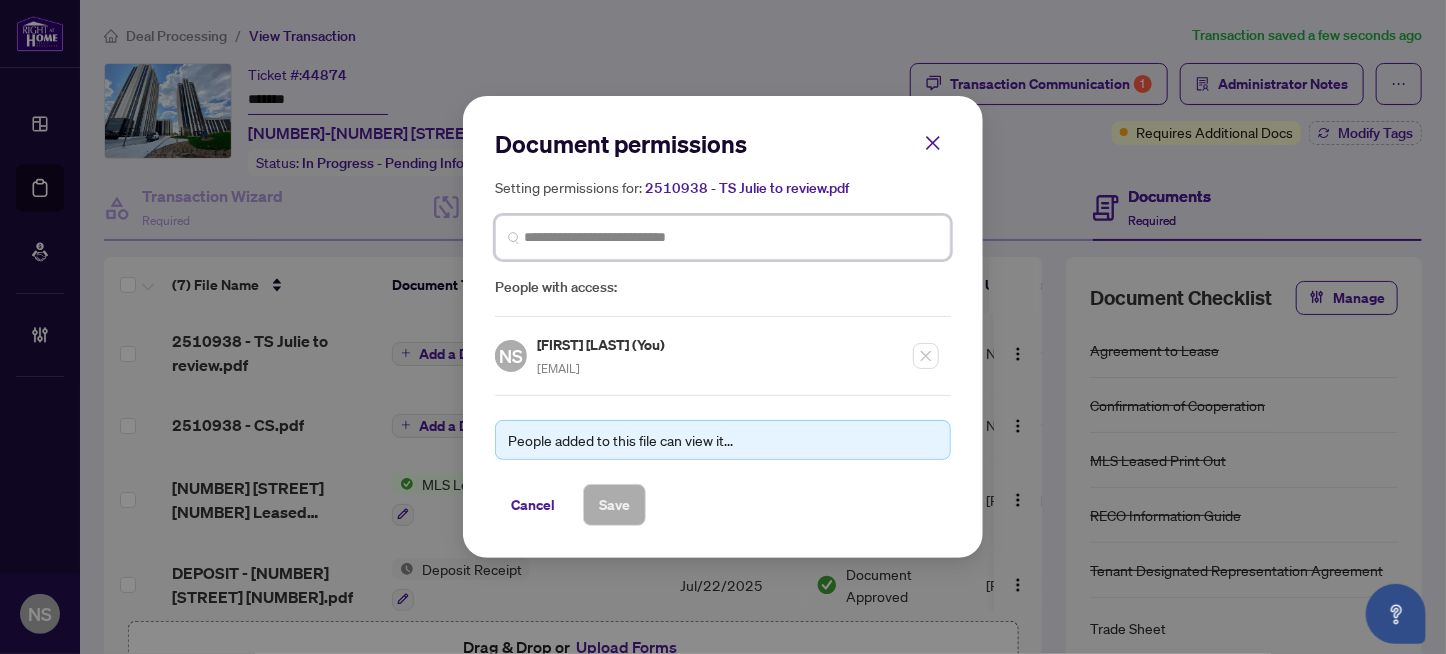 click at bounding box center [0, 0] 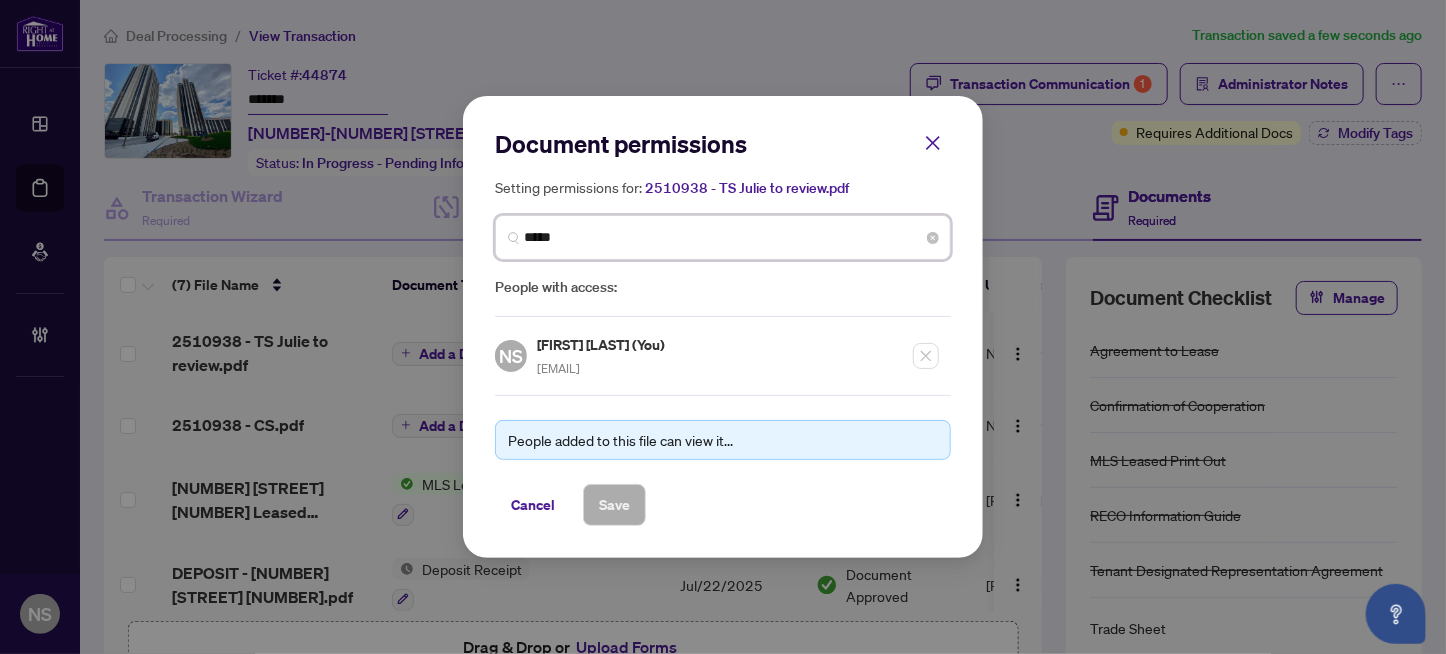 type on "*****" 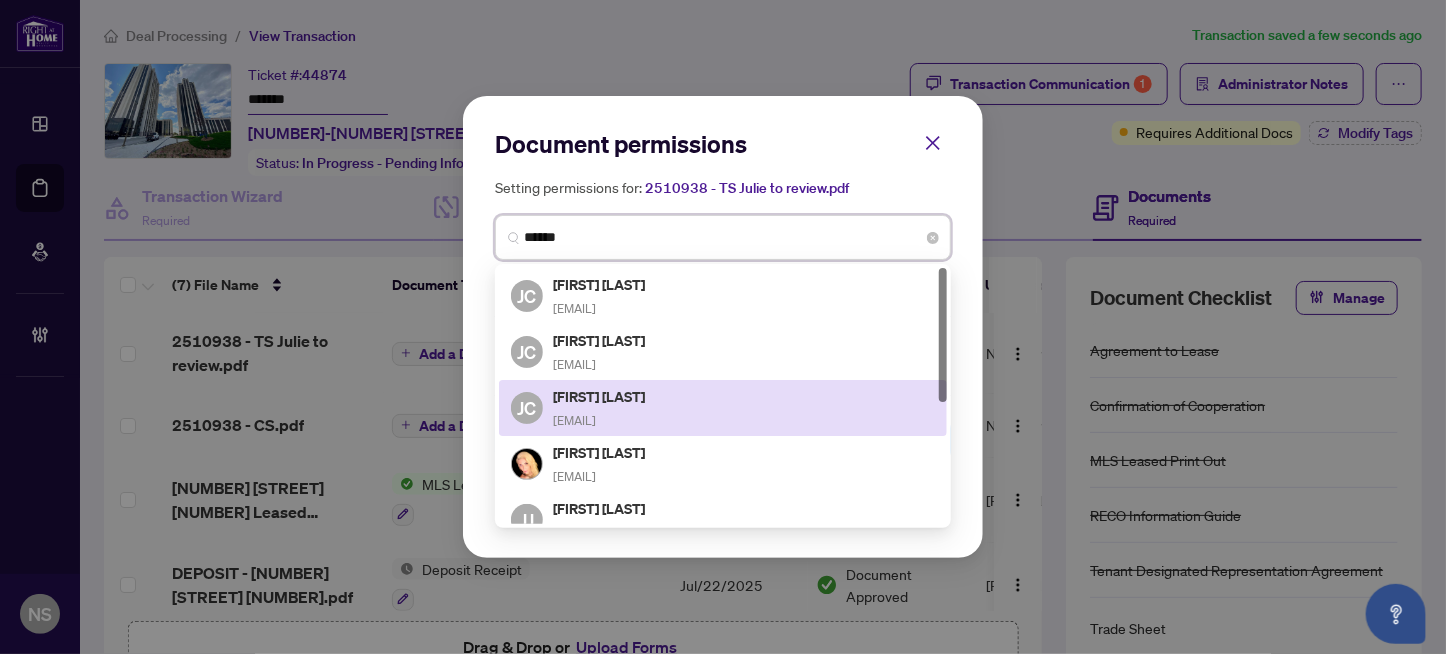click on "sellitwithjulie@gmail.com" at bounding box center (574, 420) 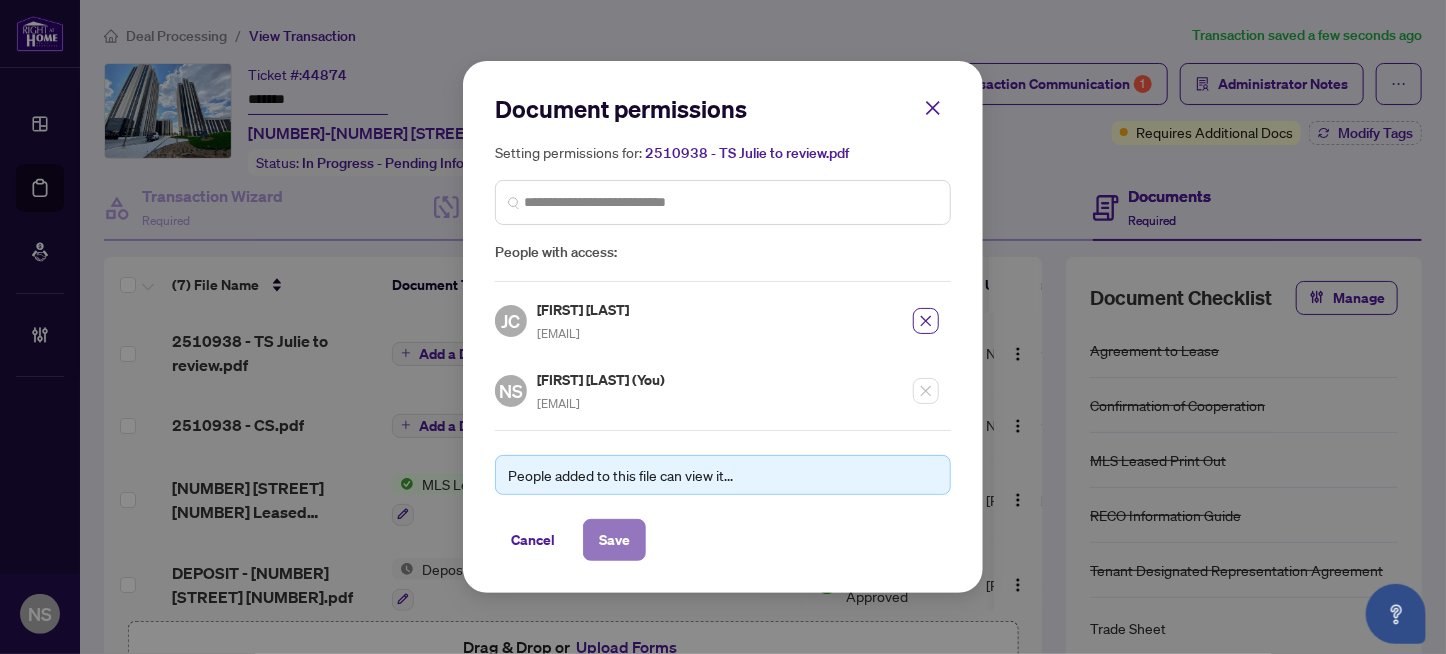 click on "Save" at bounding box center [614, 540] 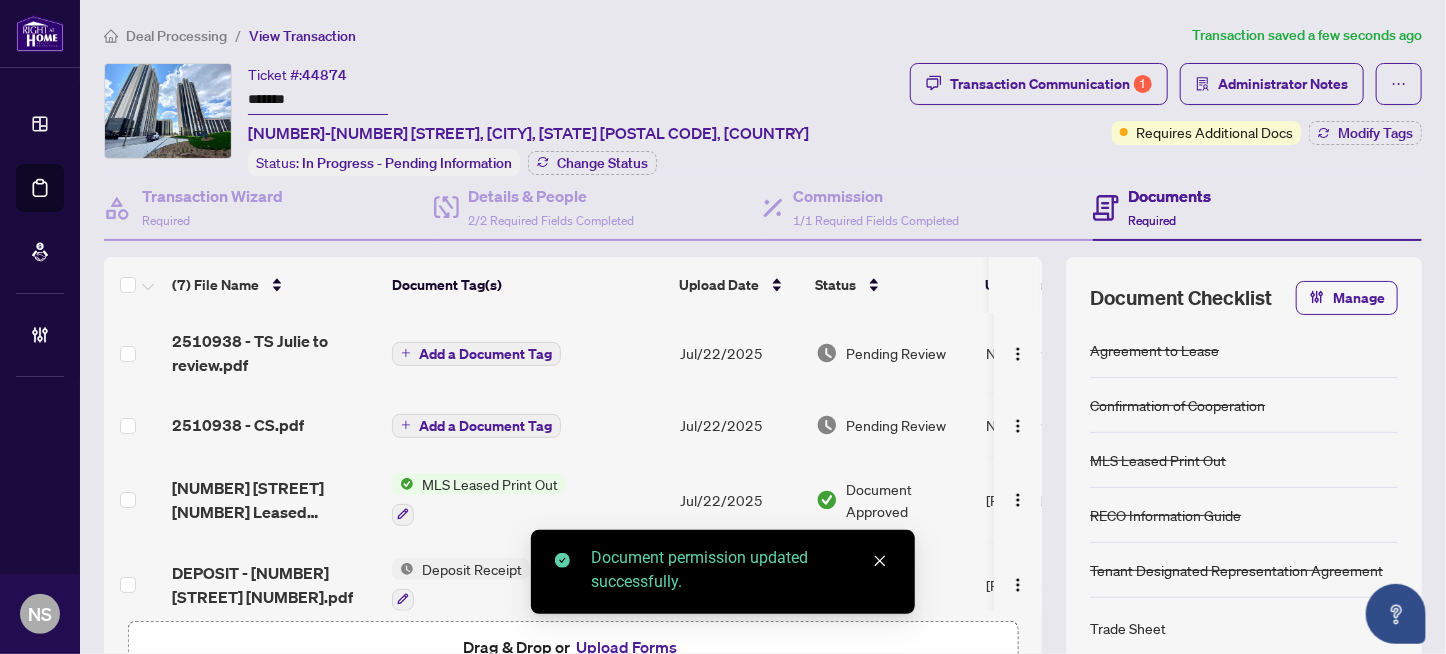 click on "Add a Document Tag" at bounding box center (485, 426) 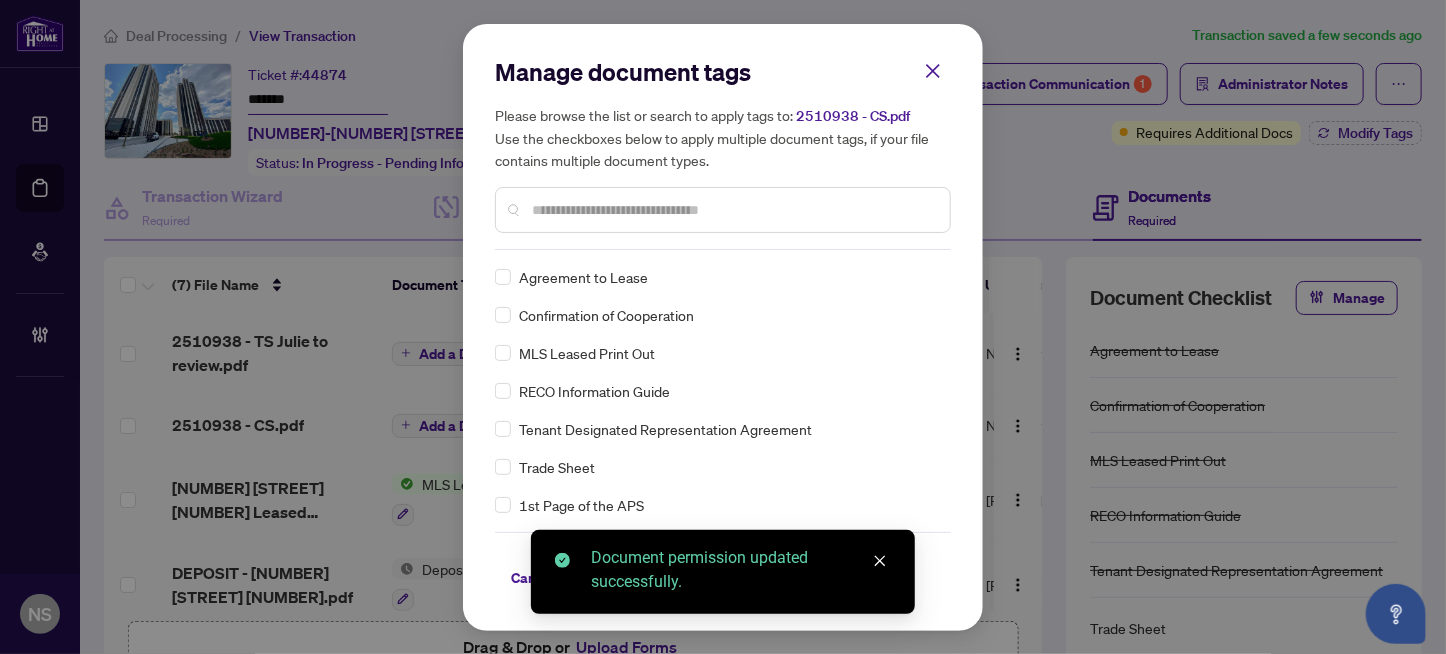 click at bounding box center [733, 210] 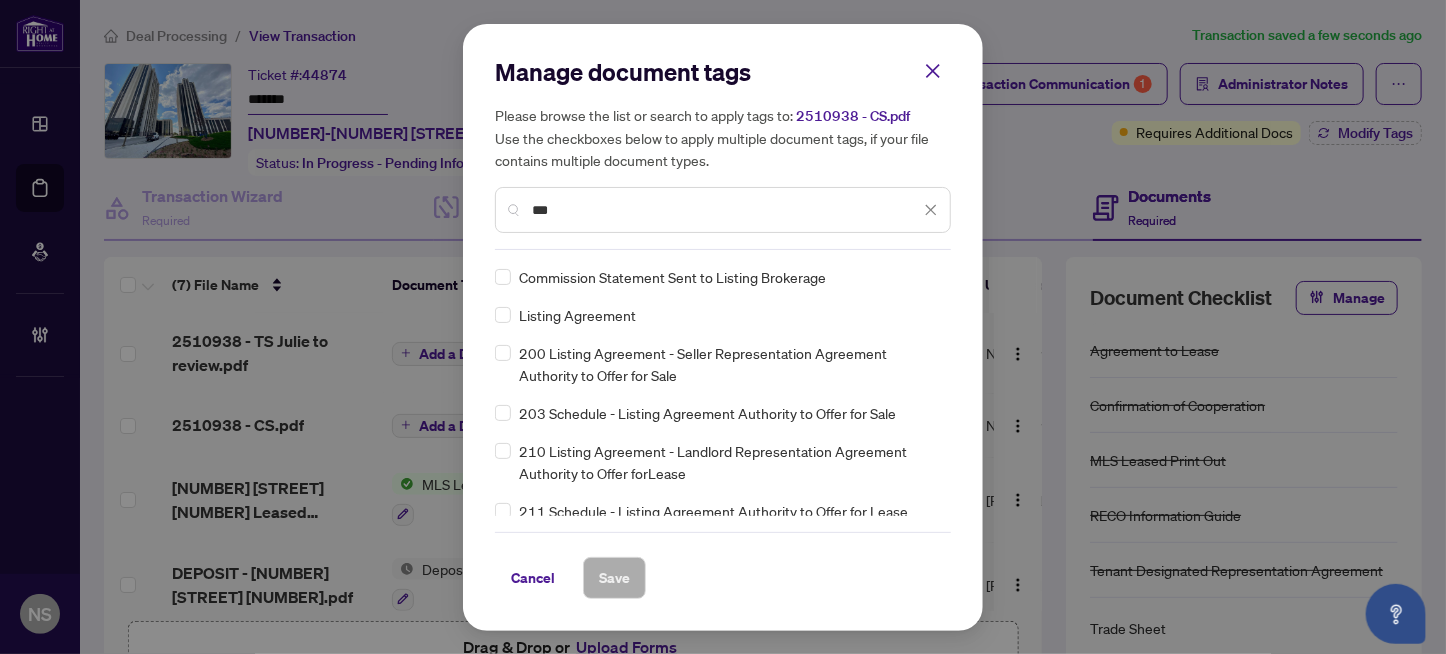 type on "***" 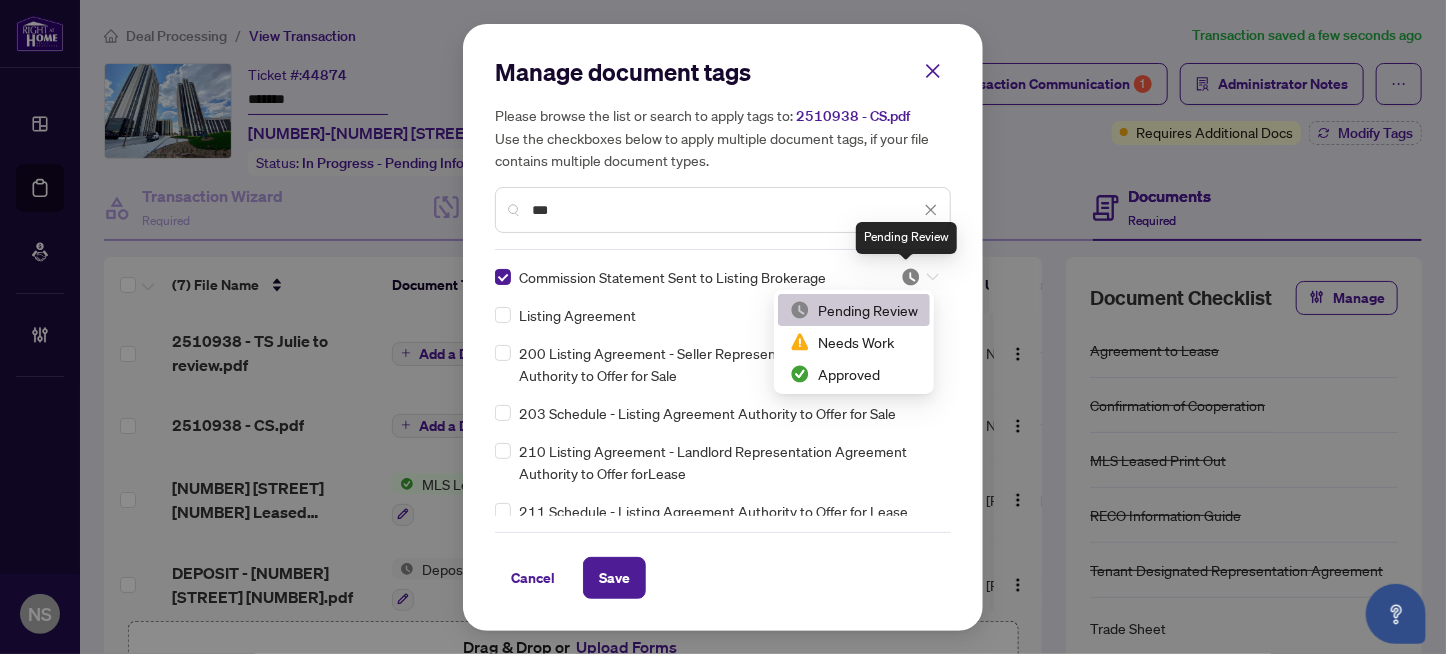 drag, startPoint x: 911, startPoint y: 277, endPoint x: 893, endPoint y: 368, distance: 92.76314 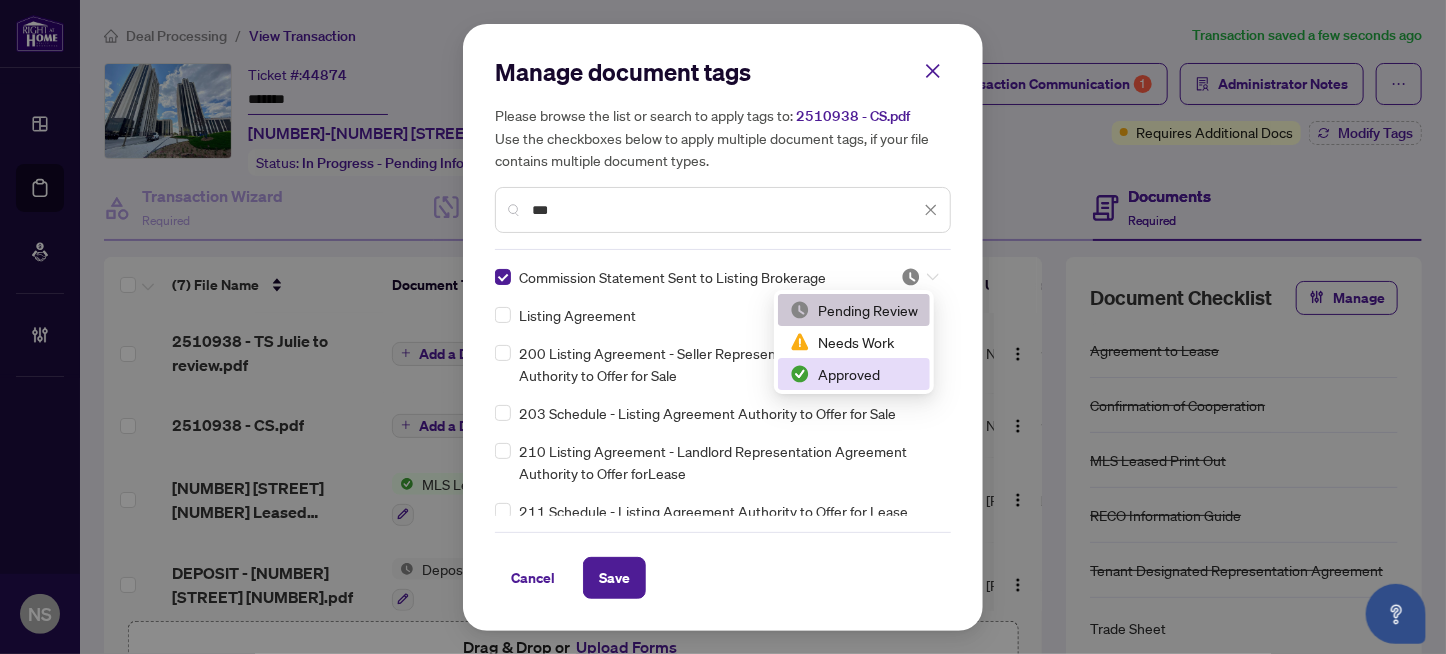 drag, startPoint x: 883, startPoint y: 376, endPoint x: 684, endPoint y: 576, distance: 282.1365 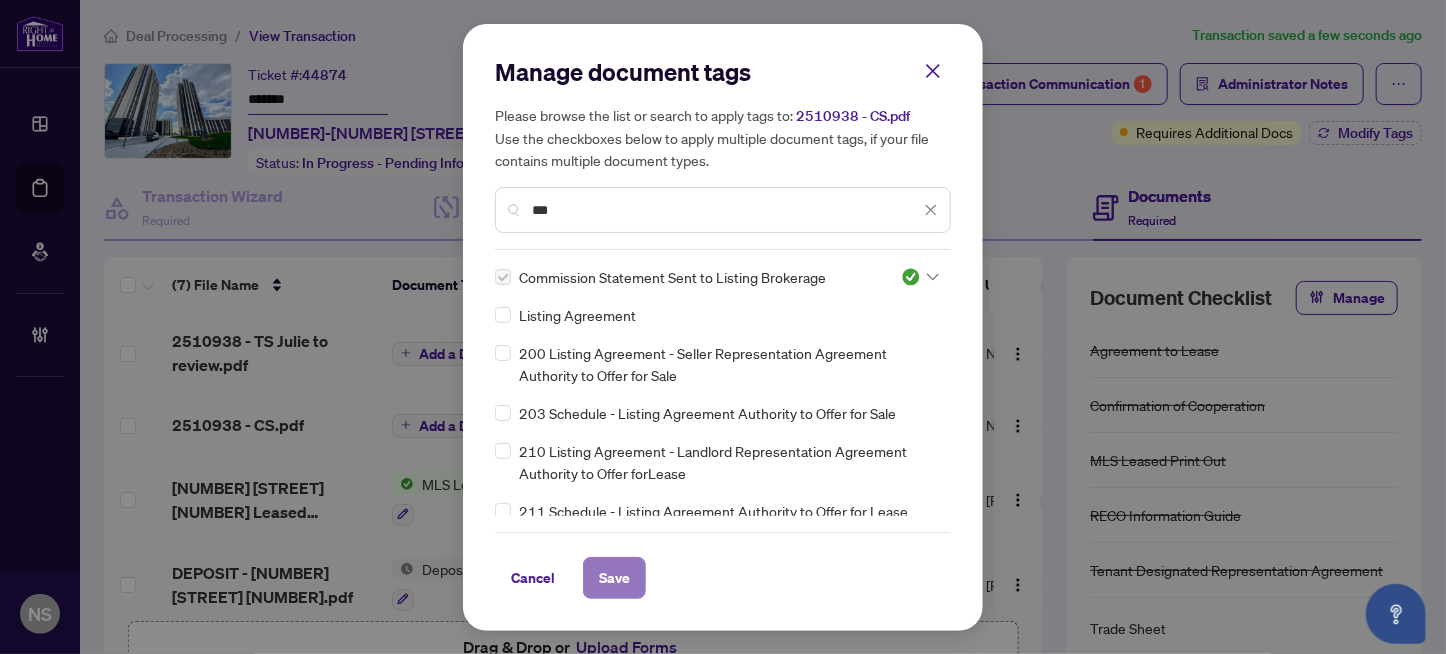 click on "Save" at bounding box center [614, 578] 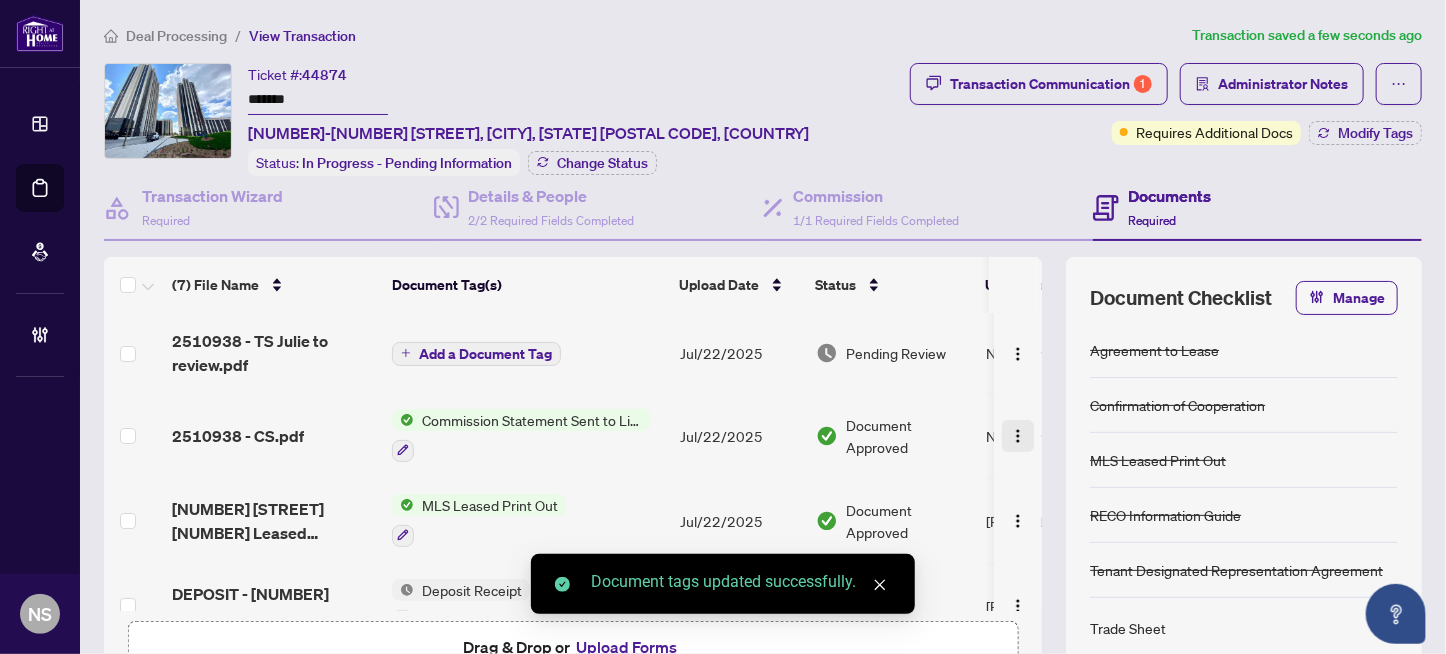 click at bounding box center (1018, 436) 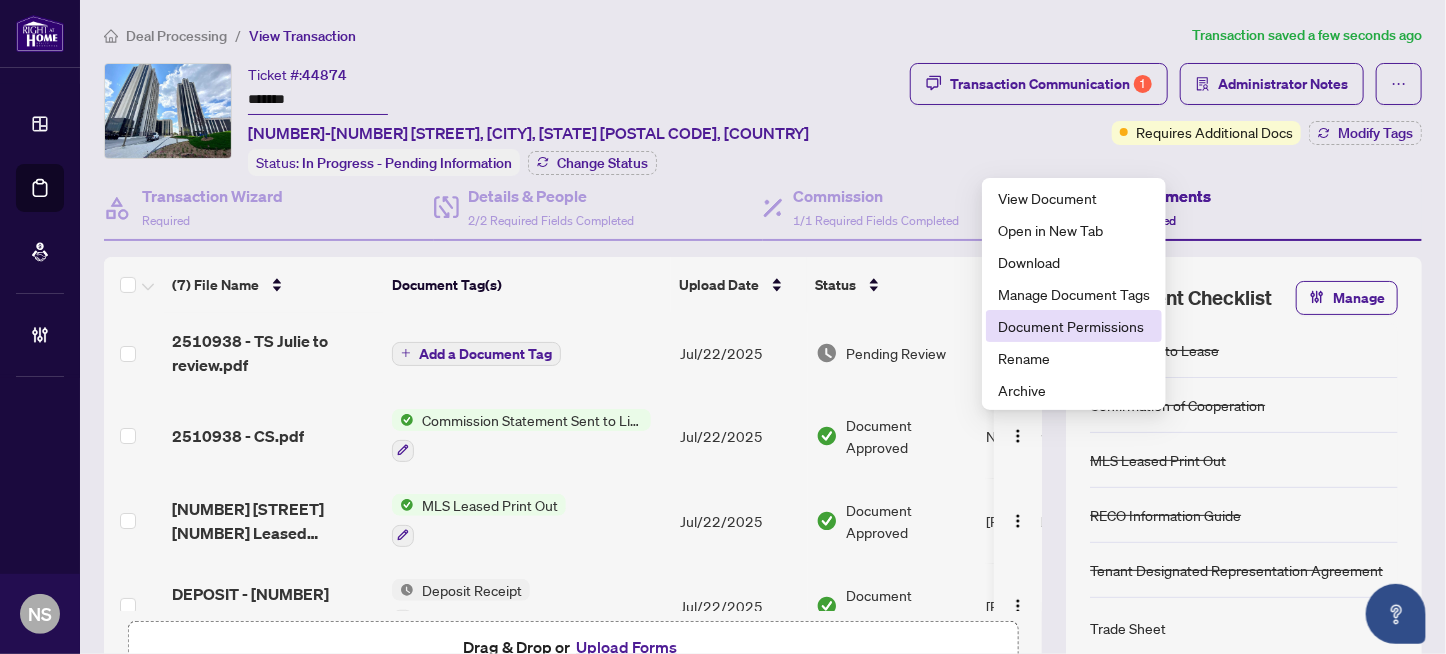 click on "Document Permissions" at bounding box center [1074, 326] 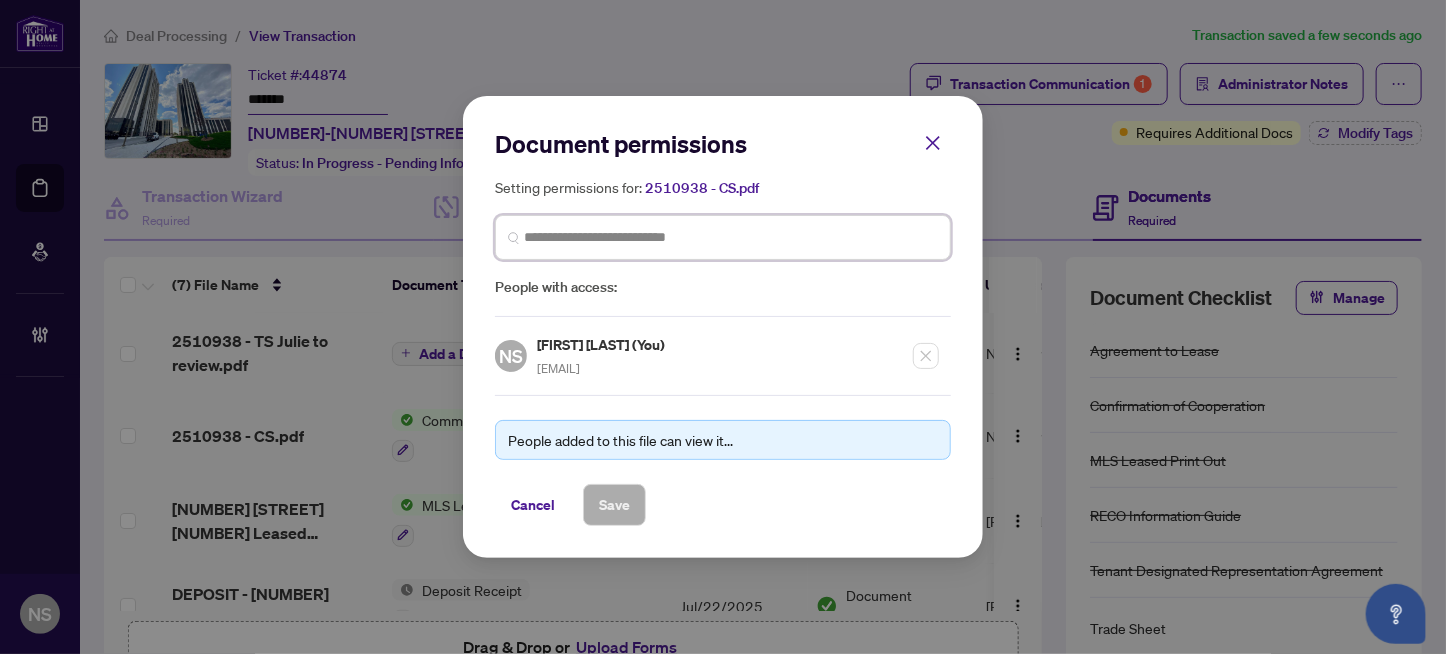 click at bounding box center [0, 0] 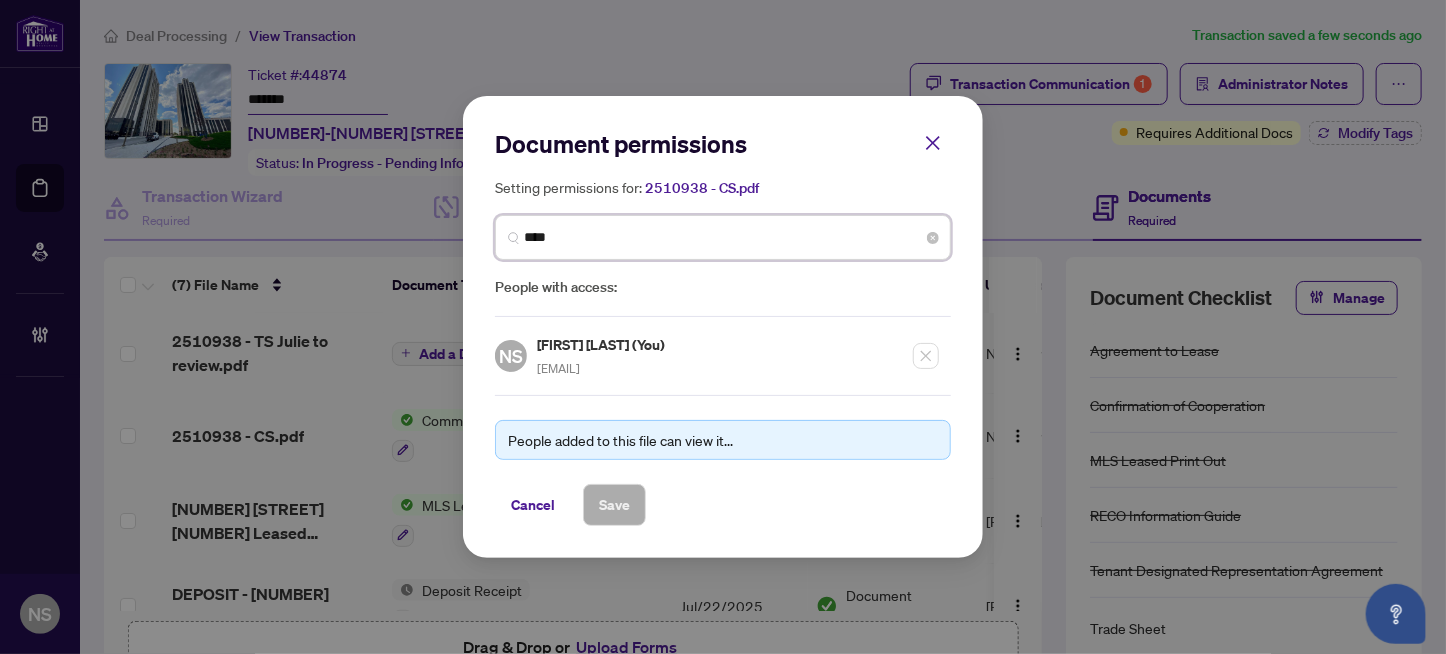 type on "*****" 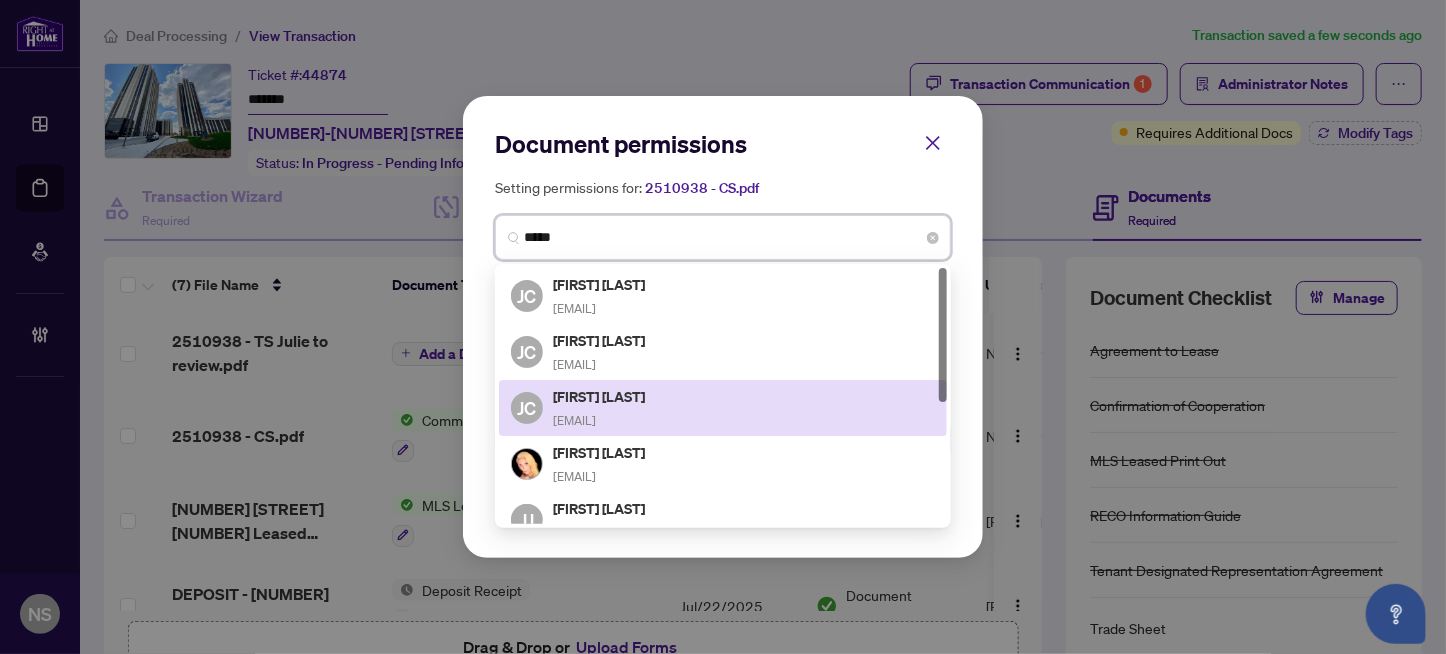 click on "Julie Cuzzolino-Giddings" at bounding box center (600, 396) 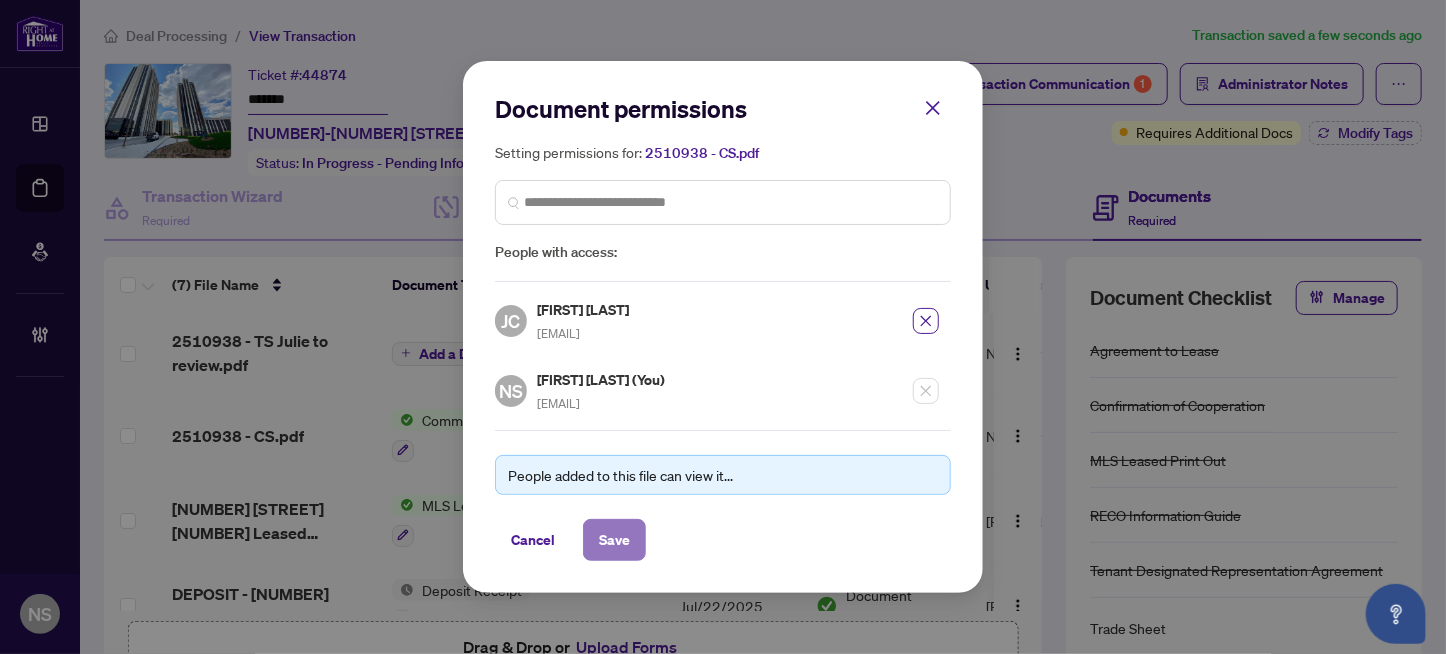click on "Save" at bounding box center [614, 540] 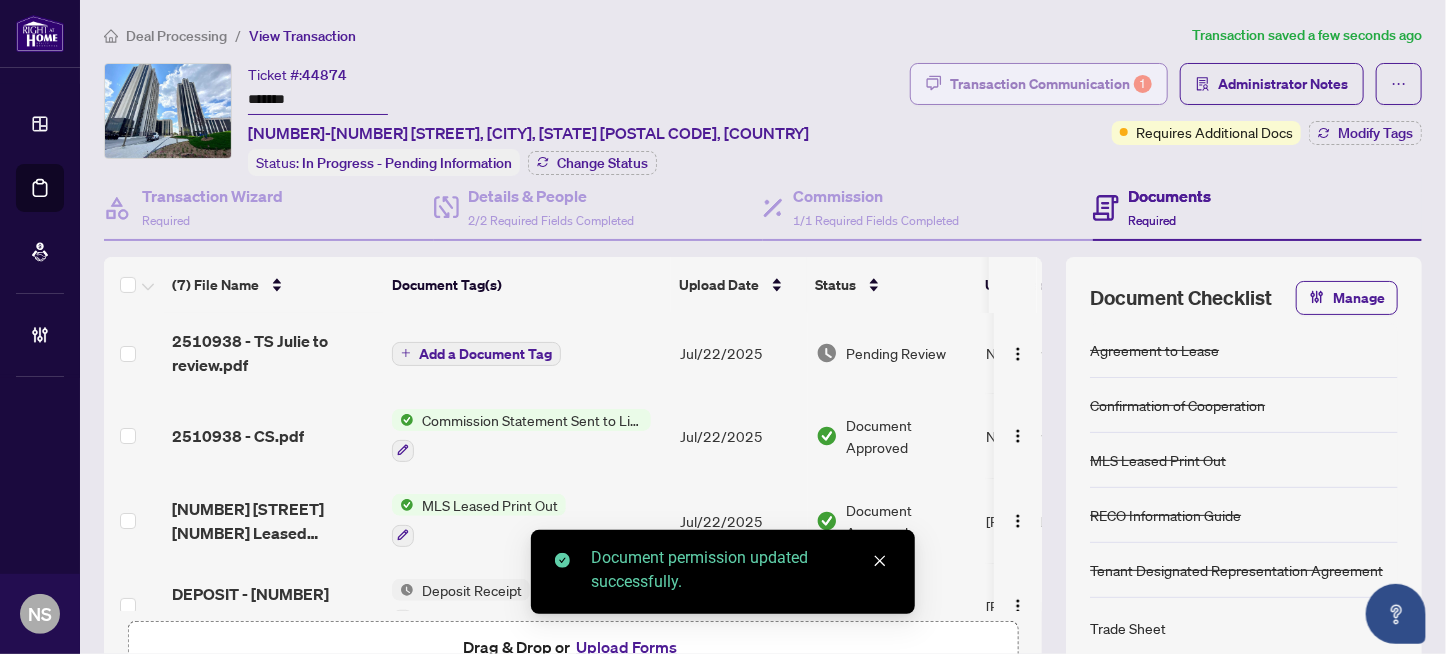 click on "Transaction Communication 1" at bounding box center (1051, 84) 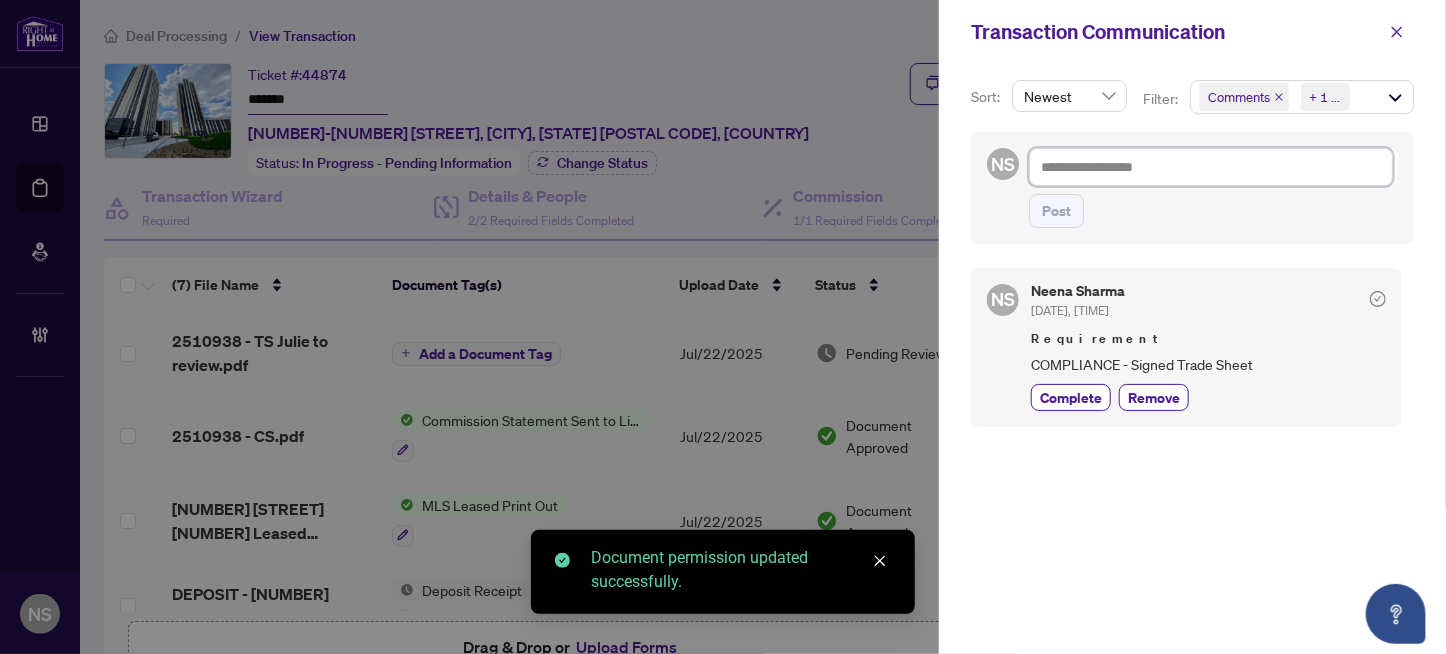 click at bounding box center [1211, 167] 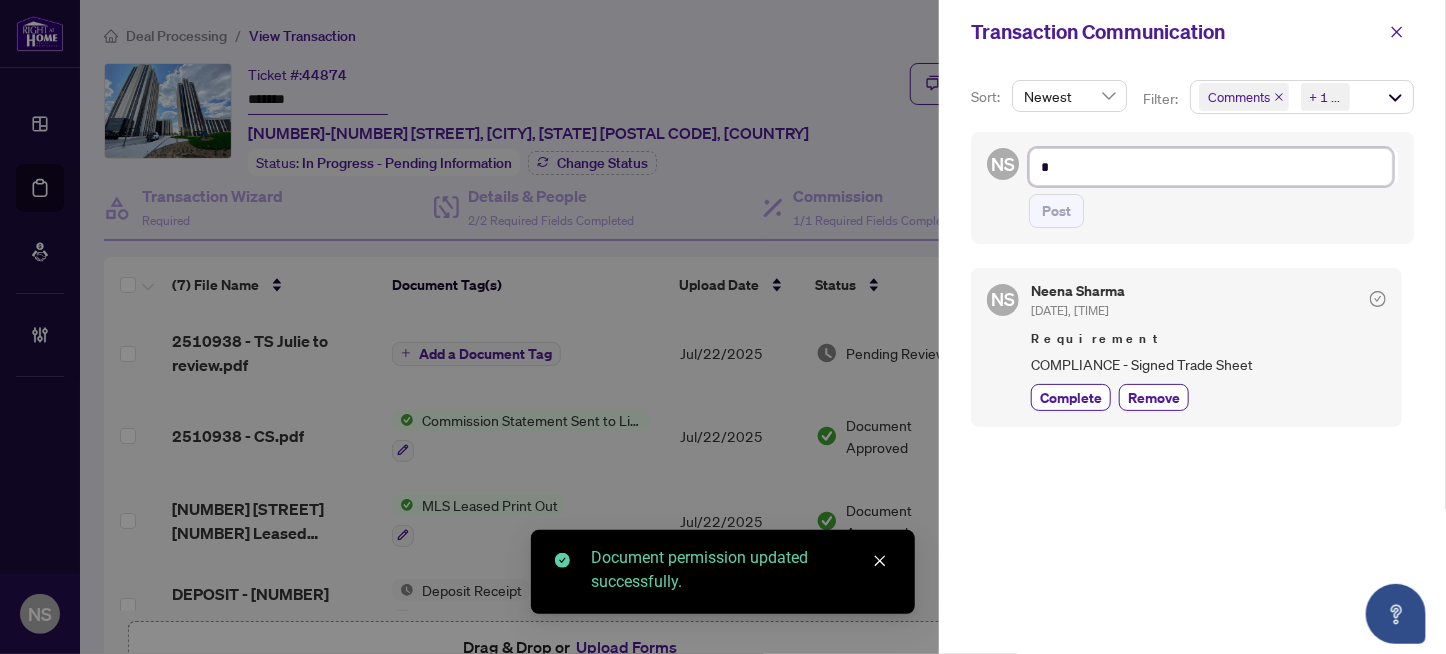 type on "**" 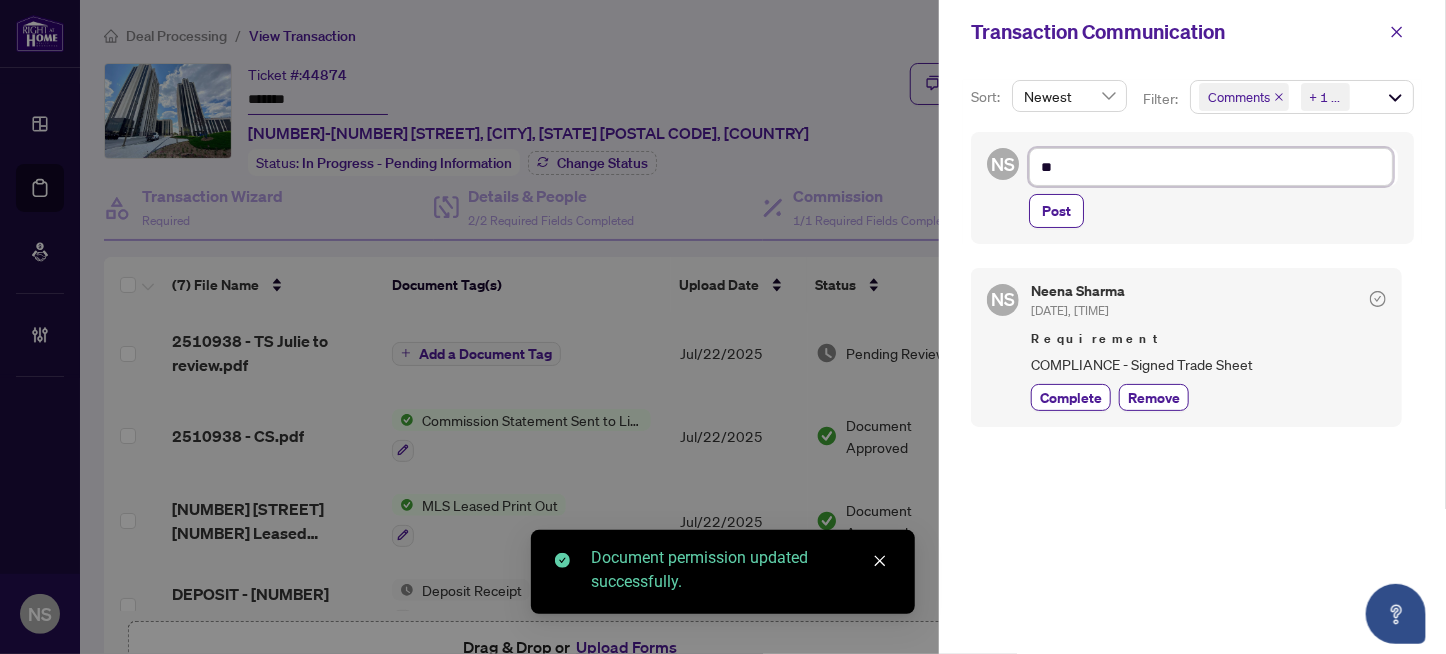 type on "**" 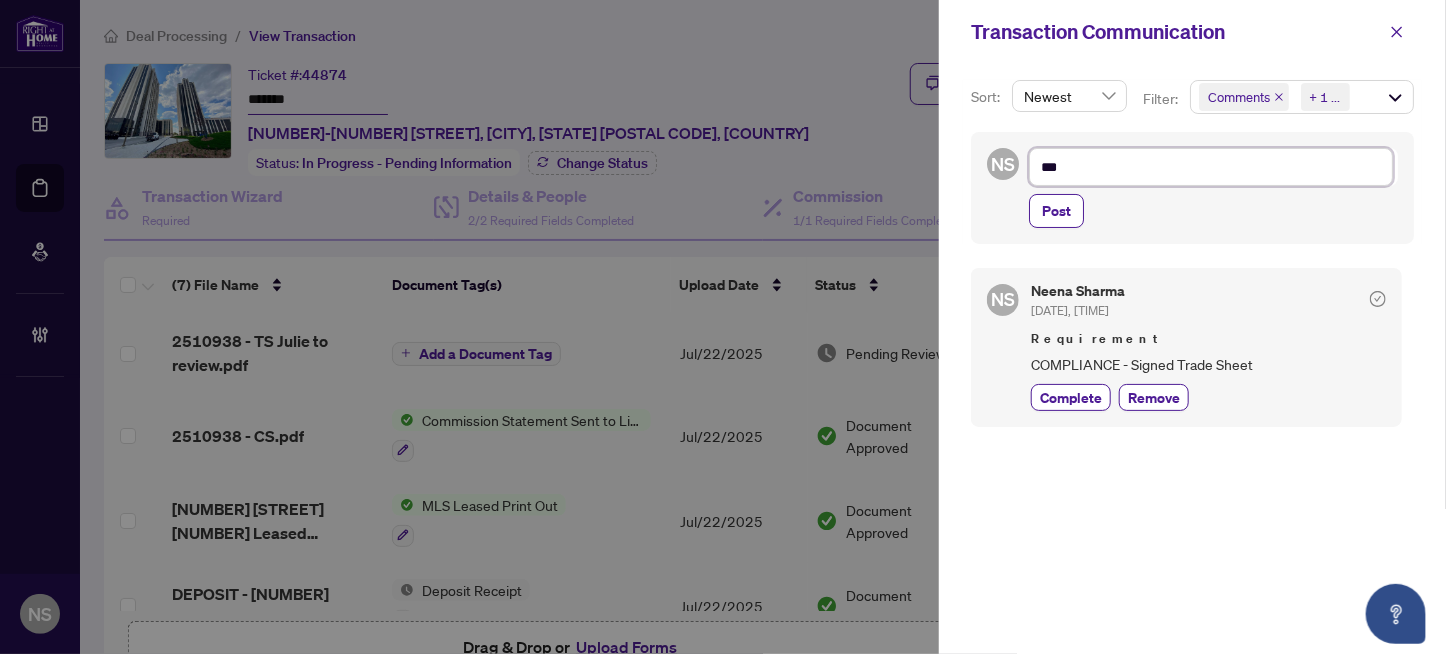 type on "****" 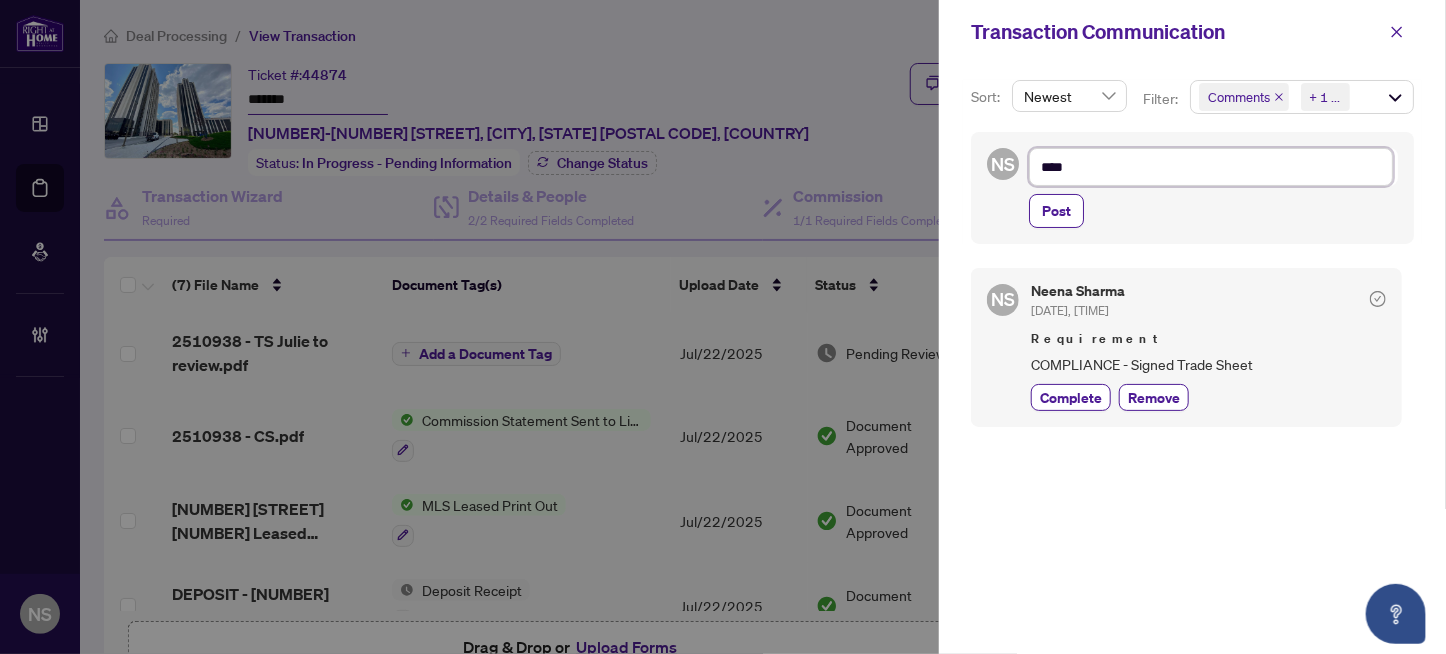 type on "*****" 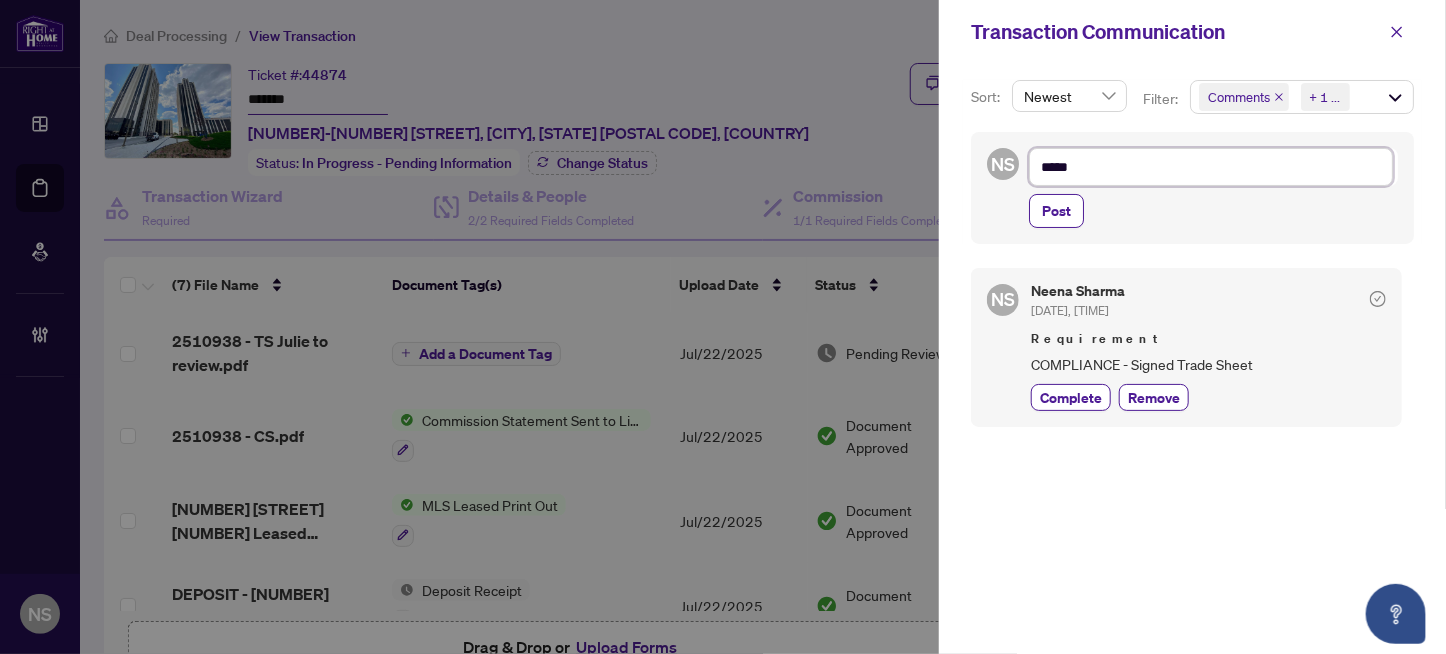type on "******" 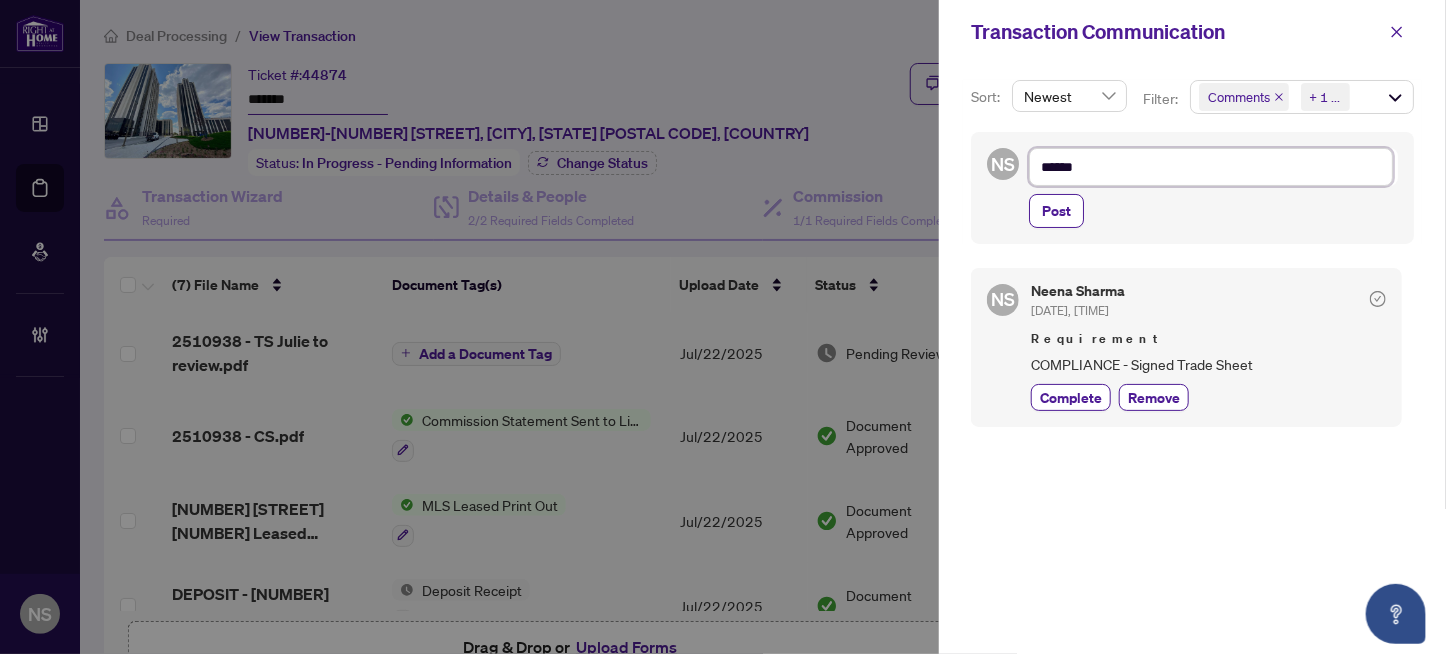 type on "*******" 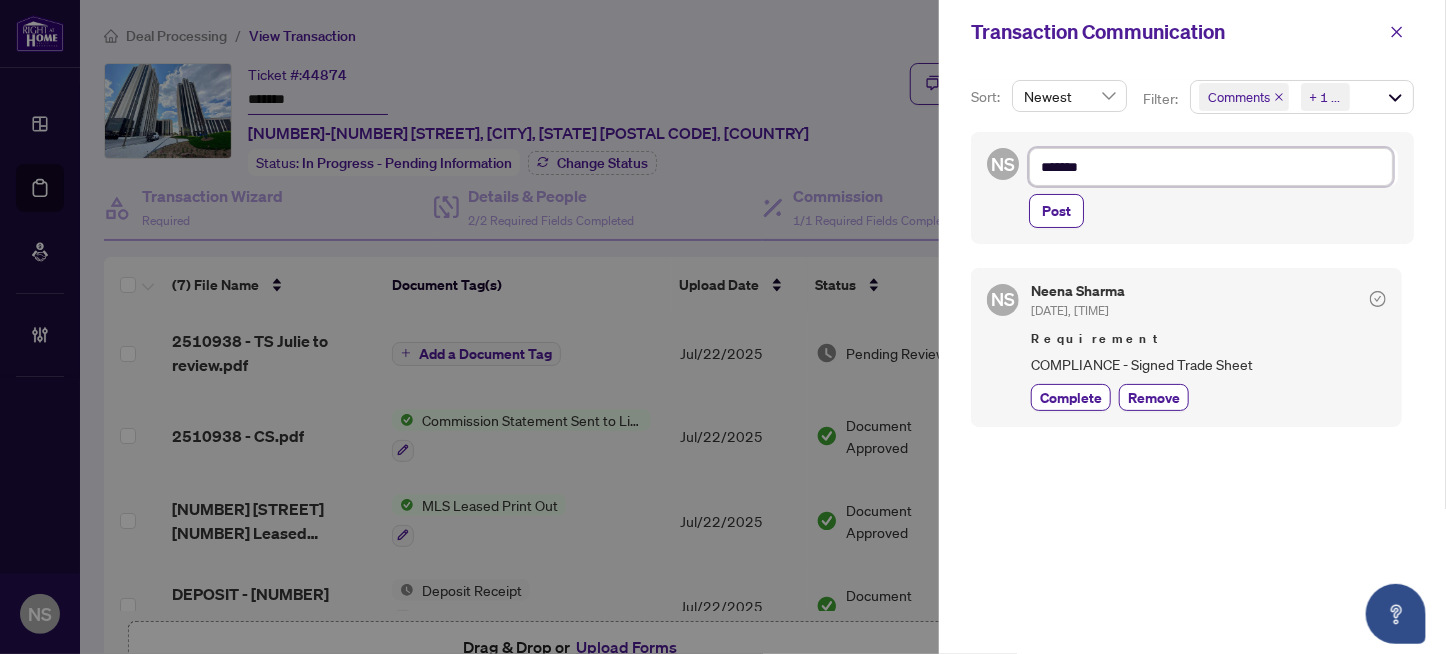 type on "********" 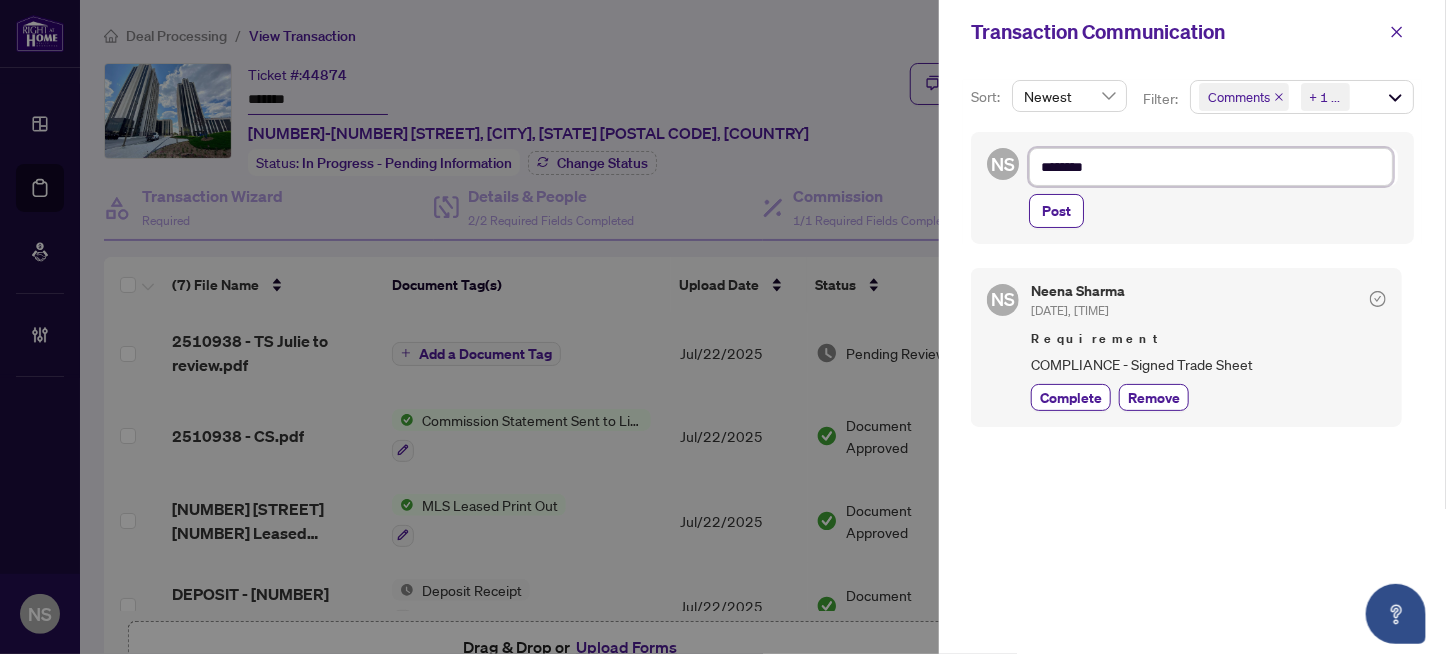 type on "*********" 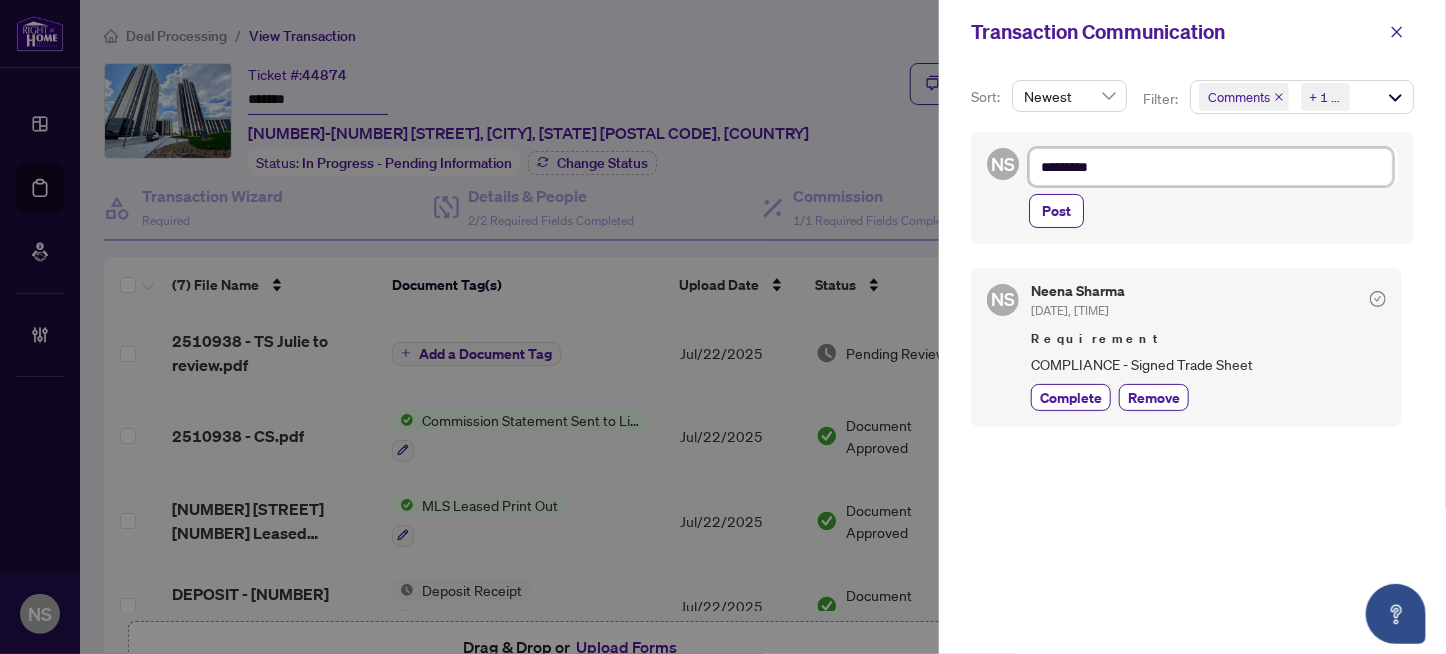 type on "*********" 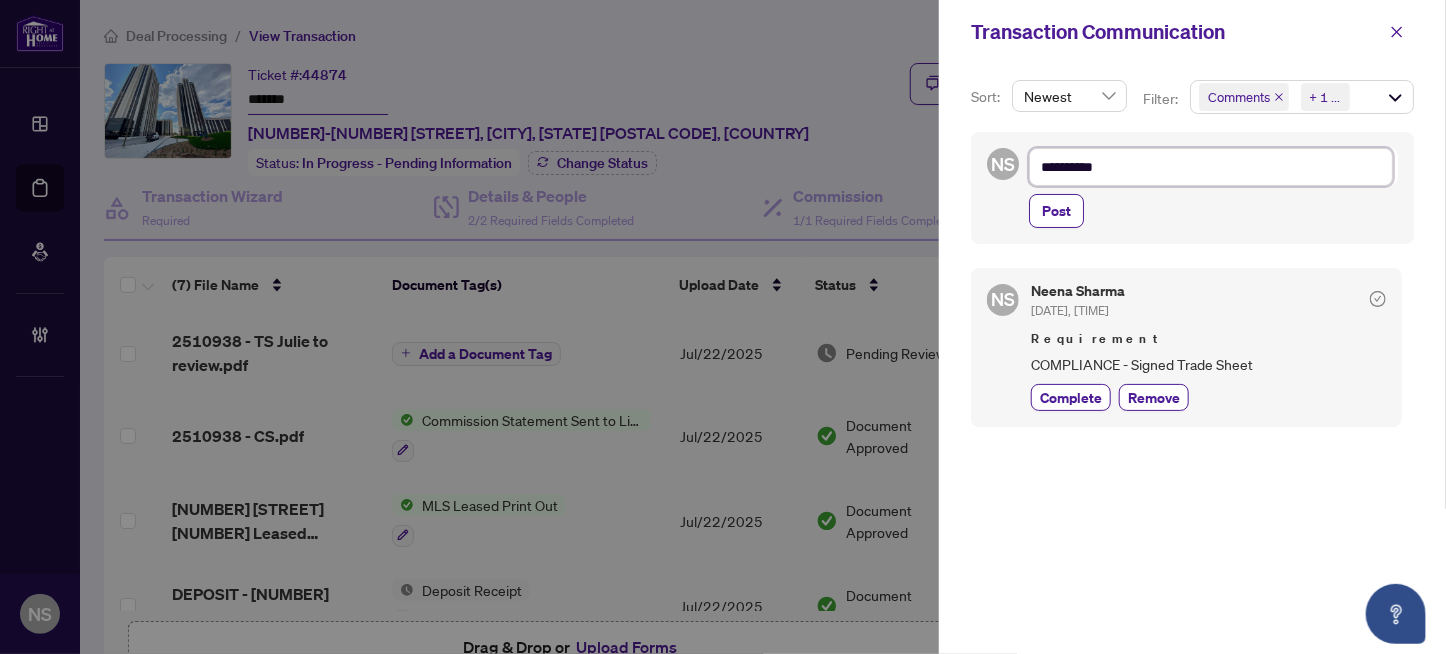 type on "*********" 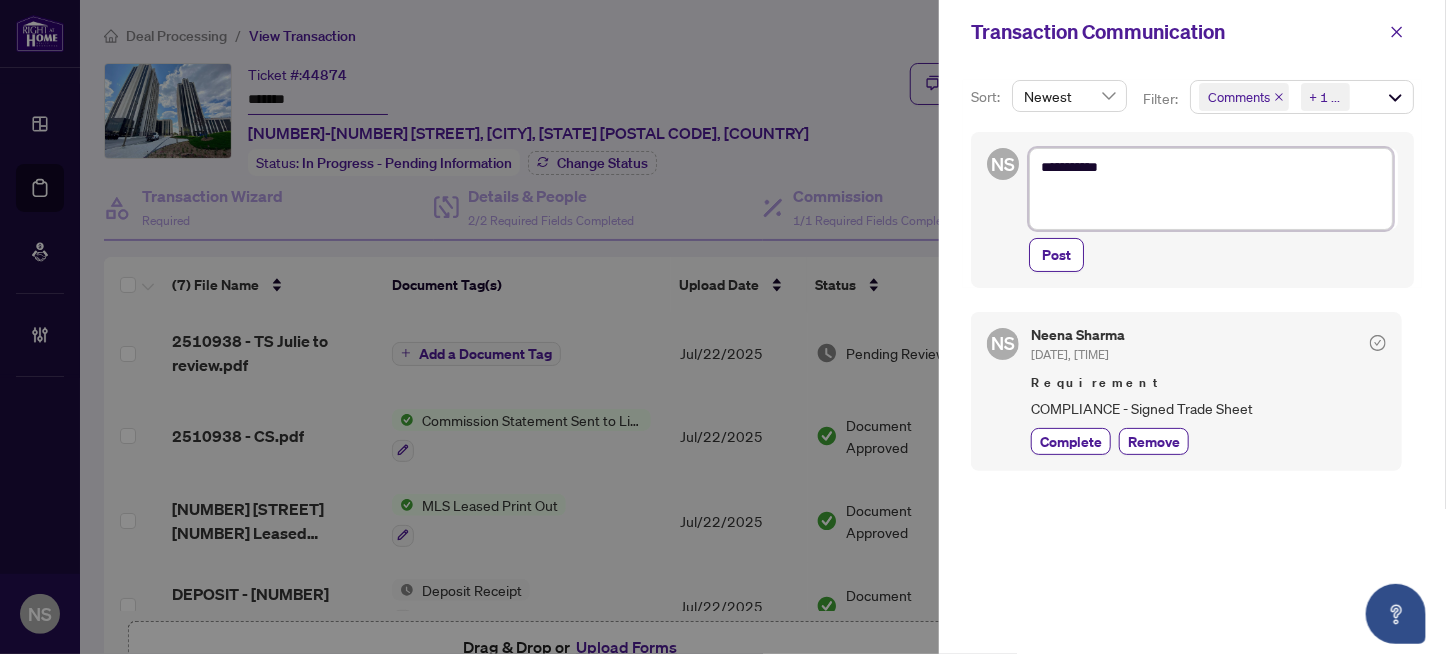 type on "*********" 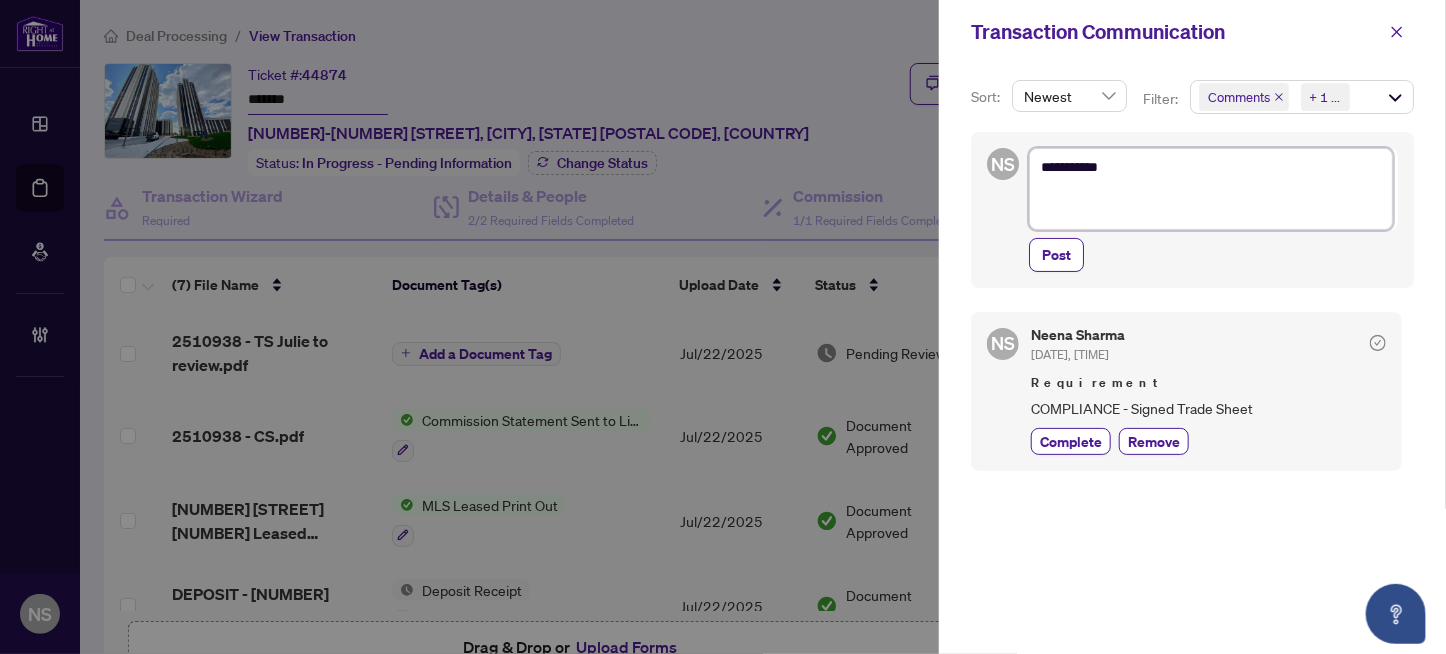 paste on "**********" 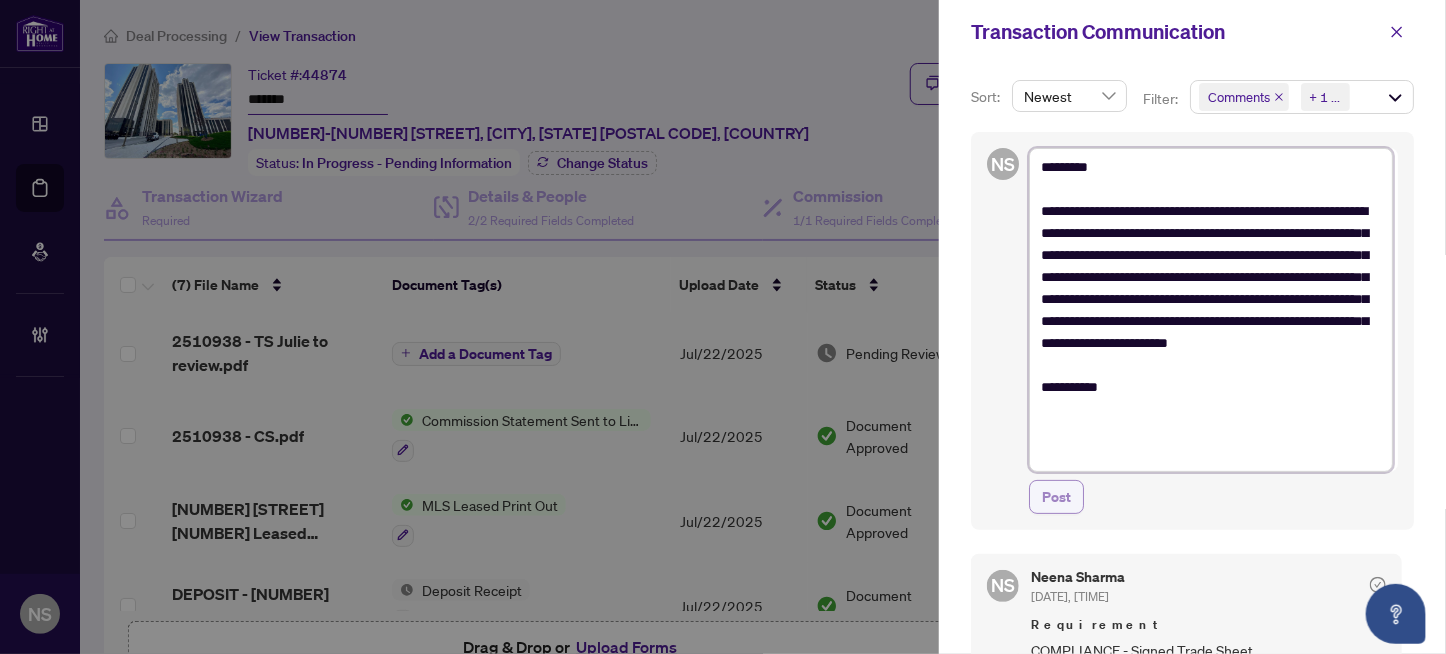 type on "**********" 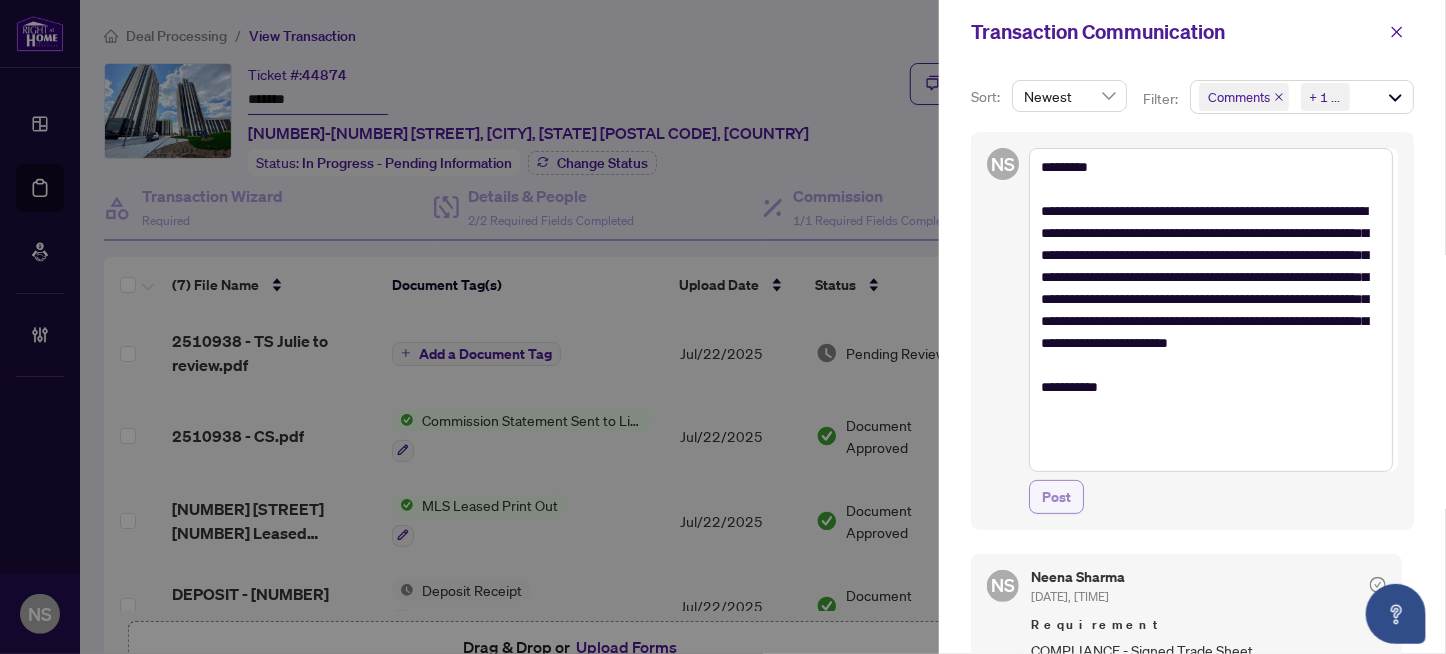 click on "Post" at bounding box center [1056, 497] 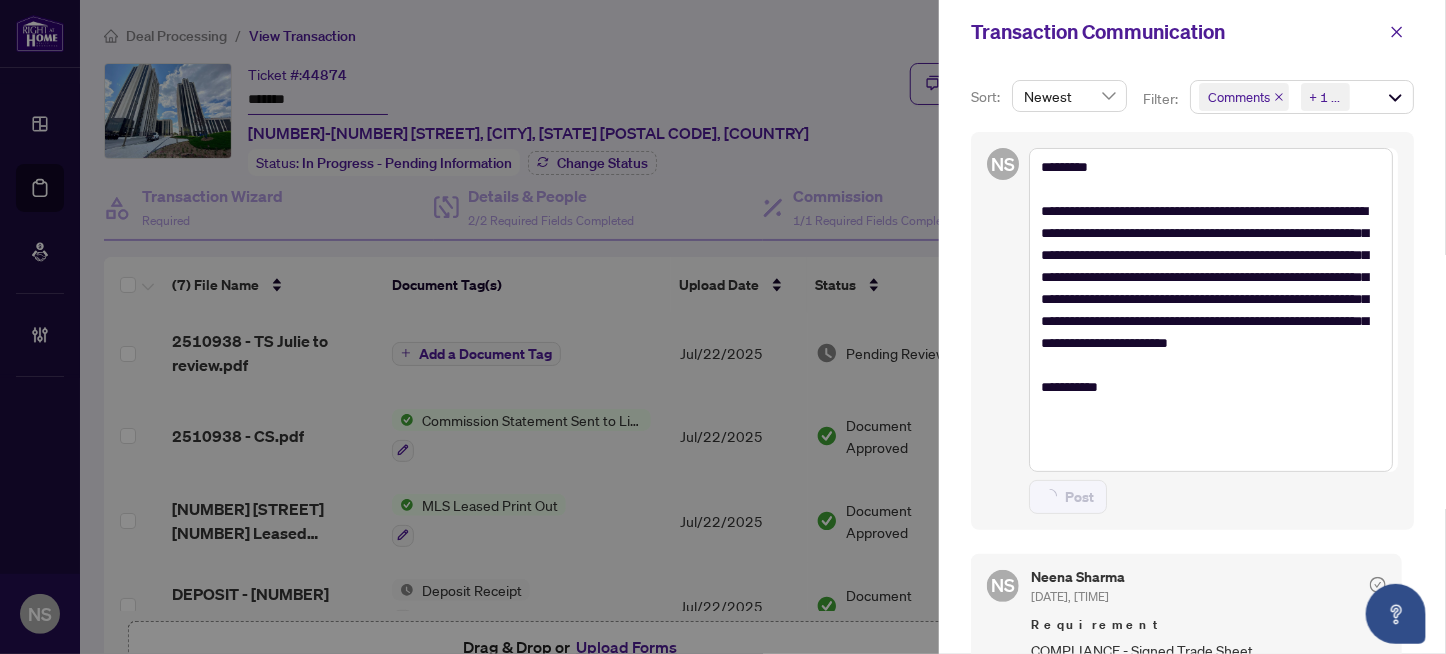 type on "**********" 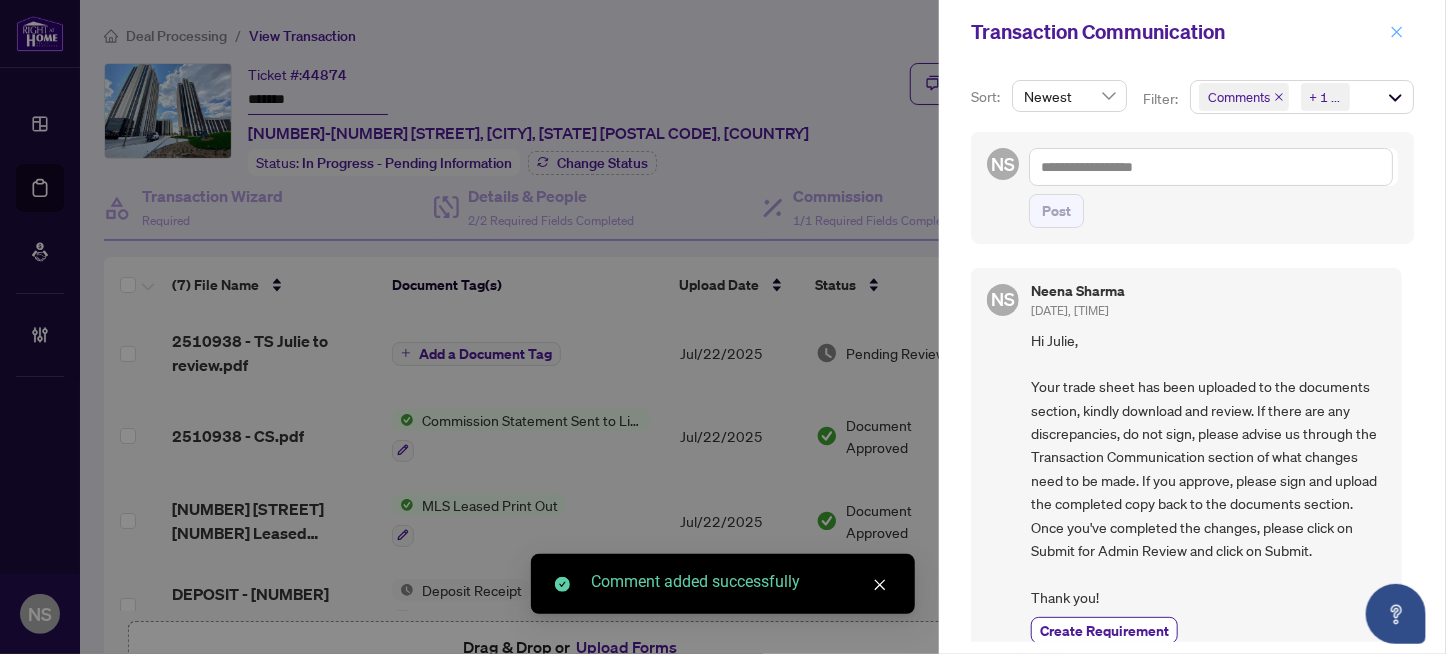 click 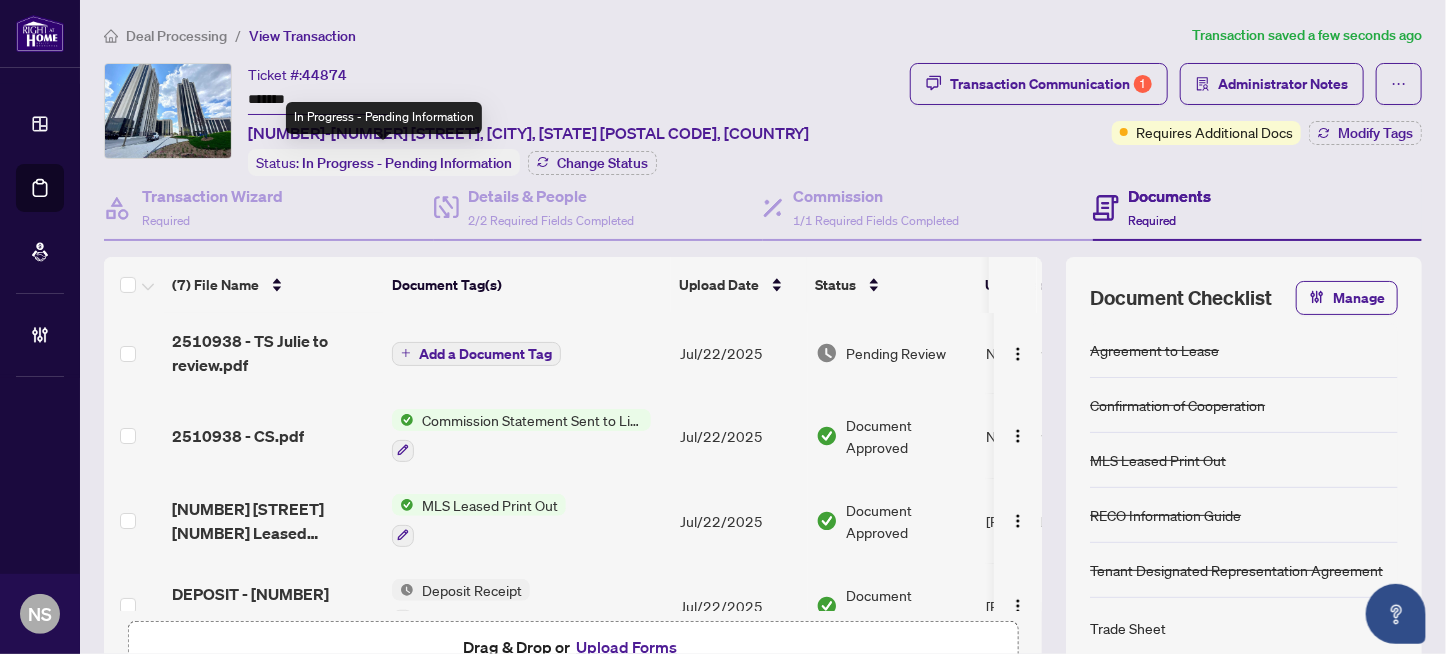 drag, startPoint x: 508, startPoint y: 122, endPoint x: 545, endPoint y: 125, distance: 37.12142 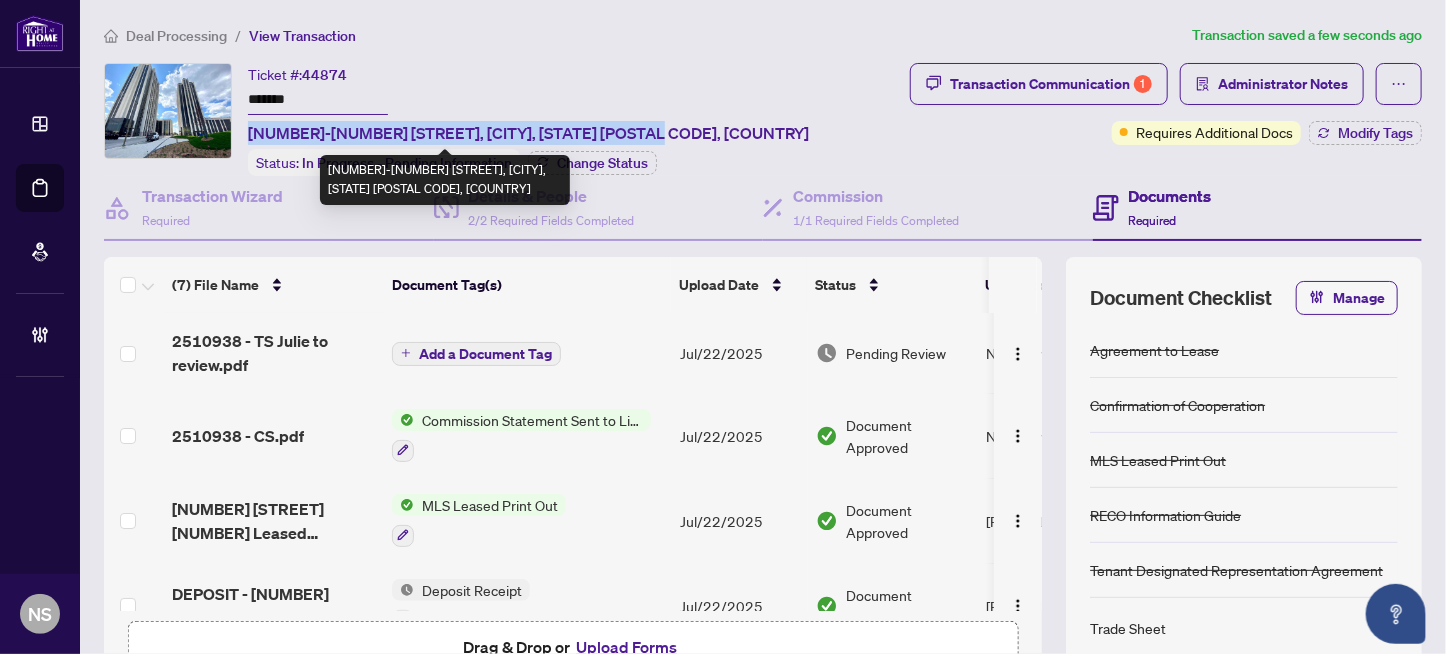 drag, startPoint x: 662, startPoint y: 121, endPoint x: 249, endPoint y: 136, distance: 413.2723 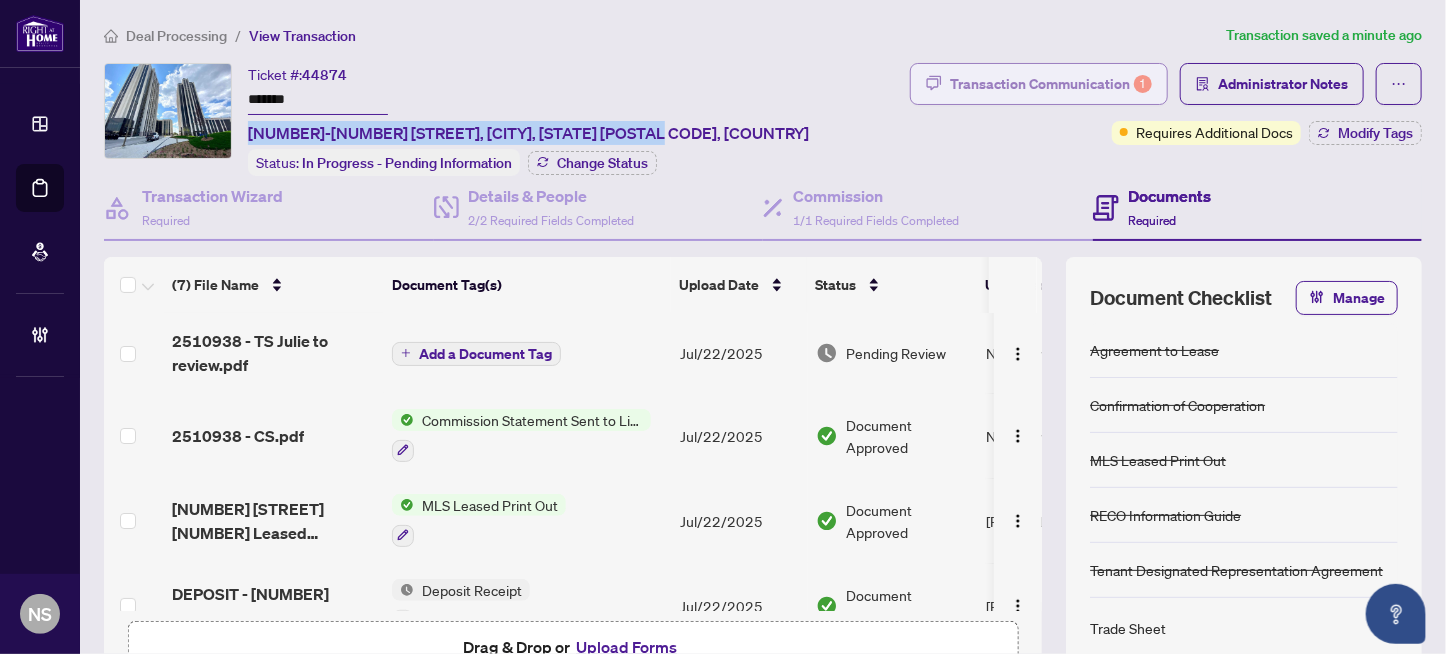 click on "Transaction Communication 1" at bounding box center [1051, 84] 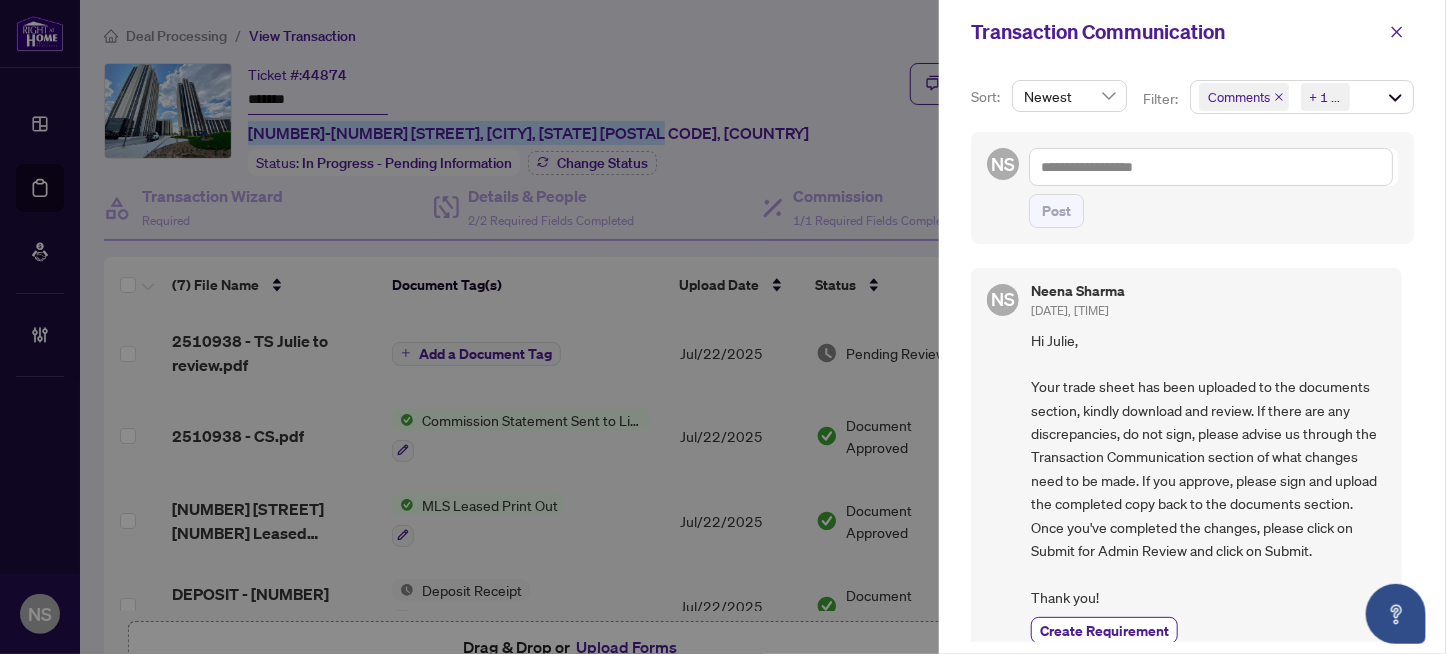scroll, scrollTop: 191, scrollLeft: 0, axis: vertical 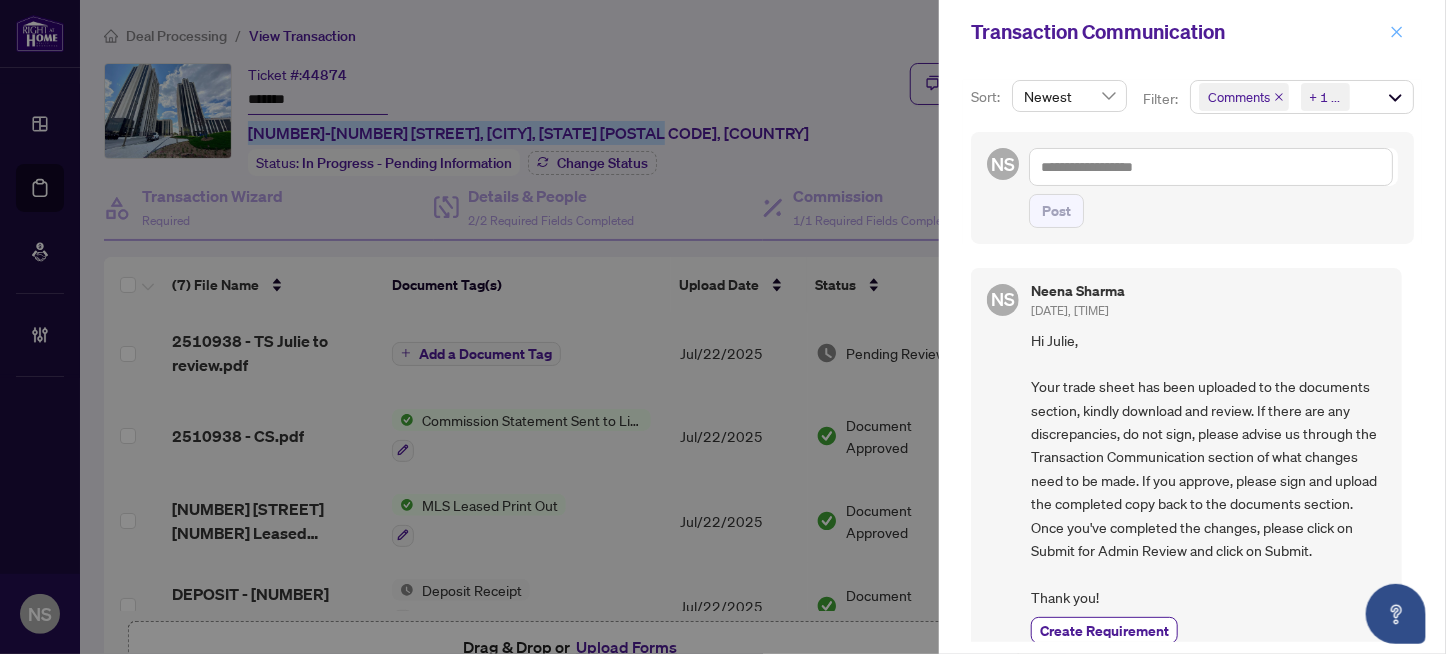 click 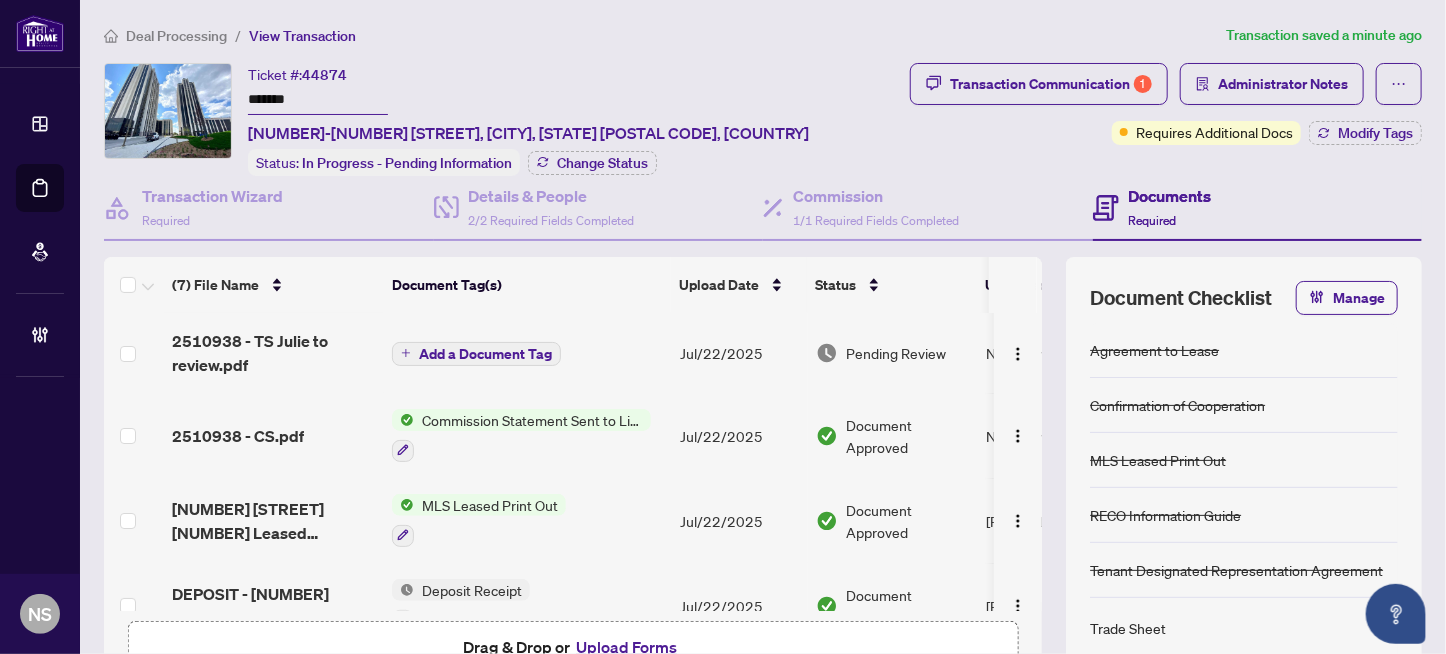 click on "Ticket #:  44874 ******* 2001-9085 Jane St, Vaughan, Ontario L4K 0L8, Canada Status:   In Progress - Pending Information Change Status" at bounding box center (503, 119) 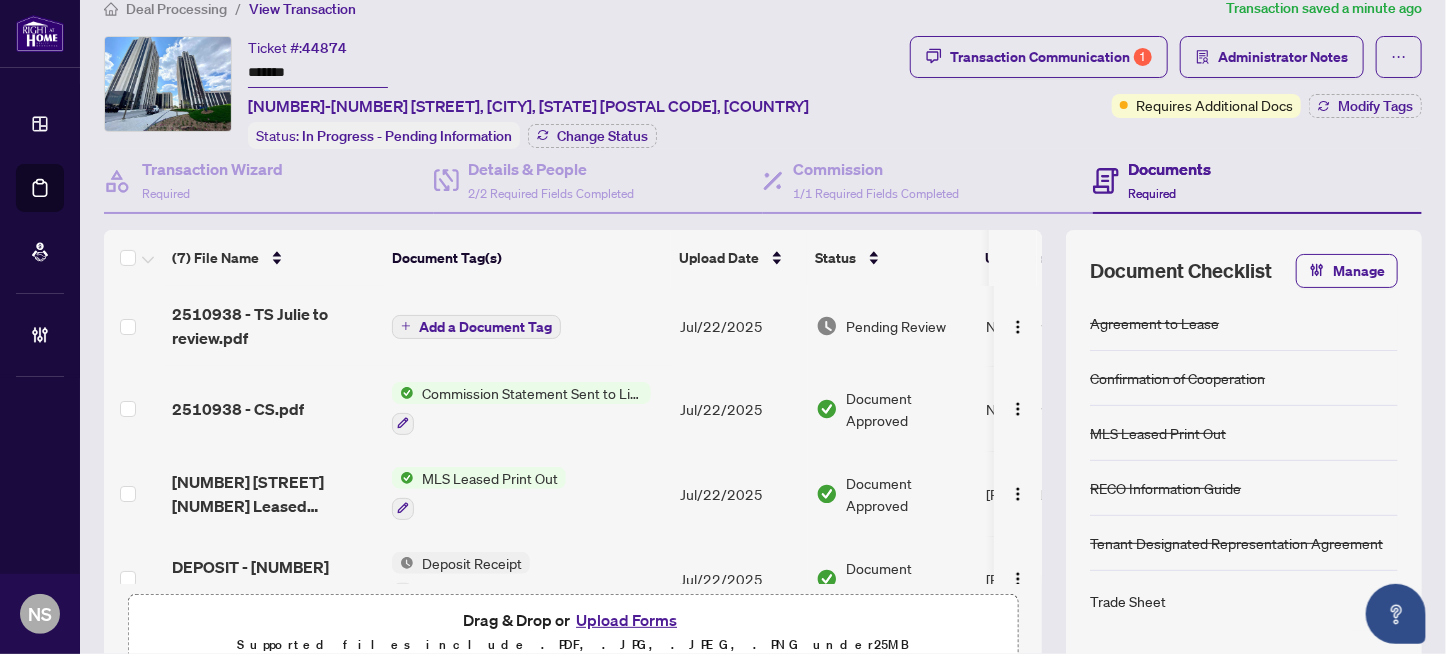 scroll, scrollTop: 0, scrollLeft: 0, axis: both 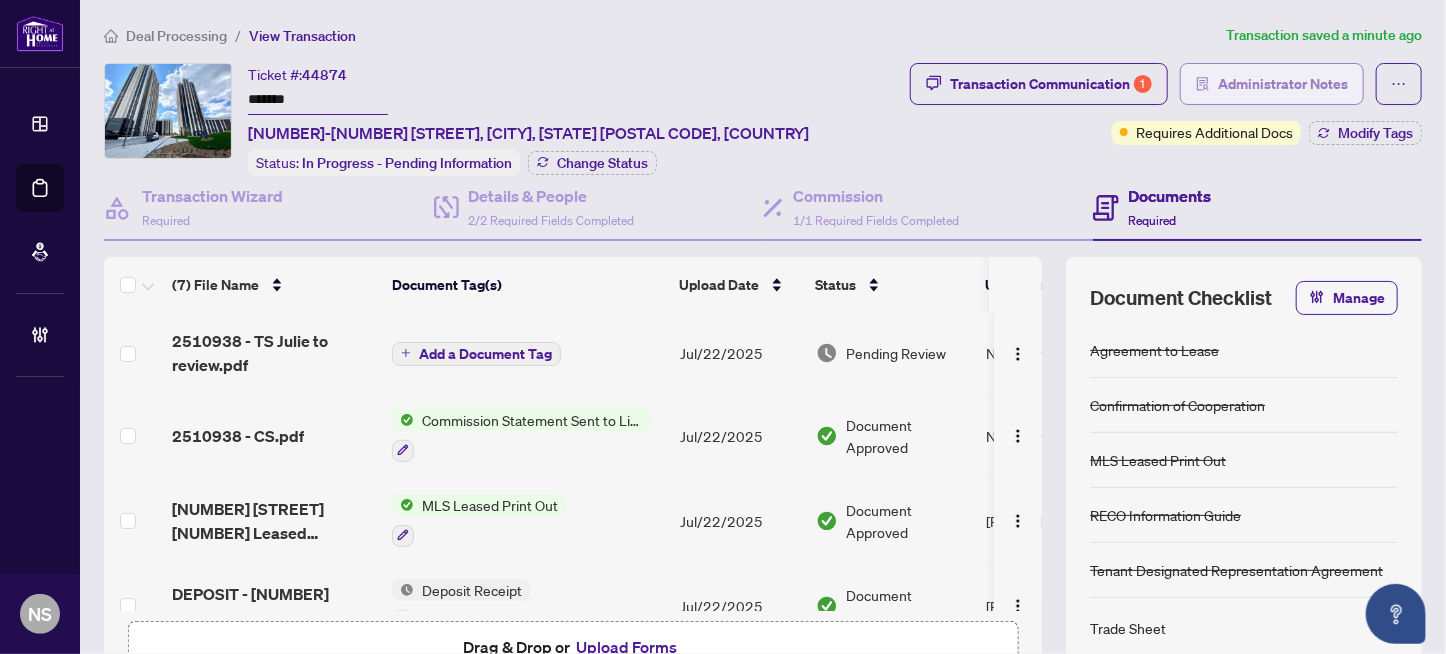 click on "Administrator Notes" at bounding box center [1283, 84] 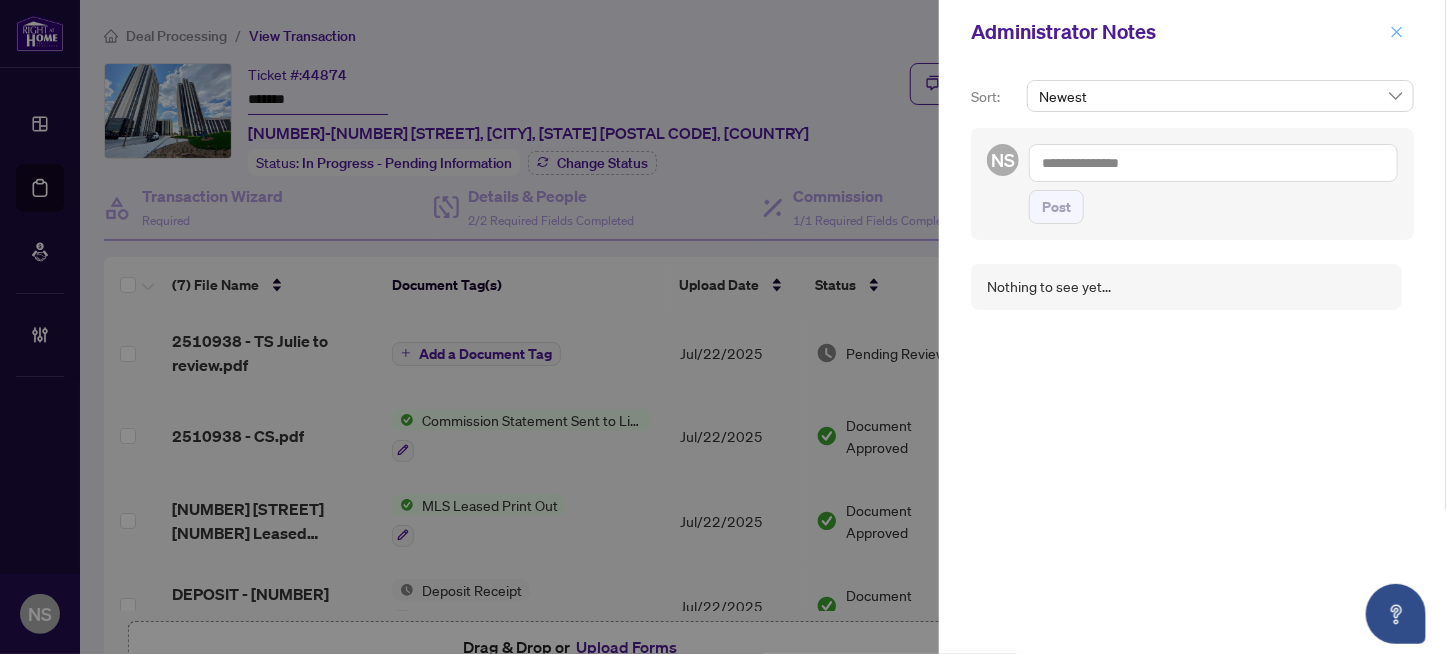click 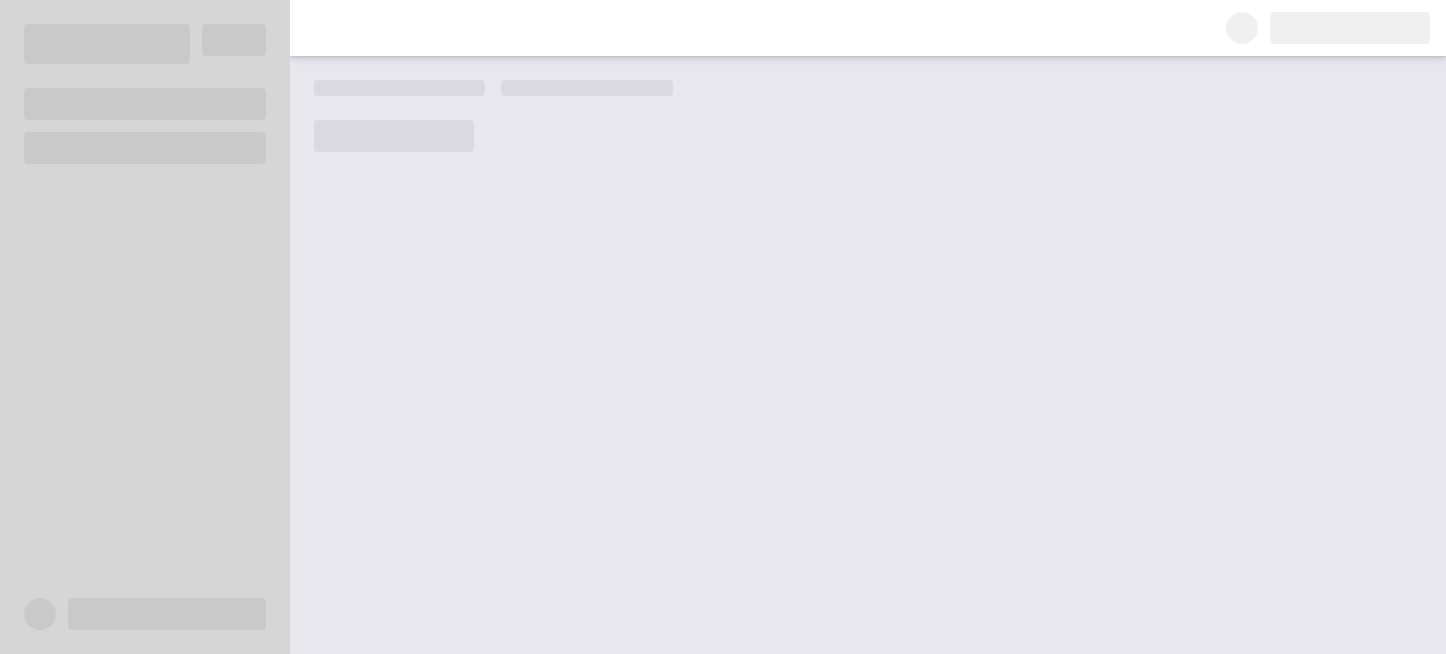 scroll, scrollTop: 0, scrollLeft: 0, axis: both 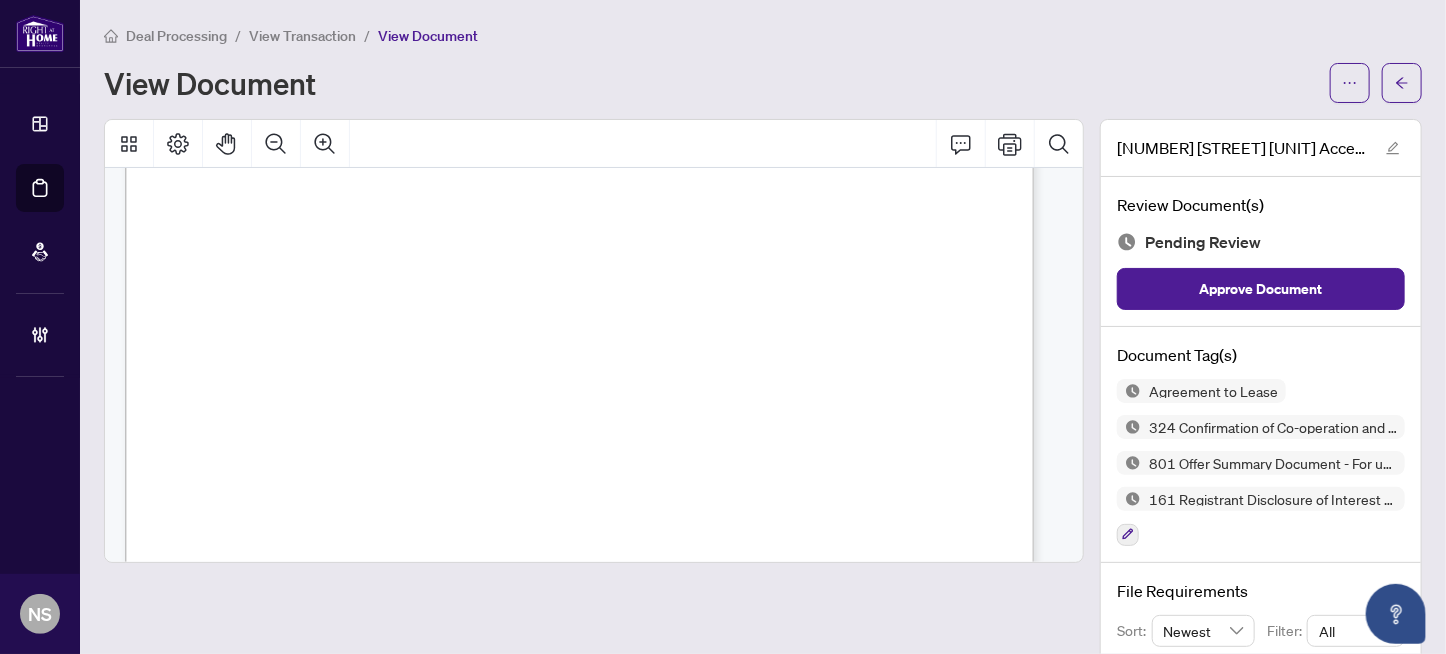 click on "9085 Jane Street, 2001, Vaughan, ON L4K 0L8" at bounding box center [445, 256] 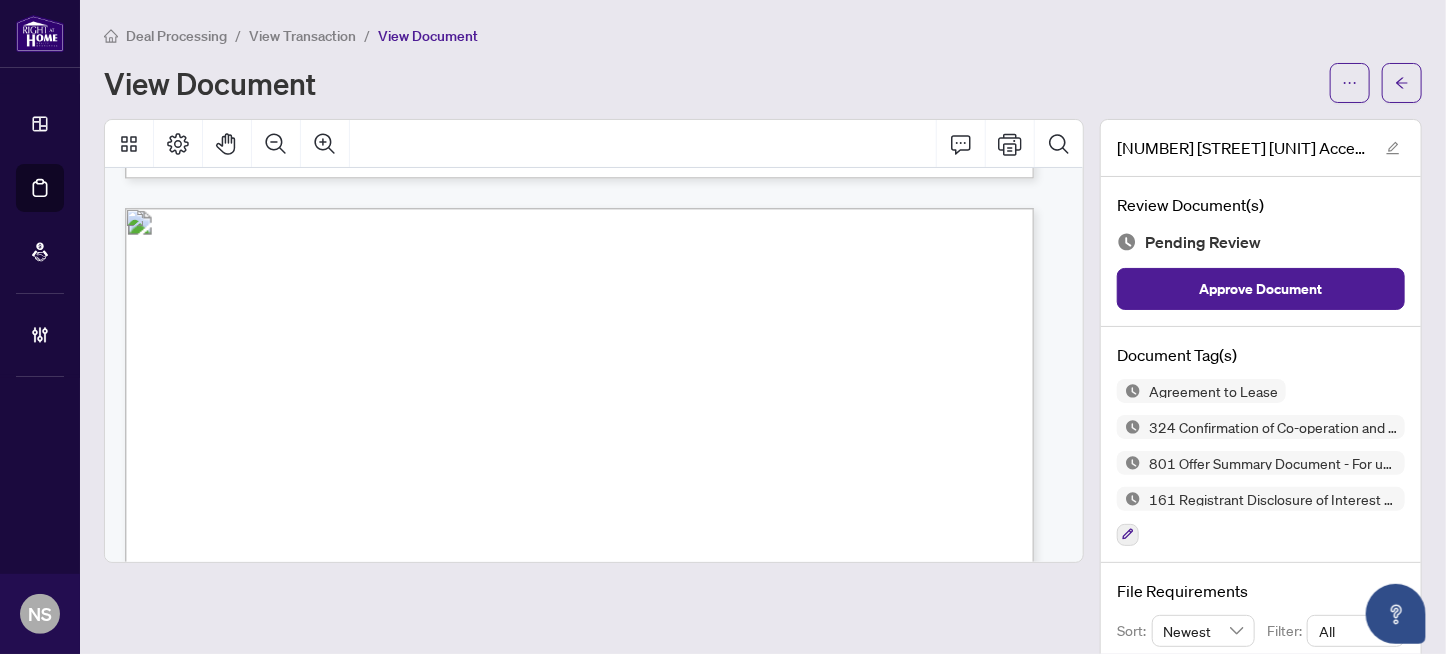 click on "Quang Dieu Ly, Charmaine Cheung Man Yip" at bounding box center [326, 427] 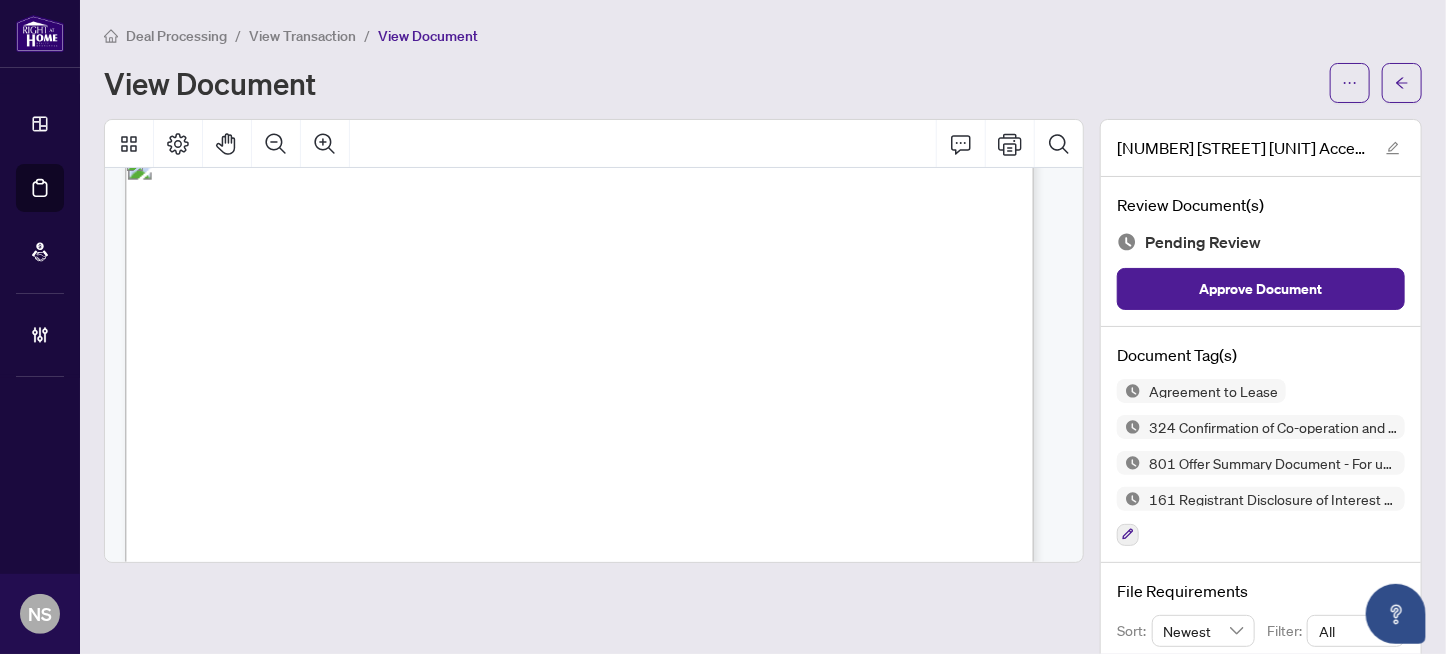 scroll, scrollTop: 3699, scrollLeft: 0, axis: vertical 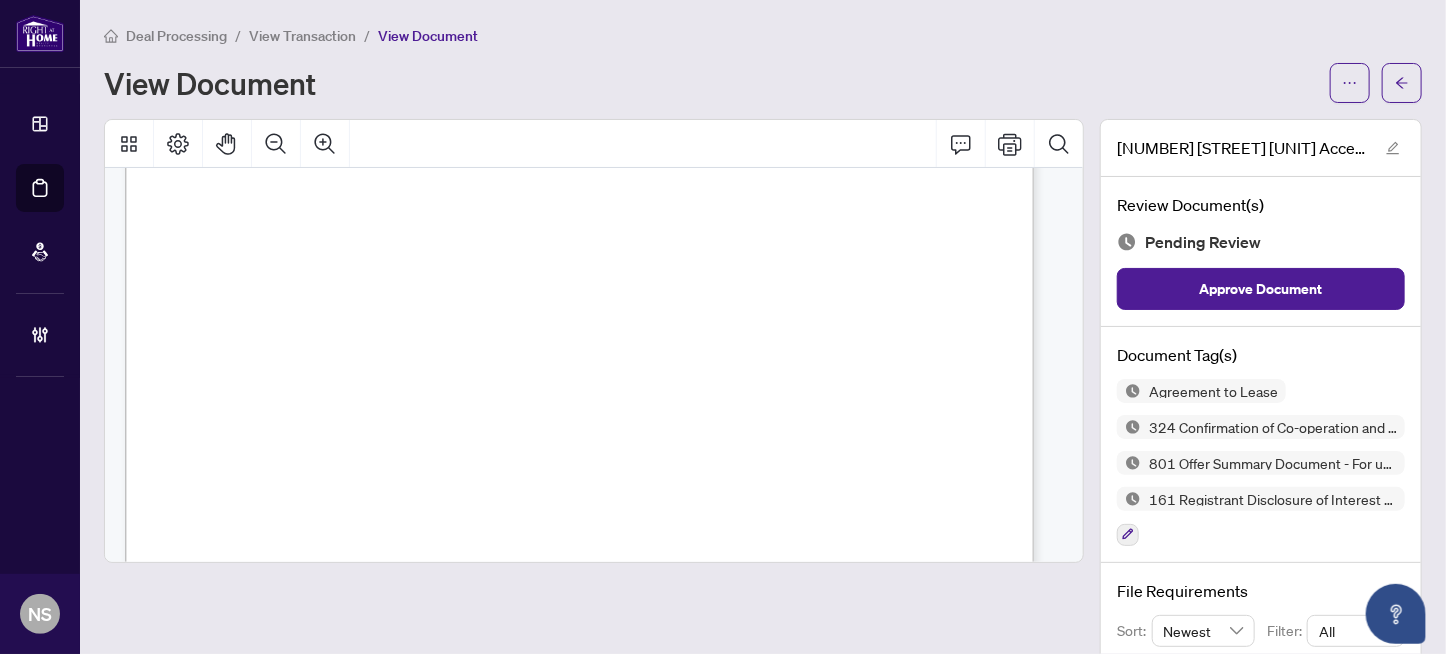 click on "Quang Dieu Ly, Charmaine Cheung Man Yip" at bounding box center (326, 327) 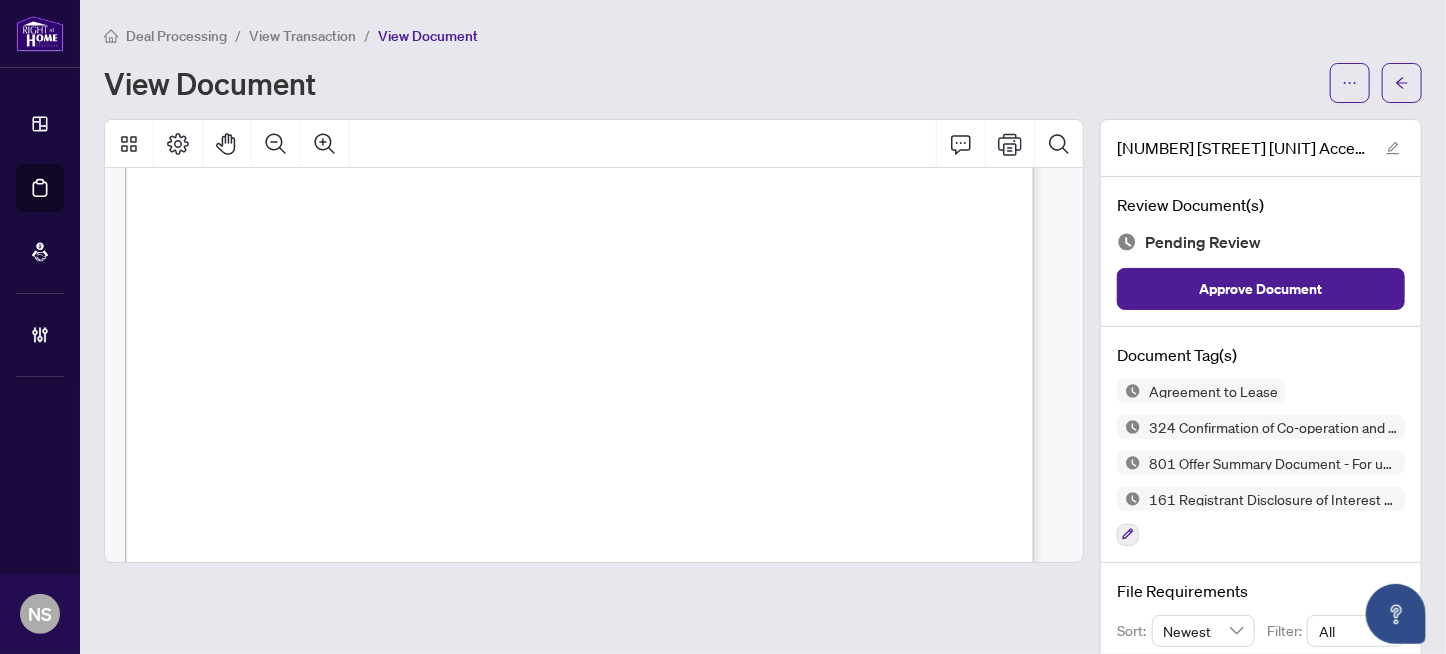 scroll, scrollTop: 3800, scrollLeft: 0, axis: vertical 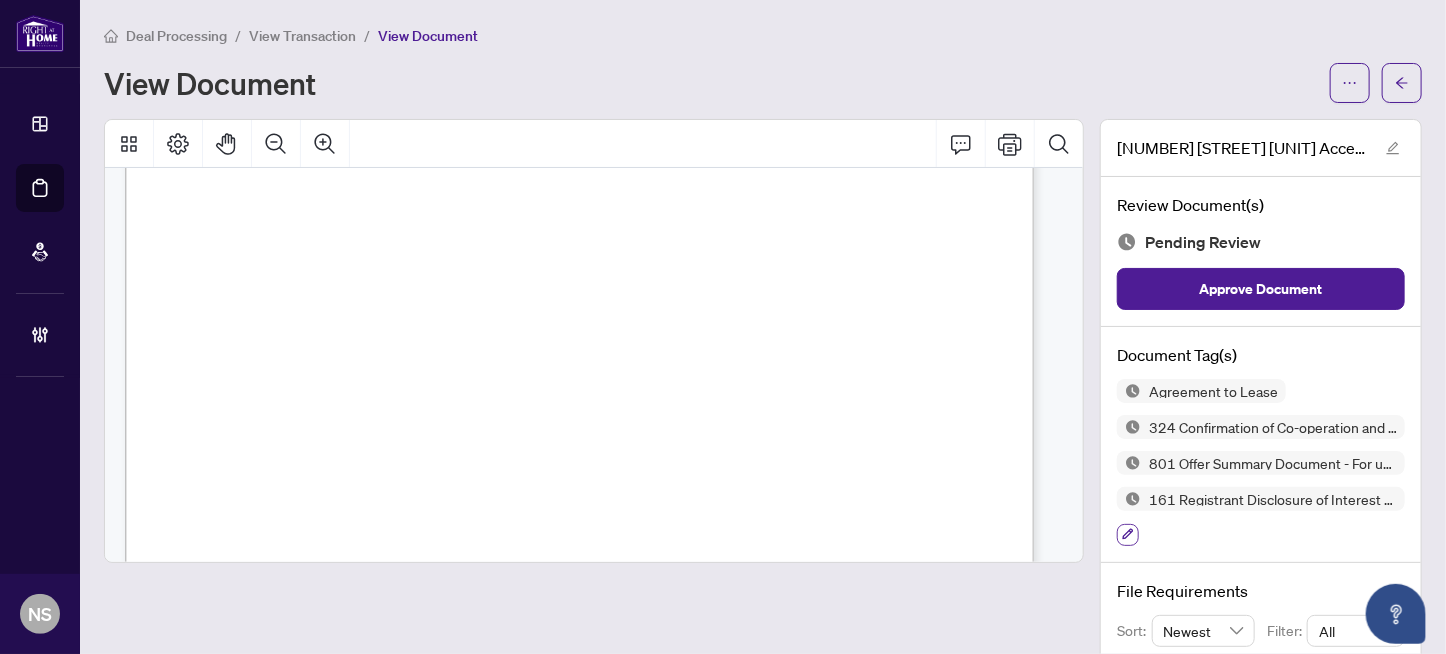 click 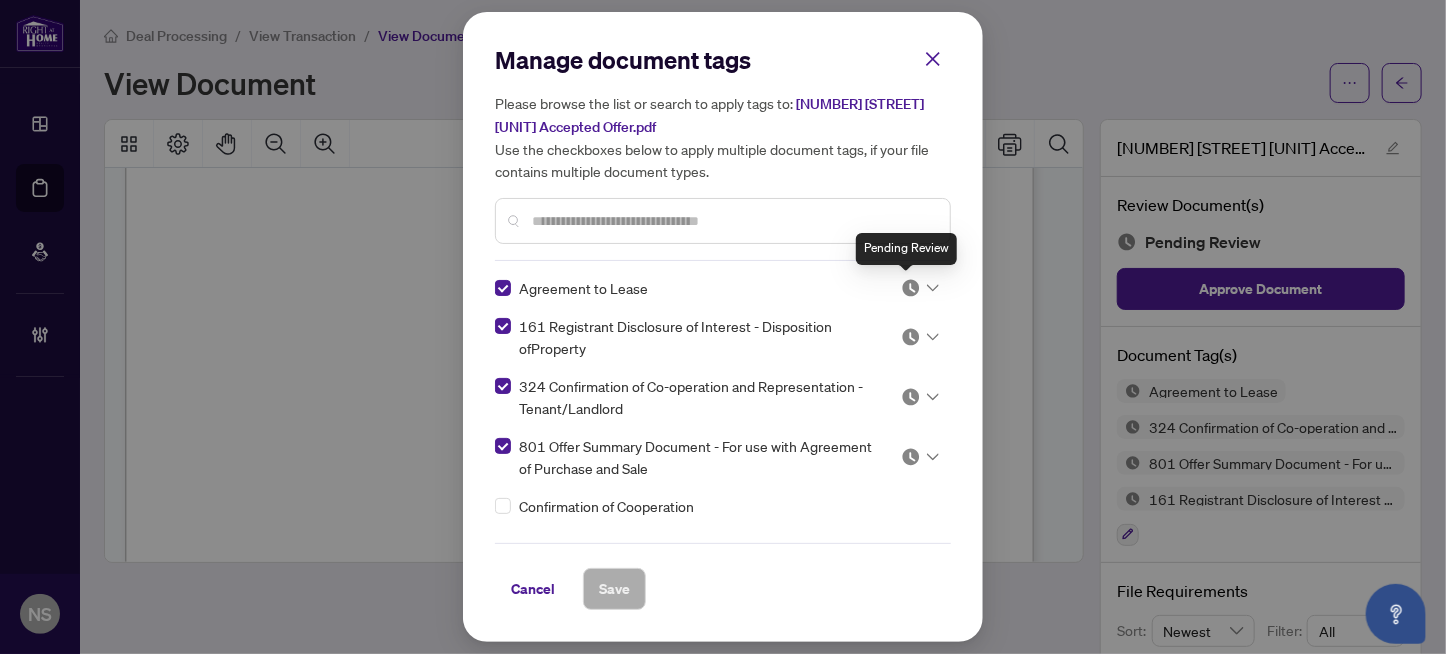 click at bounding box center (911, 288) 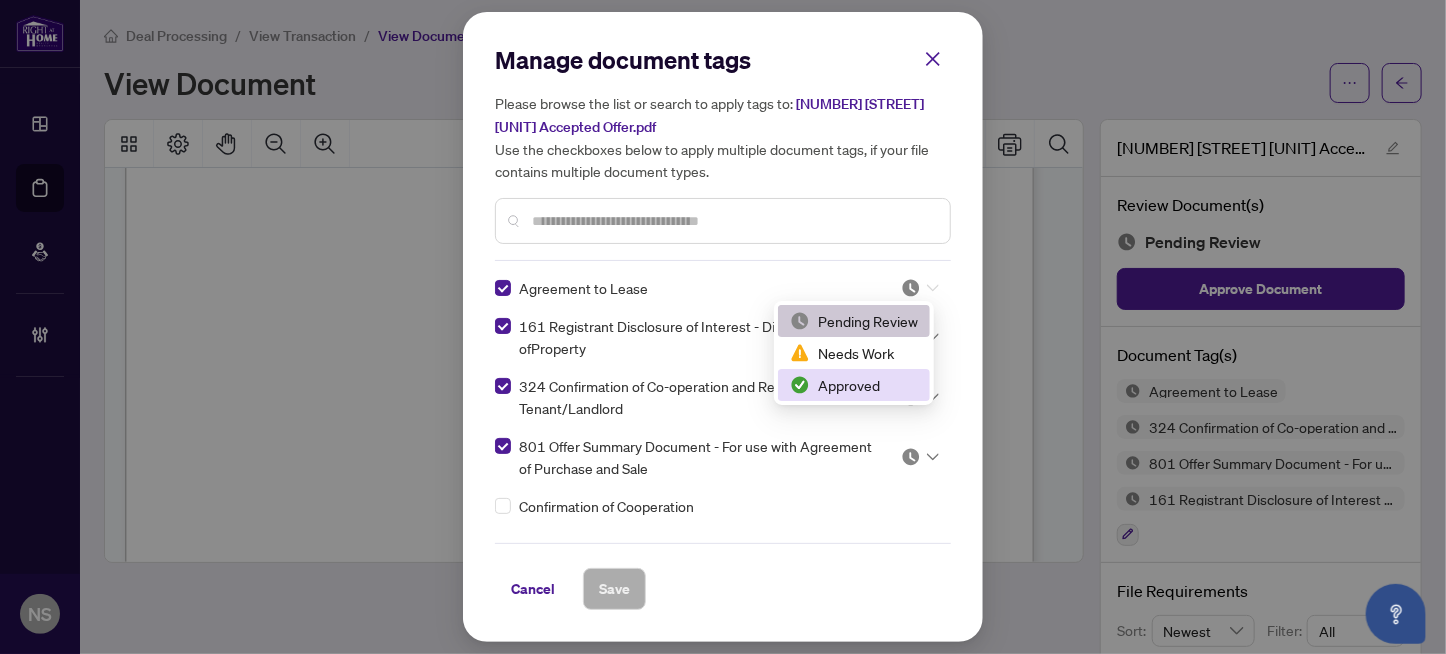 click on "Approved" at bounding box center [854, 385] 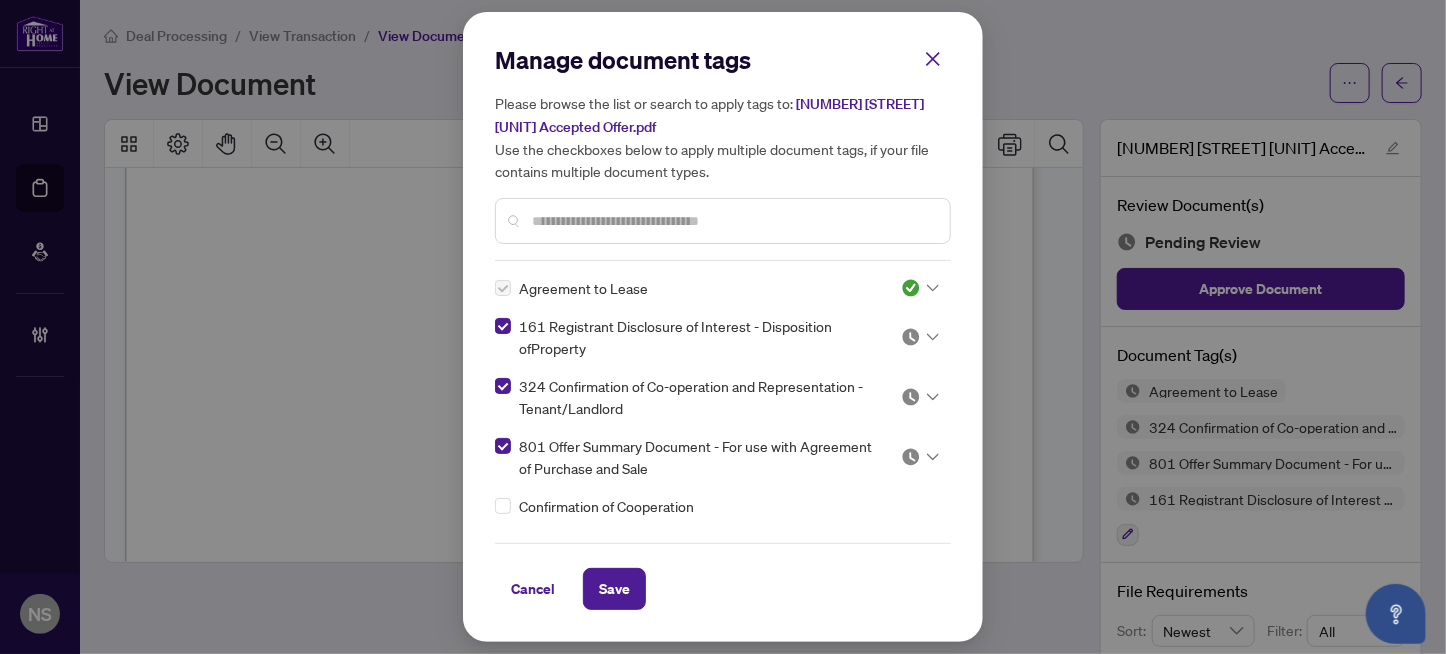 click at bounding box center (911, 337) 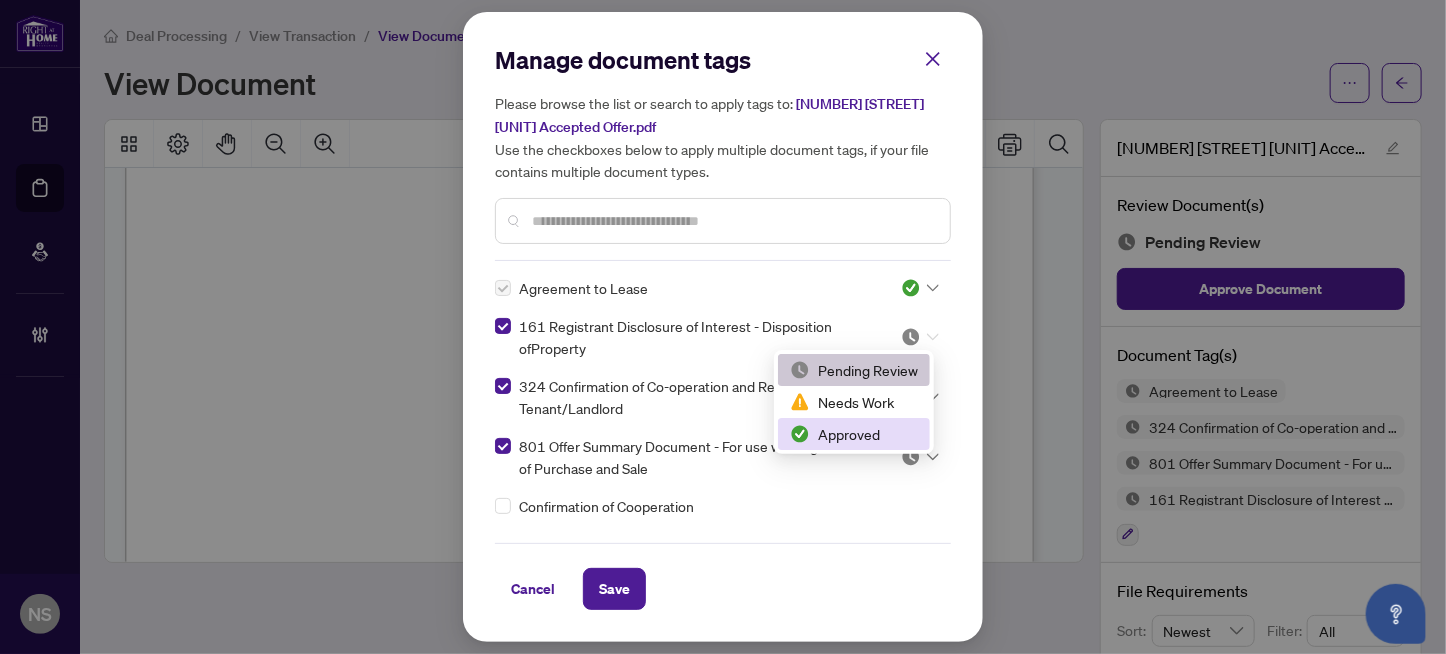 click on "Approved" at bounding box center [854, 434] 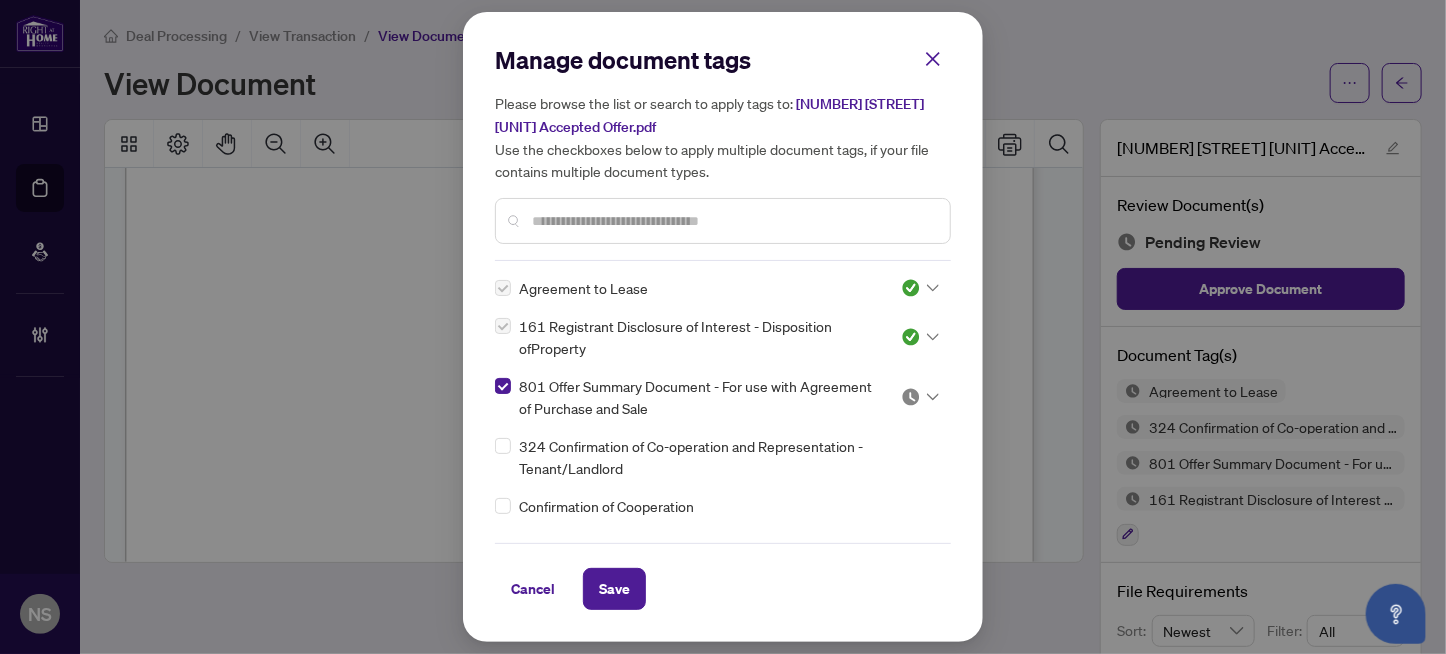 click at bounding box center [911, 397] 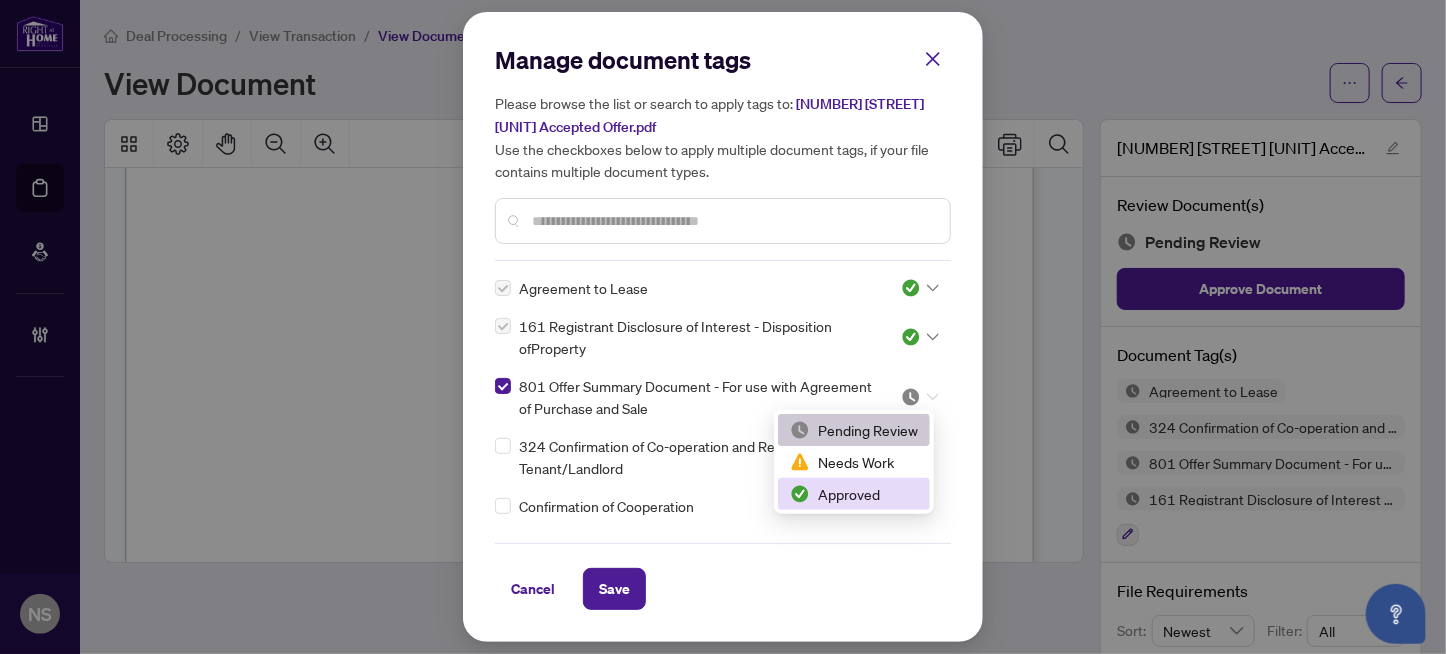 click on "Approved" at bounding box center (854, 494) 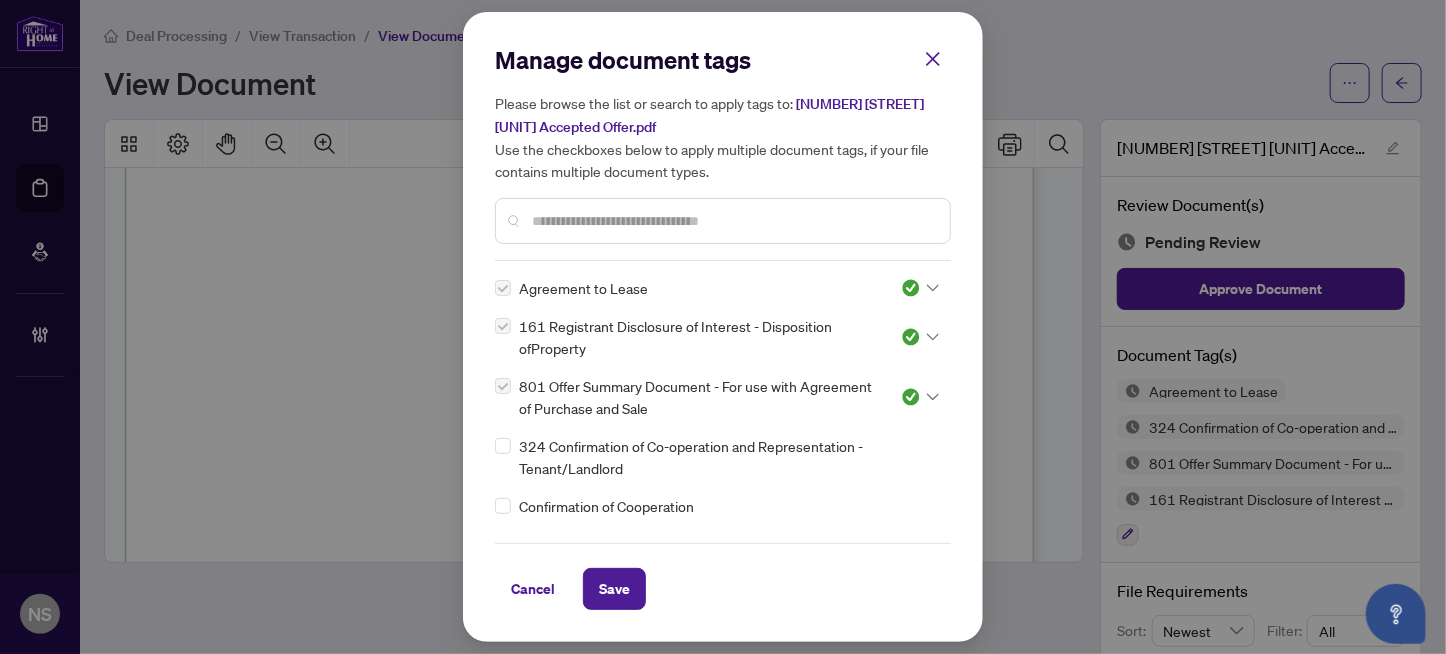 click at bounding box center [733, 221] 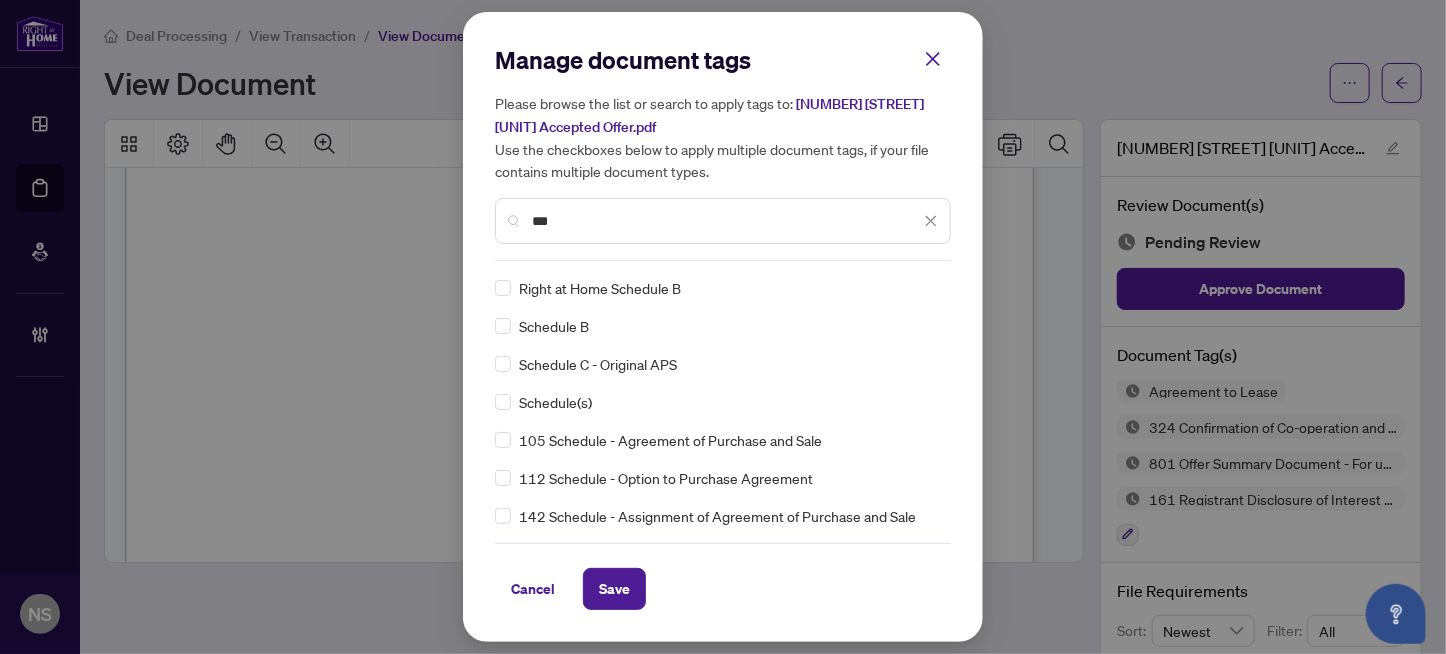 type on "***" 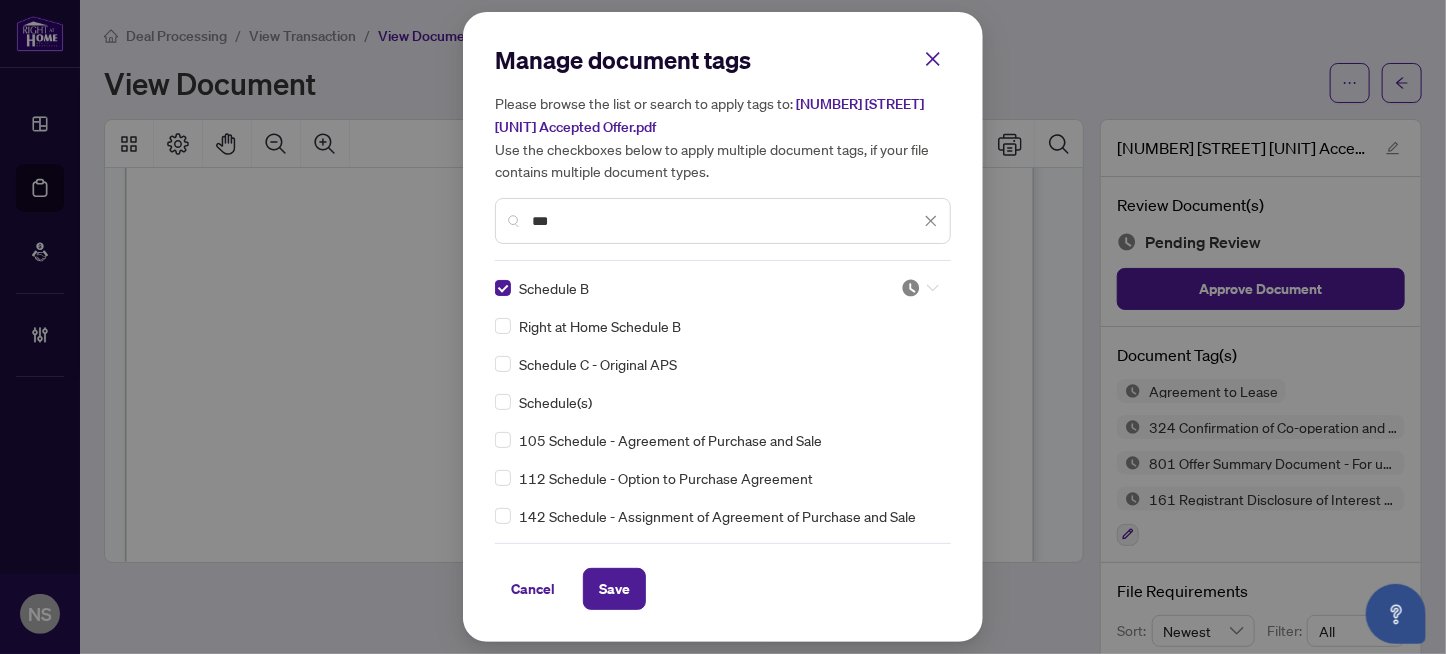 click at bounding box center (911, 288) 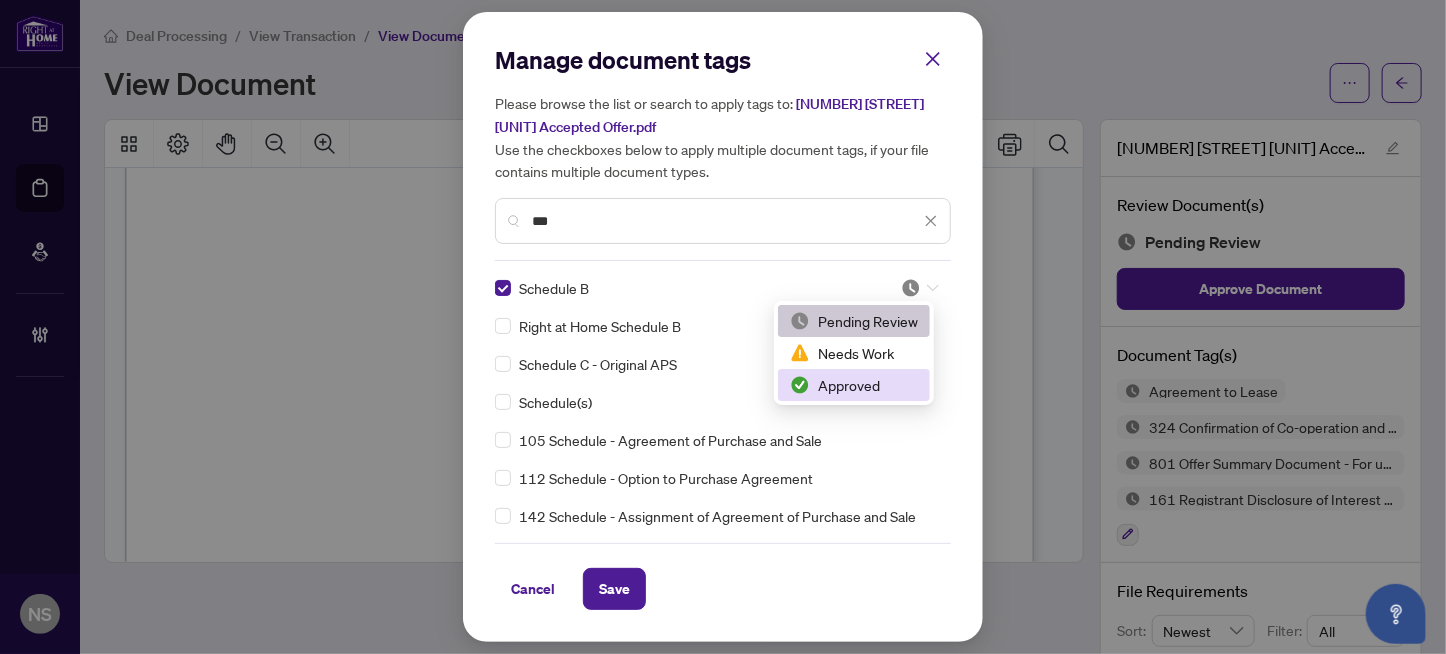 click on "Approved" at bounding box center [854, 385] 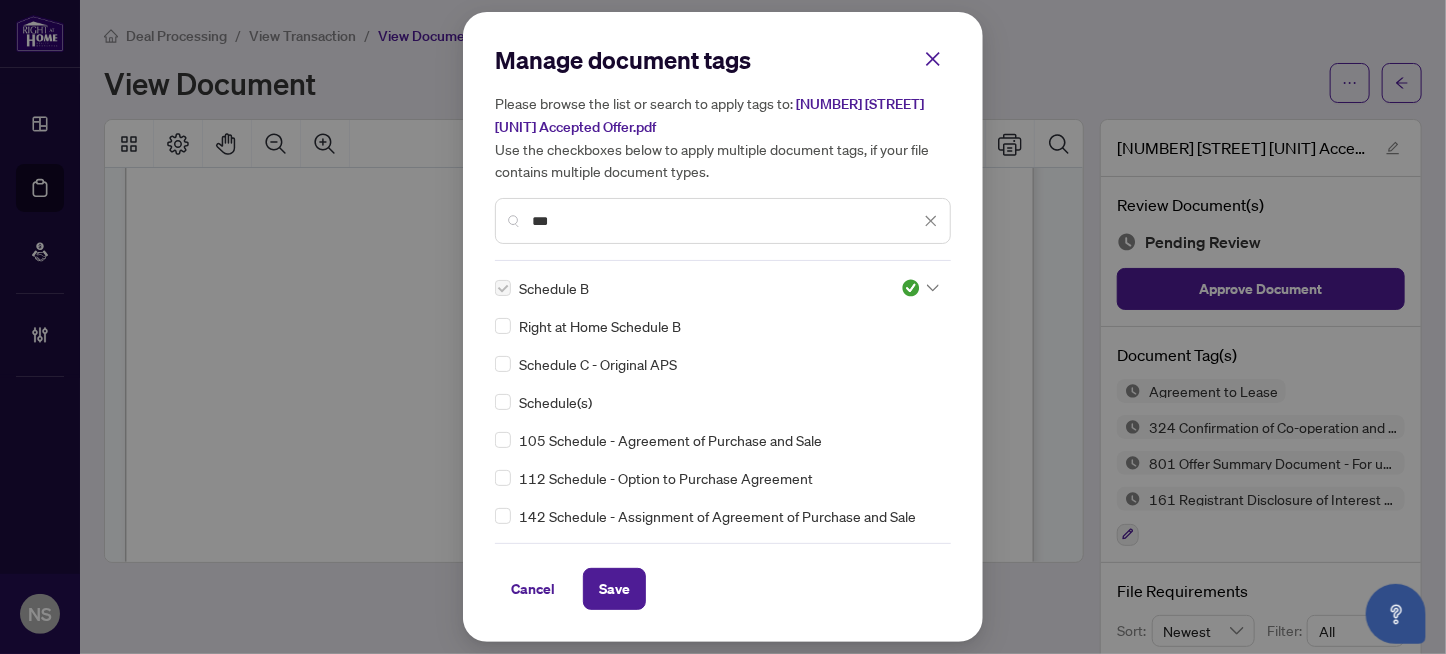 drag, startPoint x: 619, startPoint y: 218, endPoint x: 340, endPoint y: 244, distance: 280.20886 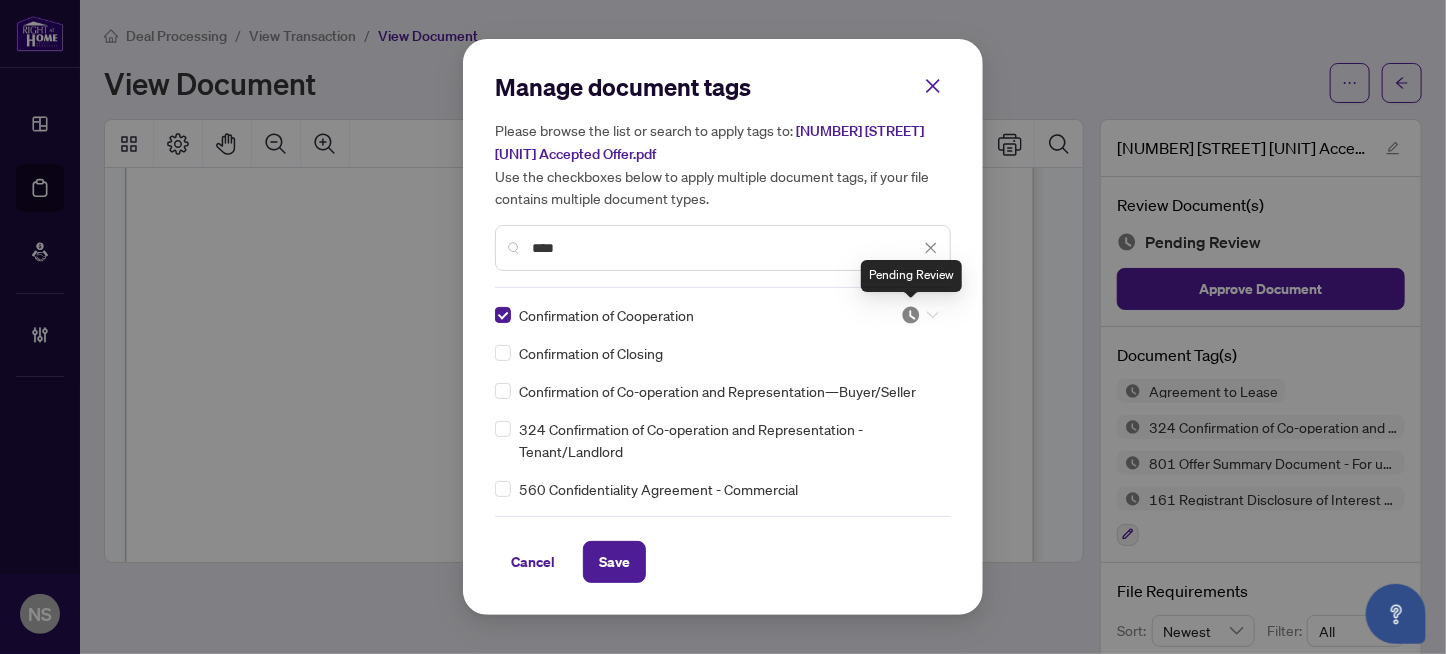 drag, startPoint x: 918, startPoint y: 314, endPoint x: 887, endPoint y: 393, distance: 84.8646 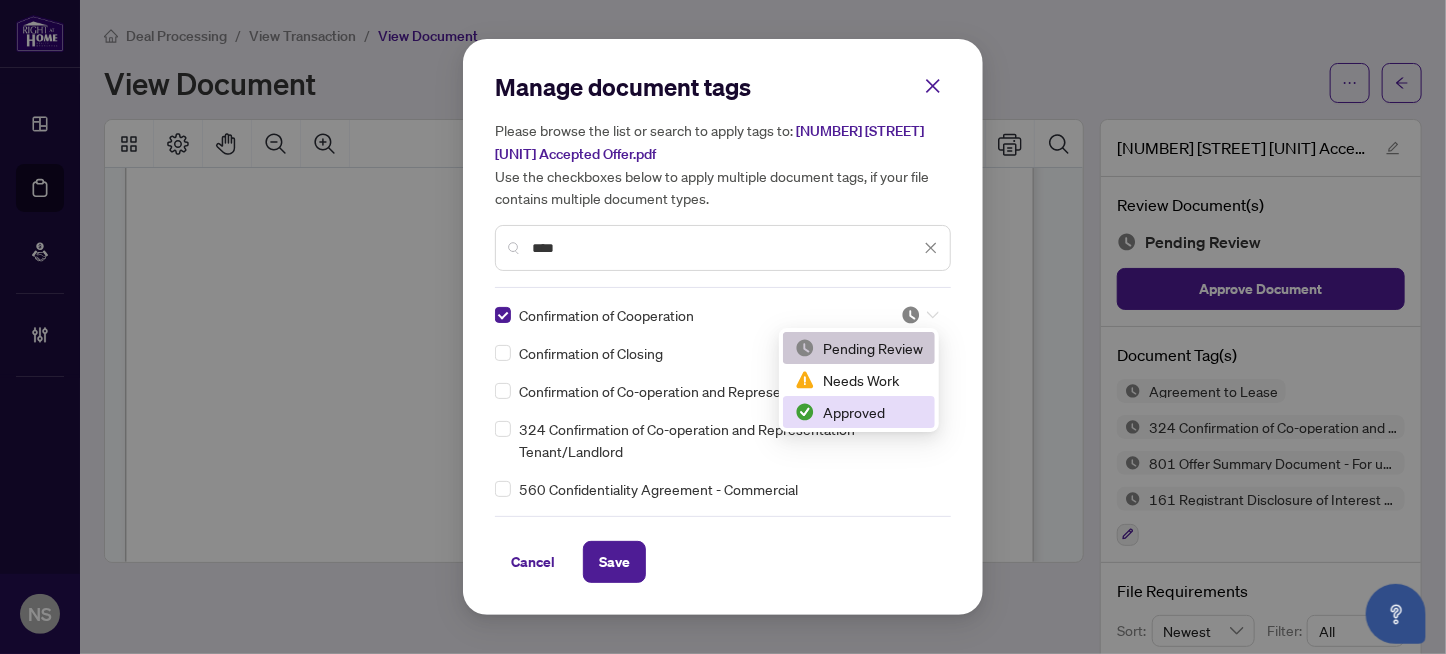 drag, startPoint x: 871, startPoint y: 409, endPoint x: 576, endPoint y: 248, distance: 336.0744 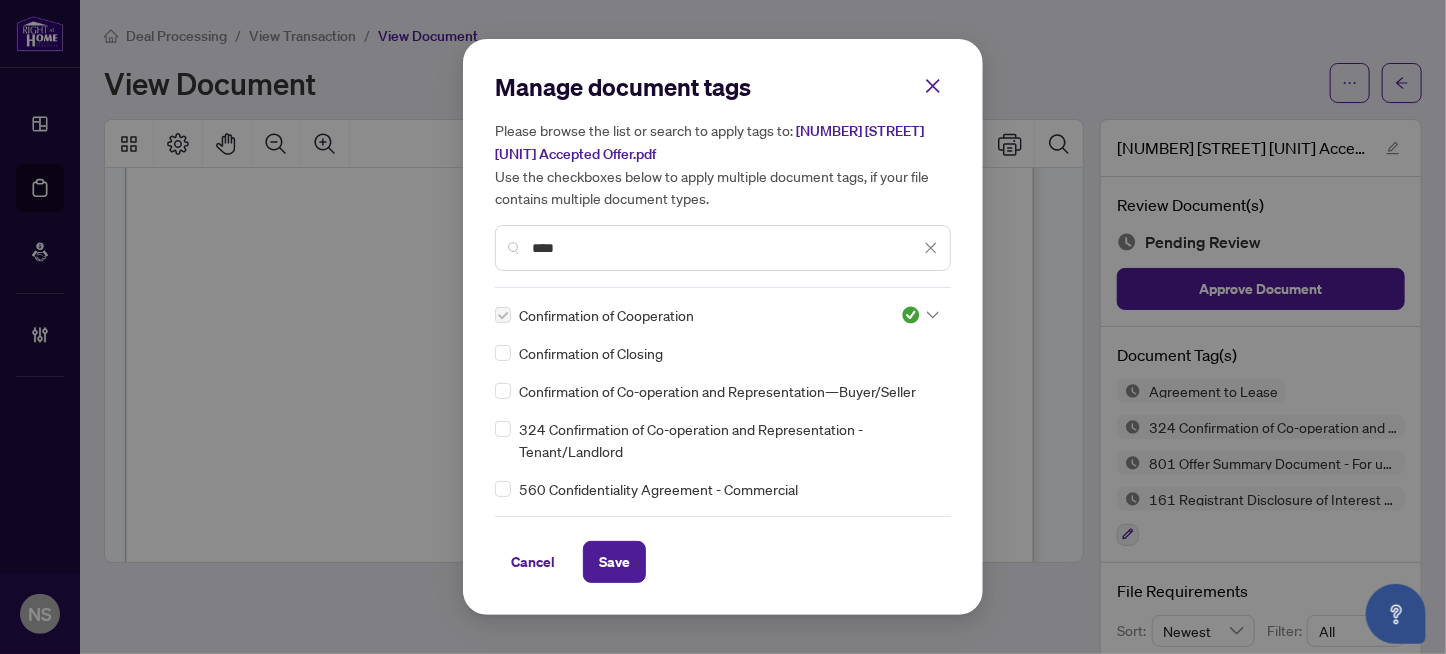 drag, startPoint x: 518, startPoint y: 245, endPoint x: 309, endPoint y: 253, distance: 209.15306 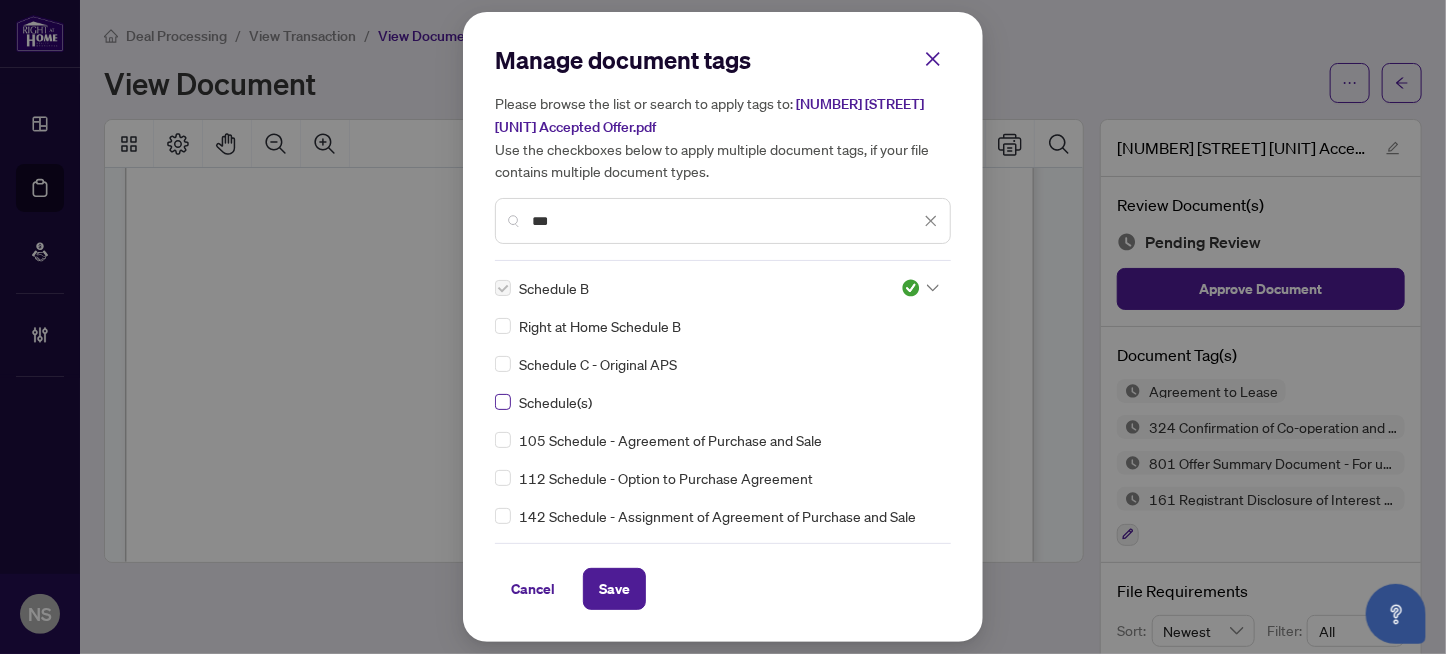 type on "***" 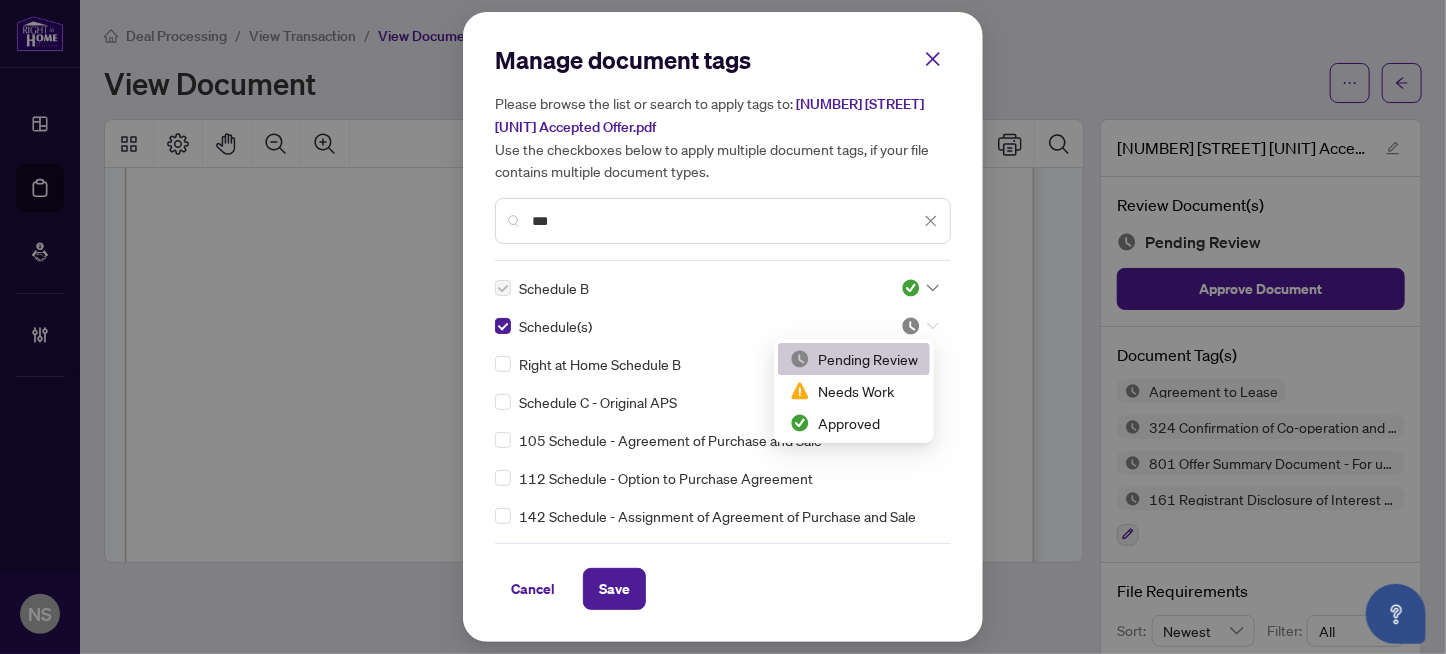 click at bounding box center (920, 326) 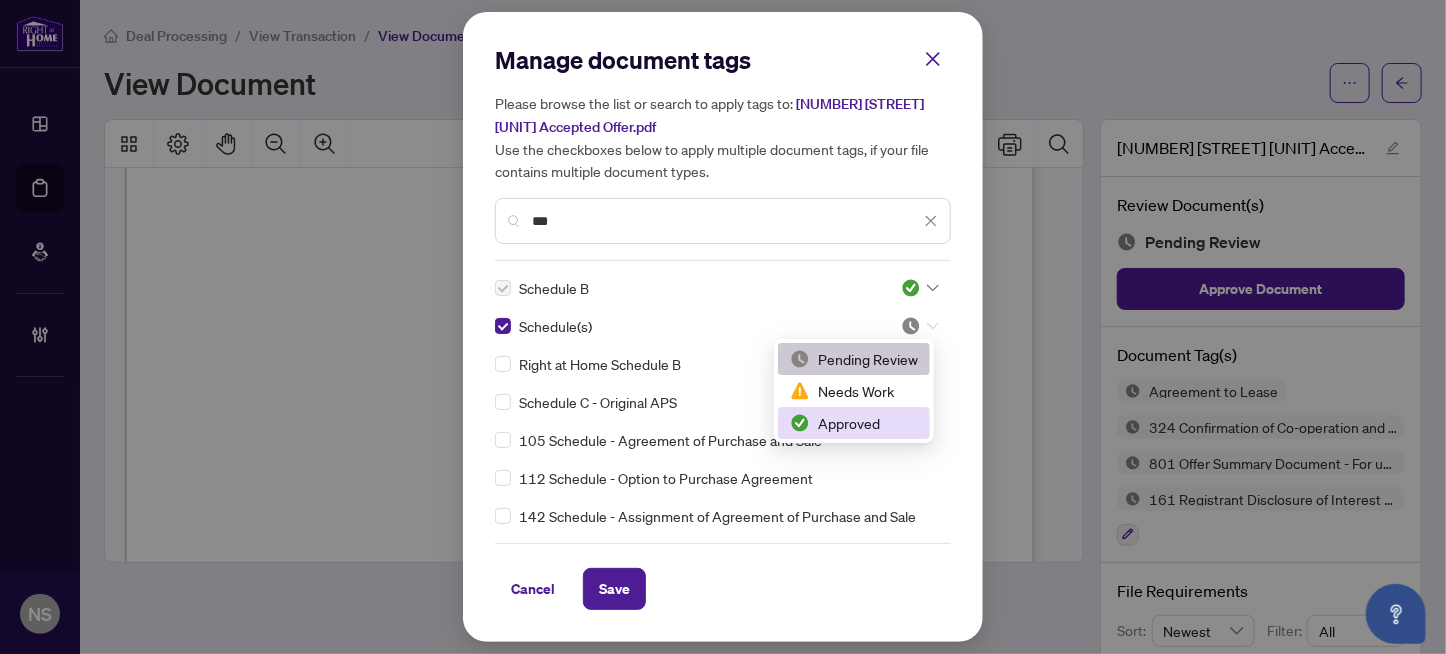 drag, startPoint x: 871, startPoint y: 415, endPoint x: 666, endPoint y: 585, distance: 266.31747 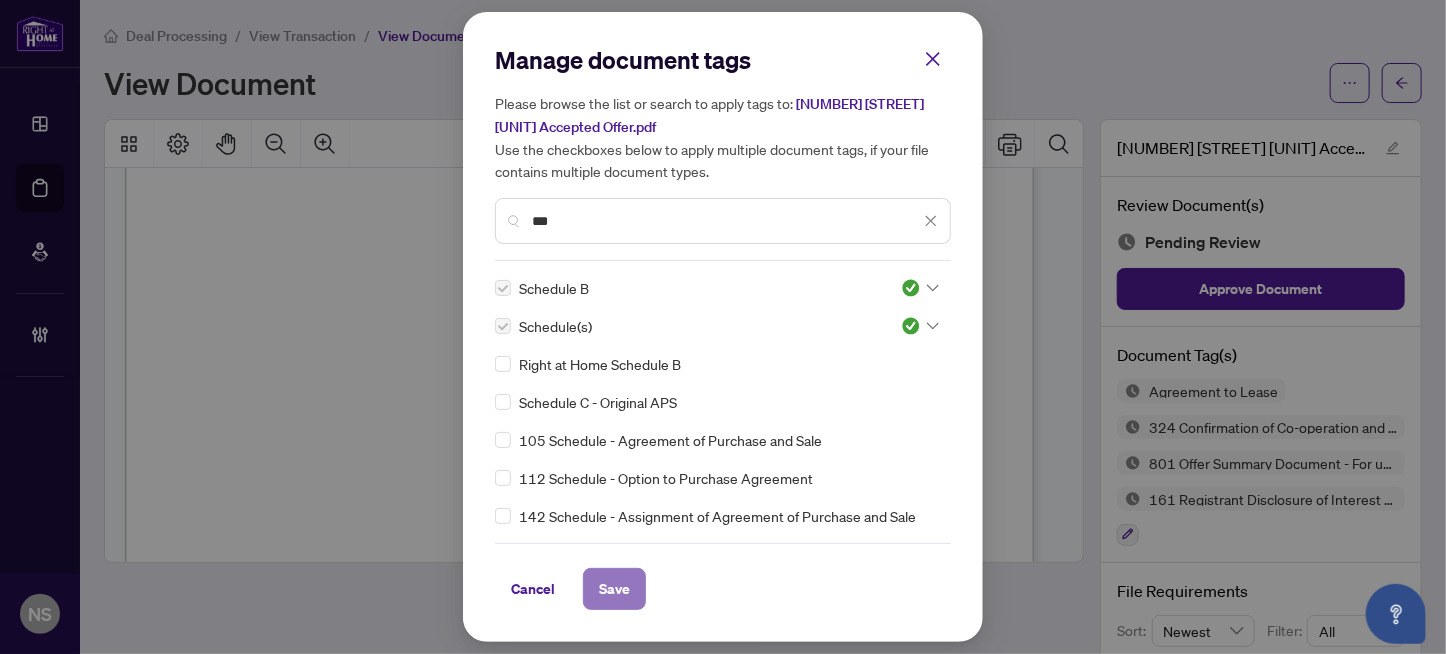 drag, startPoint x: 600, startPoint y: 598, endPoint x: 719, endPoint y: 391, distance: 238.76767 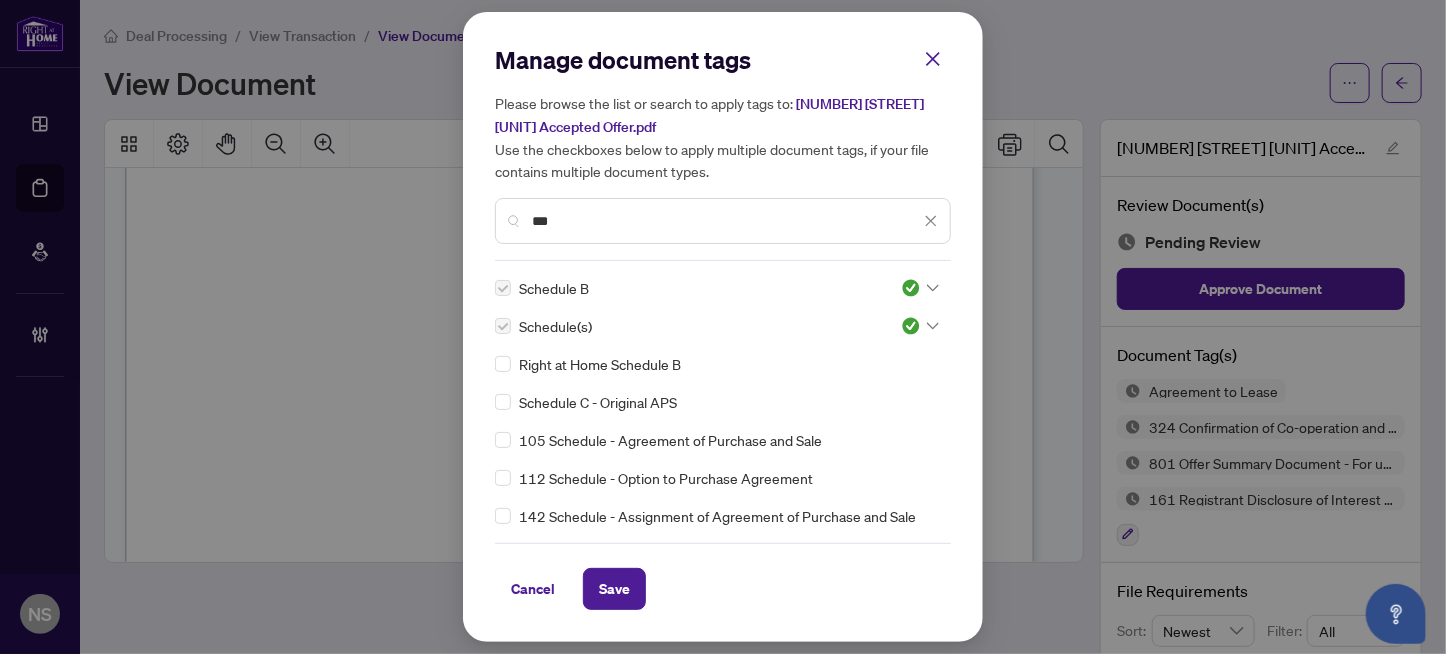 click on "Save" at bounding box center [614, 589] 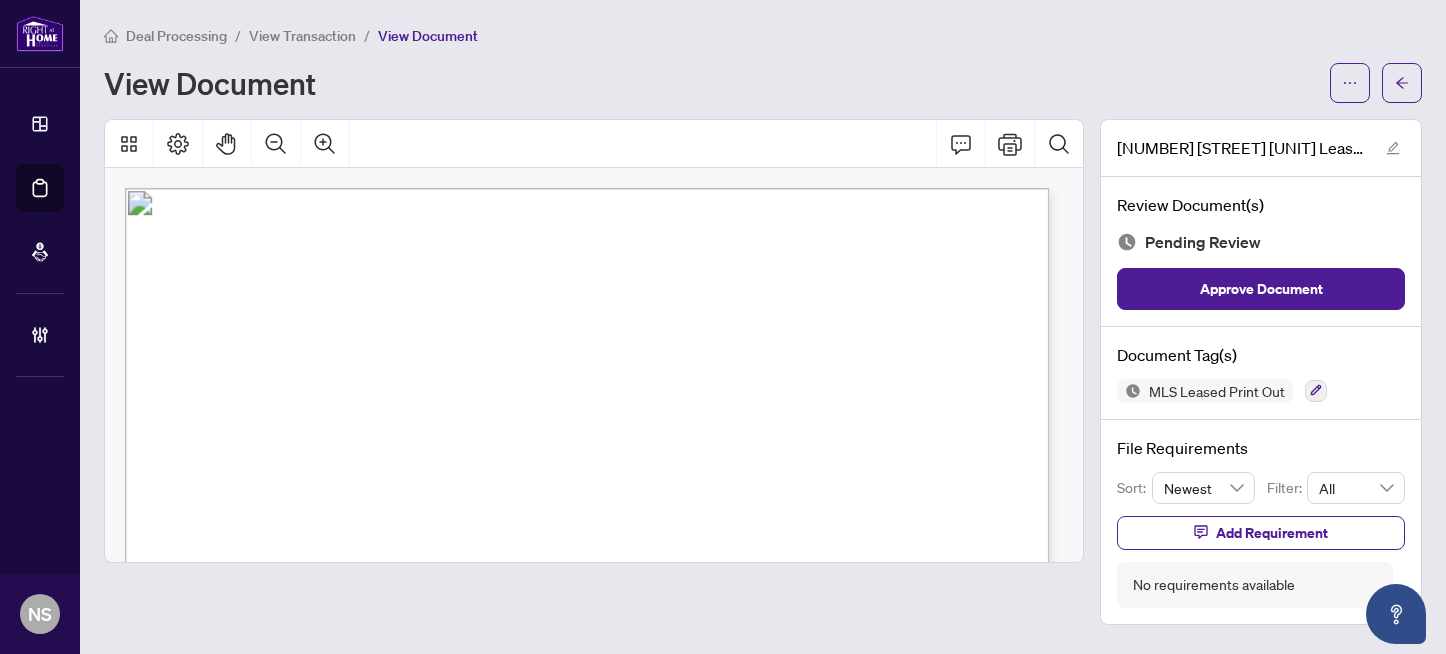 scroll, scrollTop: 0, scrollLeft: 0, axis: both 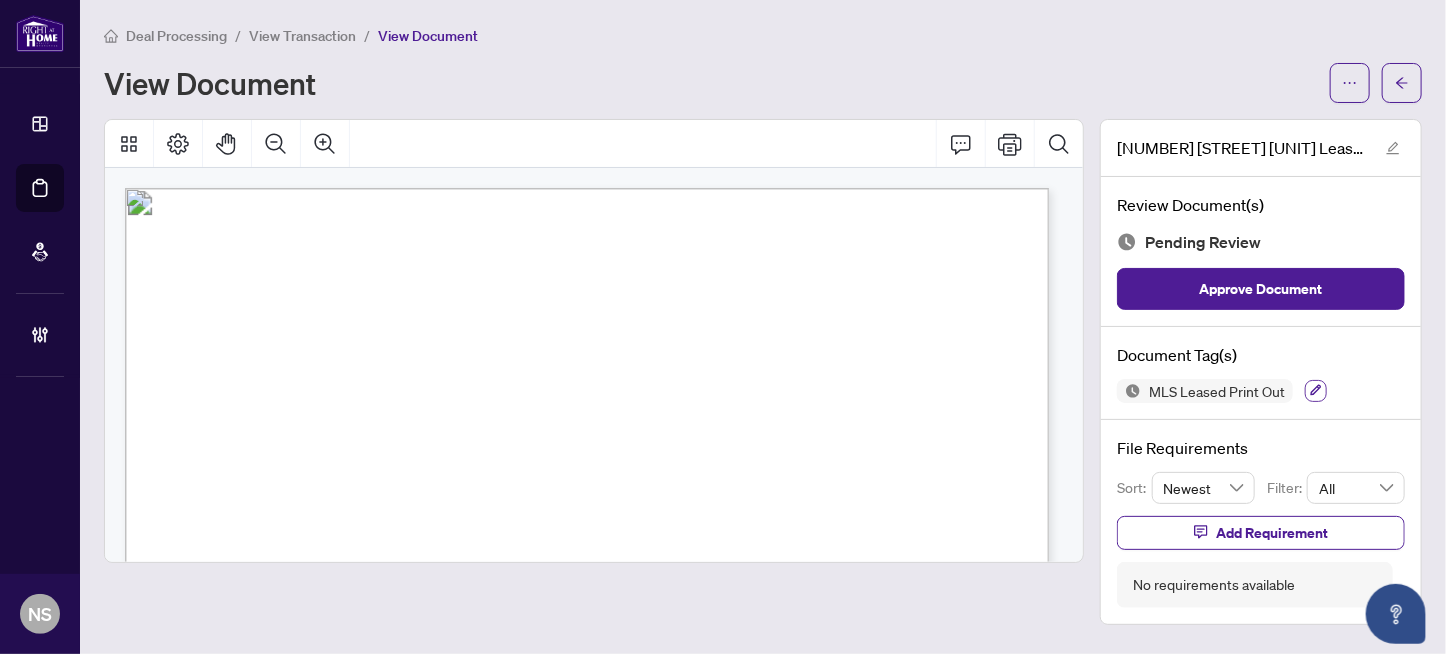 click 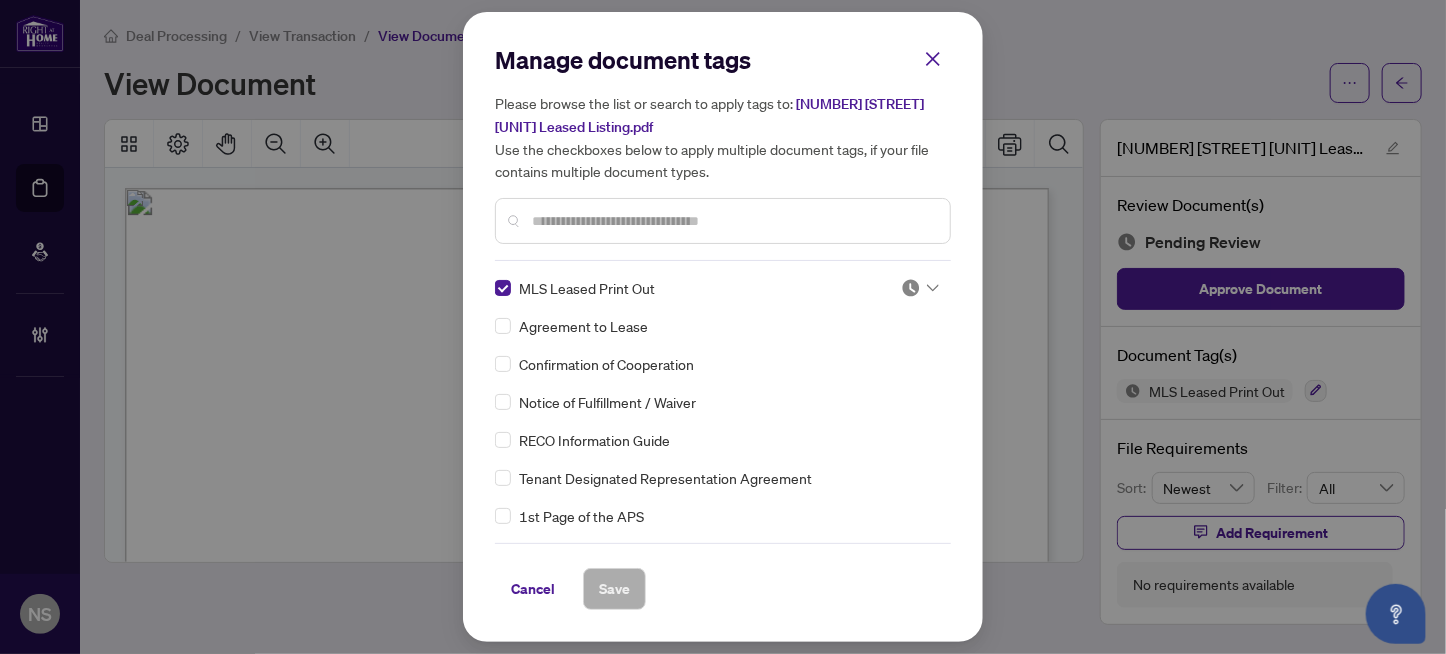 click at bounding box center (911, 288) 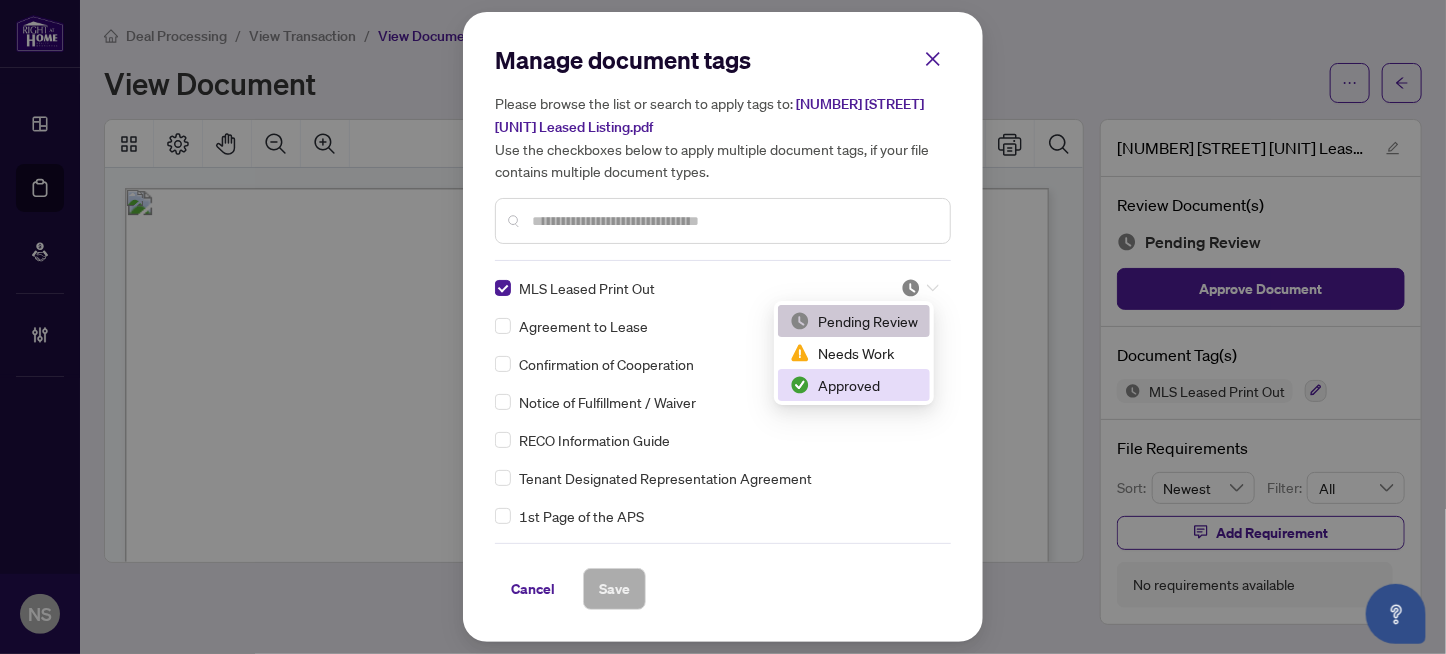 click on "Approved" at bounding box center [854, 385] 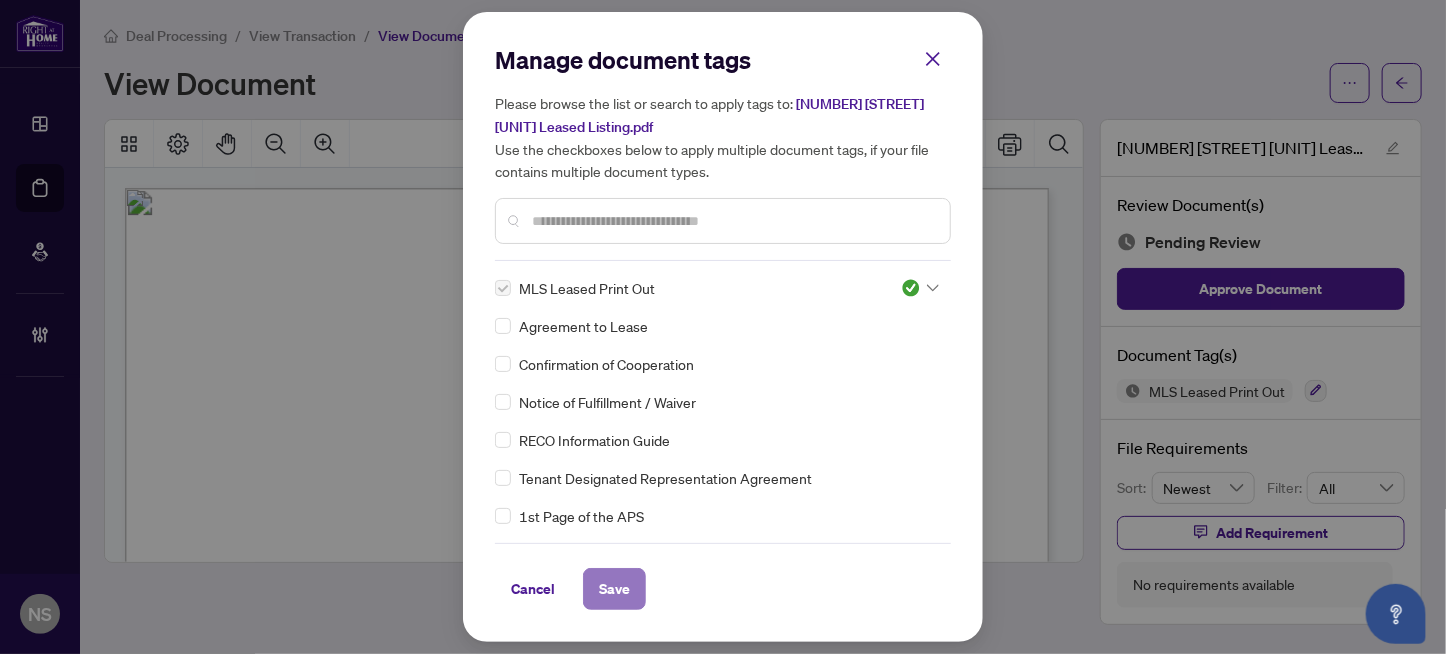 click on "Save" at bounding box center [614, 589] 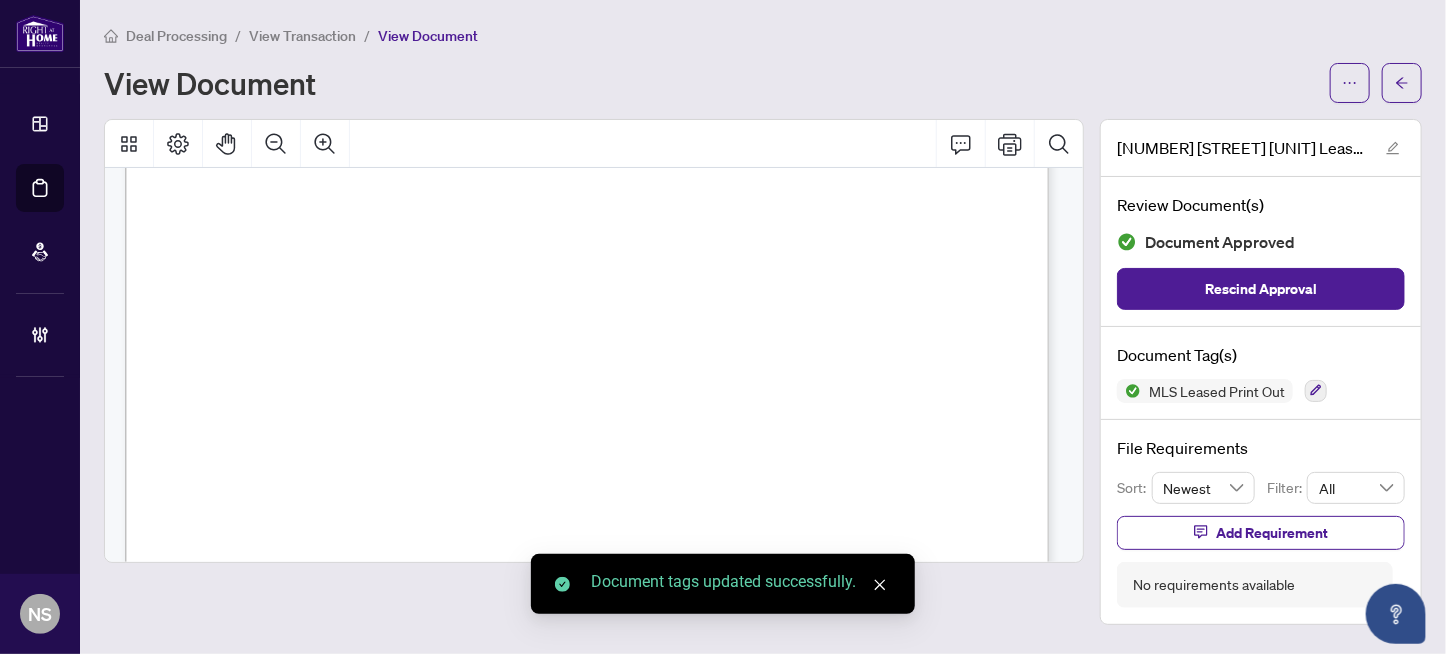 scroll, scrollTop: 2067, scrollLeft: 0, axis: vertical 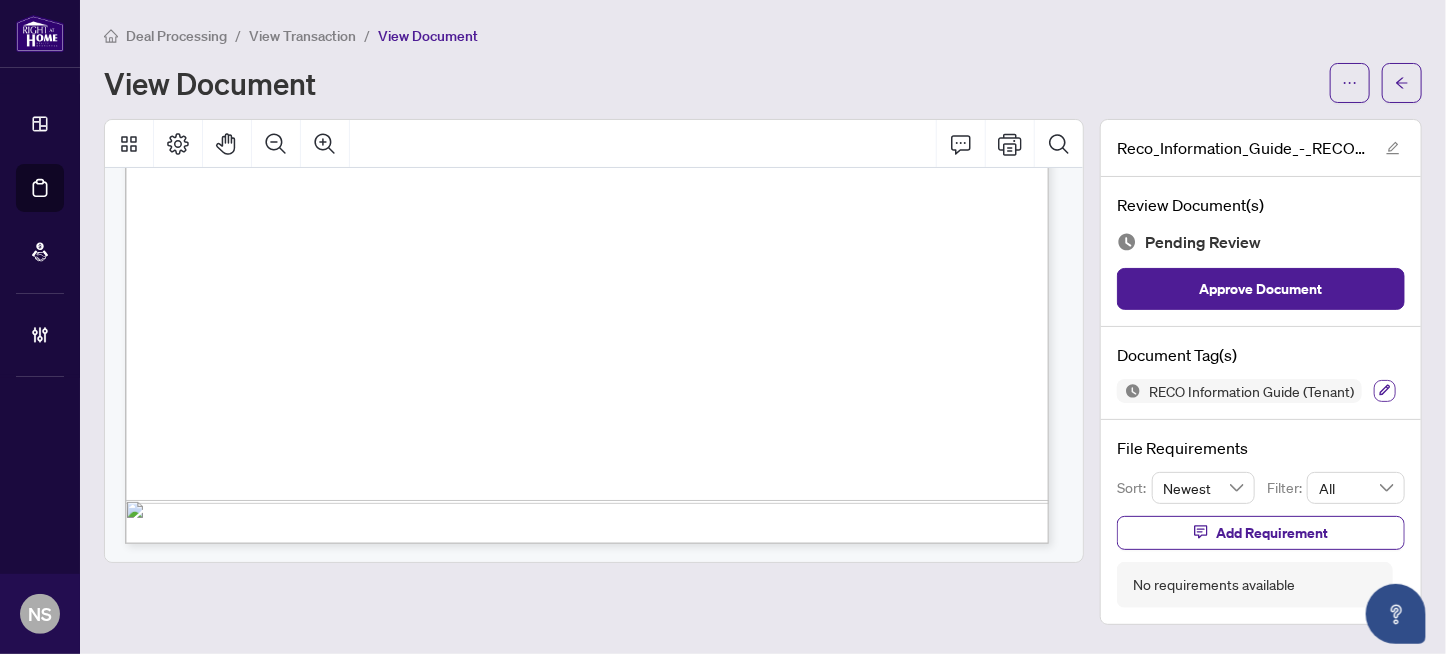 click 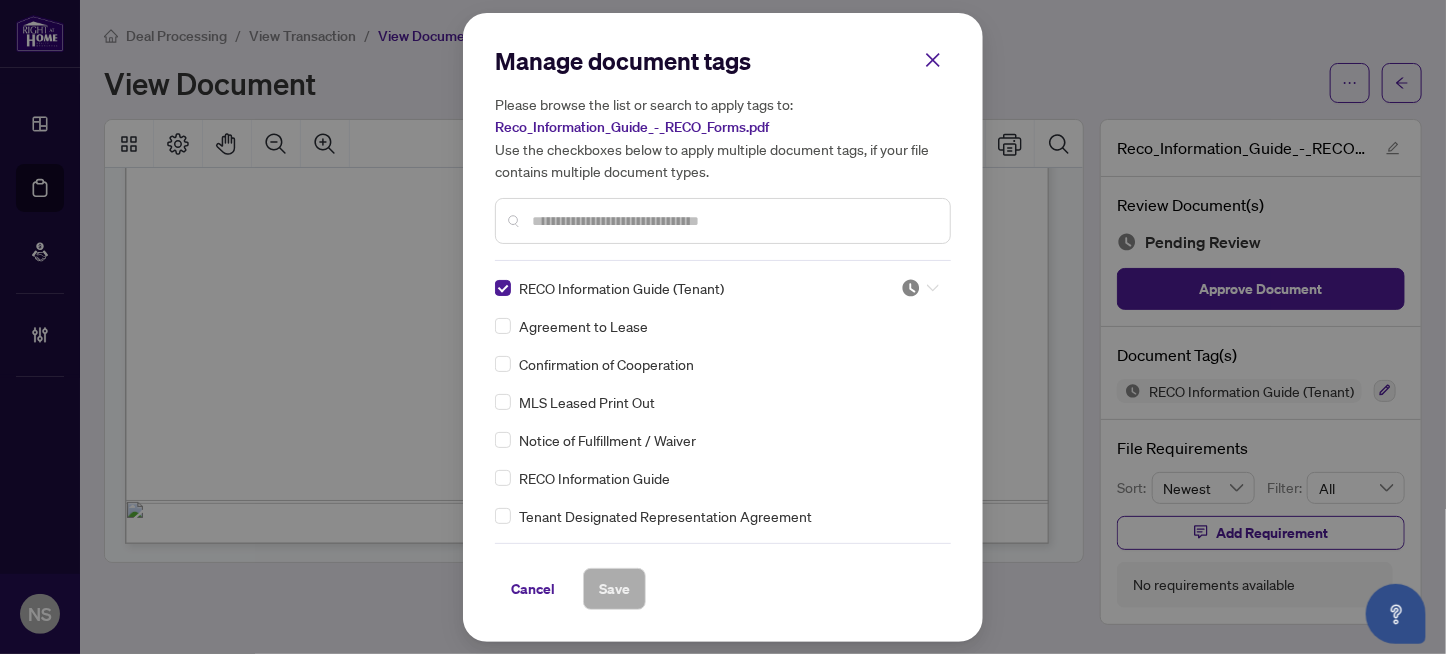 drag, startPoint x: 896, startPoint y: 287, endPoint x: 892, endPoint y: 346, distance: 59.135437 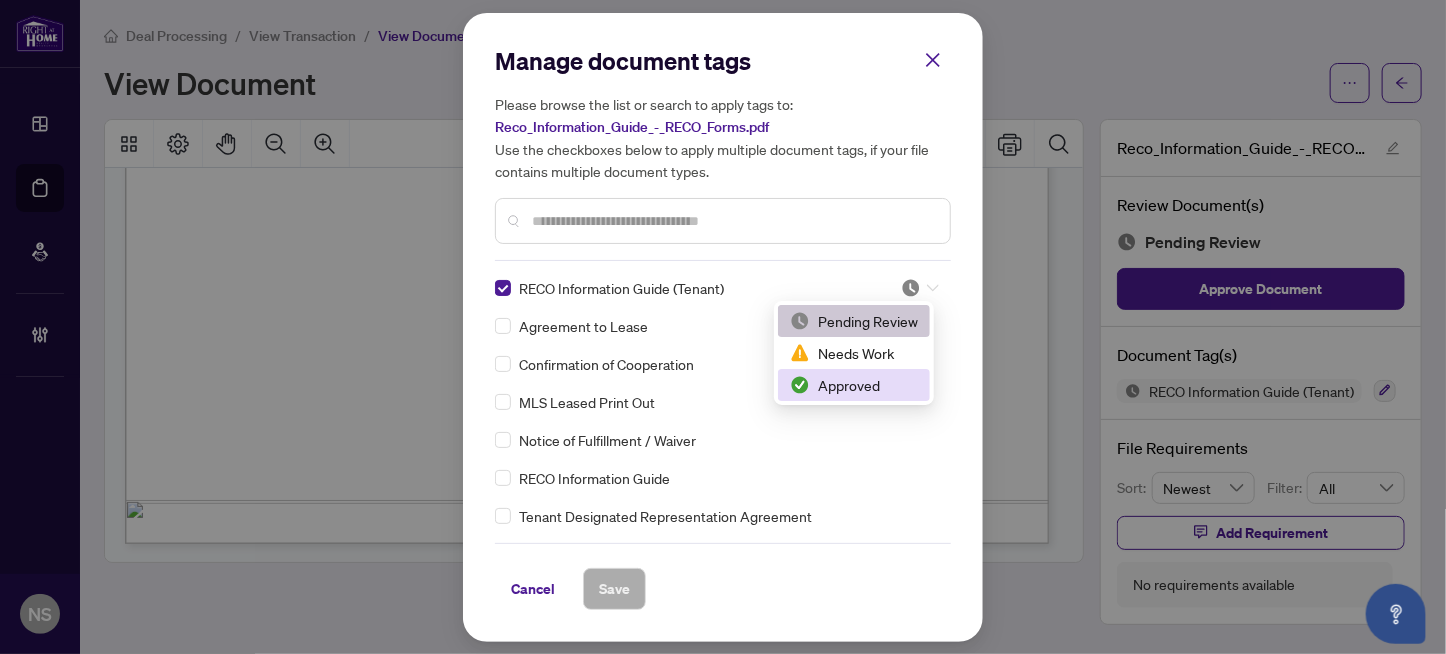 click on "Approved" at bounding box center (854, 385) 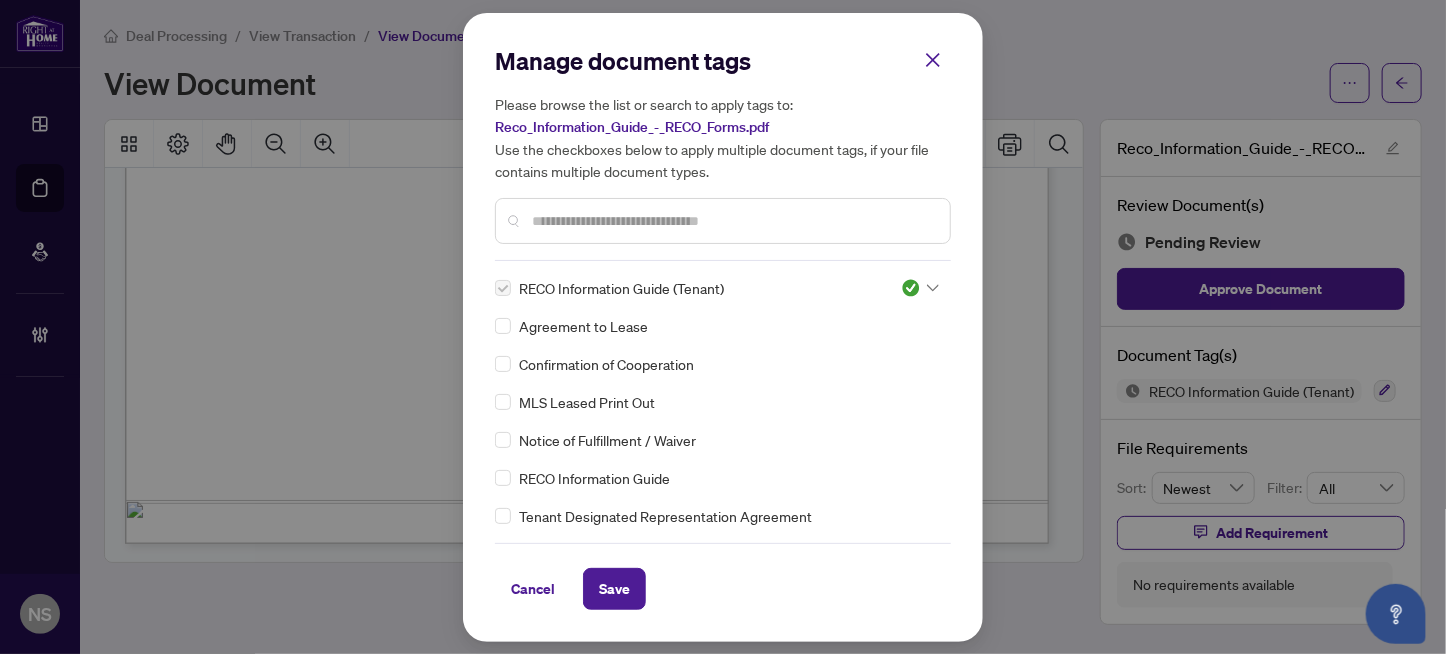 click at bounding box center (733, 221) 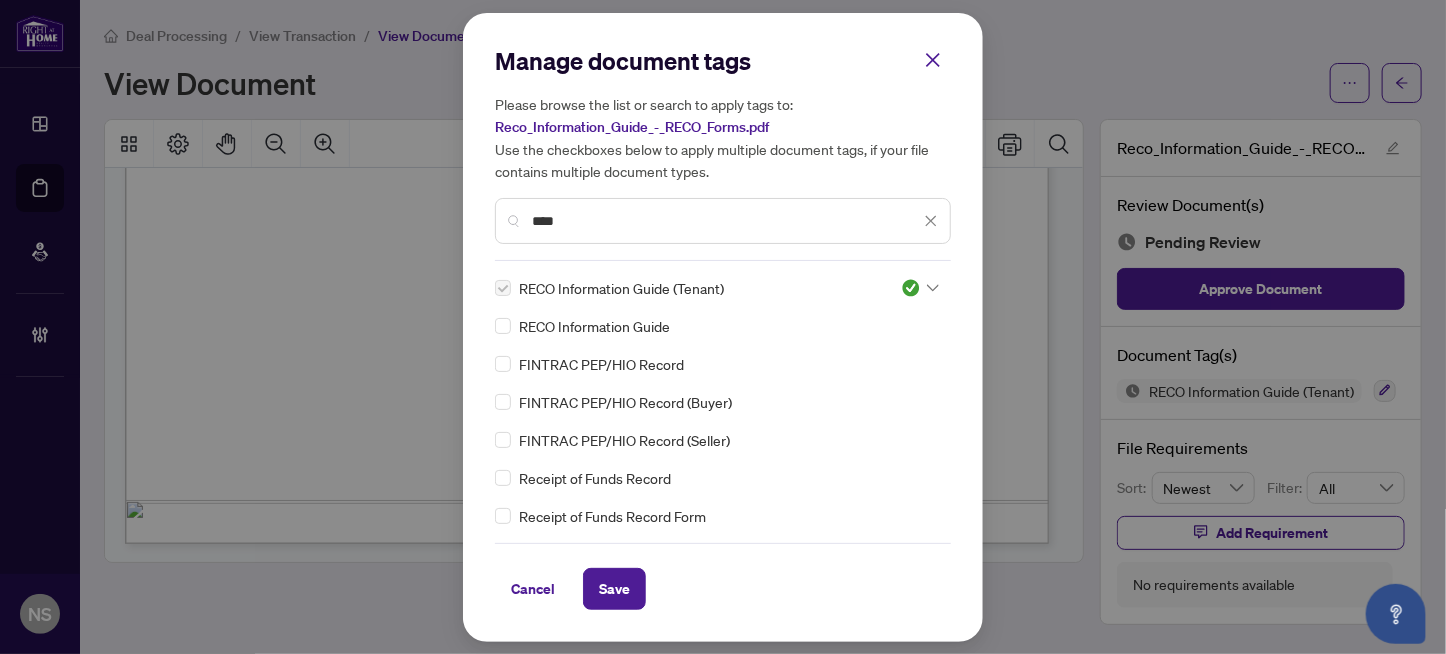type on "****" 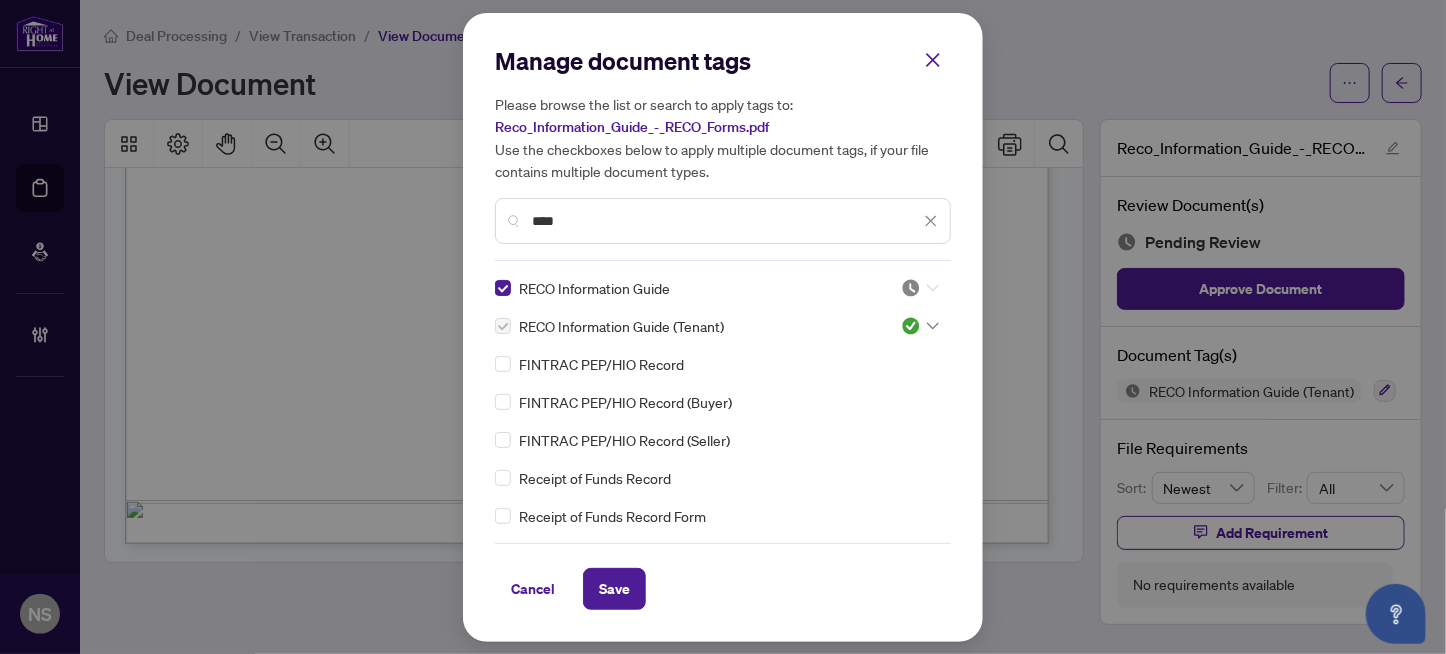 click at bounding box center (920, 288) 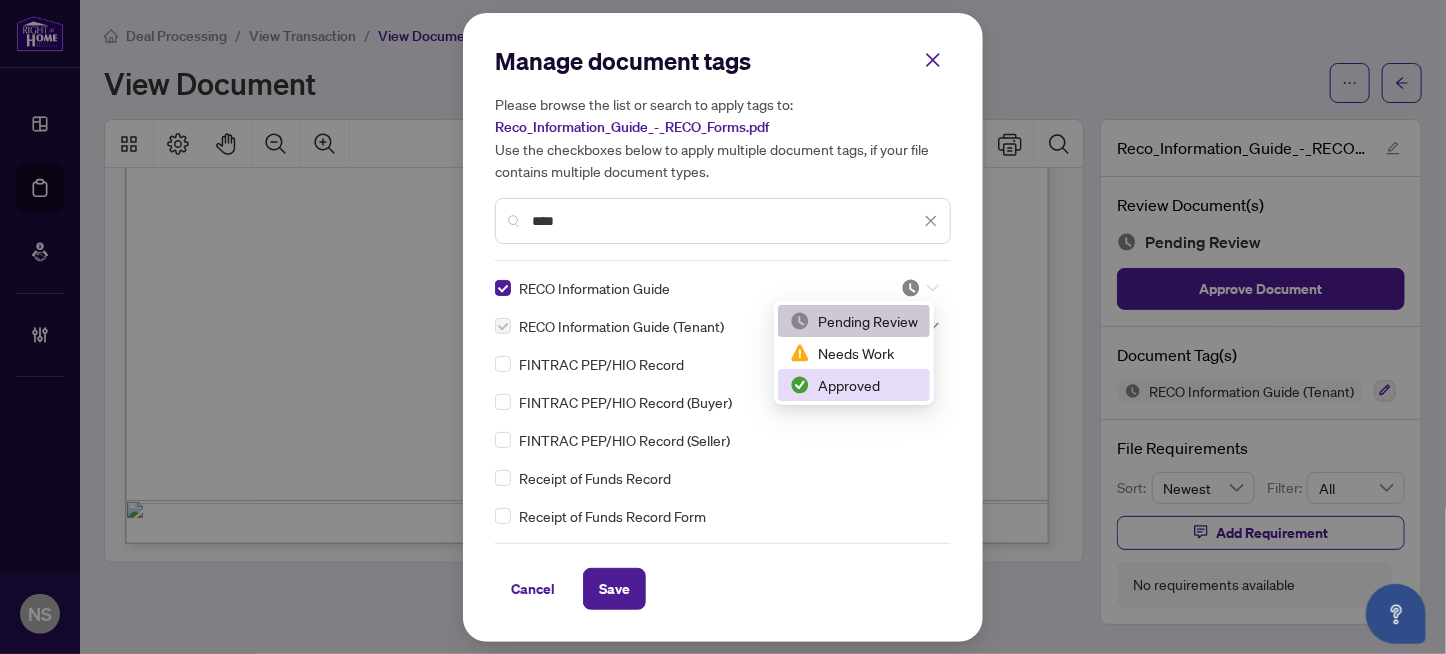 click on "Approved" at bounding box center [854, 385] 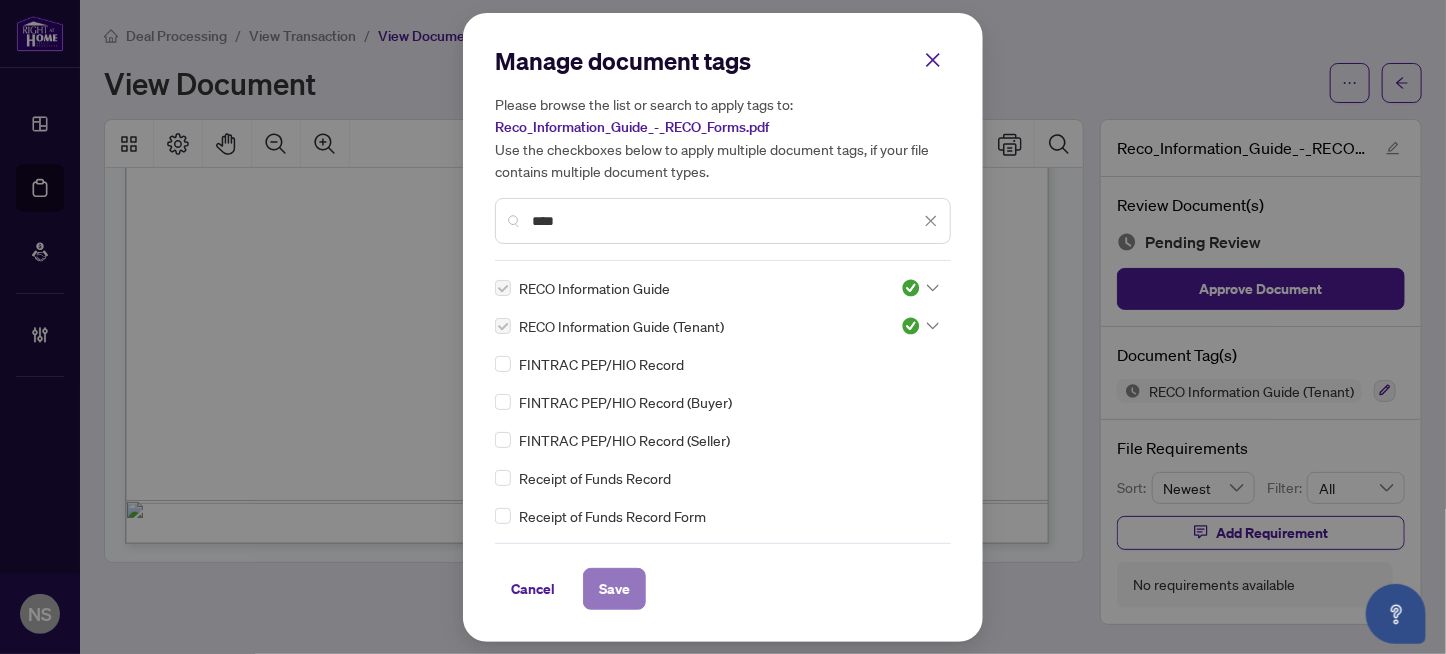 click on "Save" at bounding box center [614, 589] 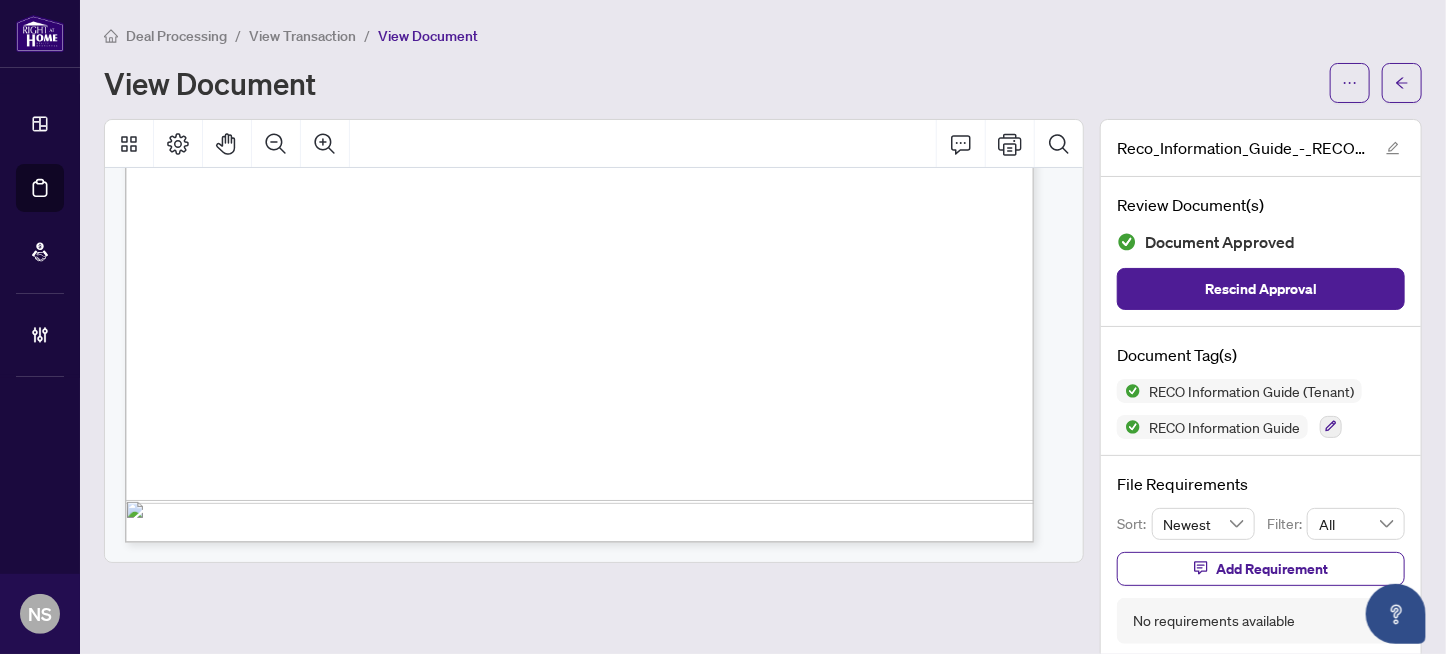 scroll, scrollTop: 15300, scrollLeft: 0, axis: vertical 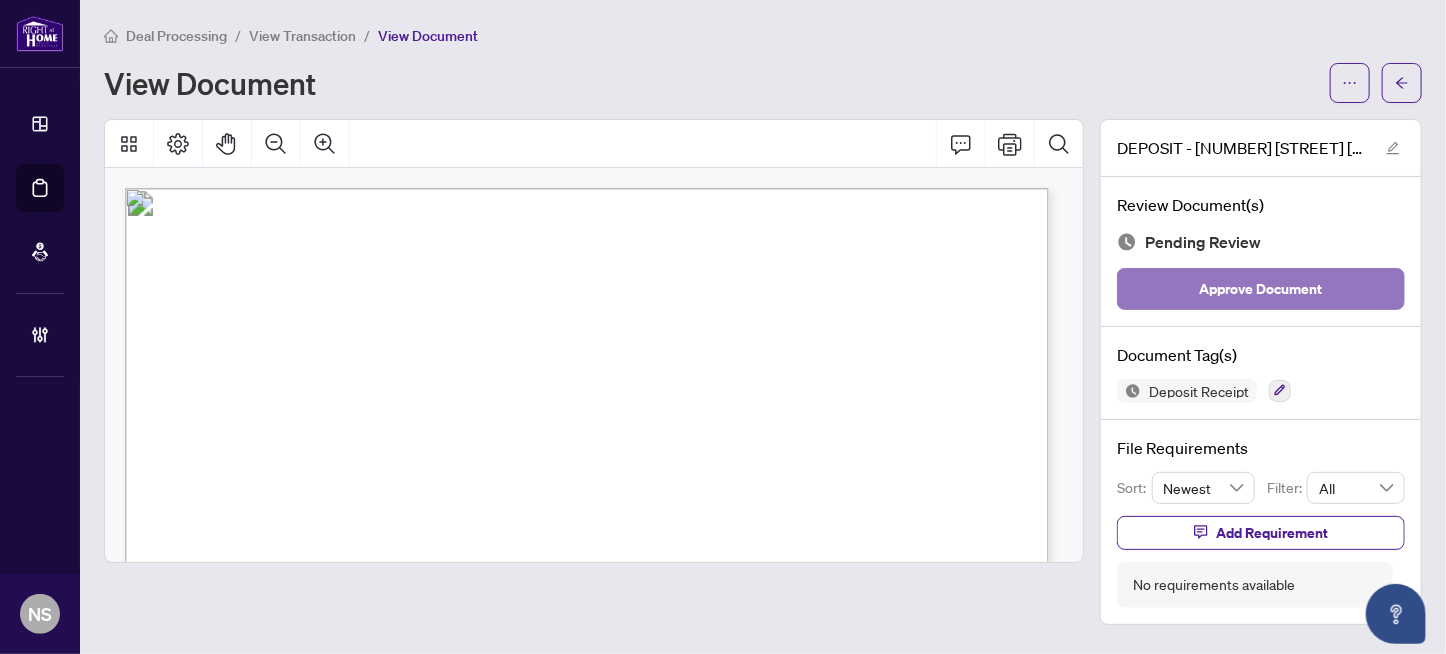 click on "Approve Document" at bounding box center [1261, 289] 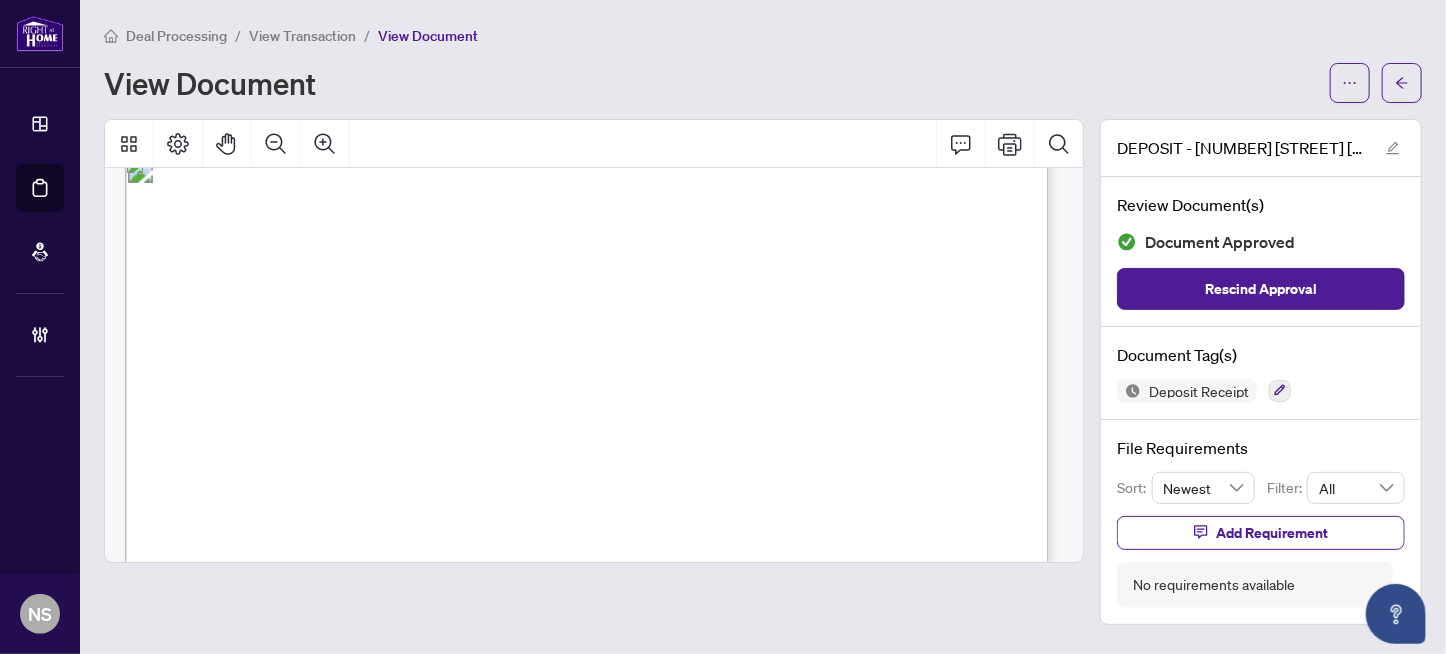 scroll, scrollTop: 0, scrollLeft: 0, axis: both 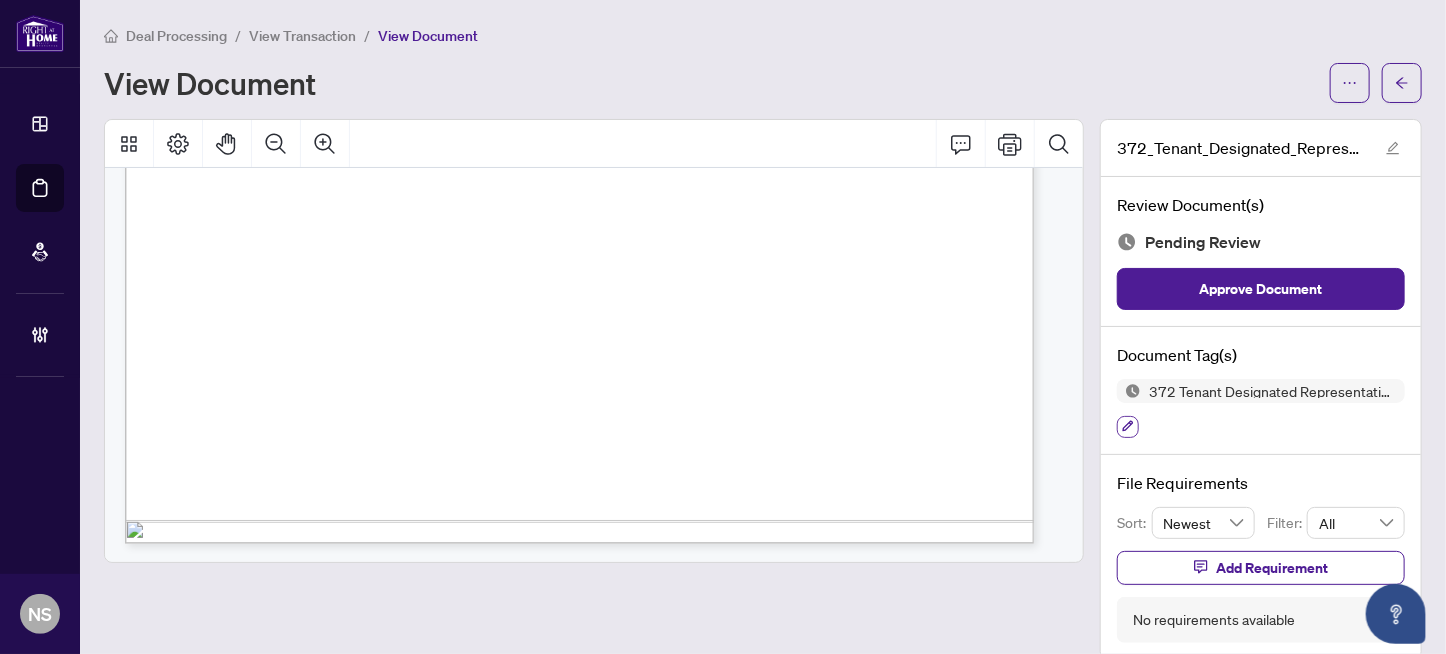 click at bounding box center [1128, 427] 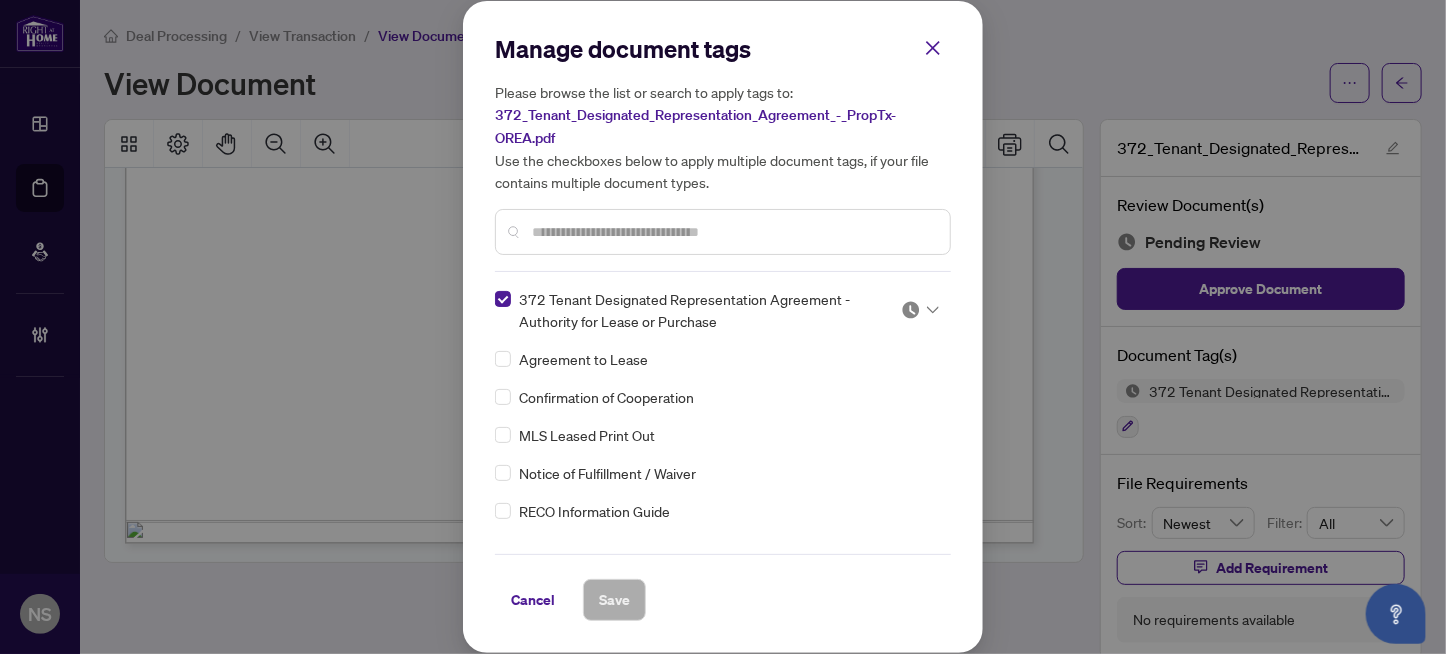 click at bounding box center (911, 310) 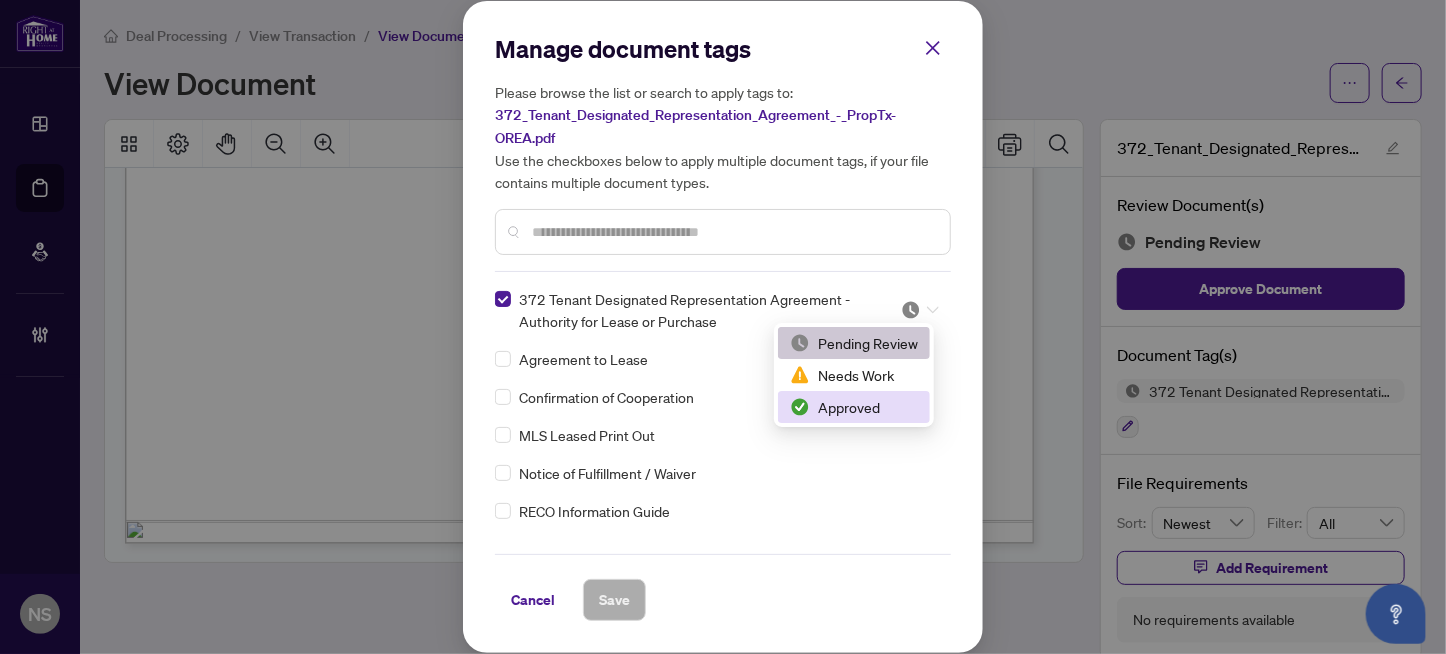 click on "Approved" at bounding box center (854, 407) 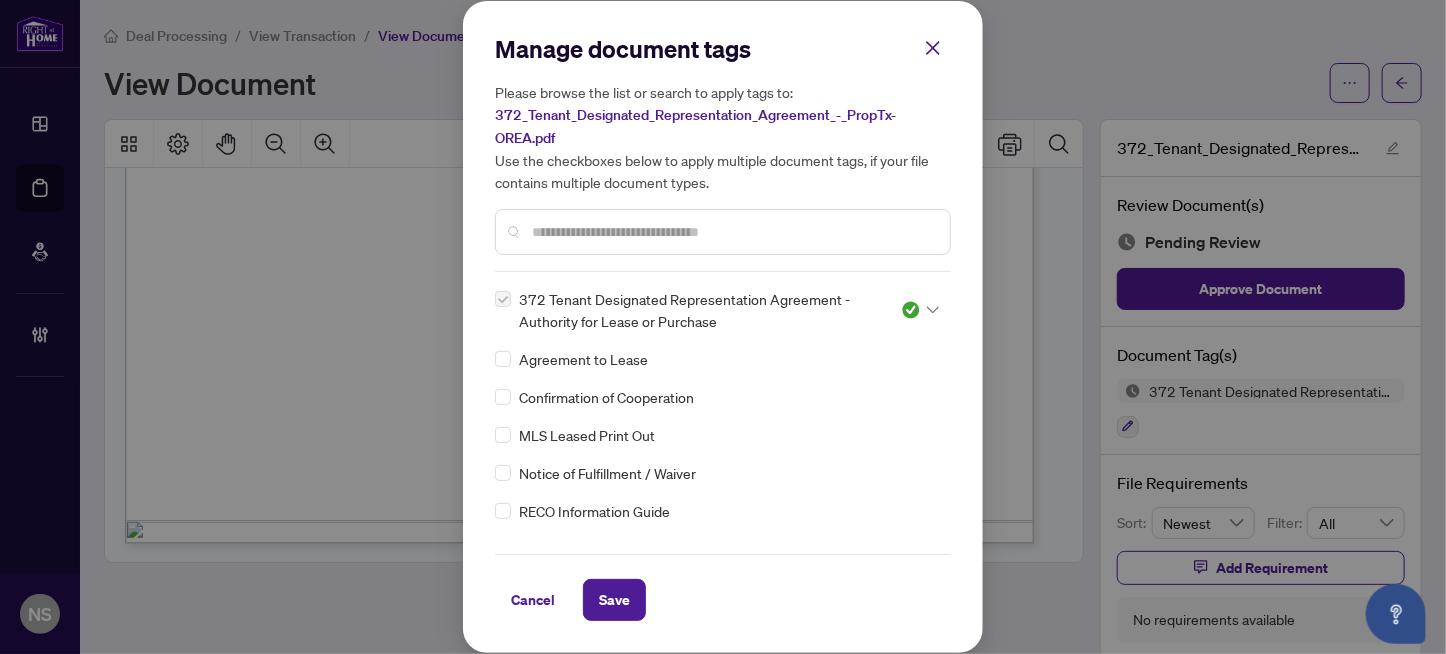 click on "Please browse the list or search to apply tags to:   372_Tenant_Designated_Representation_Agreement_-_PropTx-OREA.pdf   Use the checkboxes below to apply multiple document tags, if your file contains multiple document types." at bounding box center (723, 168) 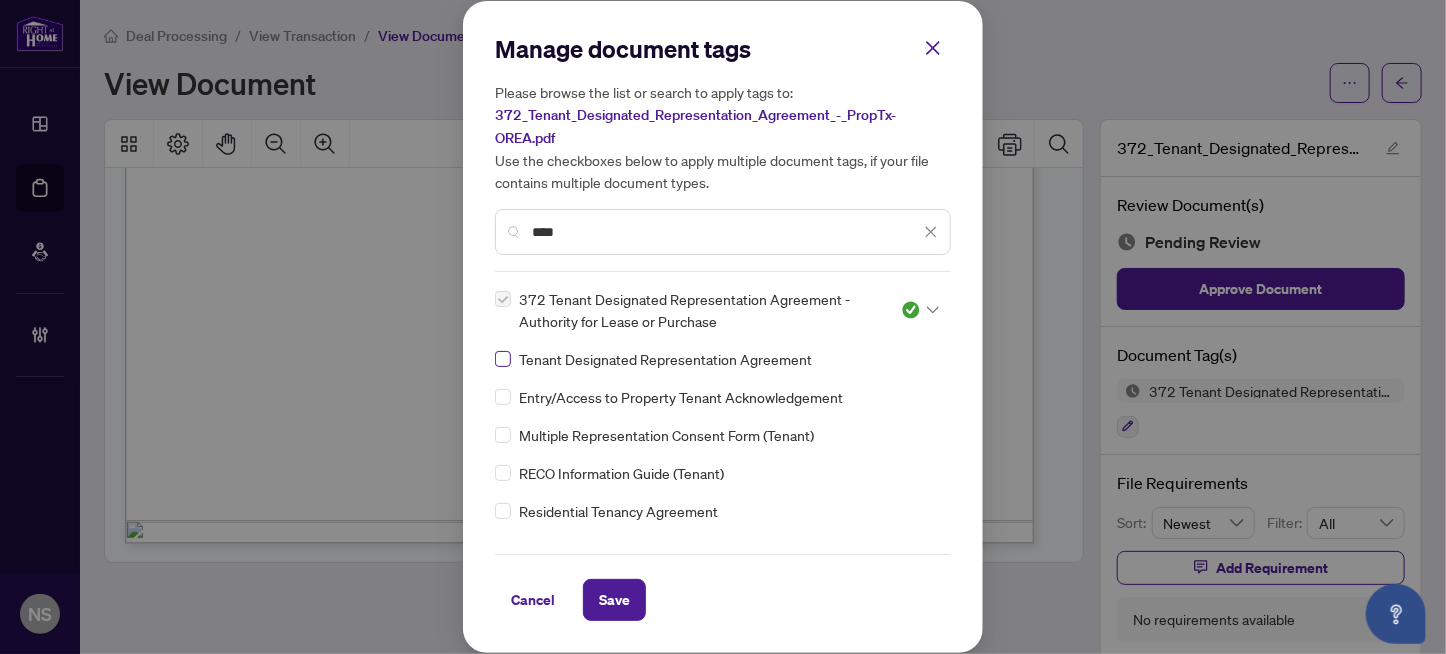 type on "****" 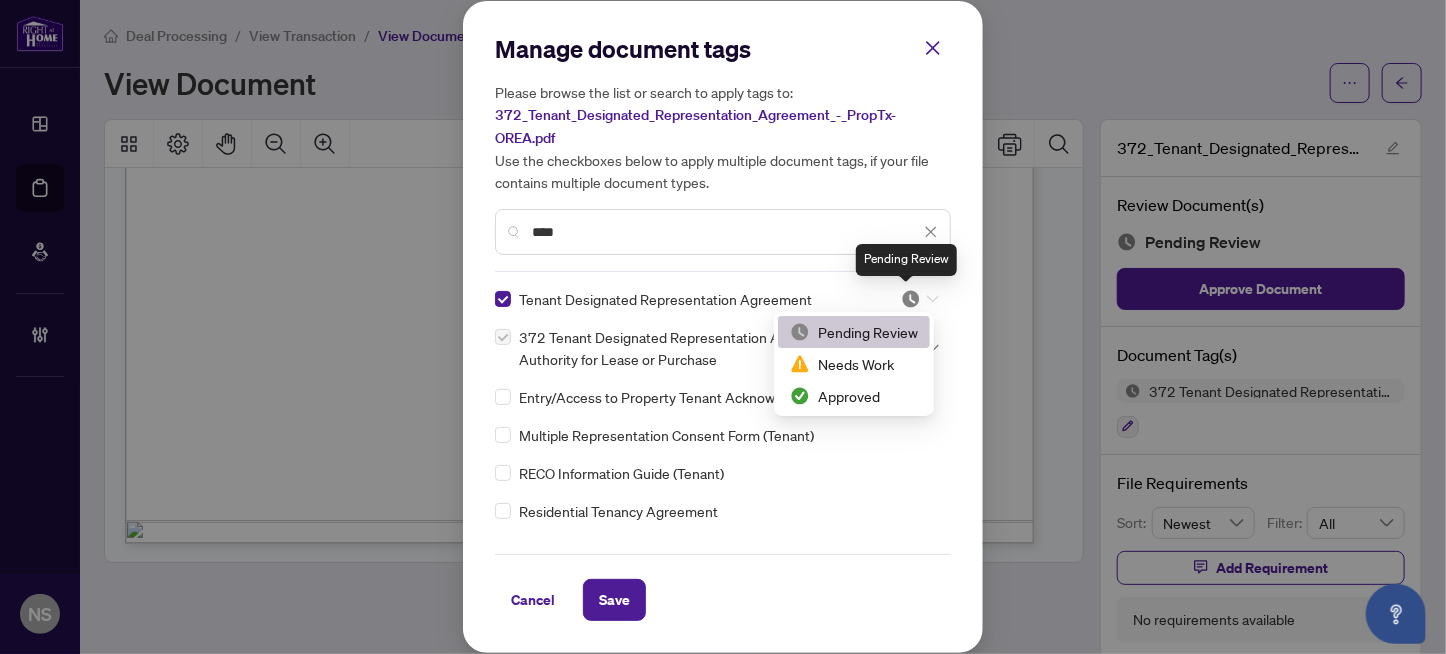 drag, startPoint x: 901, startPoint y: 299, endPoint x: 870, endPoint y: 393, distance: 98.9798 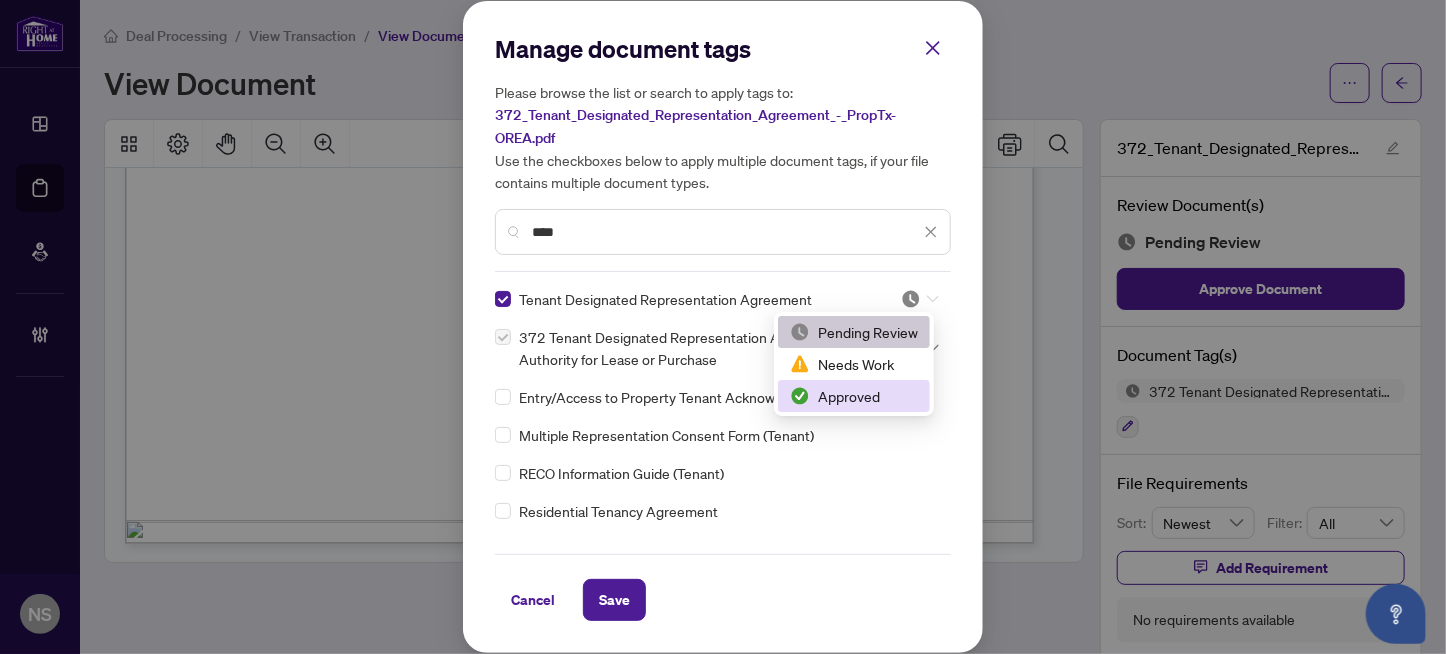 drag, startPoint x: 864, startPoint y: 399, endPoint x: 834, endPoint y: 422, distance: 37.802116 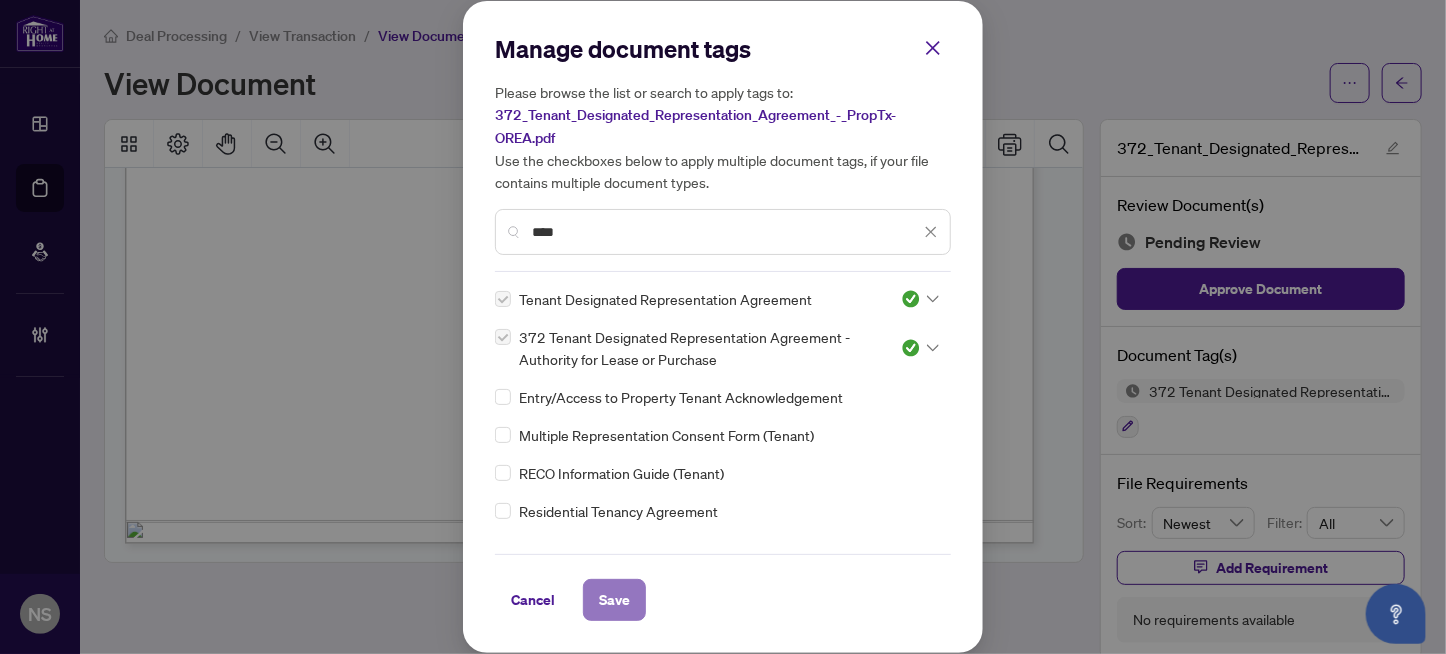 drag, startPoint x: 600, startPoint y: 586, endPoint x: 626, endPoint y: 533, distance: 59.03389 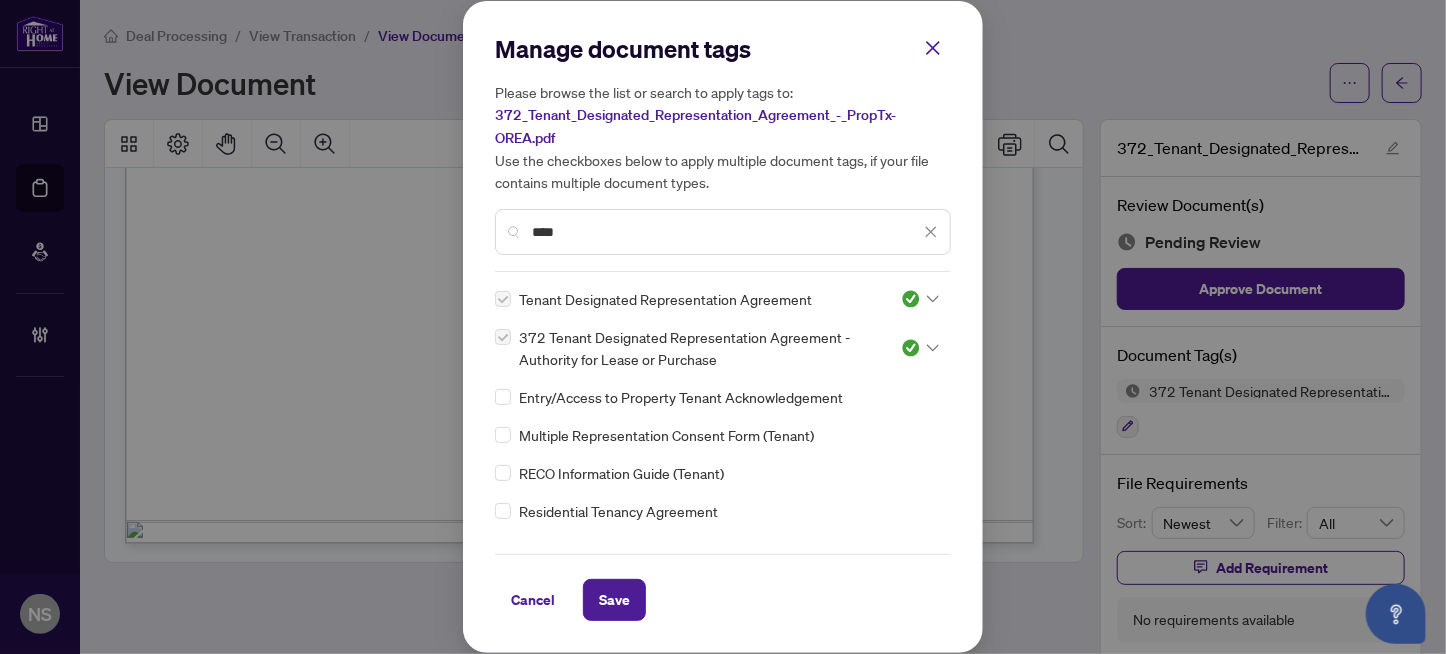 click on "Save" at bounding box center [614, 600] 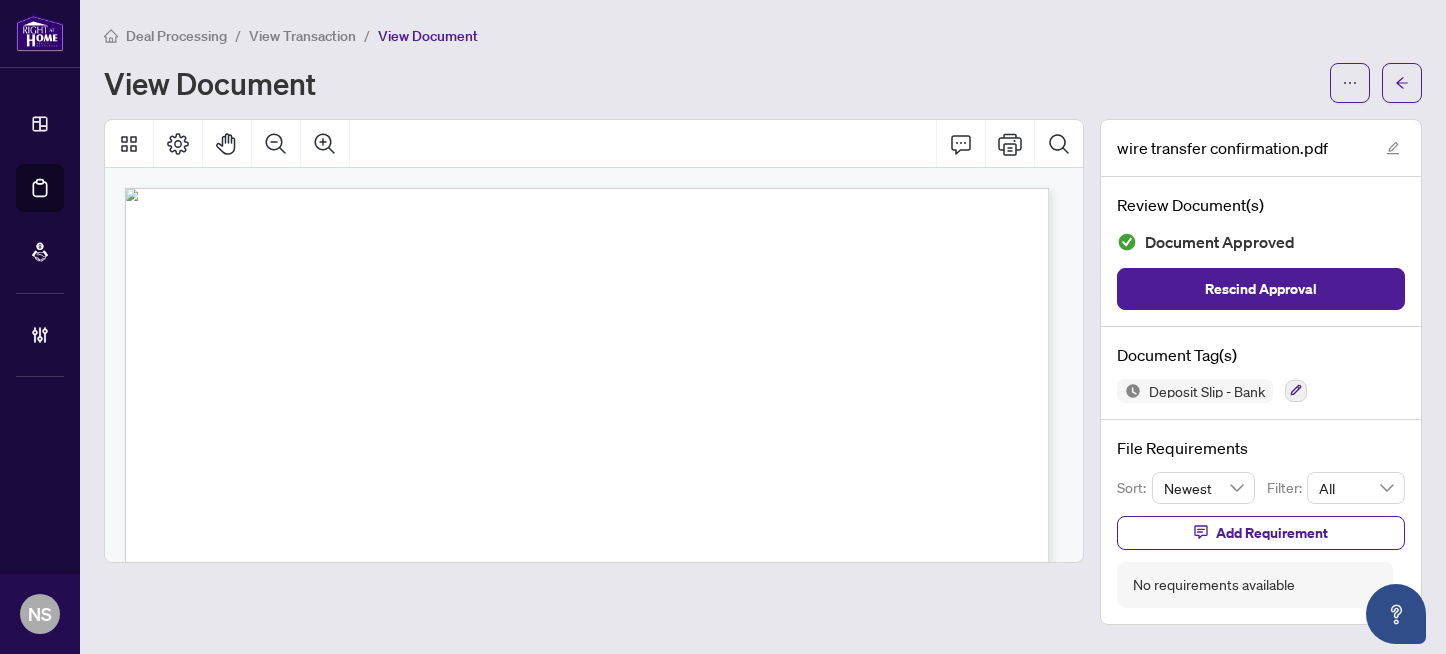 scroll, scrollTop: 0, scrollLeft: 0, axis: both 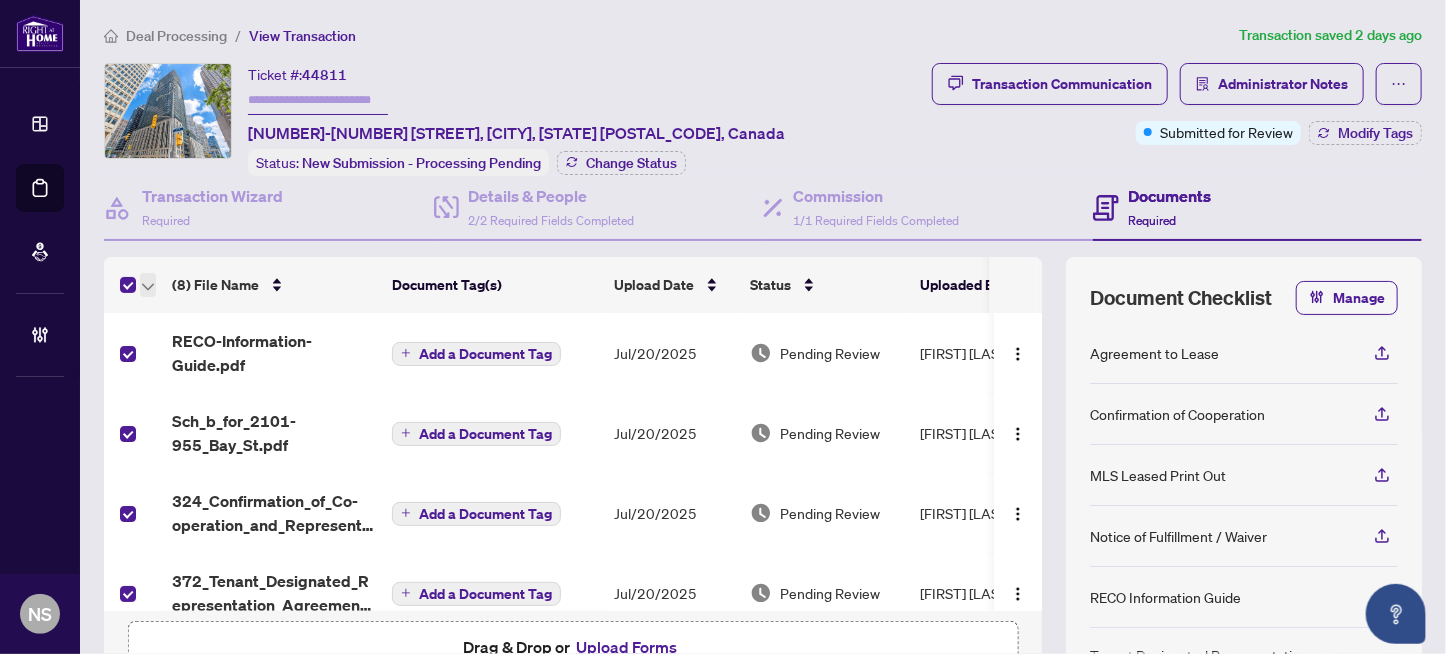 click 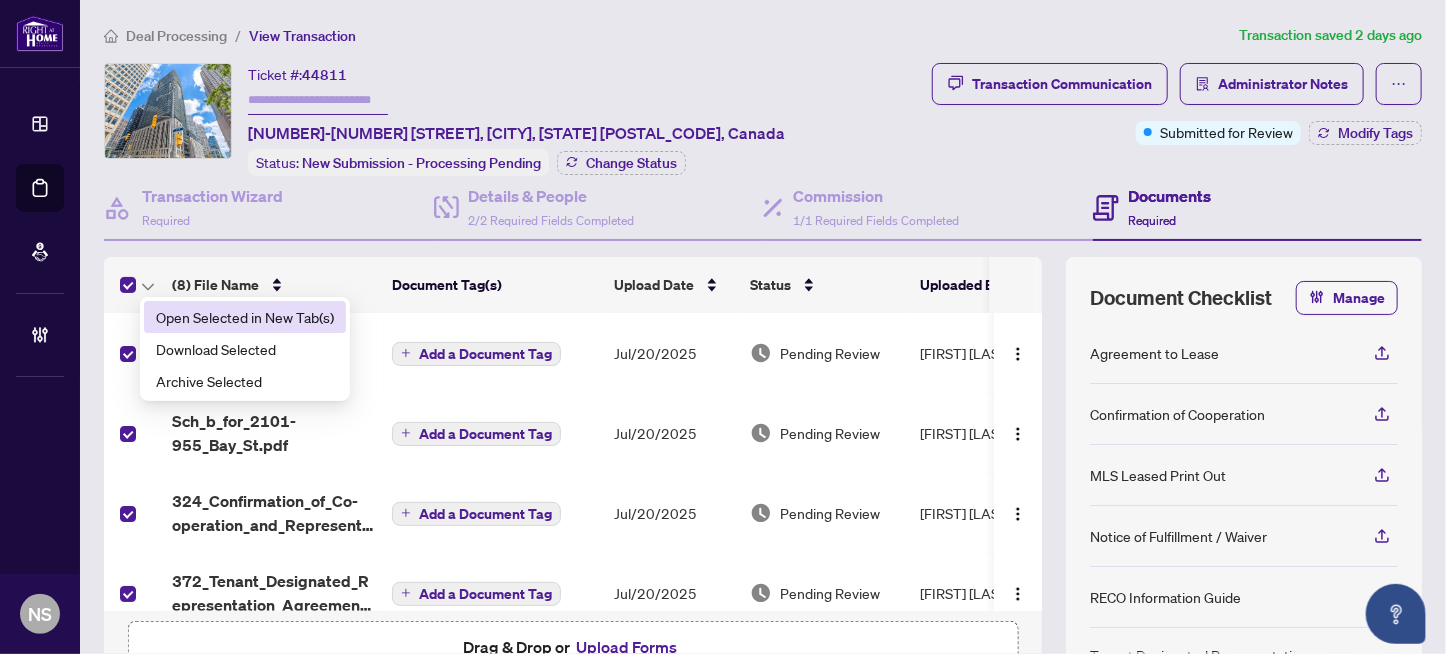 click on "Open Selected in New Tab(s)" at bounding box center (245, 317) 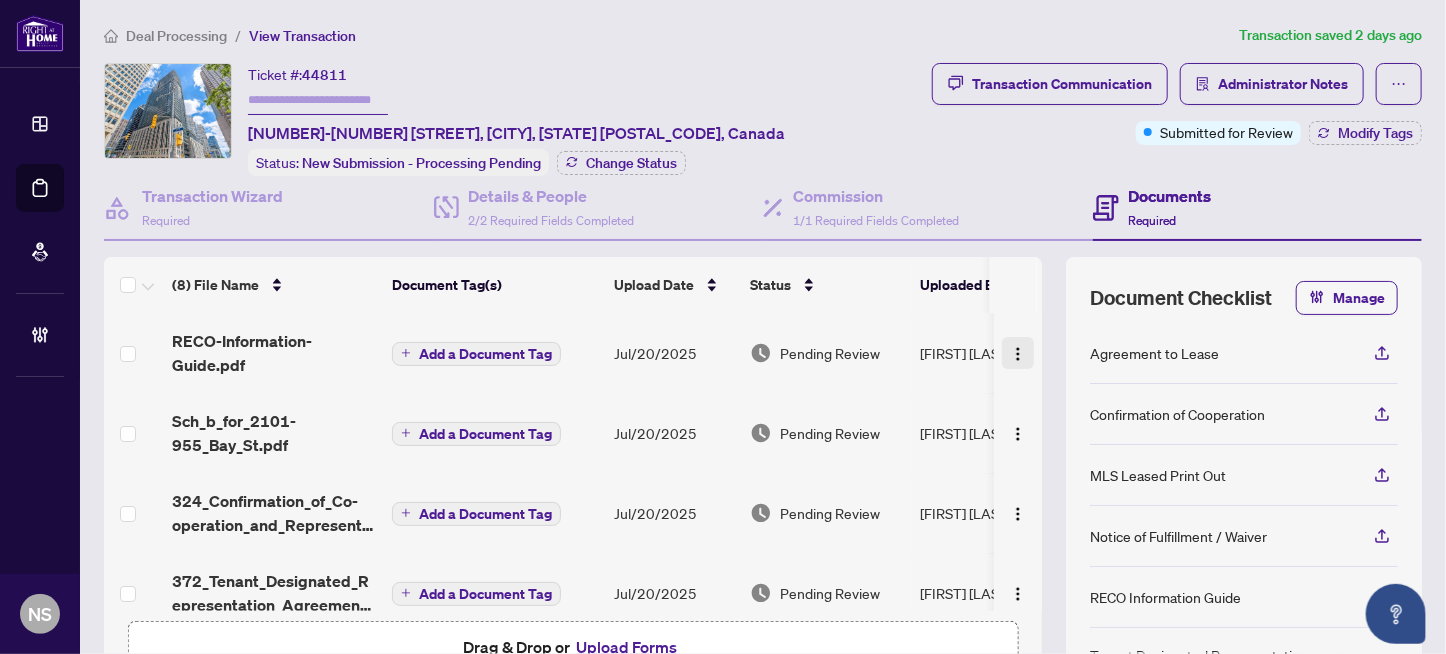 click at bounding box center [1018, 354] 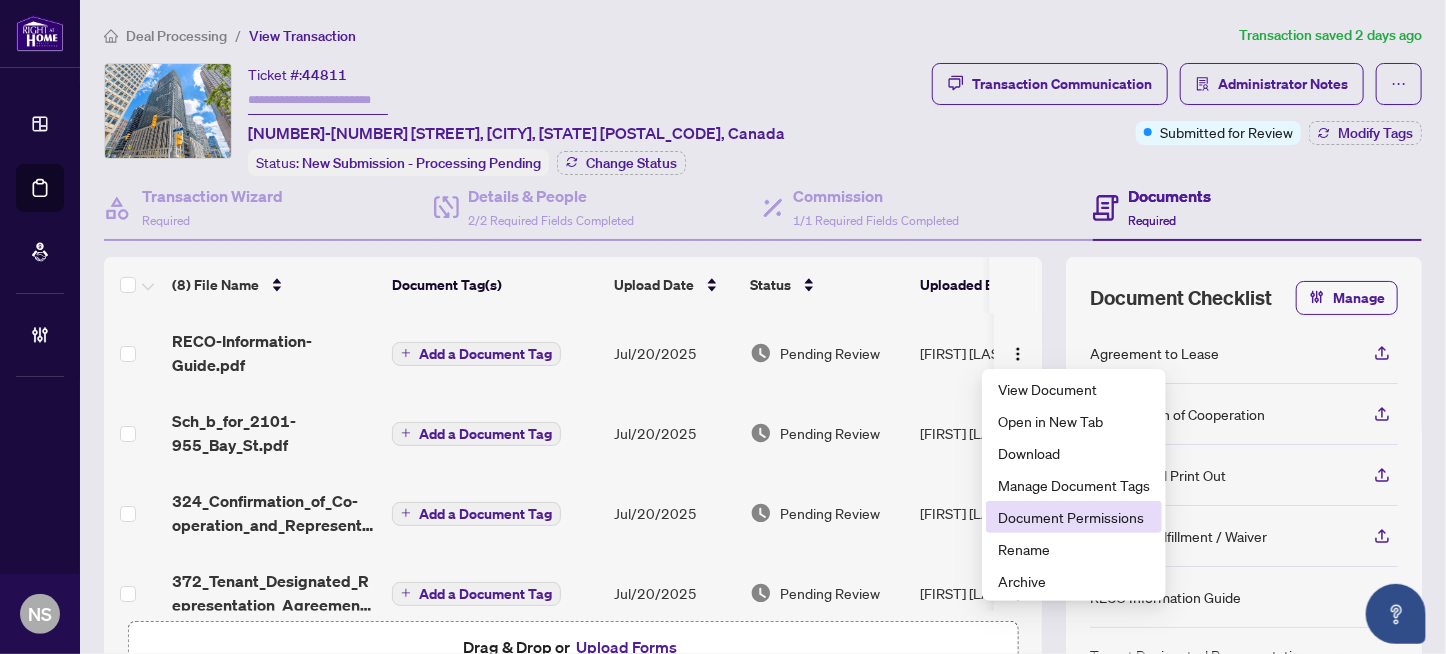 click on "Document Permissions" at bounding box center (1074, 517) 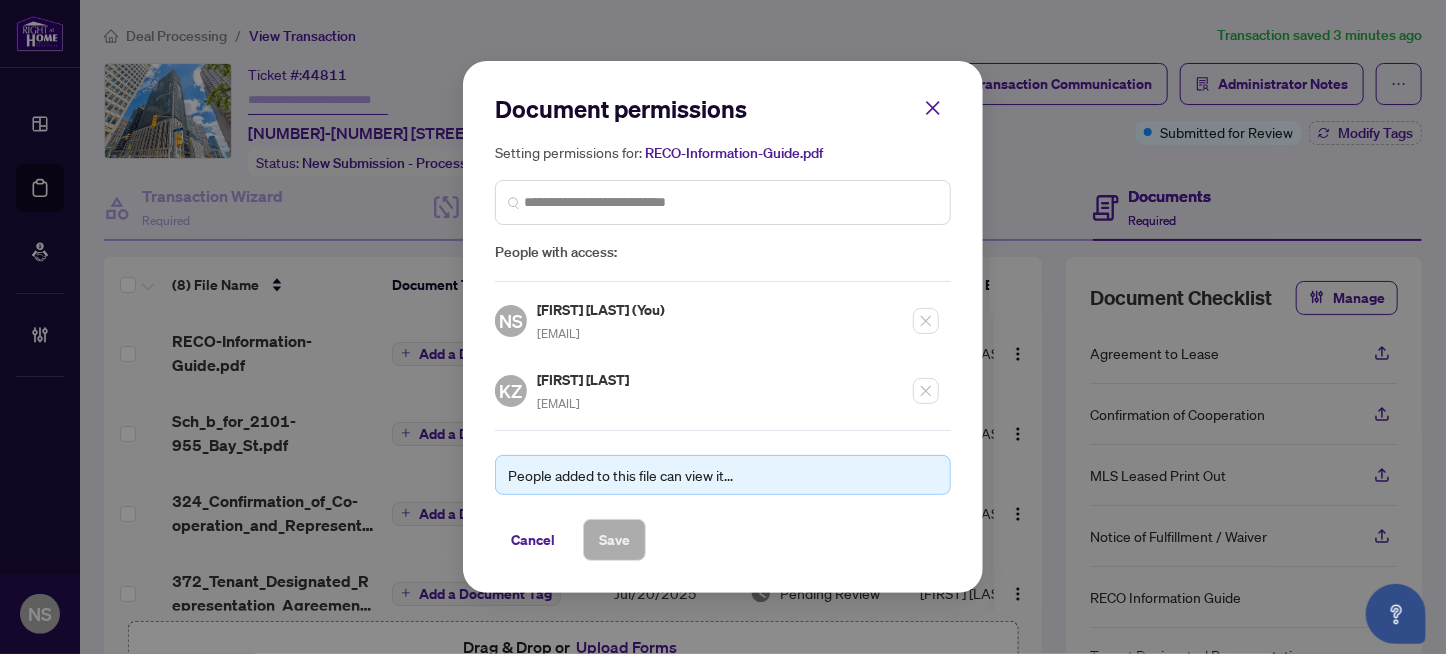 drag, startPoint x: 926, startPoint y: 113, endPoint x: 731, endPoint y: 138, distance: 196.59604 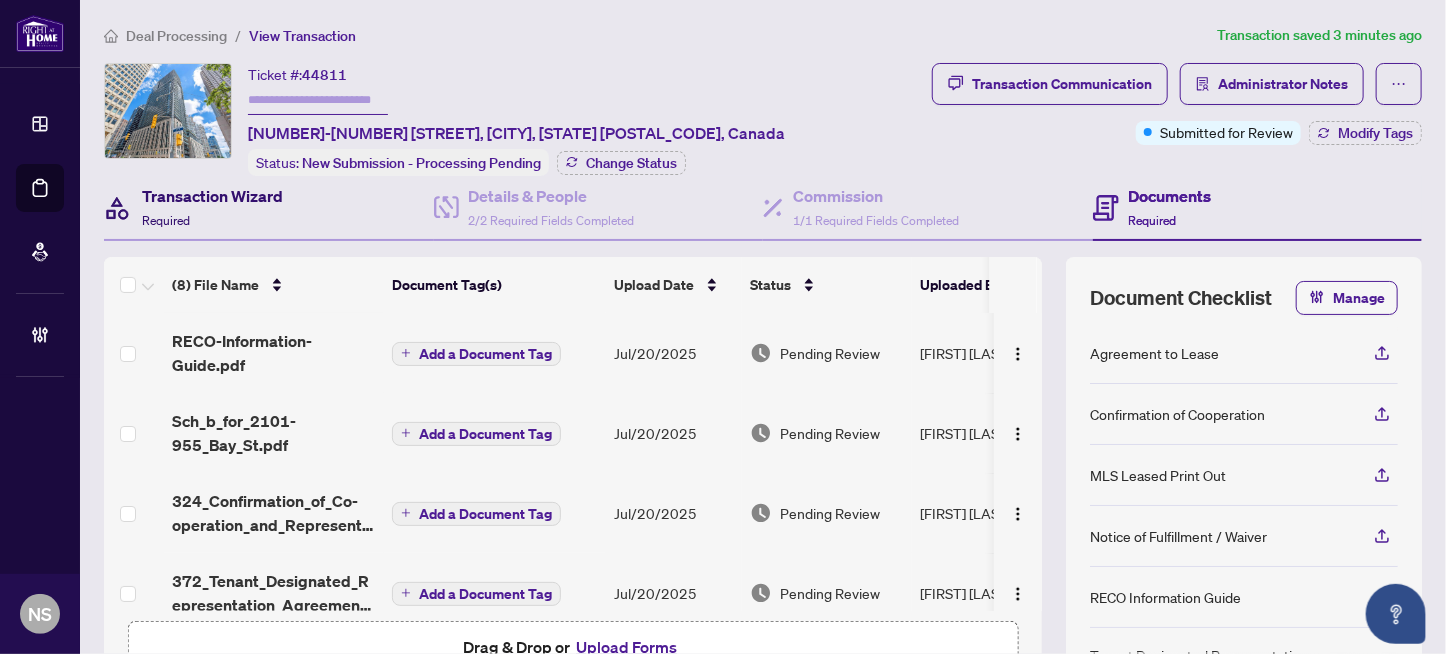 click on "Transaction Wizard" at bounding box center [212, 196] 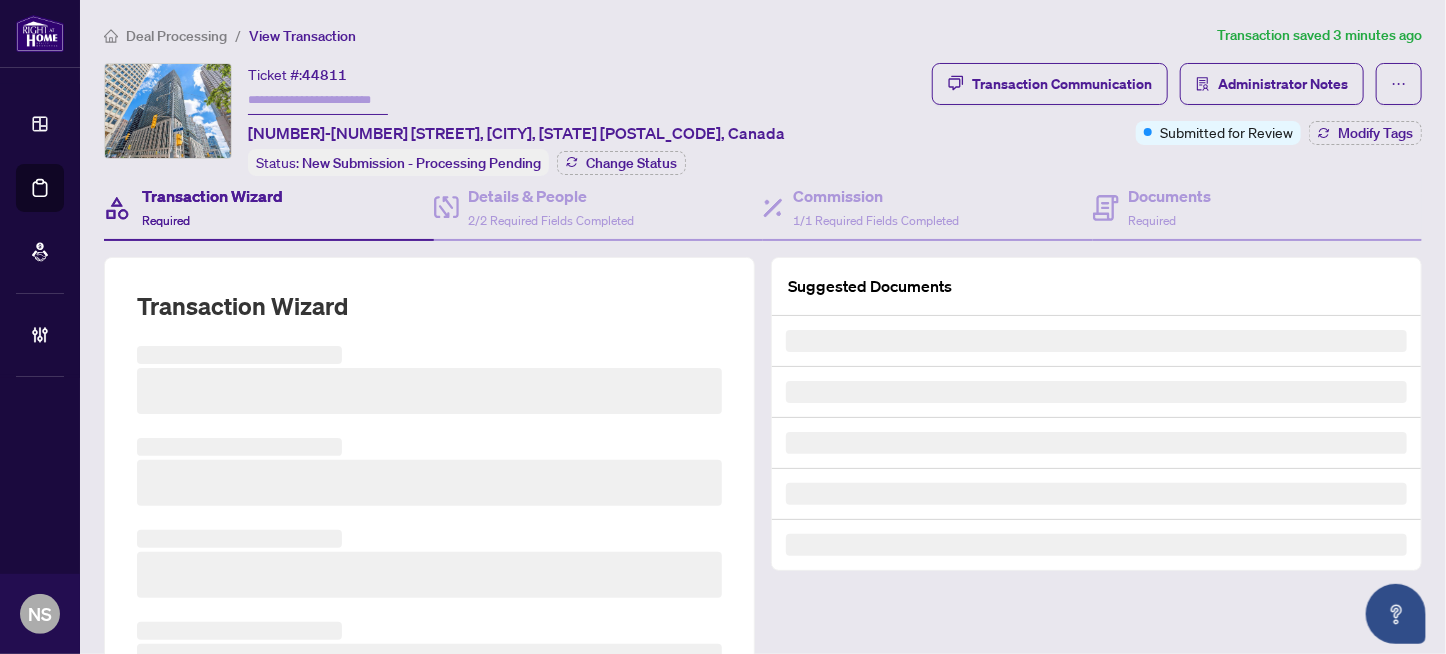 click on "44811" at bounding box center [324, 75] 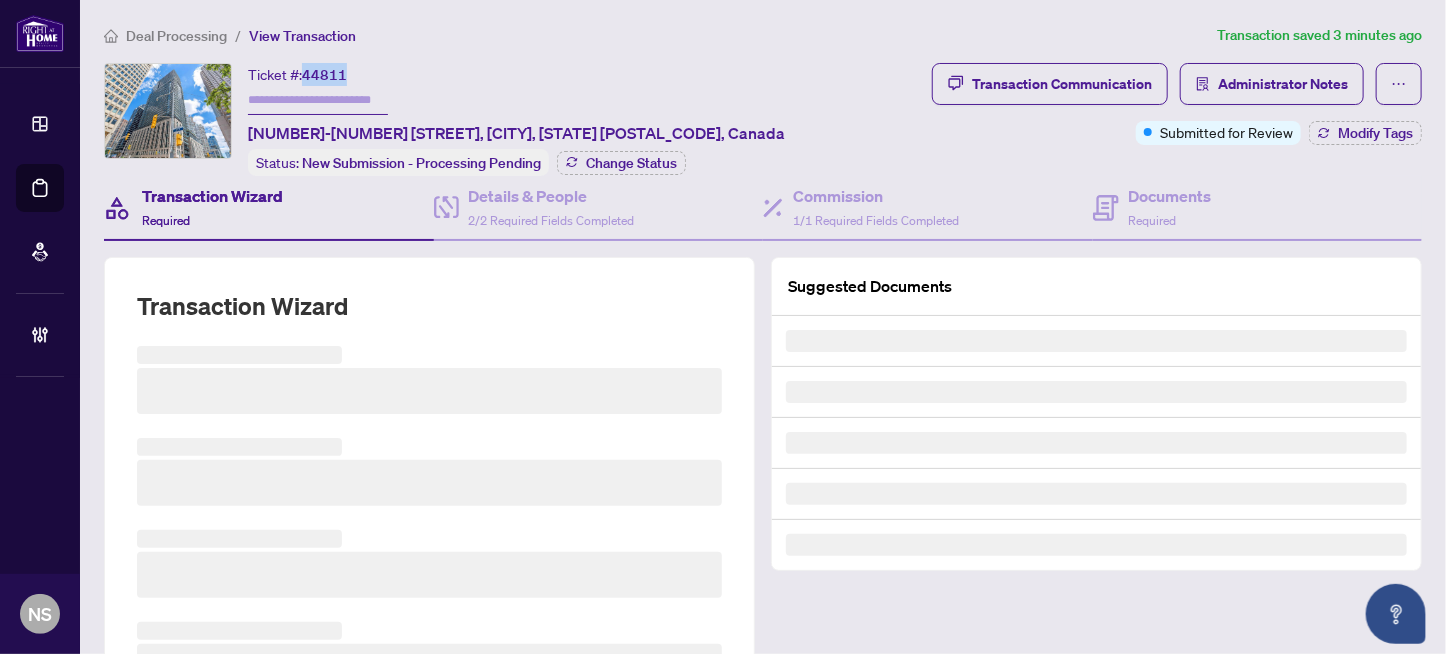 click on "44811" at bounding box center [324, 75] 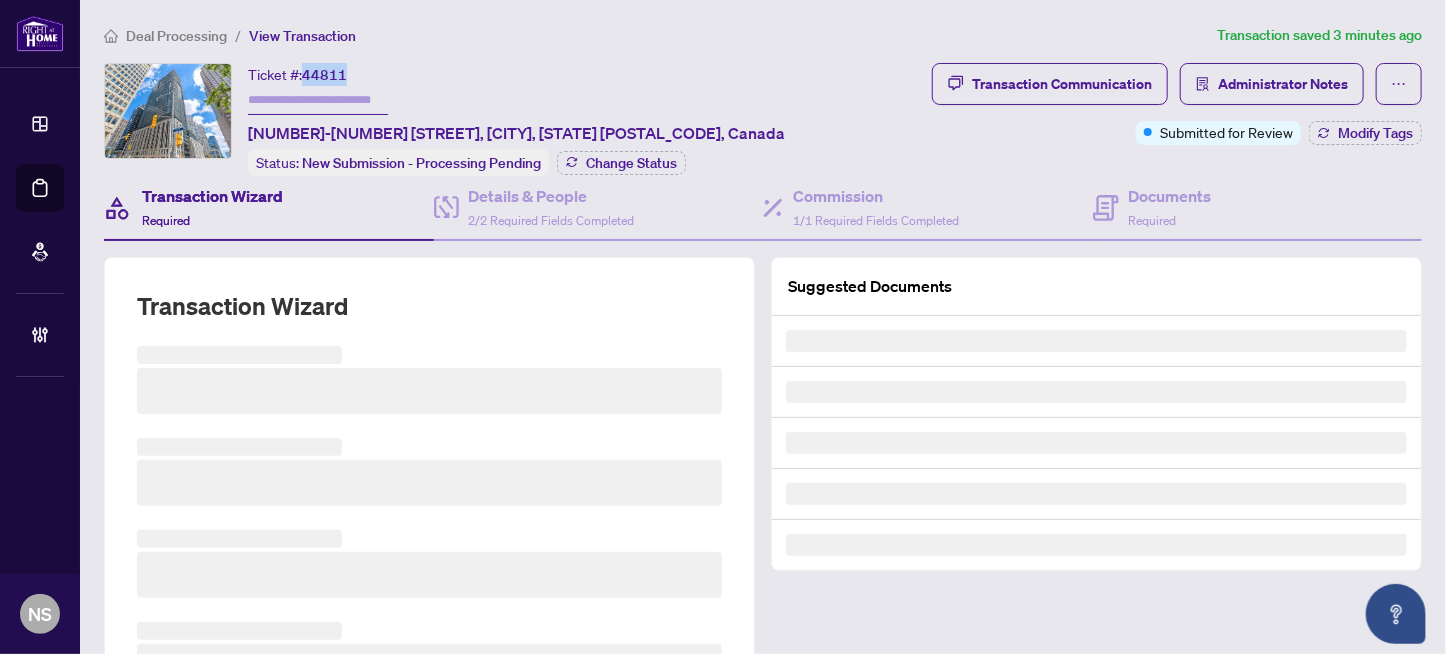 copy on "44811" 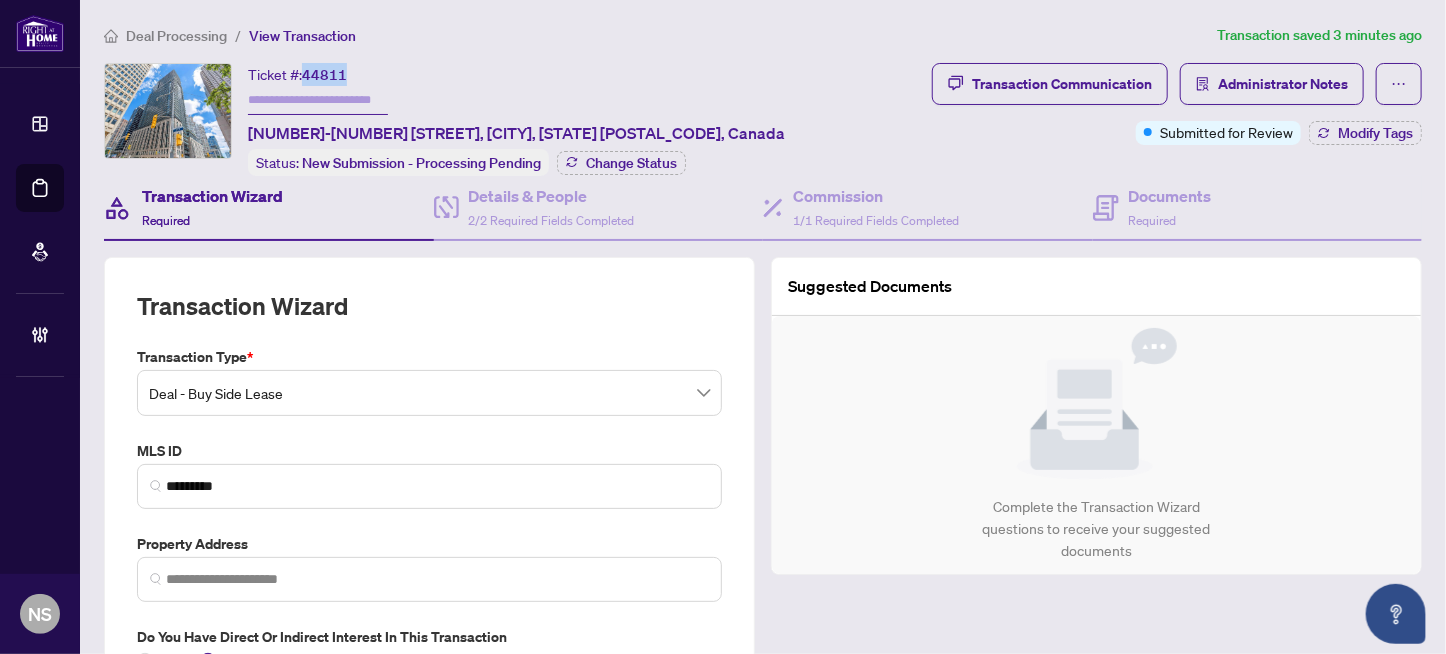 type on "**********" 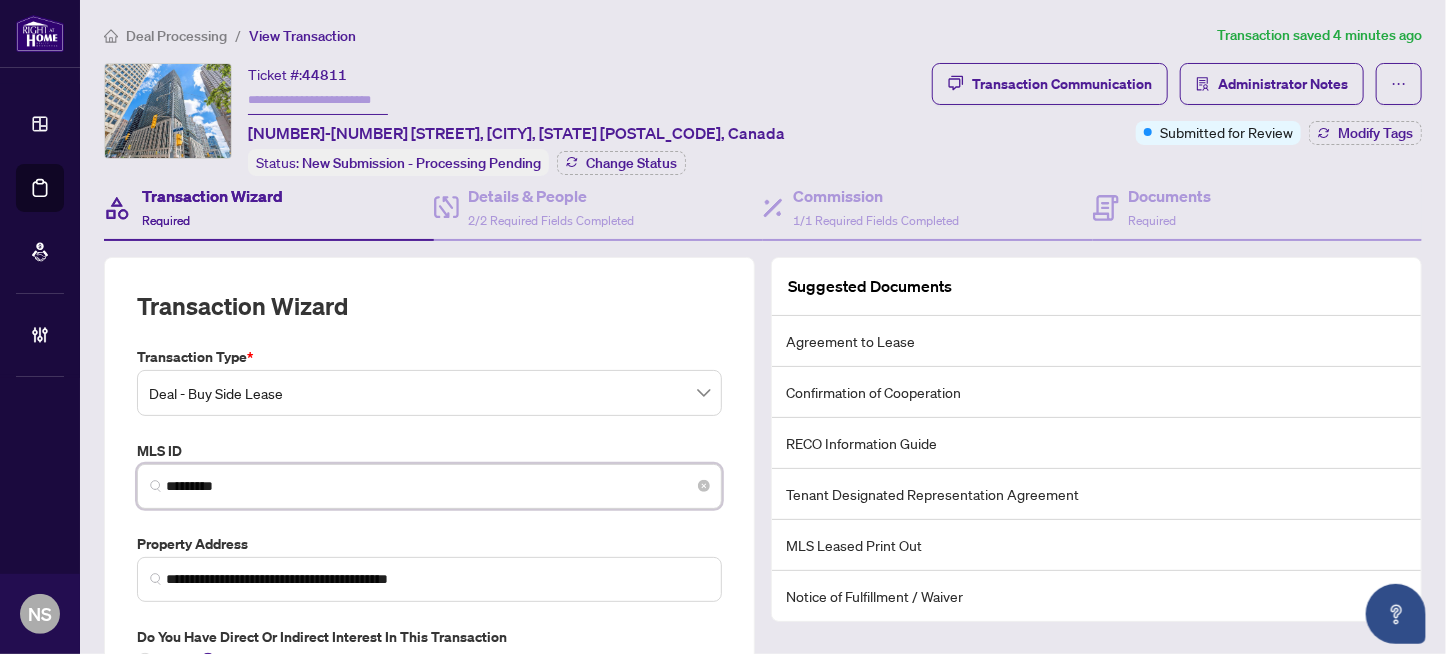 click on "*********" at bounding box center [437, 486] 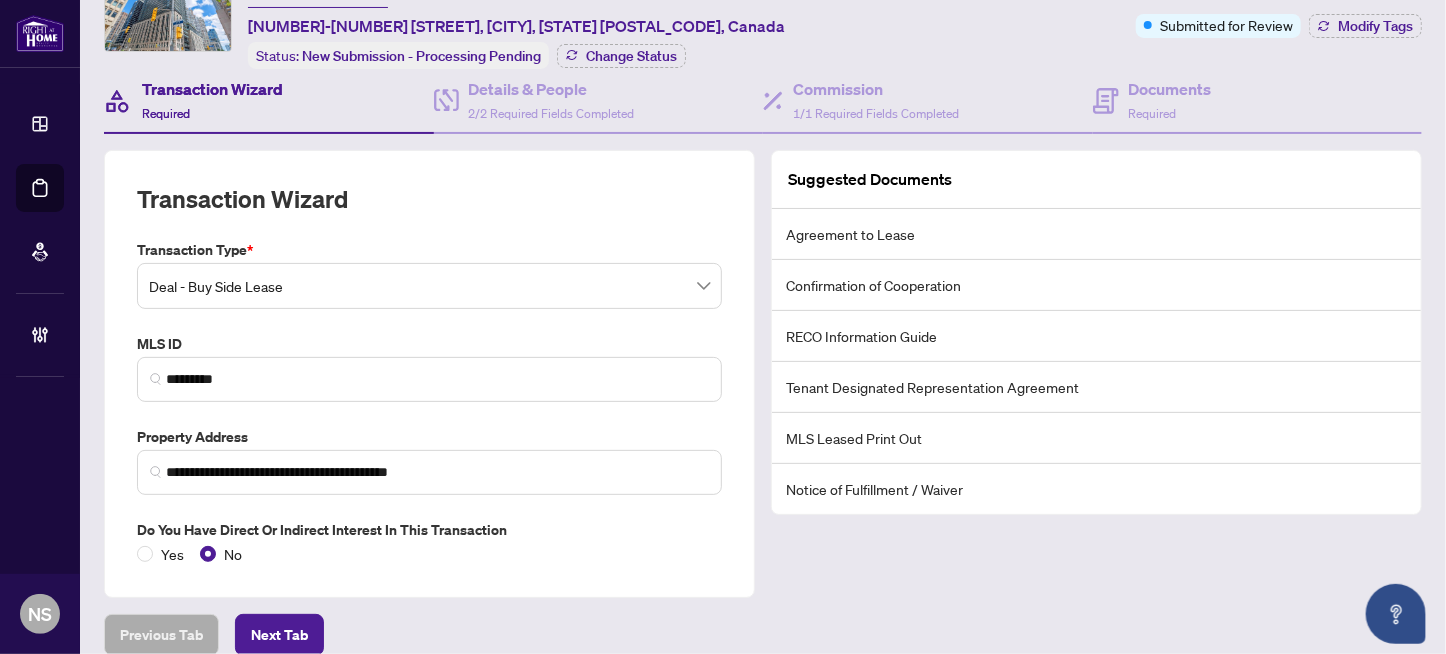 scroll, scrollTop: 0, scrollLeft: 0, axis: both 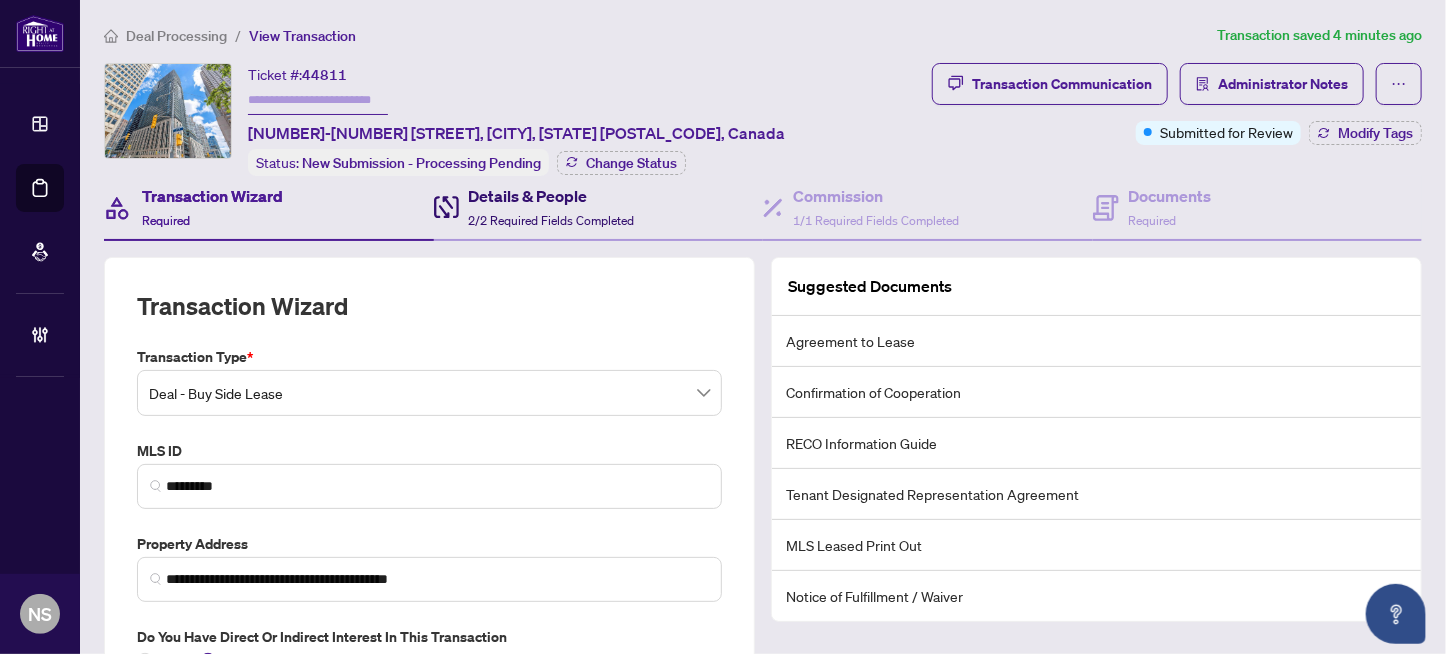 click on "2/2 Required Fields Completed" at bounding box center (552, 220) 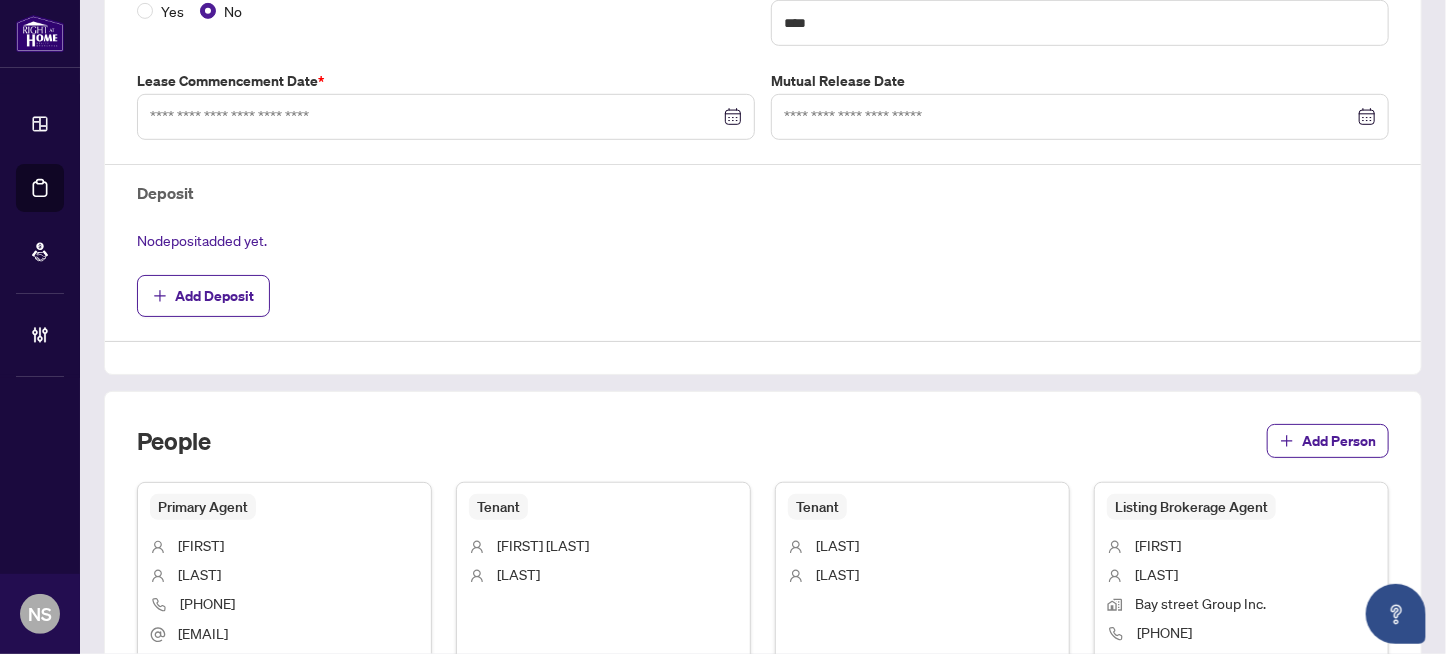 type on "**********" 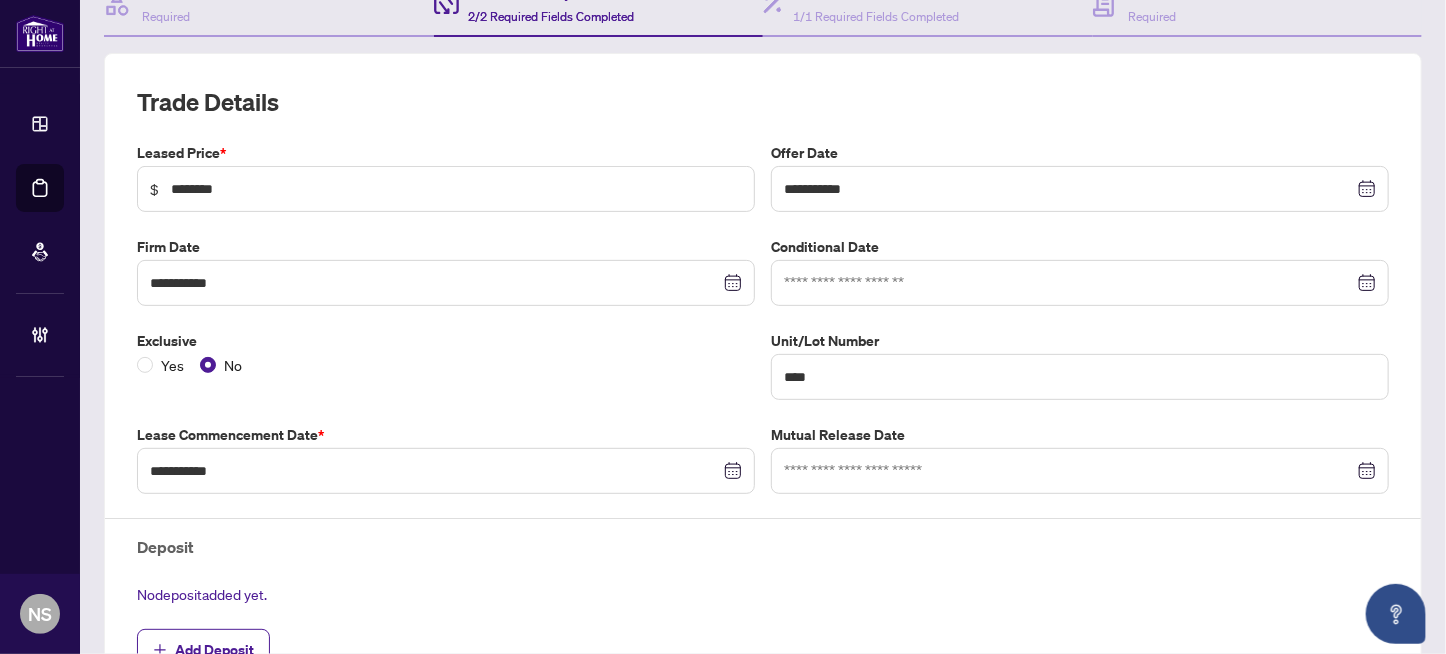 scroll, scrollTop: 0, scrollLeft: 0, axis: both 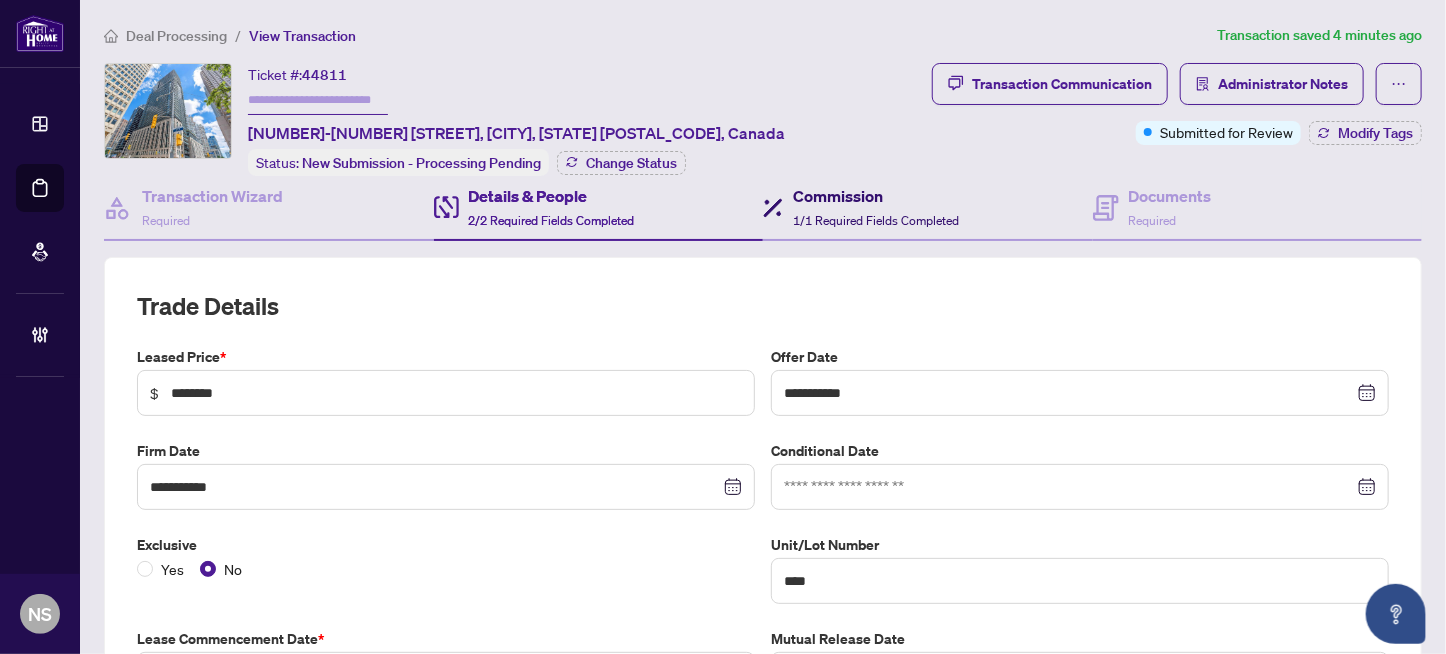 click on "Commission" at bounding box center (876, 196) 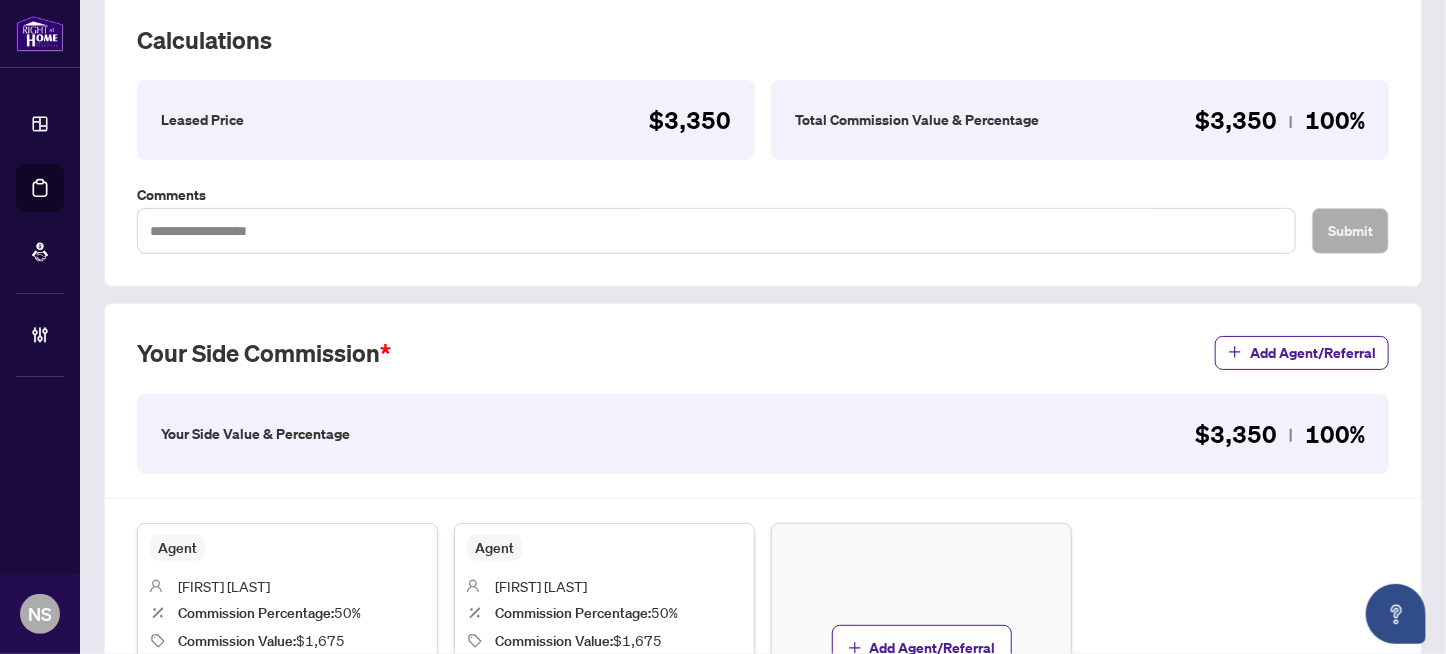 scroll, scrollTop: 0, scrollLeft: 0, axis: both 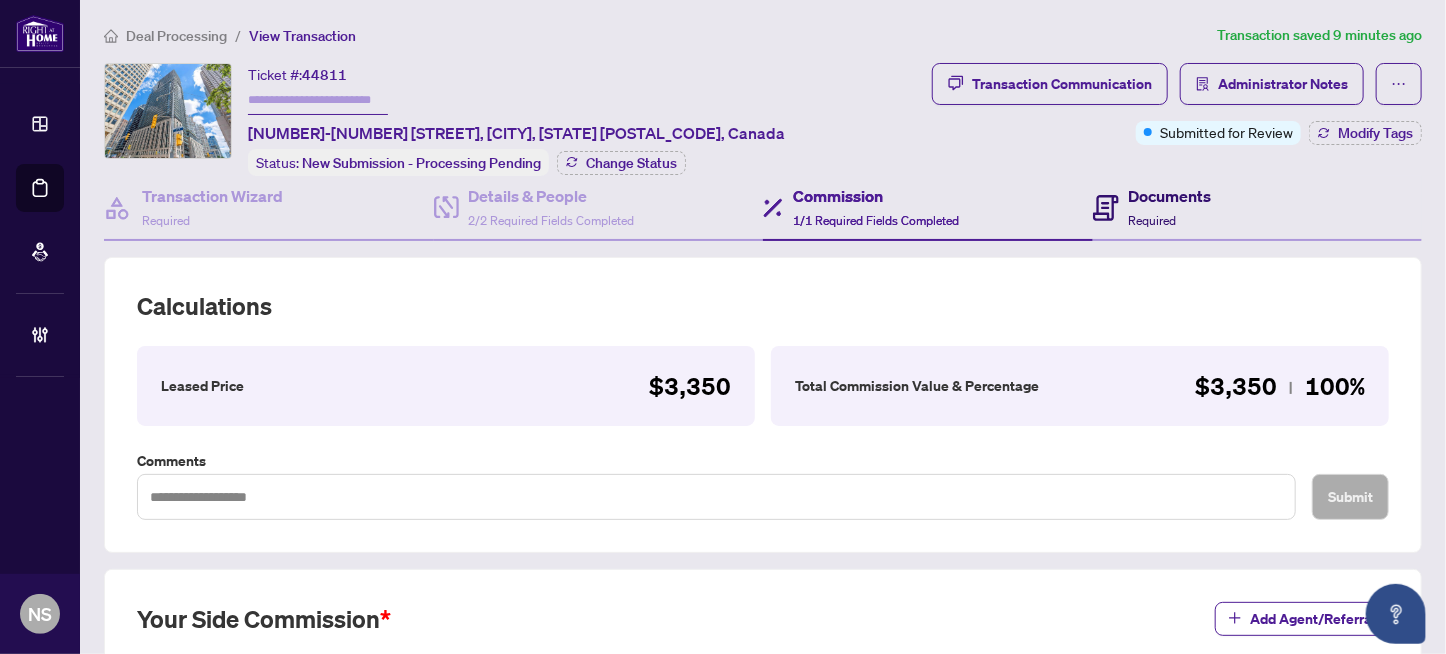 click on "Required" at bounding box center (1153, 220) 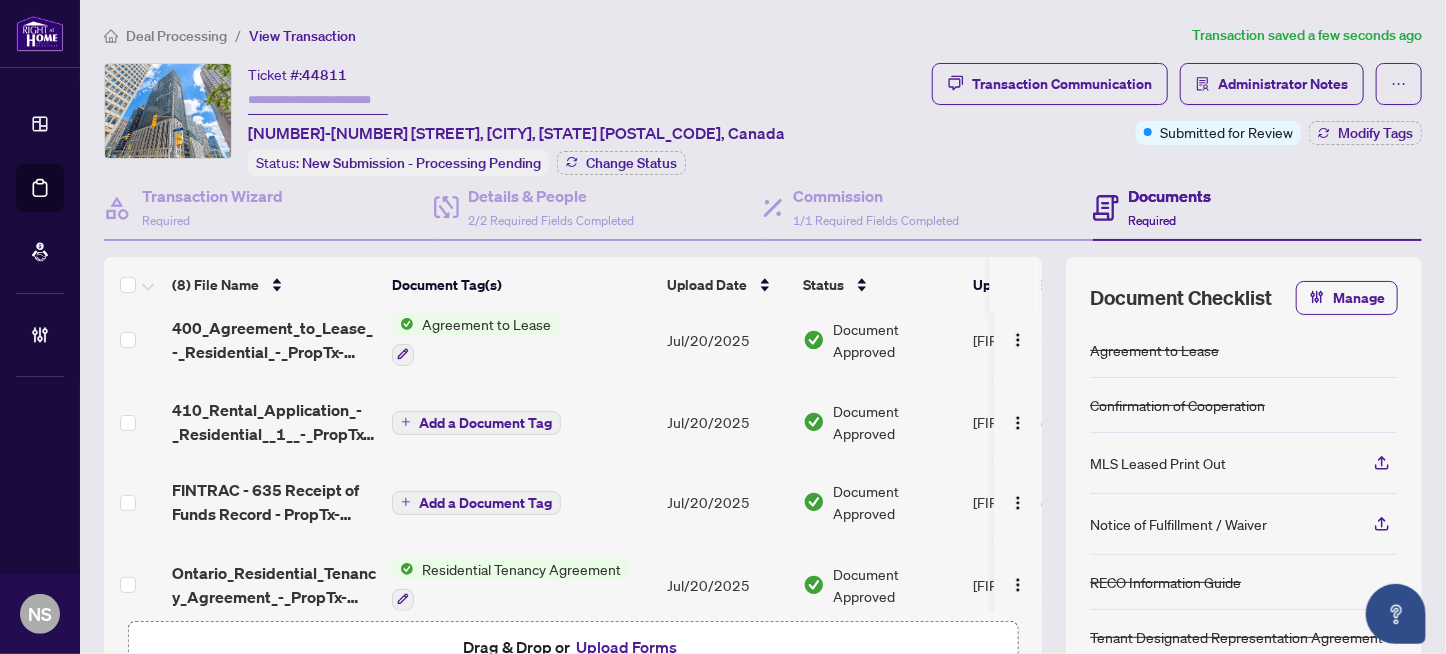 scroll, scrollTop: 371, scrollLeft: 0, axis: vertical 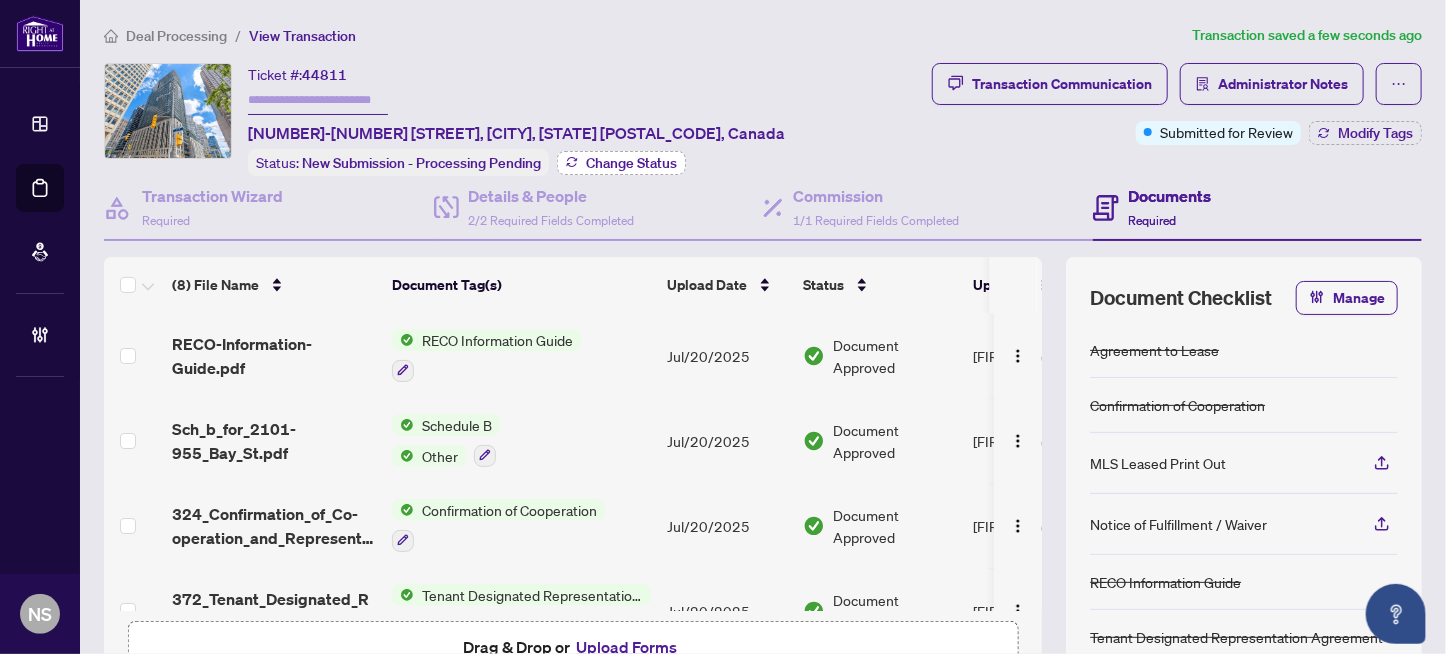click on "Change Status" at bounding box center [631, 163] 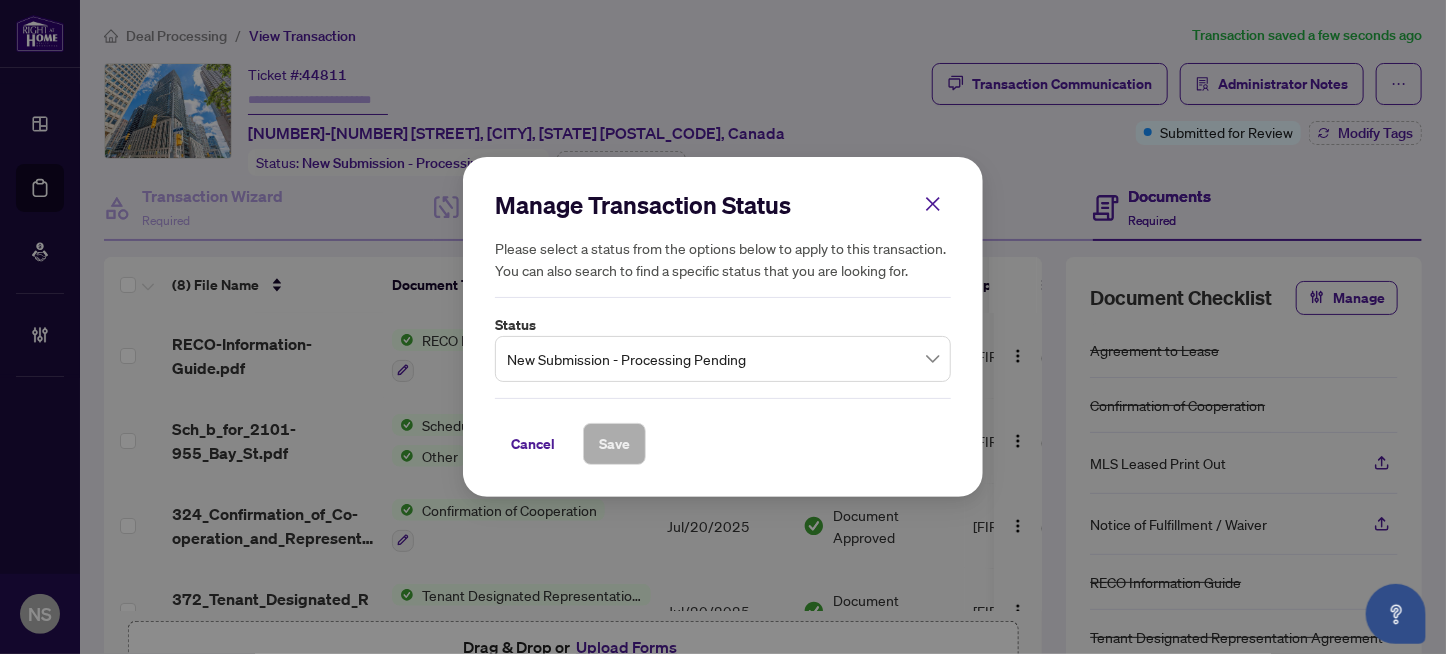 click on "New Submission - Processing Pending" at bounding box center (723, 359) 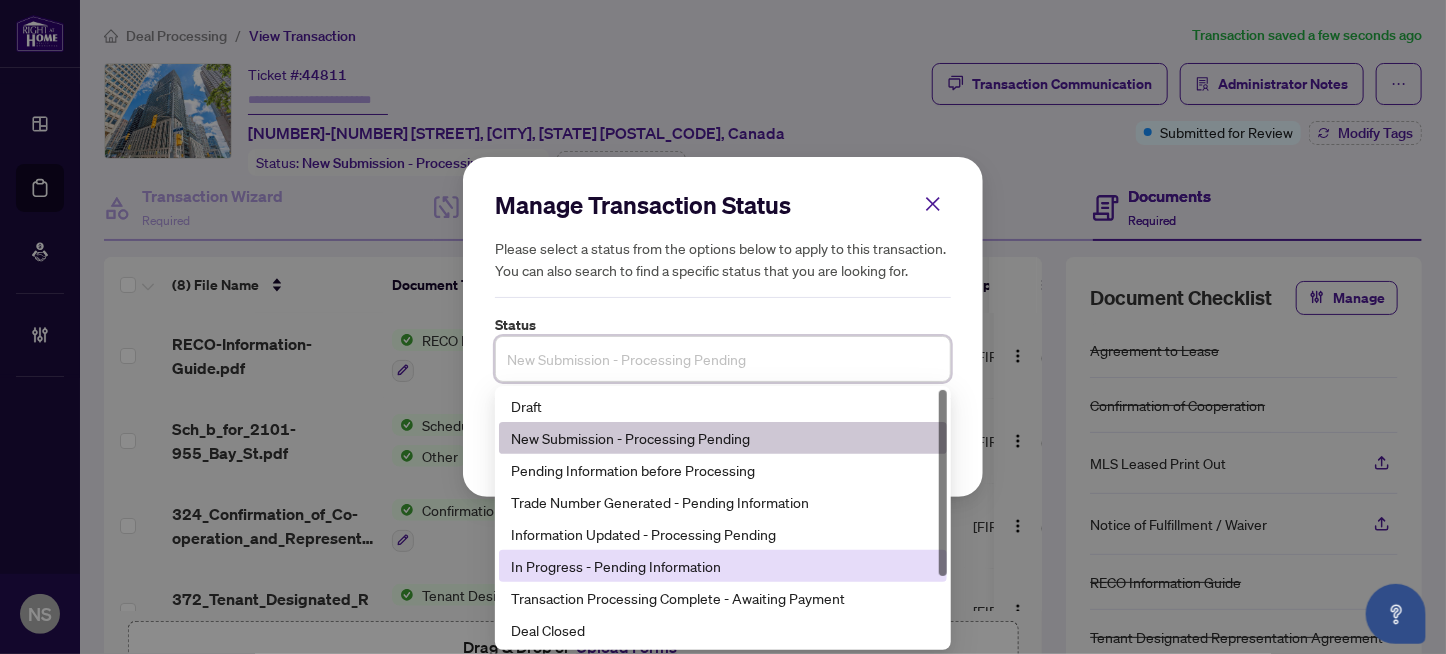 click on "In Progress - Pending Information" at bounding box center [723, 566] 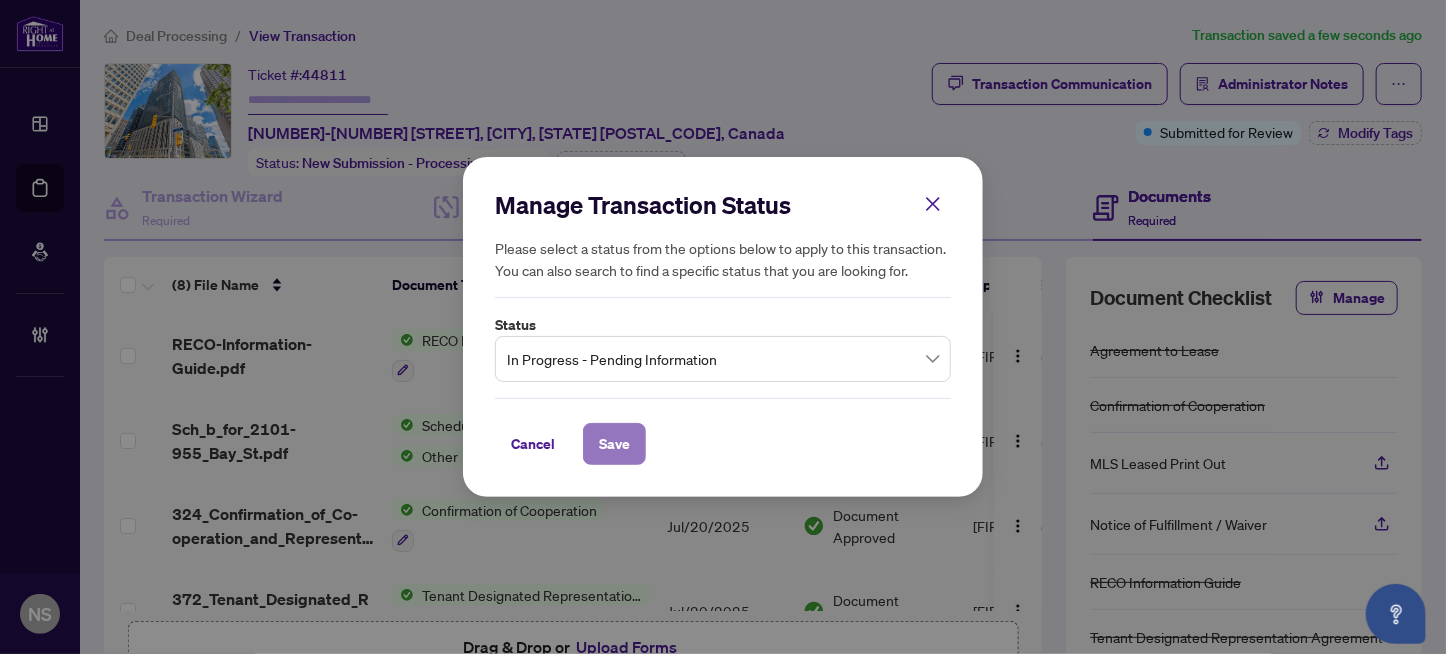 click on "Save" at bounding box center [614, 444] 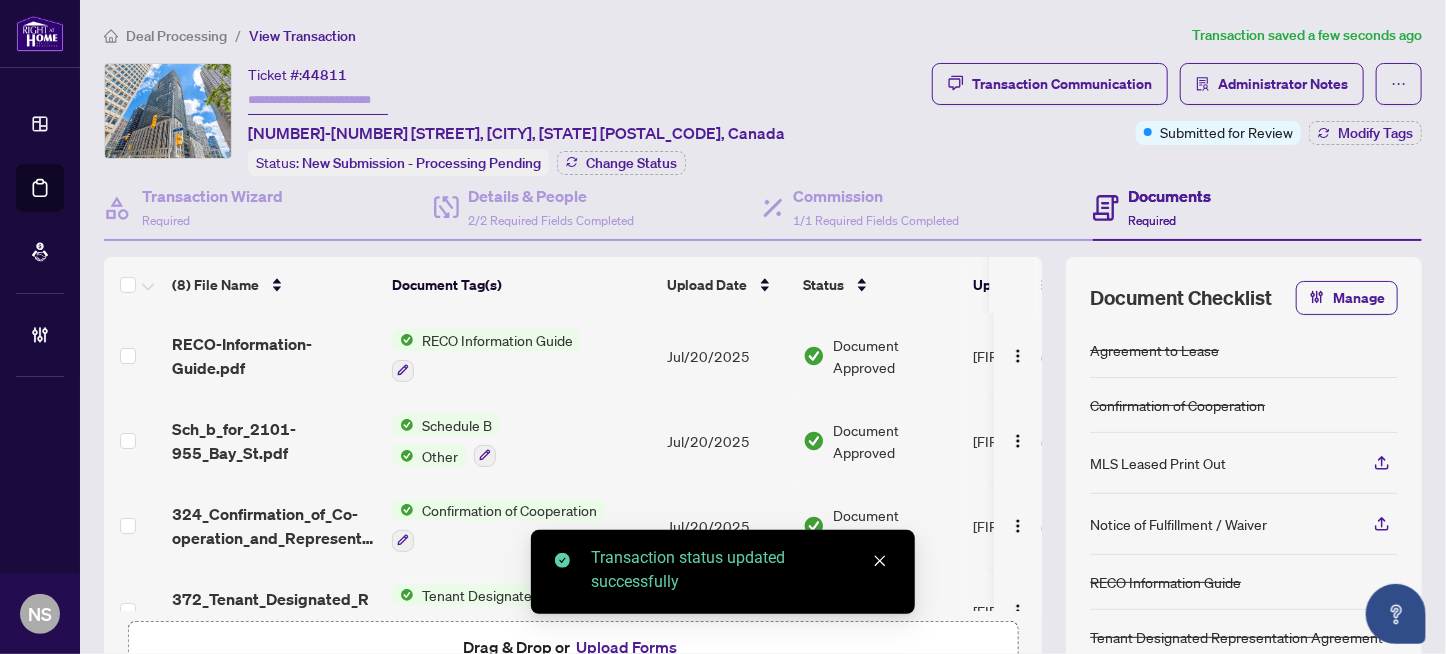 click at bounding box center (318, 100) 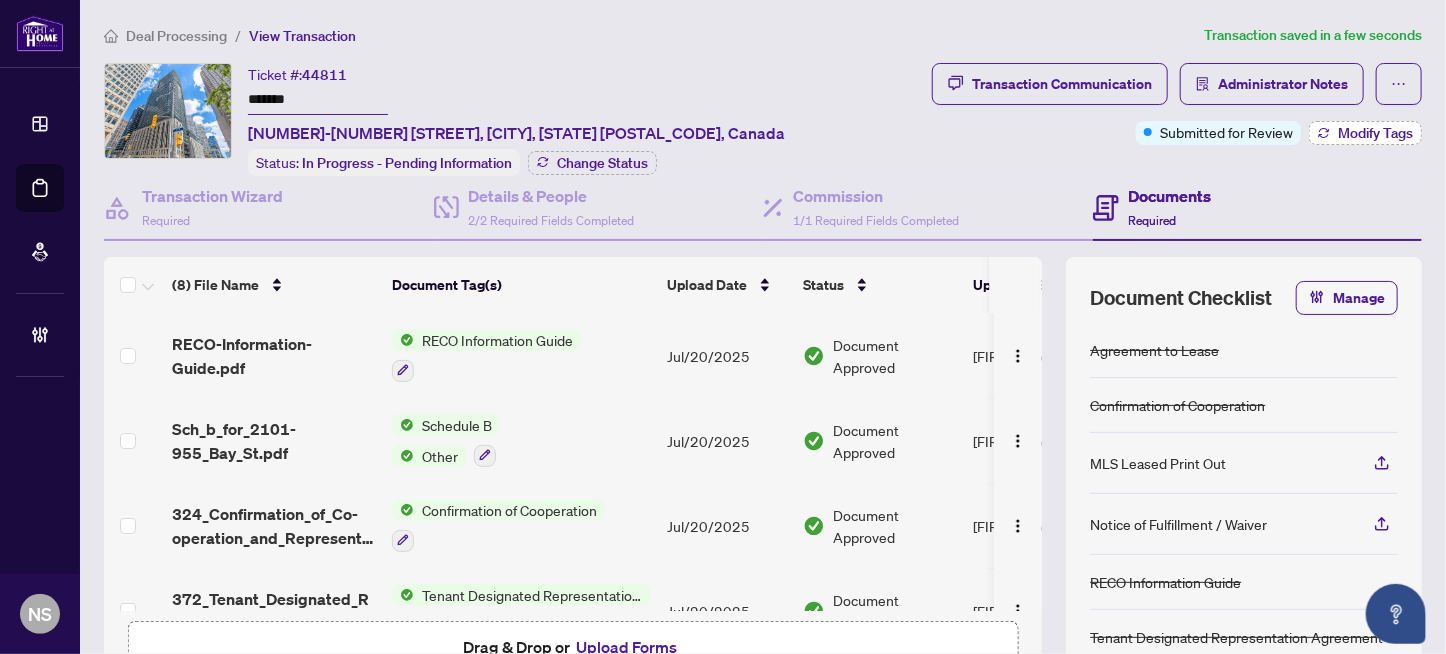 type on "*******" 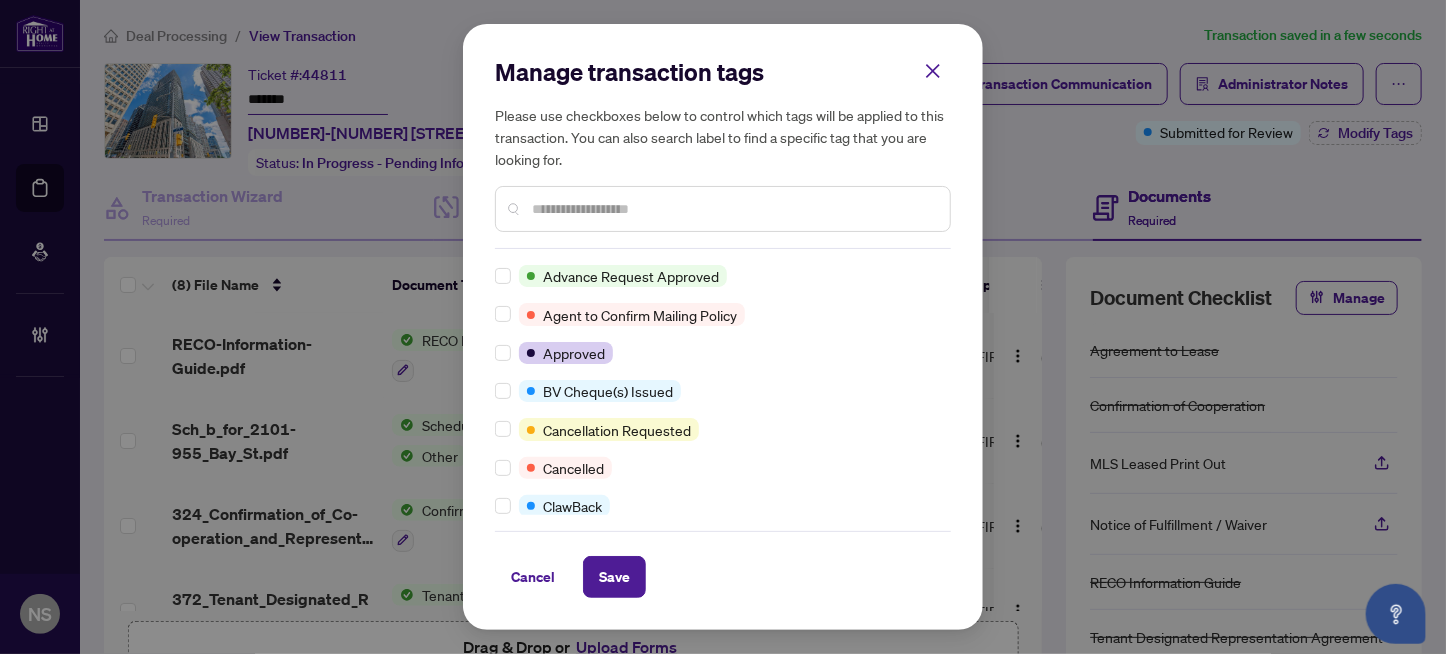 scroll, scrollTop: 0, scrollLeft: 0, axis: both 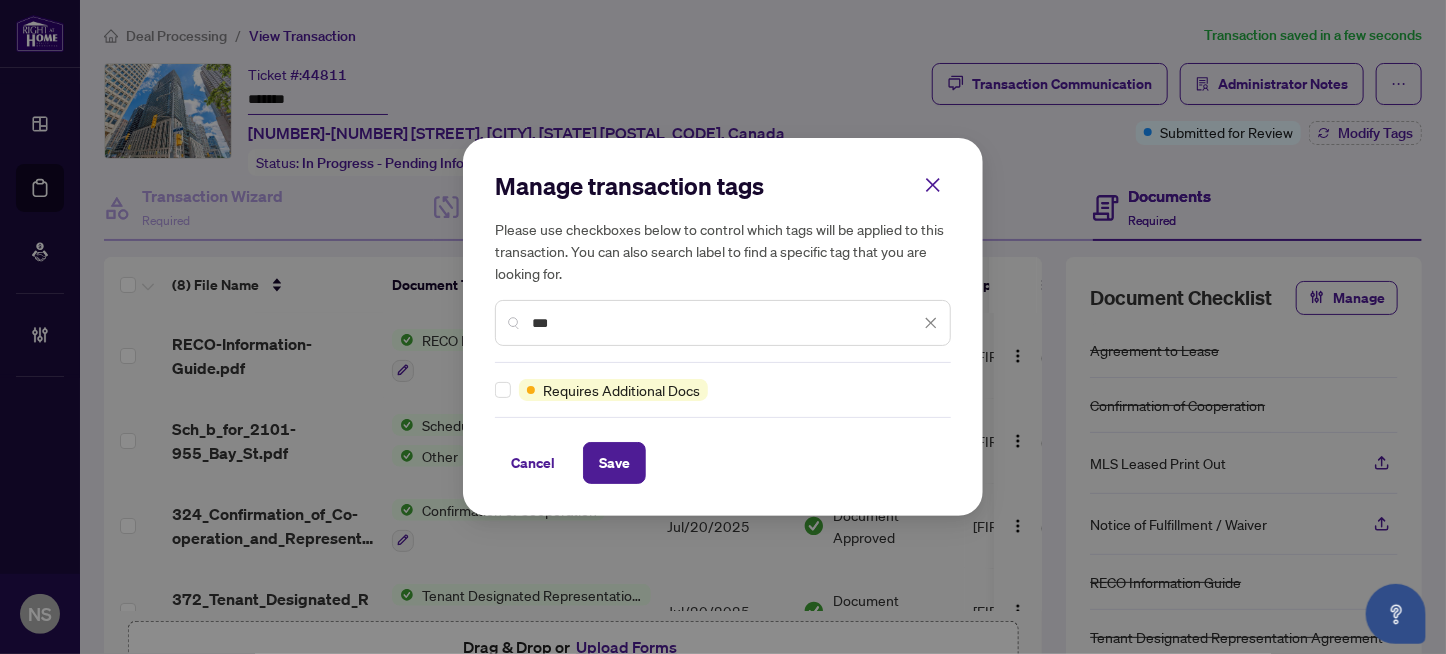type on "***" 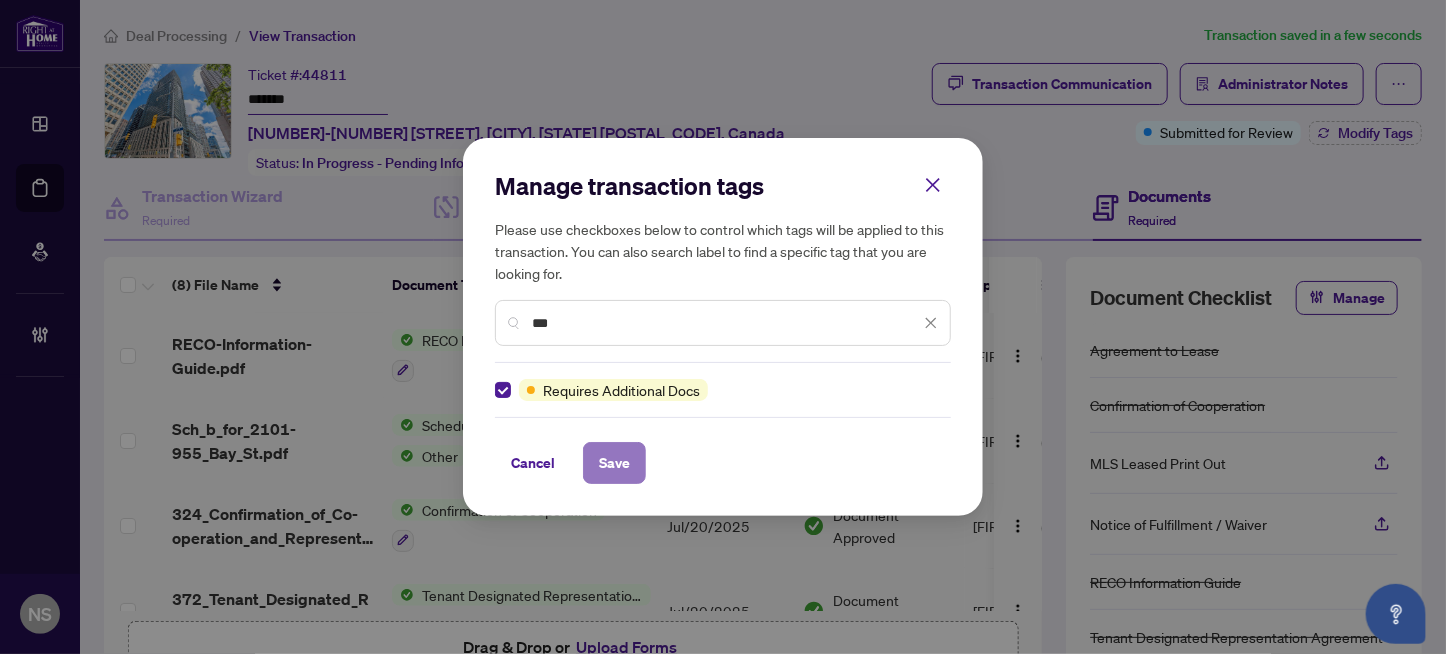 click on "Save" at bounding box center (614, 463) 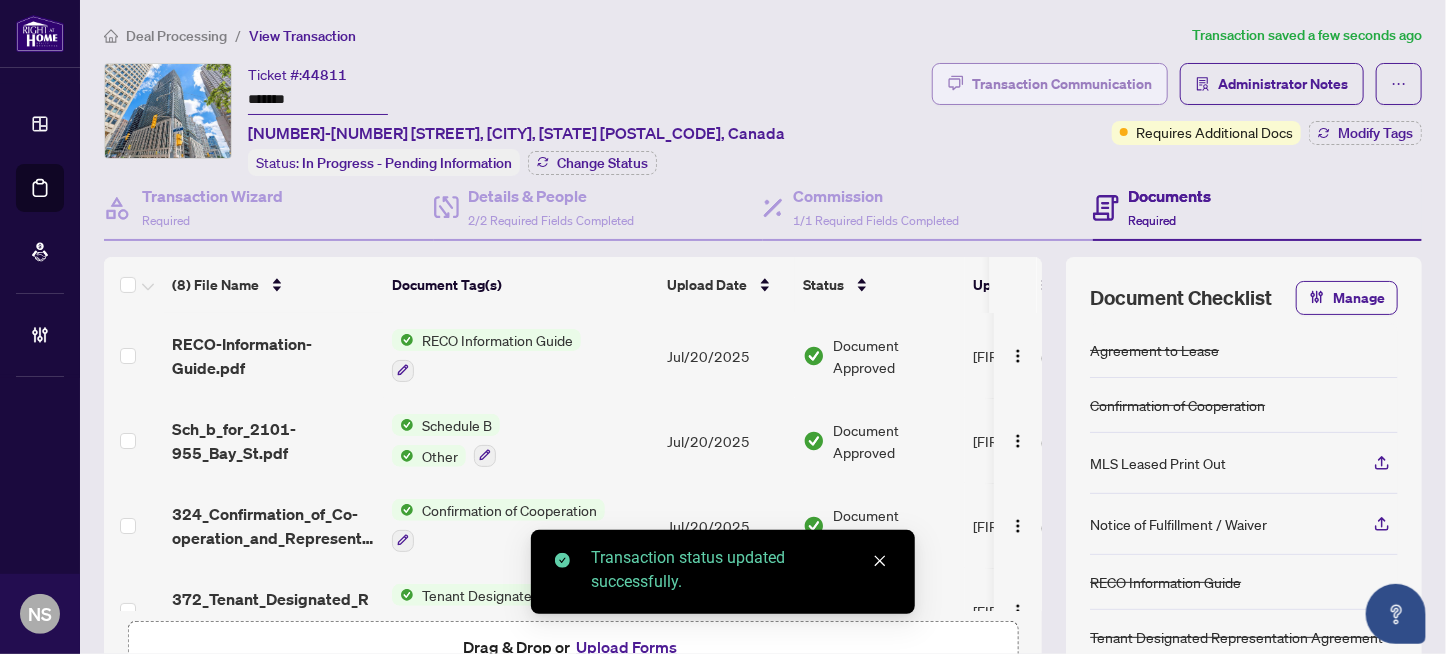 click on "Transaction Communication" at bounding box center [1062, 84] 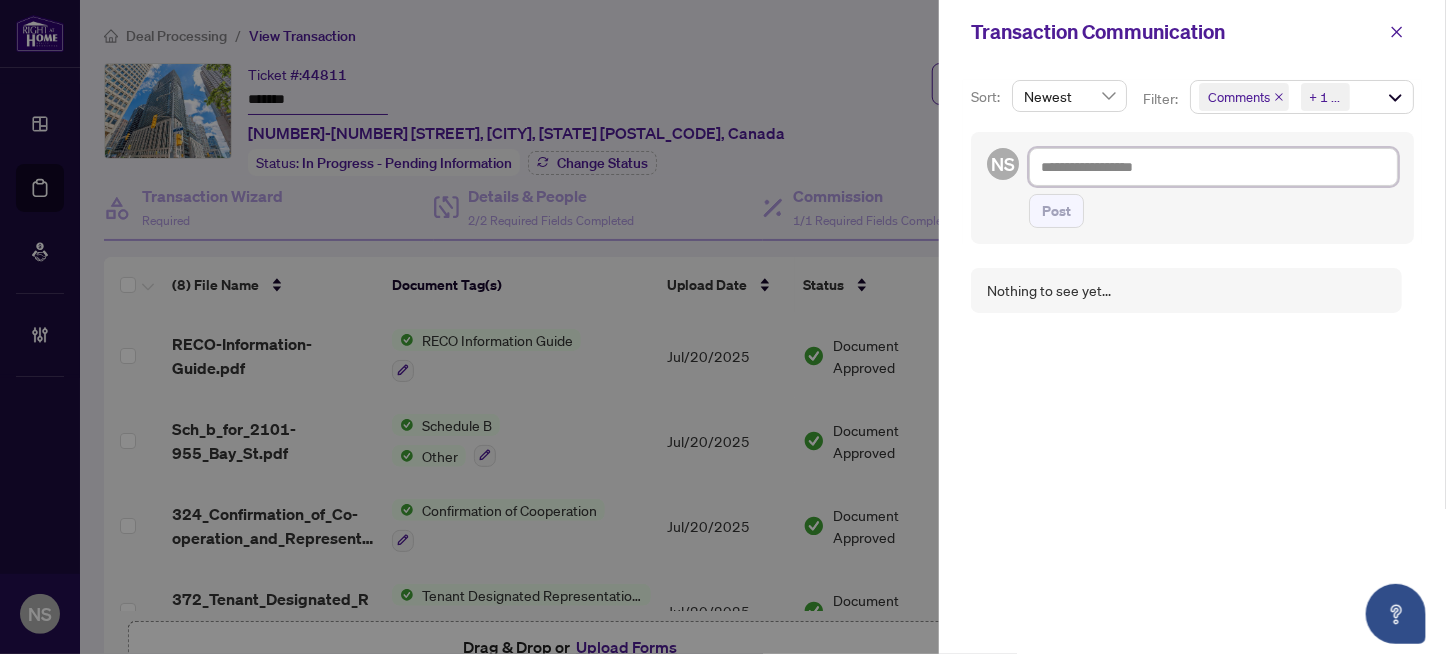 click at bounding box center [1213, 167] 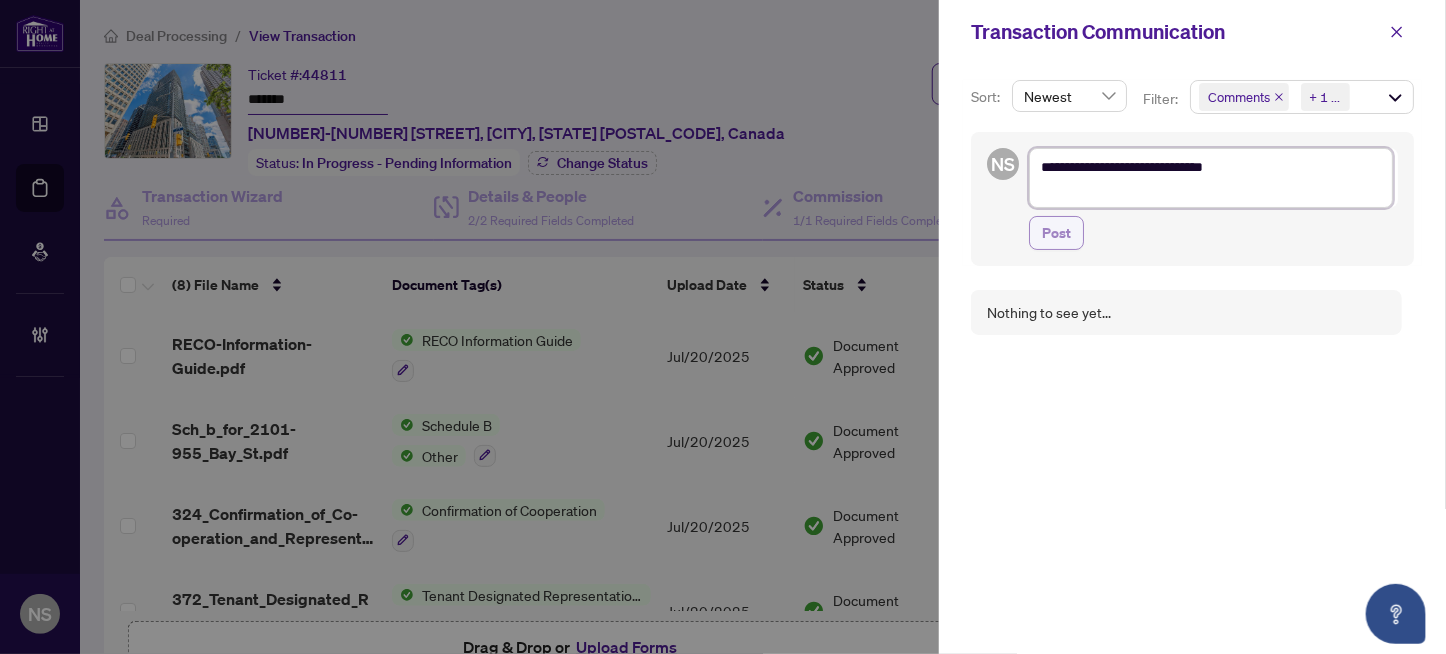 type on "**********" 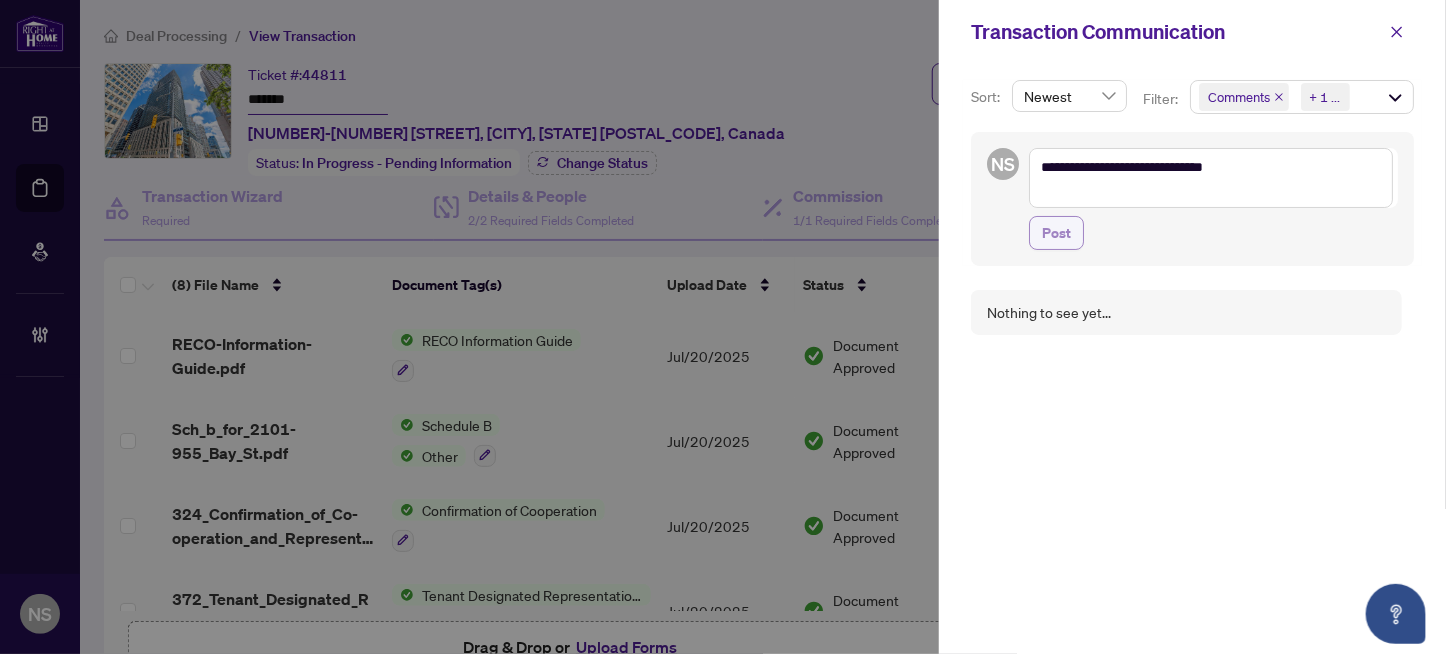 click on "Post" at bounding box center (1056, 233) 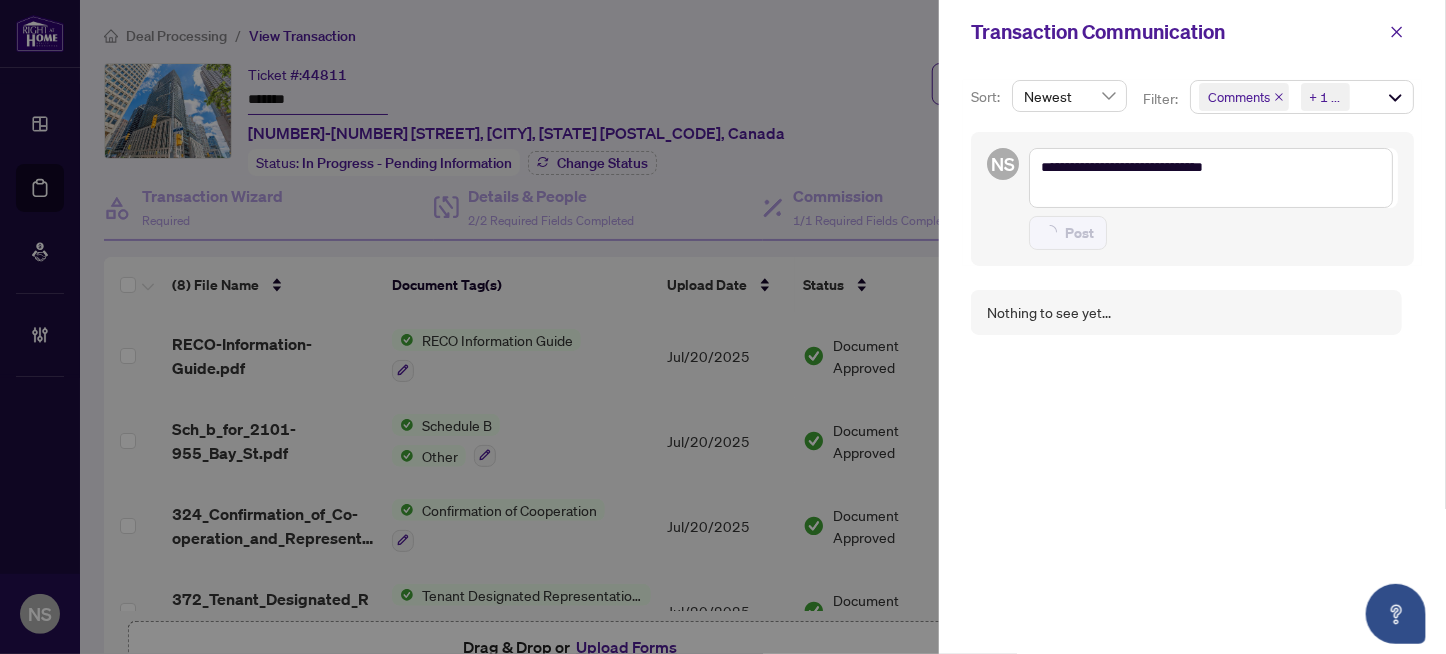 type on "**********" 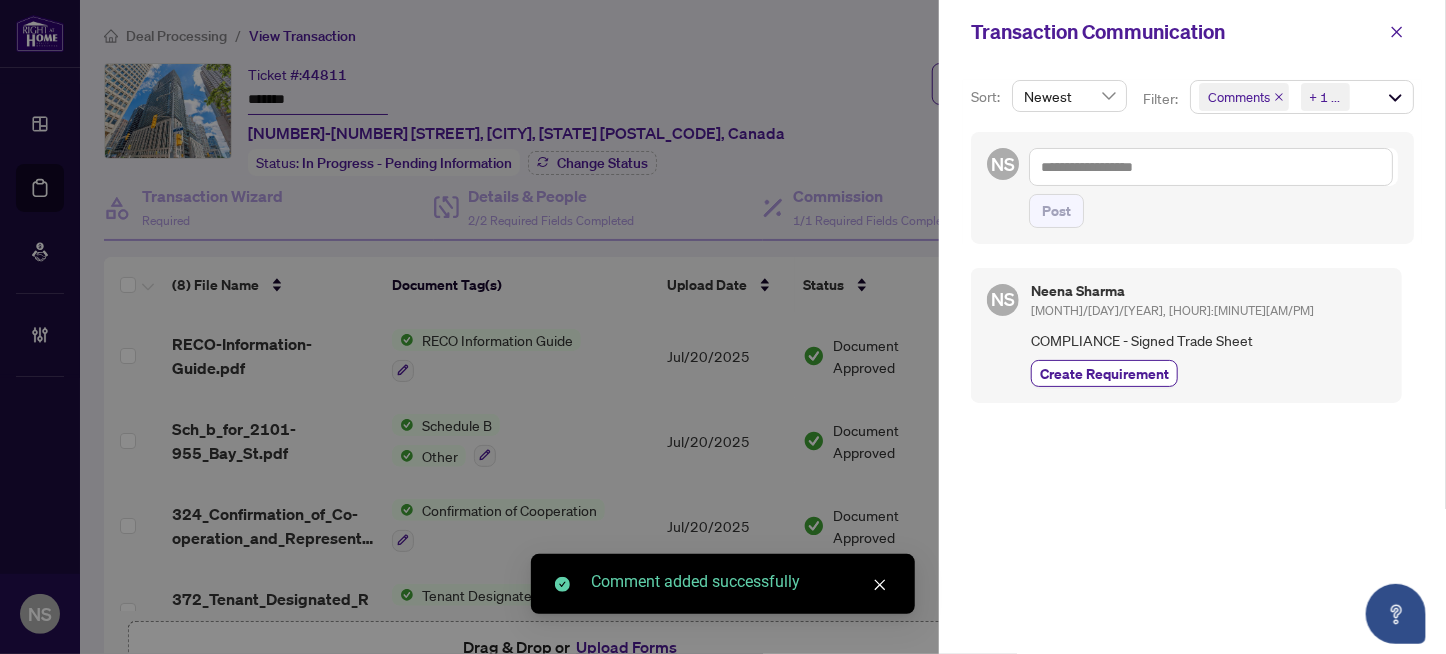 drag, startPoint x: 1079, startPoint y: 371, endPoint x: 1444, endPoint y: 216, distance: 396.5476 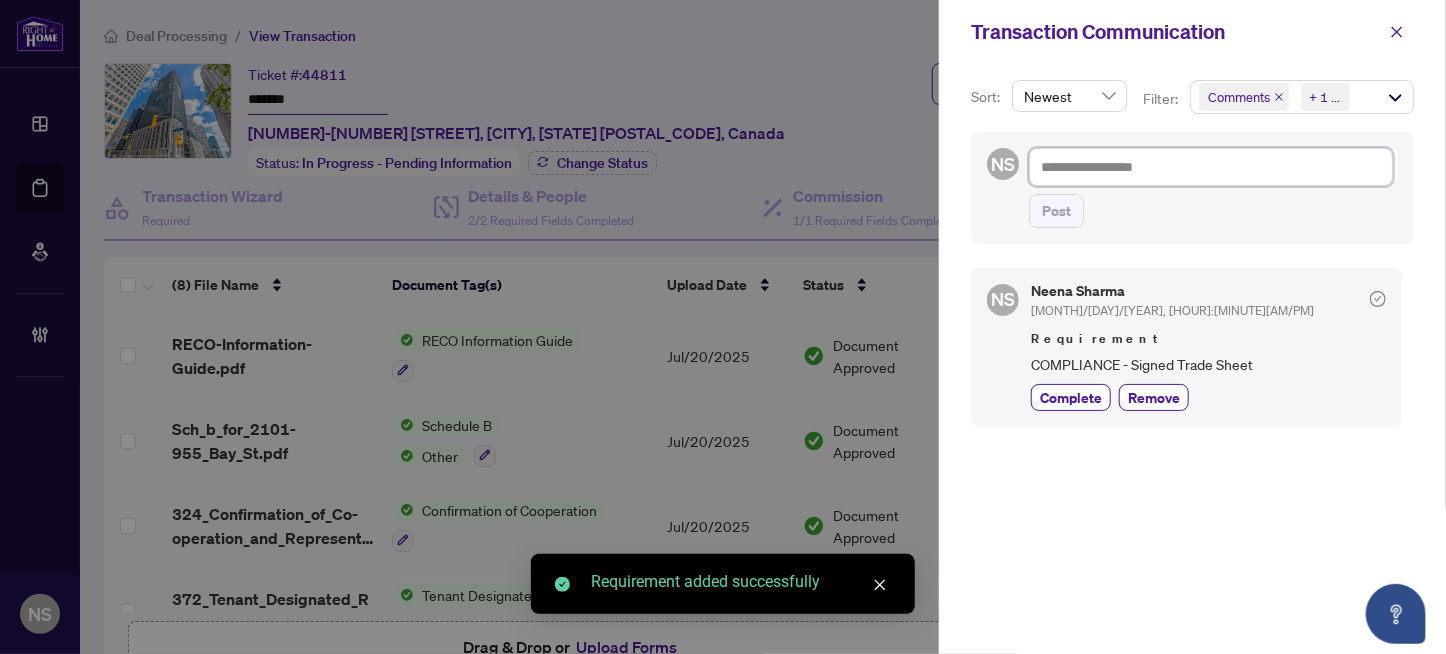 click at bounding box center [1211, 167] 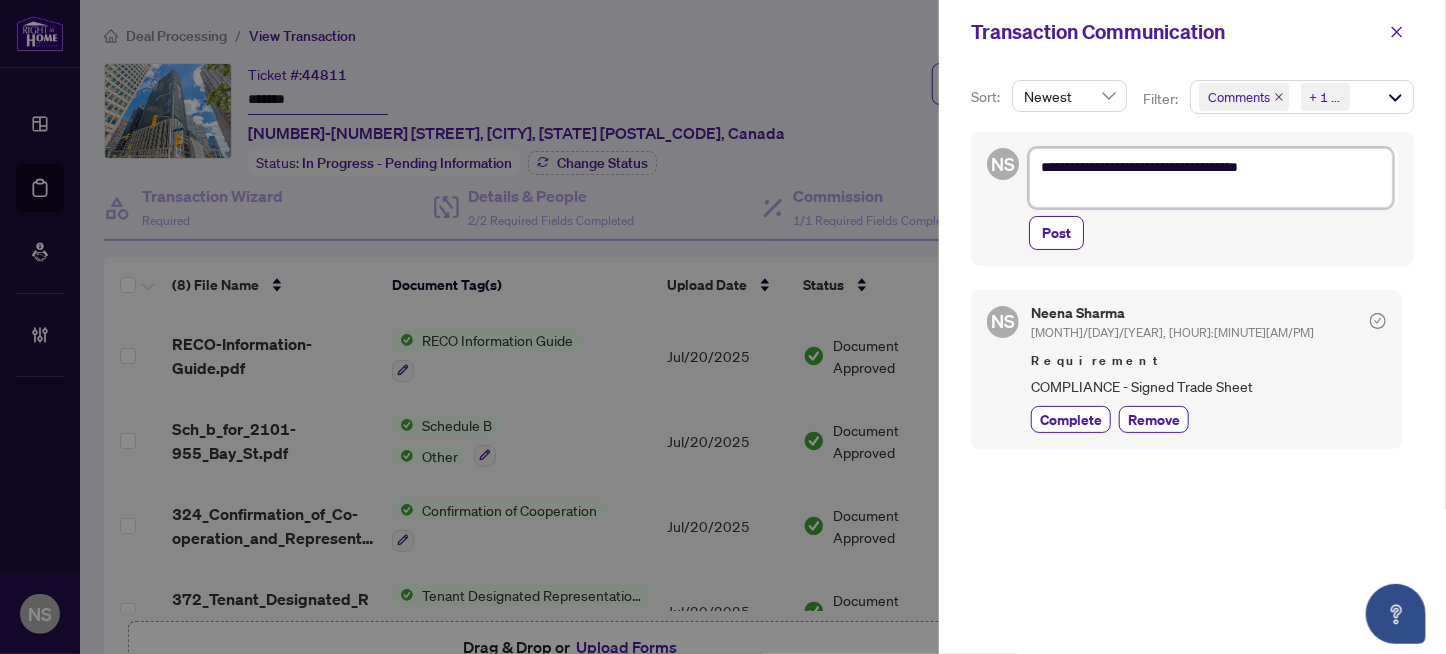click on "**********" at bounding box center (1211, 178) 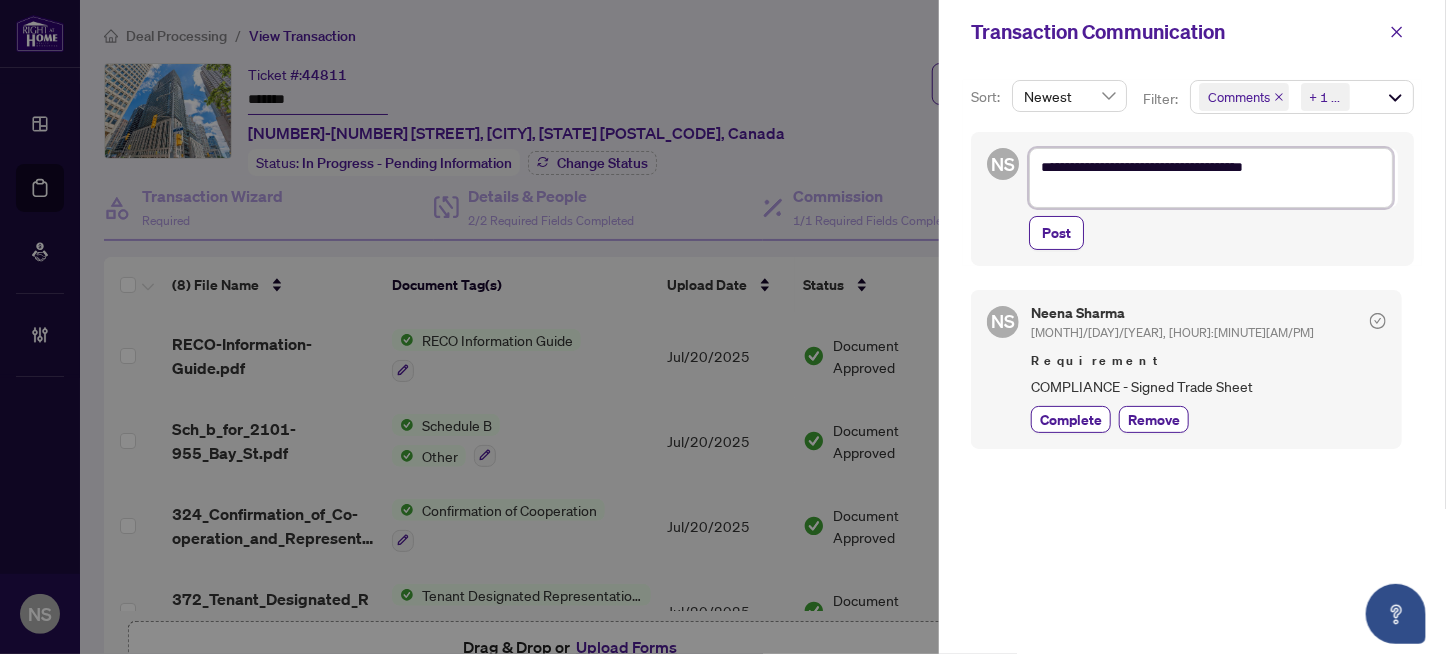 type on "**********" 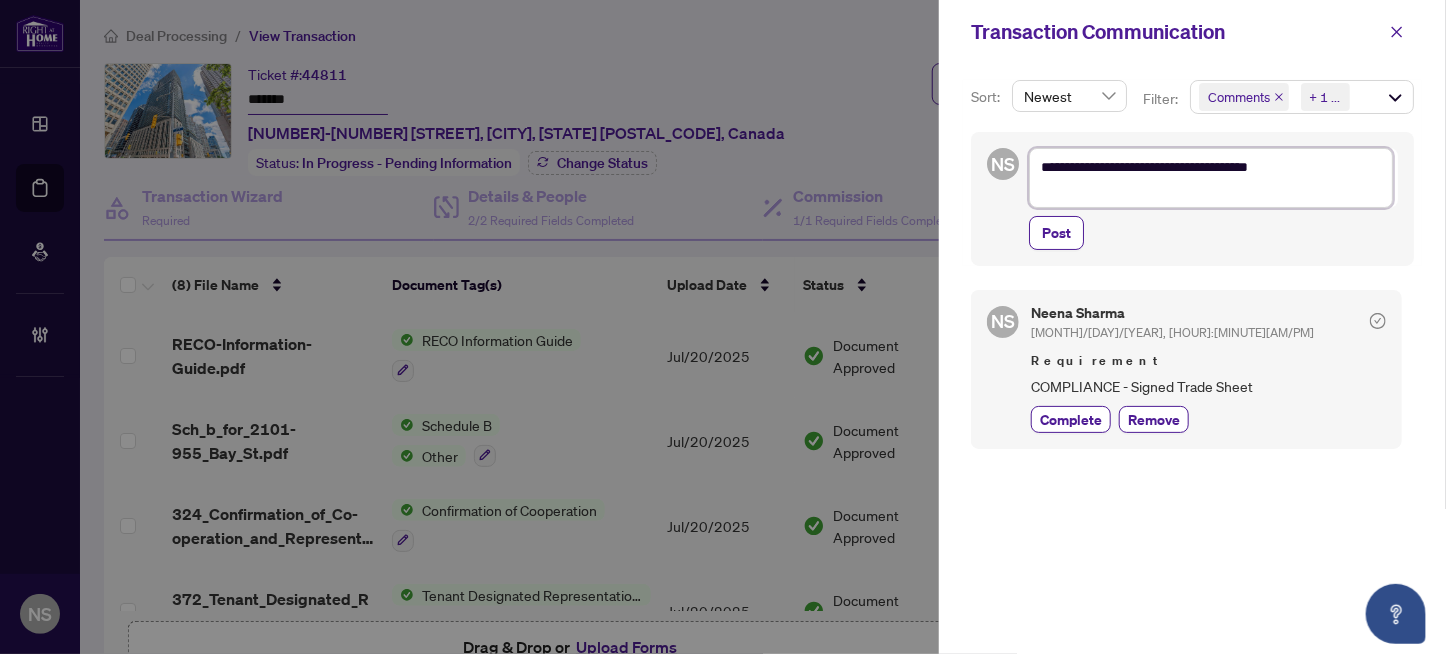 type on "**********" 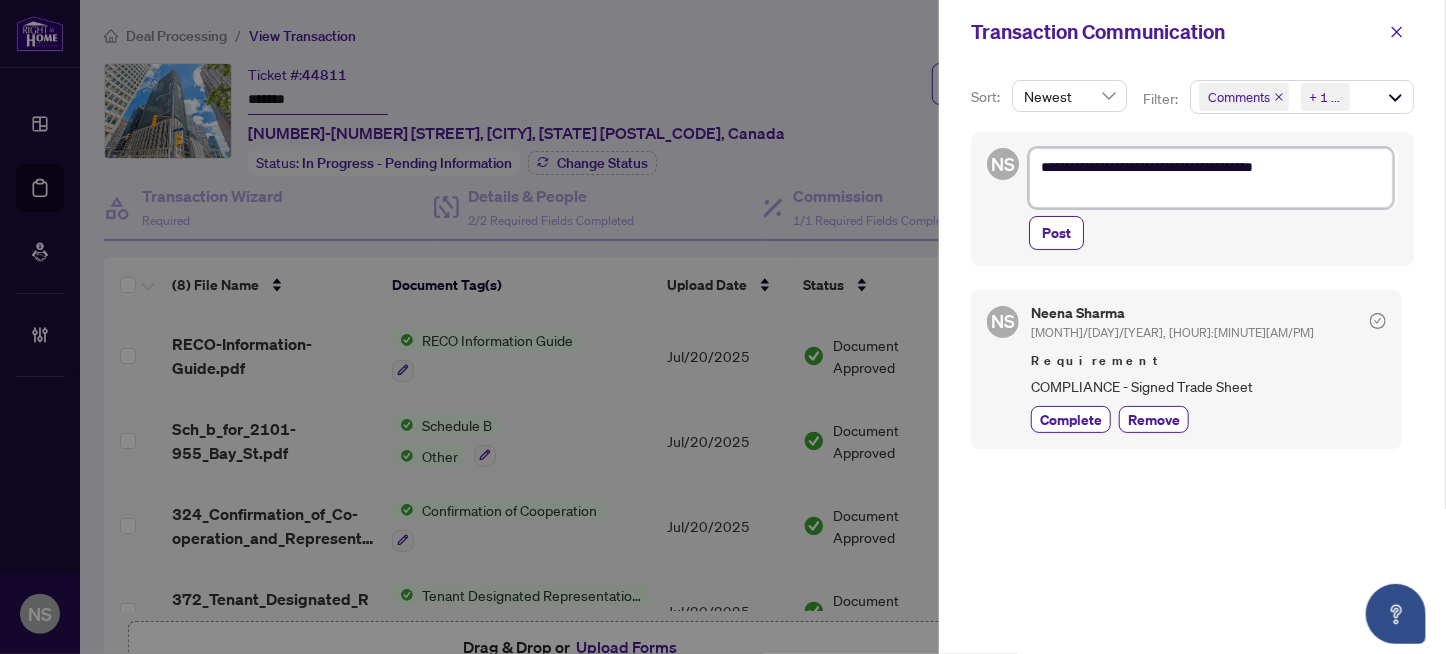 type on "**********" 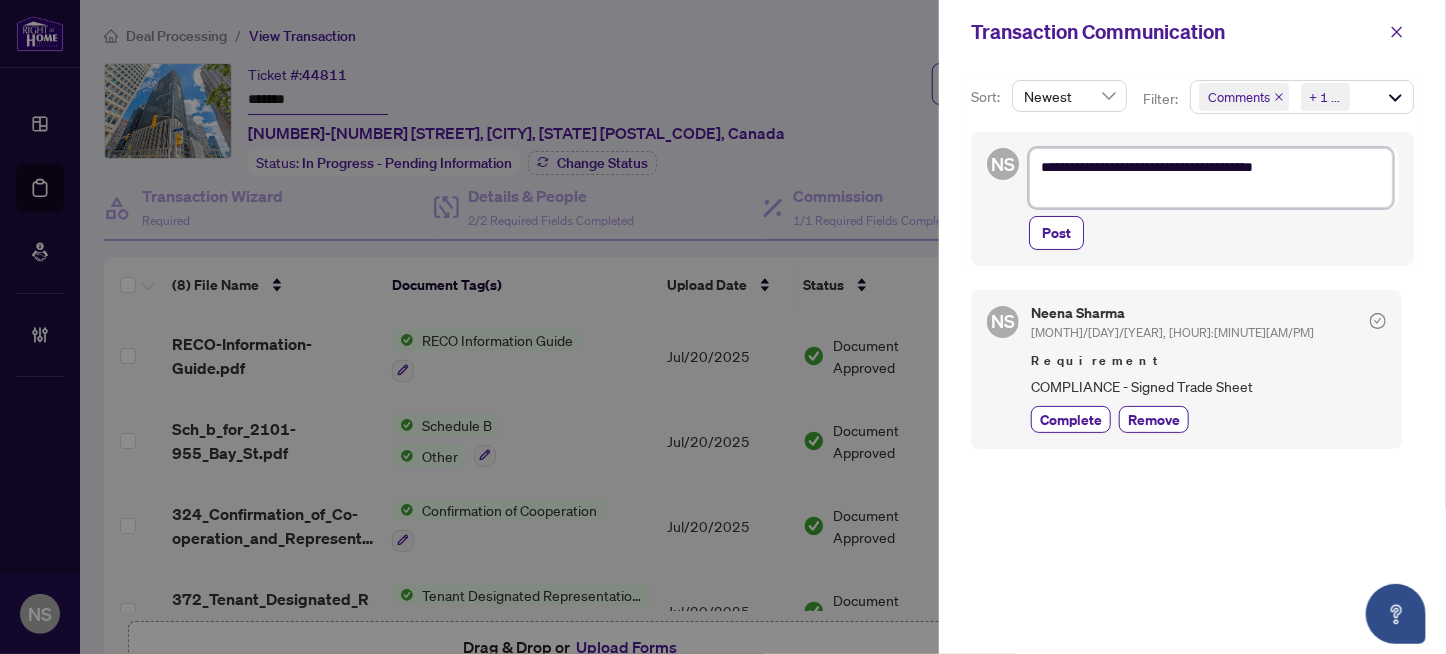 type on "**********" 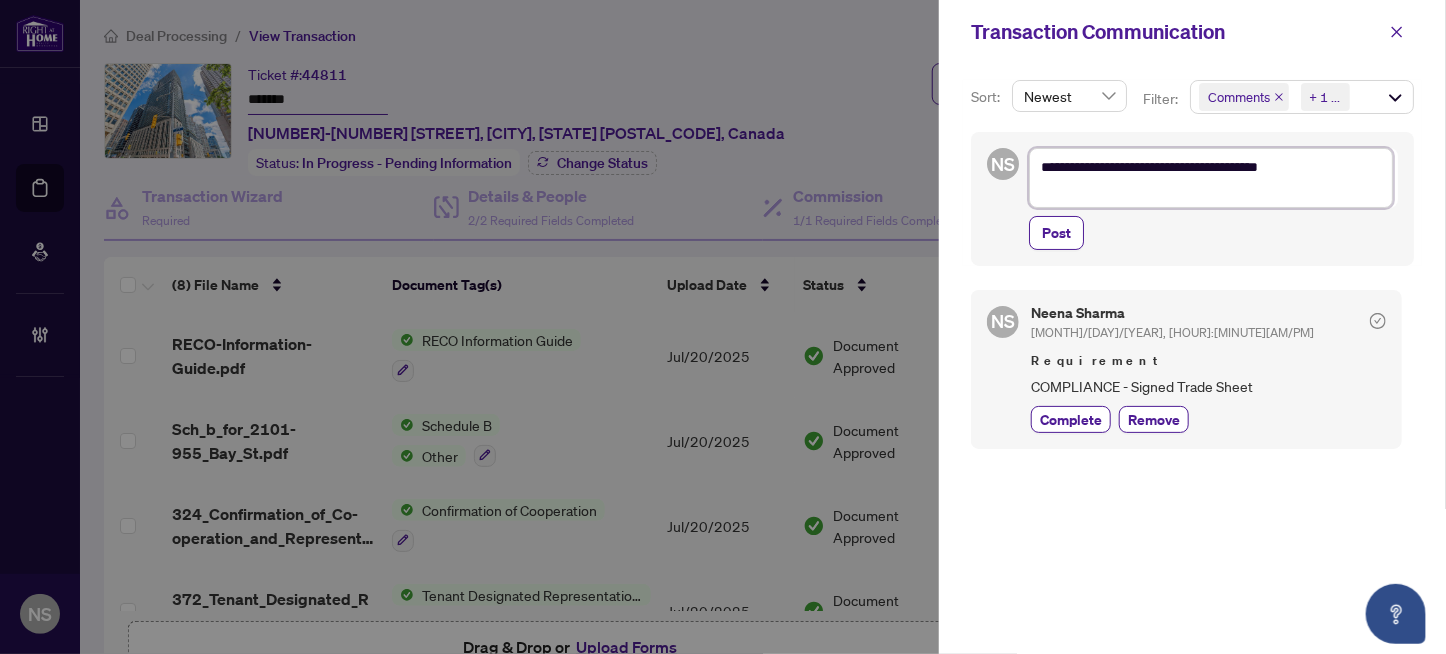 type on "**********" 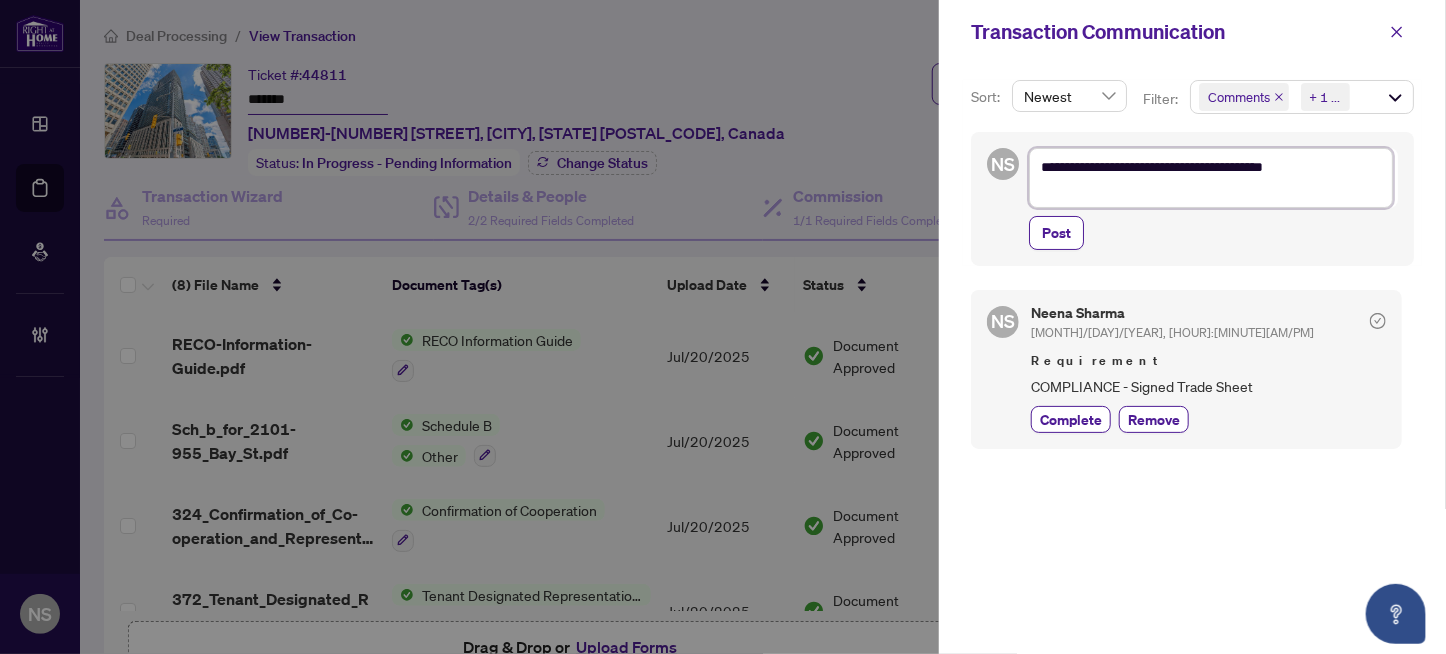 type on "**********" 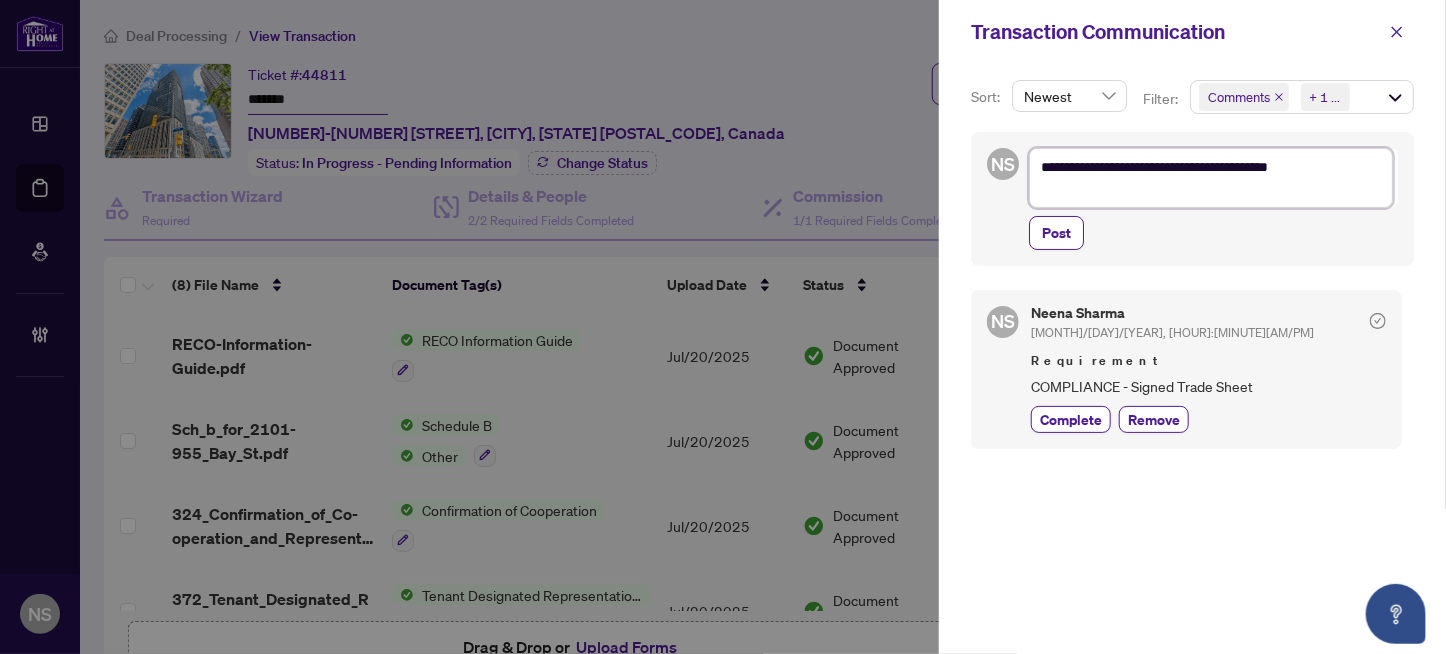 type on "**********" 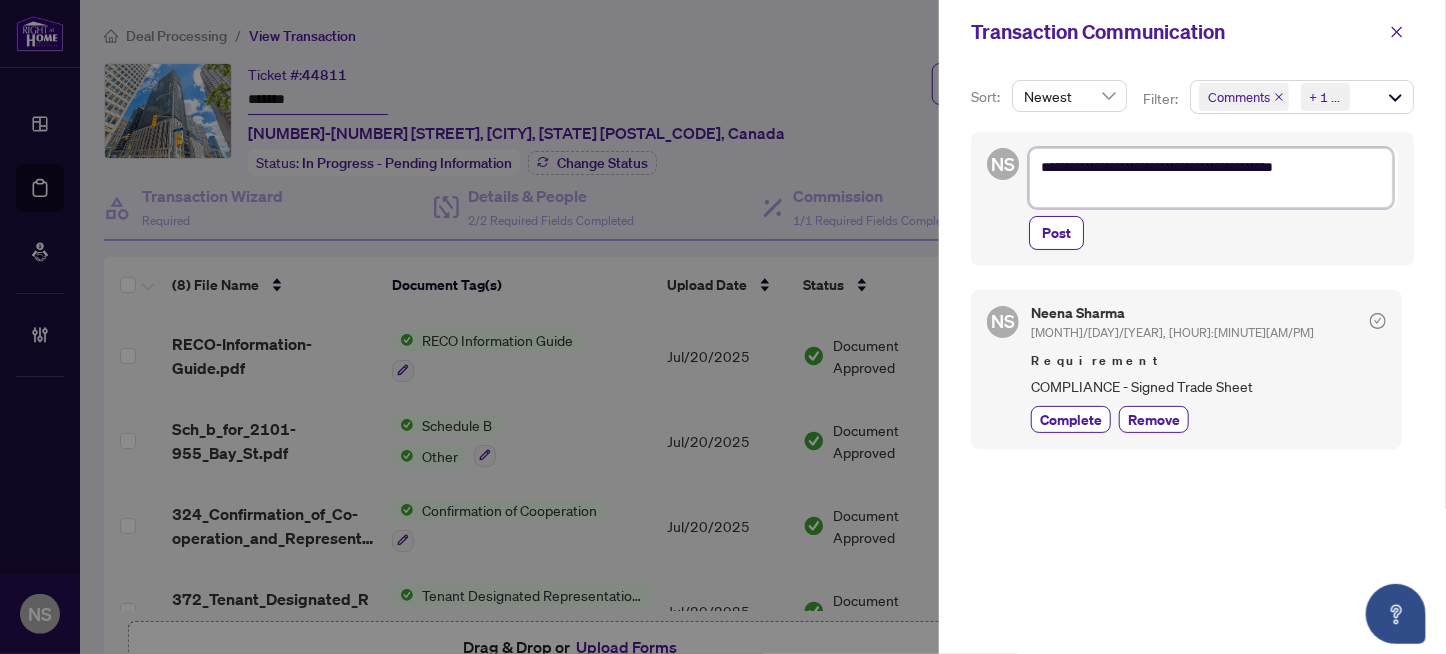 type on "**********" 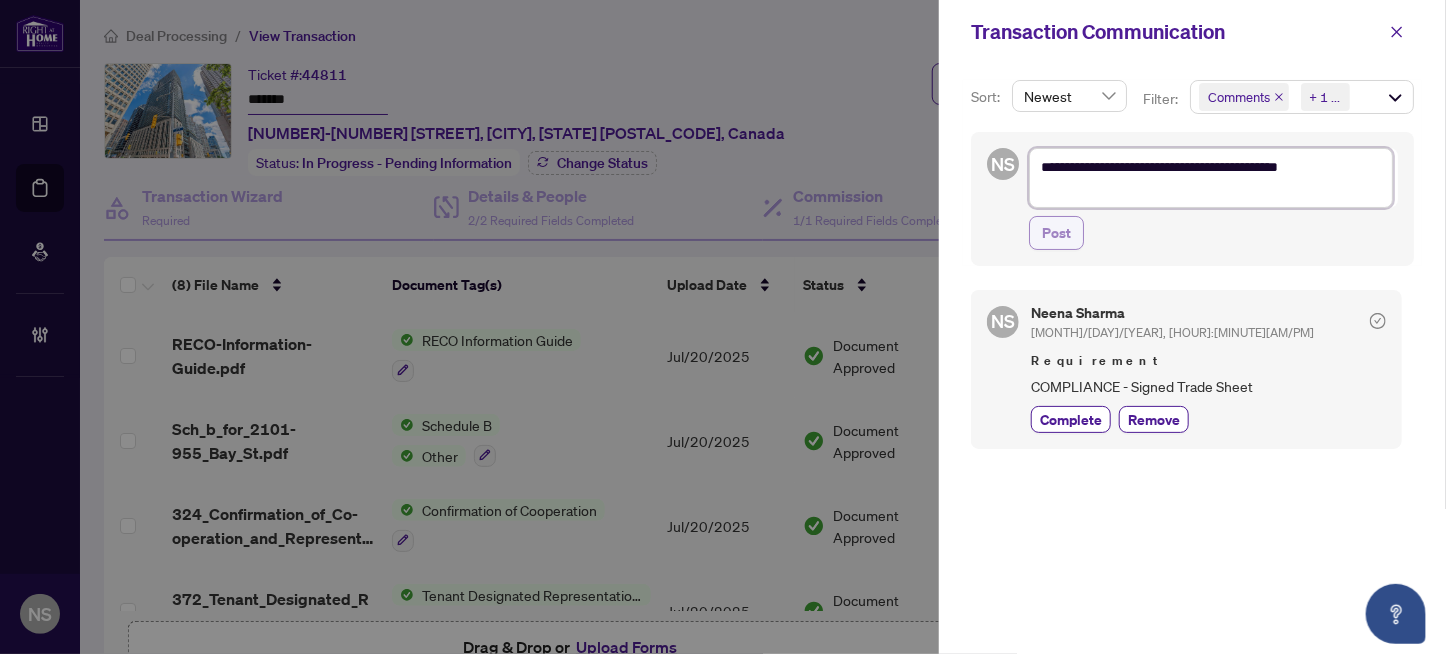 type on "**********" 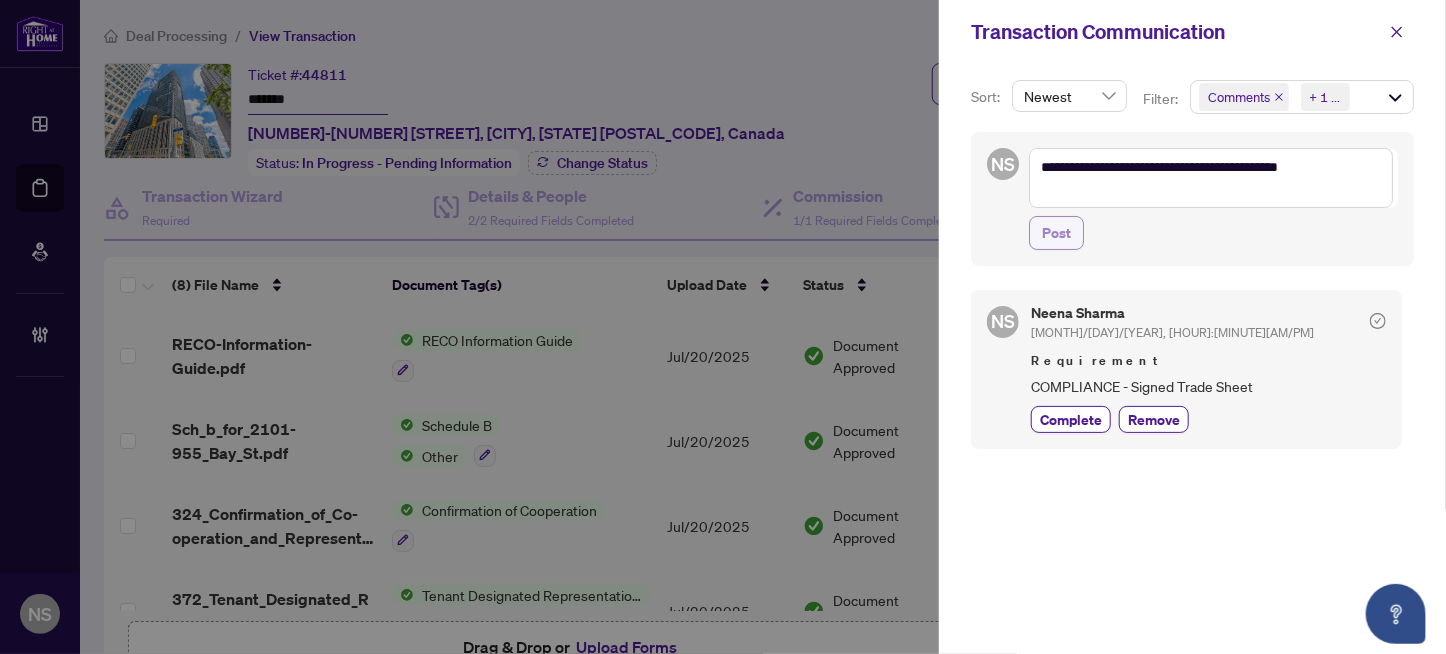 click on "Post" at bounding box center (1056, 233) 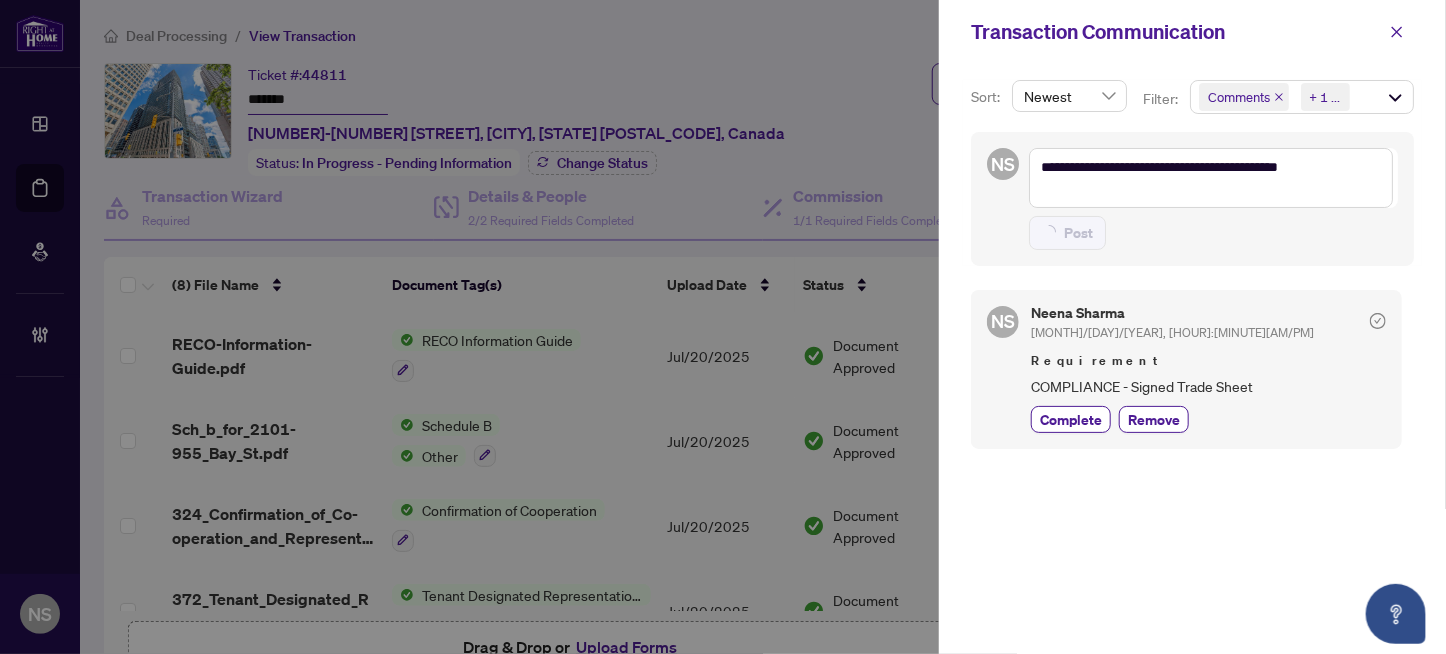 type on "**********" 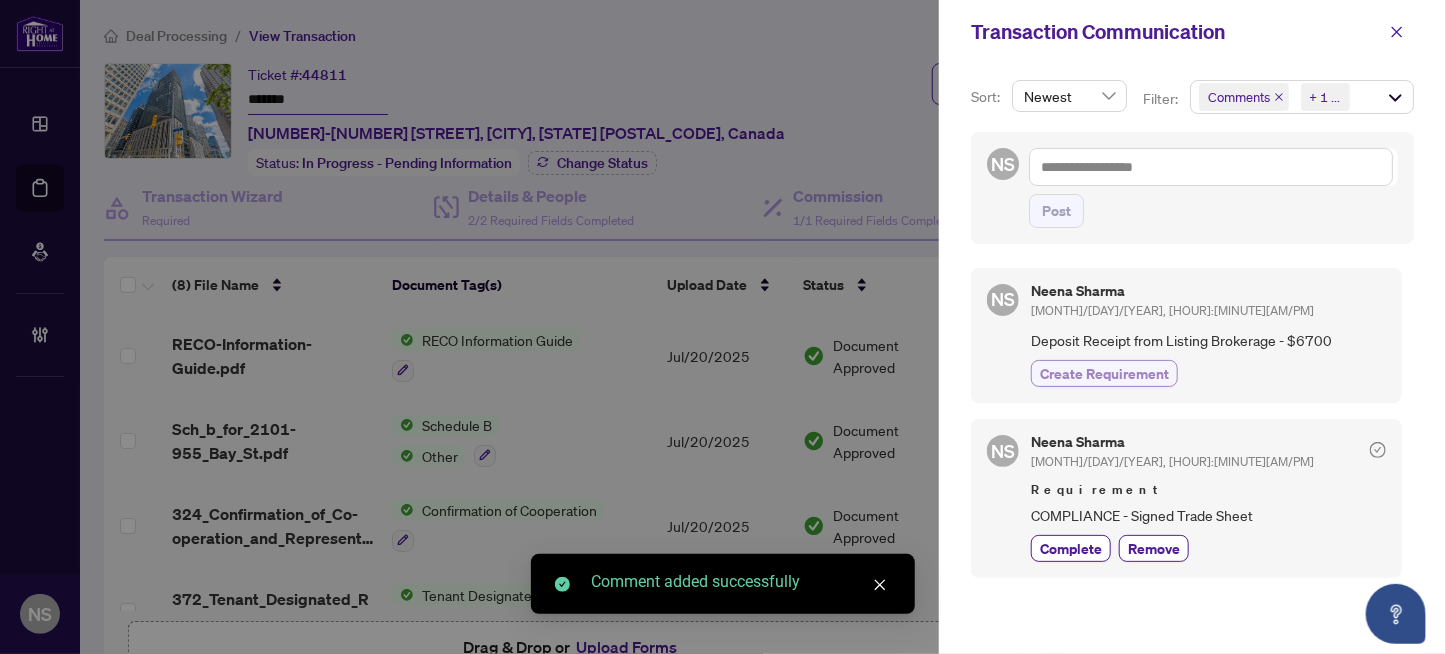 click on "Create Requirement" at bounding box center [1104, 373] 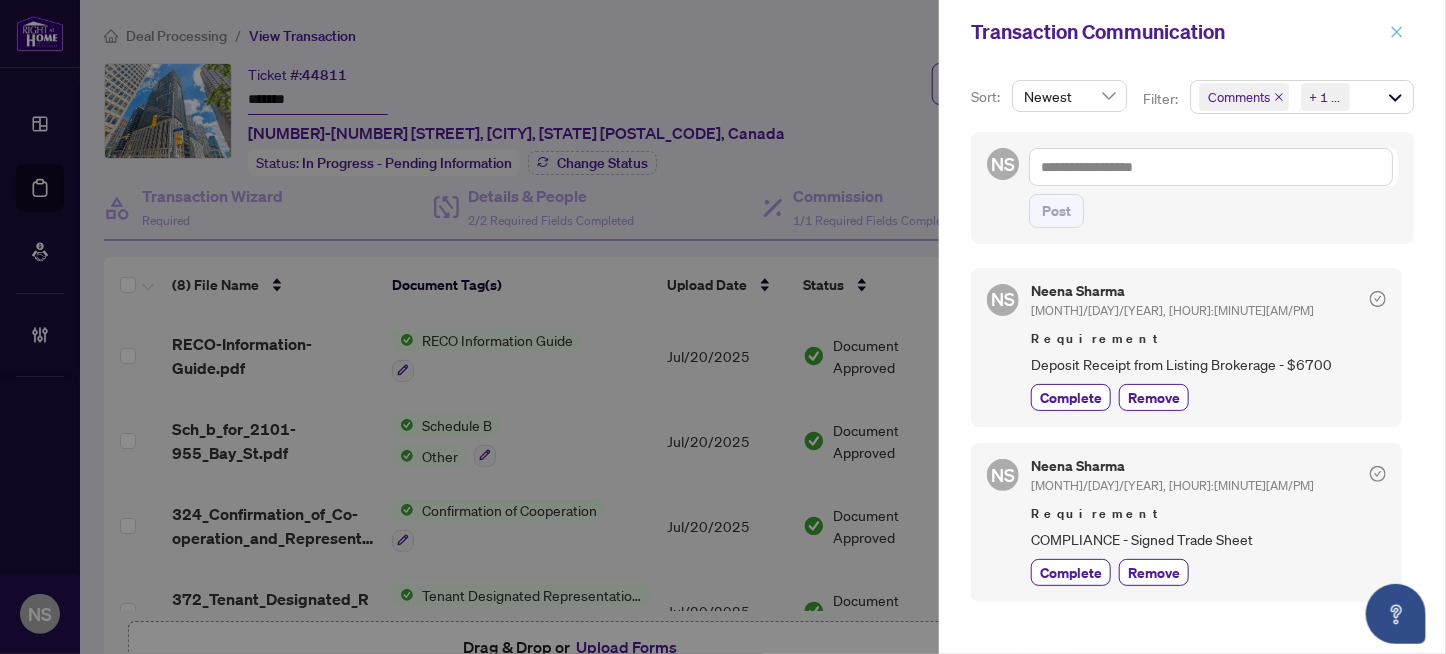 click 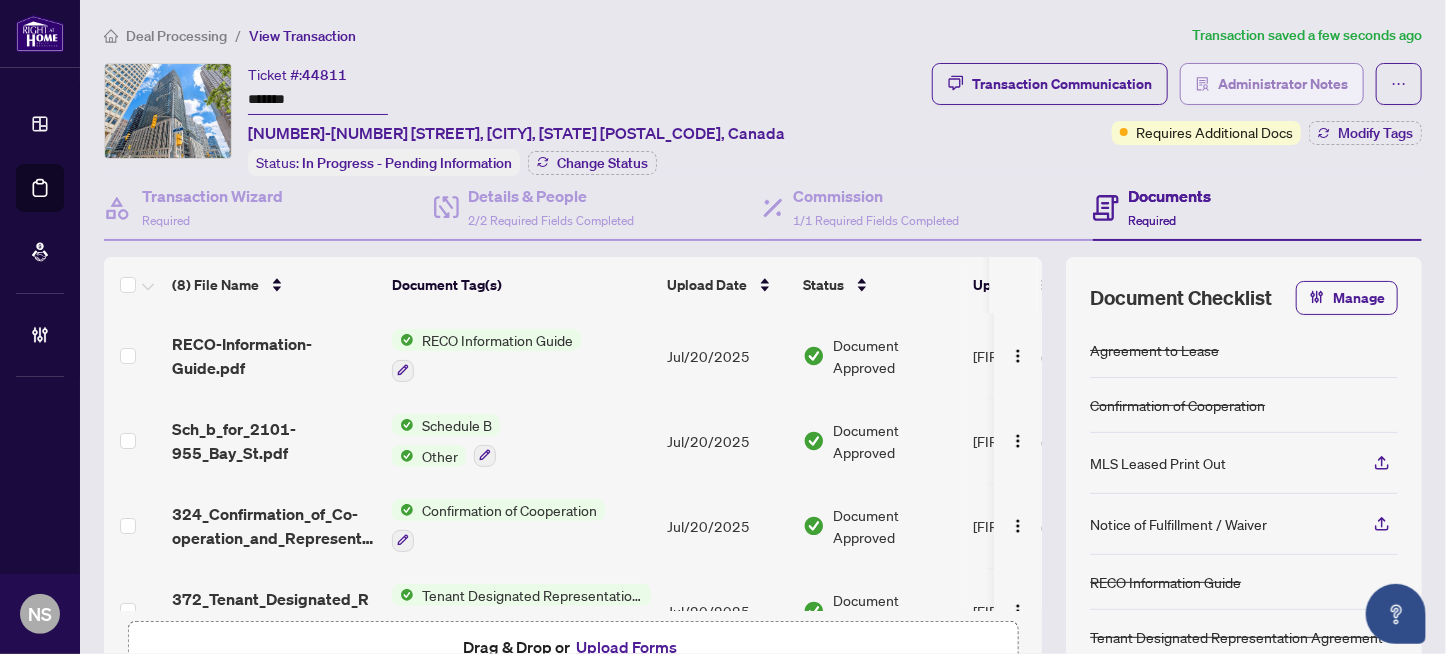 click on "Administrator Notes" at bounding box center (1283, 84) 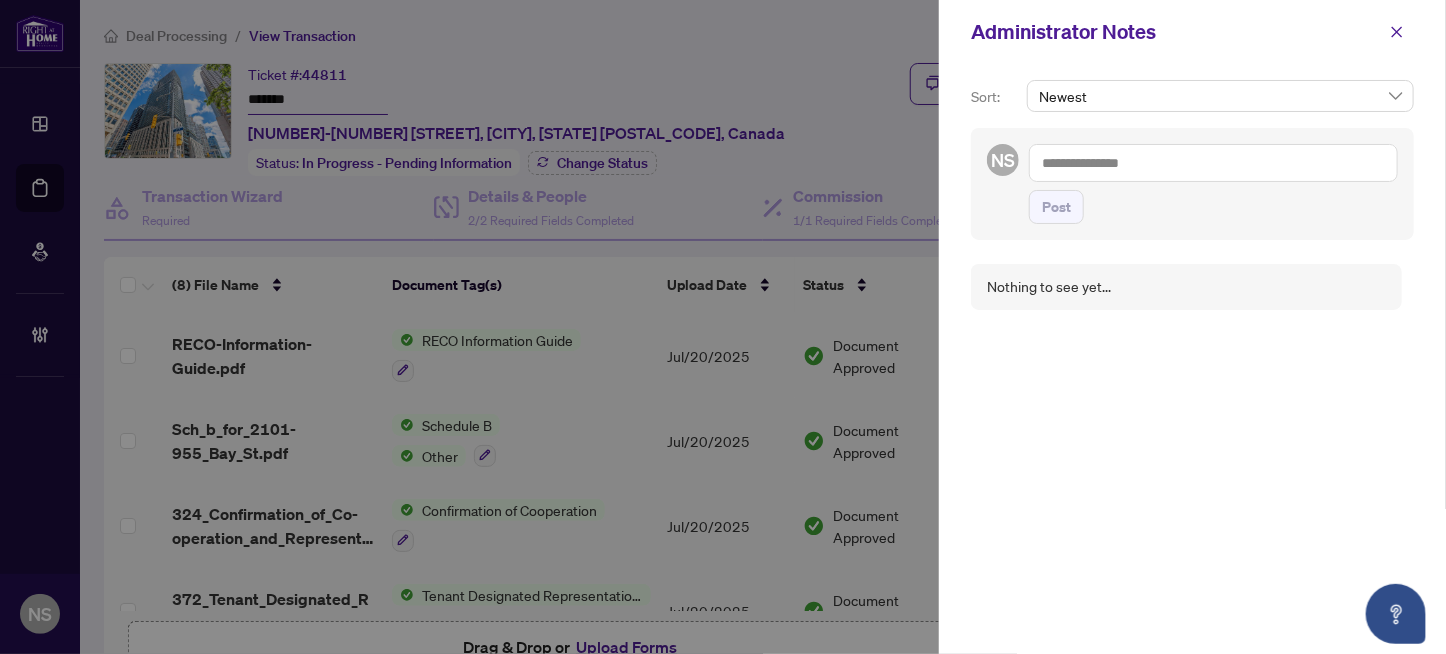 click at bounding box center [1213, 163] 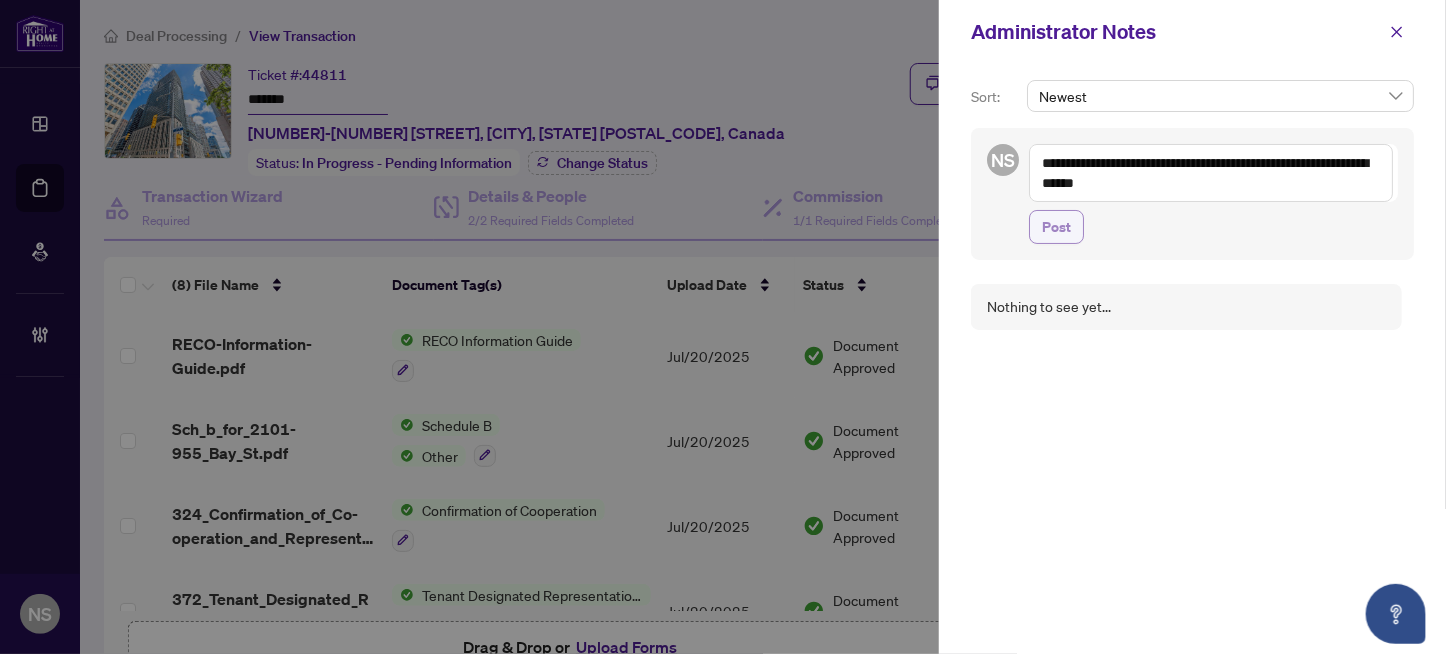 click on "Post" at bounding box center (1056, 227) 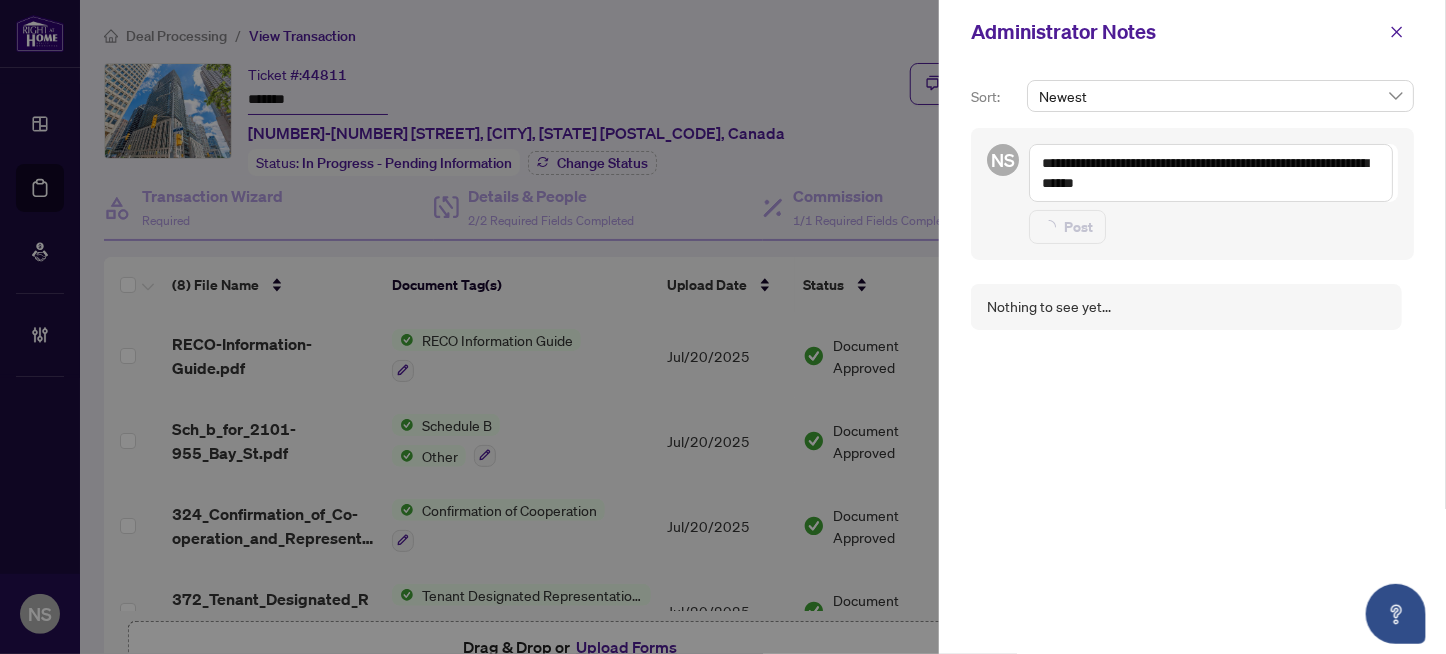 type 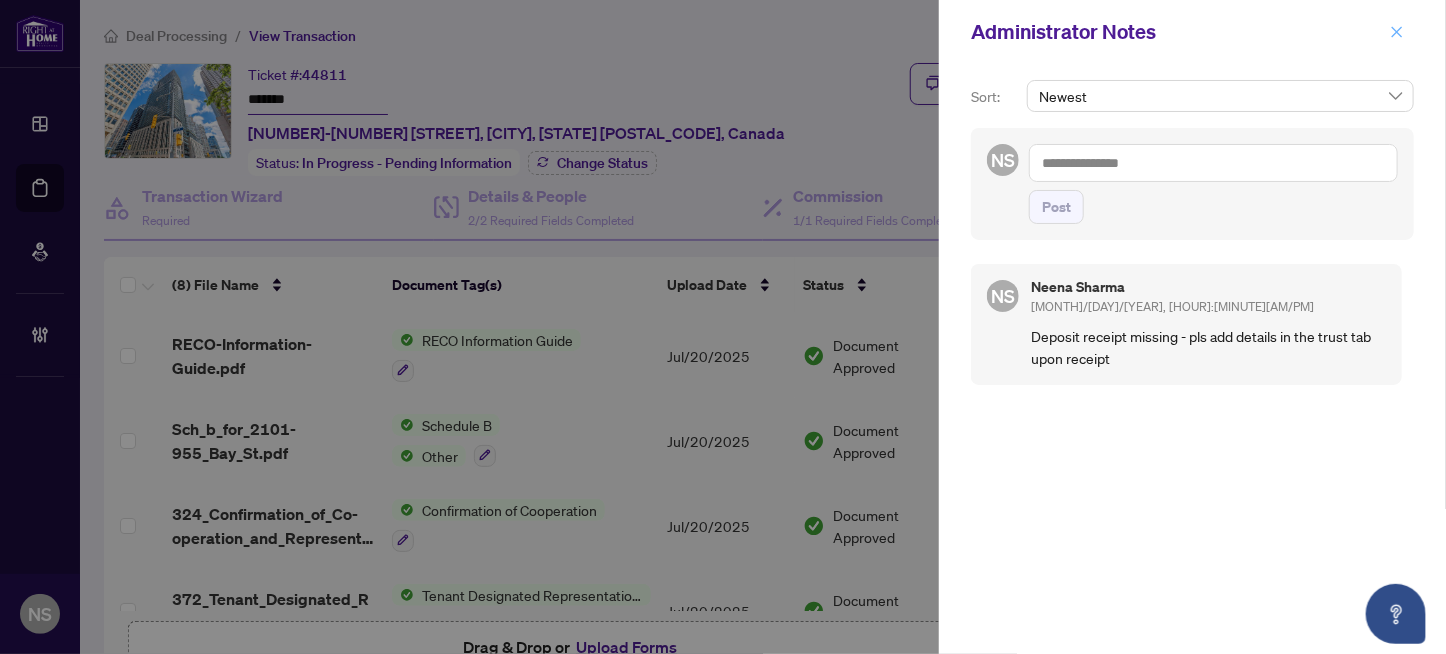 click 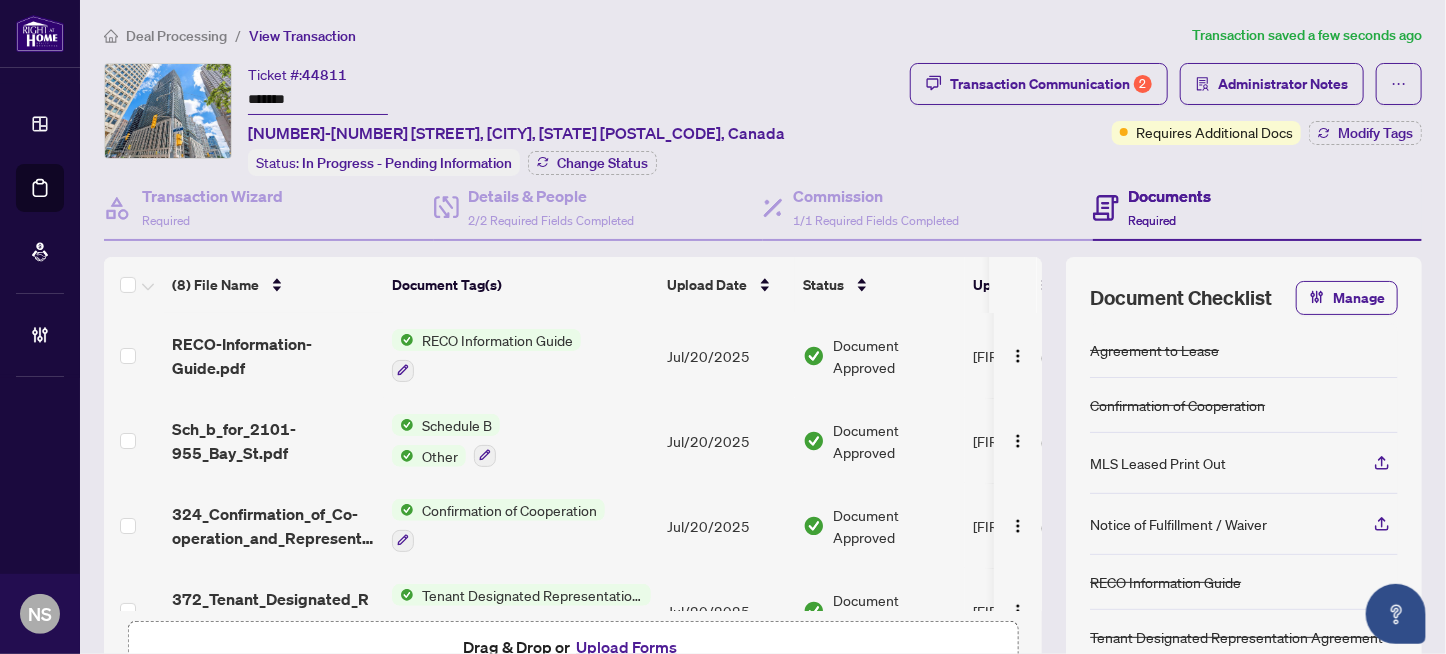 drag, startPoint x: 672, startPoint y: 81, endPoint x: 687, endPoint y: 83, distance: 15.132746 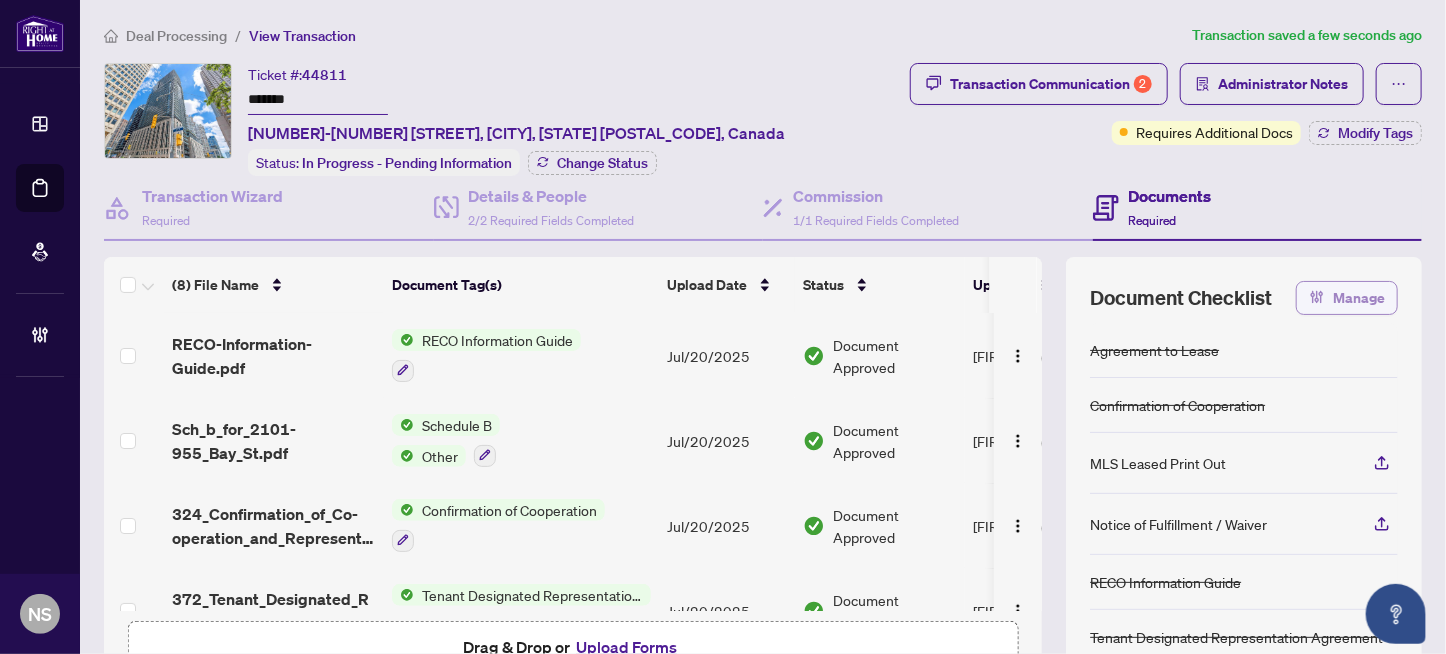 click on "Manage" at bounding box center (1359, 298) 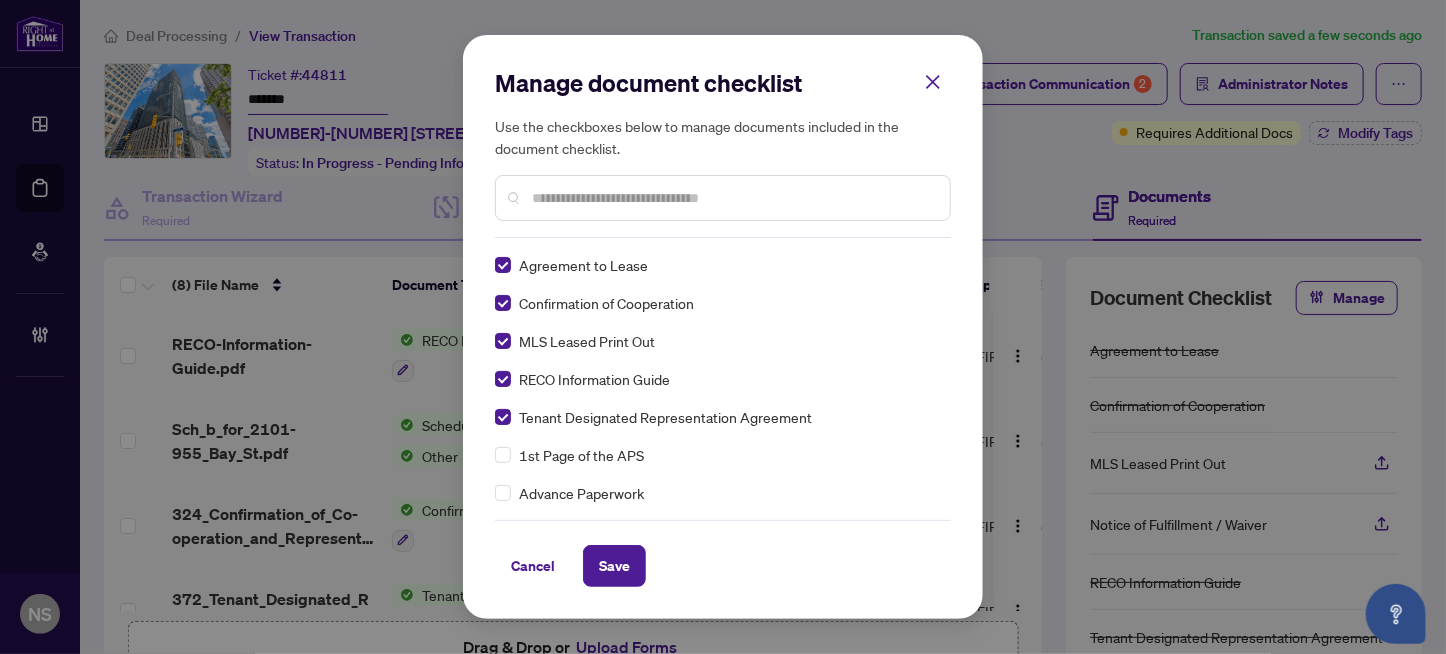 scroll, scrollTop: 0, scrollLeft: 0, axis: both 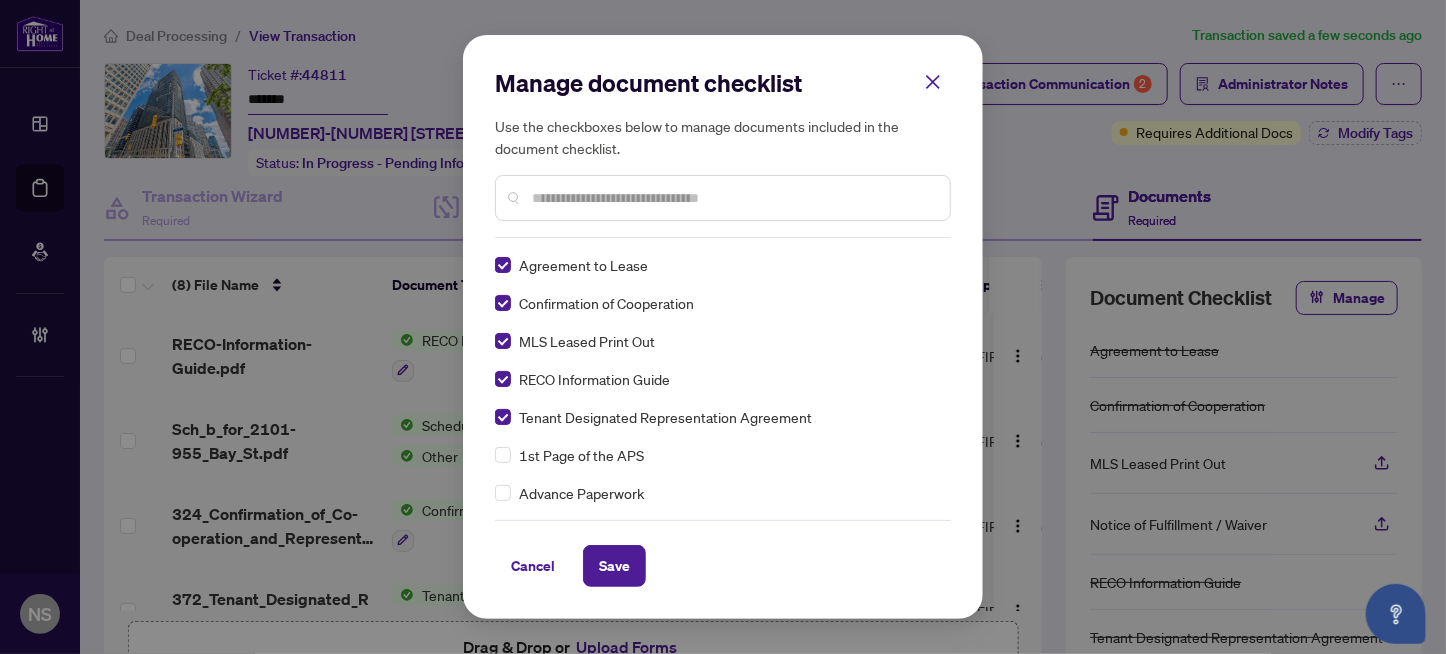 click at bounding box center (733, 198) 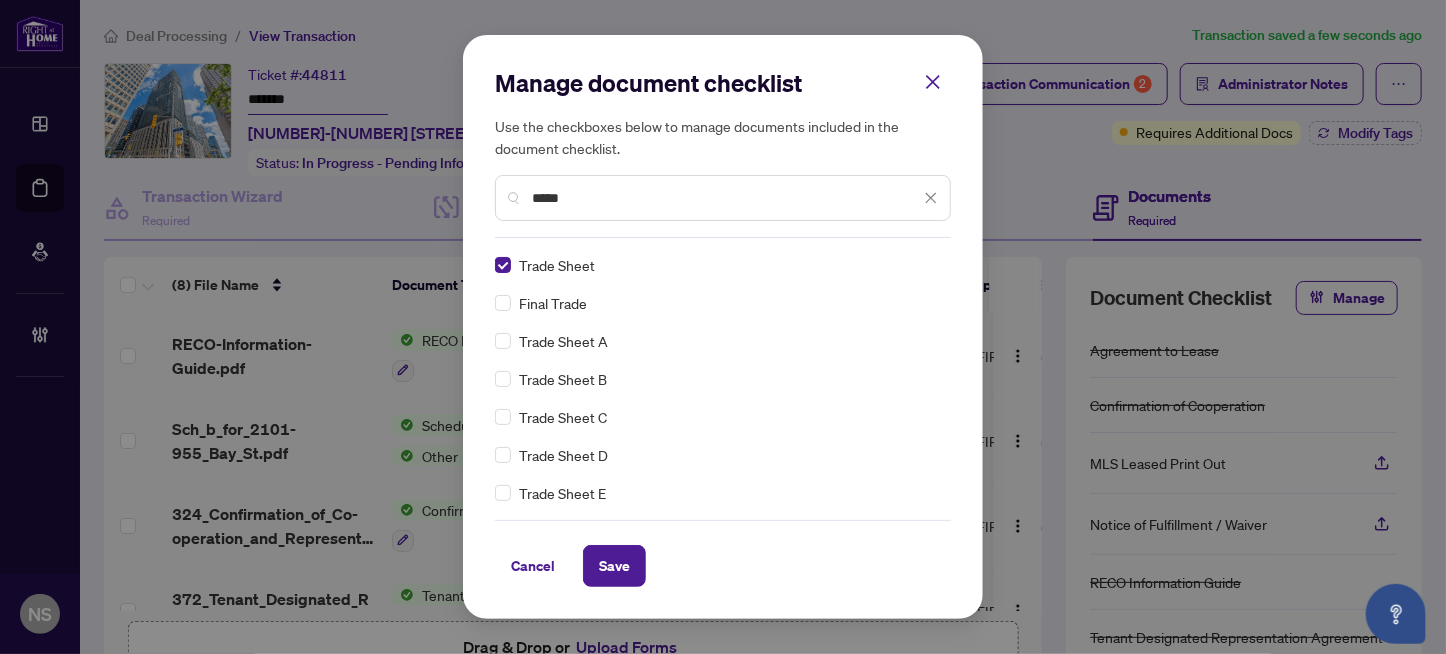 drag, startPoint x: 585, startPoint y: 205, endPoint x: 393, endPoint y: 217, distance: 192.37463 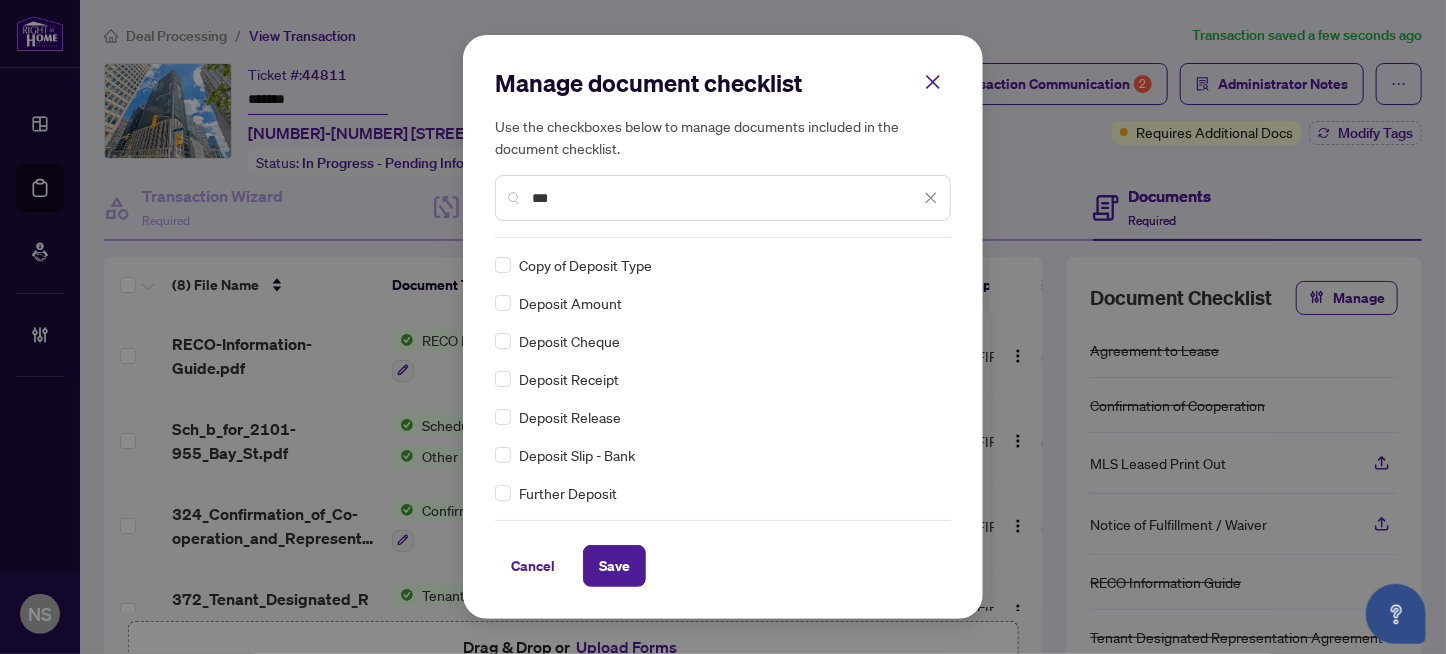 type on "***" 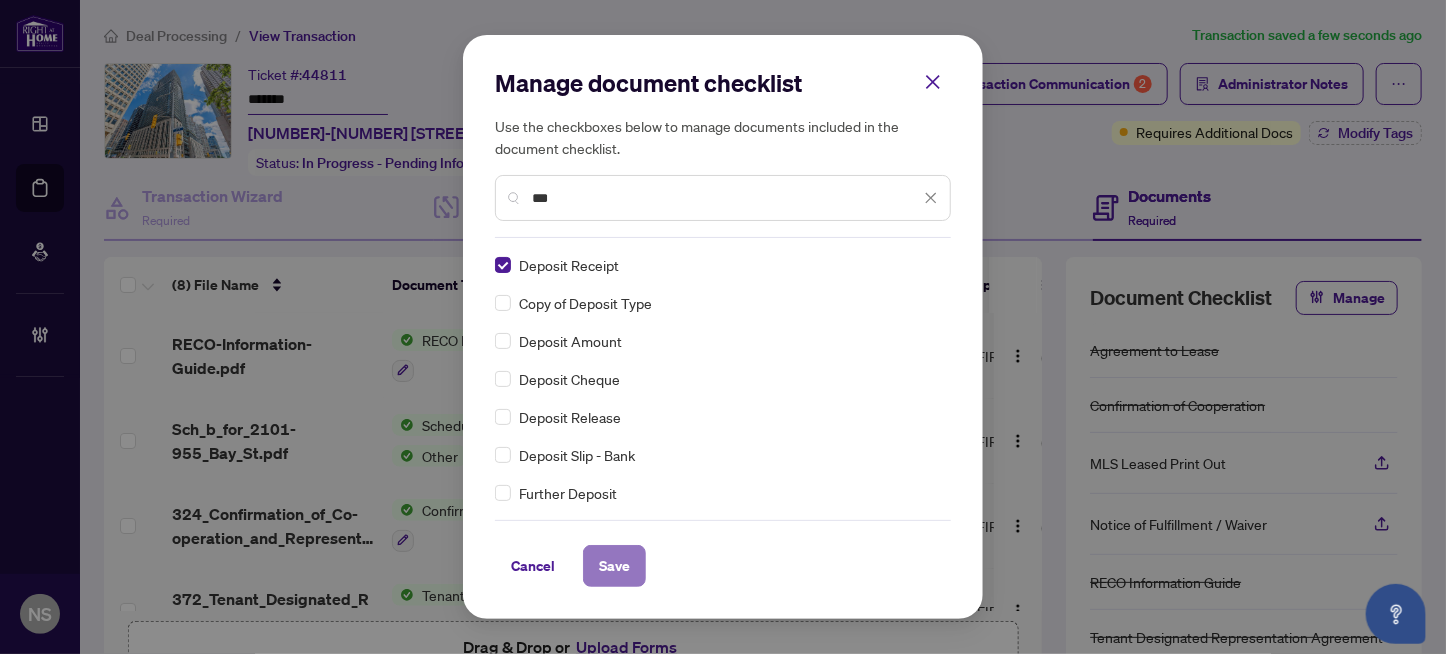 click on "Save" at bounding box center [614, 566] 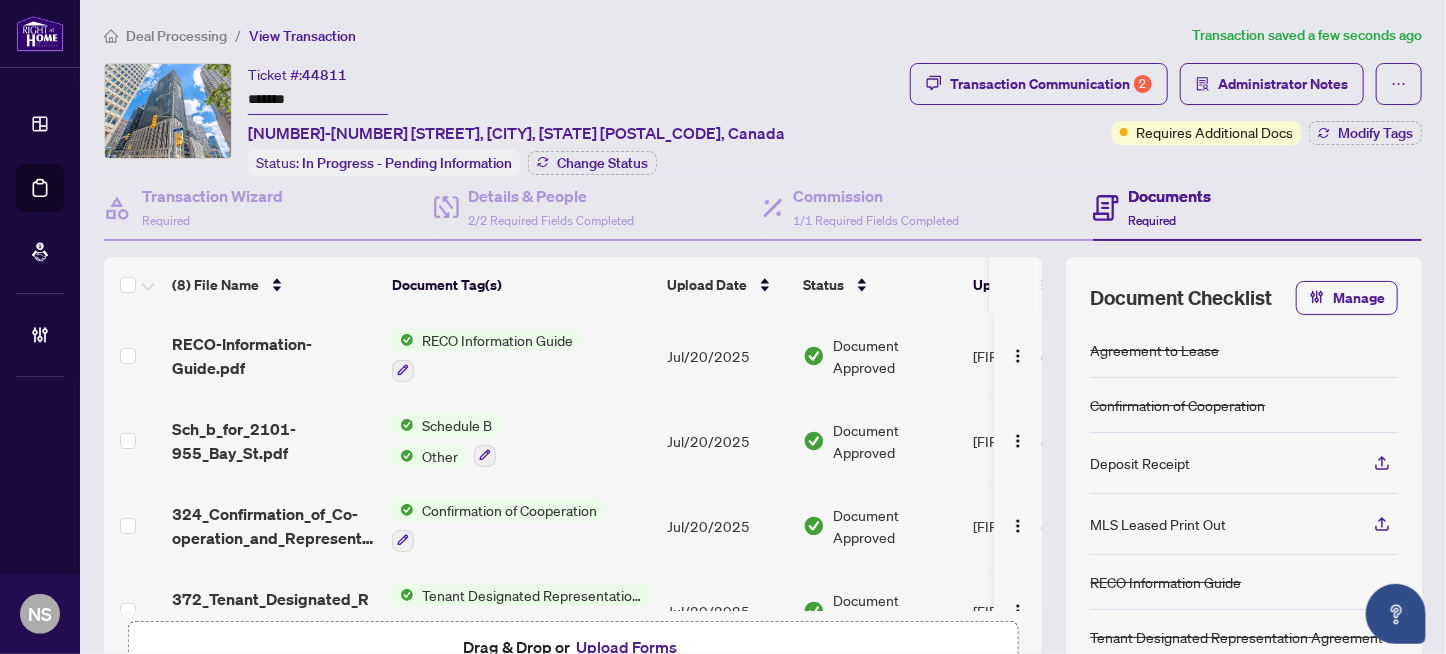 scroll, scrollTop: 0, scrollLeft: 30, axis: horizontal 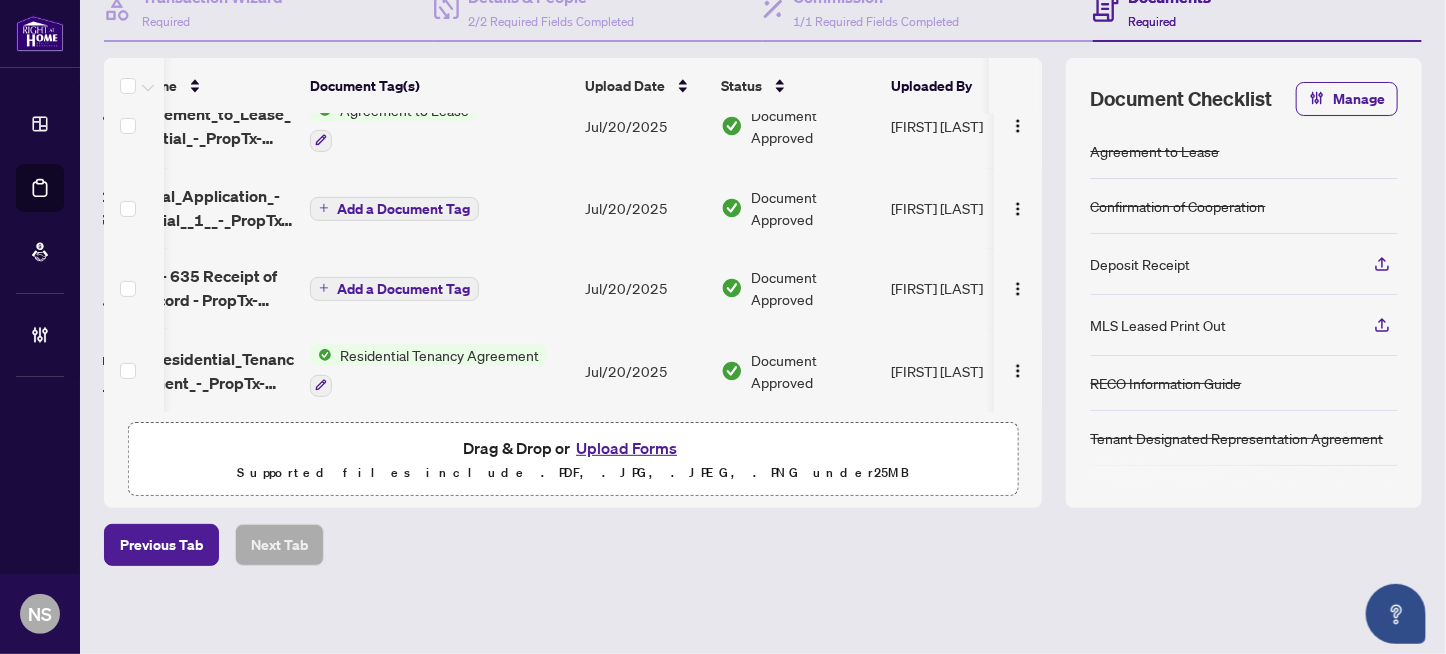 click on "Upload Forms" at bounding box center [626, 448] 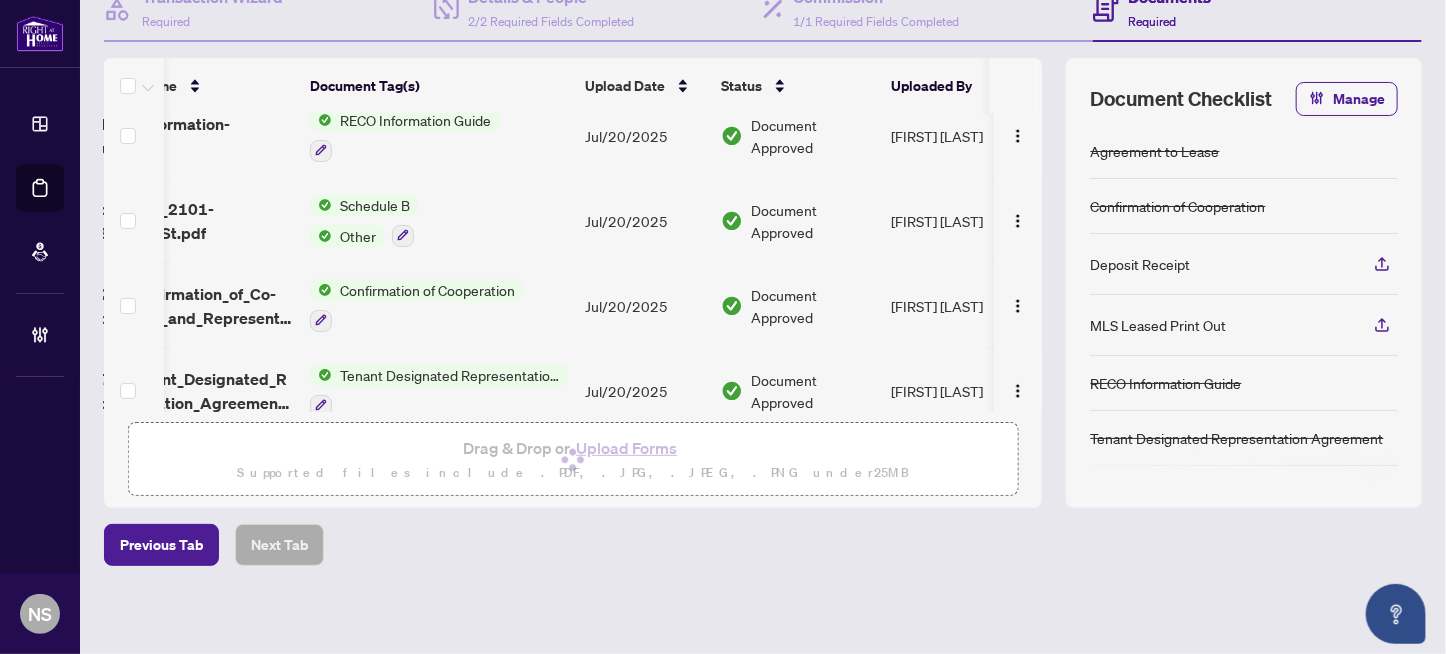 scroll, scrollTop: 0, scrollLeft: 82, axis: horizontal 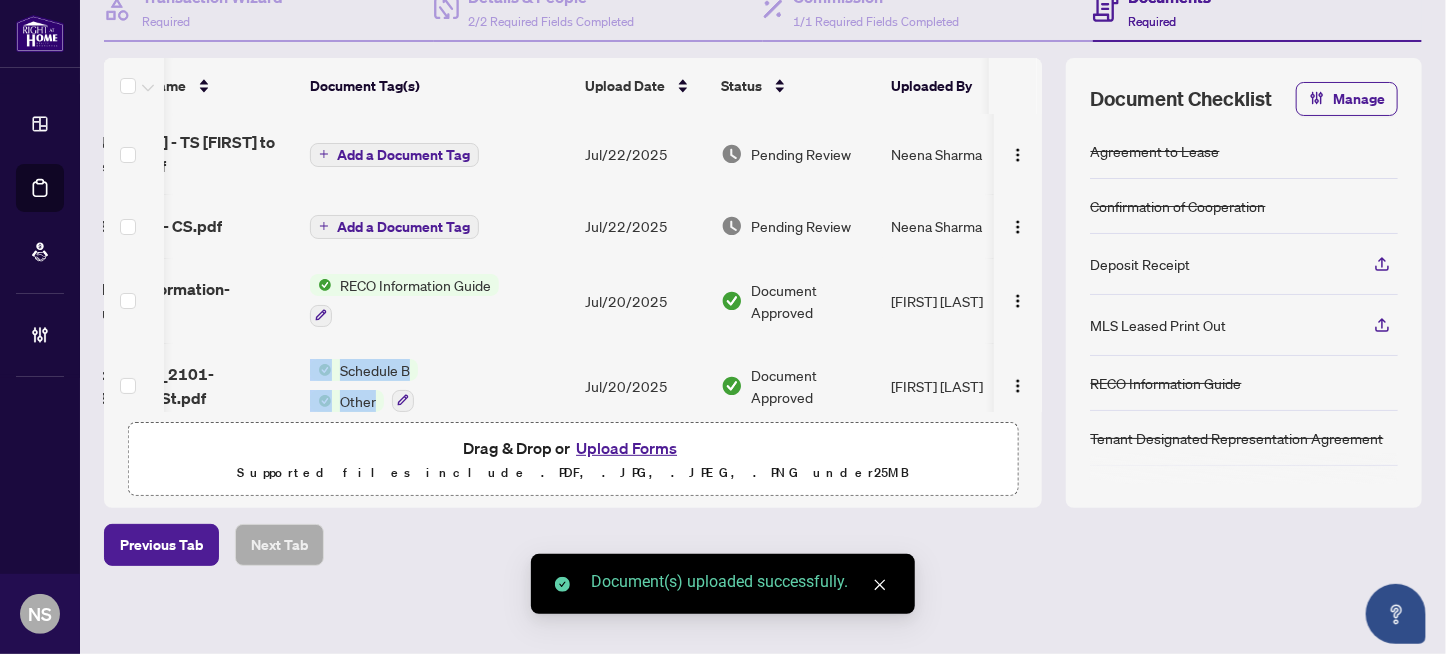 drag, startPoint x: 390, startPoint y: 407, endPoint x: 283, endPoint y: 406, distance: 107.00467 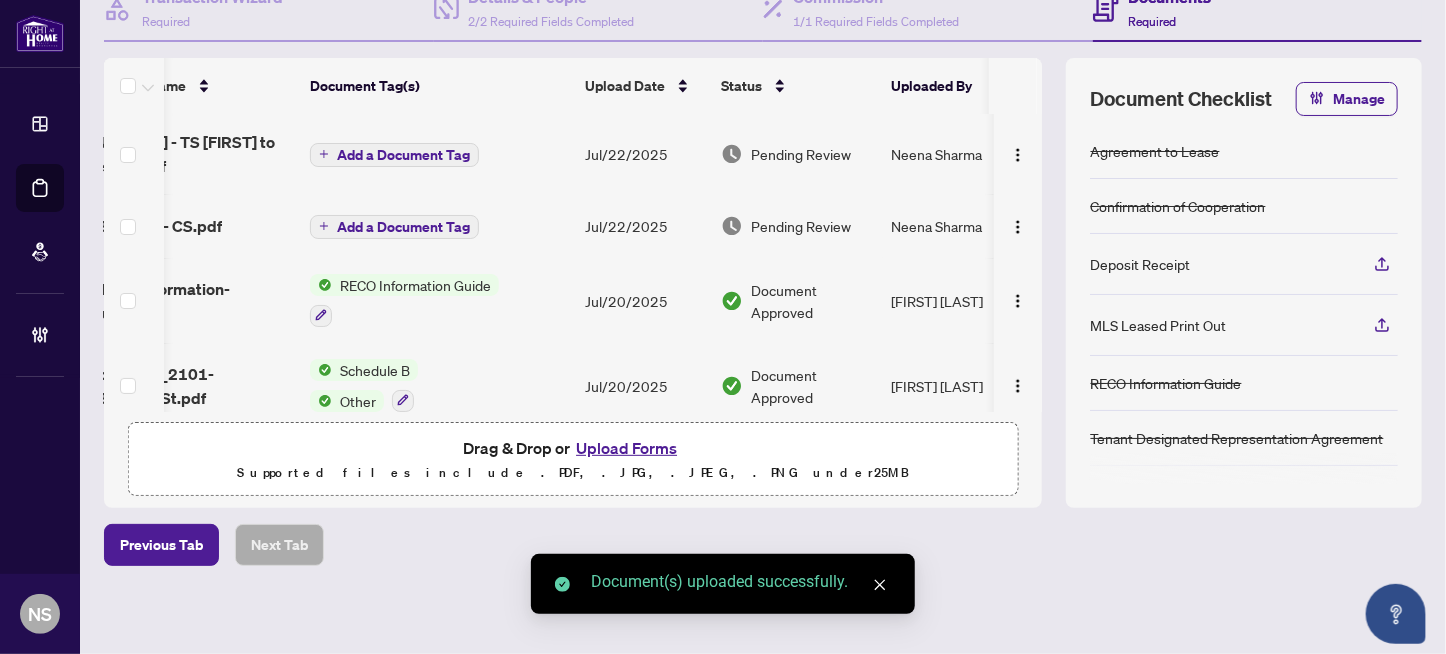 click on "Drag & Drop or Upload Forms Supported files include   .PDF, .JPG, .JPEG, .PNG   under  25 MB" at bounding box center [573, 460] 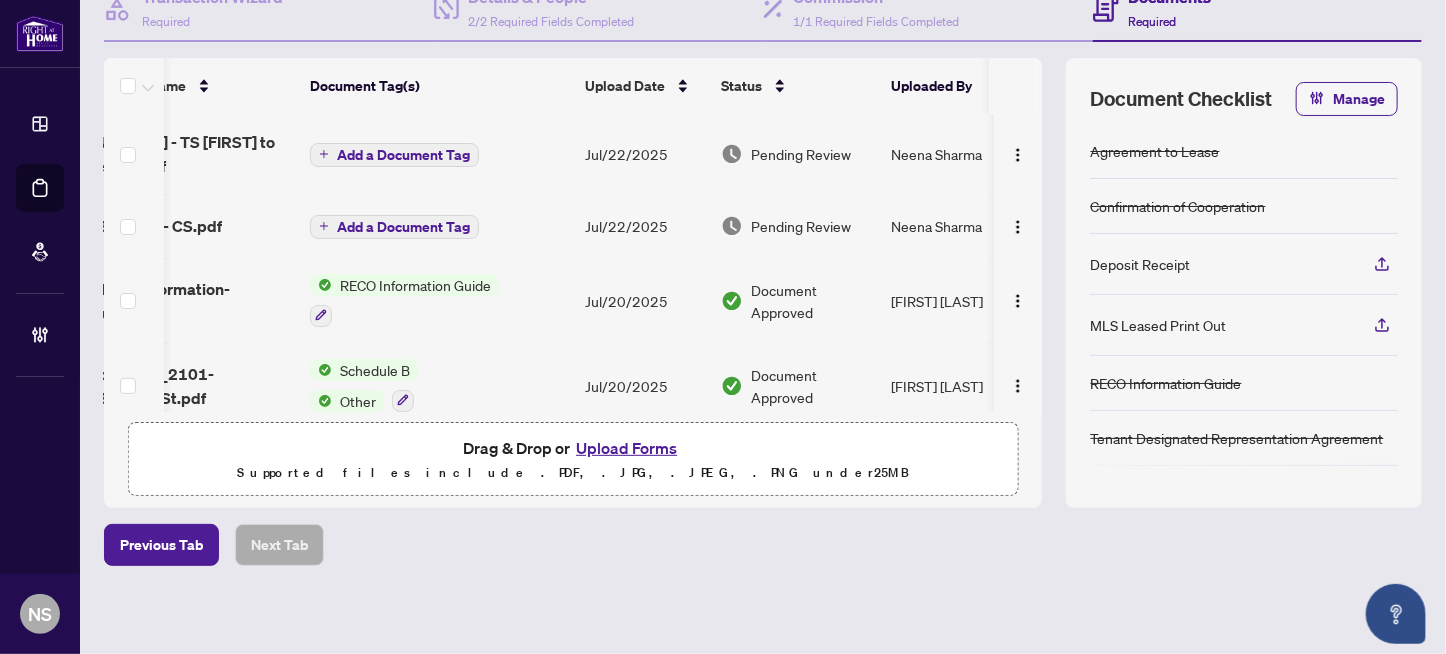 scroll, scrollTop: 0, scrollLeft: 51, axis: horizontal 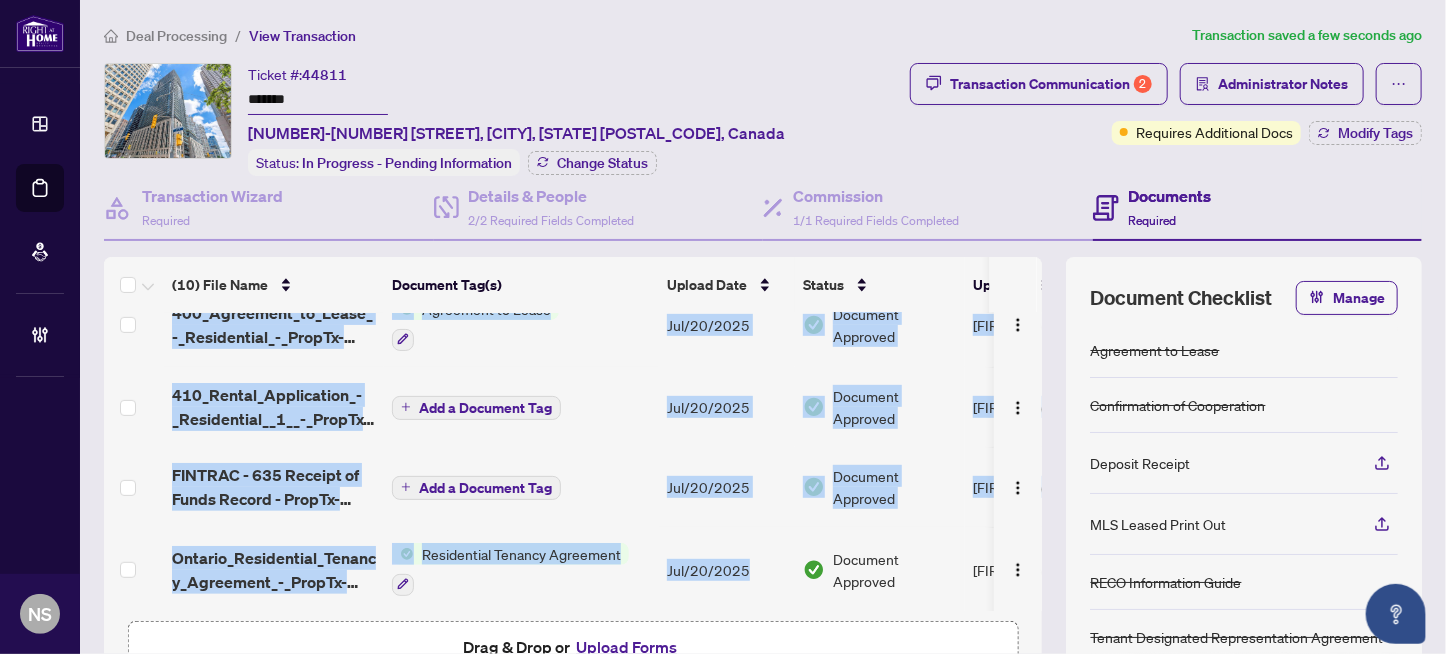 drag, startPoint x: 718, startPoint y: 601, endPoint x: 746, endPoint y: 601, distance: 28 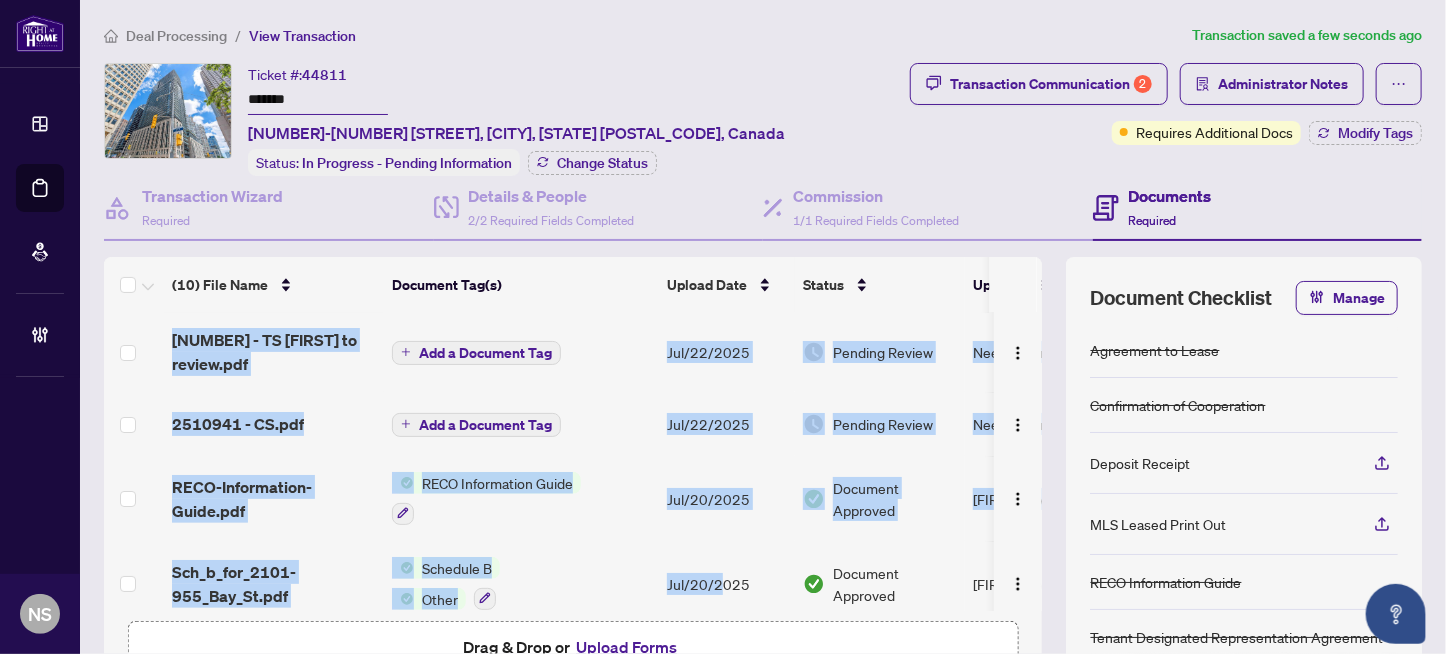 scroll, scrollTop: 0, scrollLeft: 0, axis: both 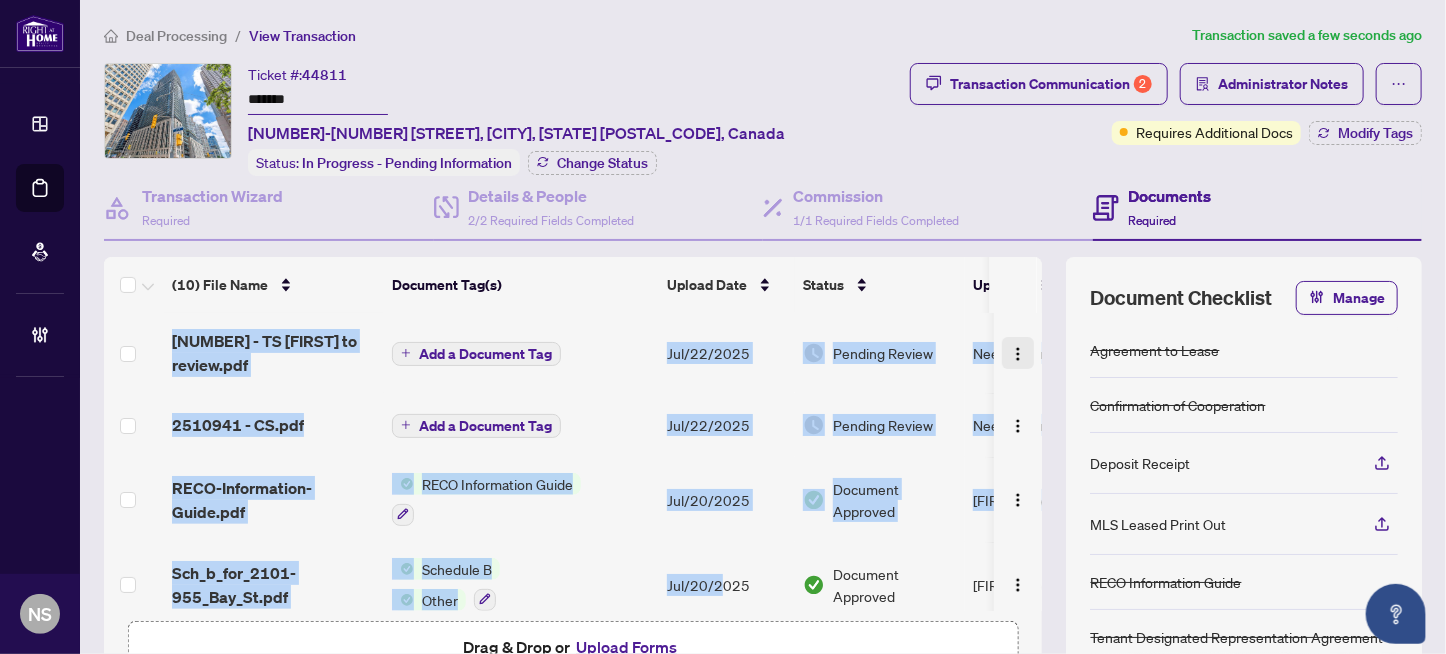 click at bounding box center [1018, 354] 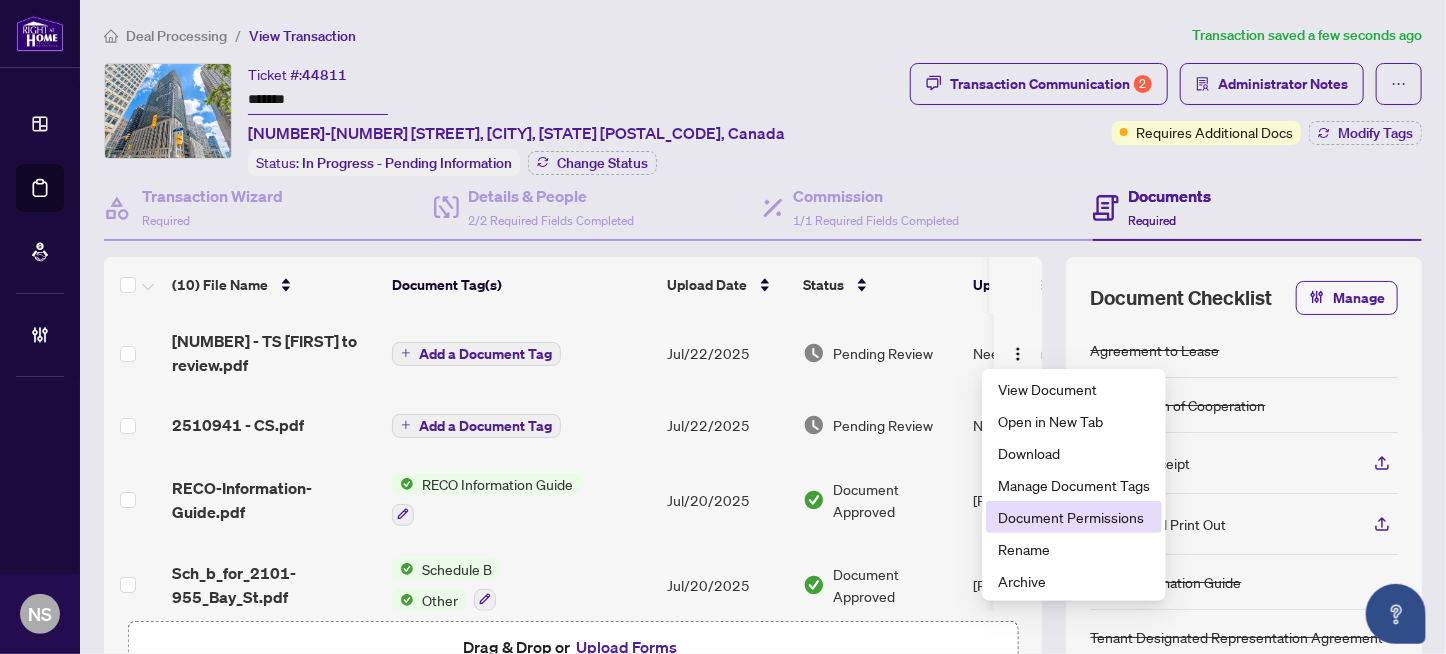 click on "Document Permissions" at bounding box center [1074, 517] 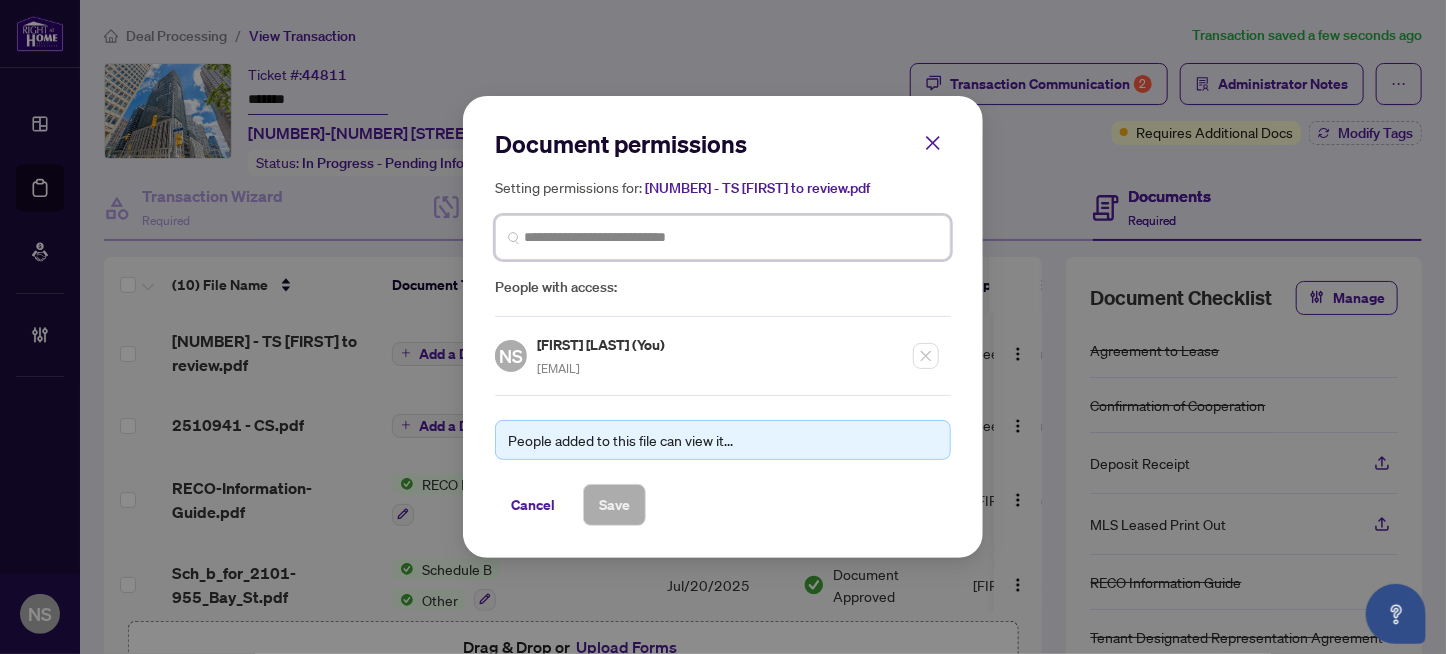 click at bounding box center (731, 237) 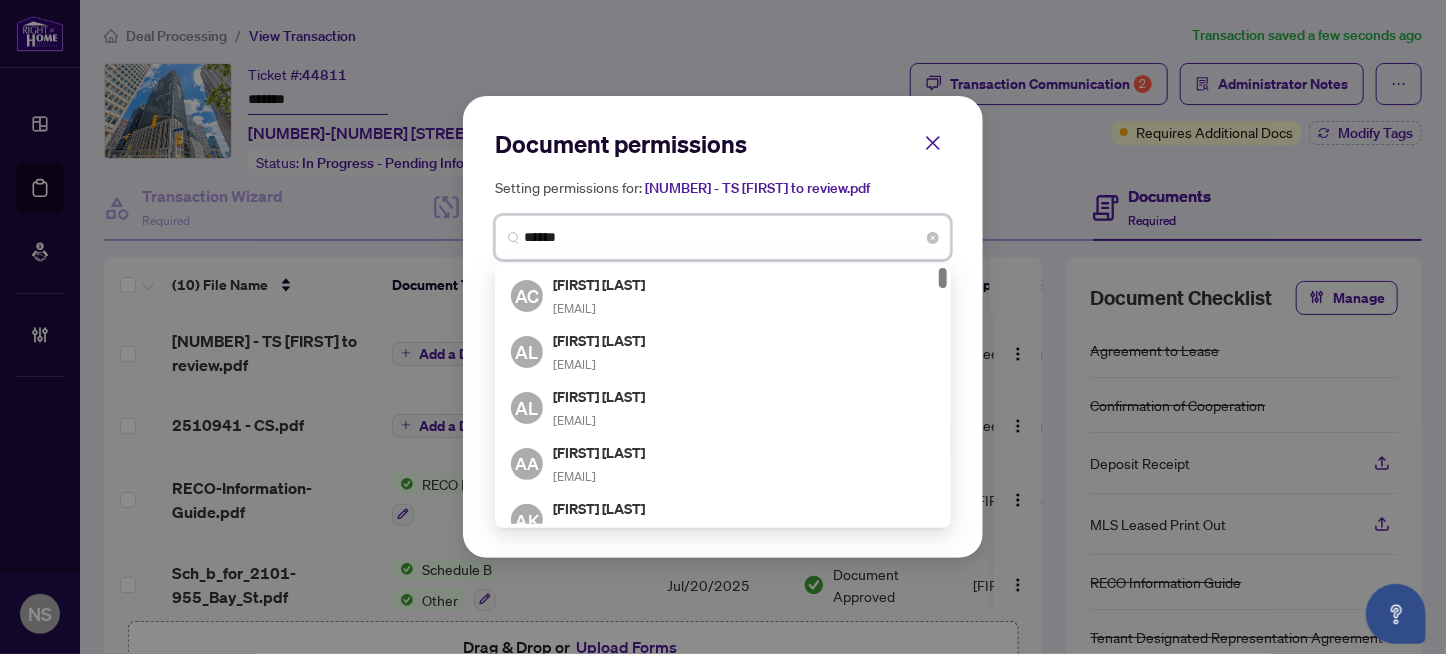 type on "******" 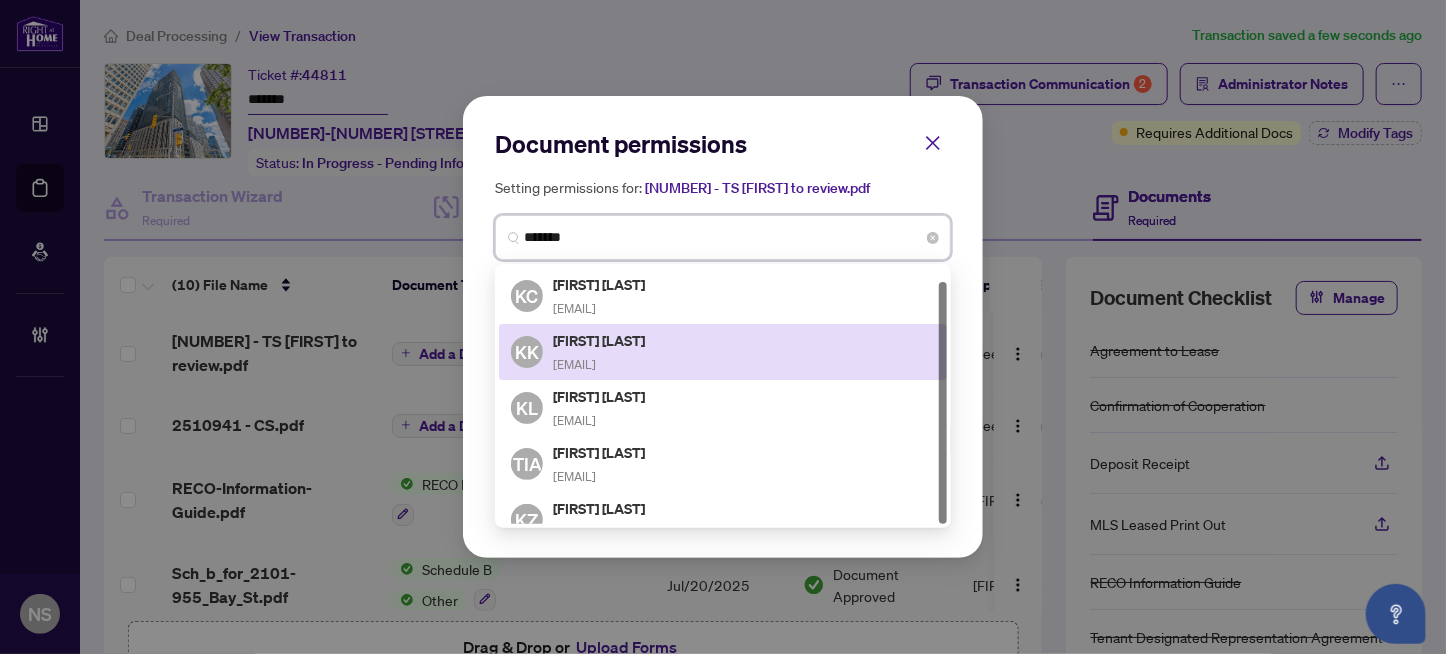 scroll, scrollTop: 14, scrollLeft: 0, axis: vertical 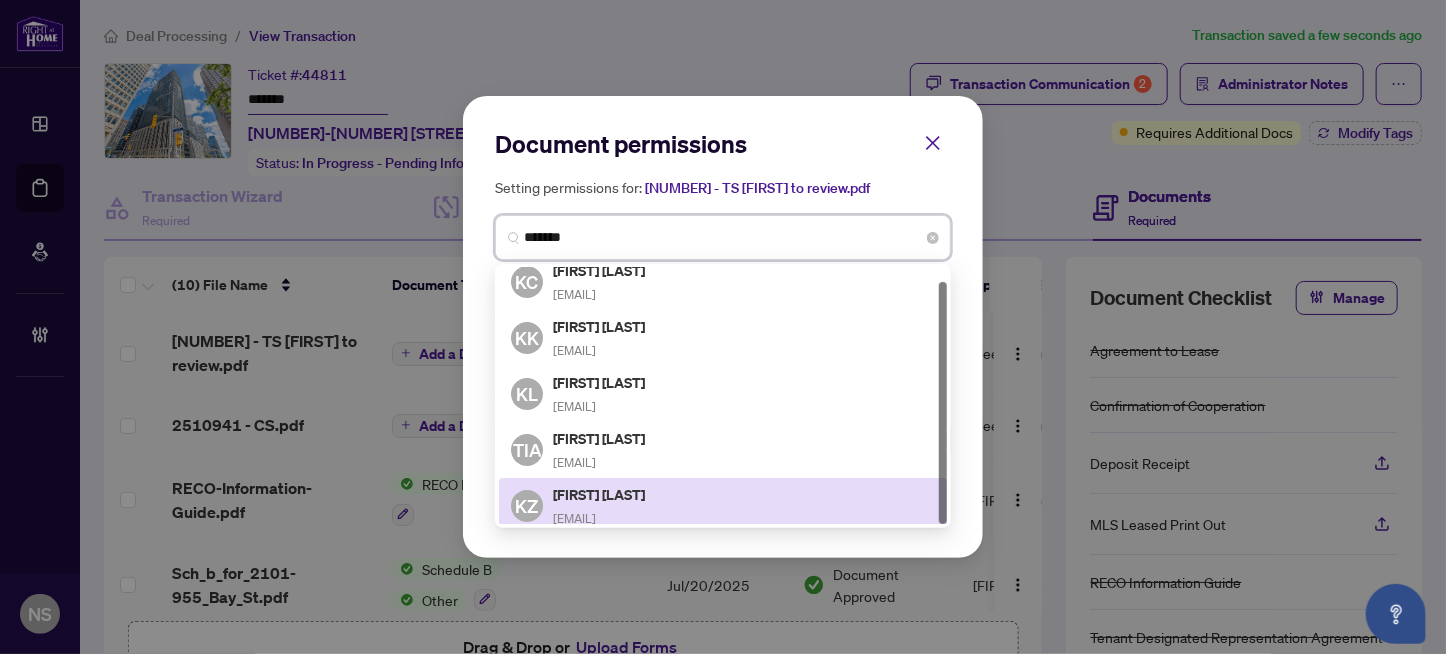 click on "Kelvin Zhang   kelvin6326@gmail.com" at bounding box center [600, 506] 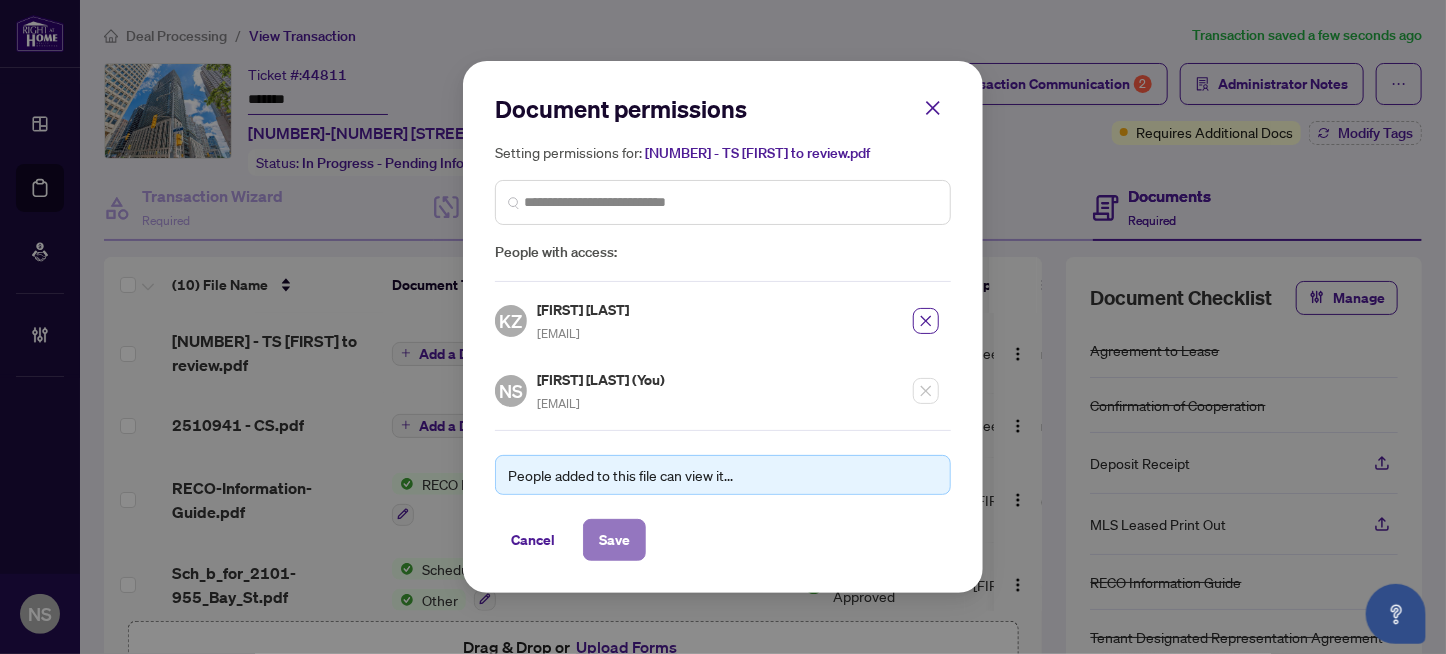 click on "Save" at bounding box center [614, 540] 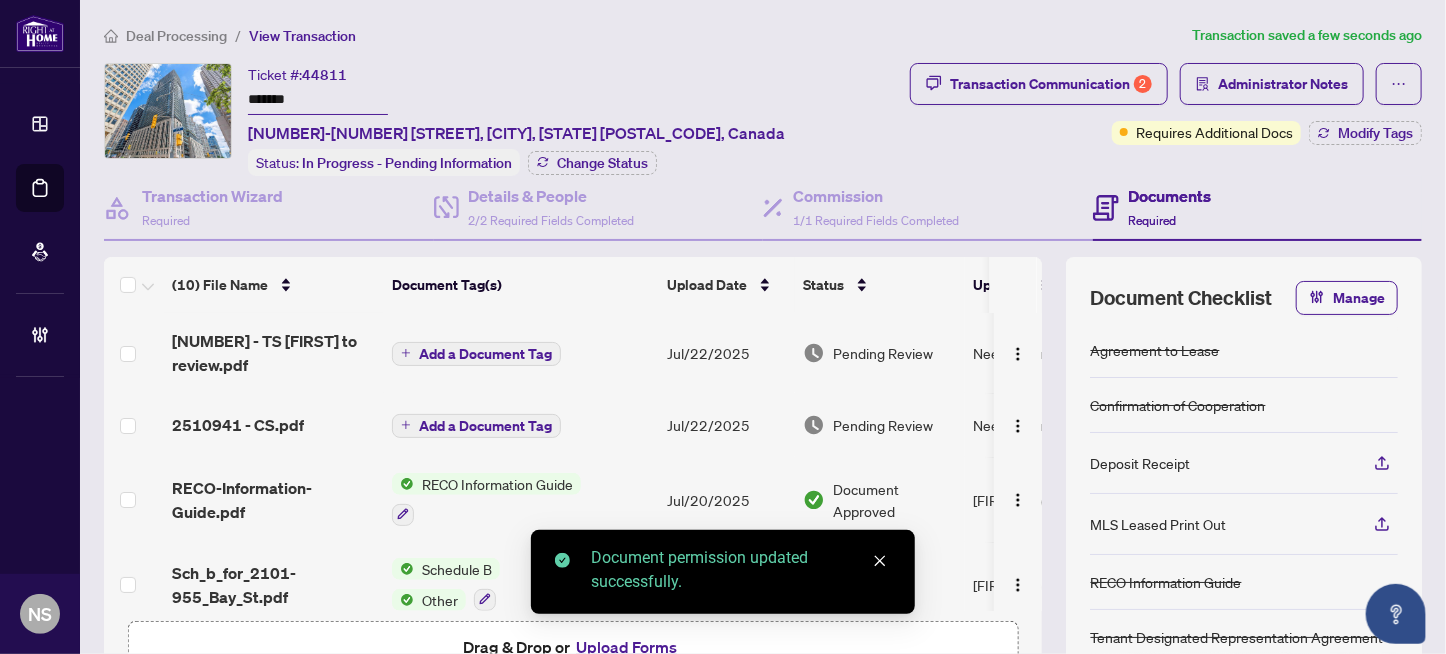 click on "Add a Document Tag" at bounding box center (485, 426) 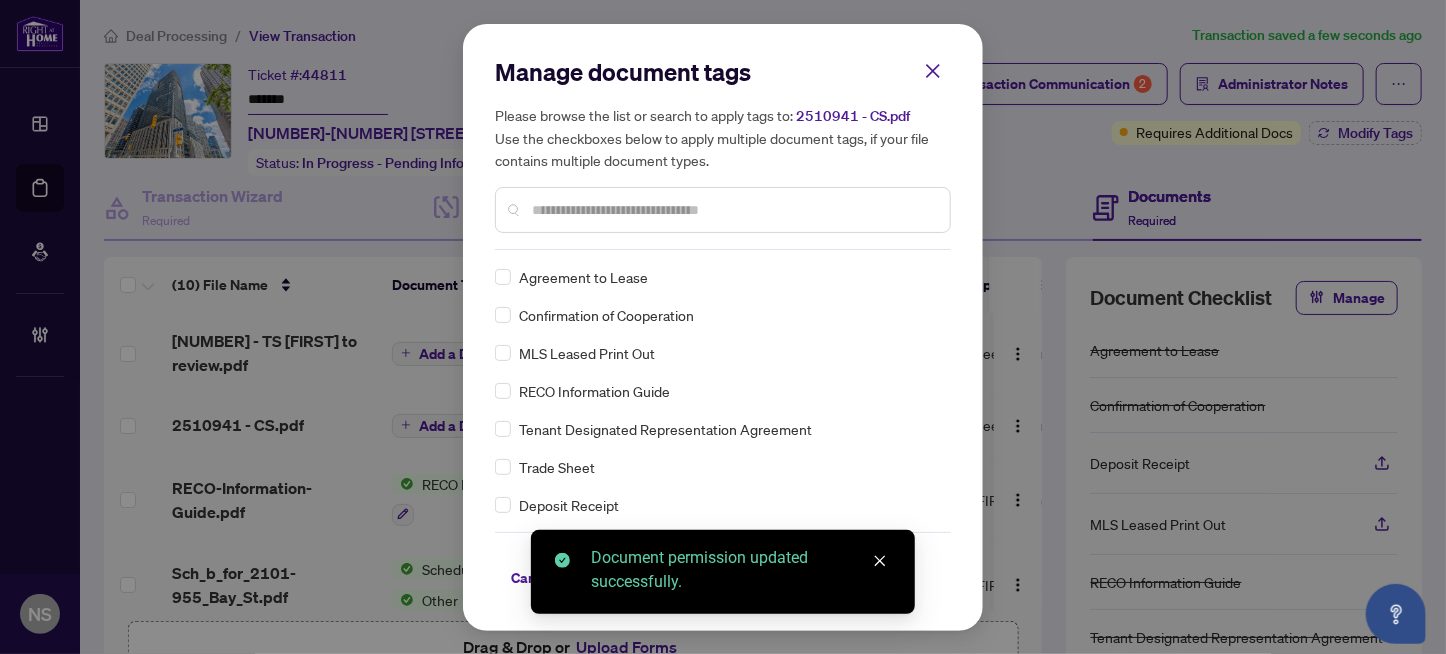 click on "Manage document tags Please browse the list or search to apply tags to:   2510941 - CS.pdf   Use the checkboxes below to apply multiple document tags, if your file contains multiple document types." at bounding box center [723, 153] 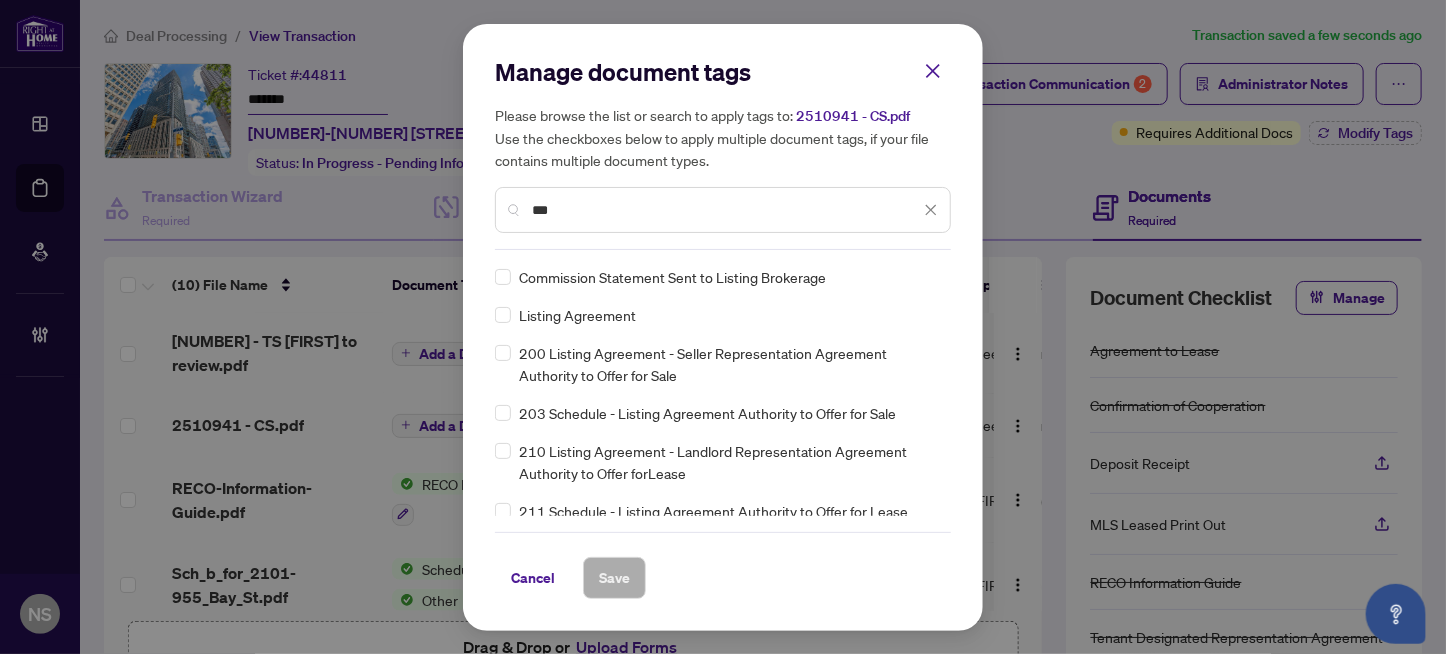 type on "***" 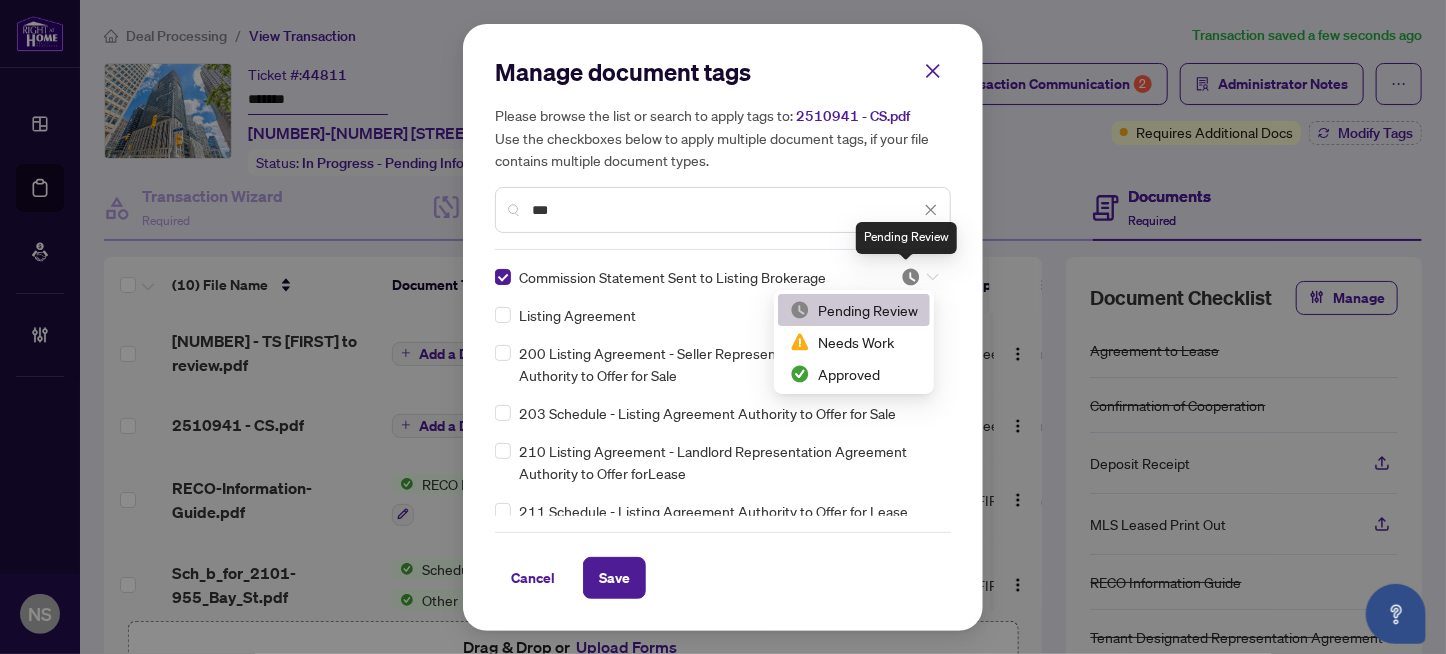 click at bounding box center [911, 277] 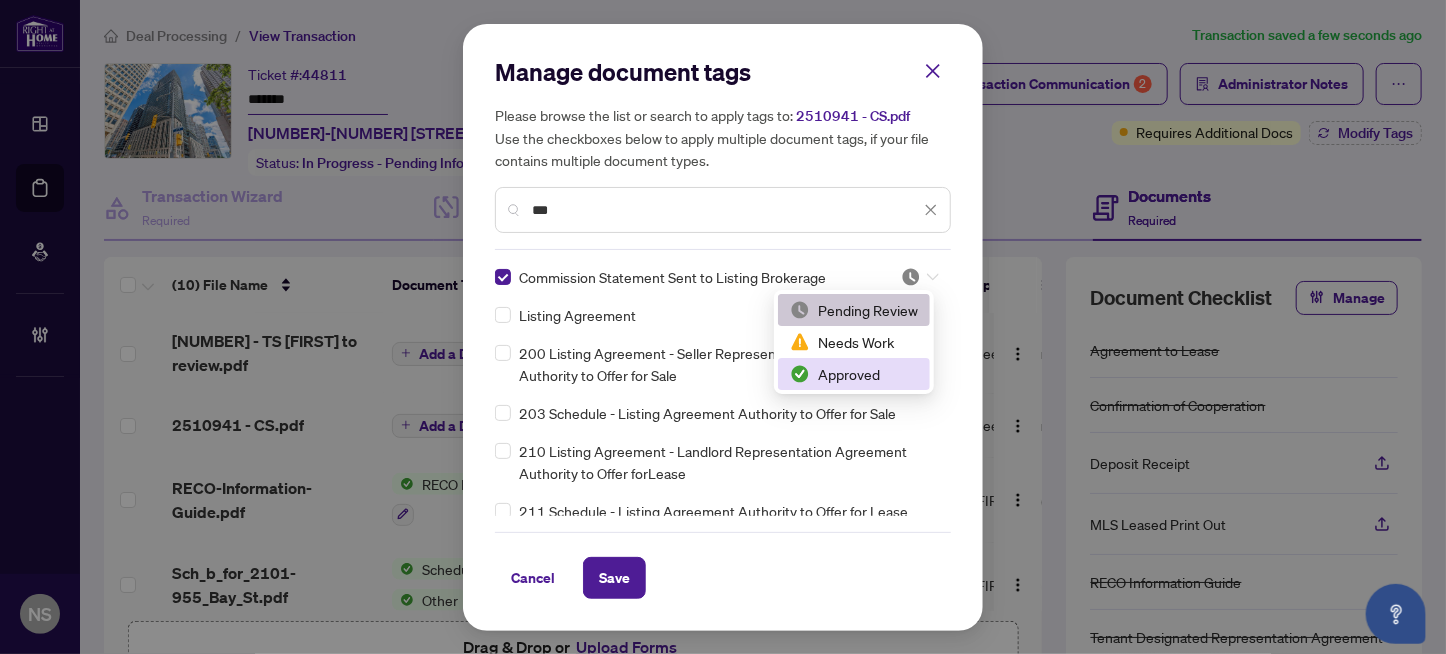click on "Approved" at bounding box center (854, 374) 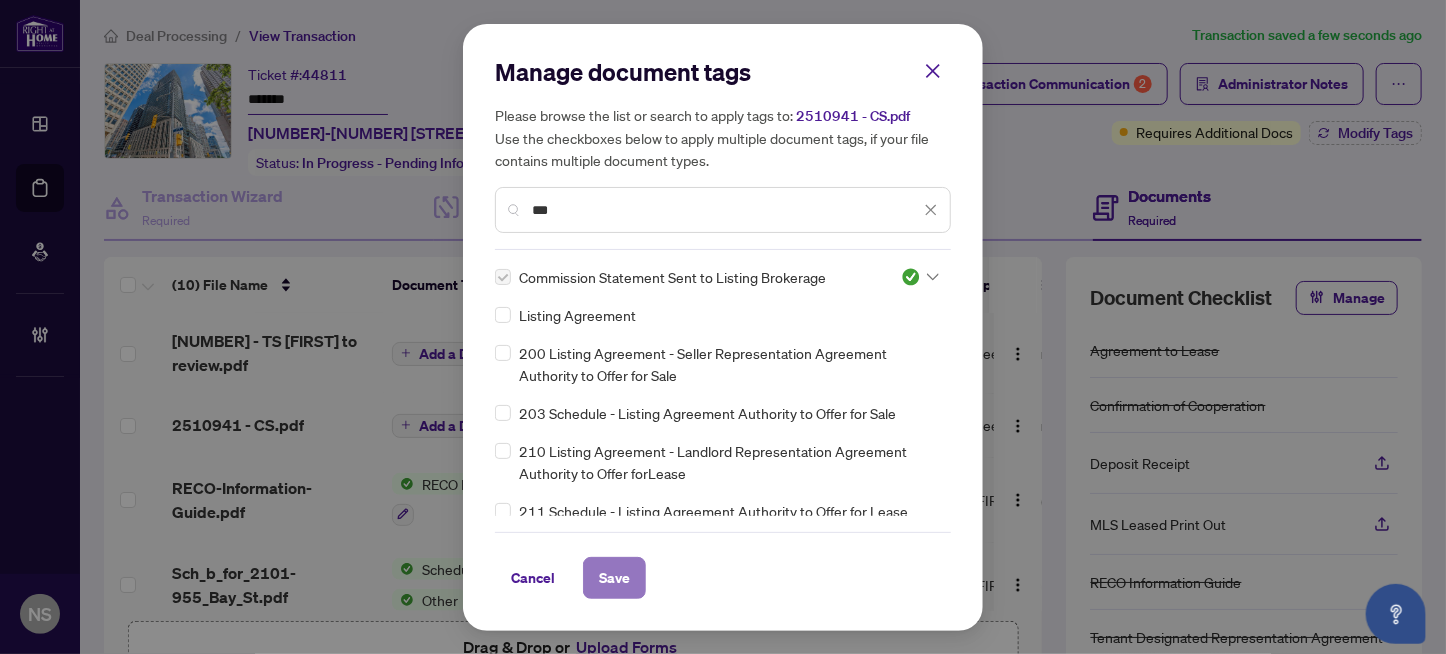 click on "Save" at bounding box center [614, 578] 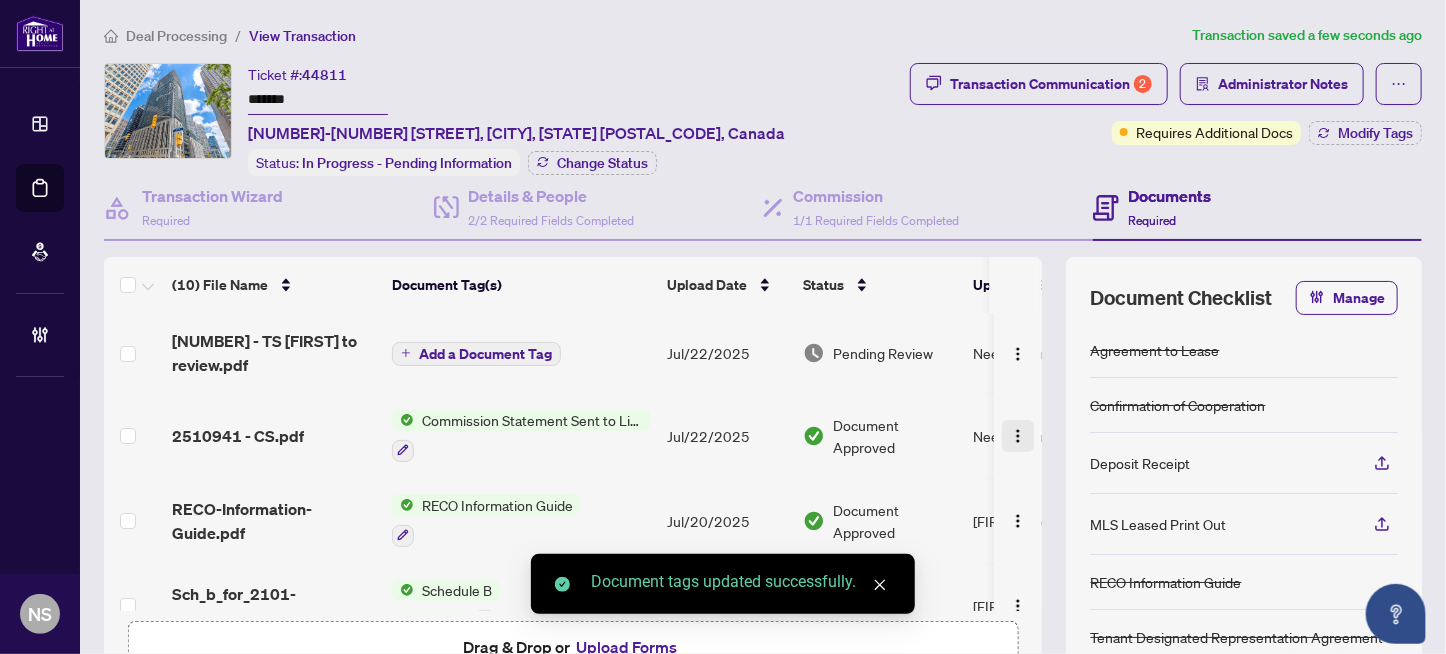 click at bounding box center (1018, 436) 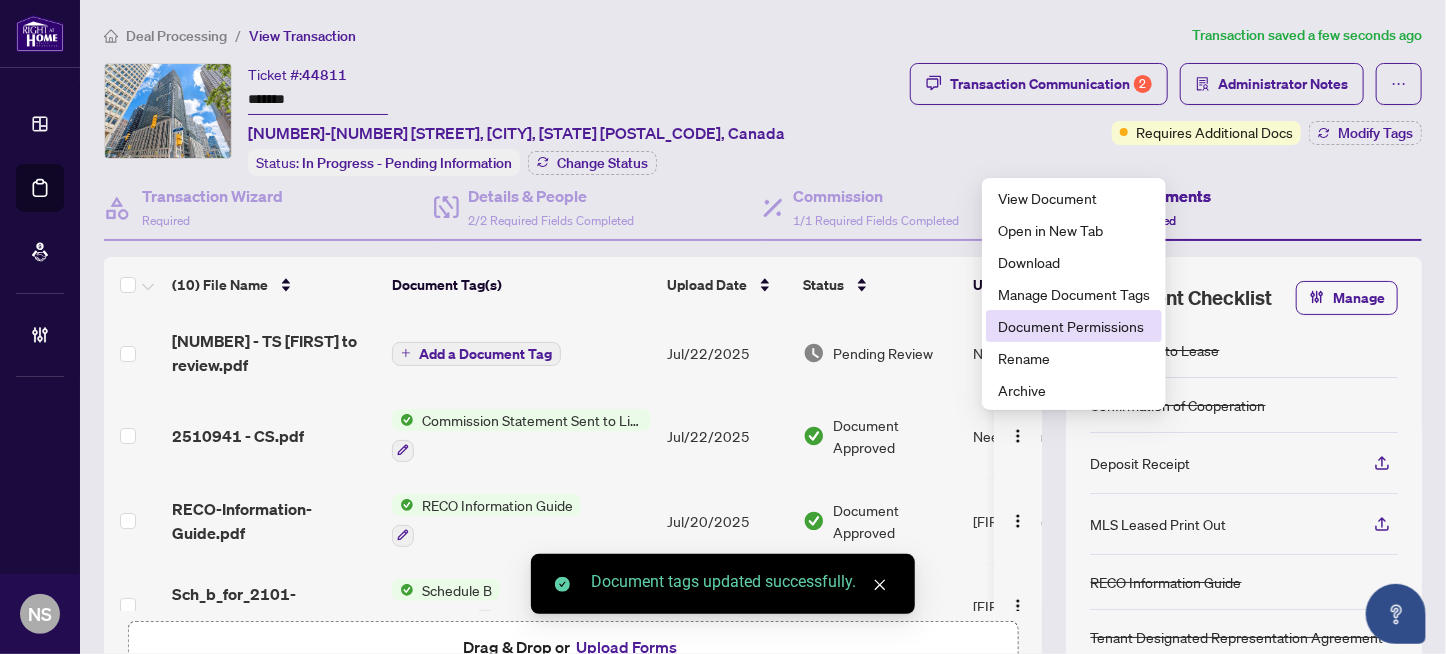 click on "Document Permissions" at bounding box center (1074, 326) 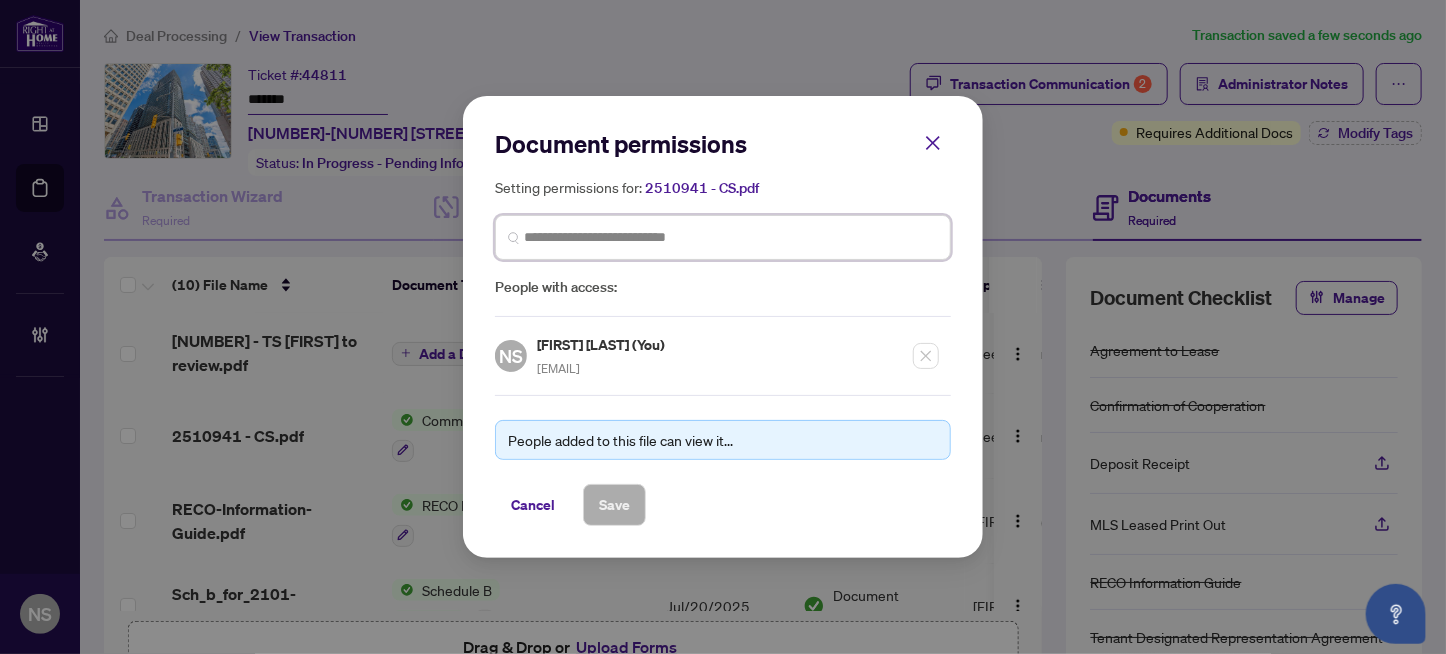 click at bounding box center (731, 237) 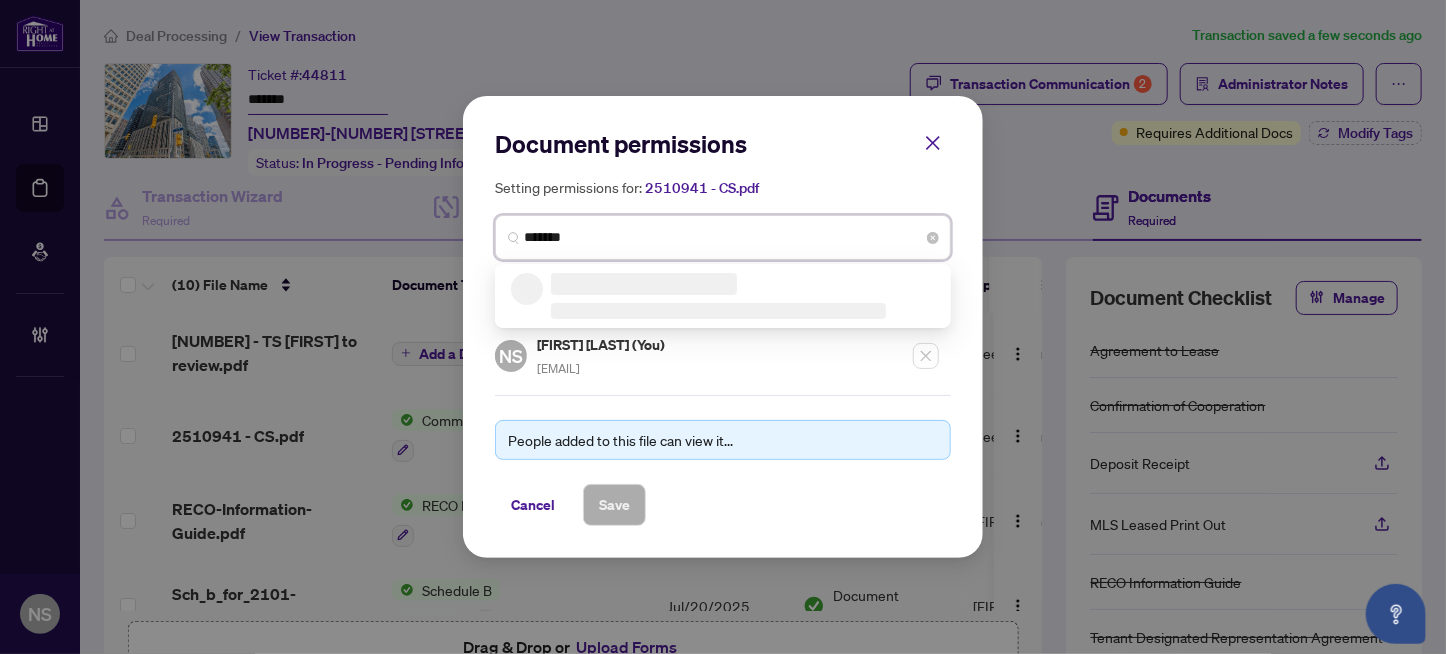 type on "********" 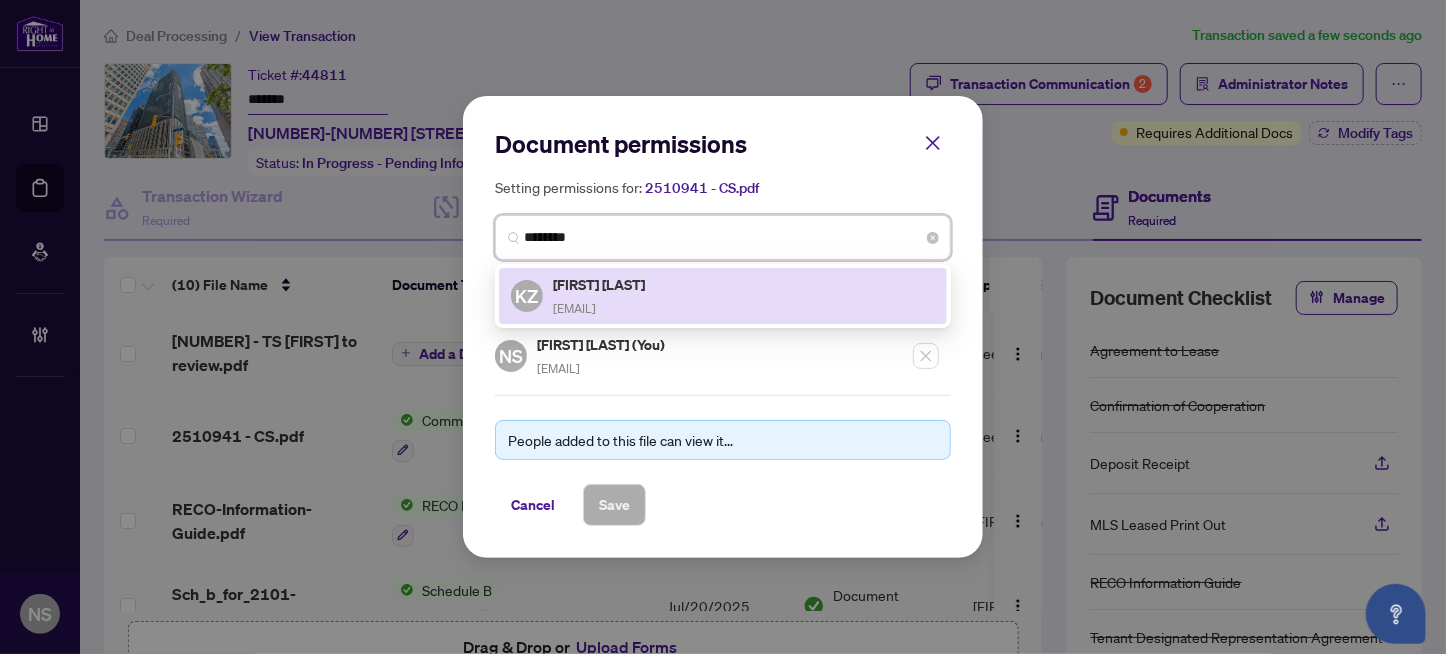 click on "KZ Kelvin Zhang   kelvin6326@gmail.com" at bounding box center (723, 296) 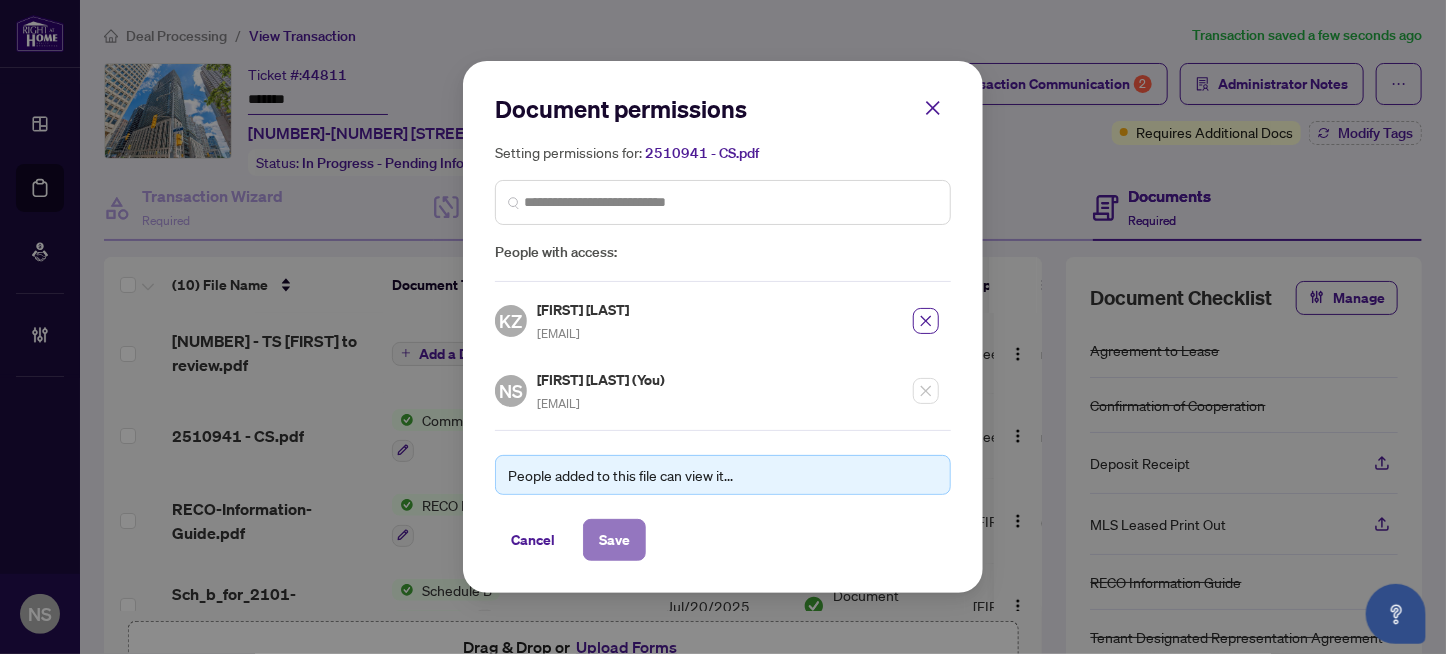 click on "Save" at bounding box center [614, 540] 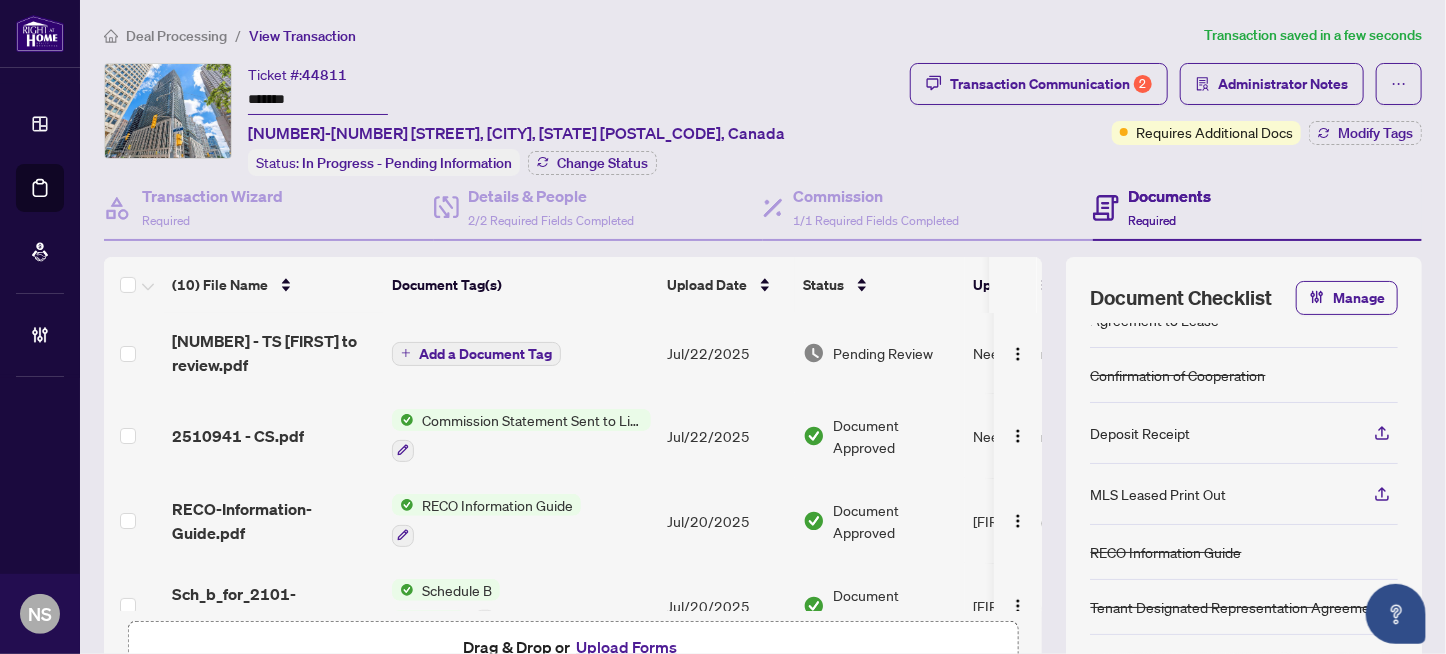 scroll, scrollTop: 46, scrollLeft: 0, axis: vertical 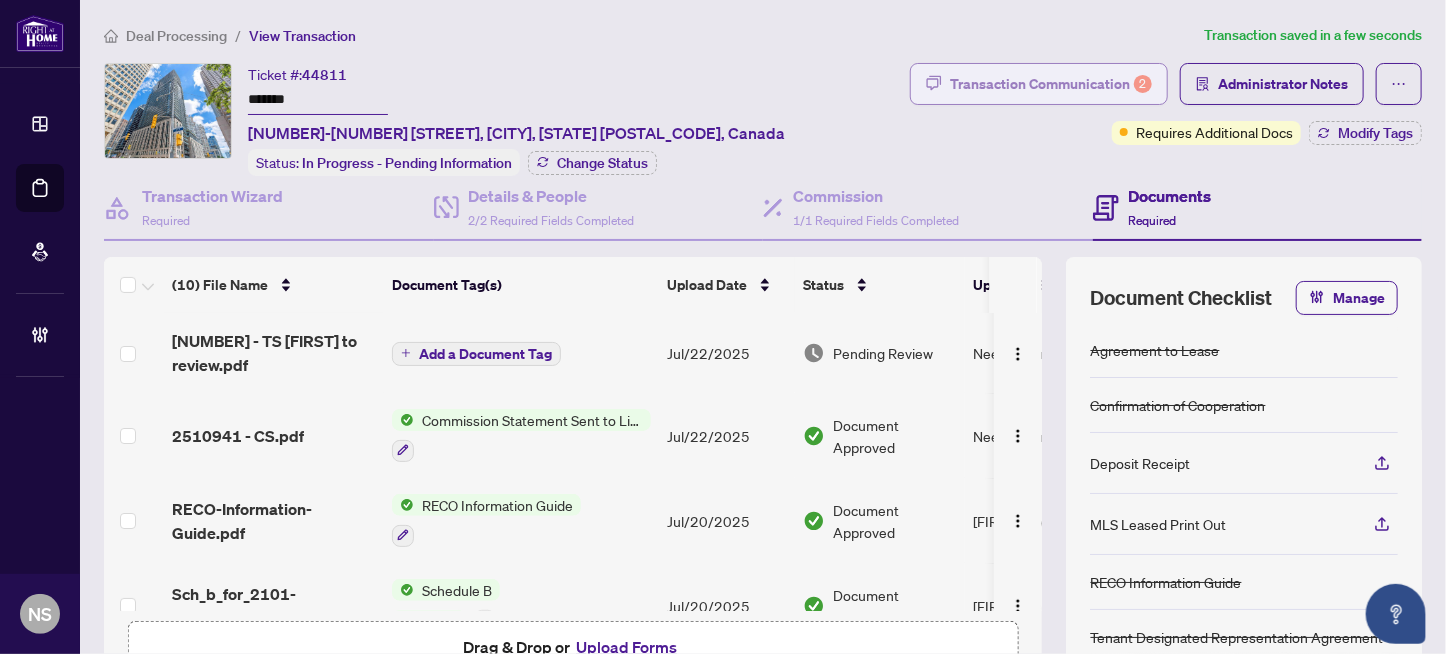 click on "Transaction Communication 2" at bounding box center (1051, 84) 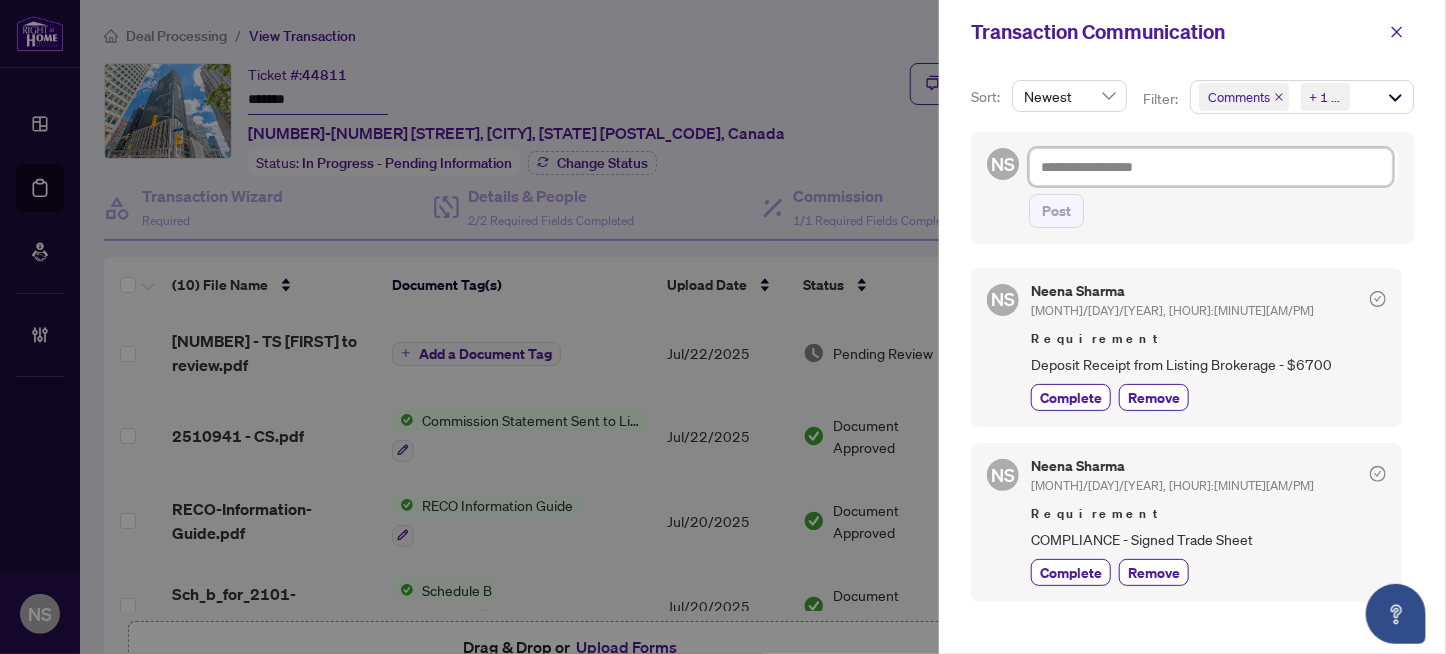 click at bounding box center [1211, 167] 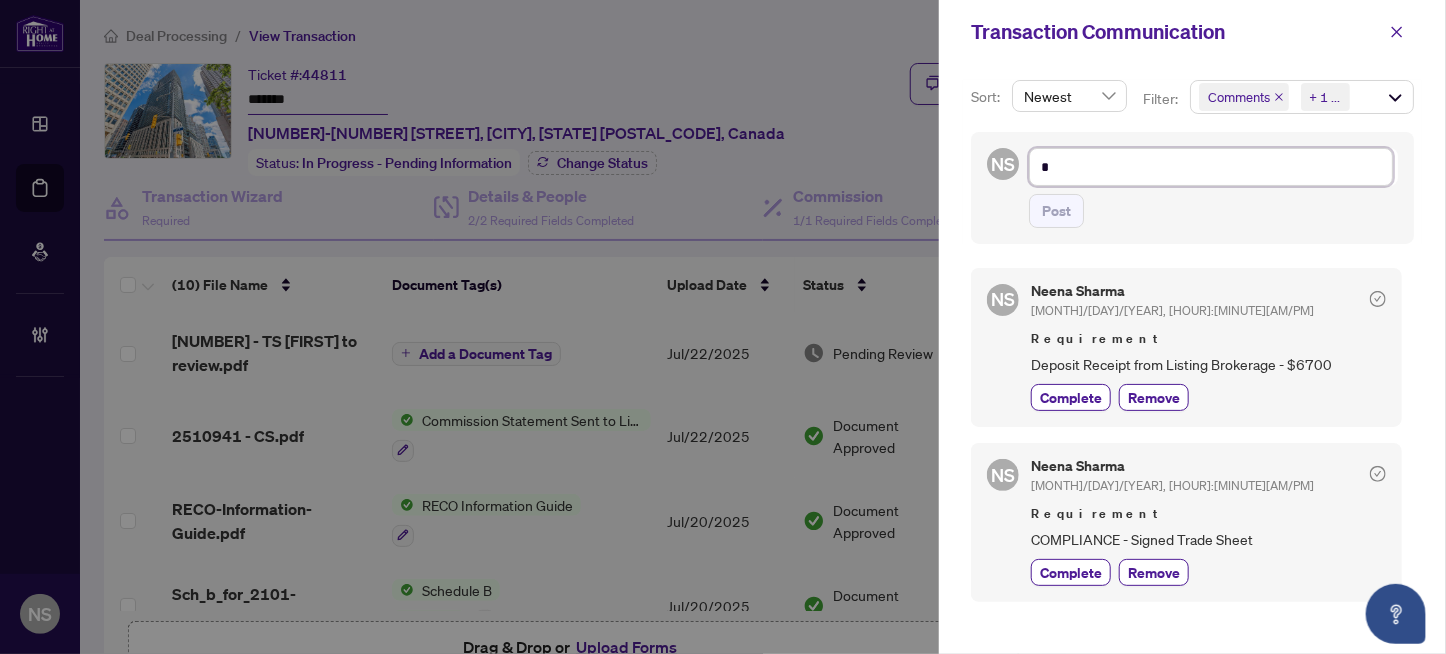 type on "**" 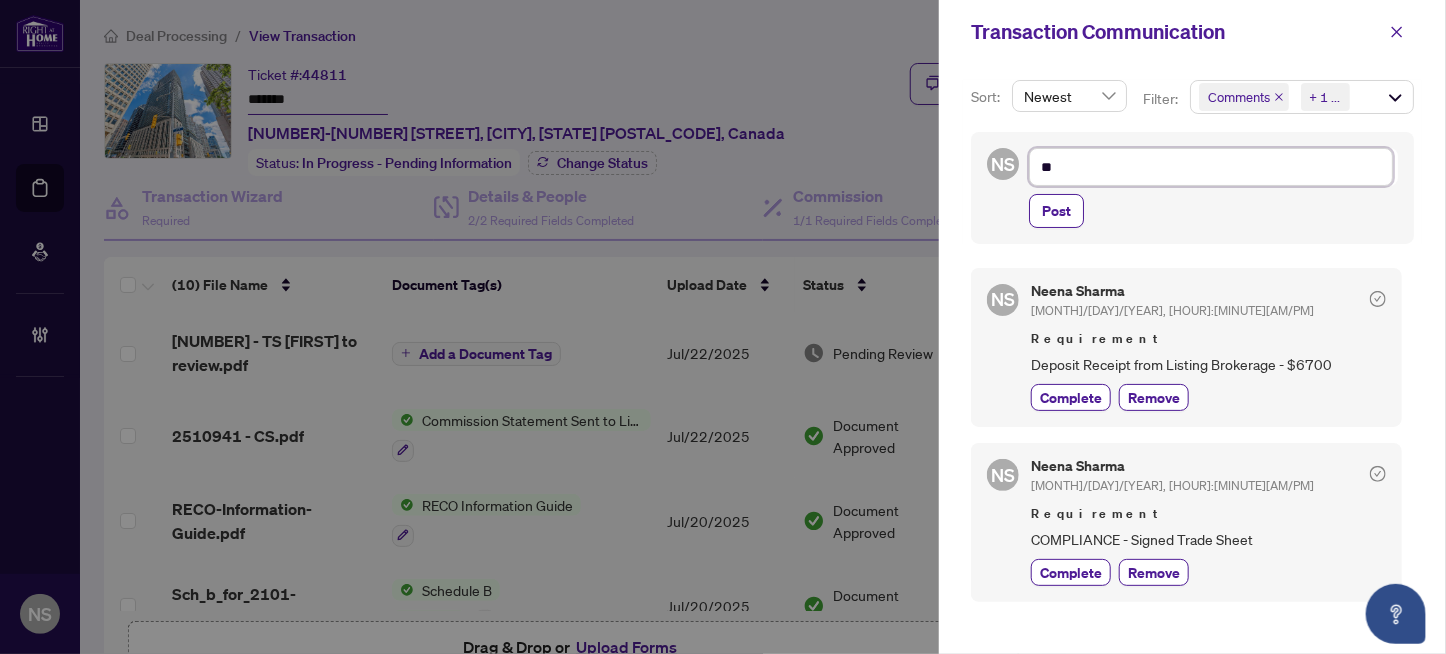 type on "***" 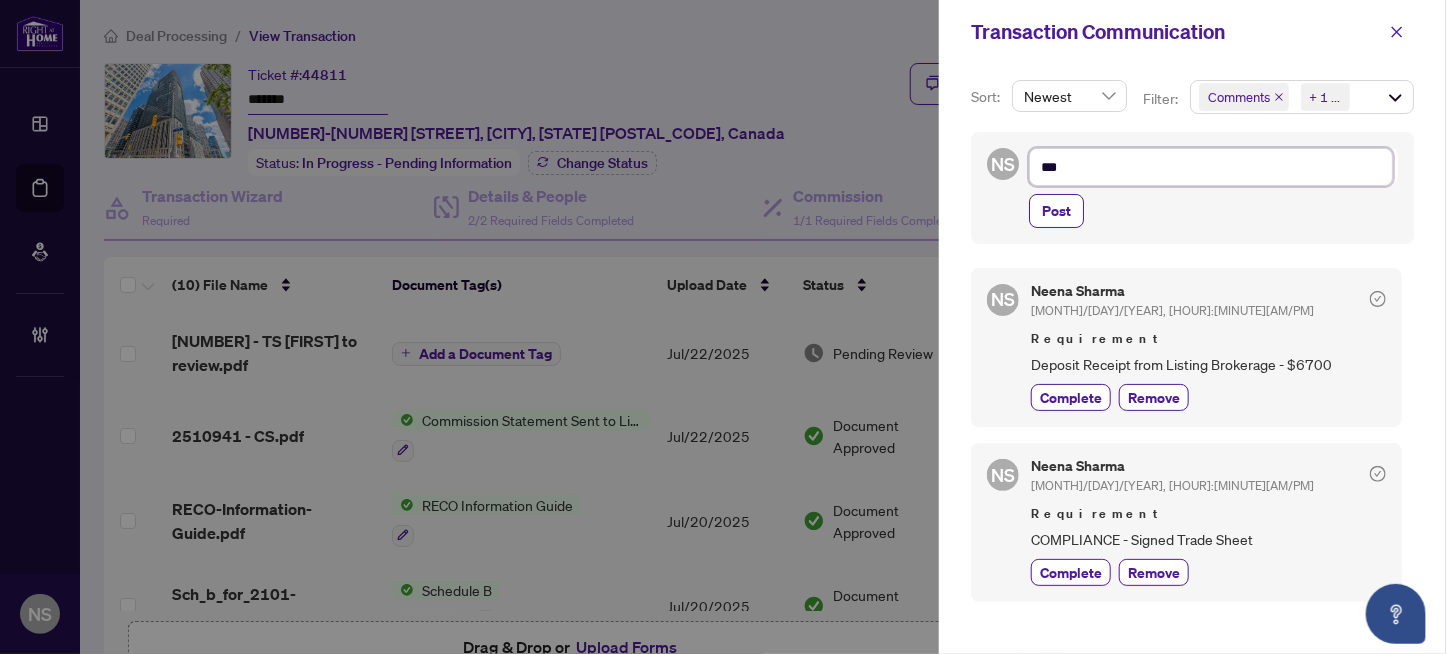 type on "***" 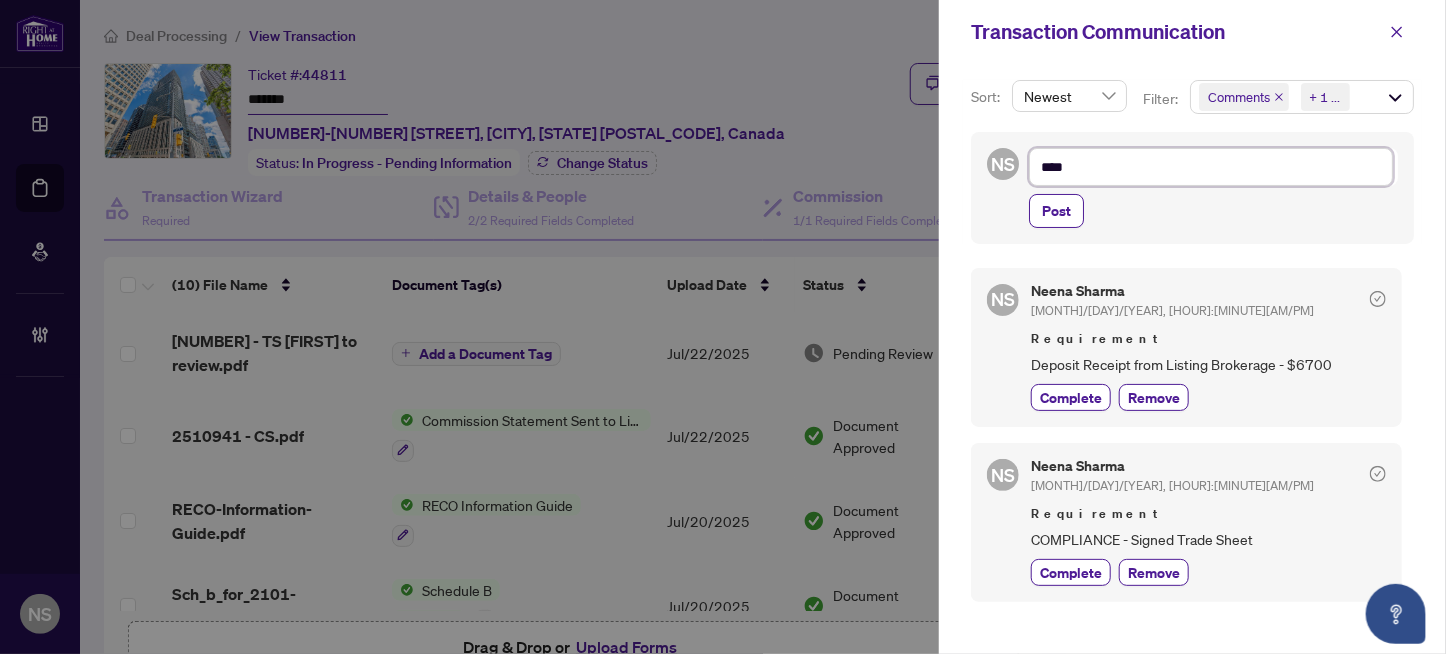 type on "*****" 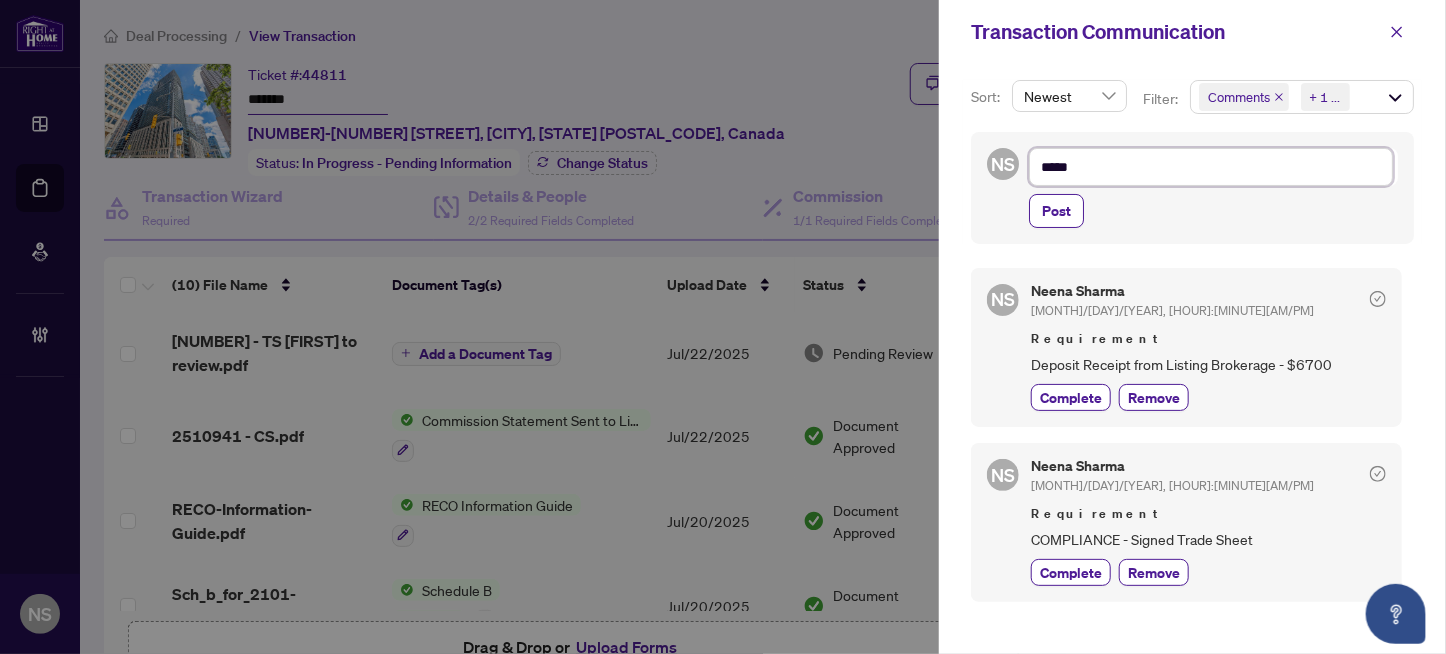 type on "******" 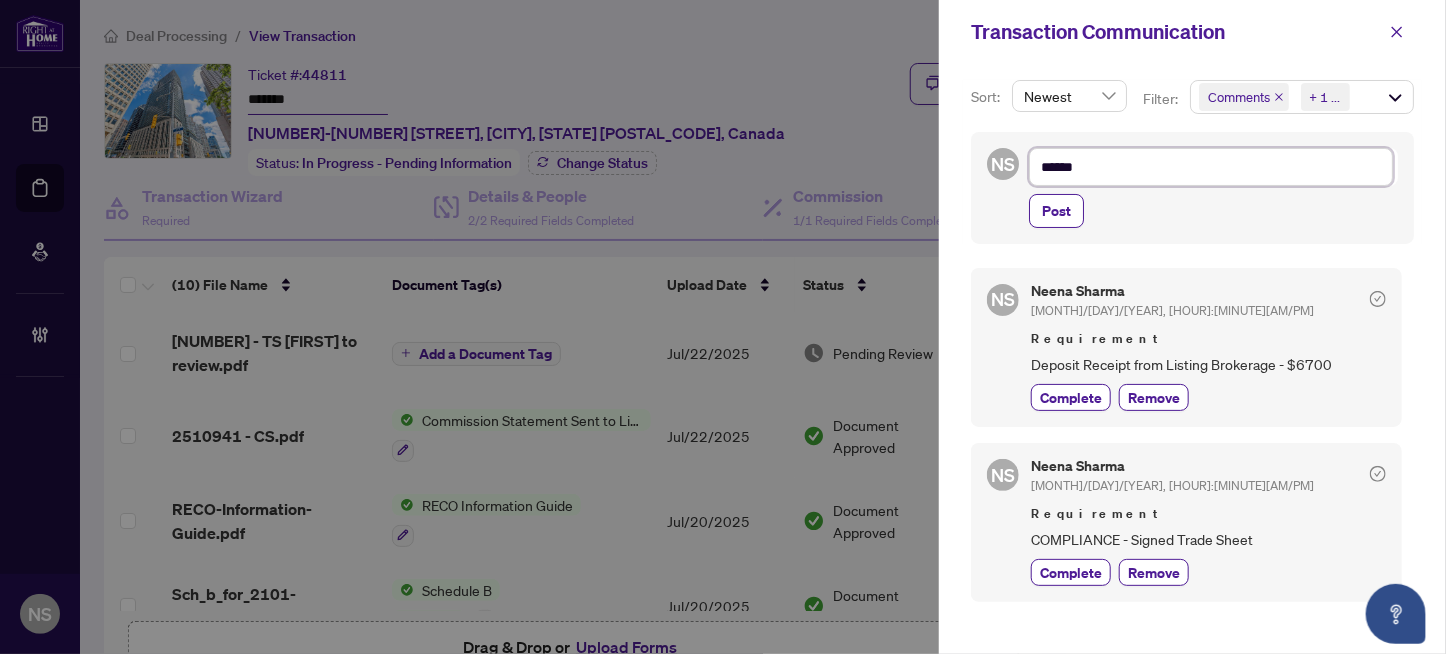 type on "*******" 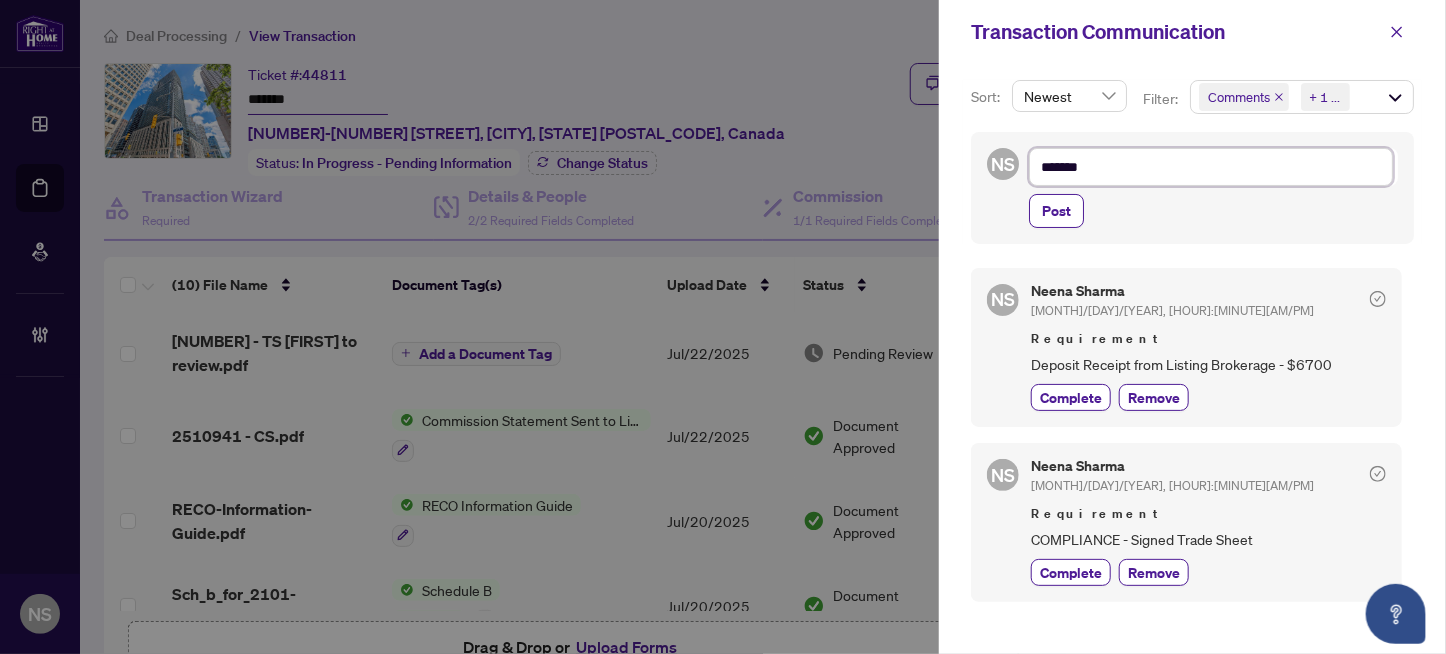 type on "********" 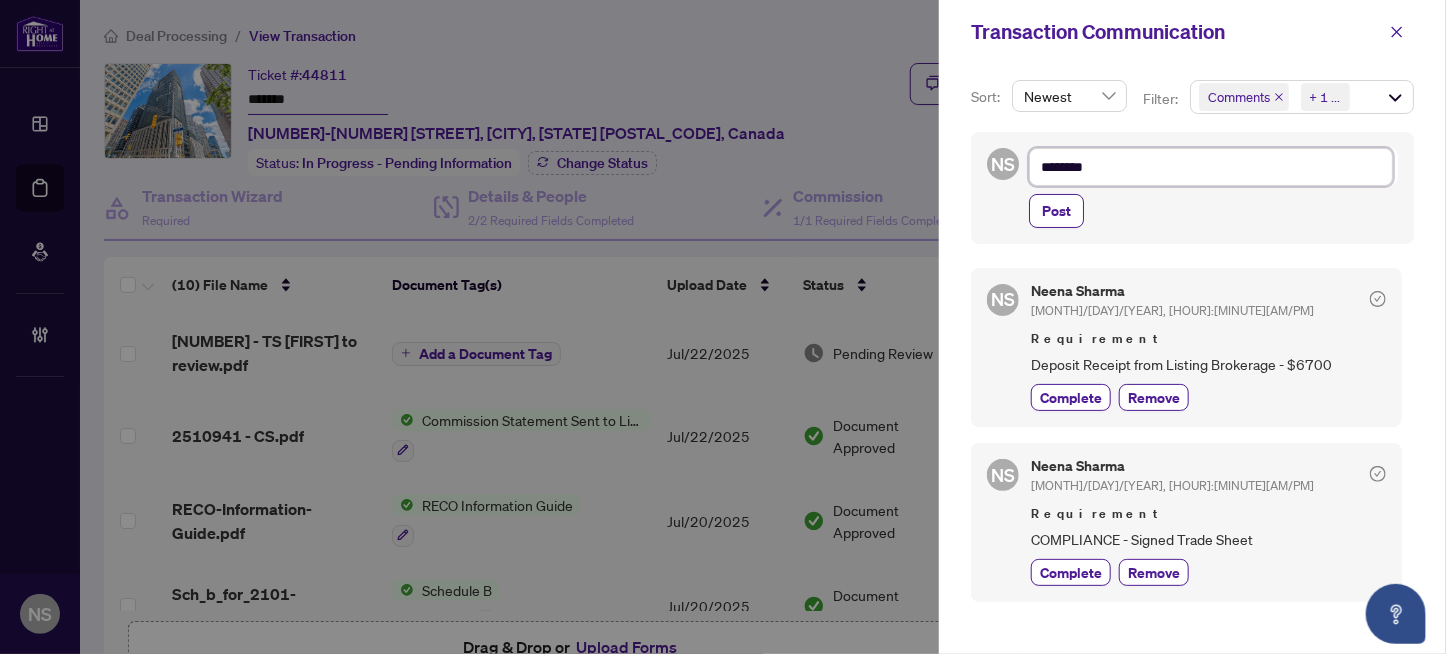 type on "*********" 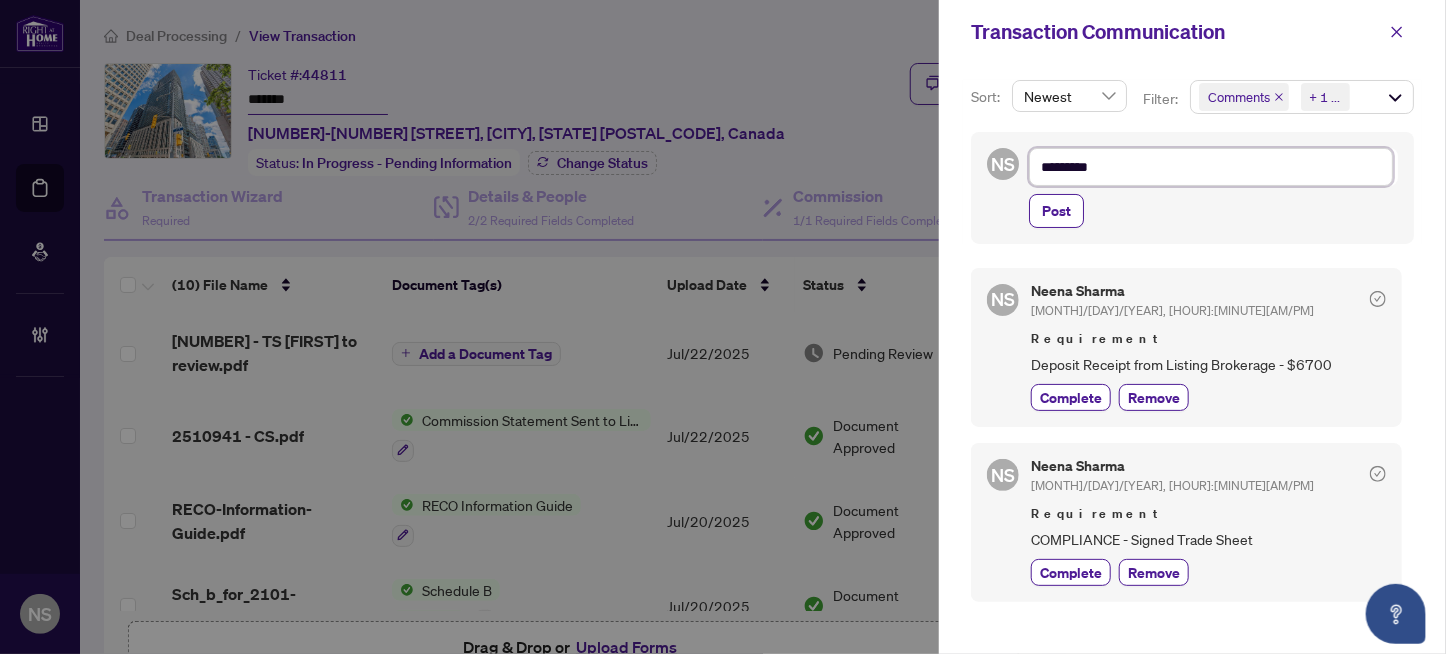 type on "**********" 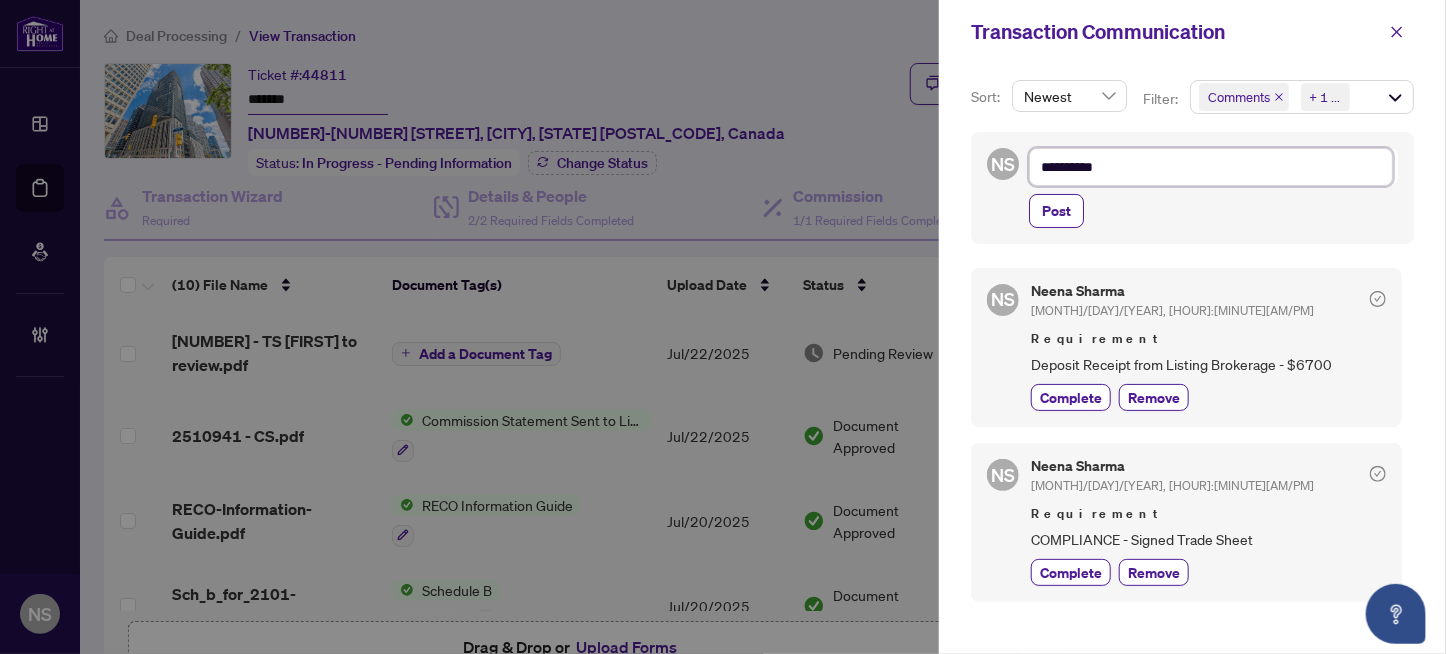 type on "**********" 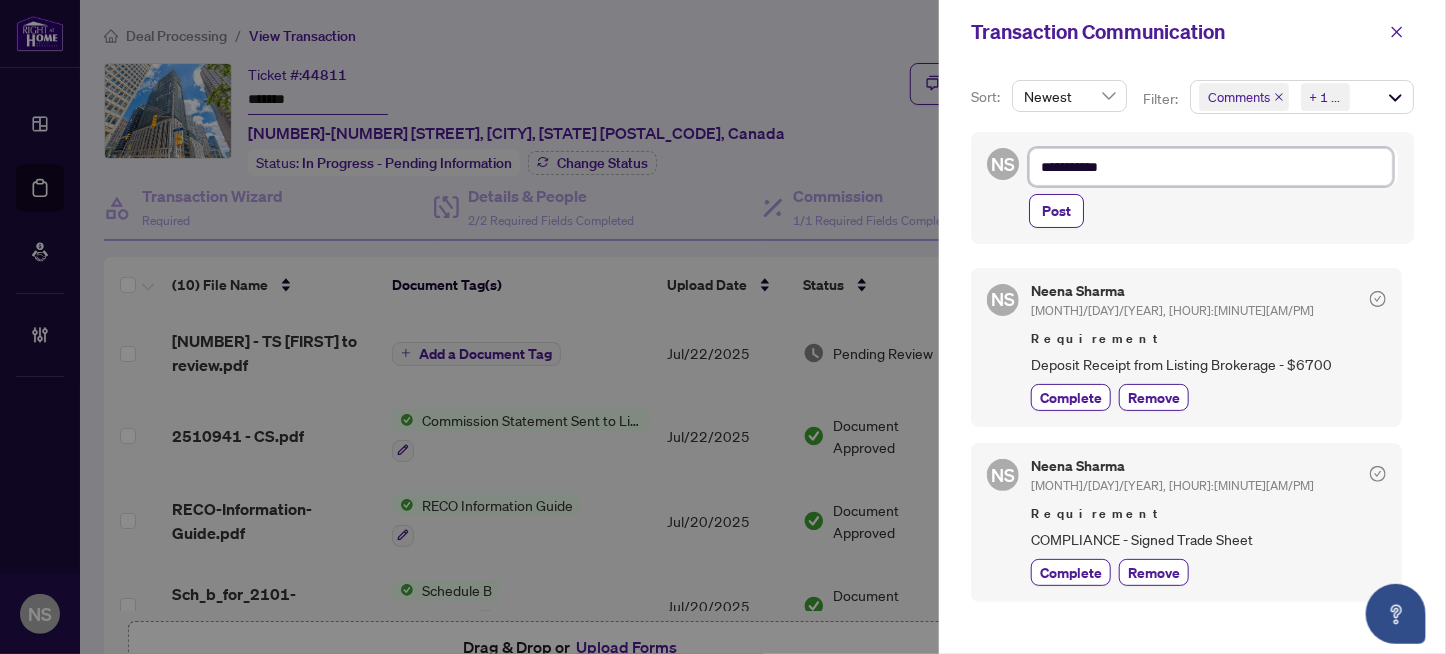 type on "**********" 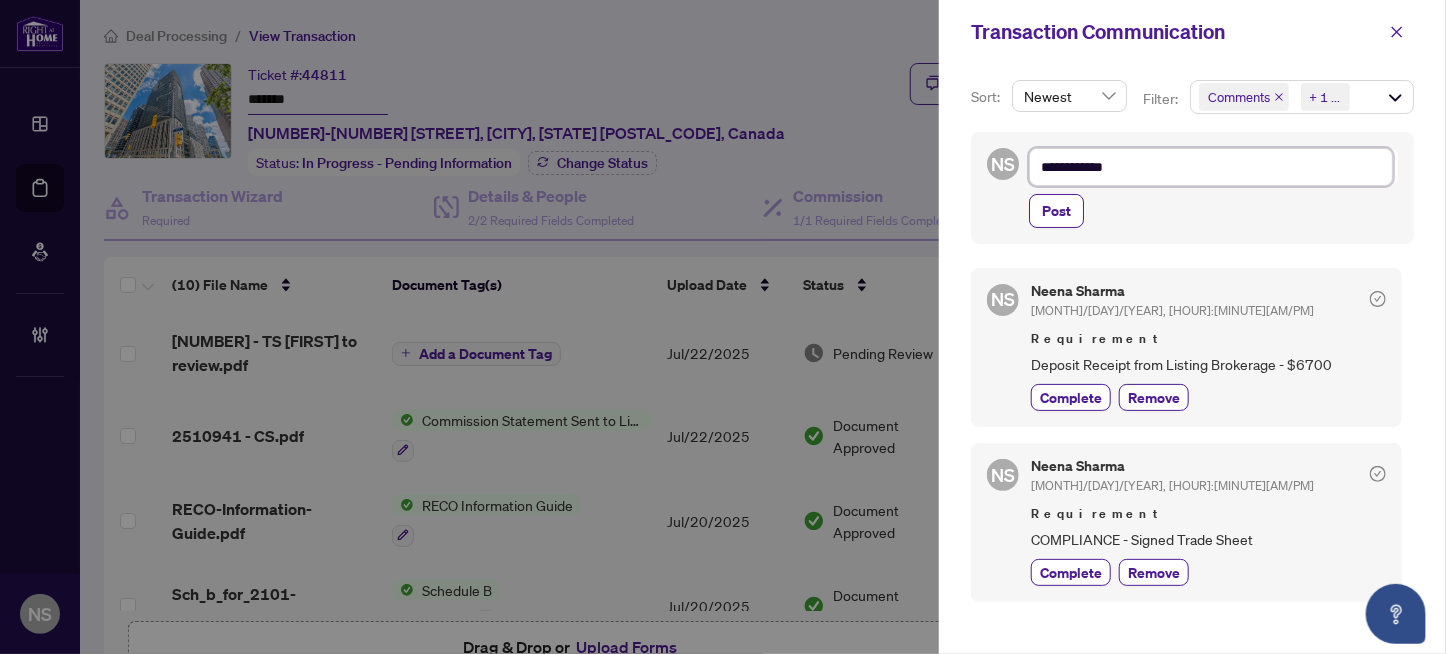 type on "**********" 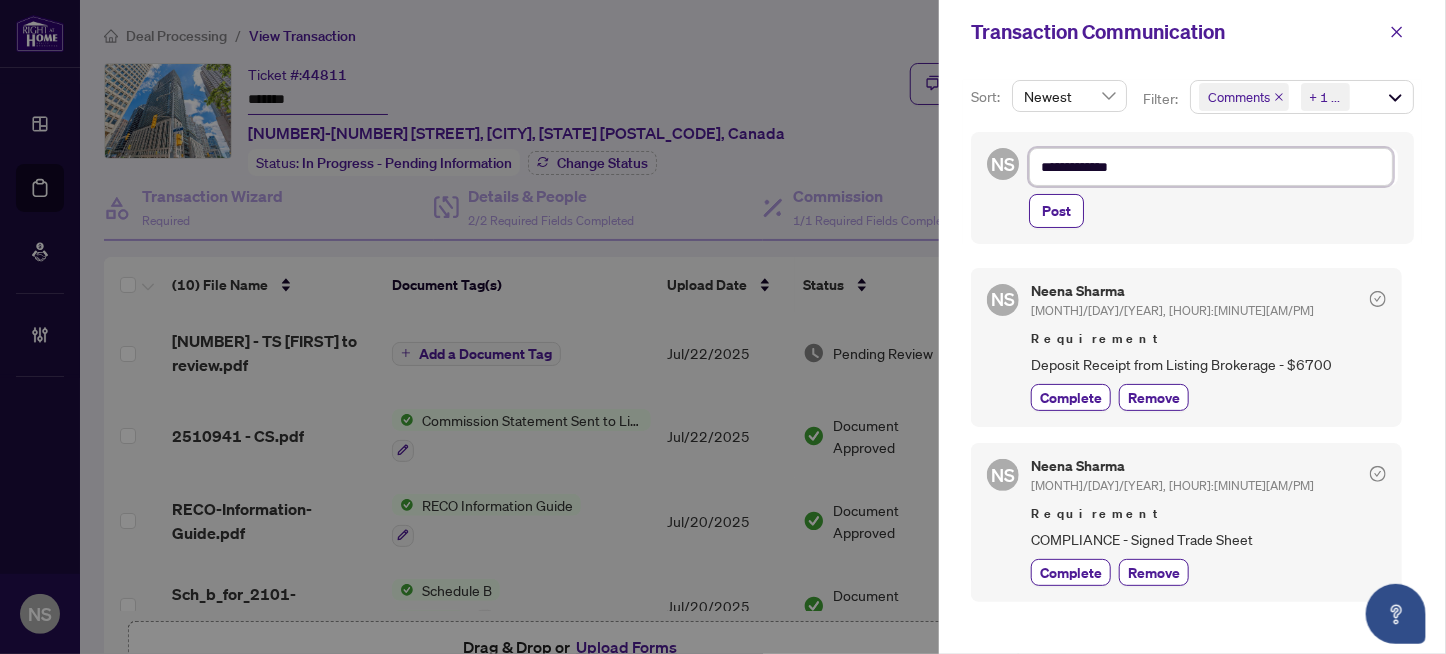 type on "**********" 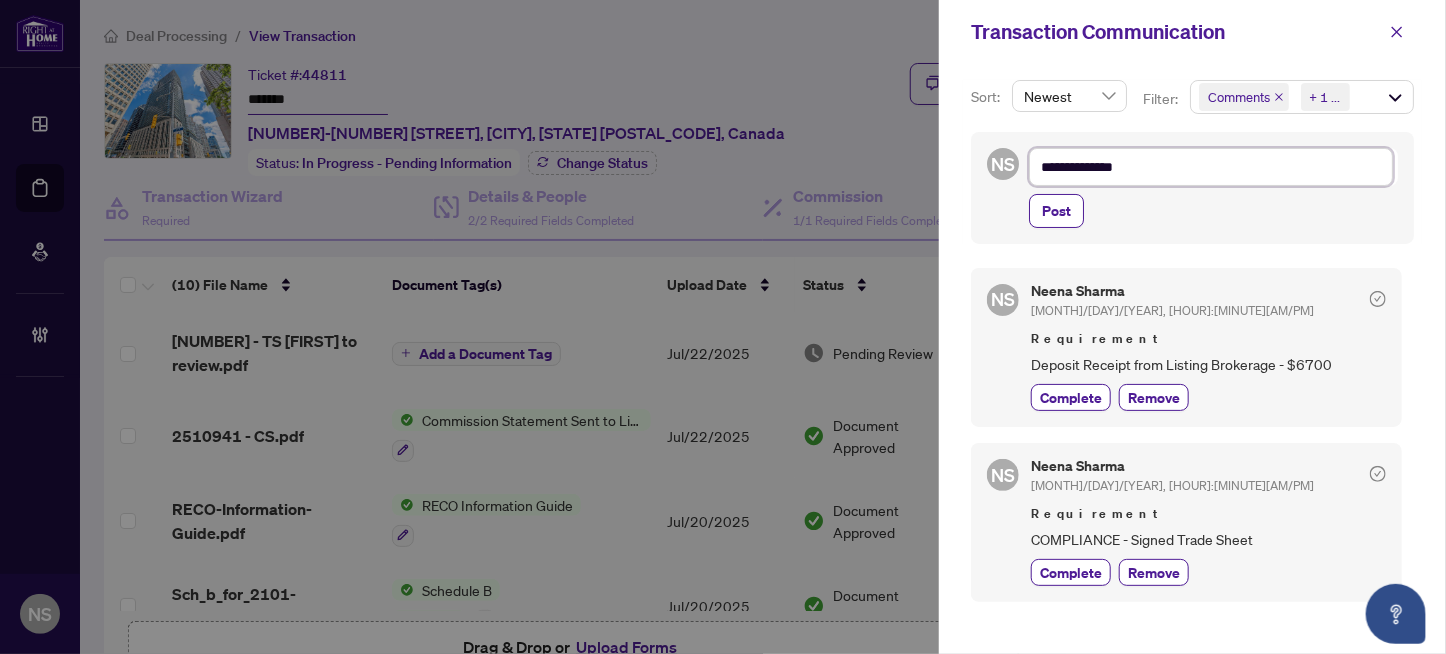 type on "**********" 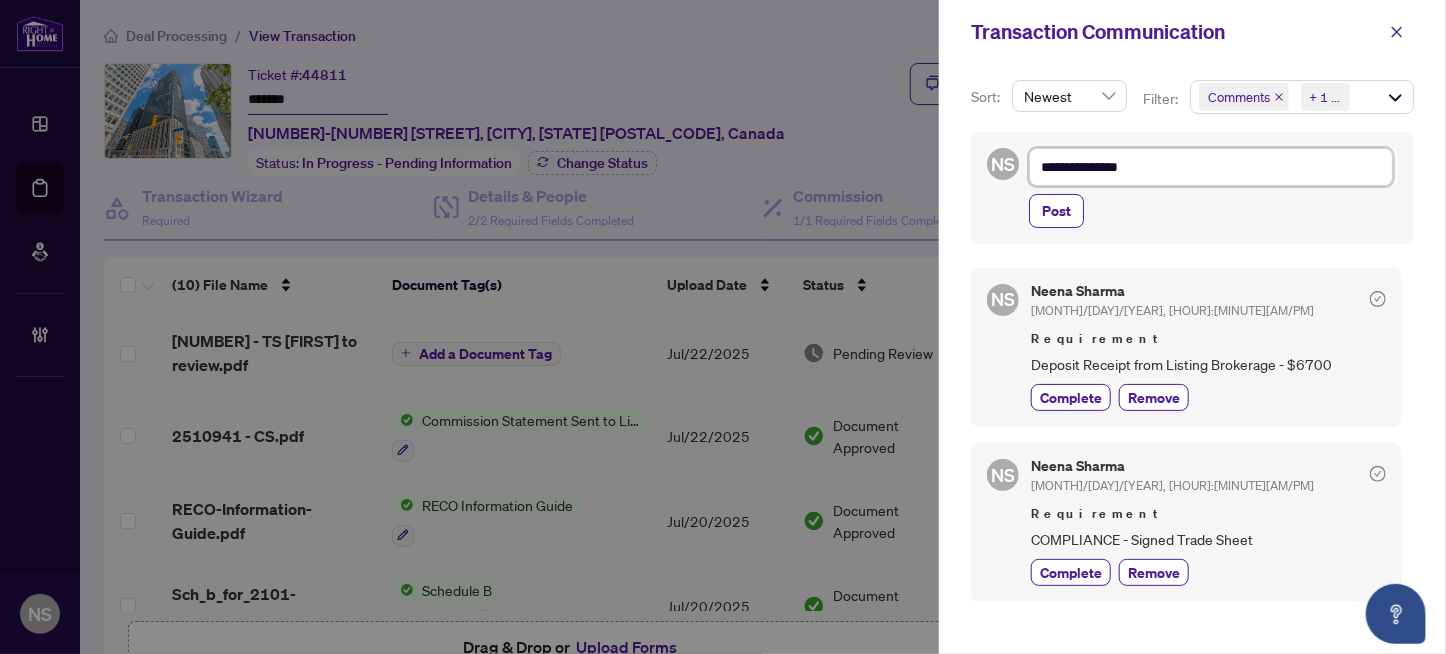 type on "**********" 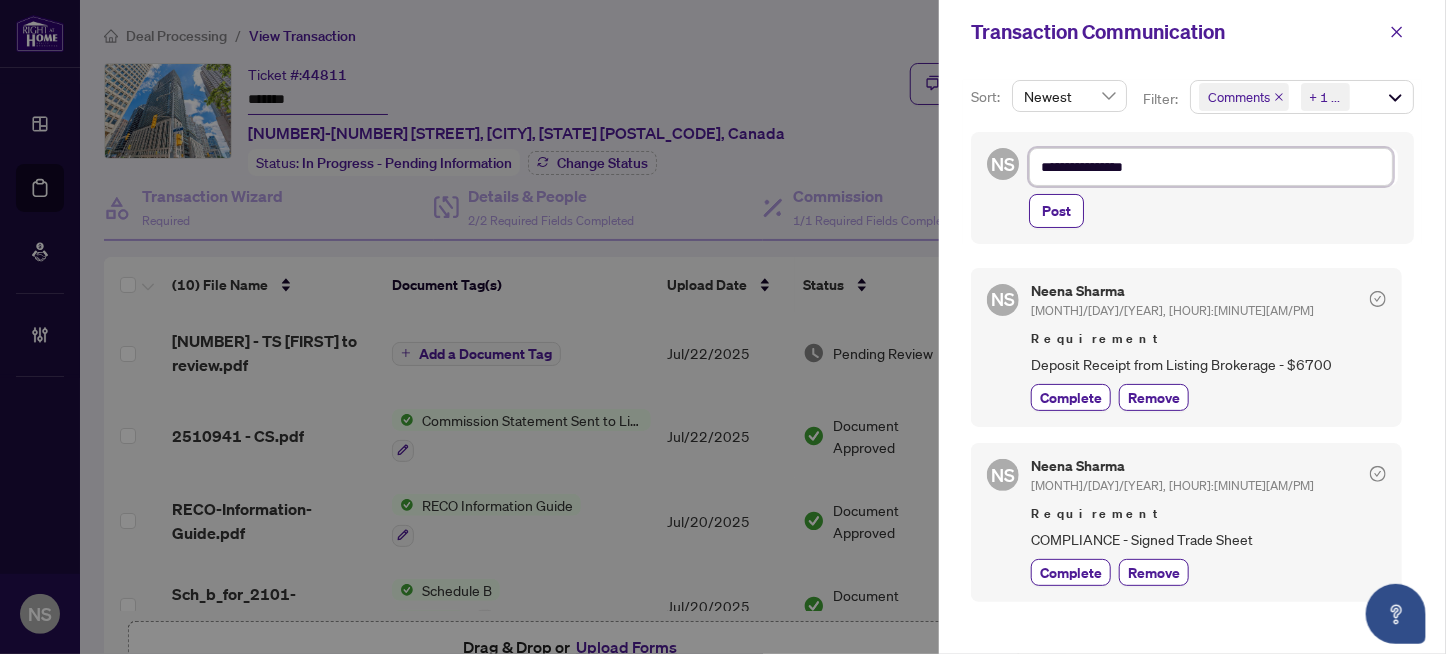 type on "**********" 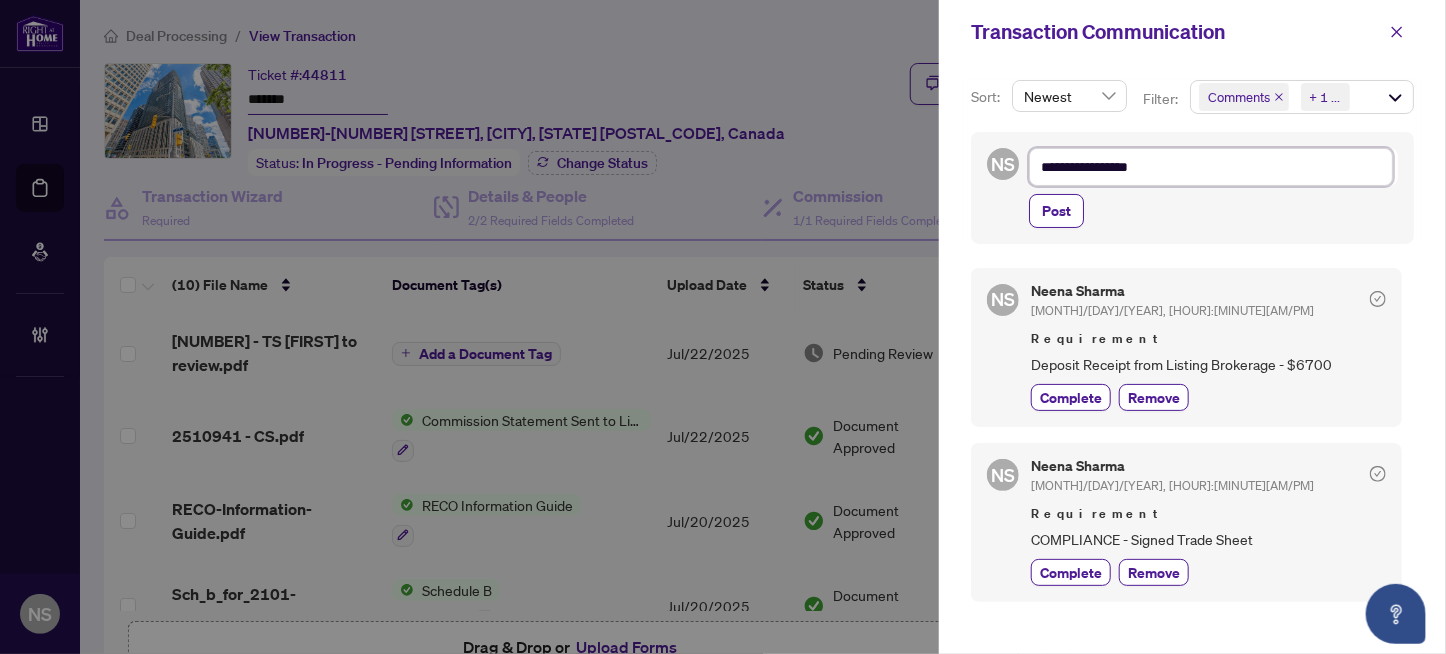 type on "**********" 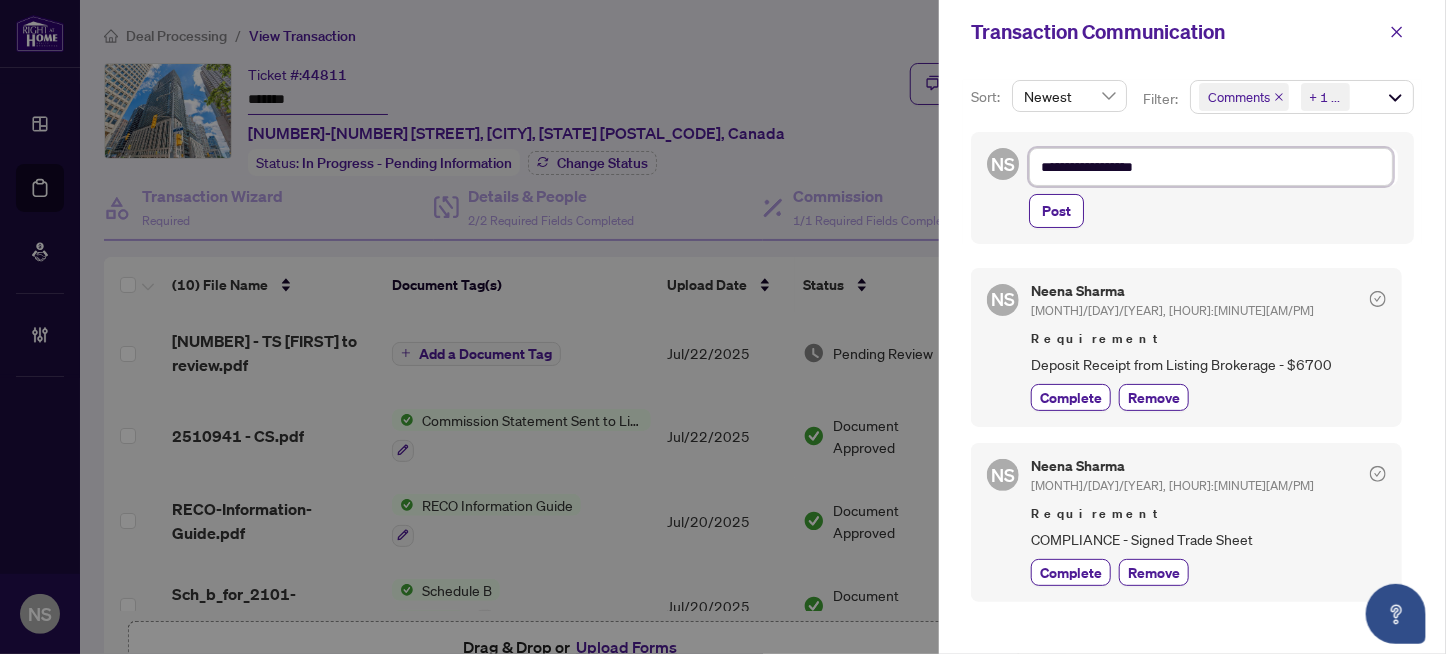 type on "**********" 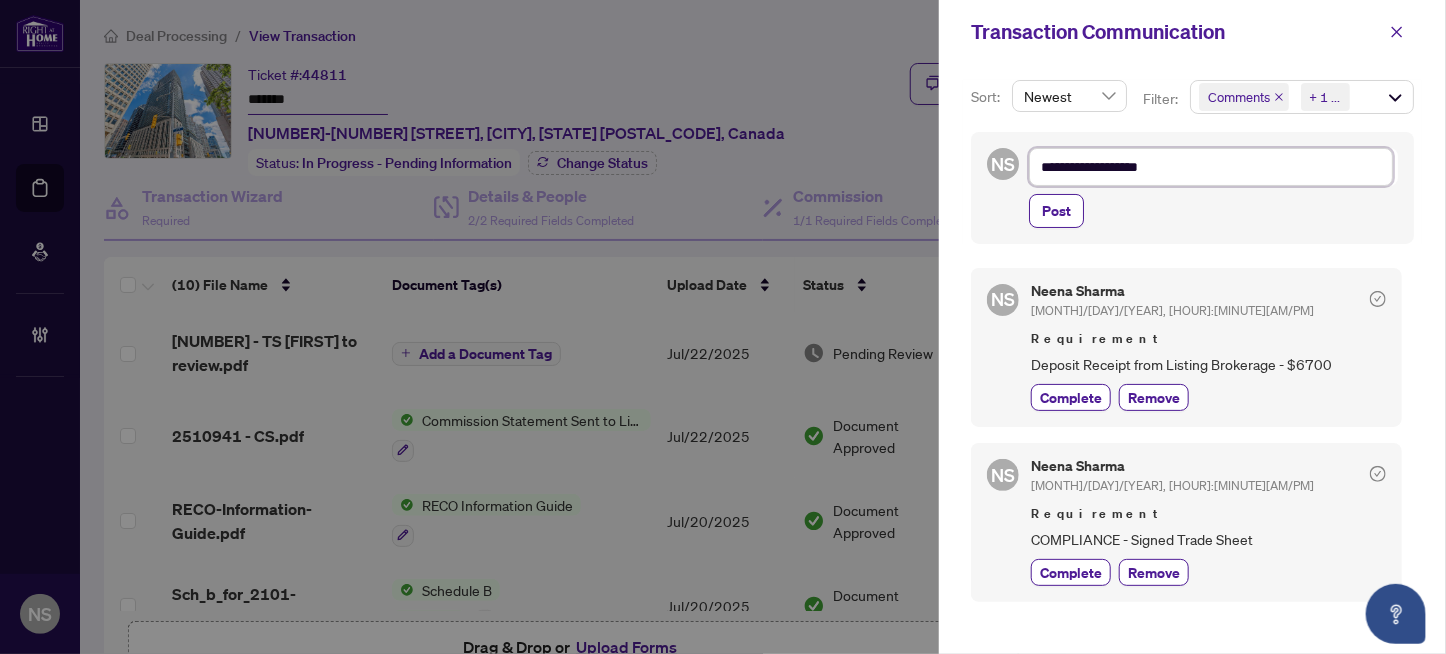 type on "**********" 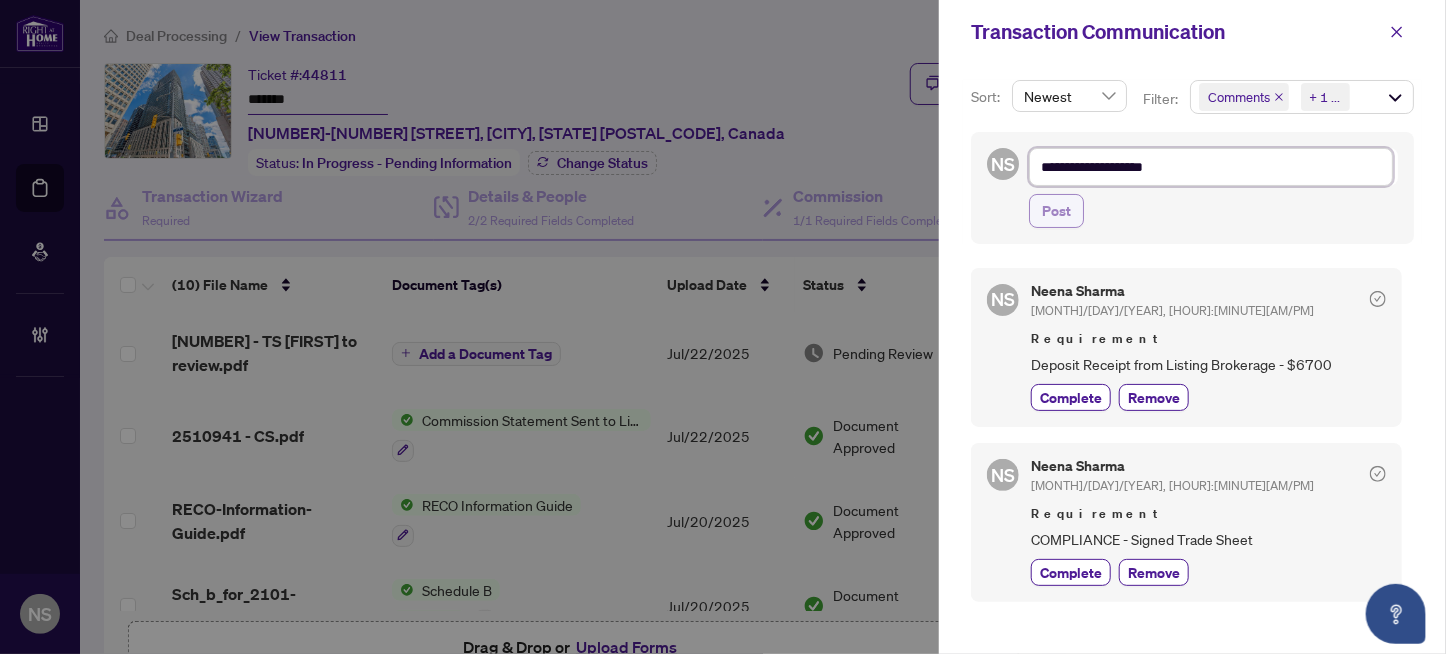 type on "**********" 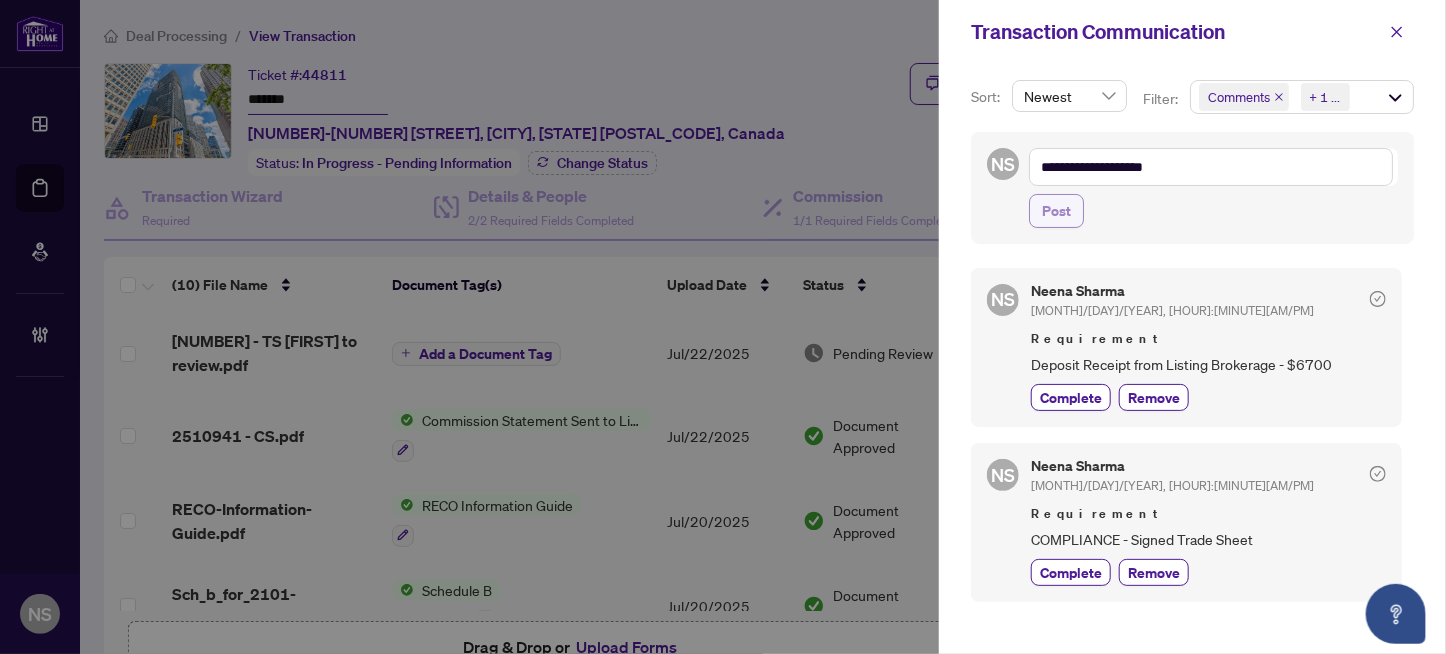 click on "Post" at bounding box center [1056, 211] 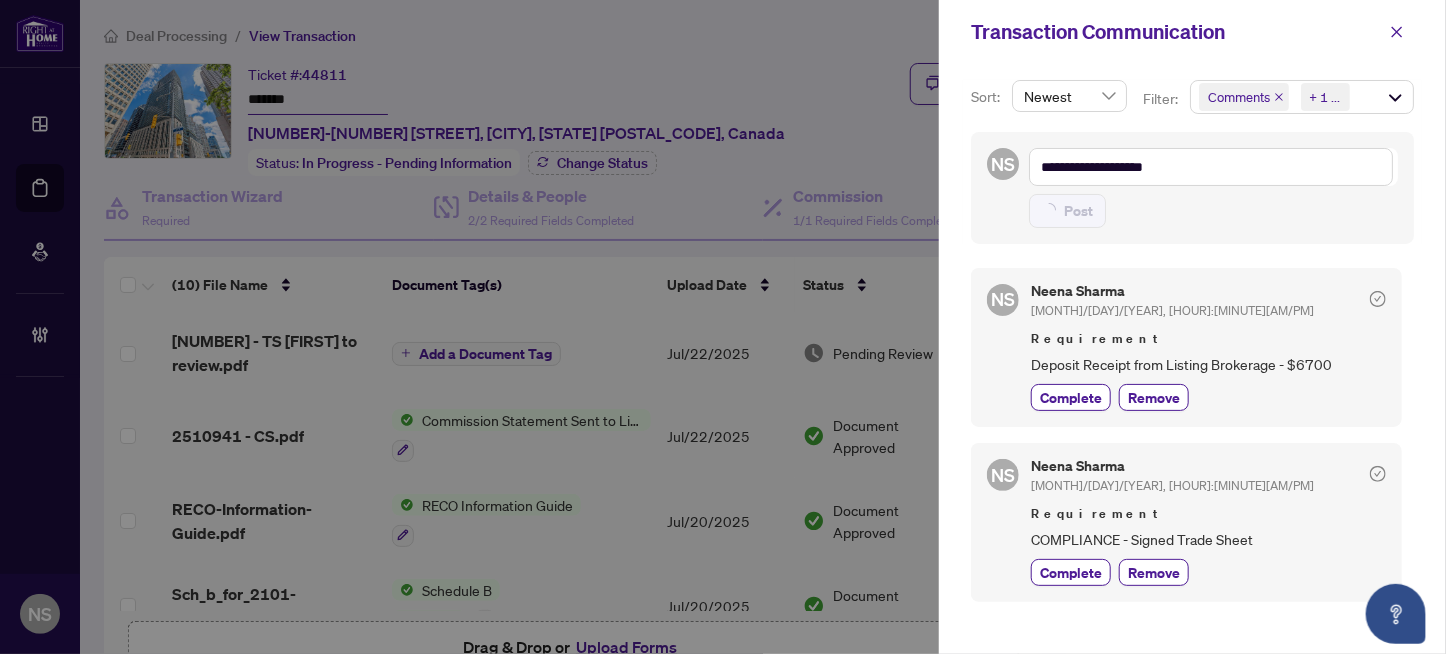 type on "**********" 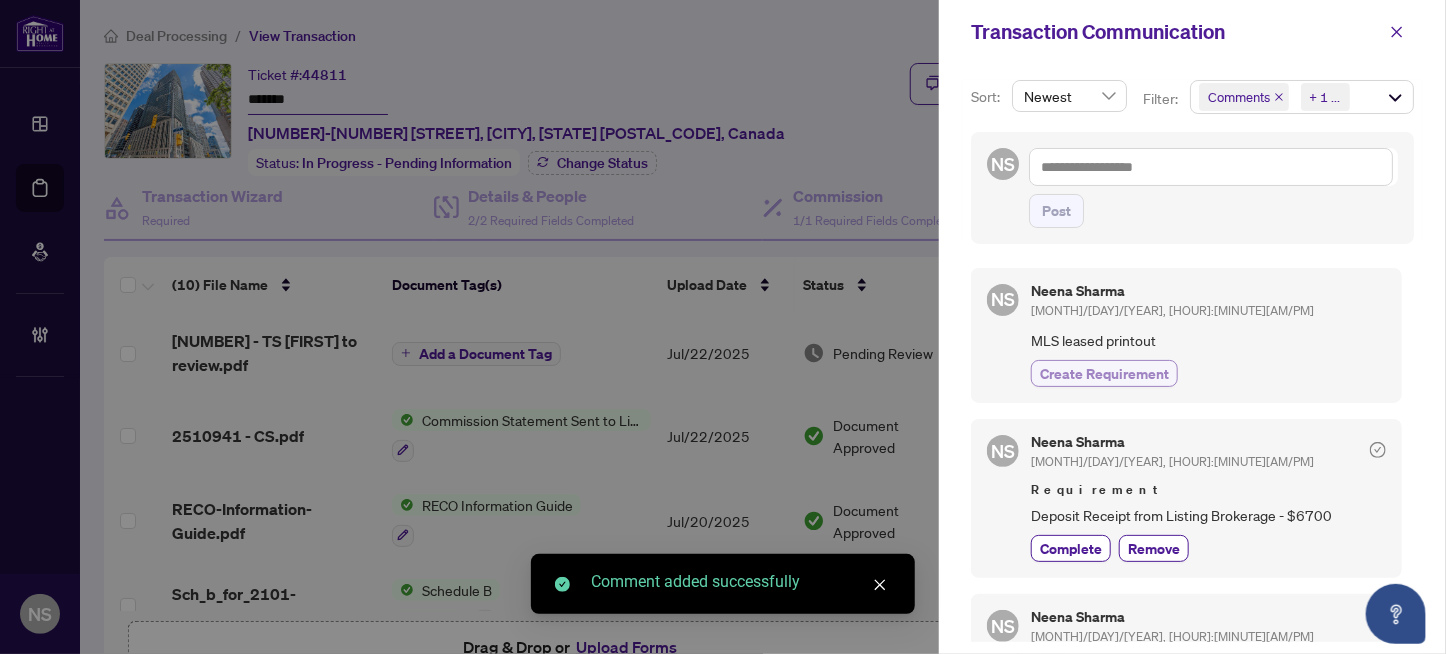 click on "Create Requirement" at bounding box center [1104, 373] 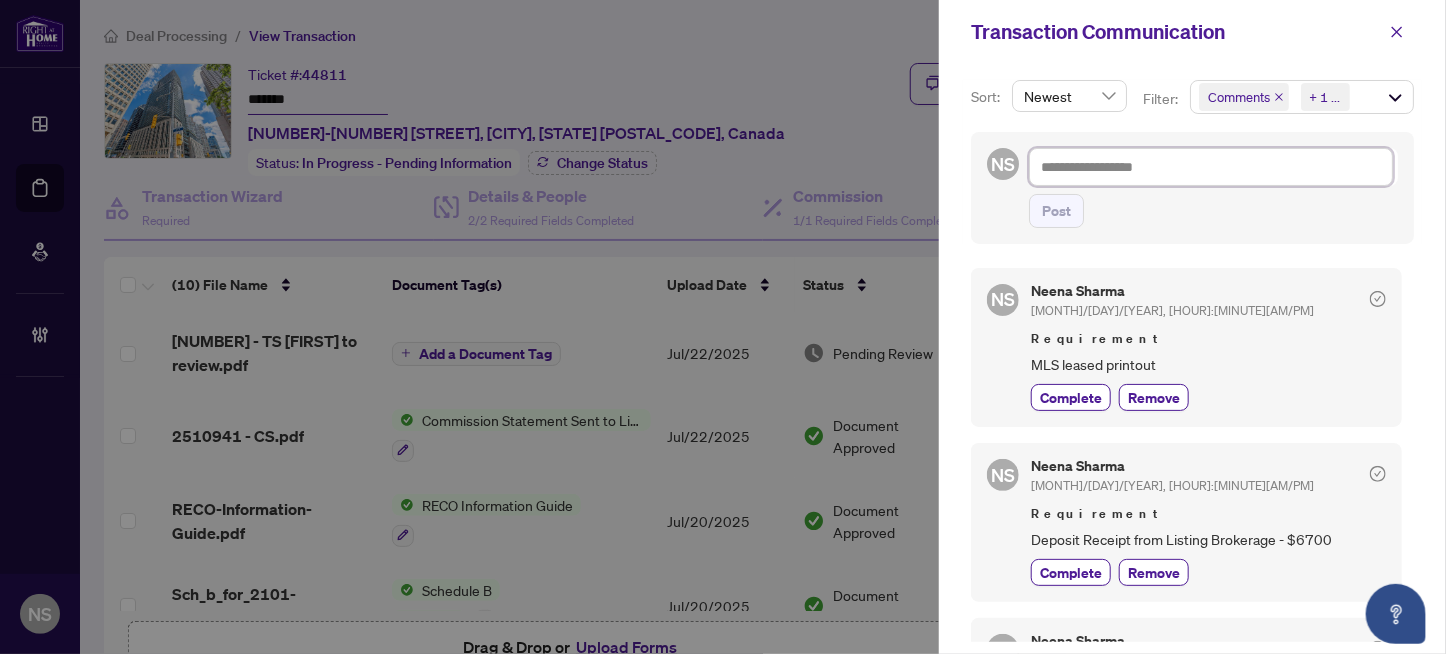 click at bounding box center [1211, 167] 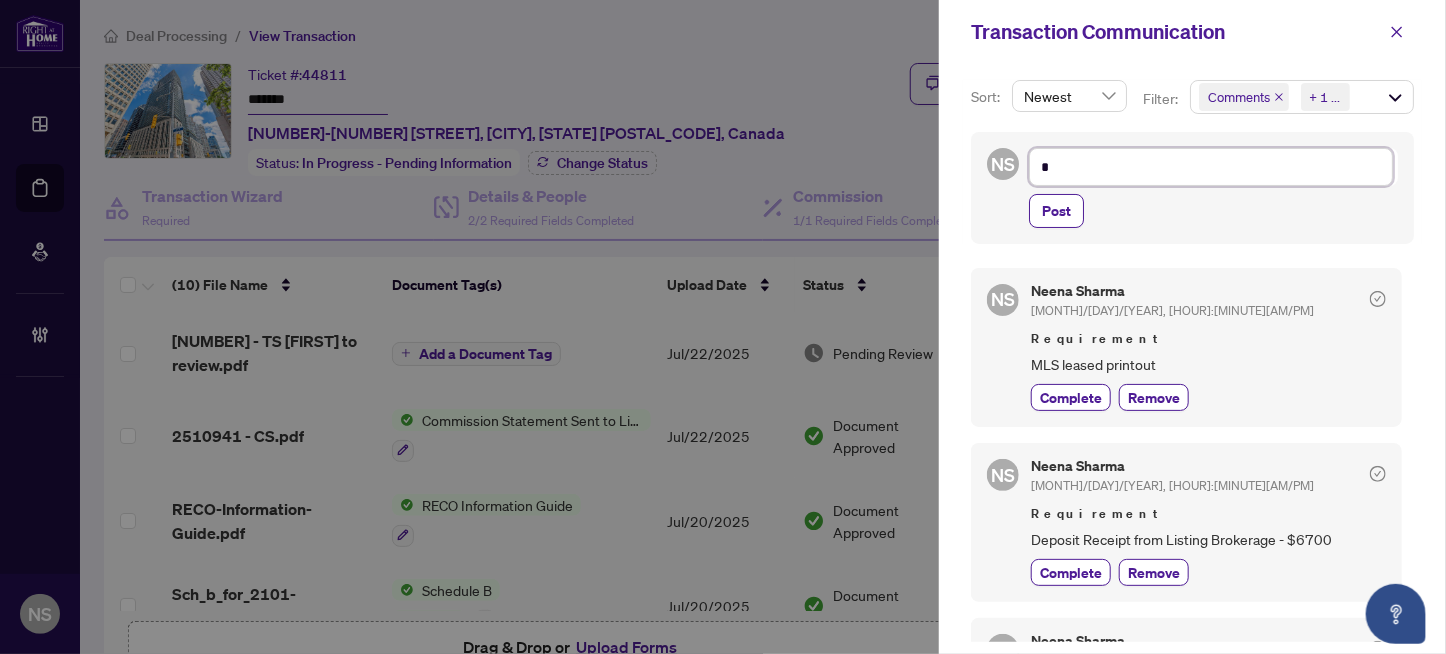 type on "**" 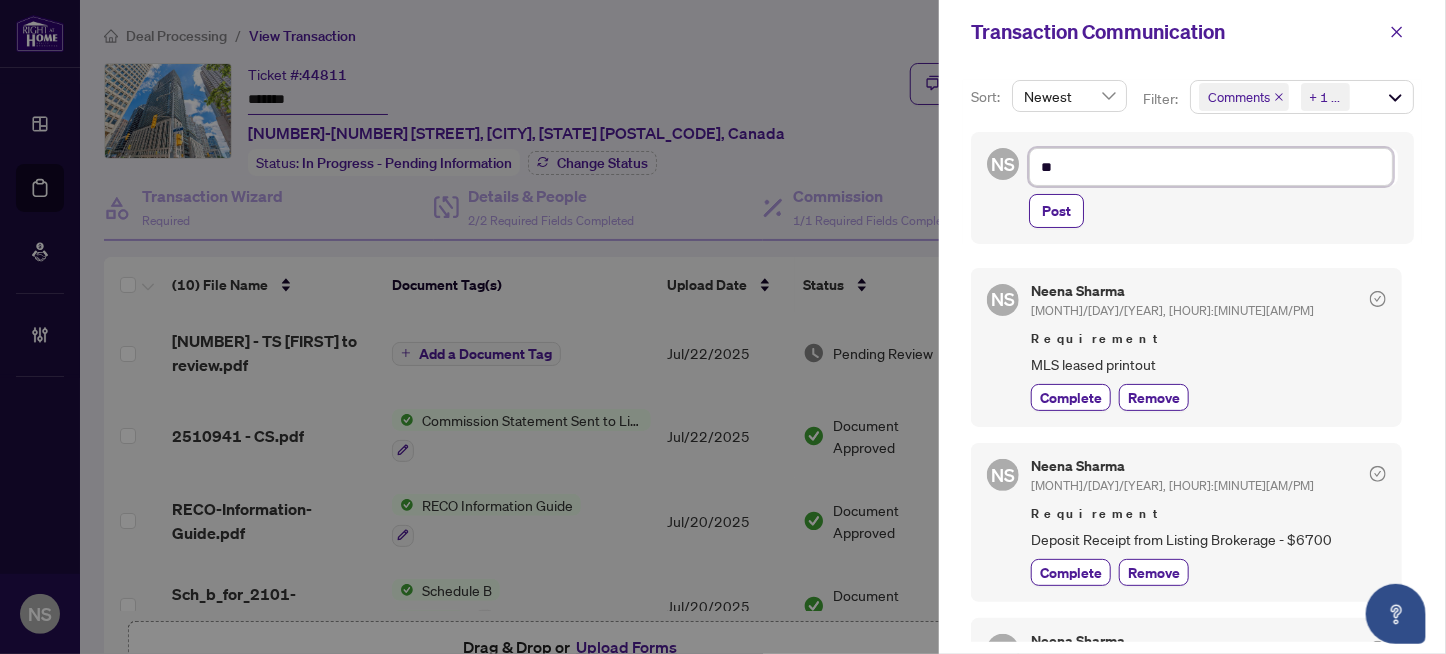 type on "**" 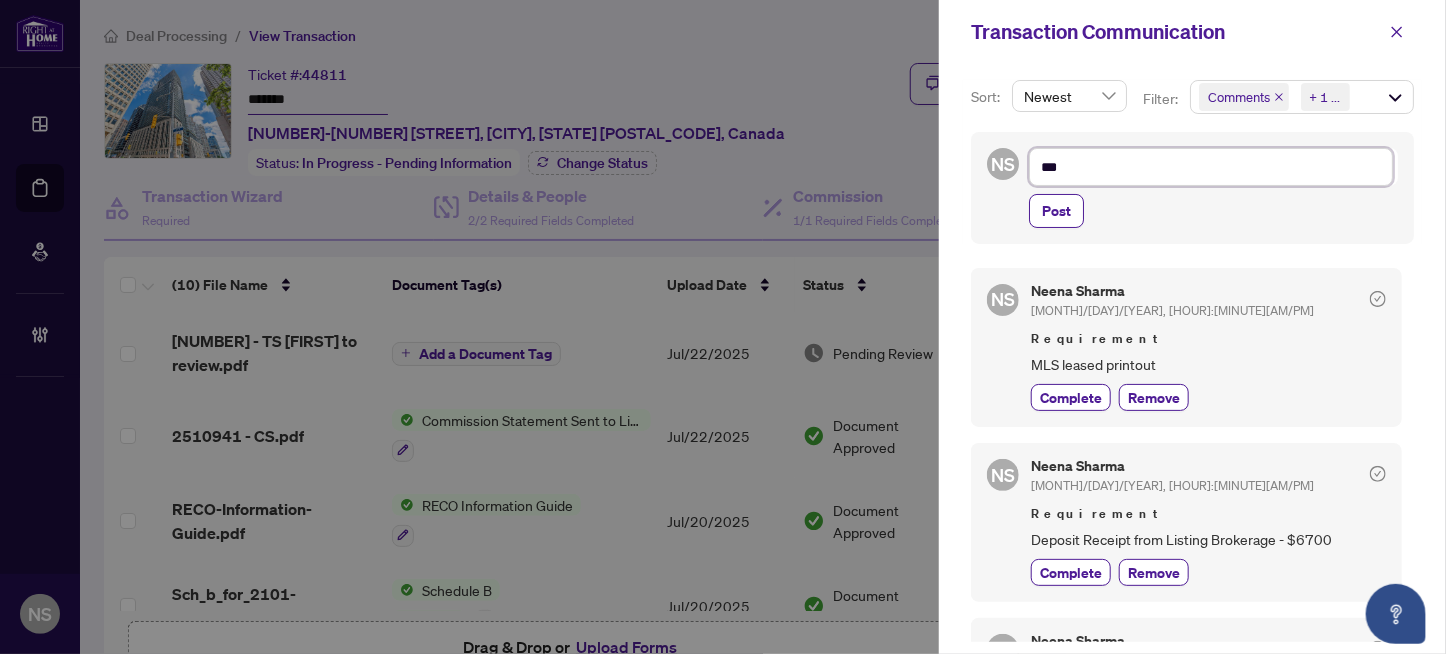 type on "****" 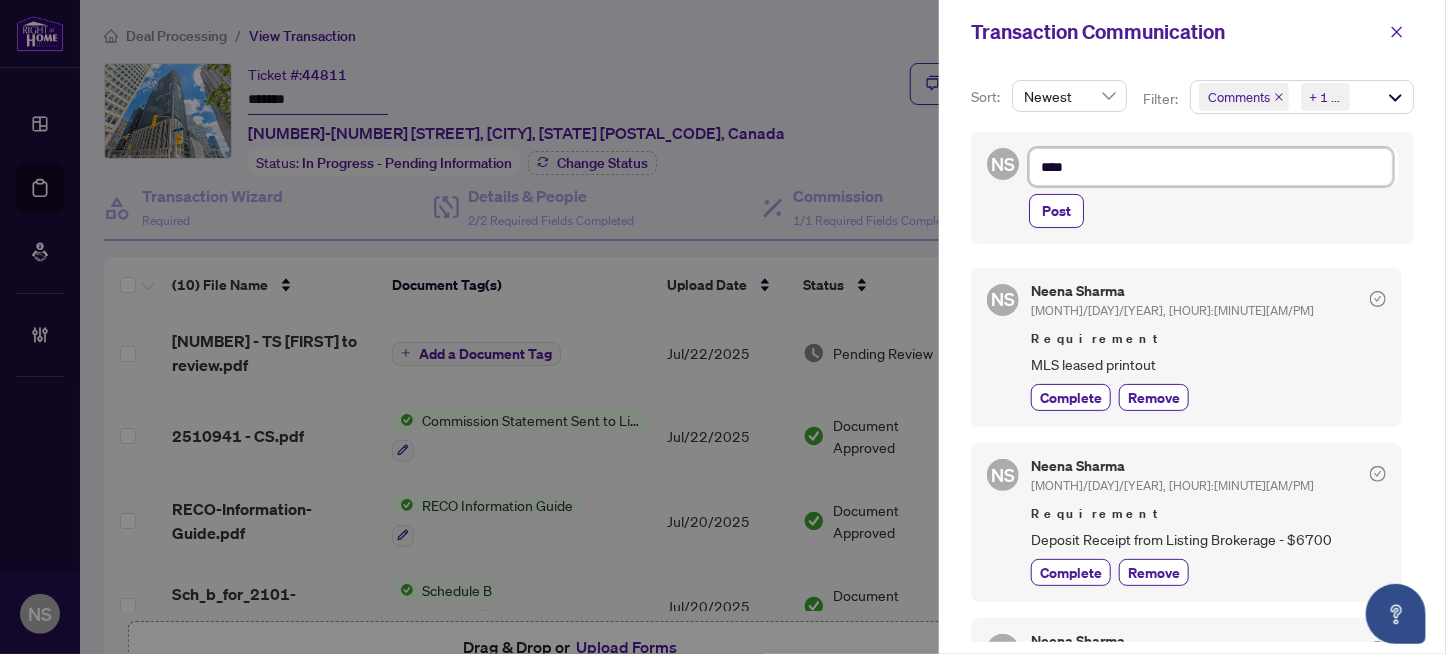 type on "*****" 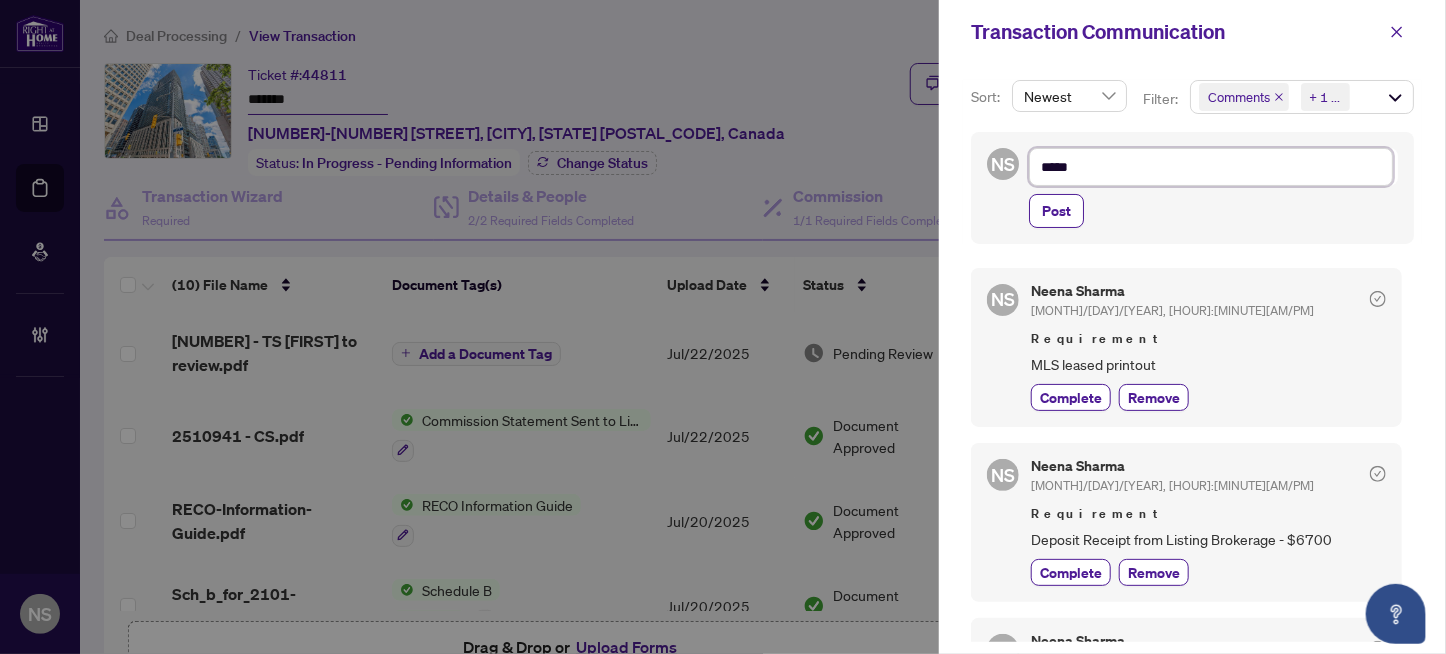 type on "******" 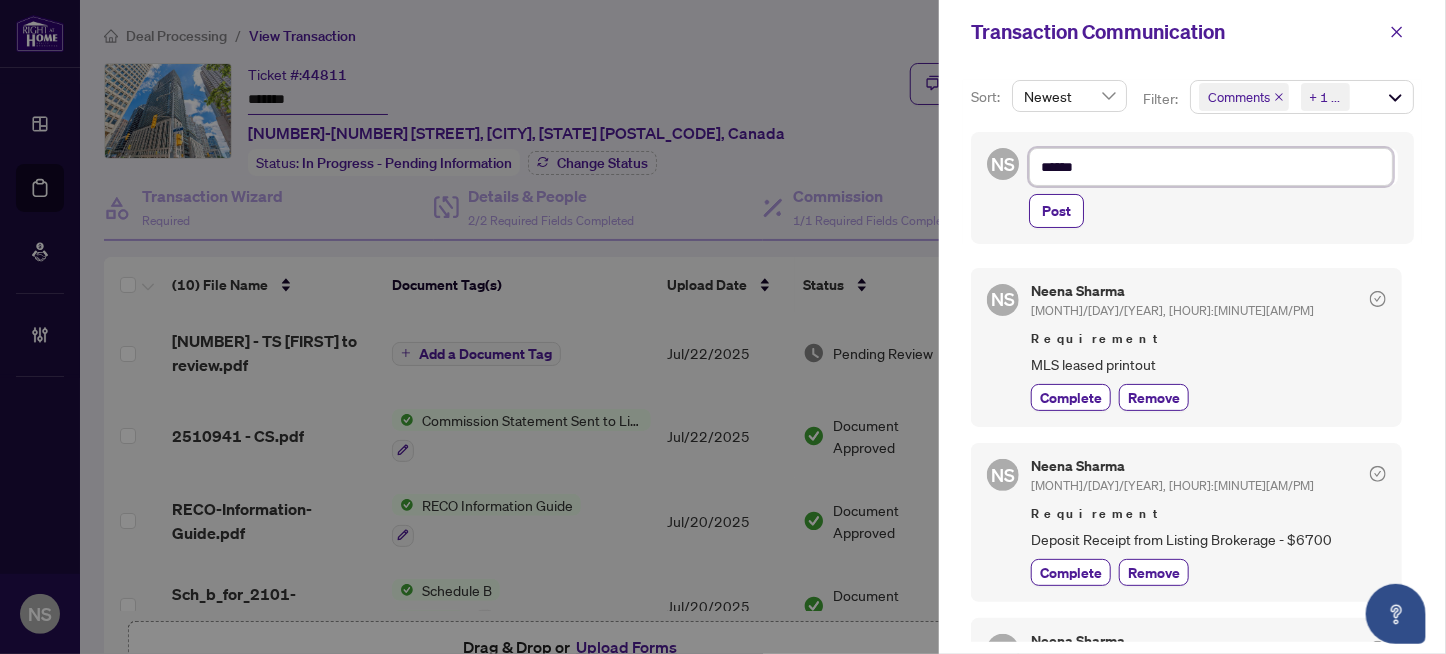type on "*******" 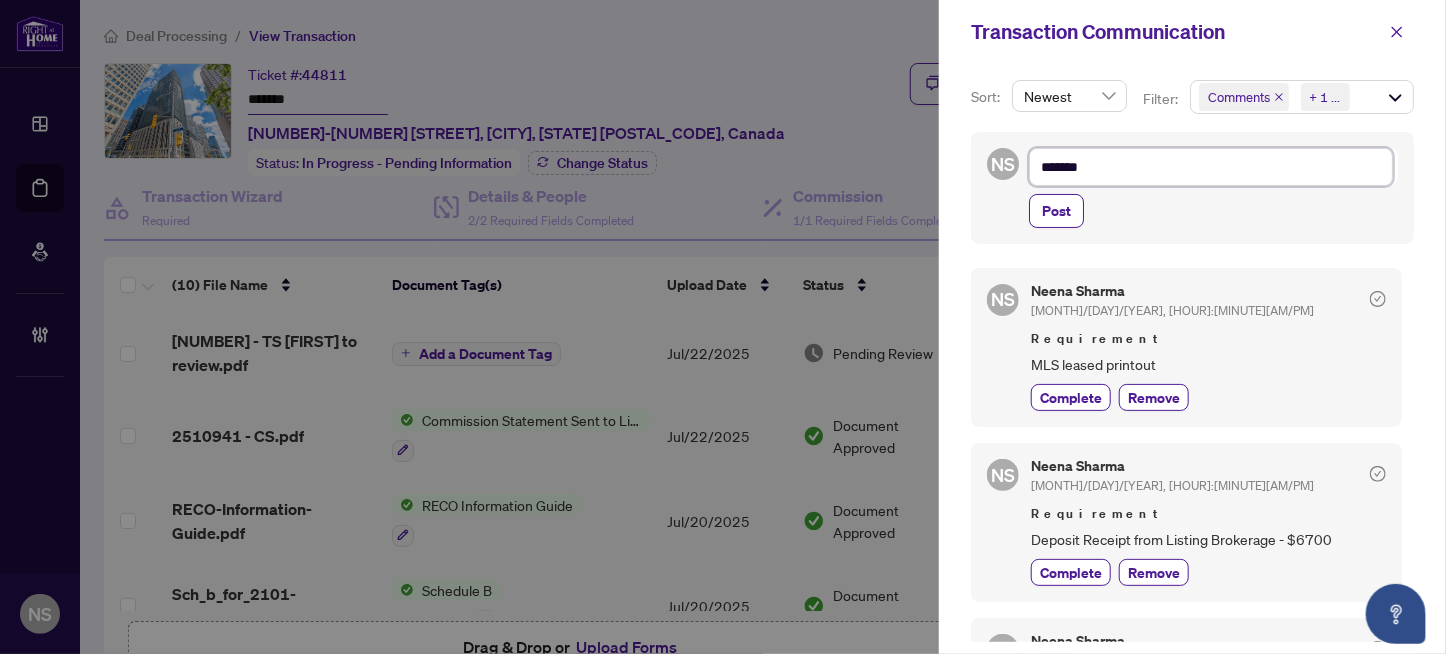 type on "********" 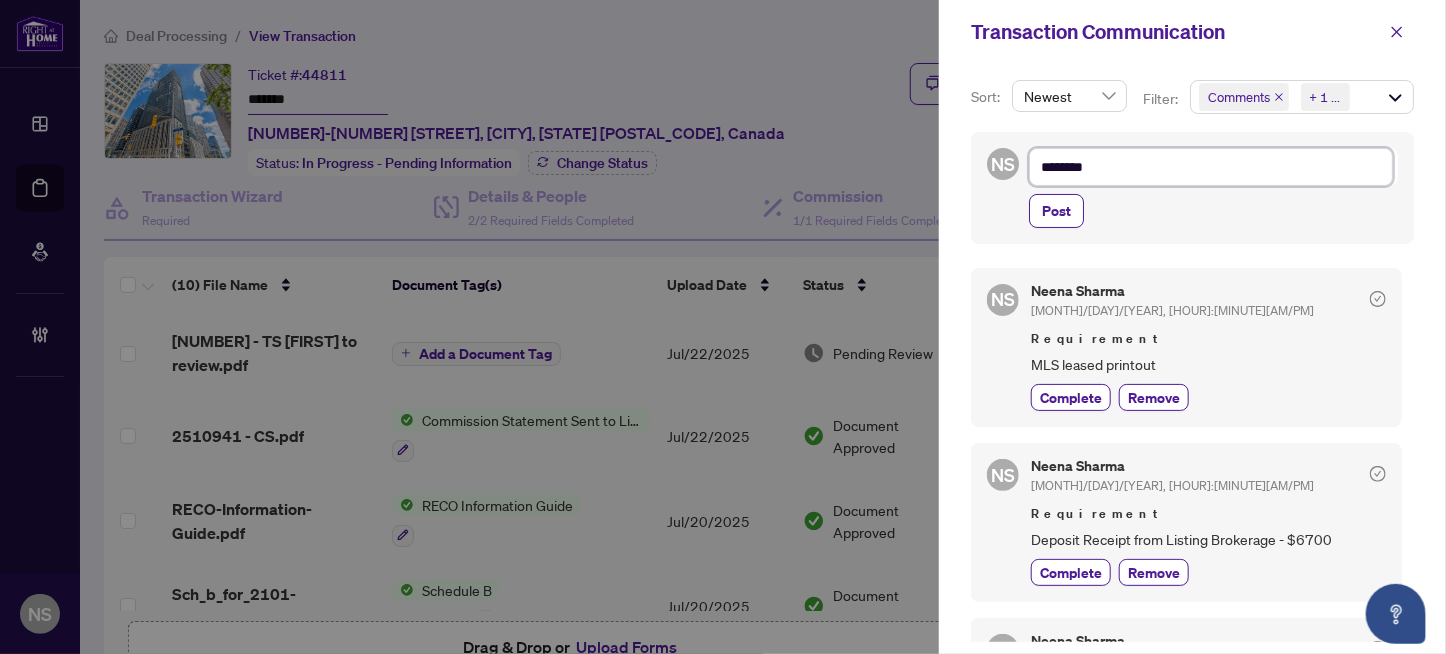 type on "*********" 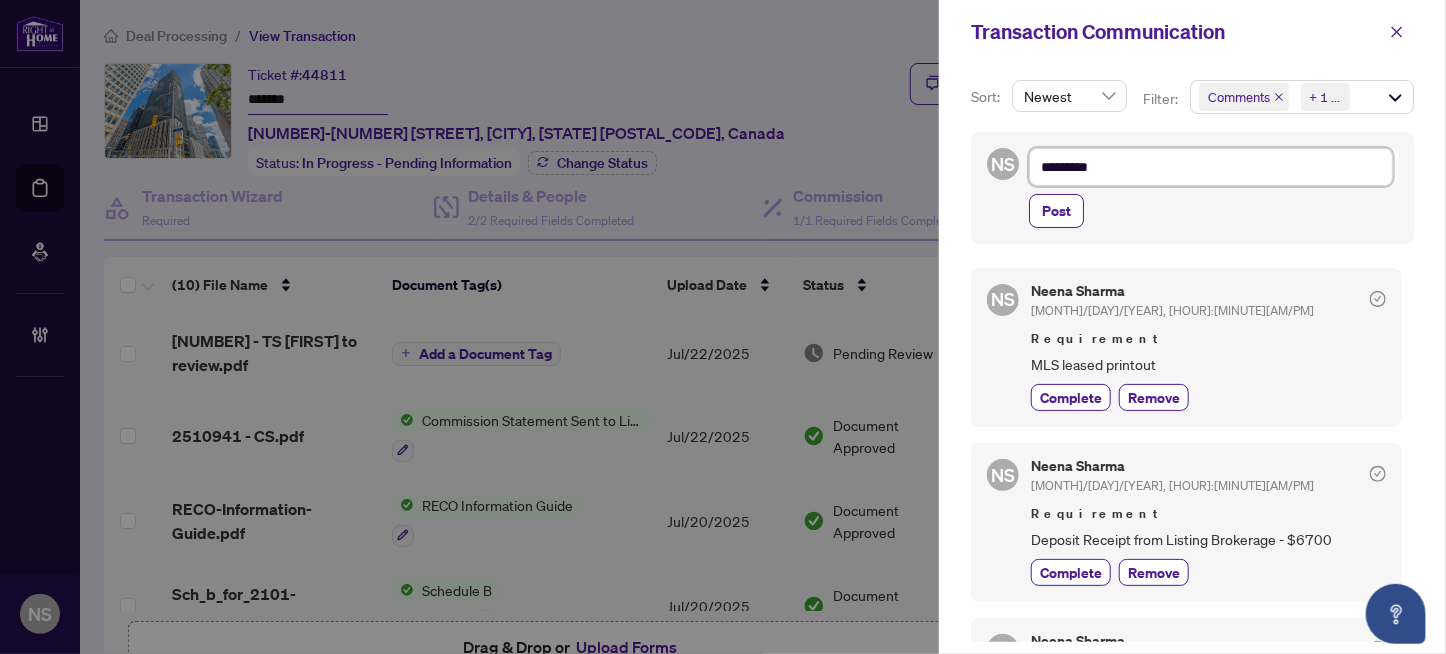 type on "**********" 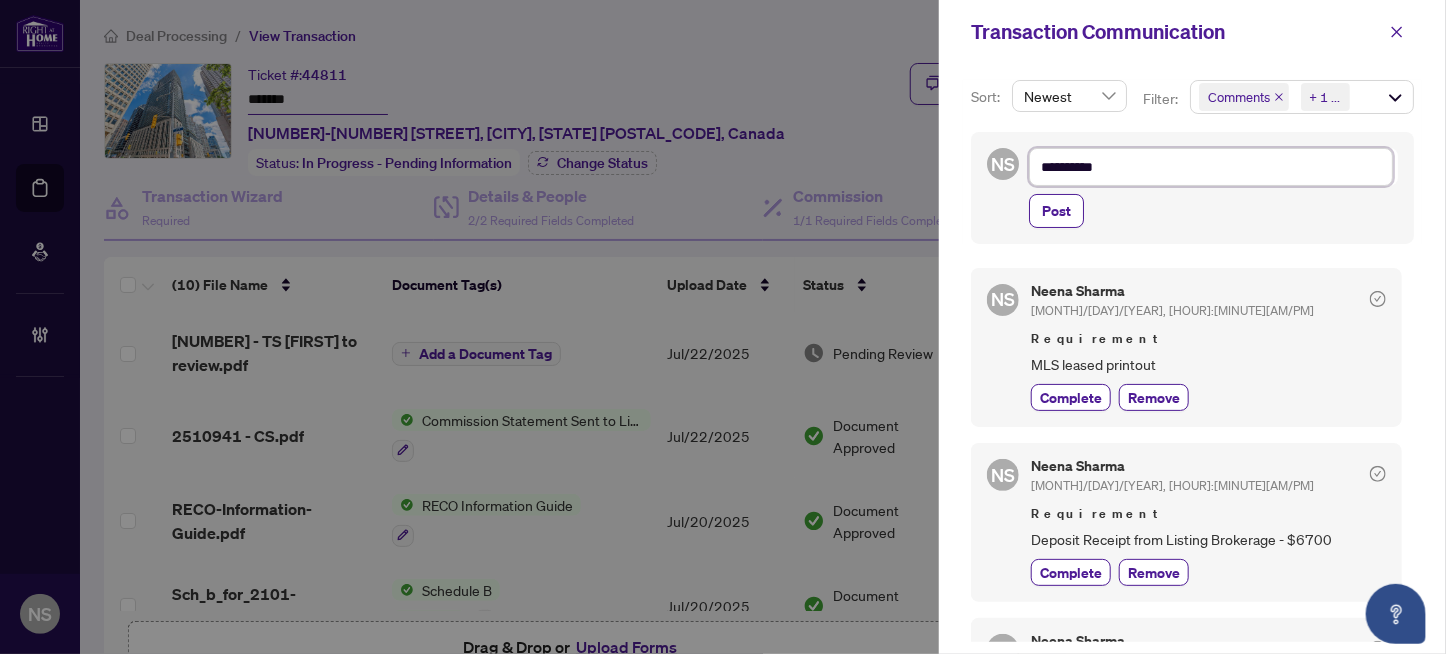 type on "**********" 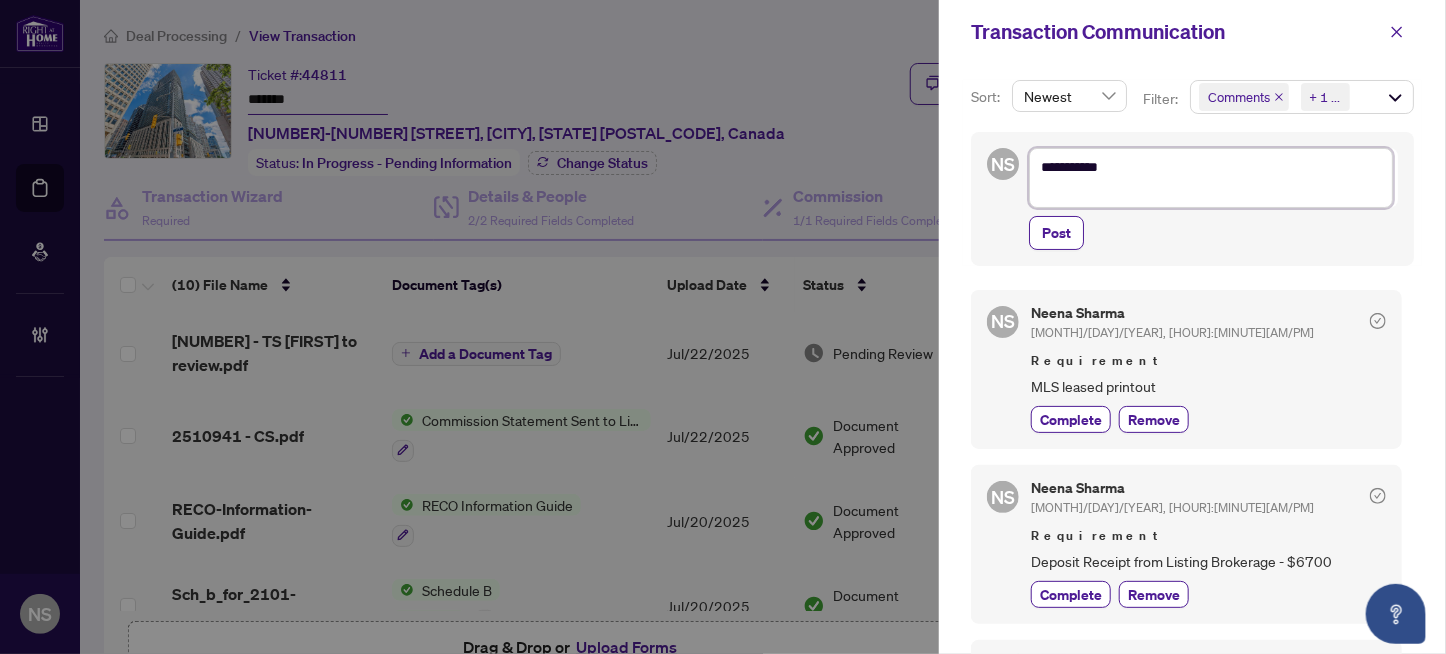 type on "**********" 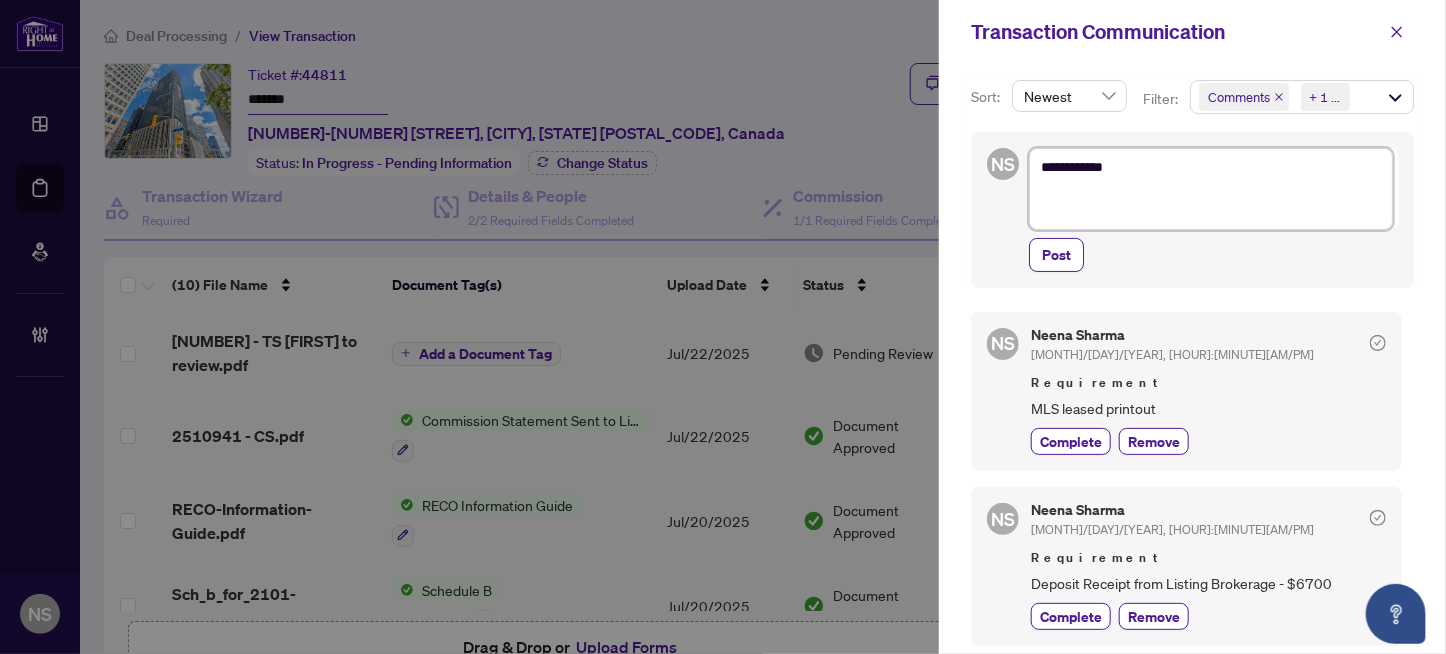 type on "**********" 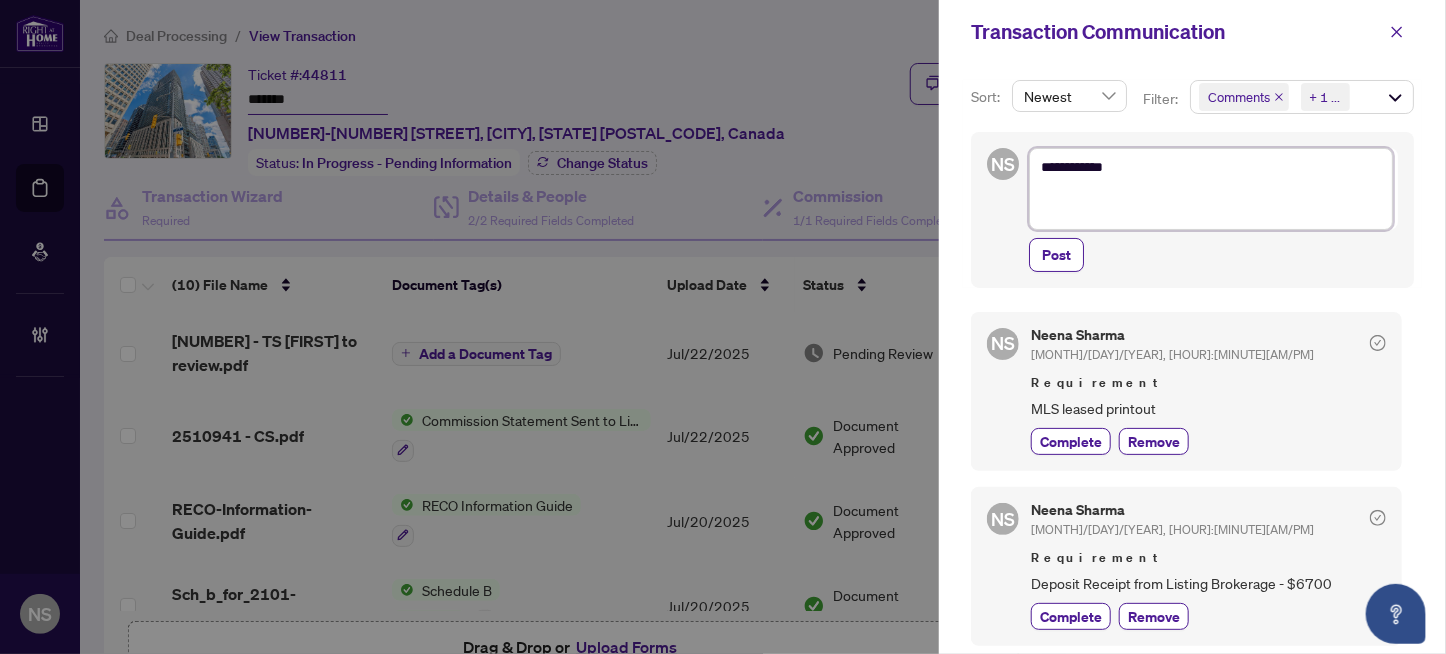paste on "**********" 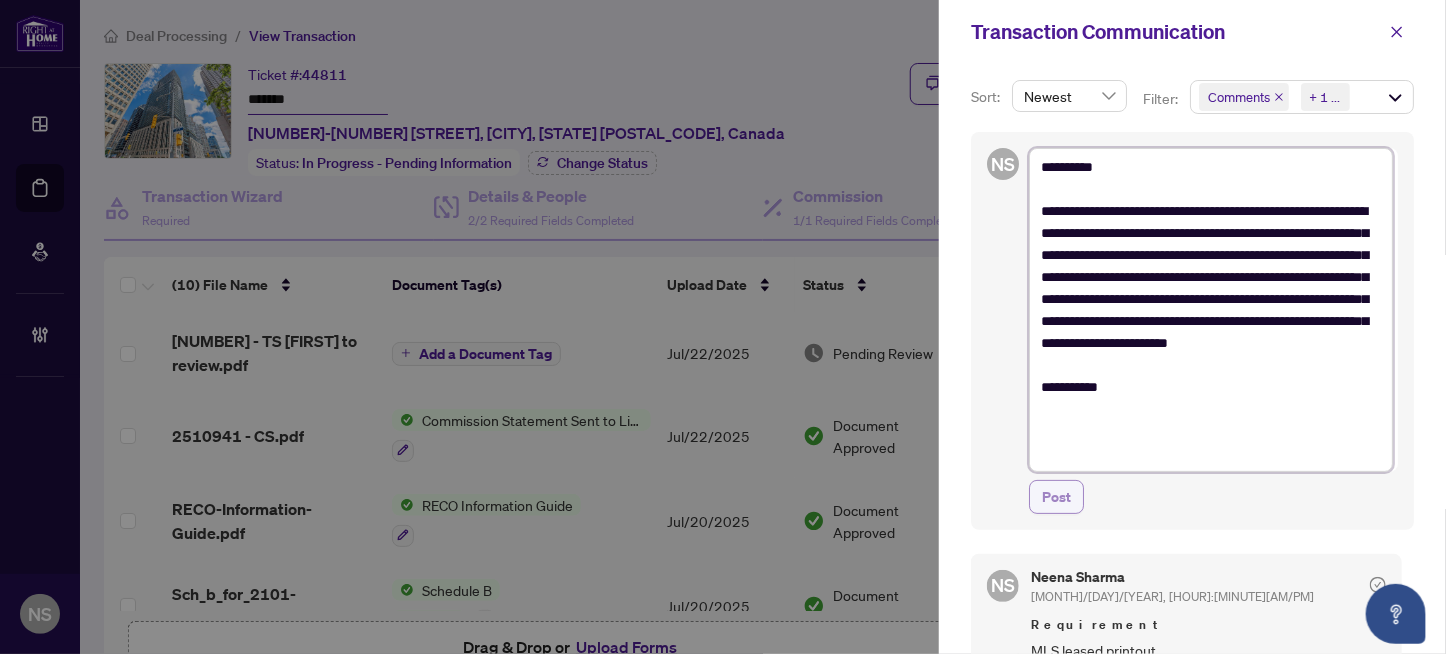 type on "**********" 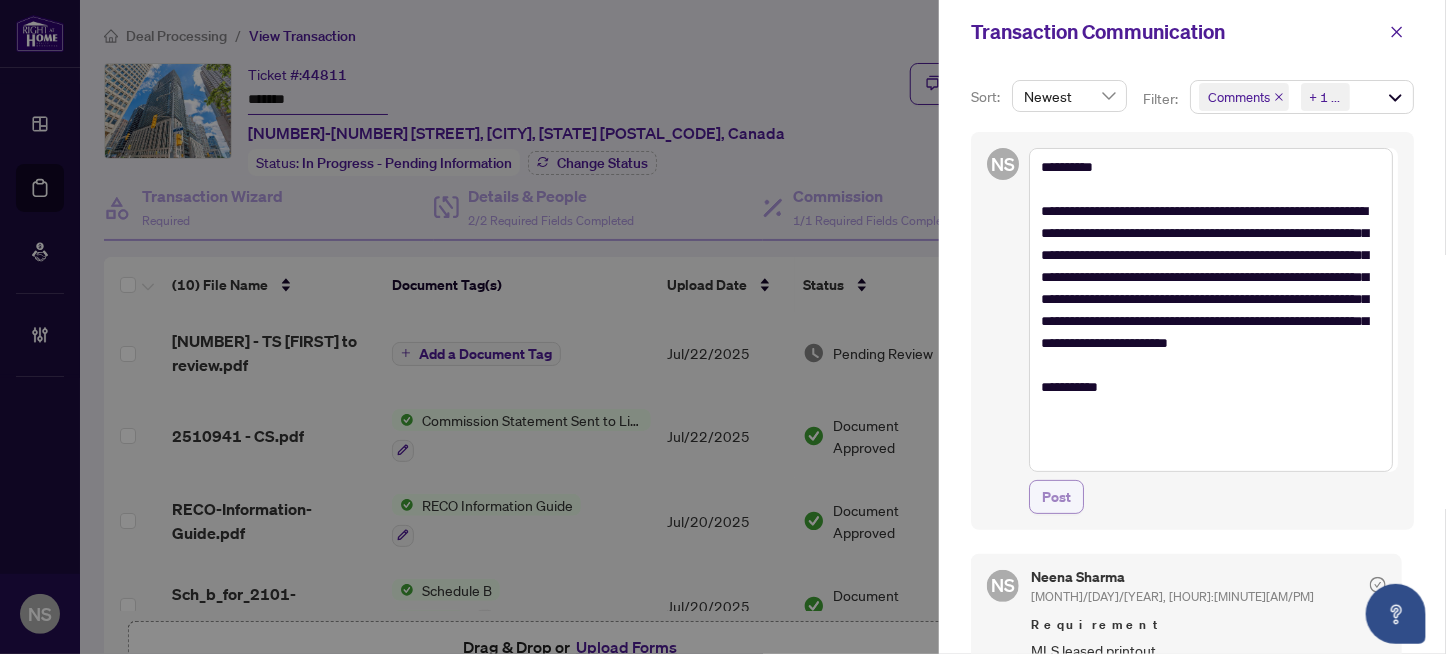 click on "Post" at bounding box center (1056, 497) 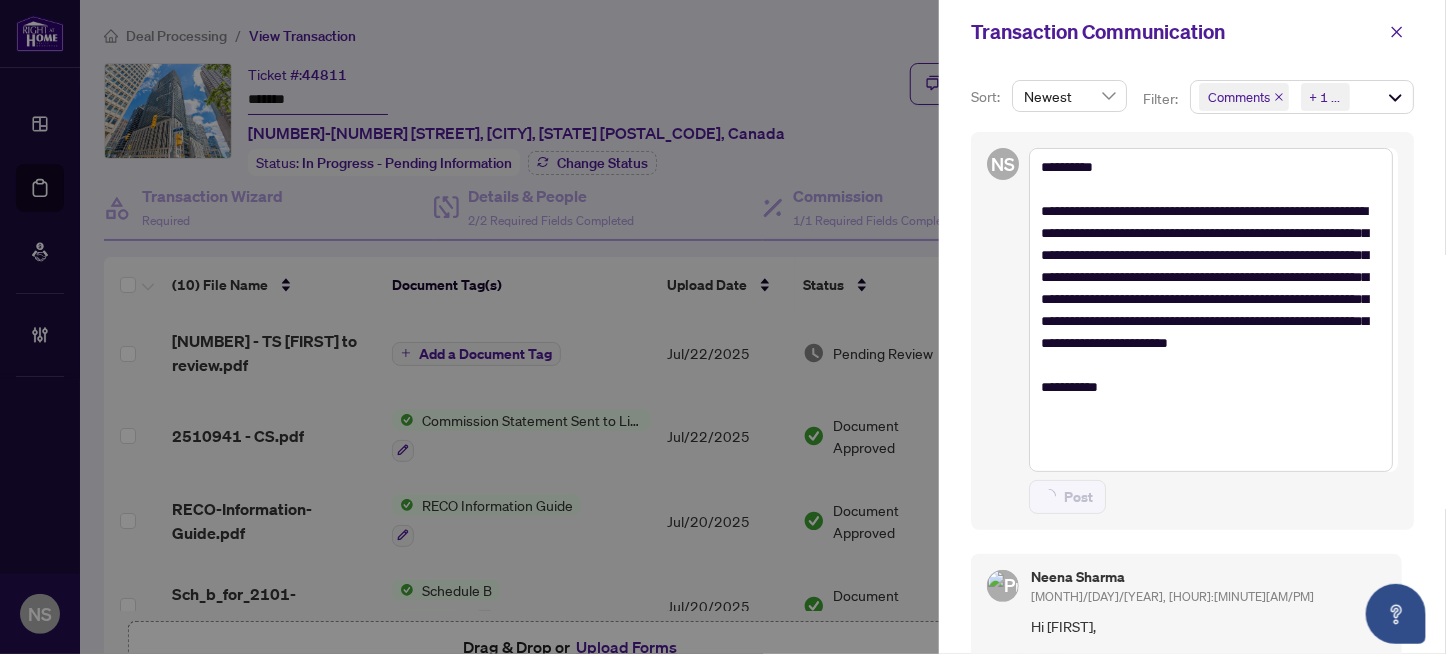 type on "**********" 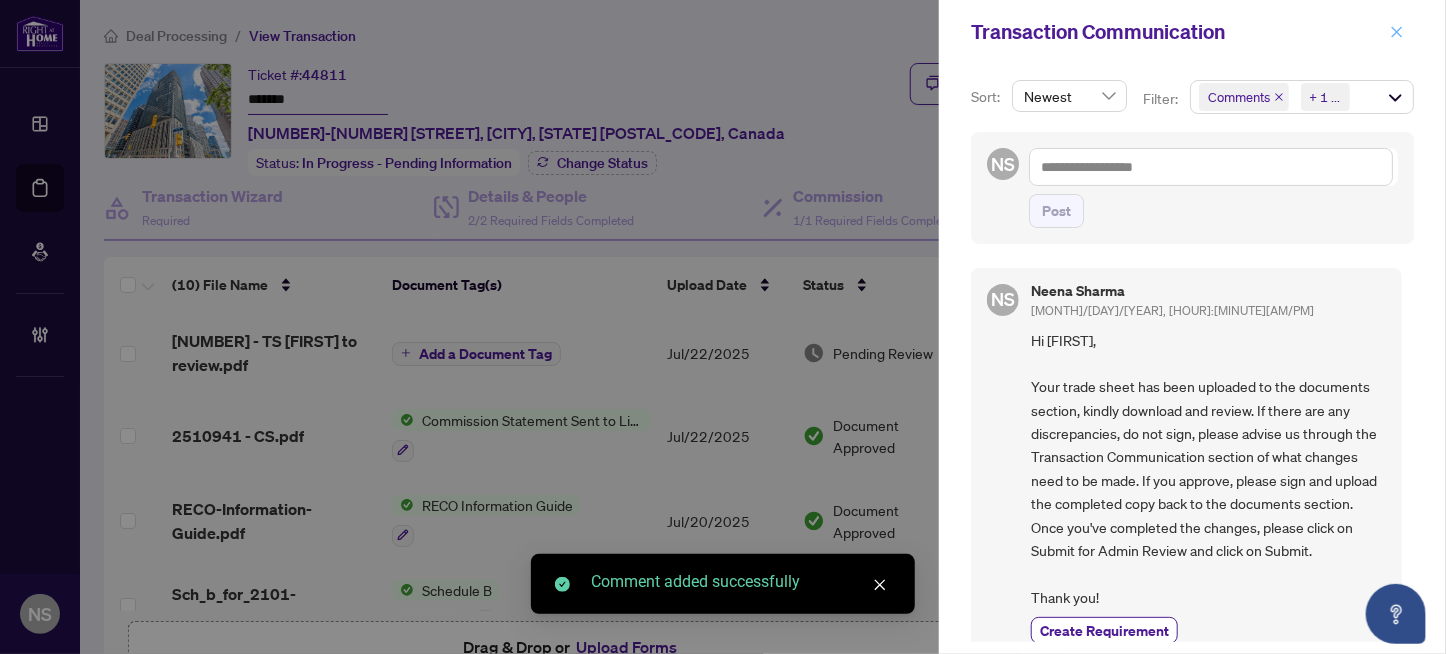 click 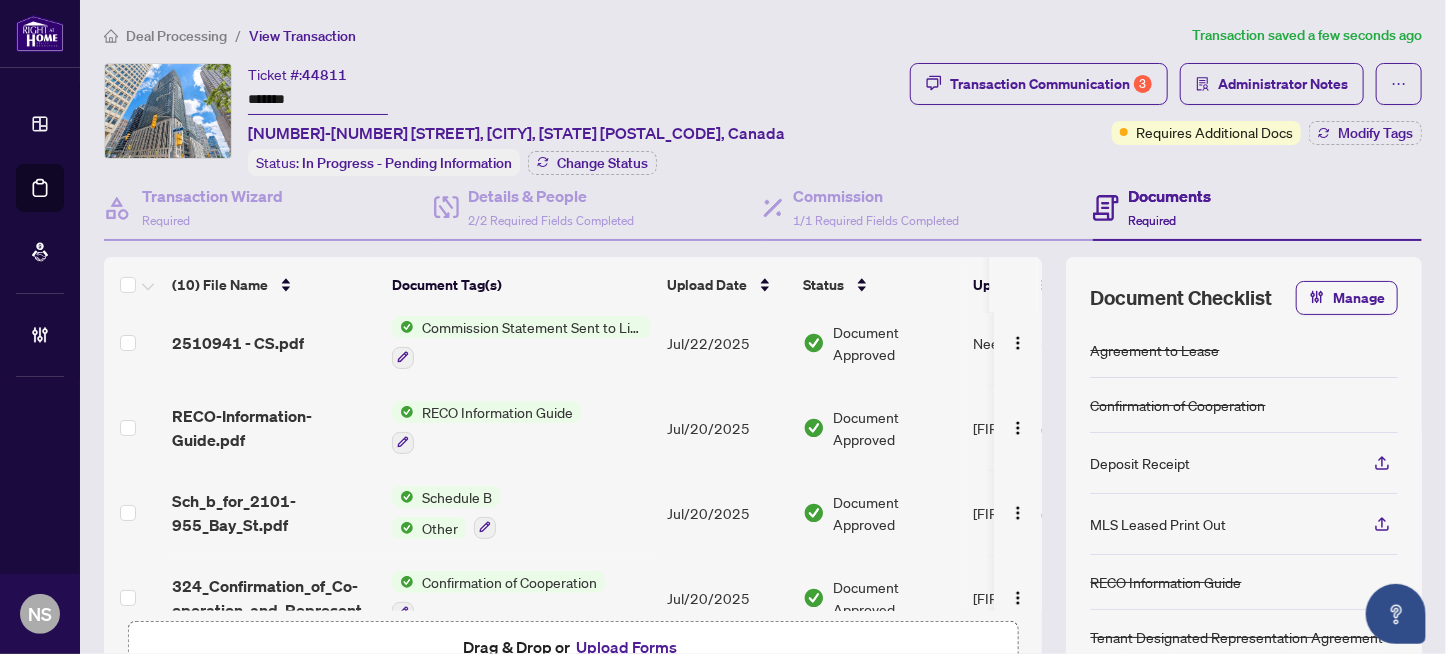 scroll, scrollTop: 0, scrollLeft: 0, axis: both 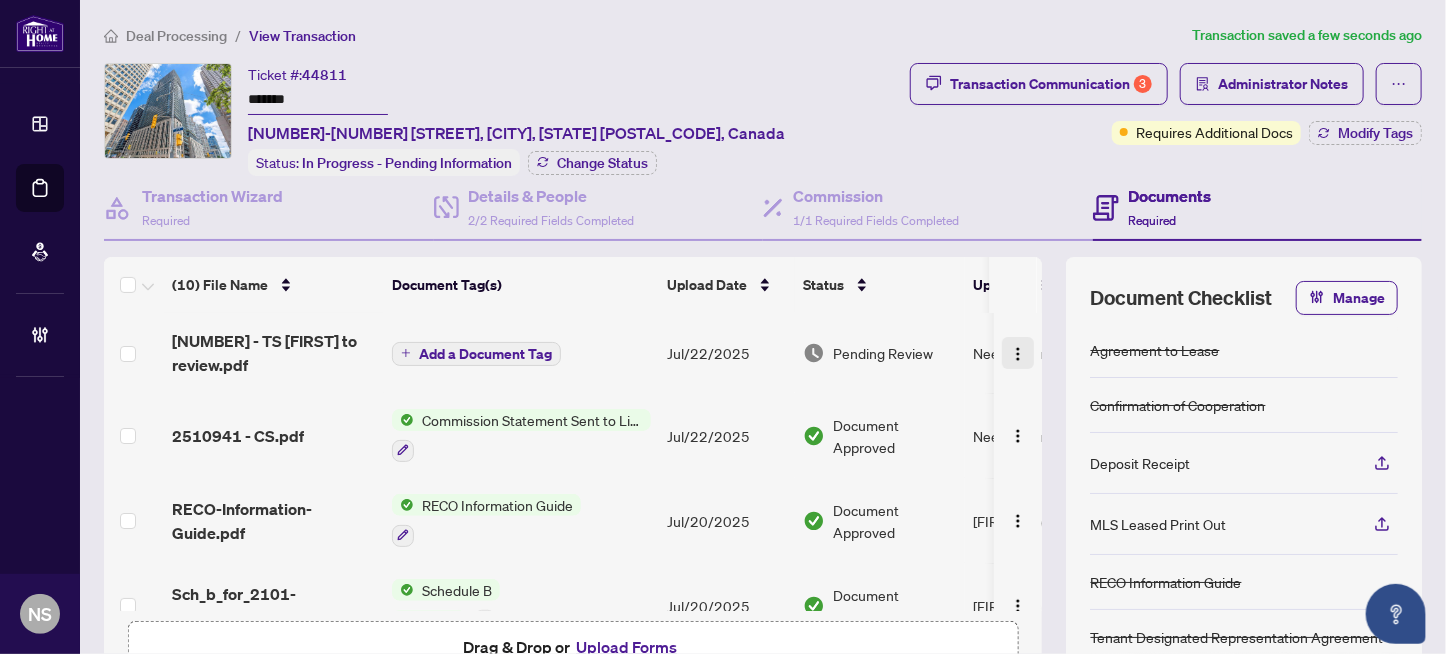 click at bounding box center [1018, 354] 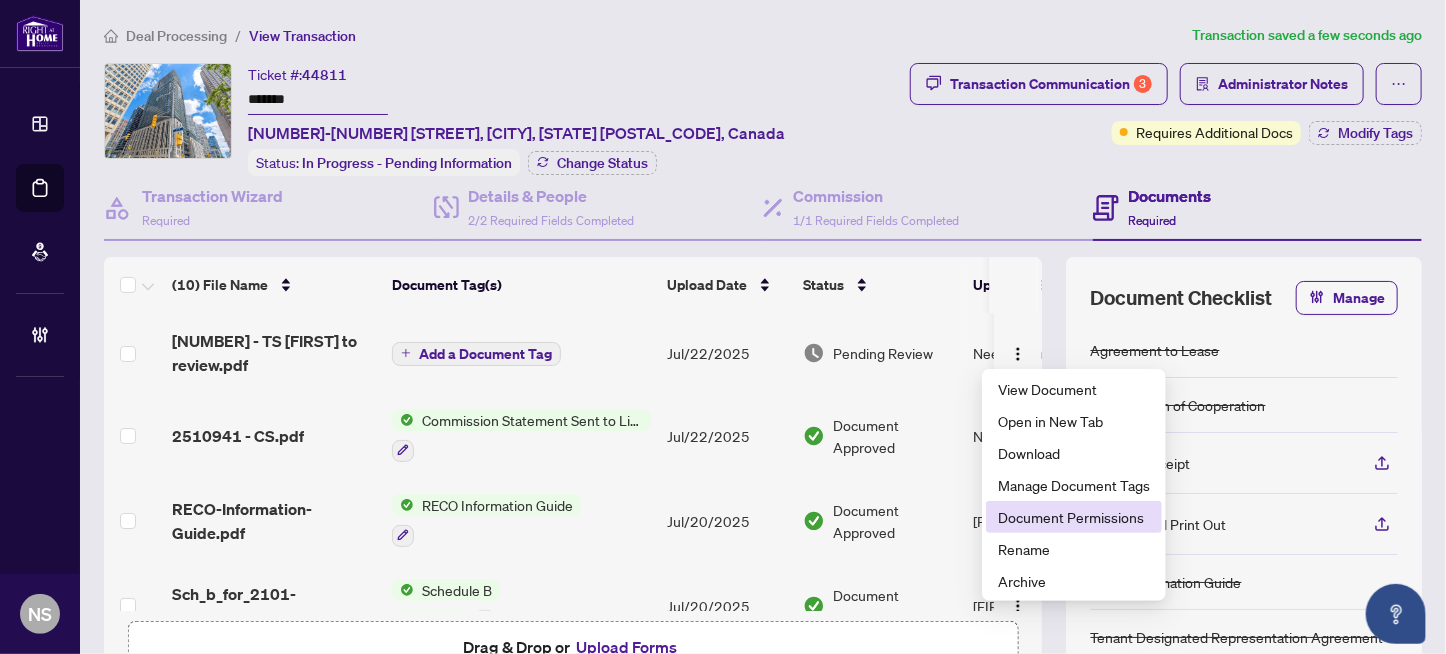 click on "Document Permissions" at bounding box center [1074, 517] 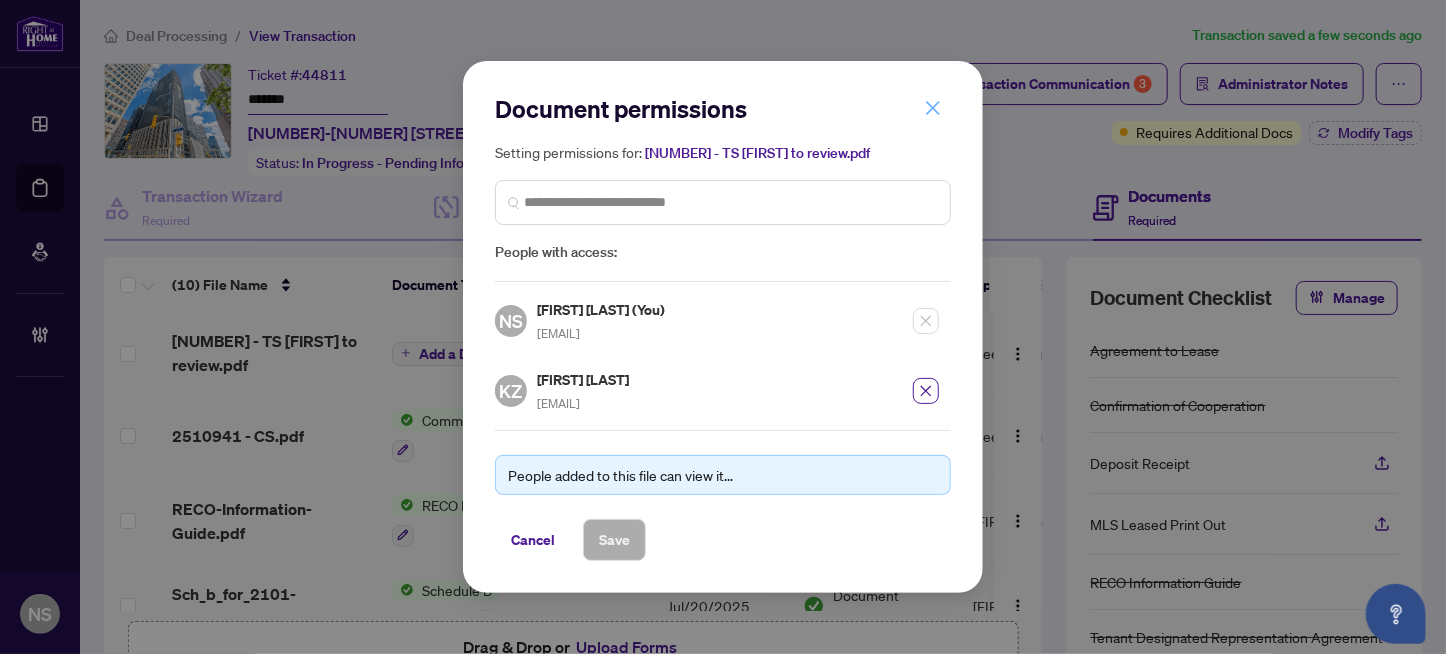 click 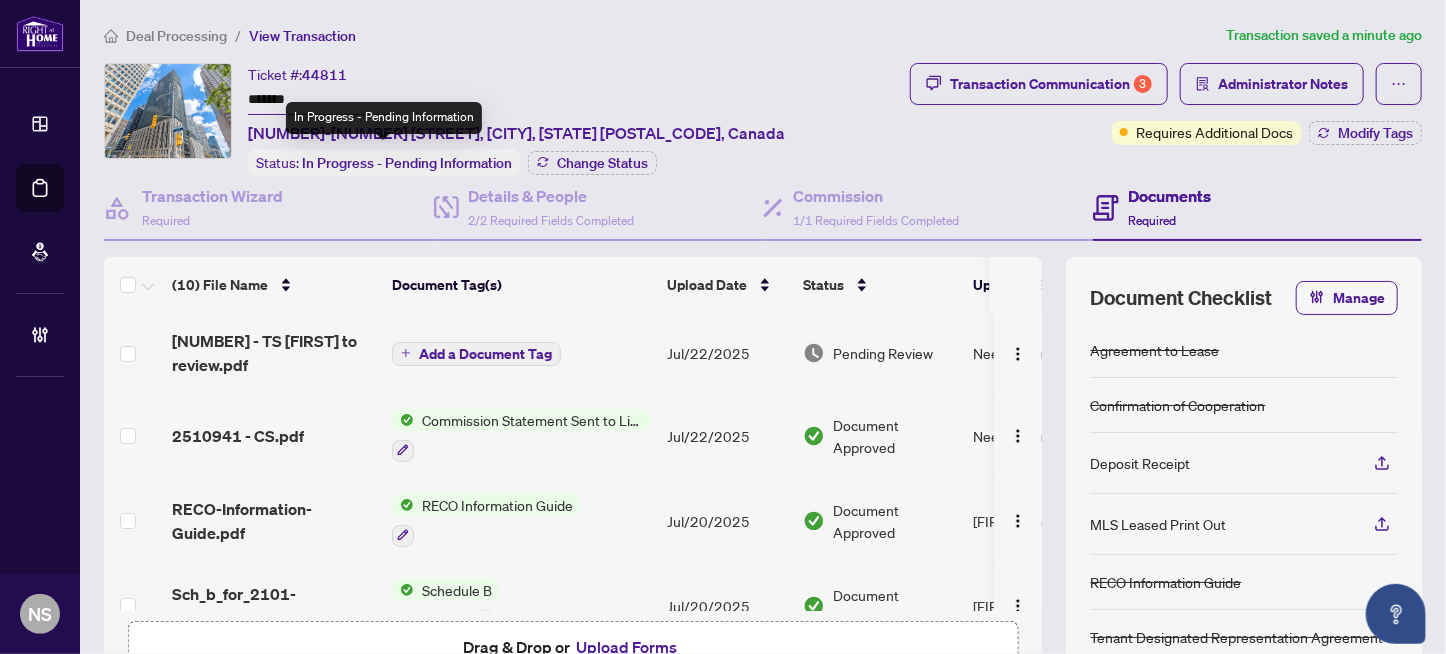 click on "In Progress - Pending Information" at bounding box center [384, 118] 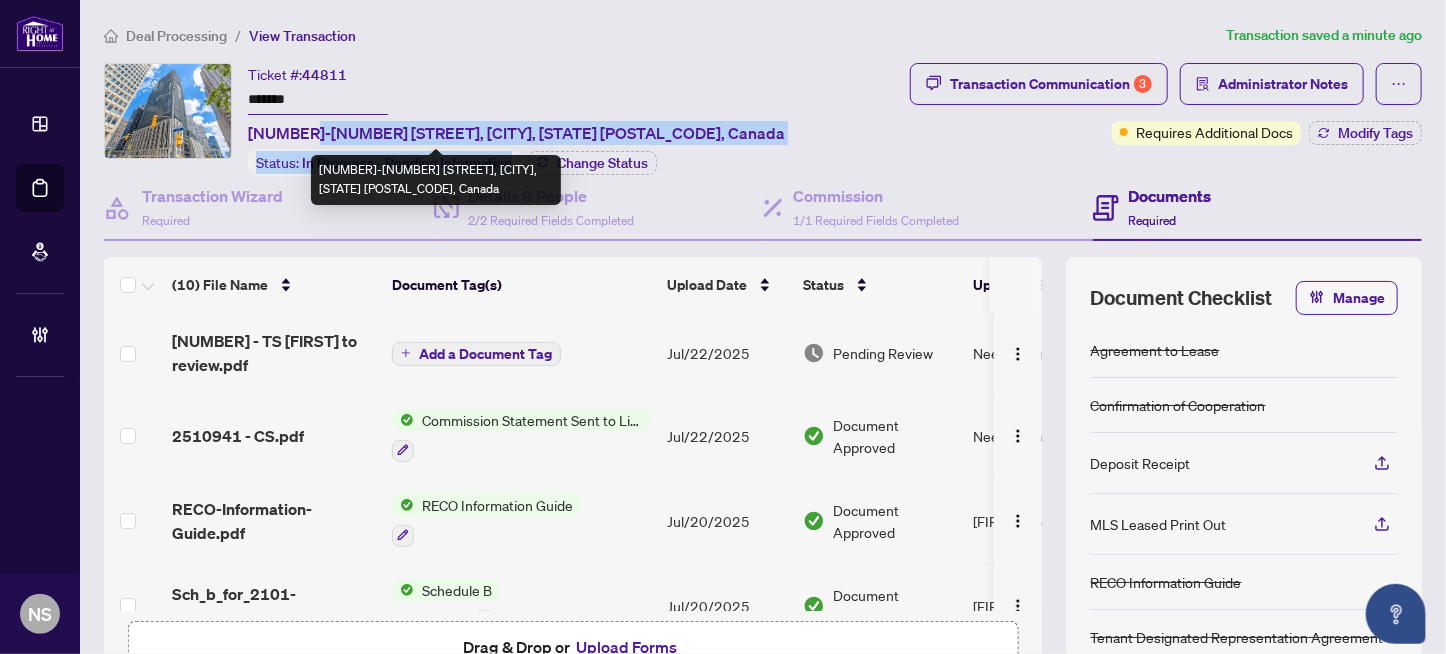 drag, startPoint x: 649, startPoint y: 128, endPoint x: 310, endPoint y: 130, distance: 339.0059 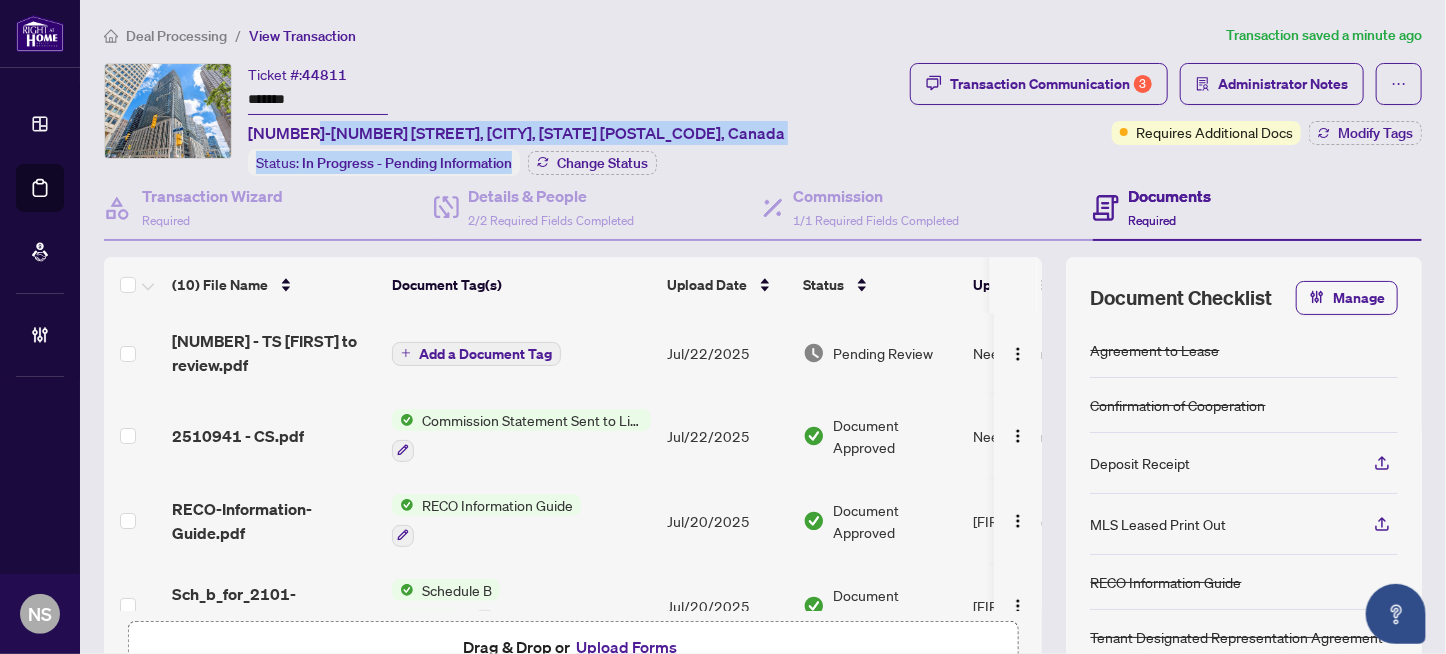 click on "Ticket #:  44811 ******* 2101-955 Bay St, Toronto, Ontario M5S 2A2, Canada Status:   In Progress - Pending Information Change Status" at bounding box center (503, 119) 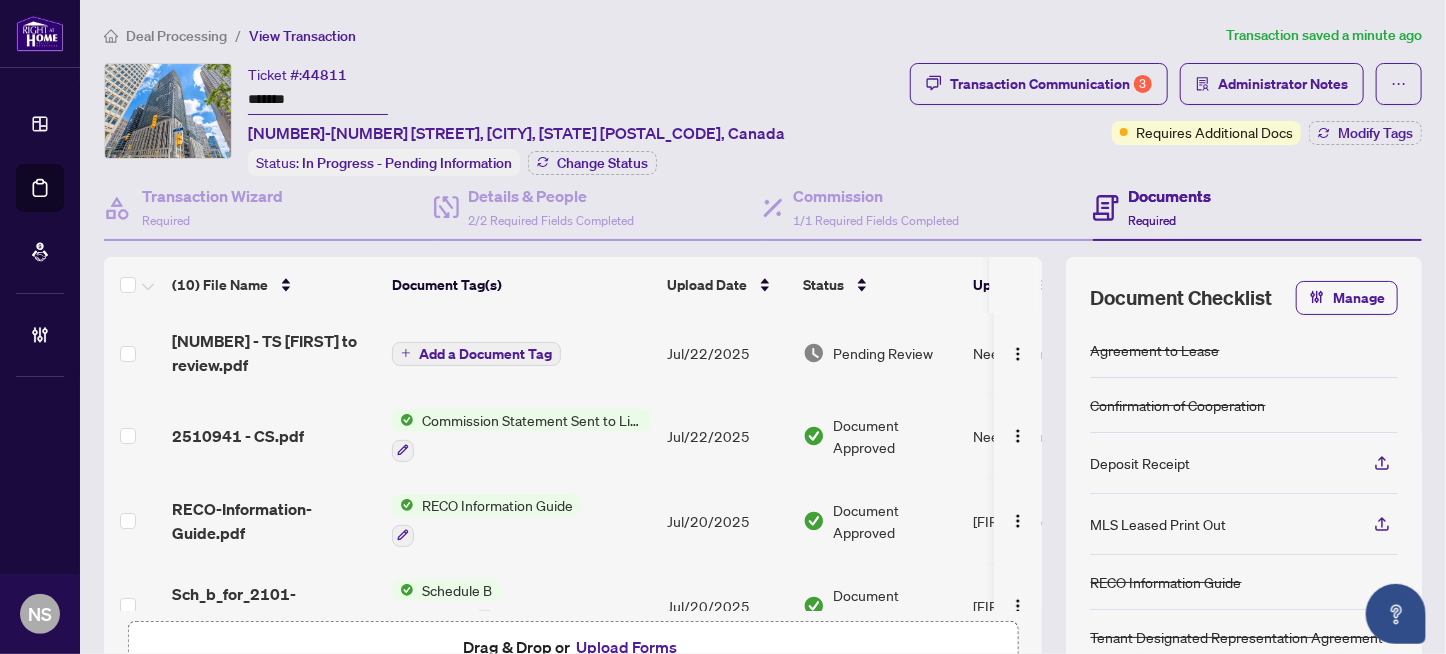click on "Ticket #:  44811 ******* 2101-955 Bay St, Toronto, Ontario M5S 2A2, Canada Status:   In Progress - Pending Information Change Status" at bounding box center [516, 119] 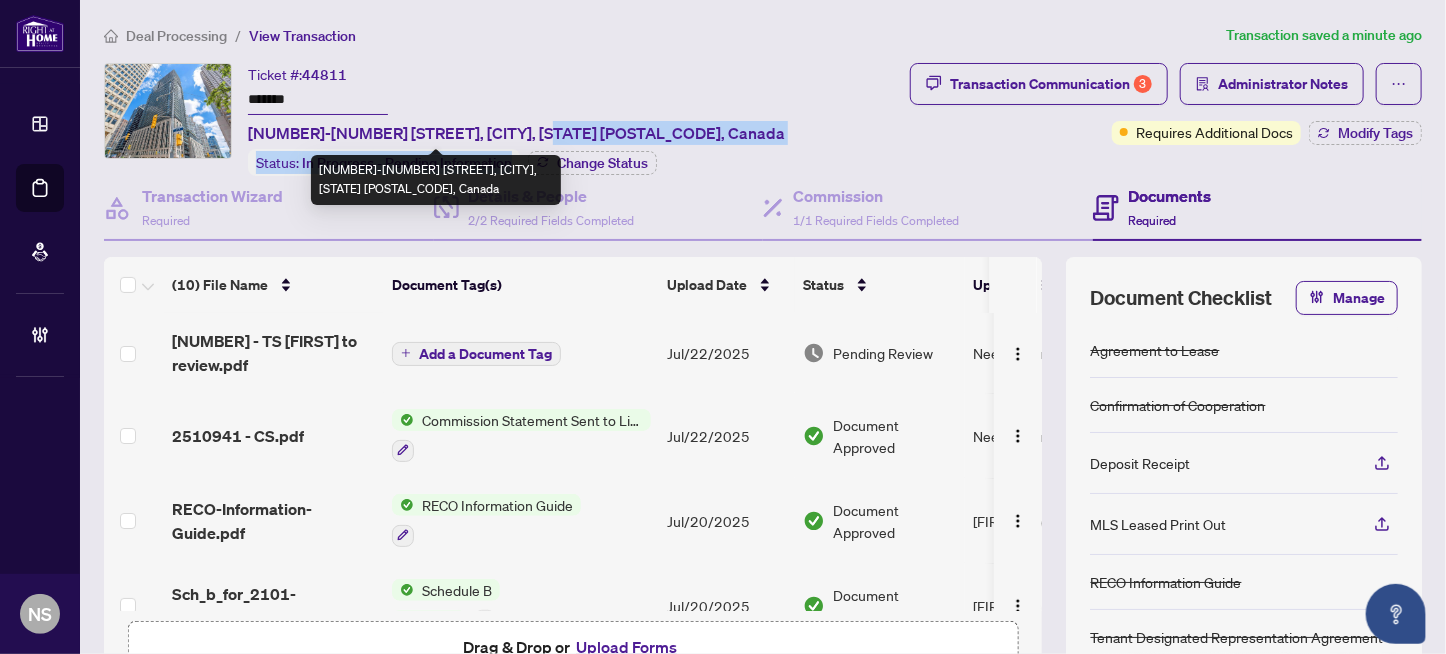 drag, startPoint x: 640, startPoint y: 132, endPoint x: 530, endPoint y: 128, distance: 110.0727 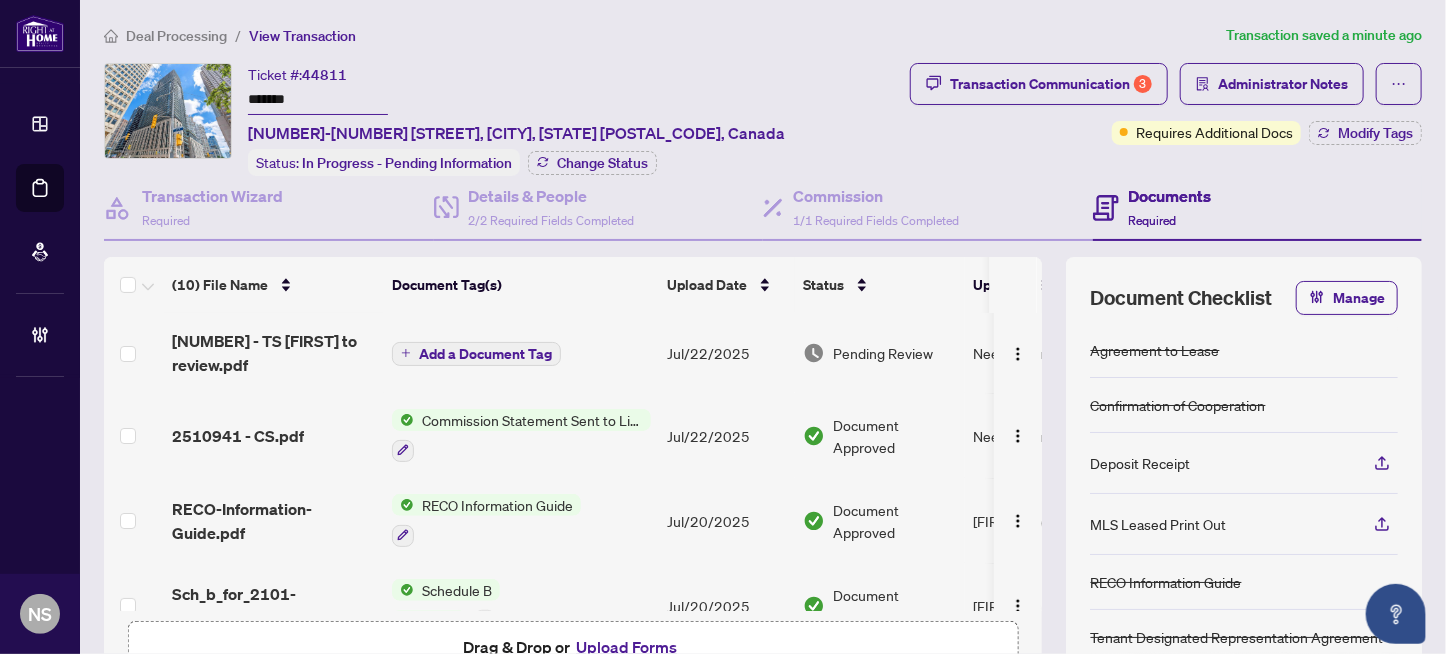 click on "Ticket #:  44811 ******* 2101-955 Bay St, Toronto, Ontario M5S 2A2, Canada" at bounding box center [516, 104] 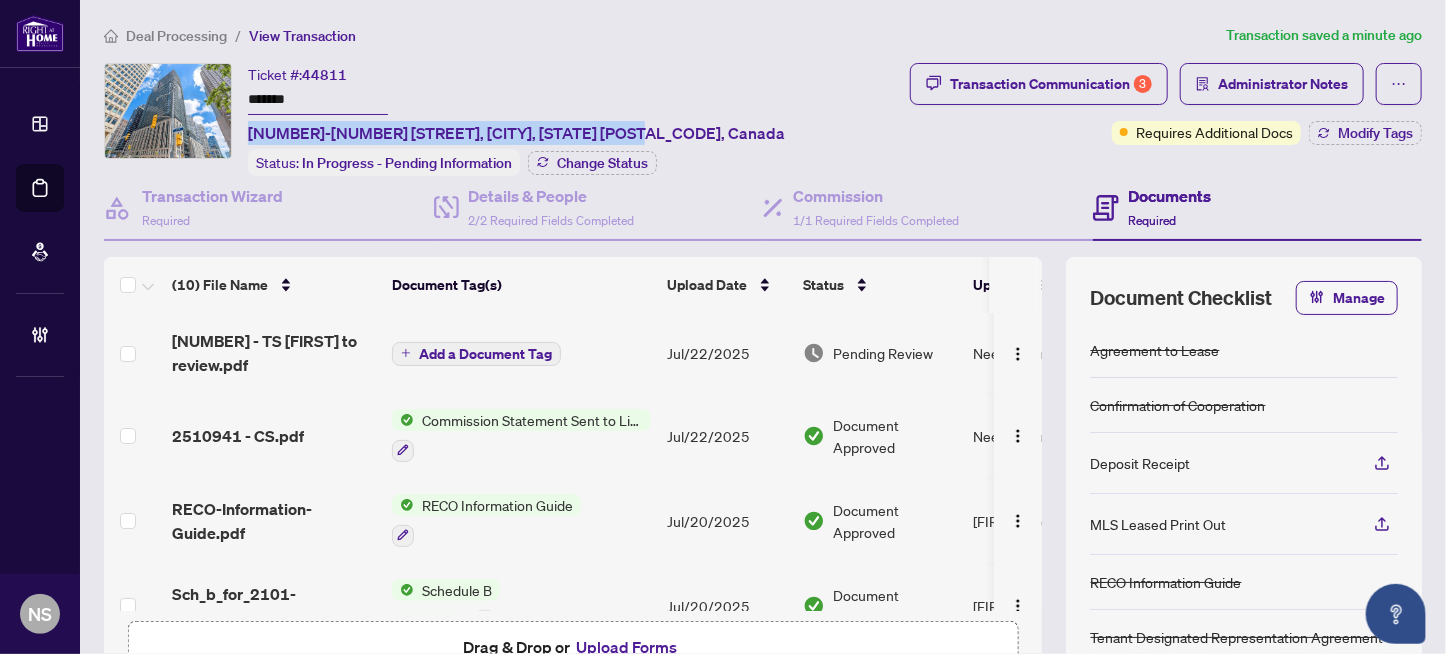 drag, startPoint x: 249, startPoint y: 126, endPoint x: 625, endPoint y: 128, distance: 376.0053 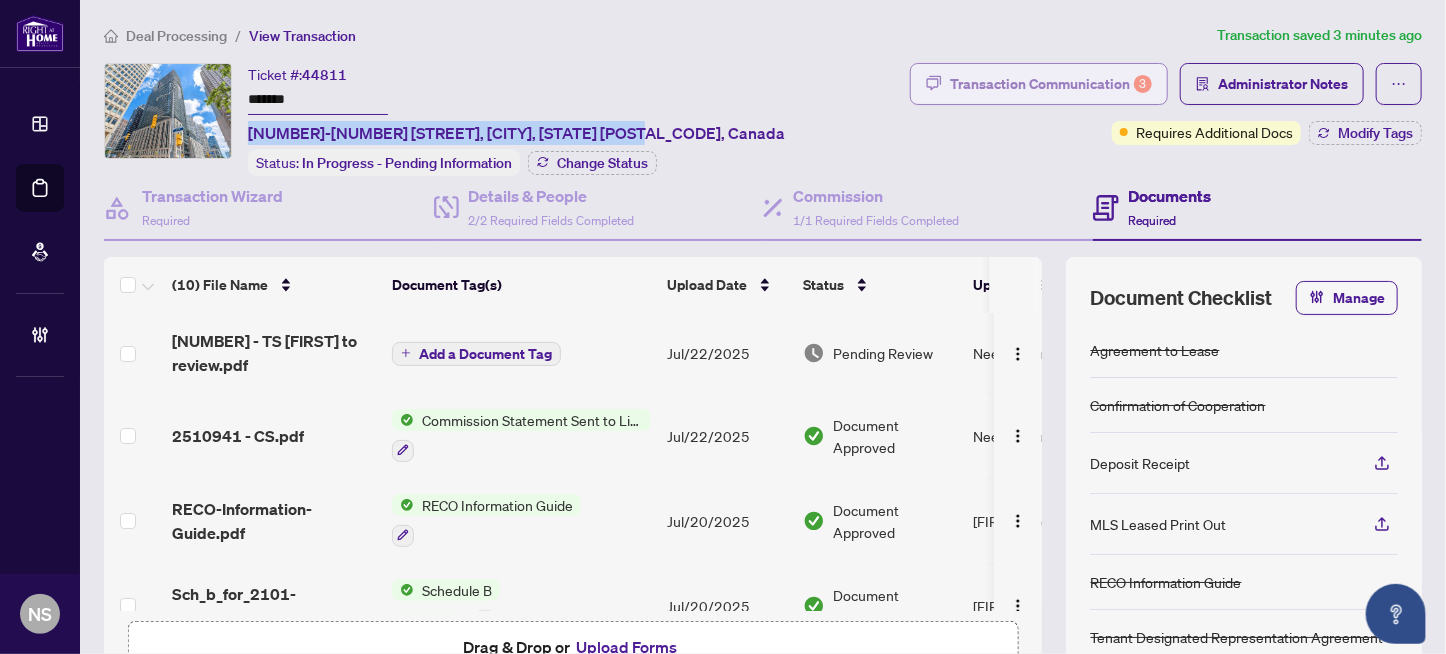 click on "Transaction Communication 3" at bounding box center (1051, 84) 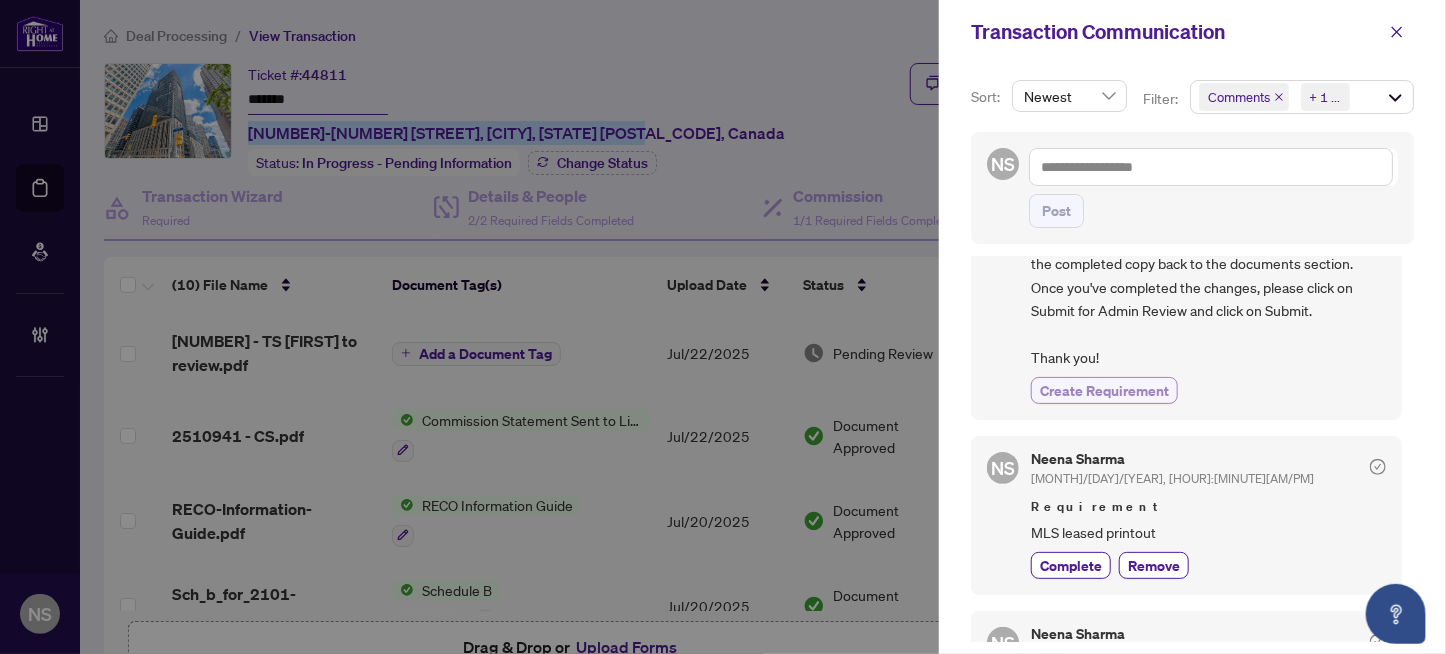 scroll, scrollTop: 0, scrollLeft: 0, axis: both 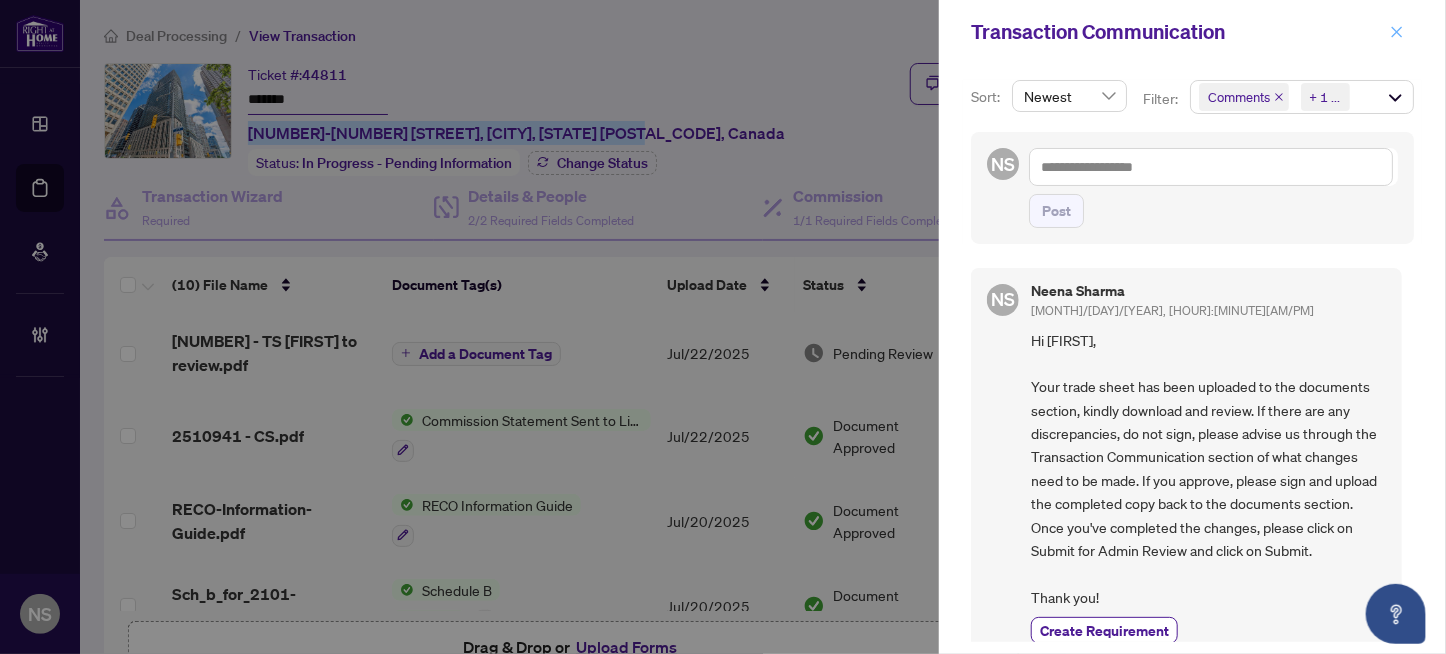 click 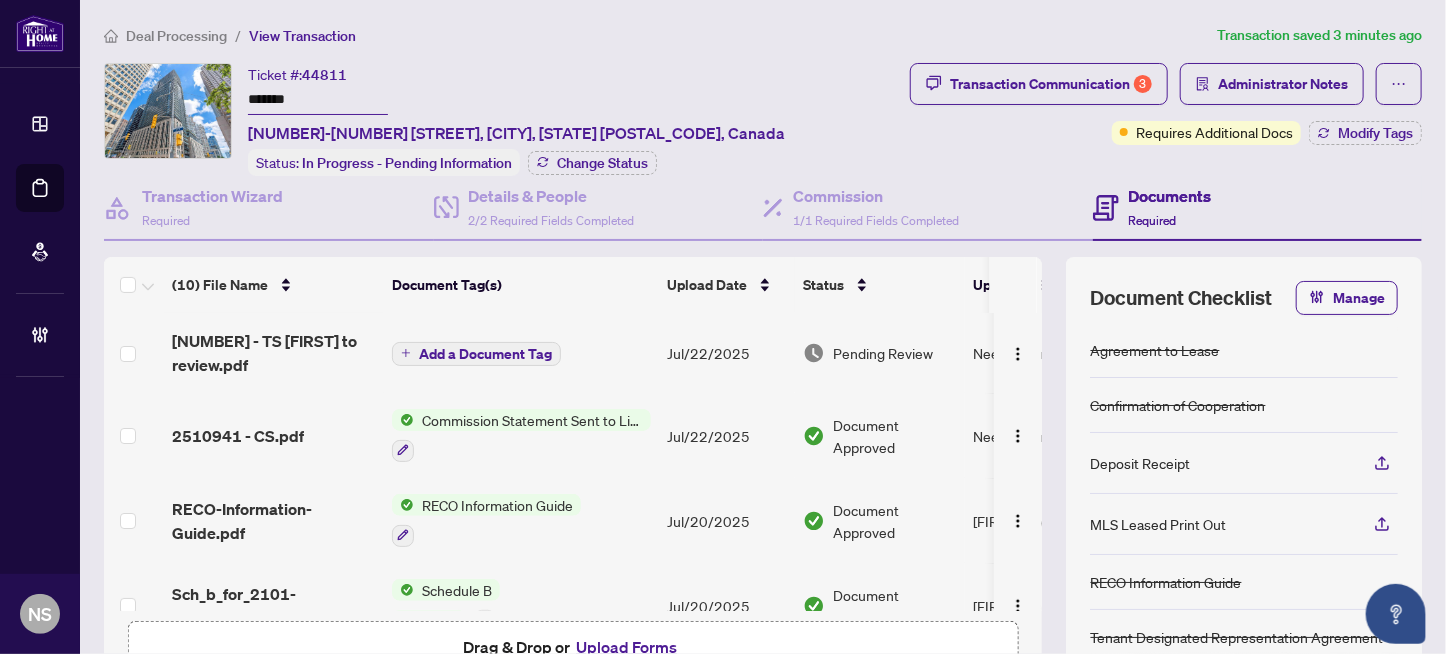 click on "Ticket #:  44811 ******* 2101-955 Bay St, Toronto, Ontario M5S 2A2, Canada Status:   In Progress - Pending Information Change Status" at bounding box center (503, 119) 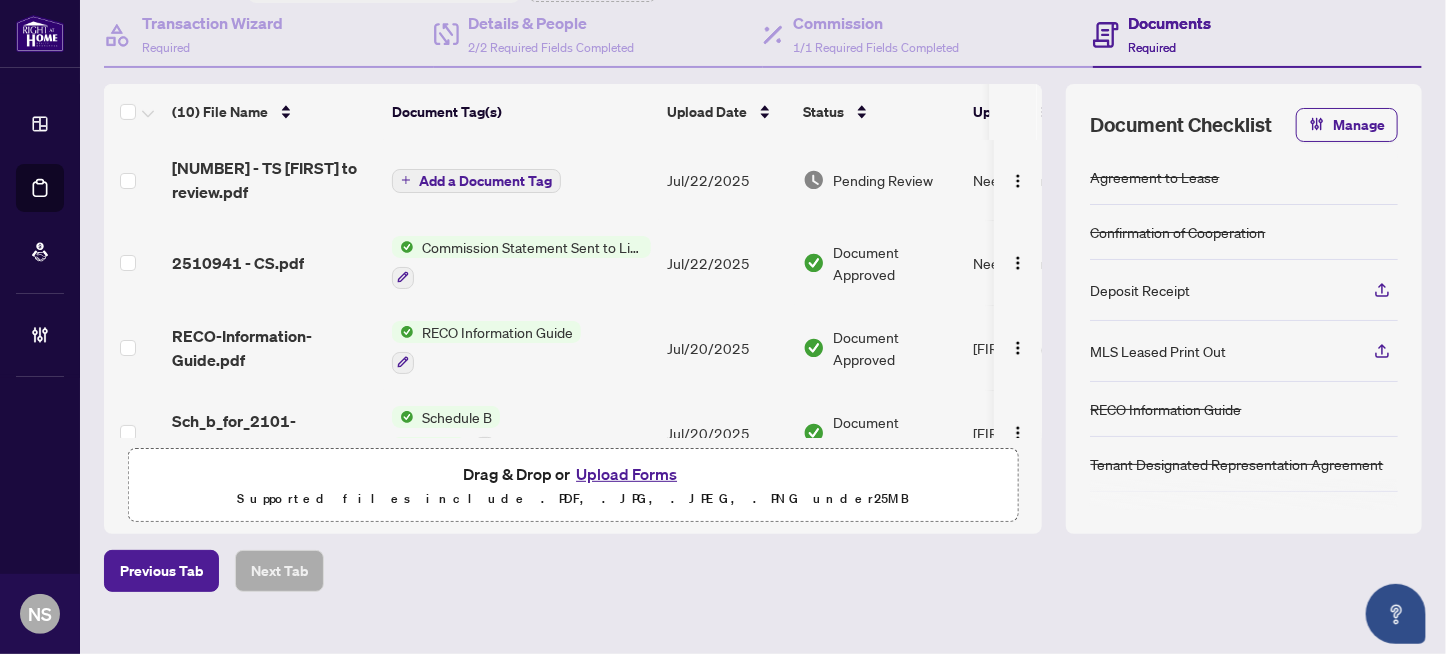 scroll, scrollTop: 199, scrollLeft: 0, axis: vertical 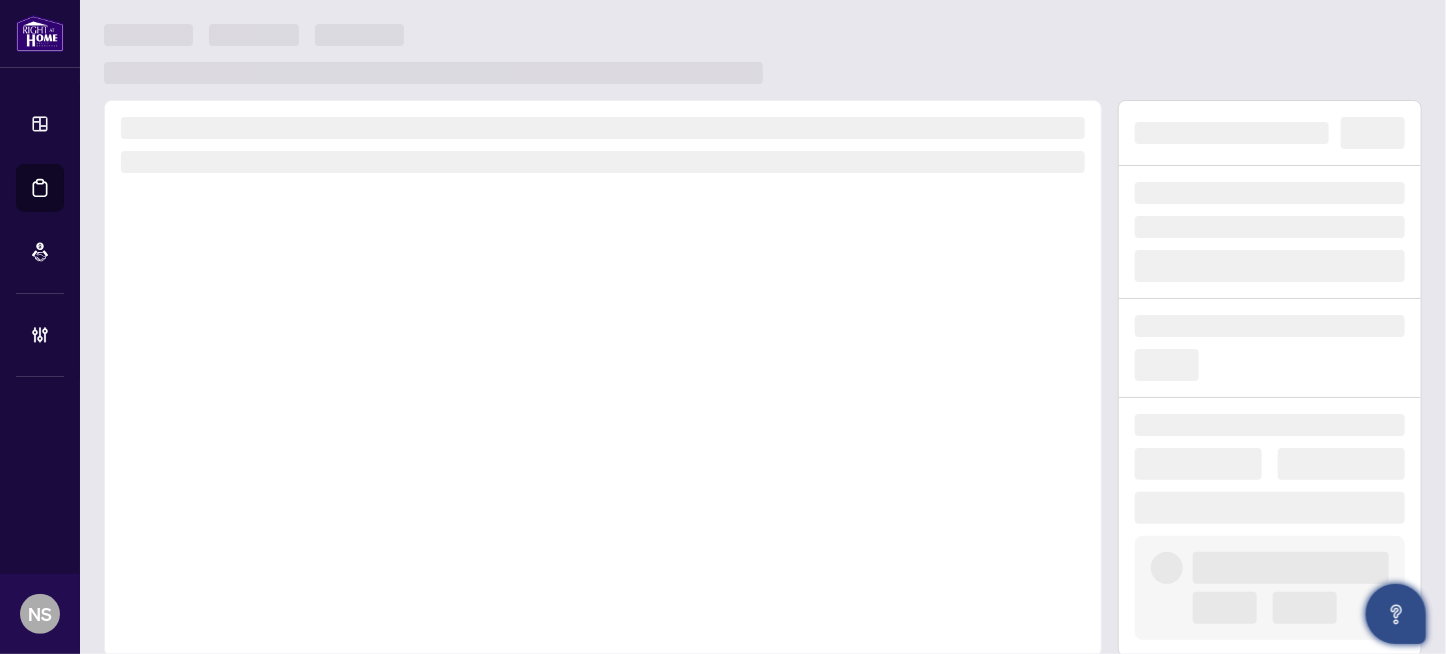 click 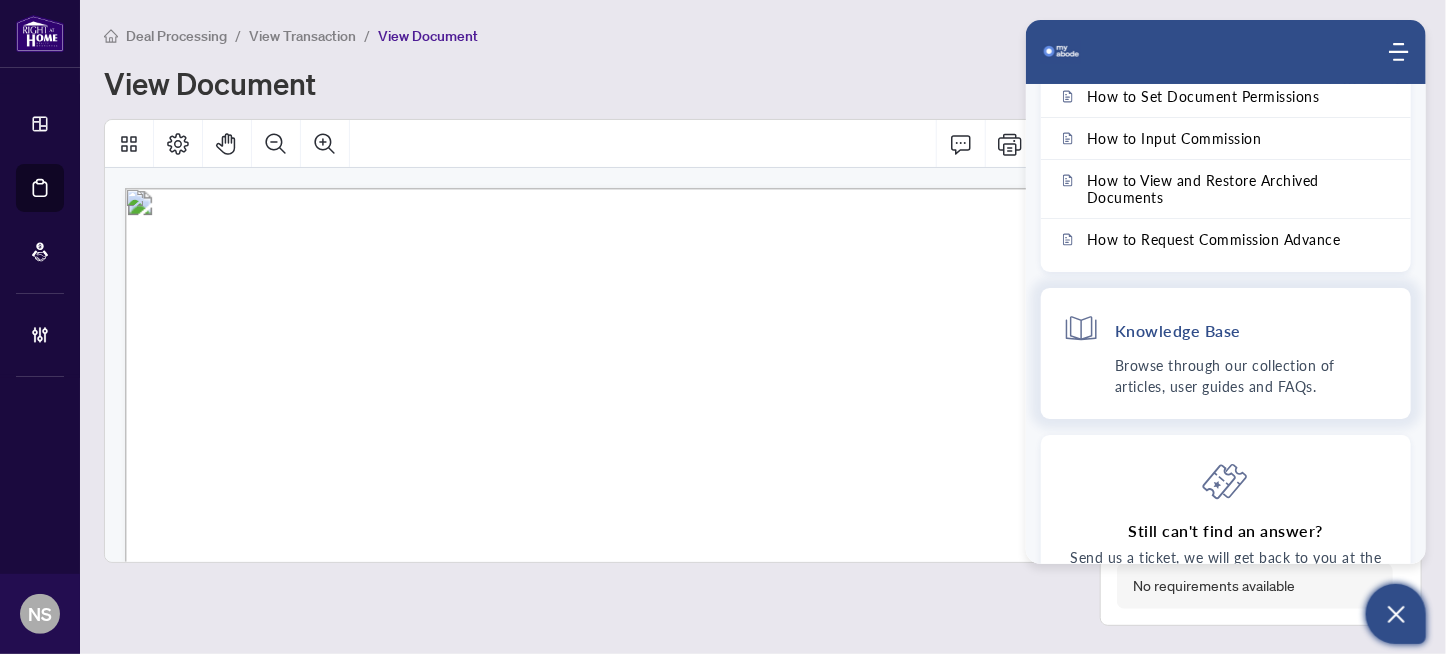 scroll, scrollTop: 0, scrollLeft: 0, axis: both 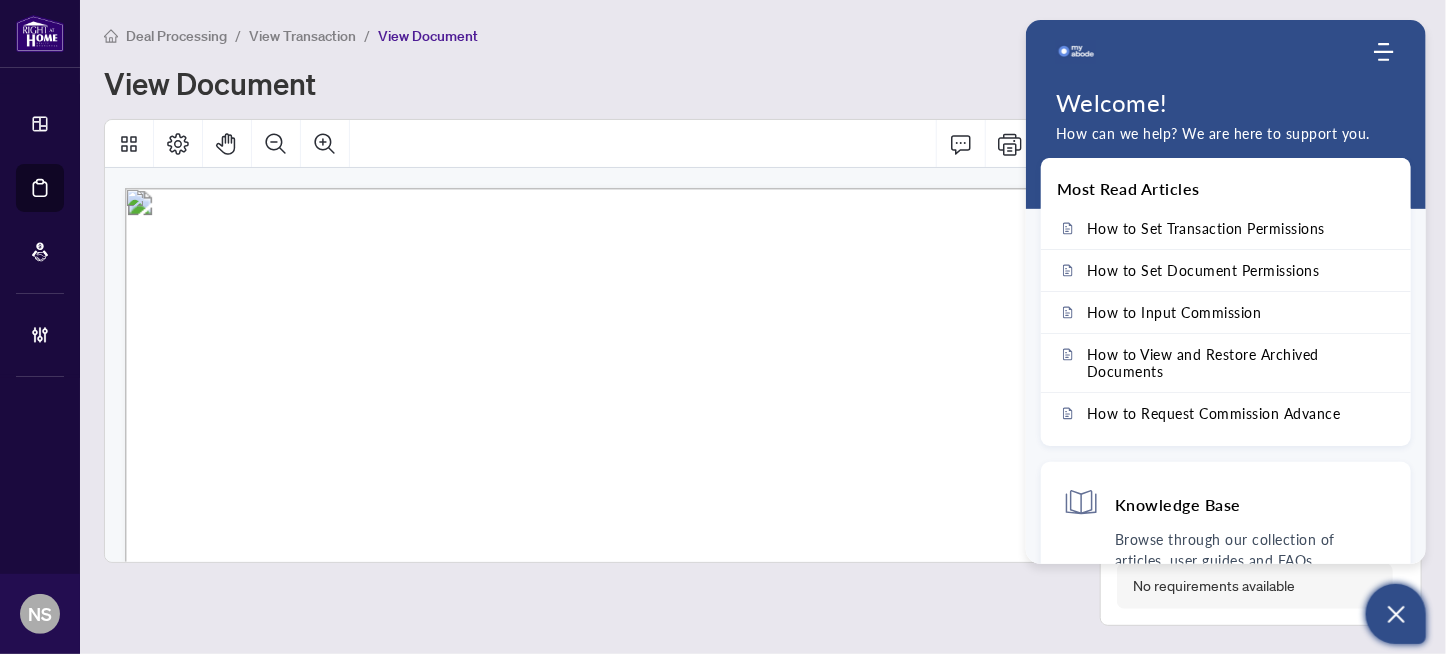 click on "Deal Processing / View Transaction / View Document View Document Ontario_Residential_Tenancy_Agreement_-_PropTx-OREA.pdf Review Document(s) Pending Review Approve Document Document Tag(s) Add a Document Tag File Requirements Sort: Newest Filter: All Add Requirement No requirements available" at bounding box center (763, 327) 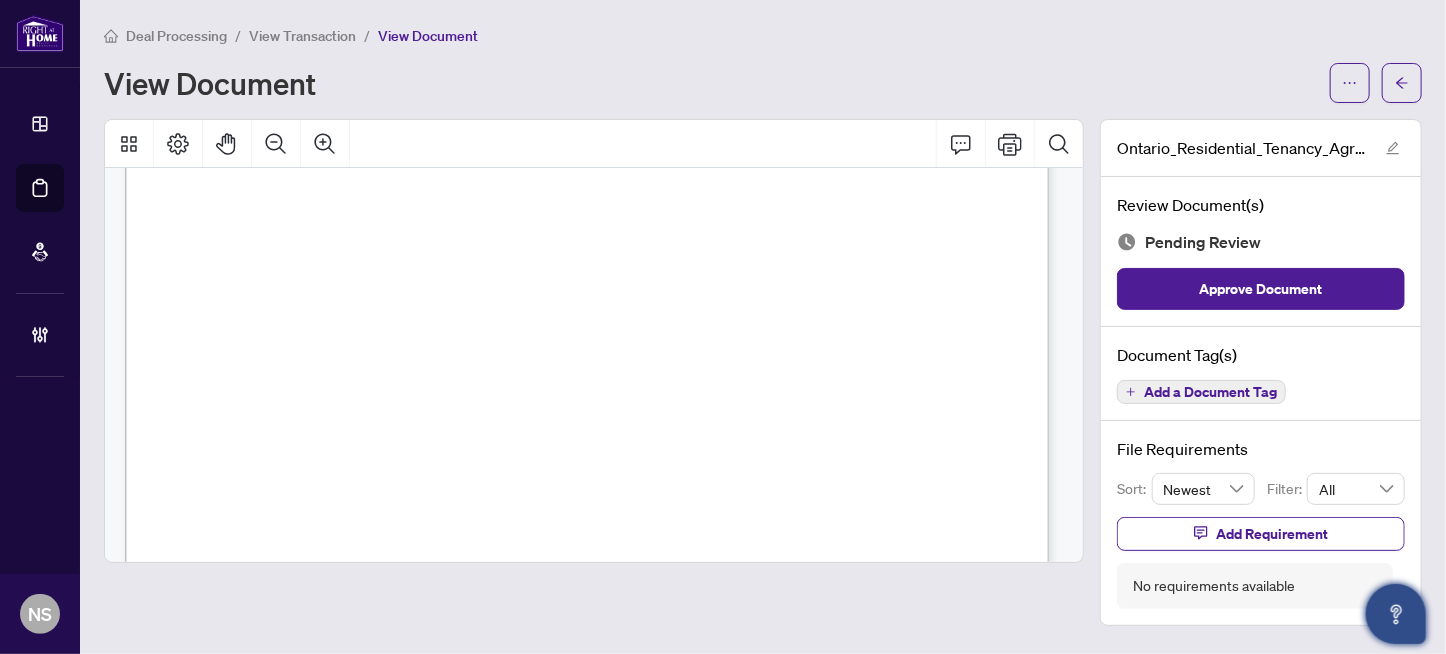 scroll, scrollTop: 6199, scrollLeft: 0, axis: vertical 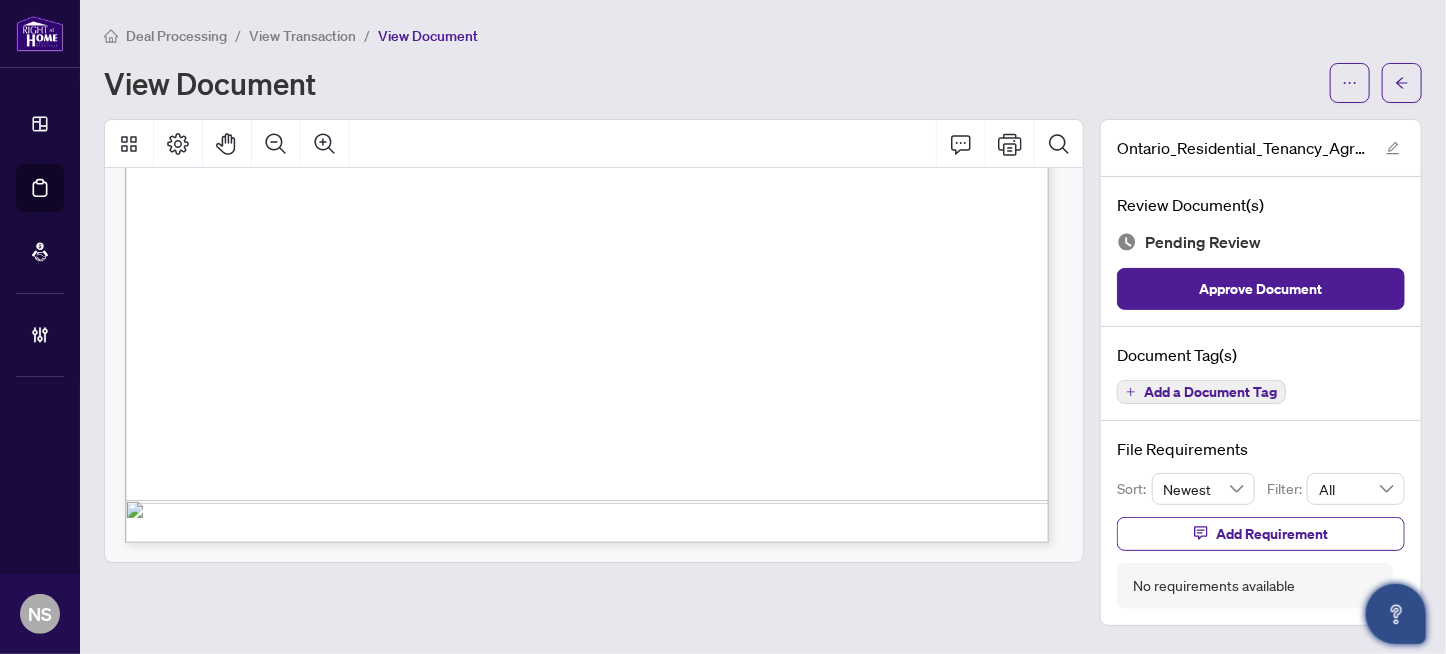 click on "Add a Document Tag" at bounding box center [1210, 392] 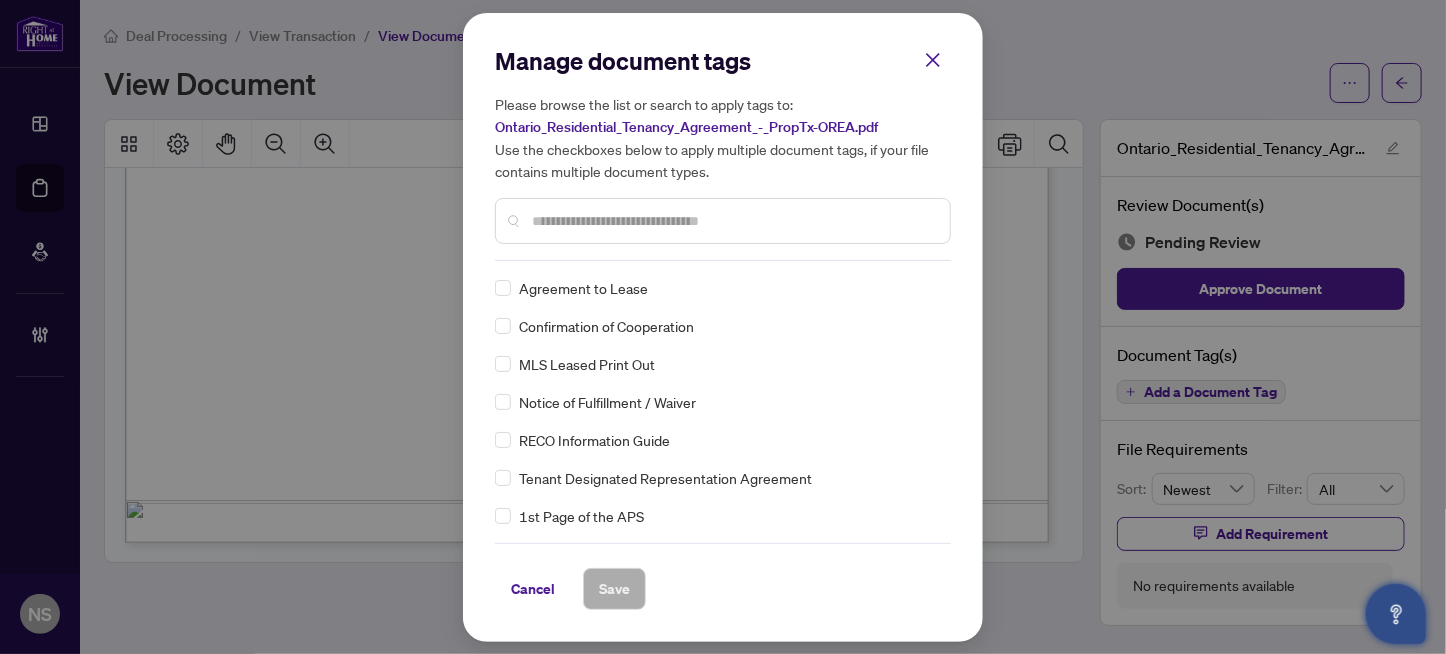 click at bounding box center [733, 221] 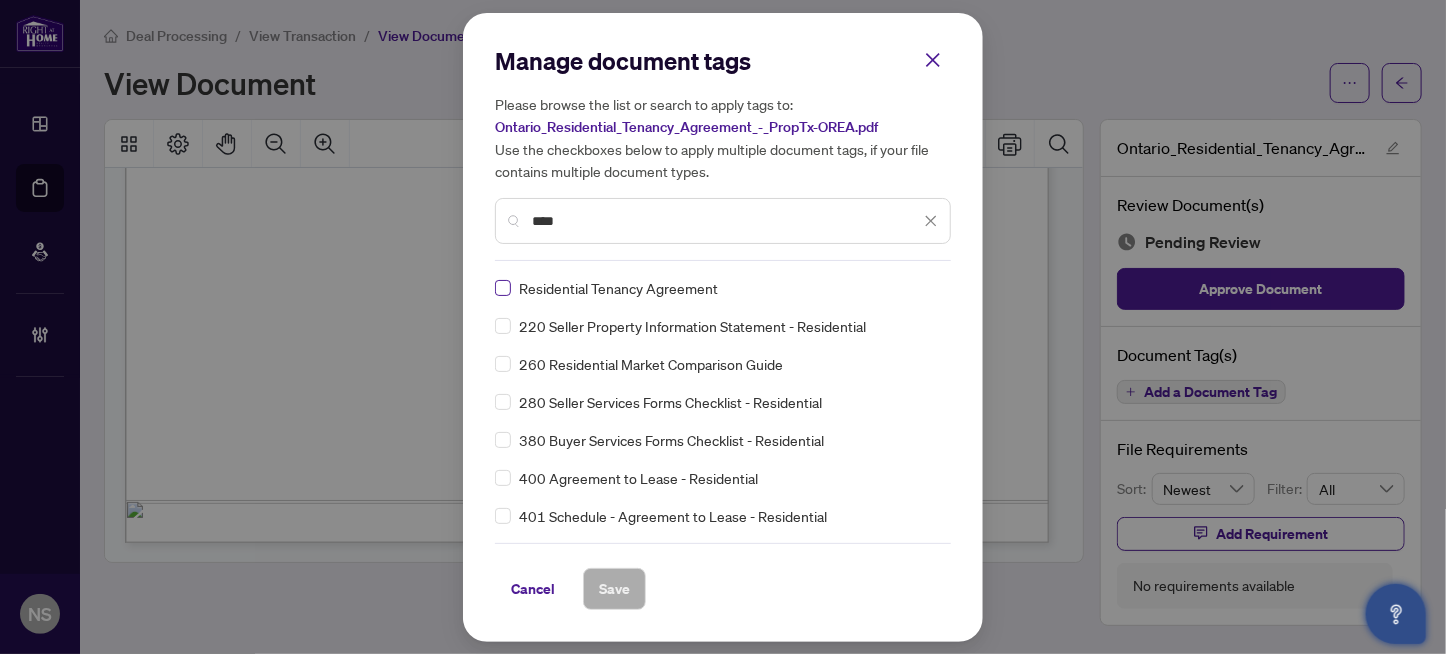type on "****" 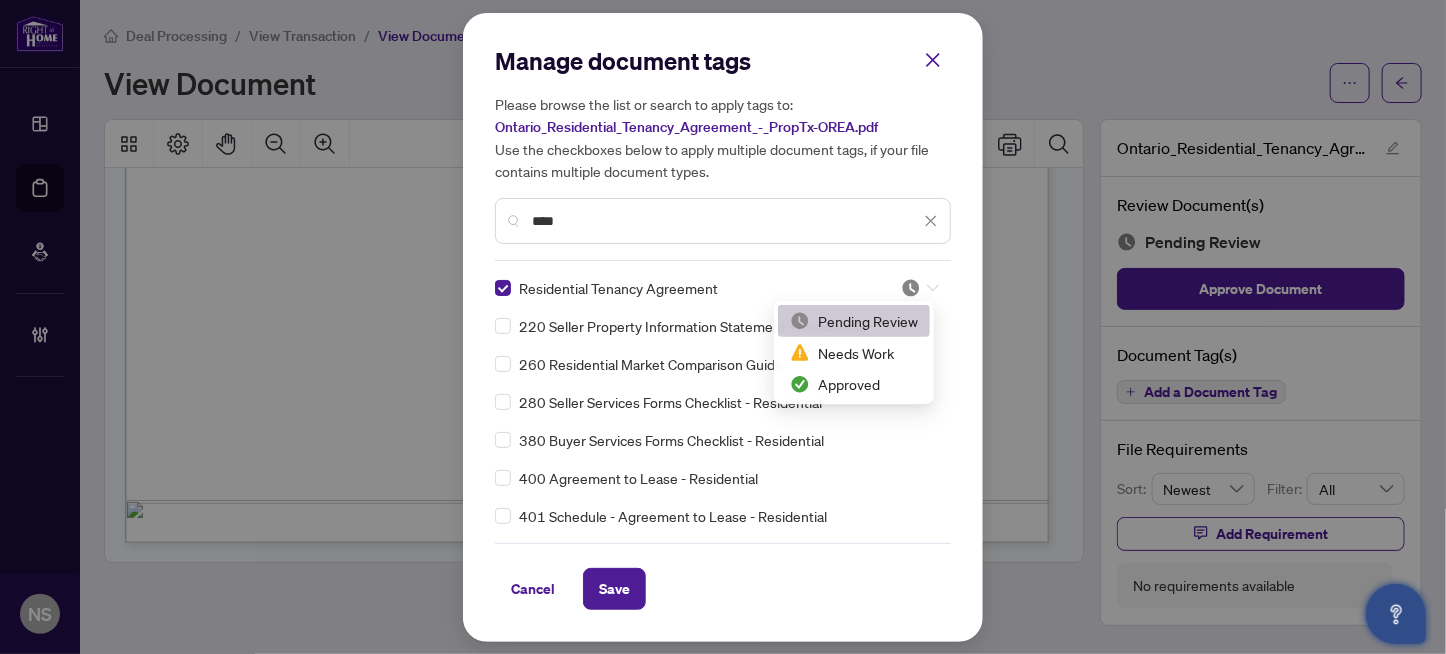click at bounding box center (920, 288) 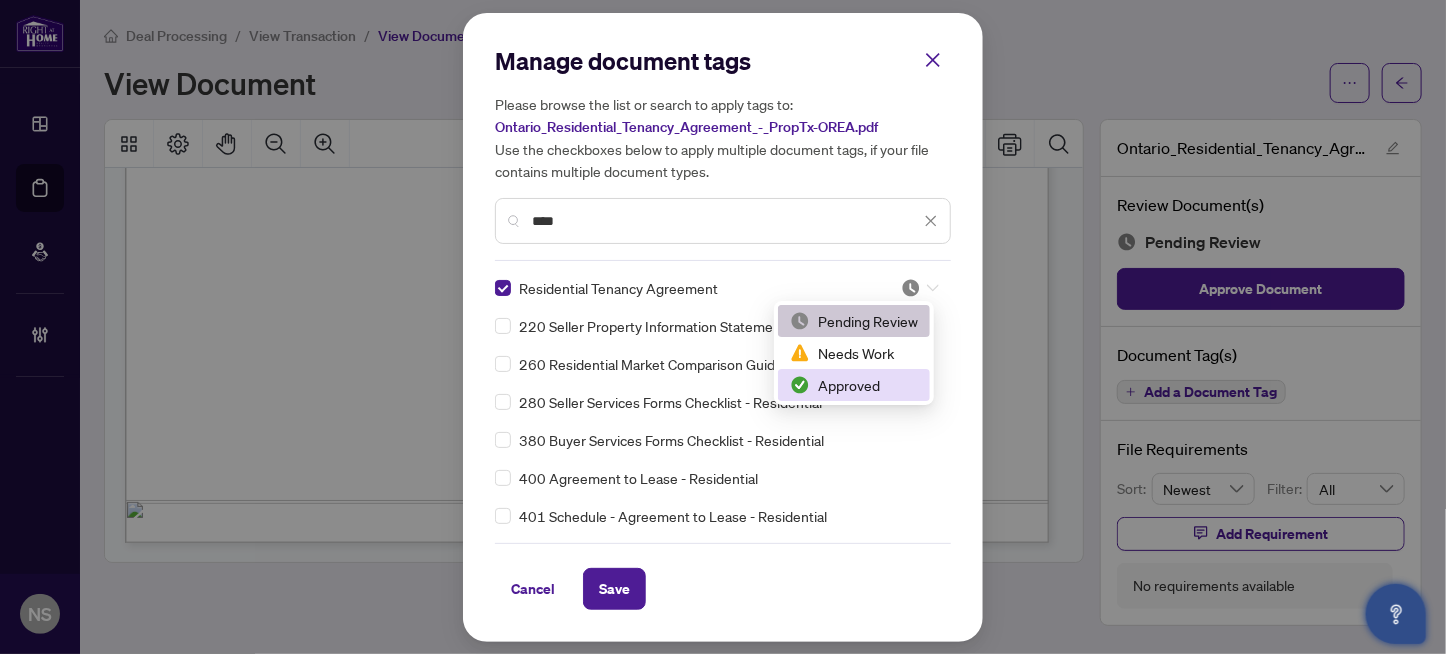 click on "Approved" at bounding box center (854, 385) 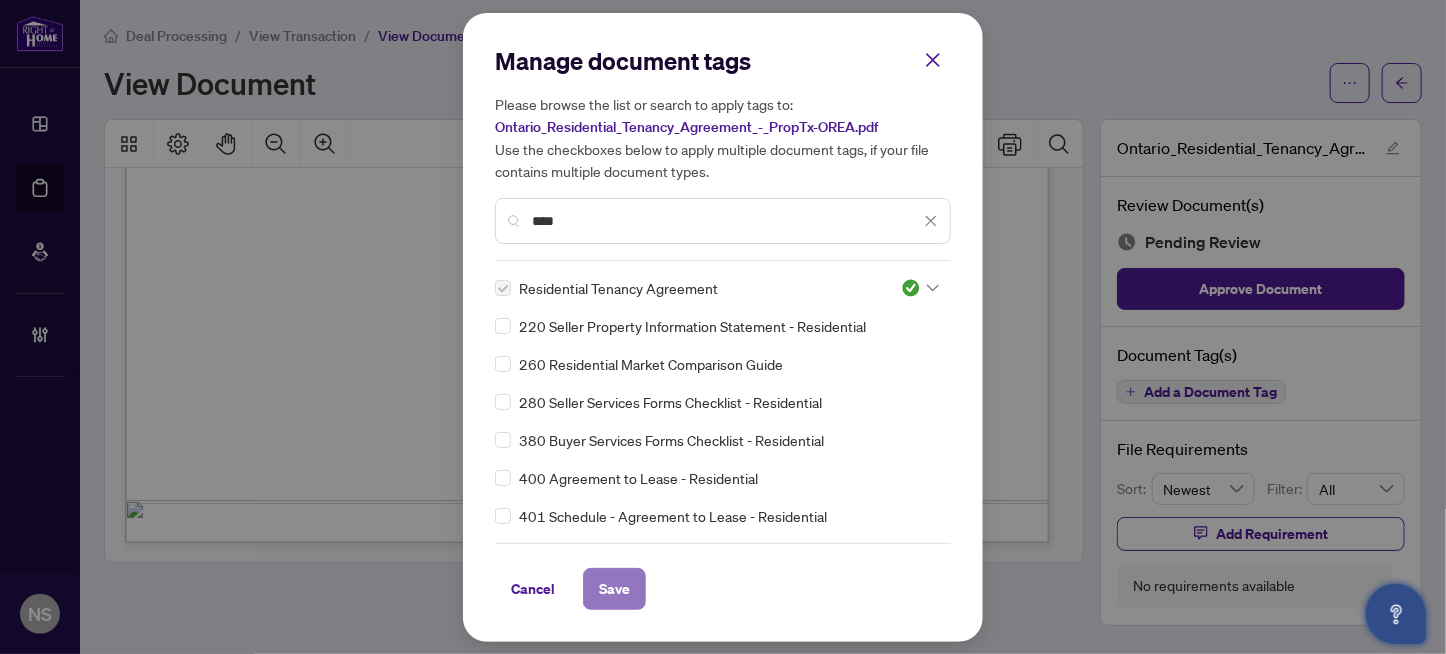 click on "Save" at bounding box center [614, 589] 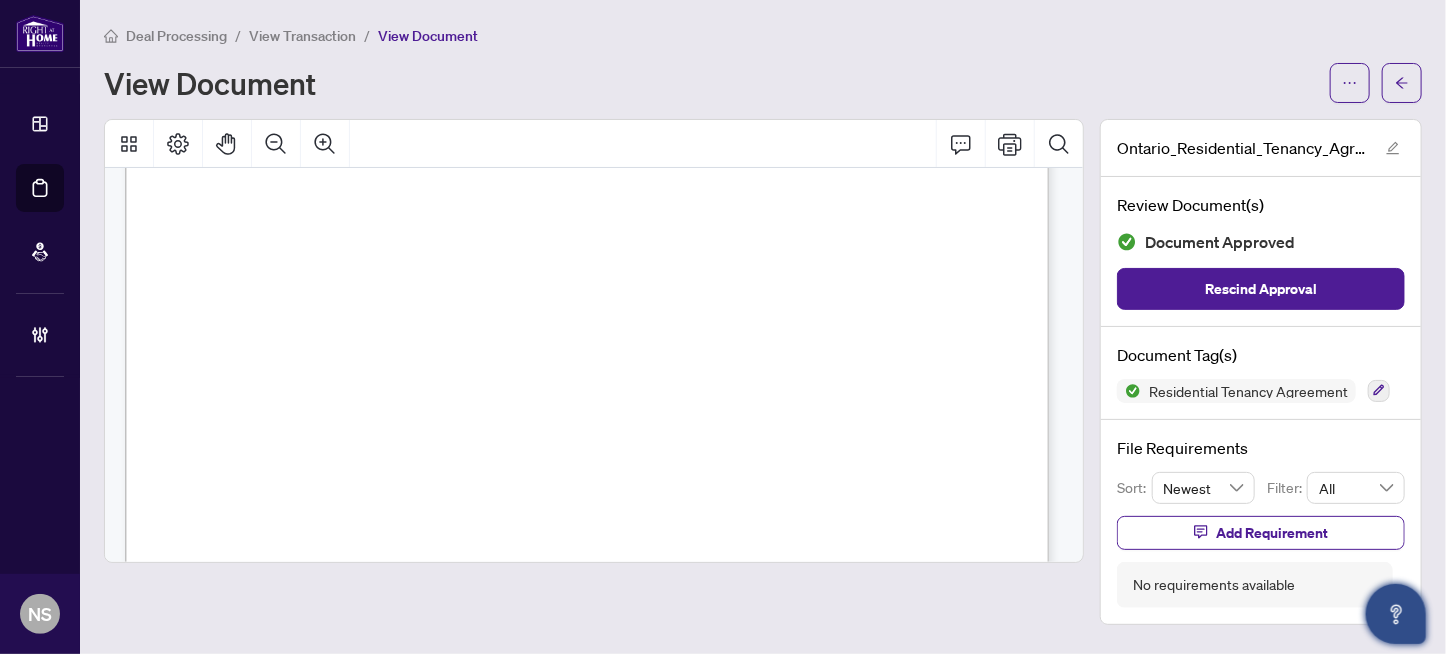 scroll, scrollTop: 15985, scrollLeft: 0, axis: vertical 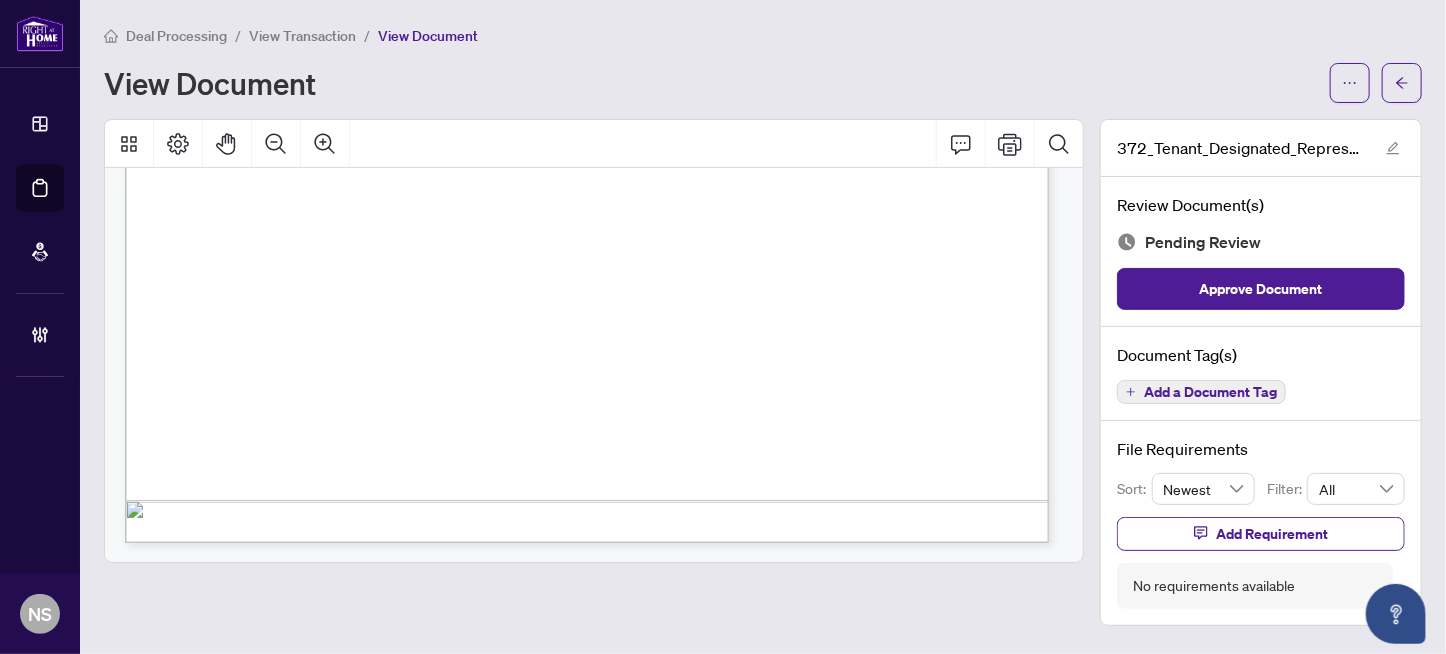 click on "Add a Document Tag" at bounding box center [1210, 392] 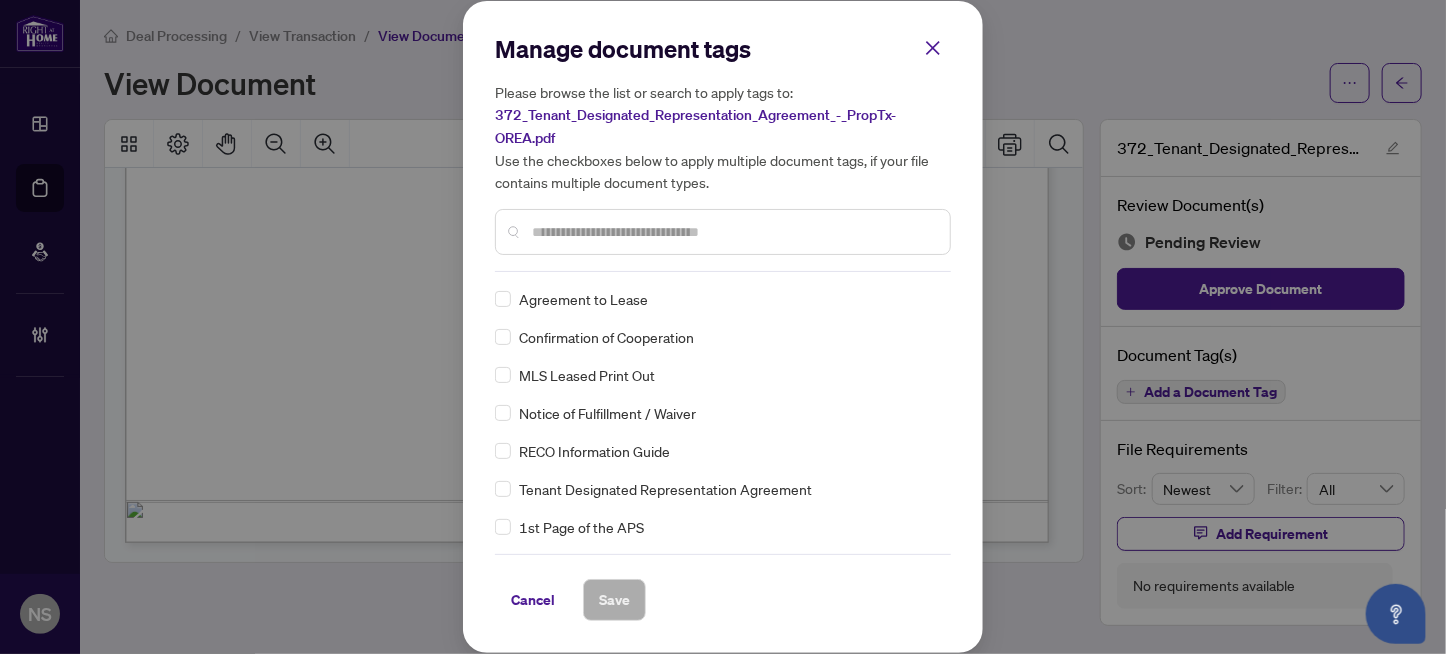 click at bounding box center [733, 232] 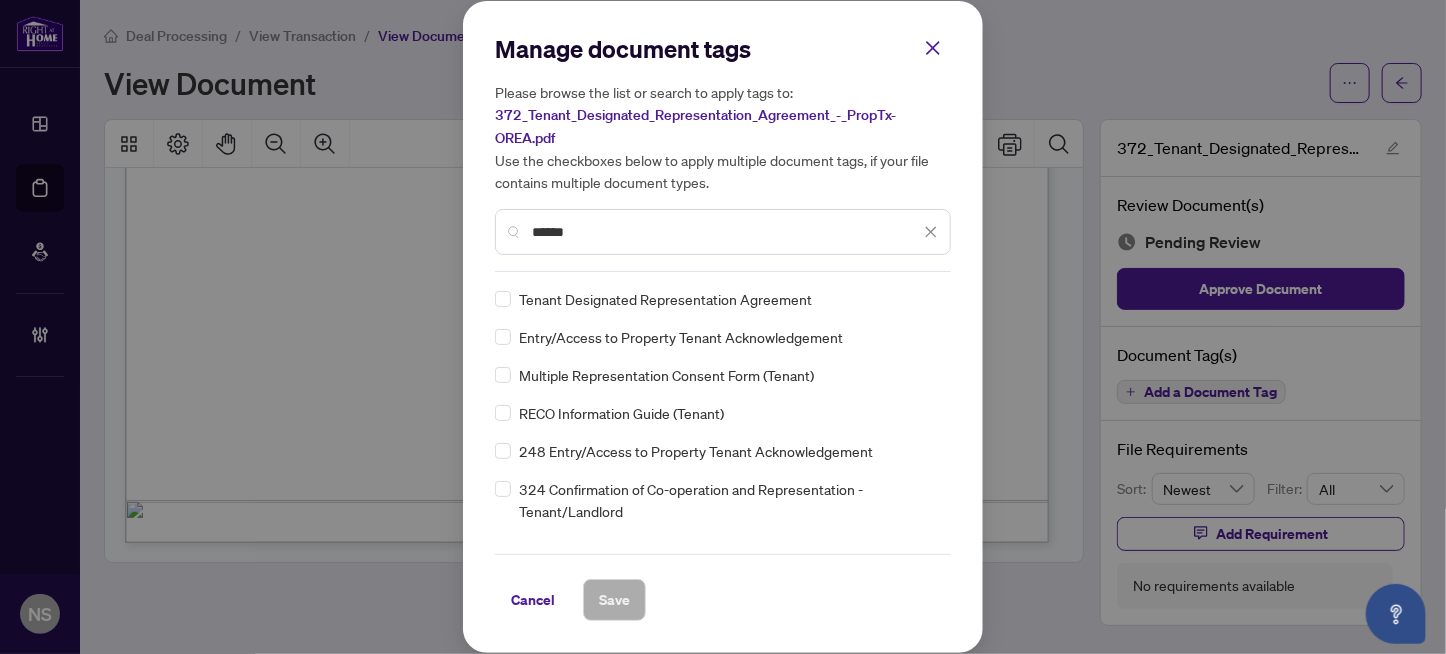 type on "******" 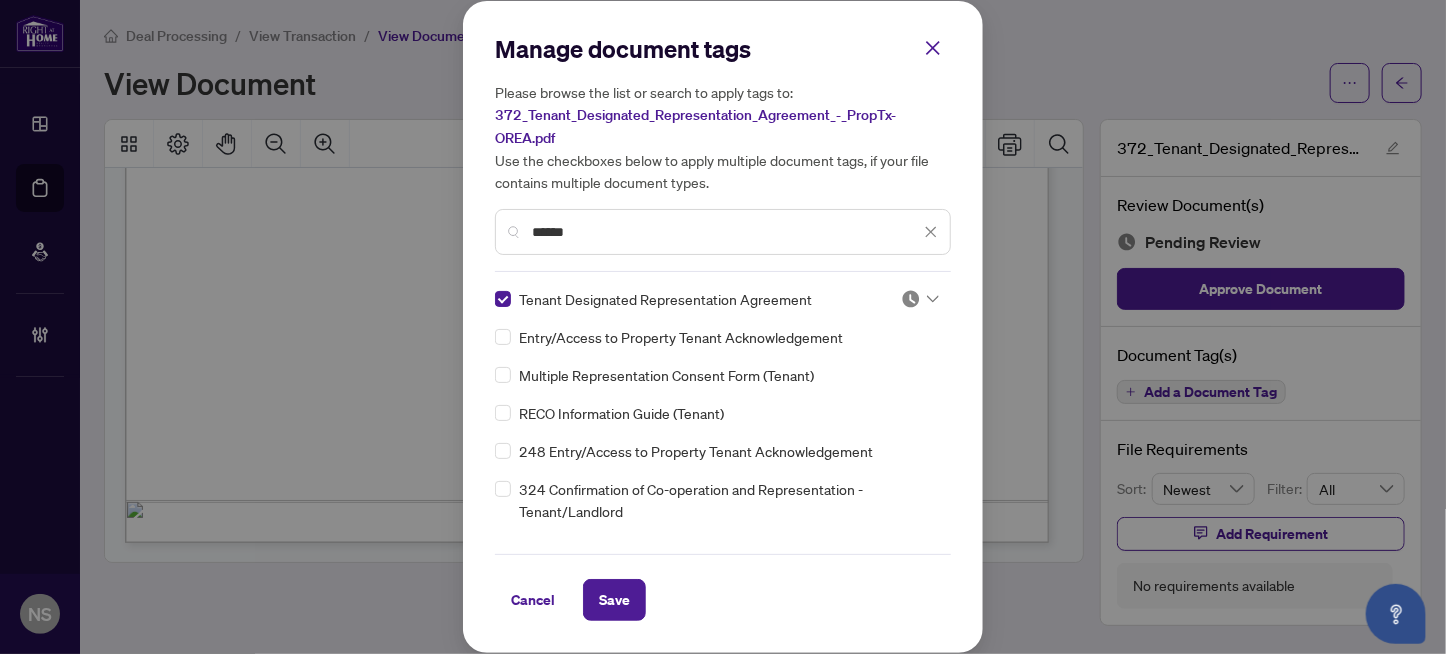 click at bounding box center [911, 299] 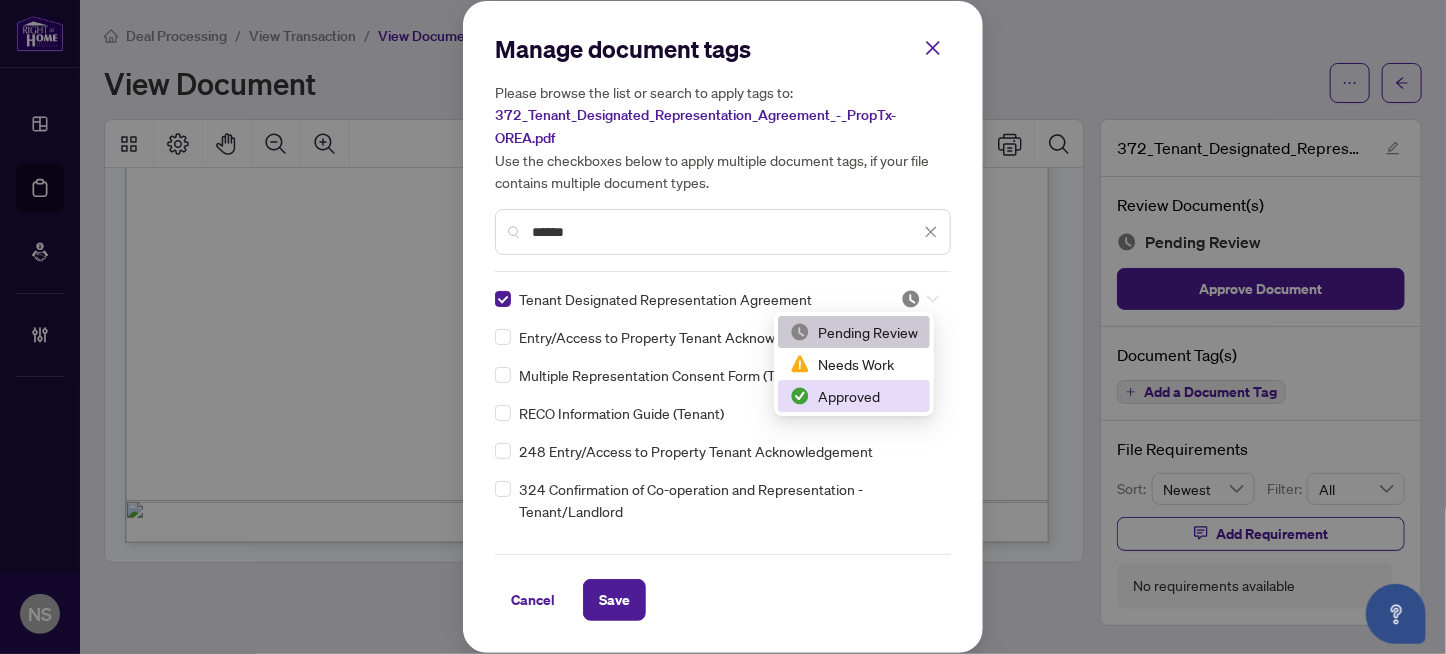 drag, startPoint x: 872, startPoint y: 403, endPoint x: 862, endPoint y: 412, distance: 13.453624 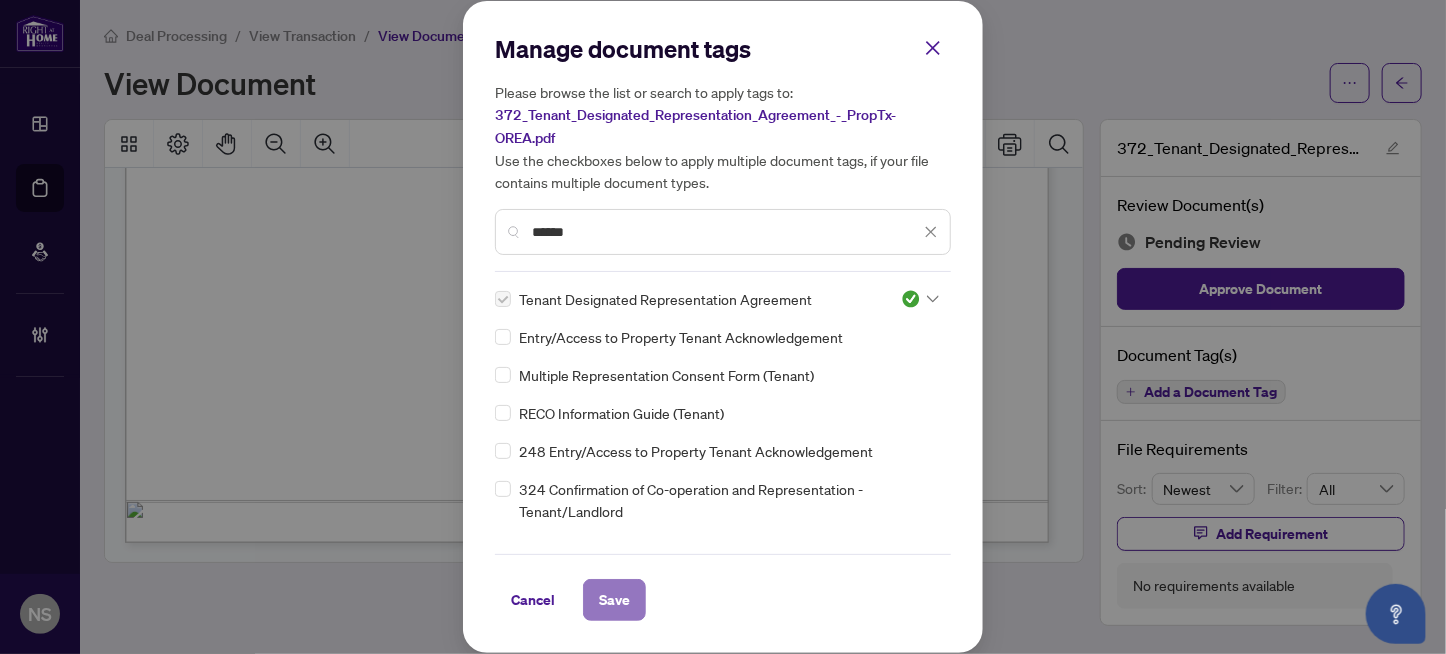 click on "Save" at bounding box center [614, 600] 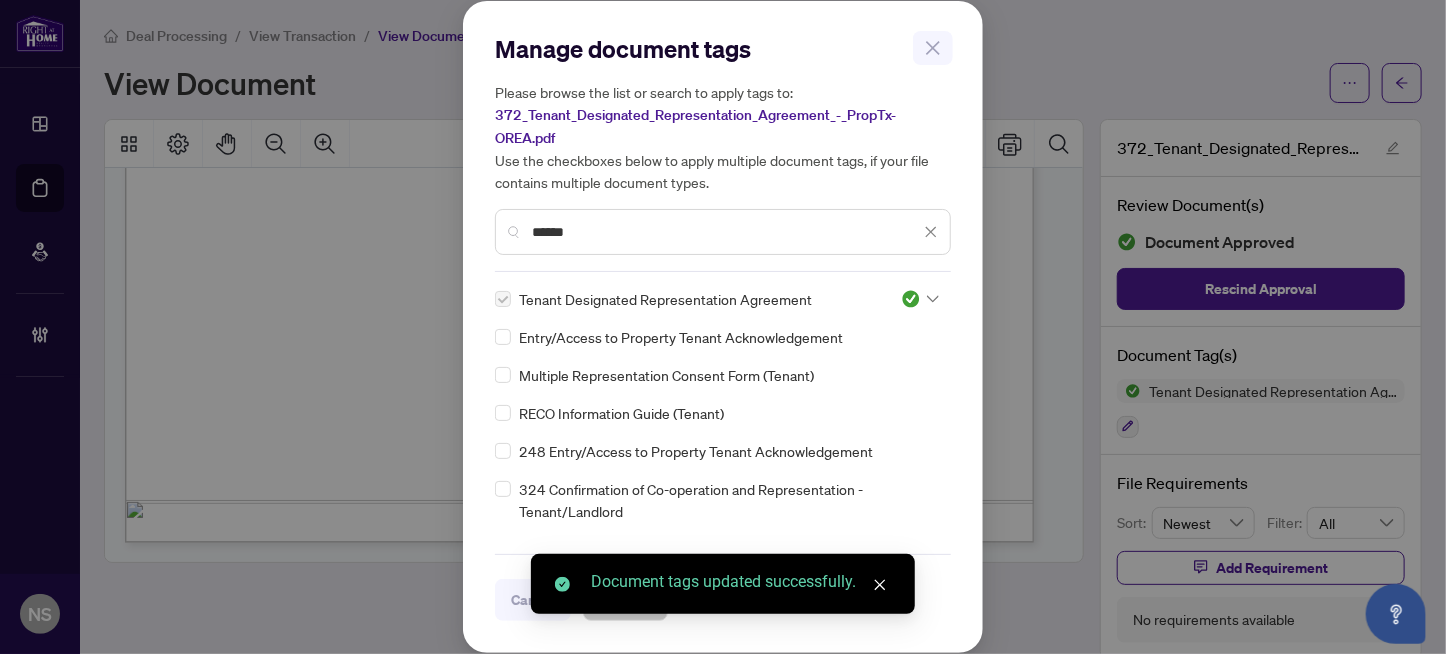 scroll, scrollTop: 5648, scrollLeft: 0, axis: vertical 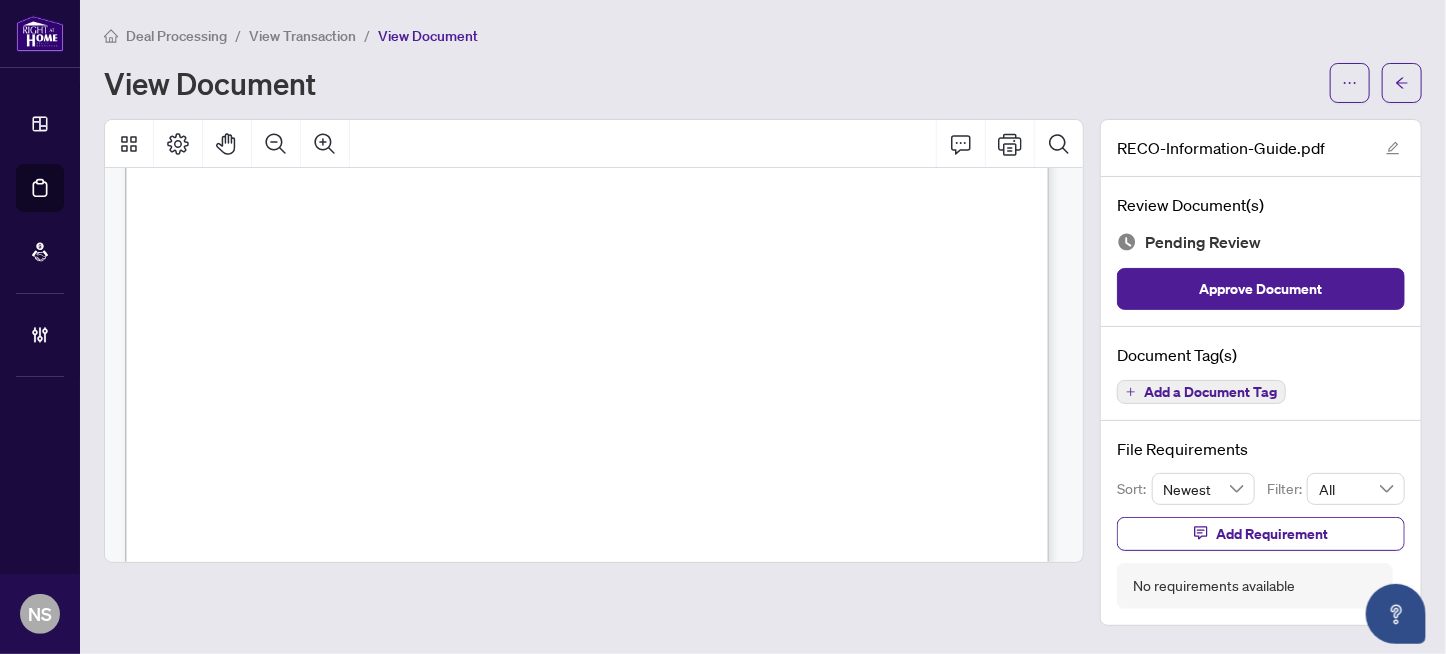 click on "Add a Document Tag" at bounding box center (1210, 392) 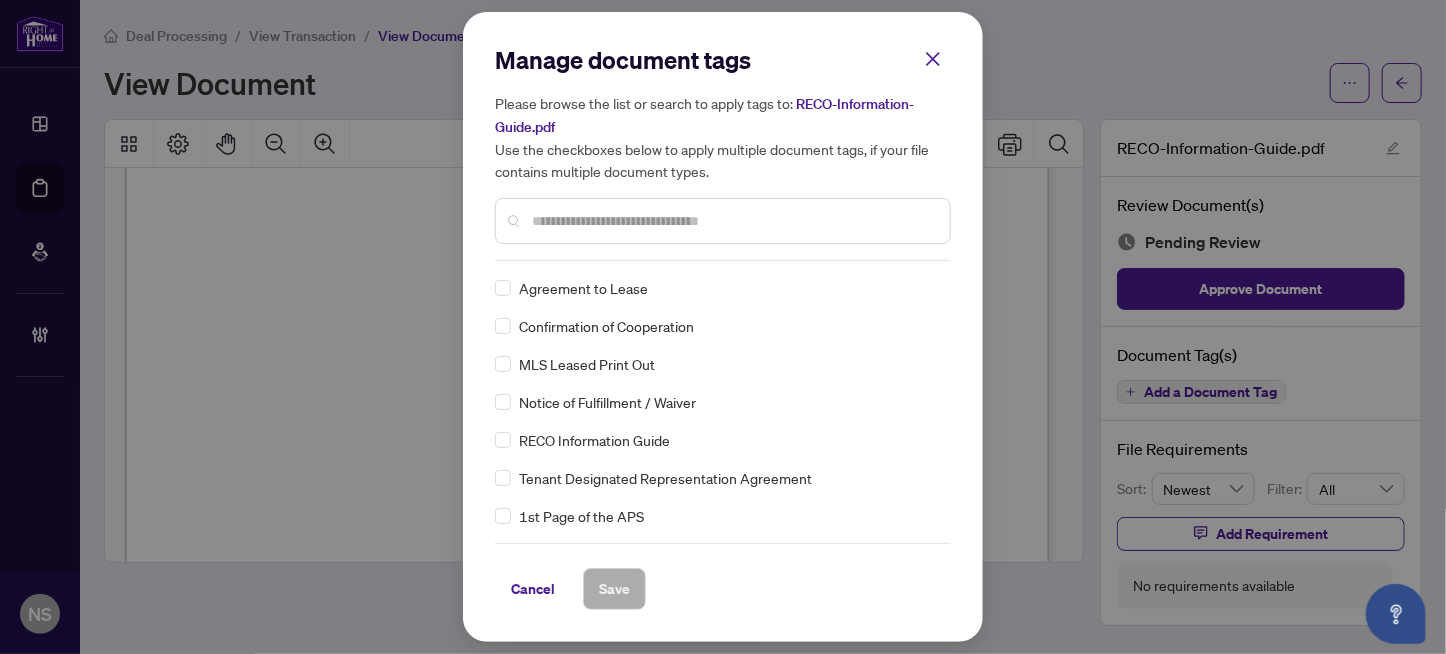 click at bounding box center [733, 221] 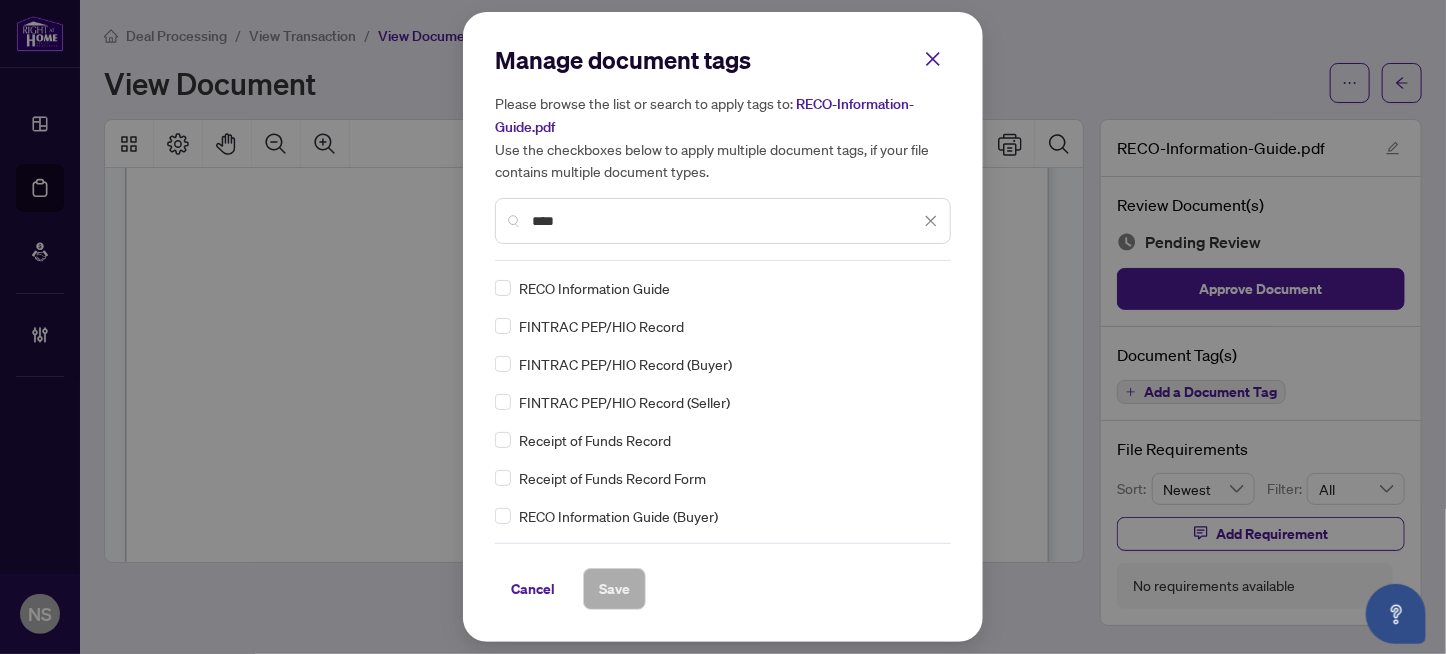 type on "****" 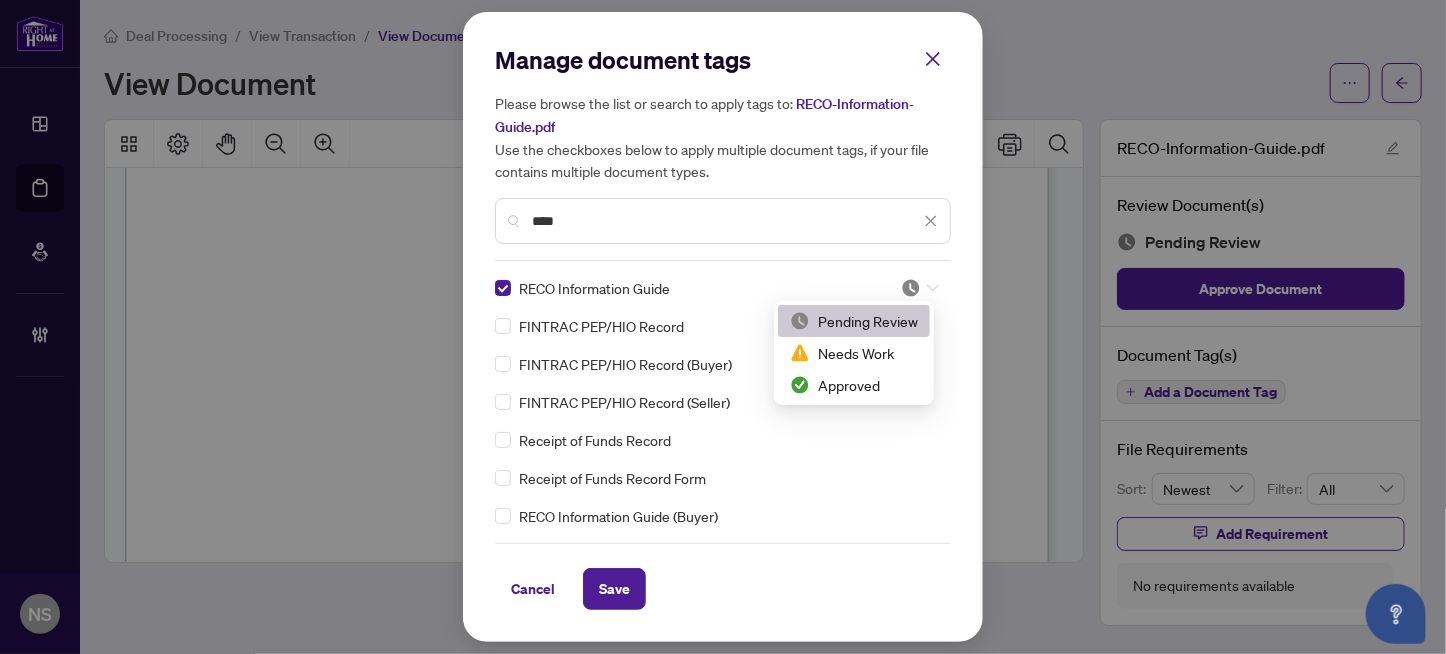 drag, startPoint x: 917, startPoint y: 286, endPoint x: 874, endPoint y: 403, distance: 124.65151 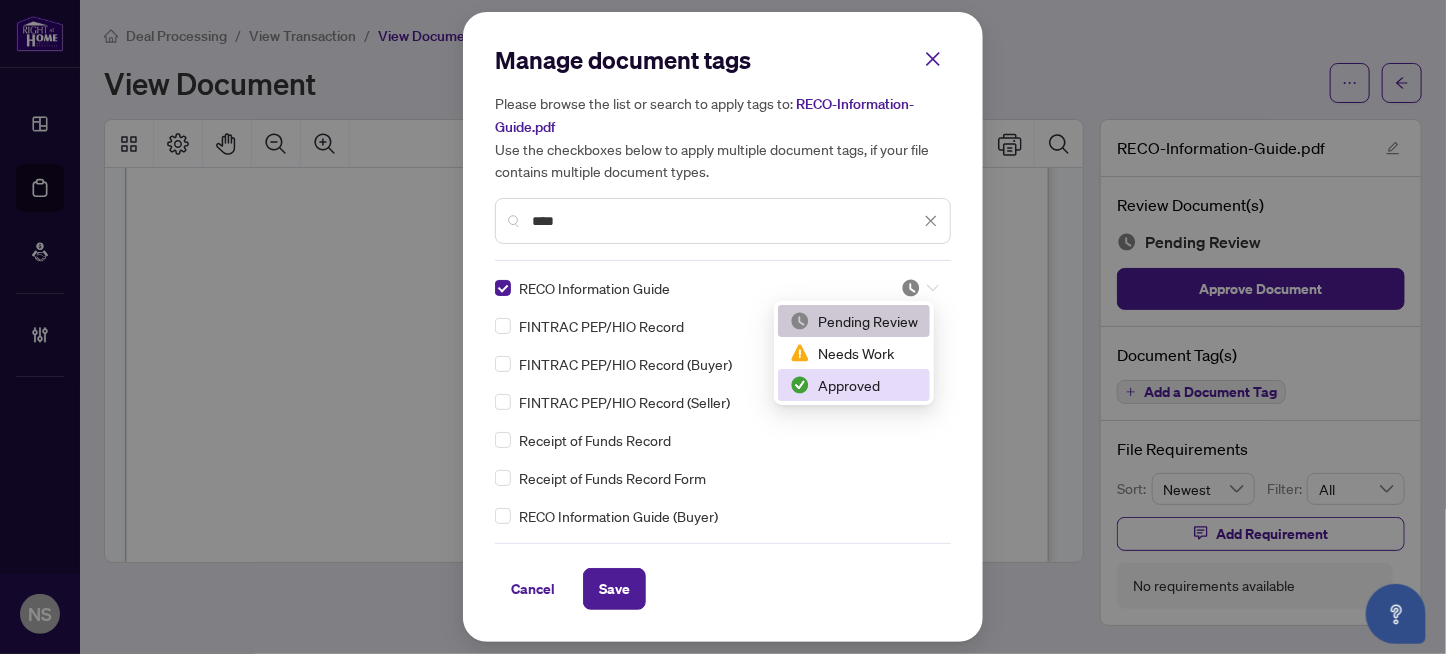 click on "Approved" at bounding box center [854, 385] 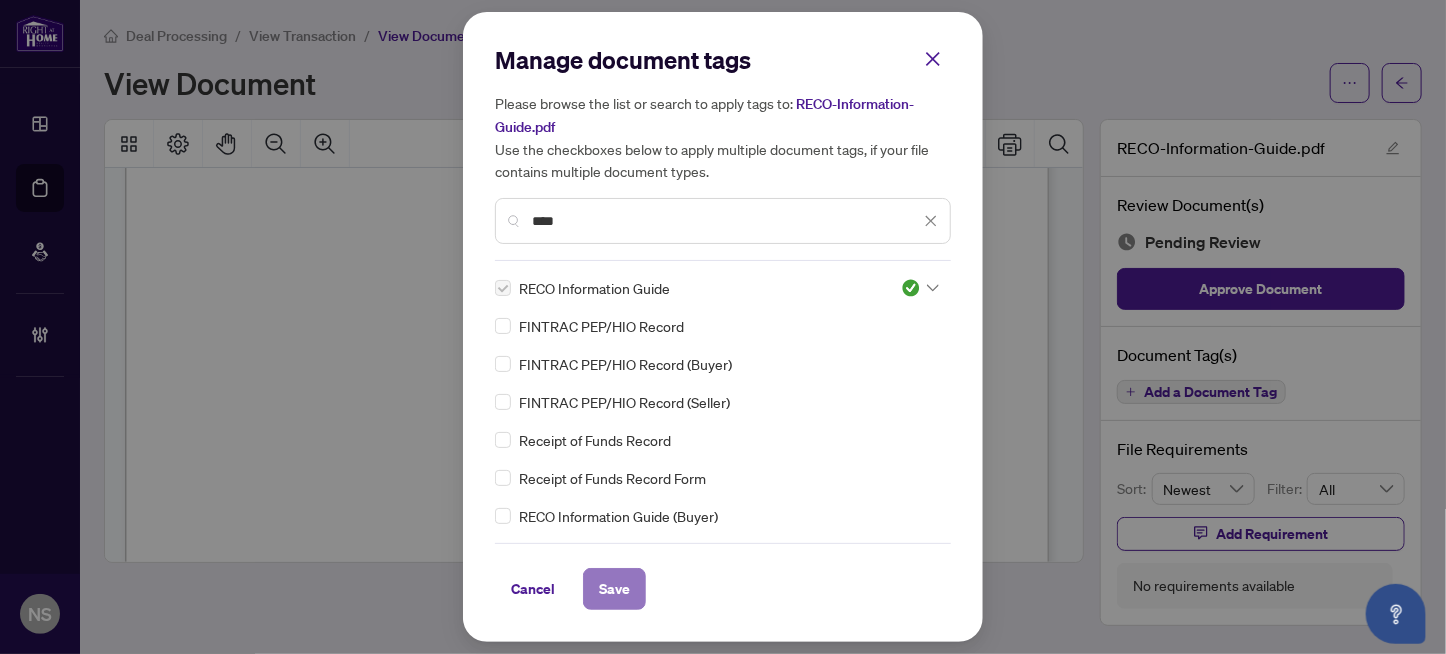 drag, startPoint x: 615, startPoint y: 589, endPoint x: 619, endPoint y: 565, distance: 24.33105 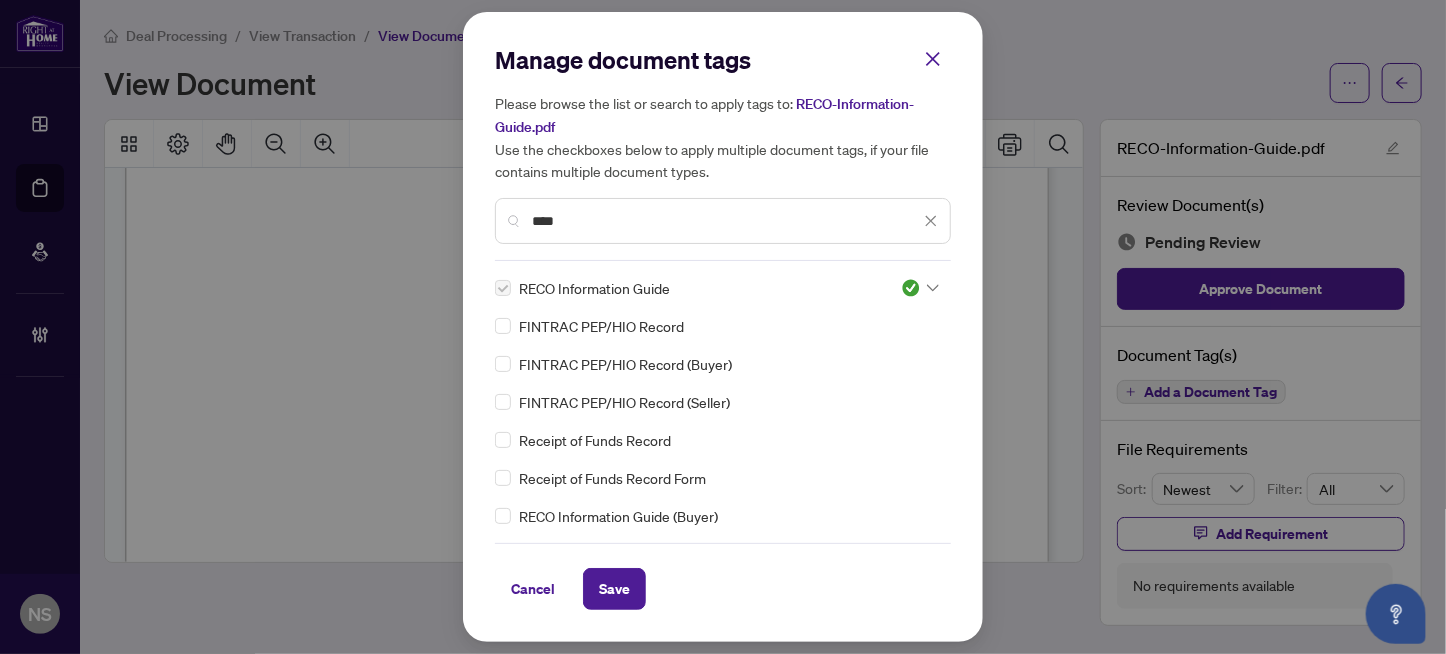 click on "Save" at bounding box center (614, 589) 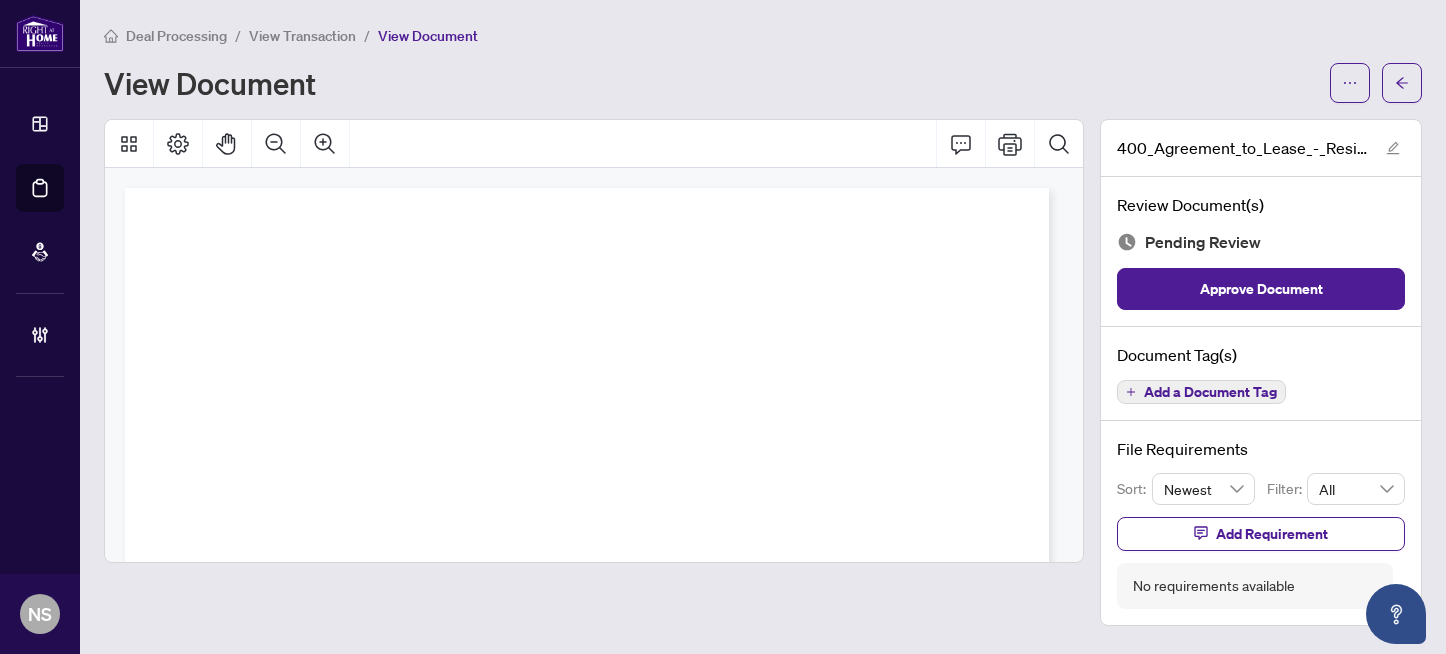 scroll, scrollTop: 0, scrollLeft: 0, axis: both 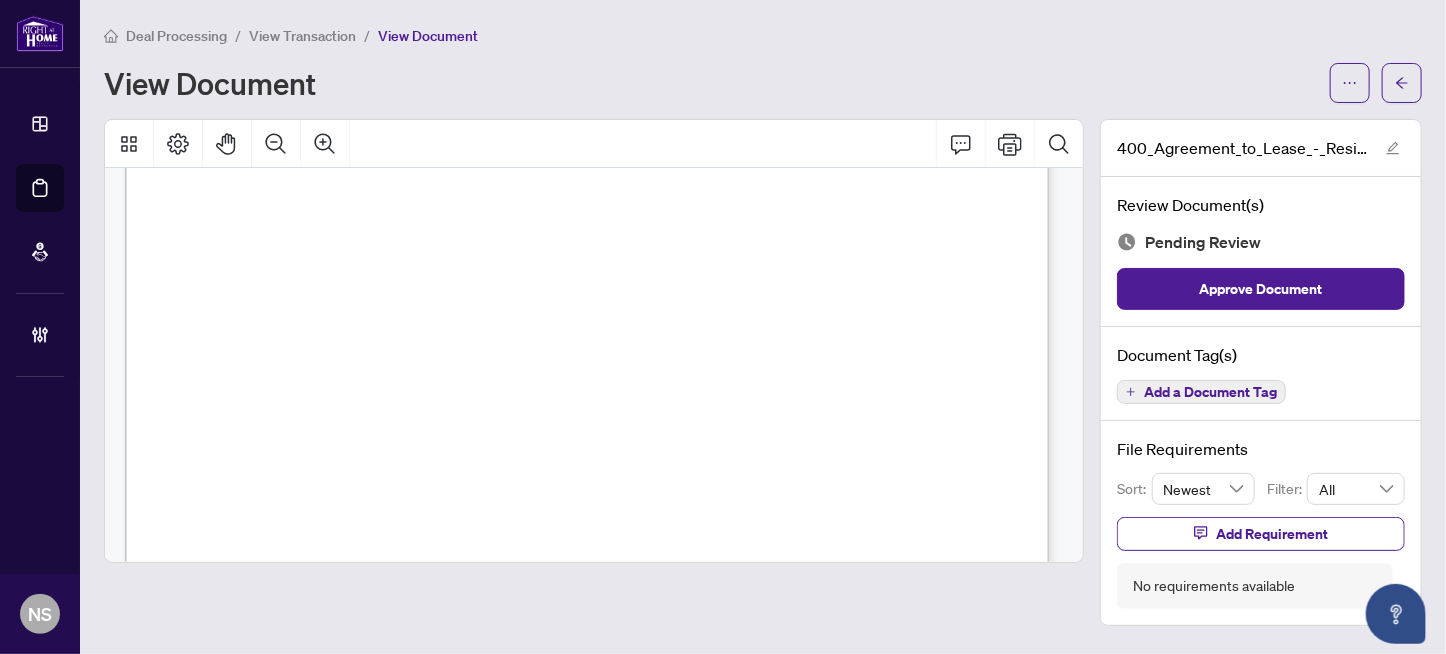 click on "[NUMBER] [STREET], [NUMBER], [CITY] [STATE] [POSTAL_CODE]" at bounding box center (459, 442) 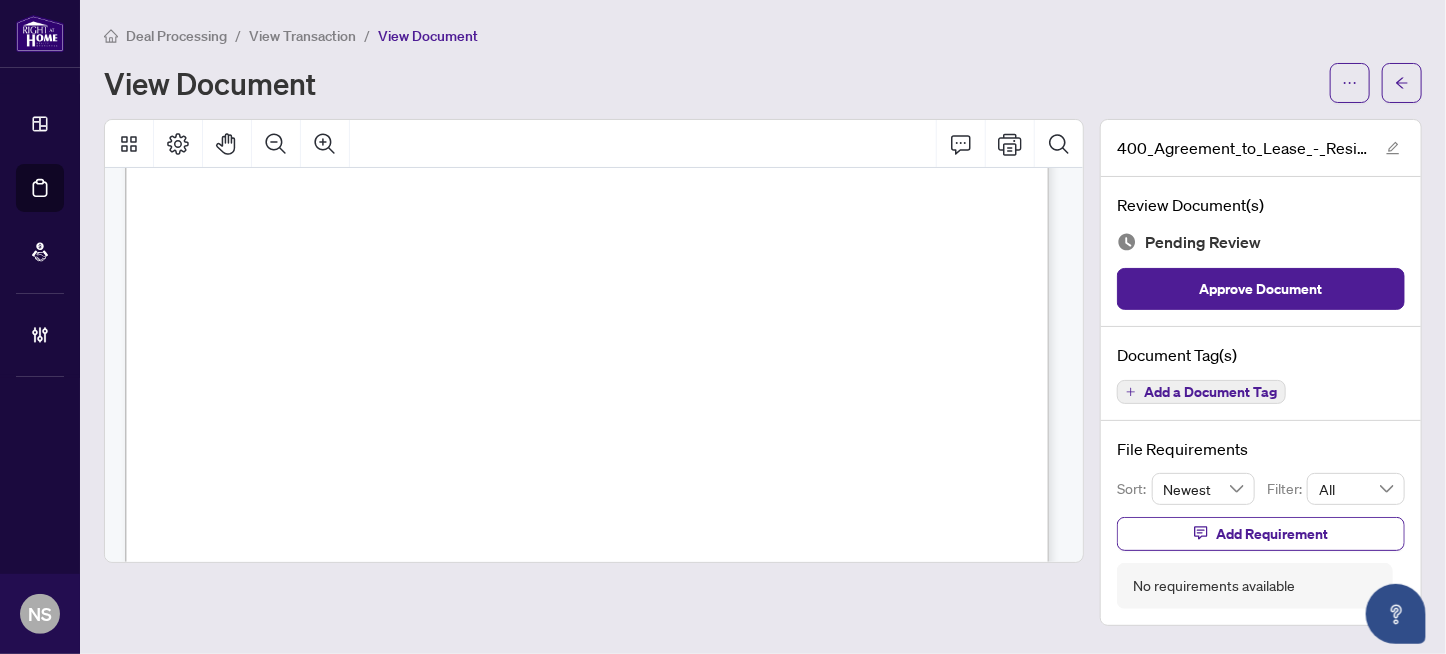 click on "[FIRST] [LAST]" at bounding box center (330, 311) 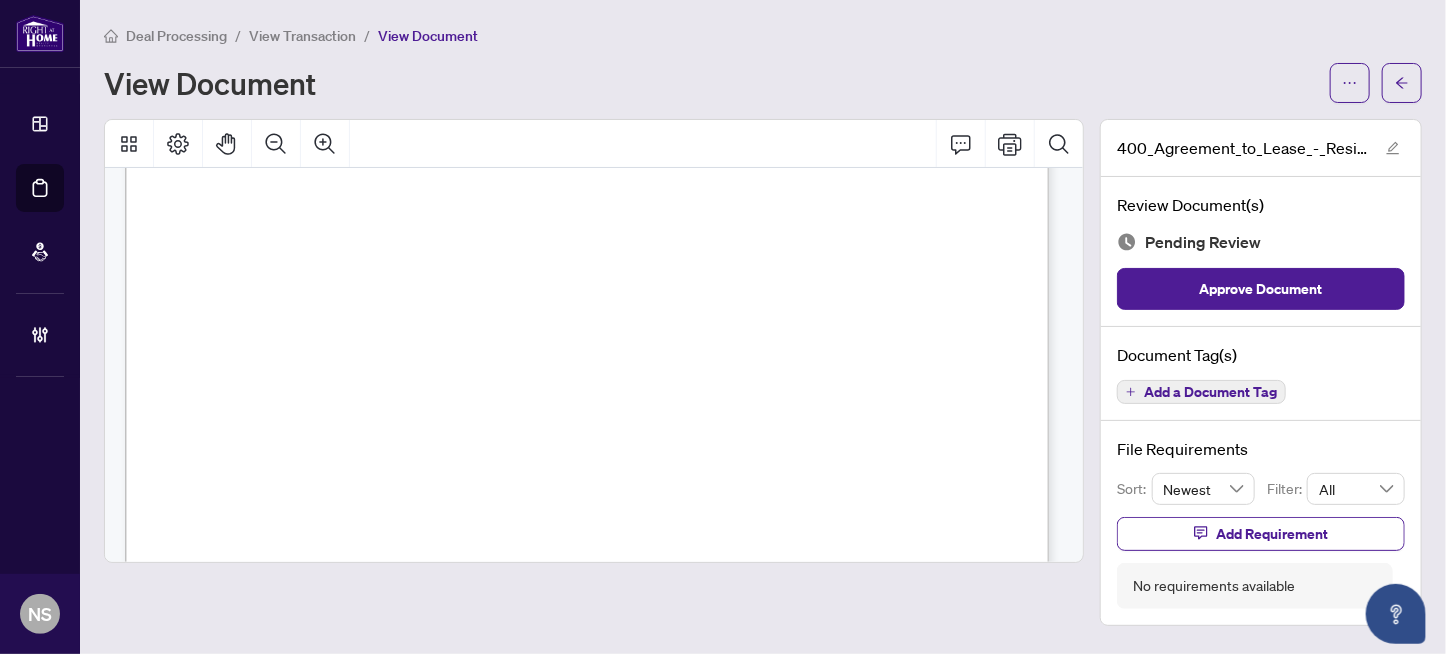 click on "[FIRST] [LAST]" at bounding box center (330, 311) 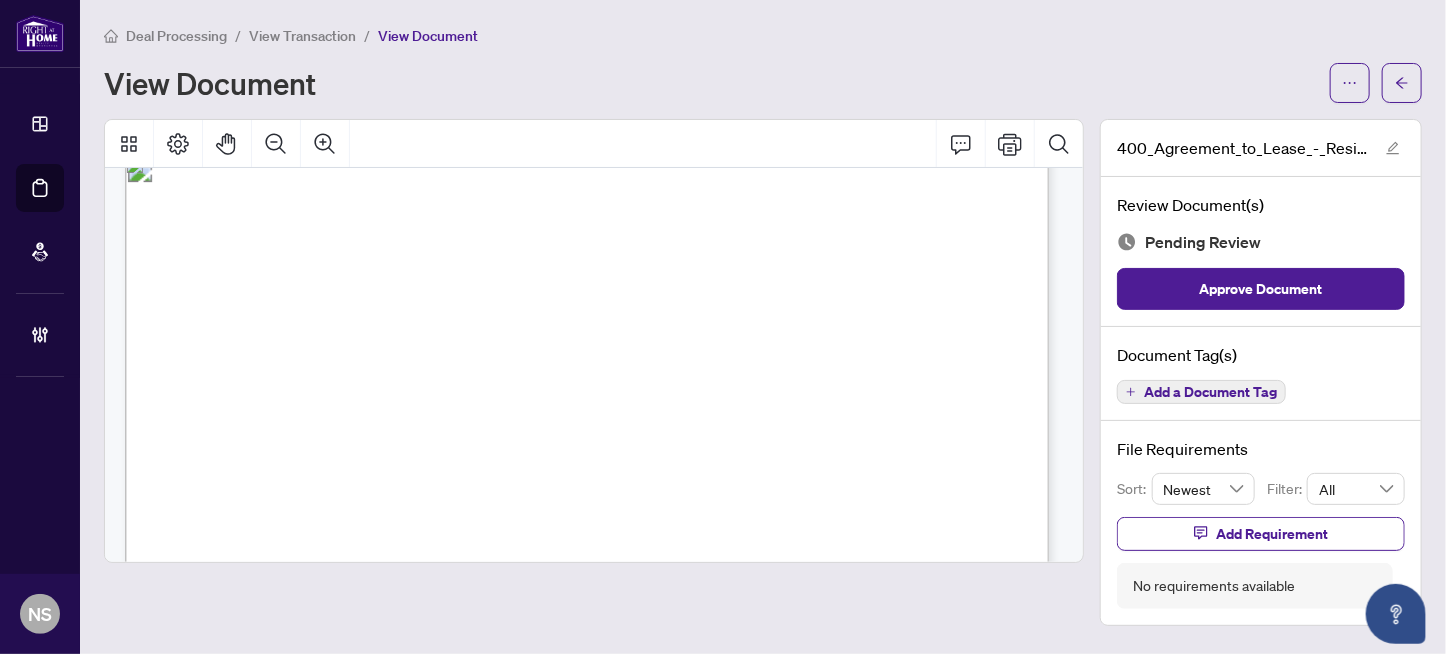 scroll, scrollTop: 0, scrollLeft: 0, axis: both 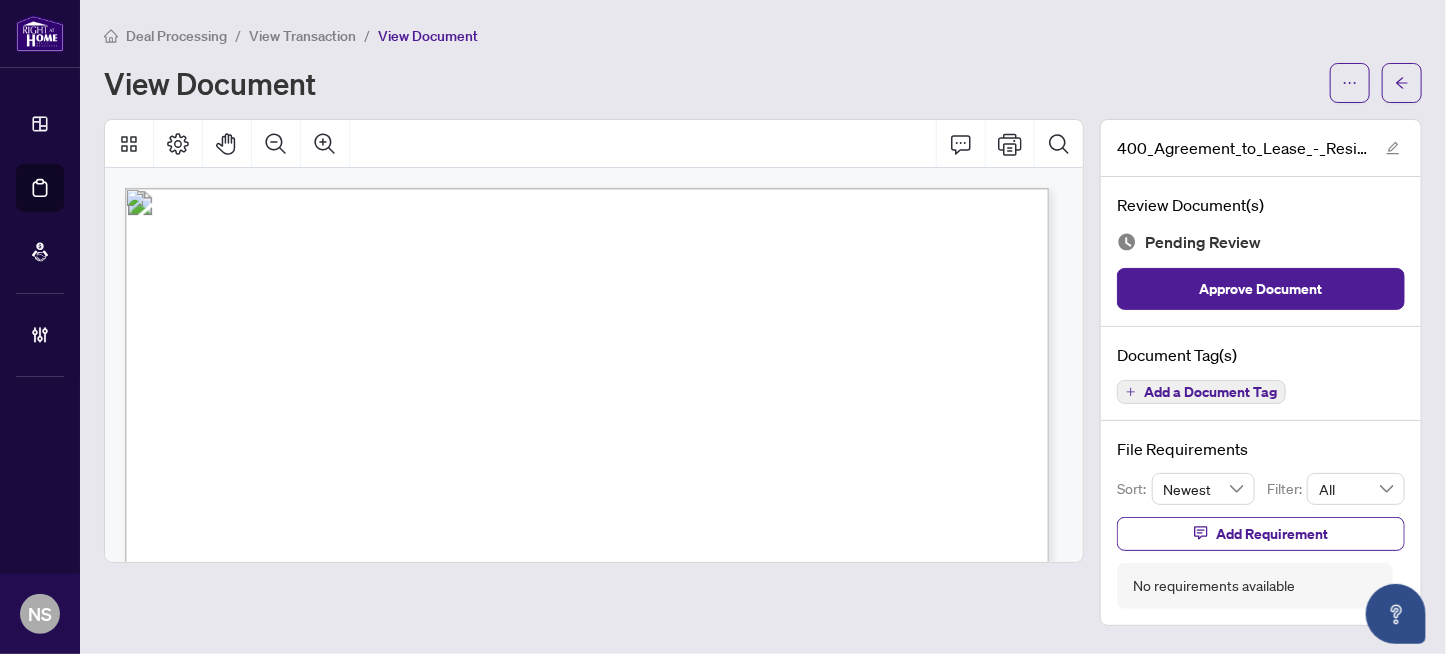 click on "Jin Xuan Song, Tandi Hua" at bounding box center (375, 380) 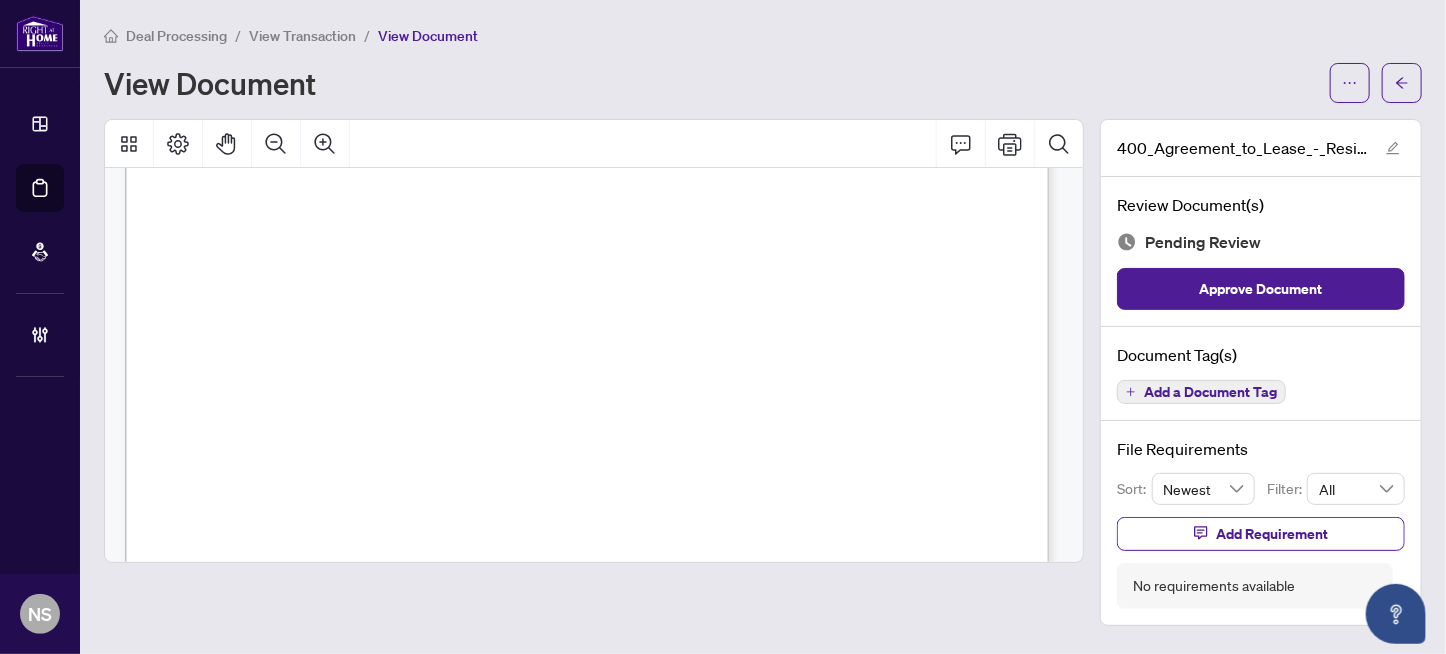 scroll, scrollTop: 2800, scrollLeft: 0, axis: vertical 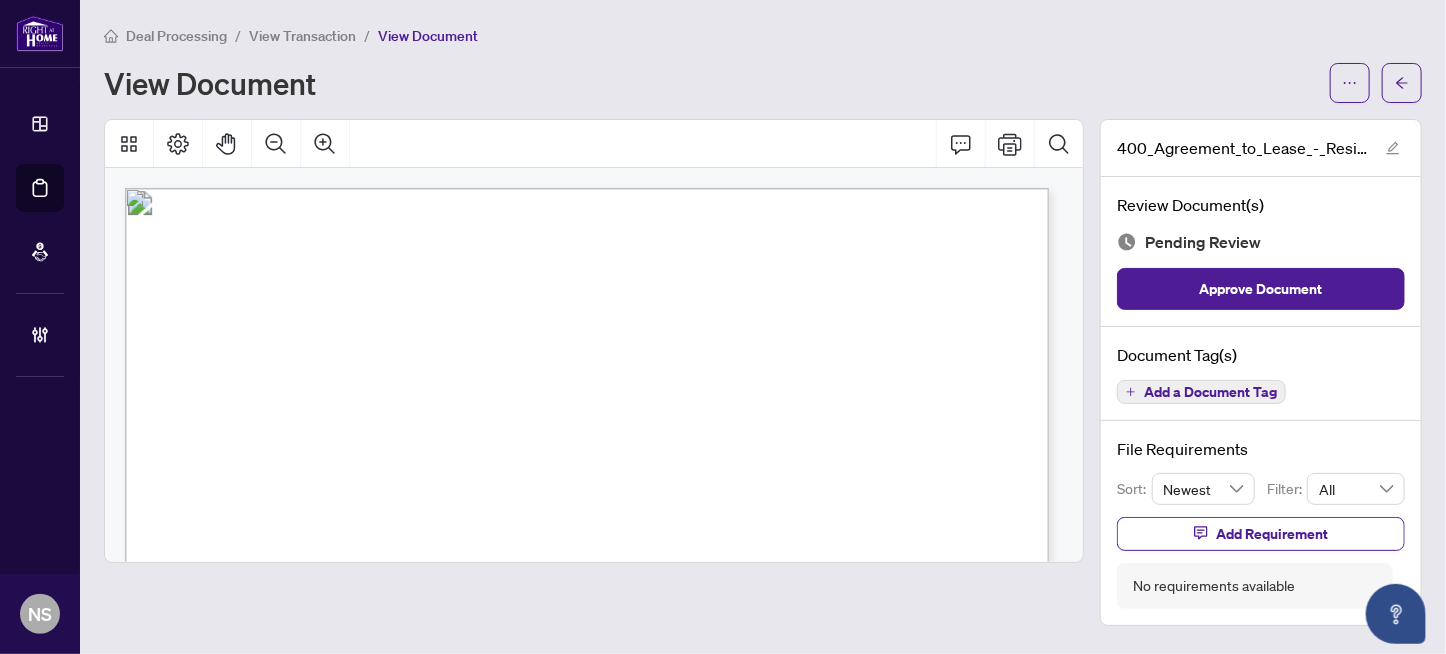 click on "Add a Document Tag" at bounding box center [1201, 392] 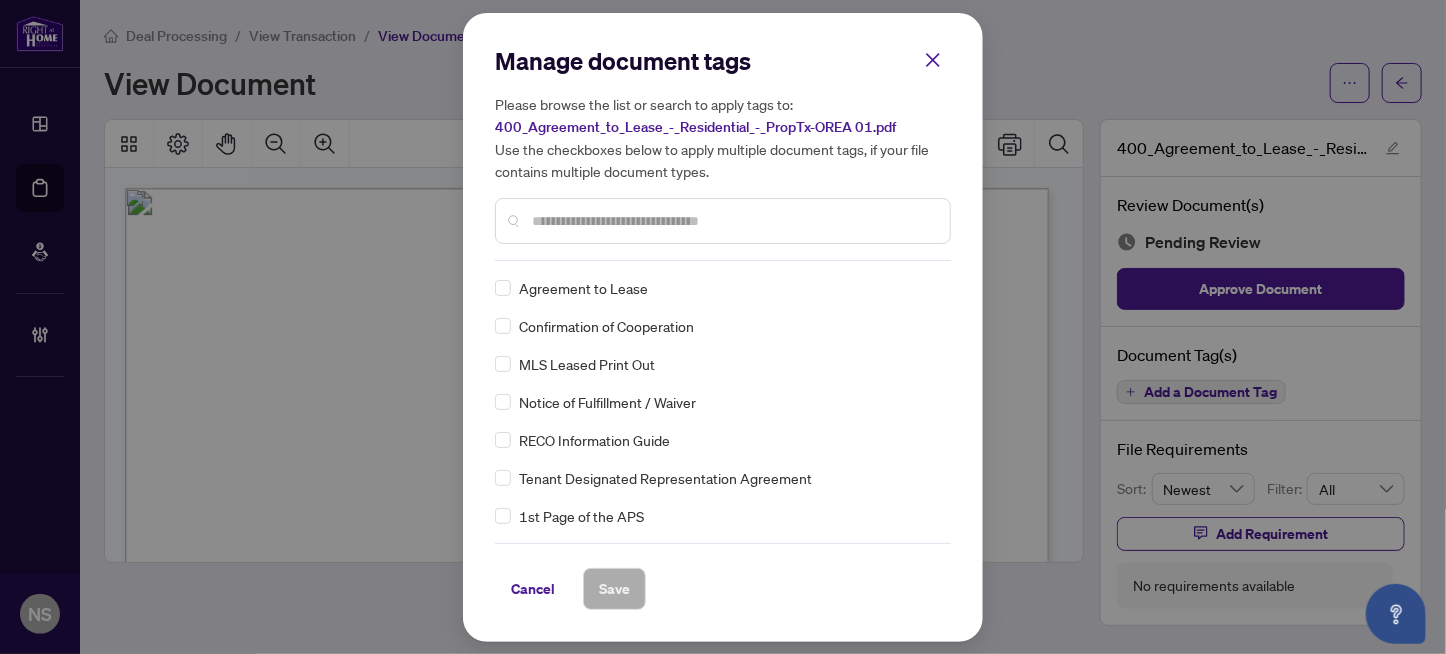 click at bounding box center [733, 221] 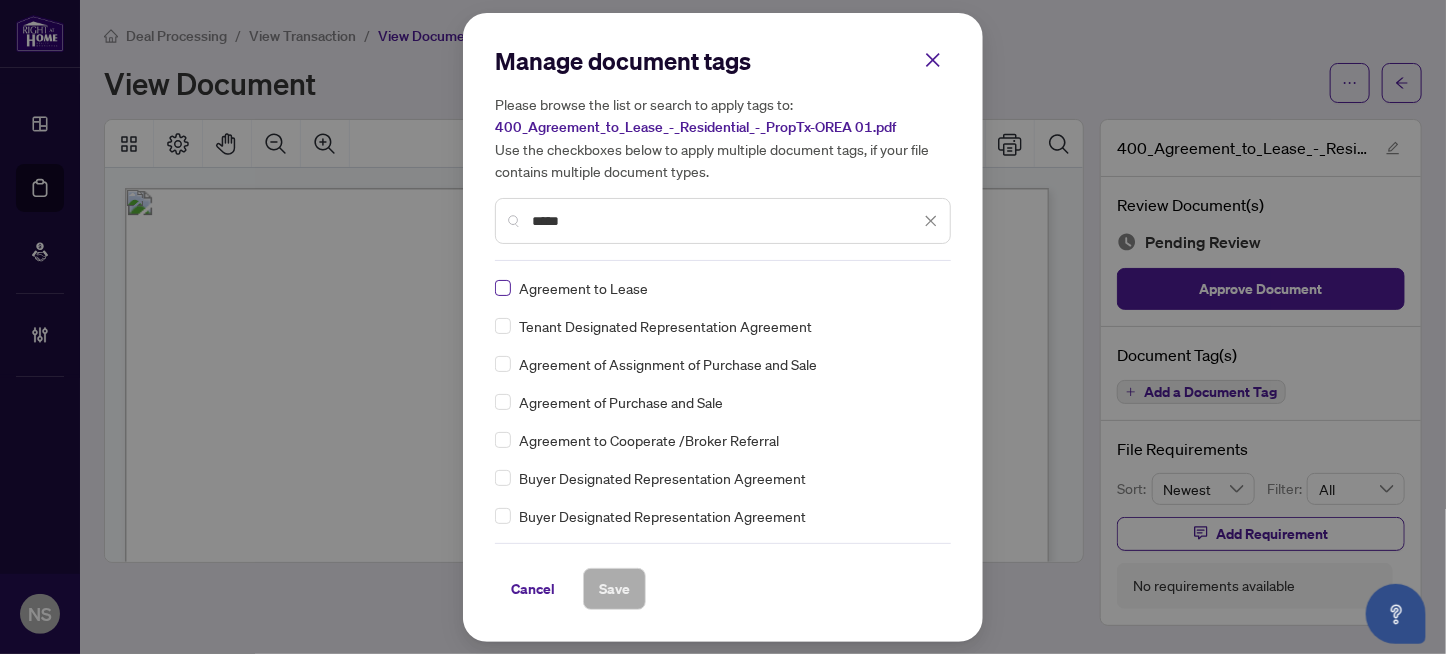 type on "*****" 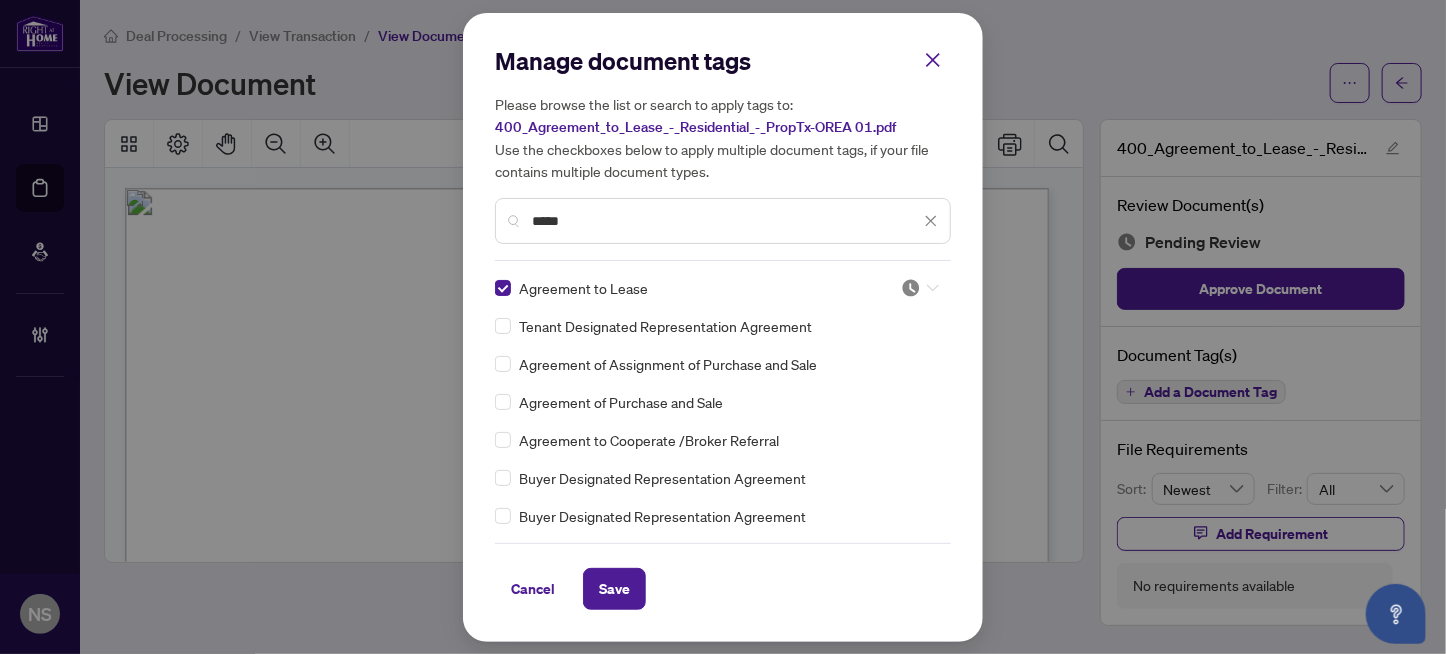 drag, startPoint x: 912, startPoint y: 285, endPoint x: 871, endPoint y: 371, distance: 95.27329 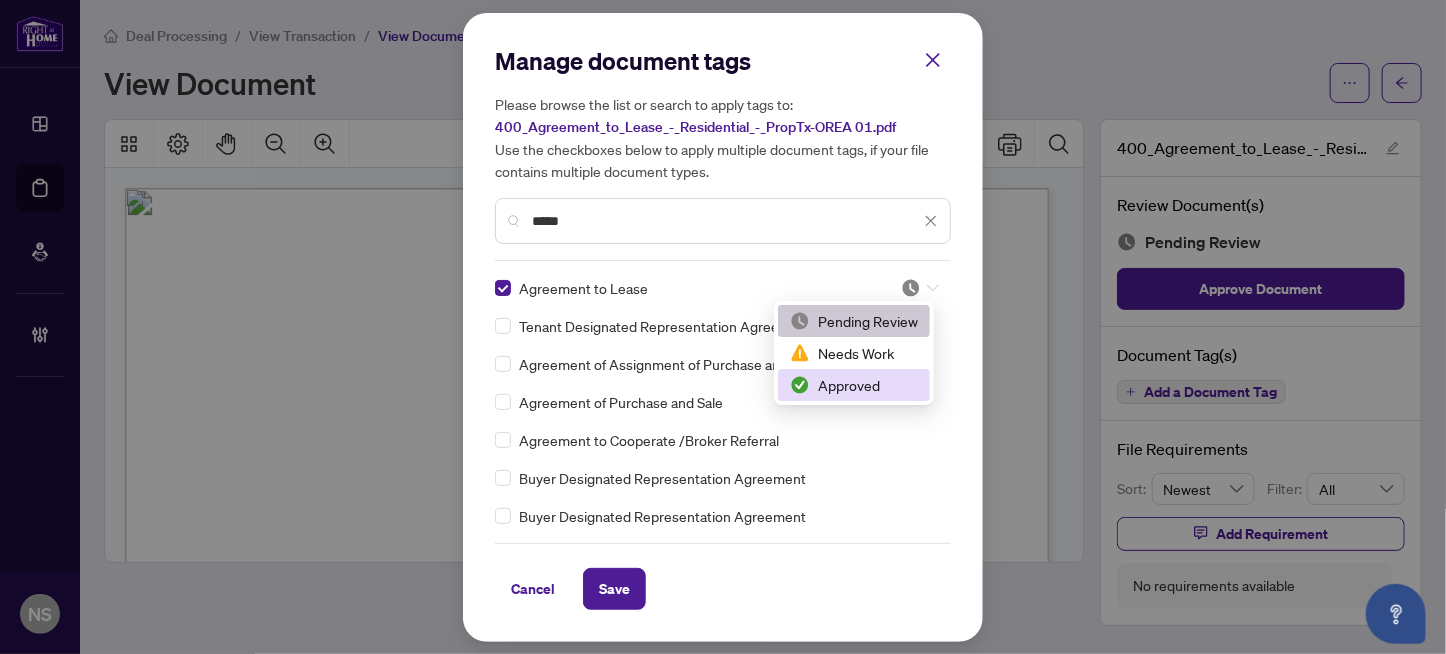 drag, startPoint x: 848, startPoint y: 394, endPoint x: 784, endPoint y: 487, distance: 112.89375 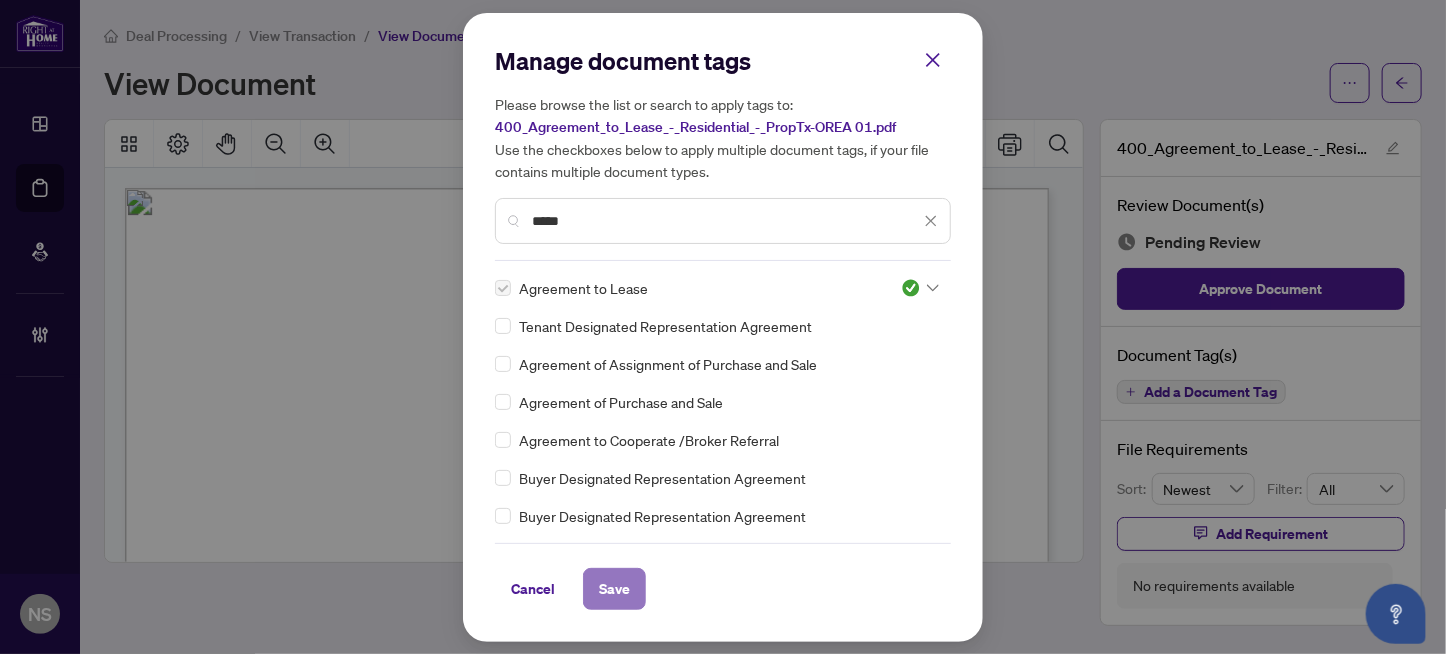 click on "Save" at bounding box center [614, 589] 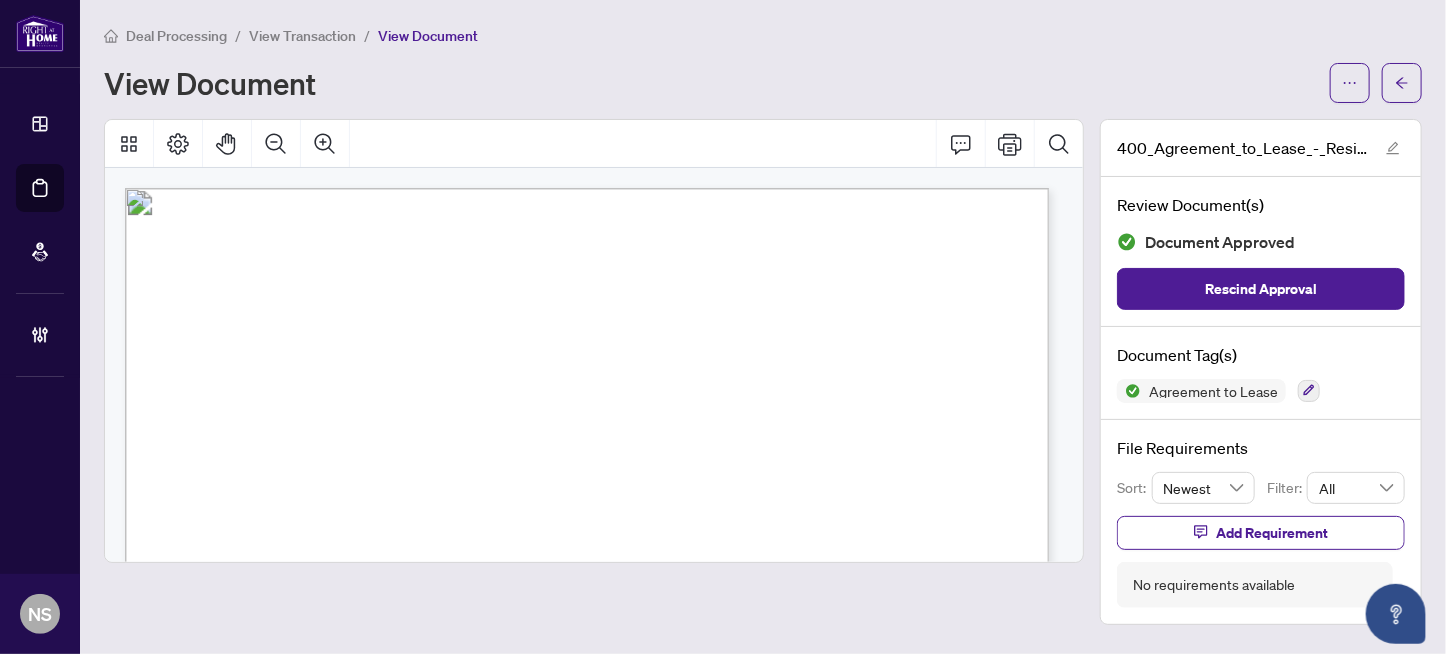 scroll, scrollTop: 299, scrollLeft: 0, axis: vertical 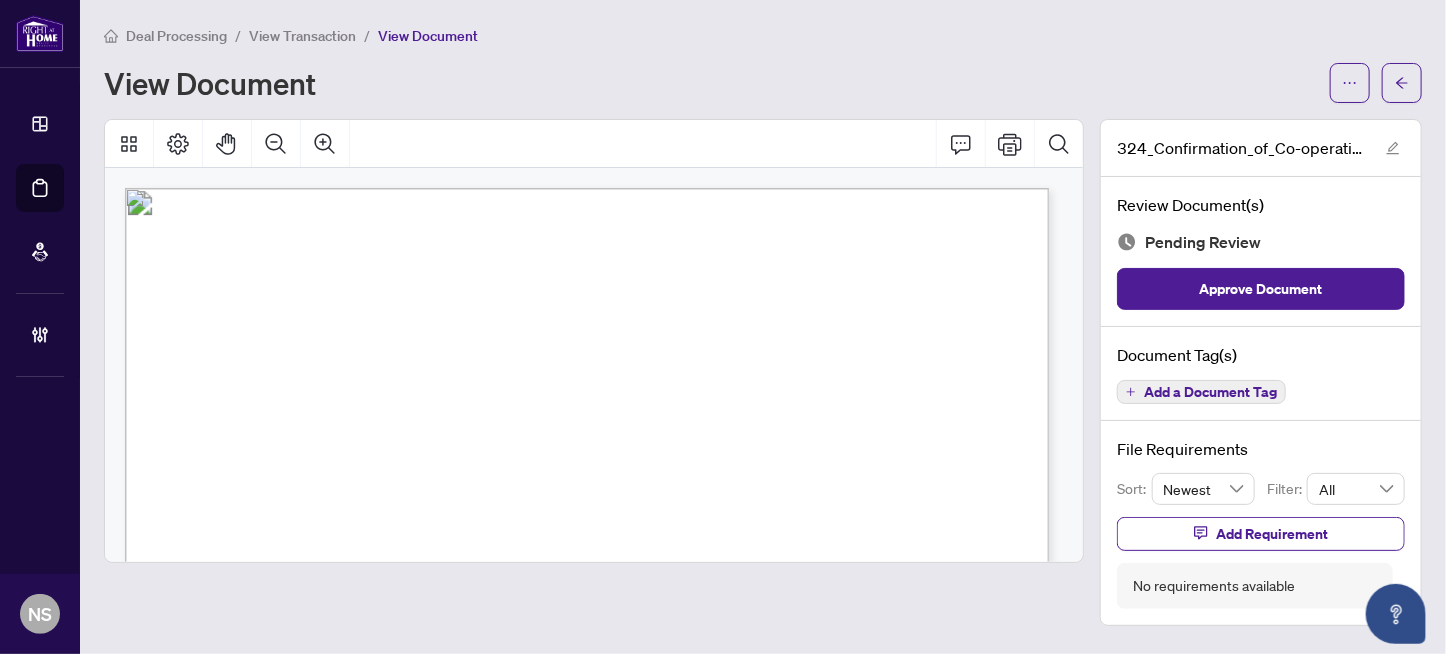 click on "Add a Document Tag" at bounding box center (1210, 392) 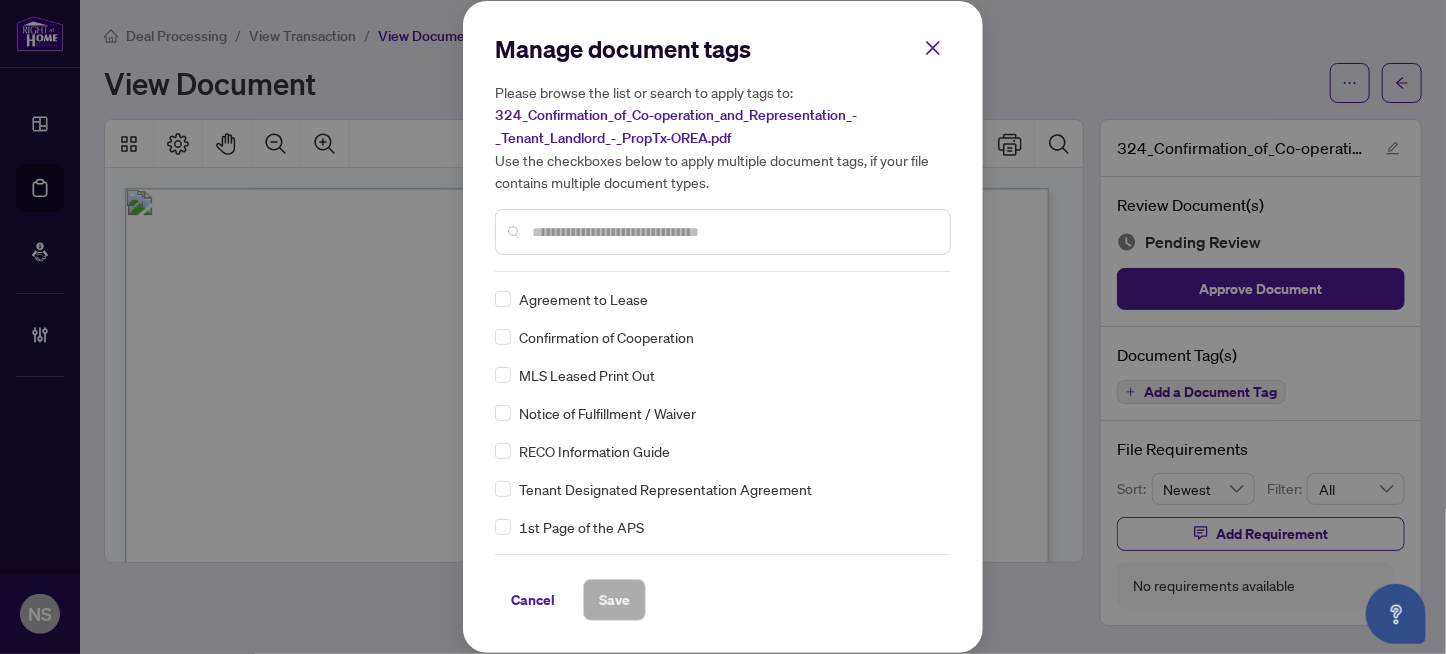 click at bounding box center (733, 232) 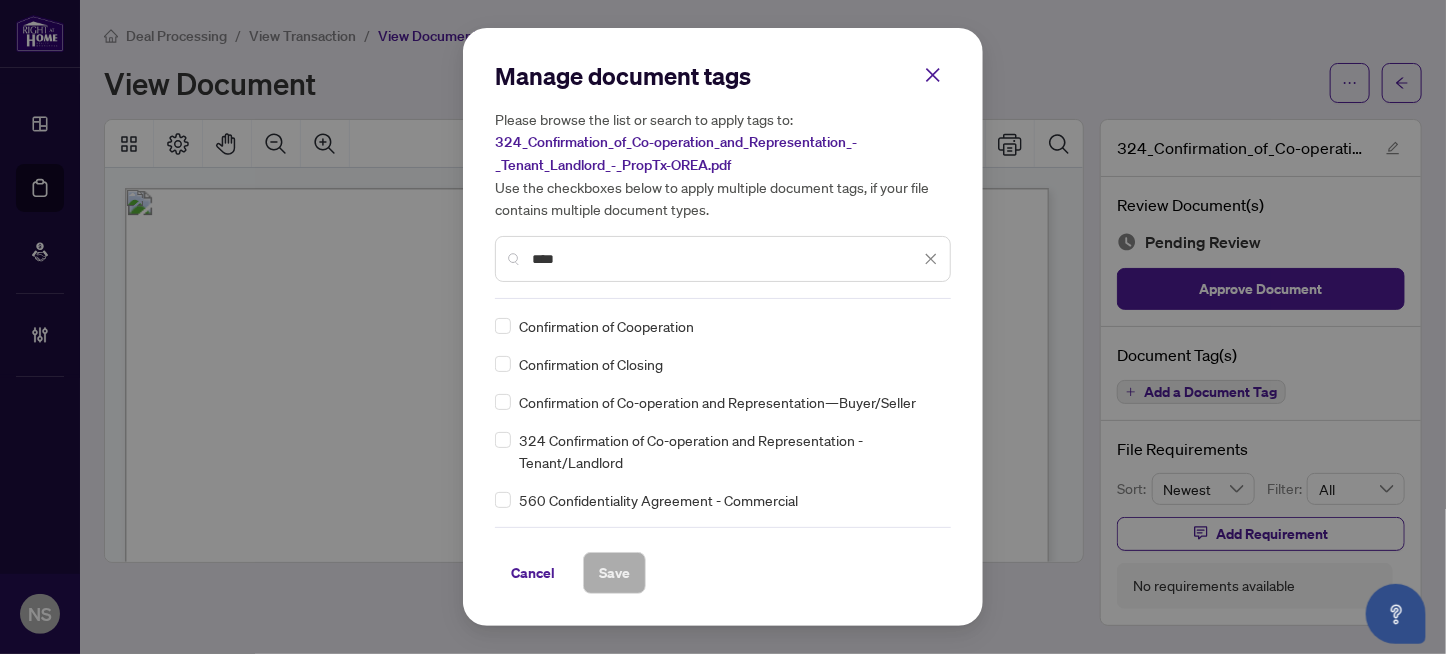 type on "****" 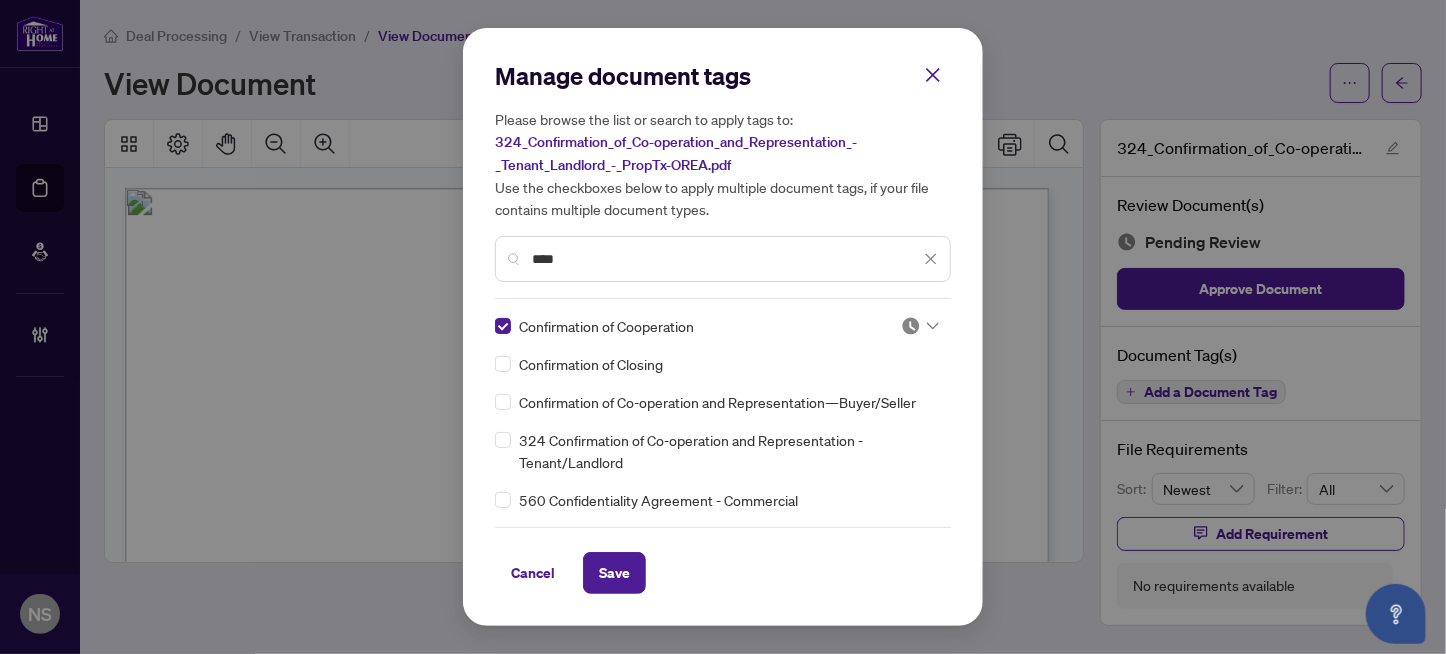 click at bounding box center (911, 326) 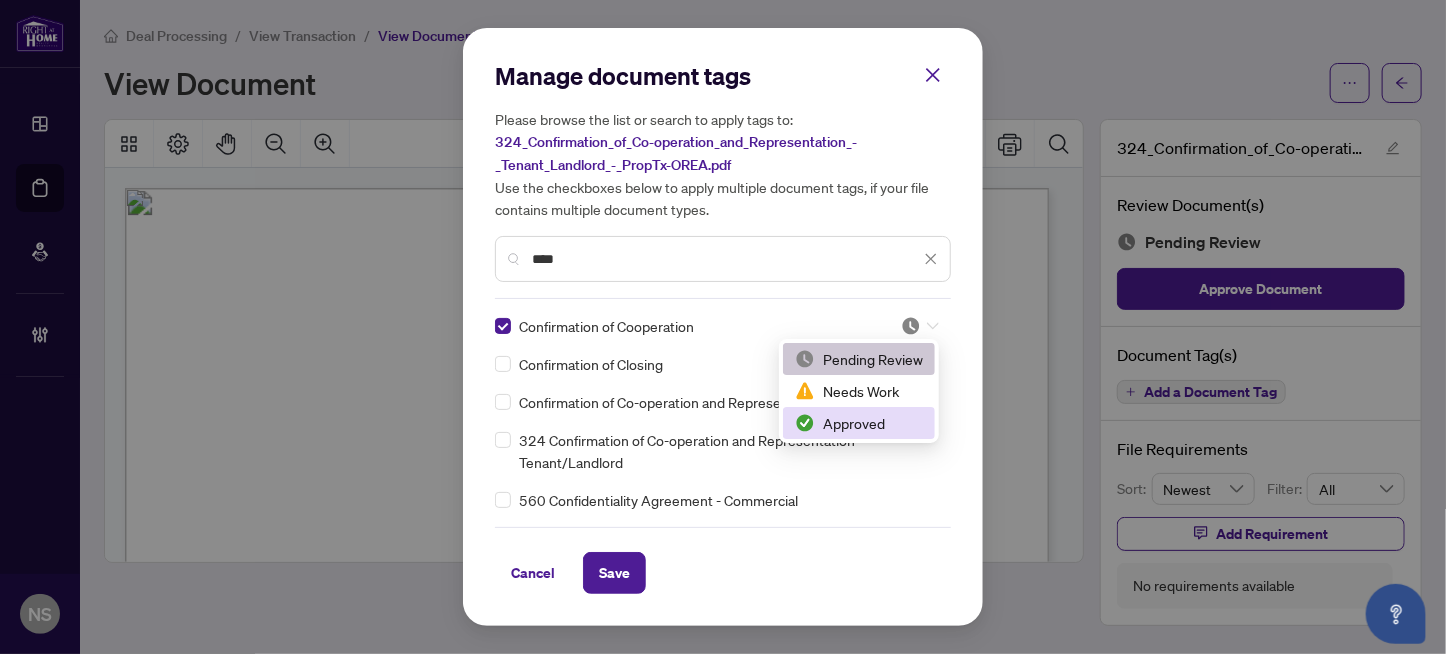 click on "Approved" at bounding box center (859, 423) 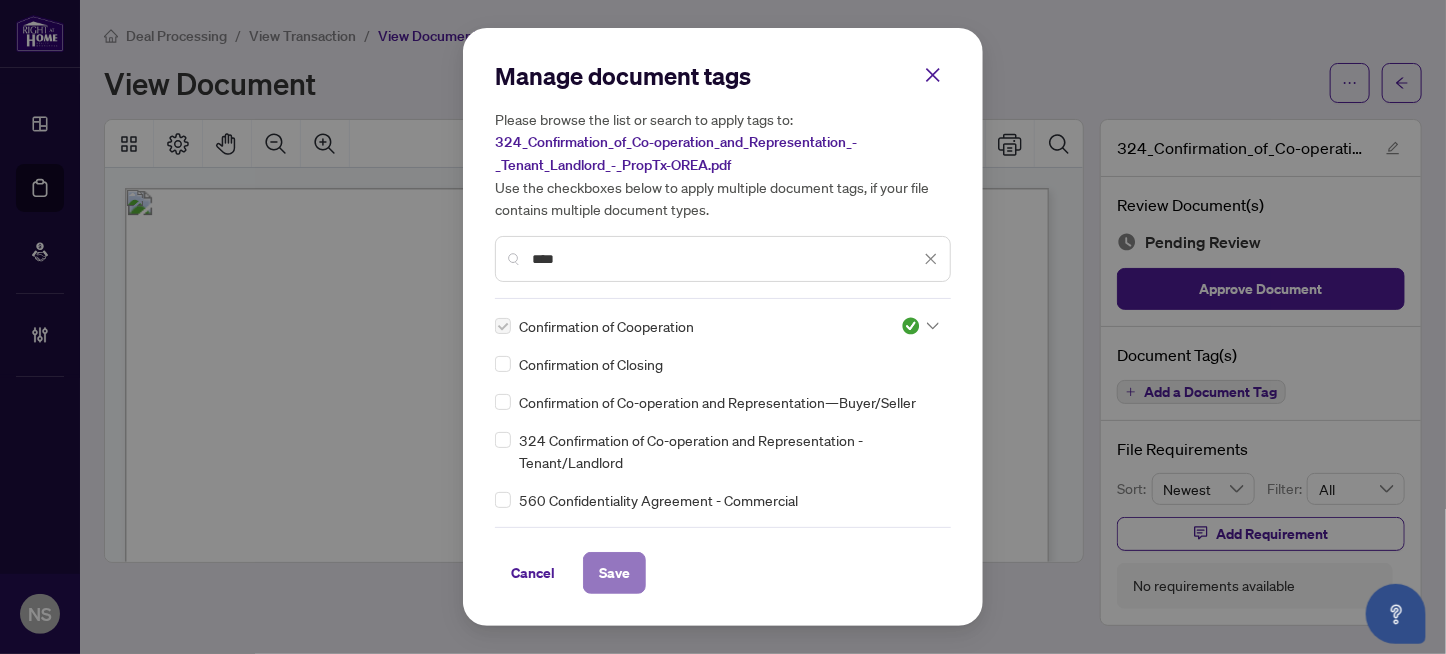 click on "Save" at bounding box center [614, 573] 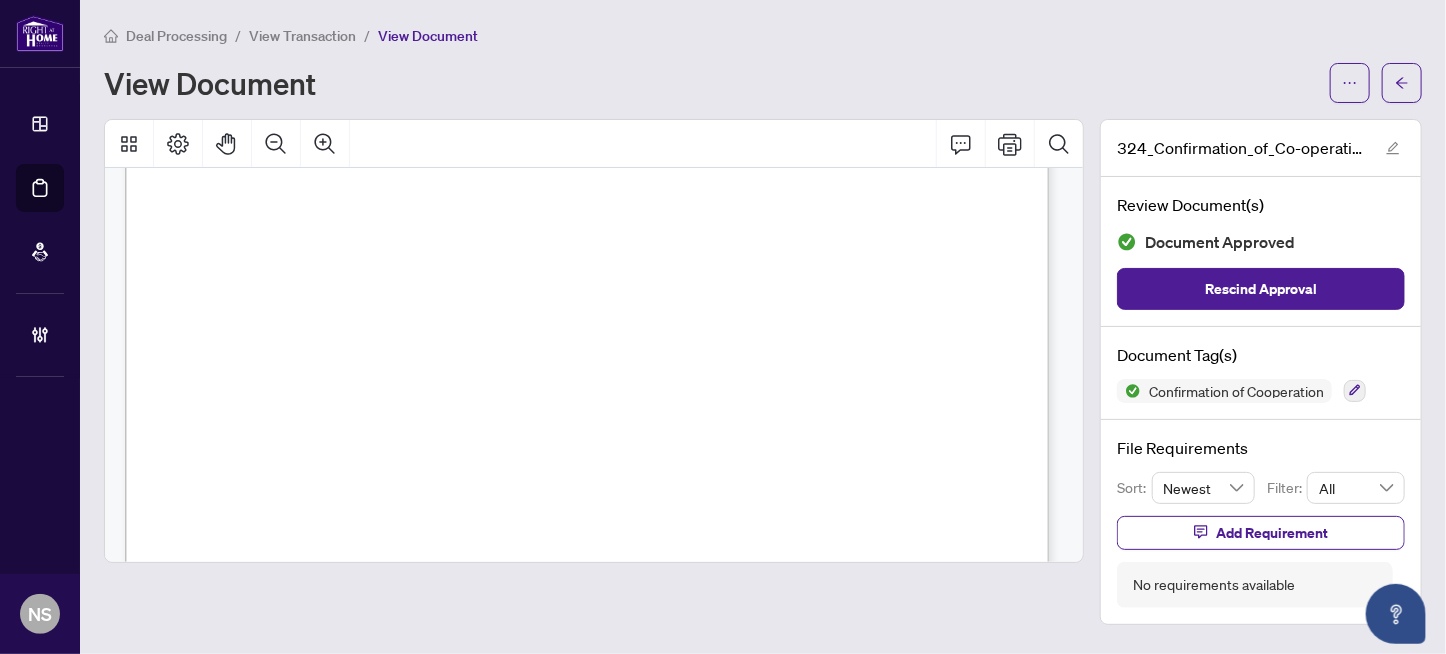 scroll, scrollTop: 1800, scrollLeft: 0, axis: vertical 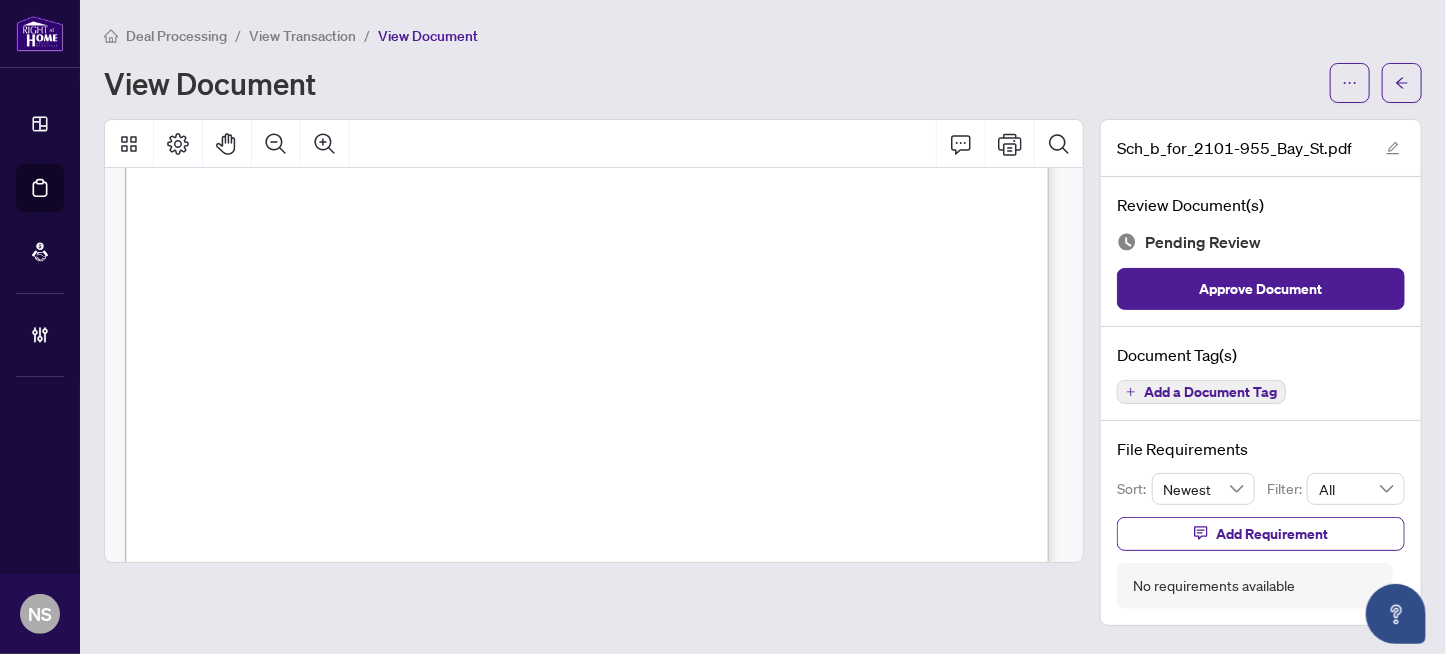drag, startPoint x: 383, startPoint y: 223, endPoint x: 734, endPoint y: 398, distance: 392.20657 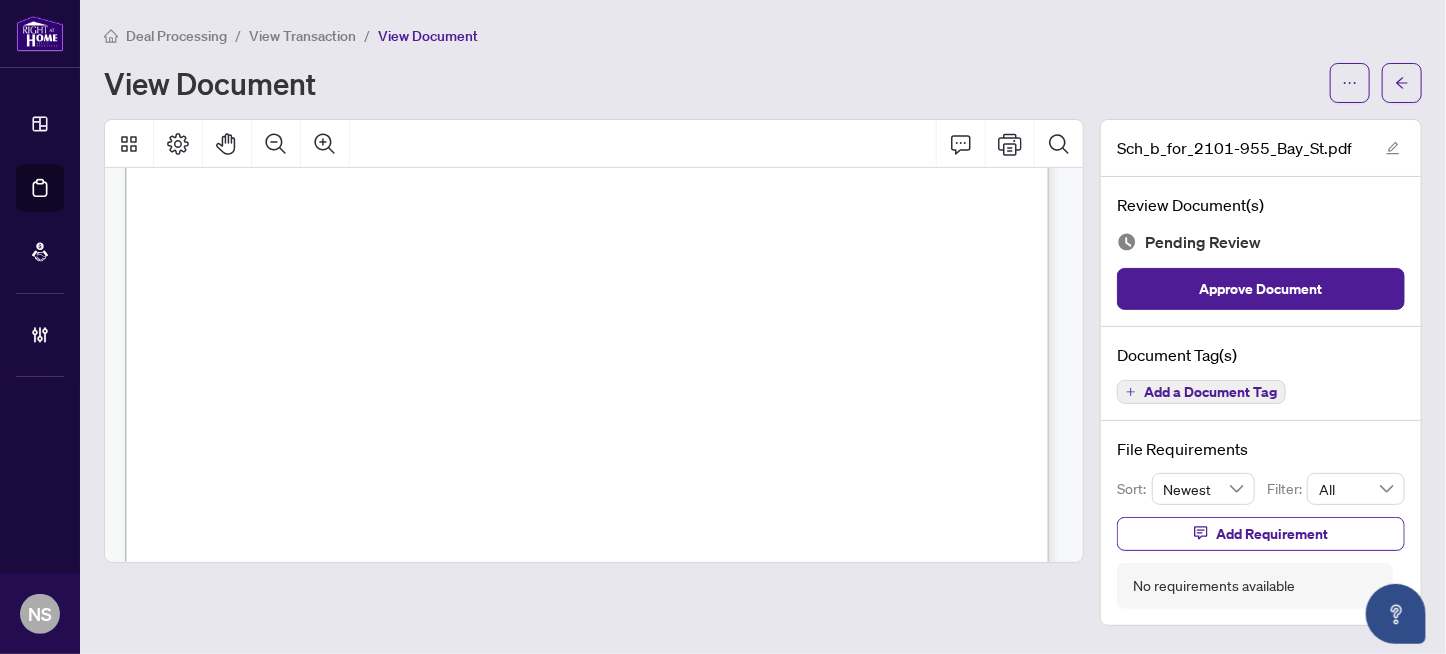 drag, startPoint x: 408, startPoint y: 363, endPoint x: 602, endPoint y: 421, distance: 202.48457 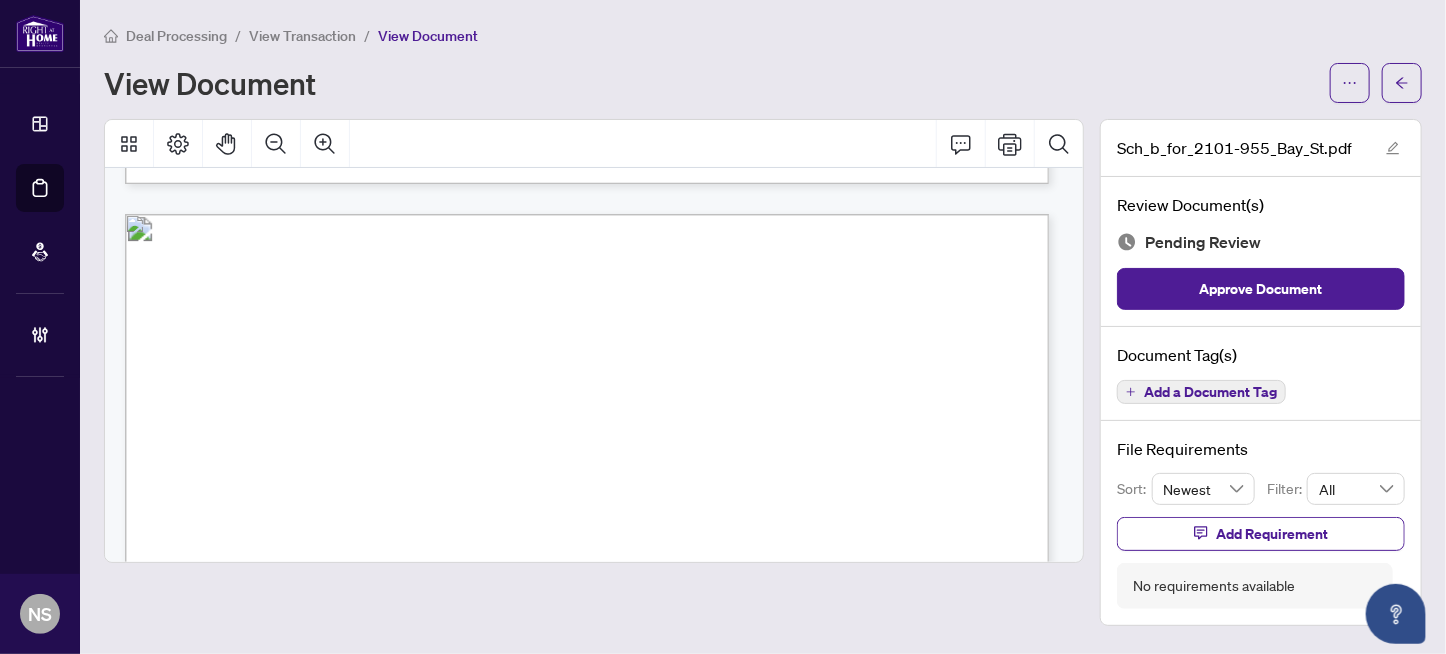 scroll, scrollTop: 1399, scrollLeft: 0, axis: vertical 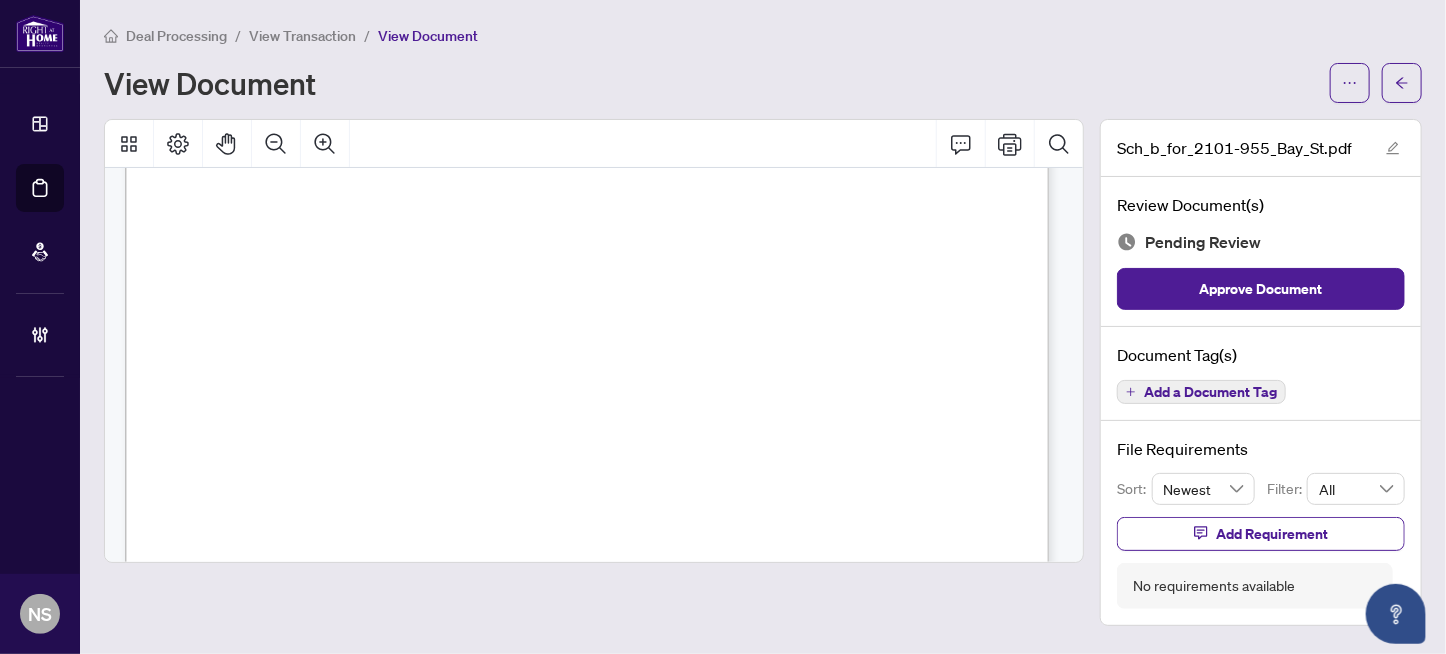 drag, startPoint x: 369, startPoint y: 351, endPoint x: 565, endPoint y: 448, distance: 218.68927 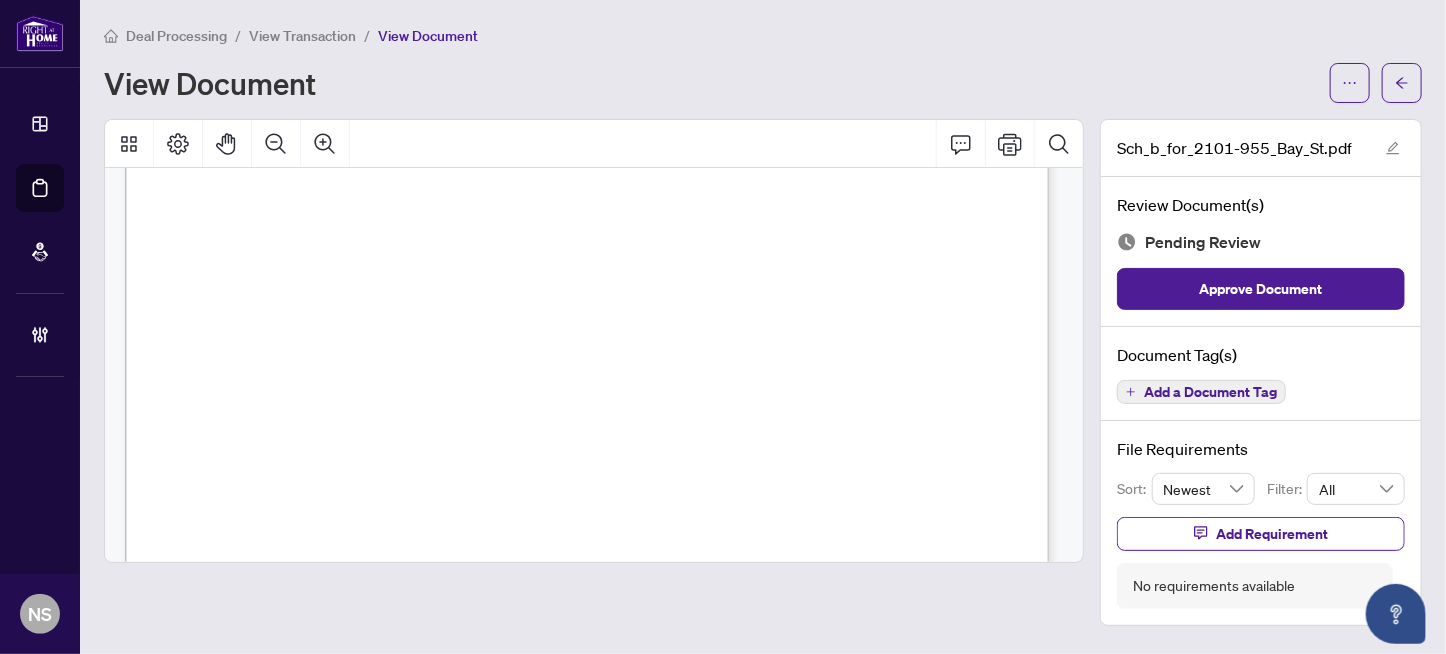 scroll, scrollTop: 2800, scrollLeft: 0, axis: vertical 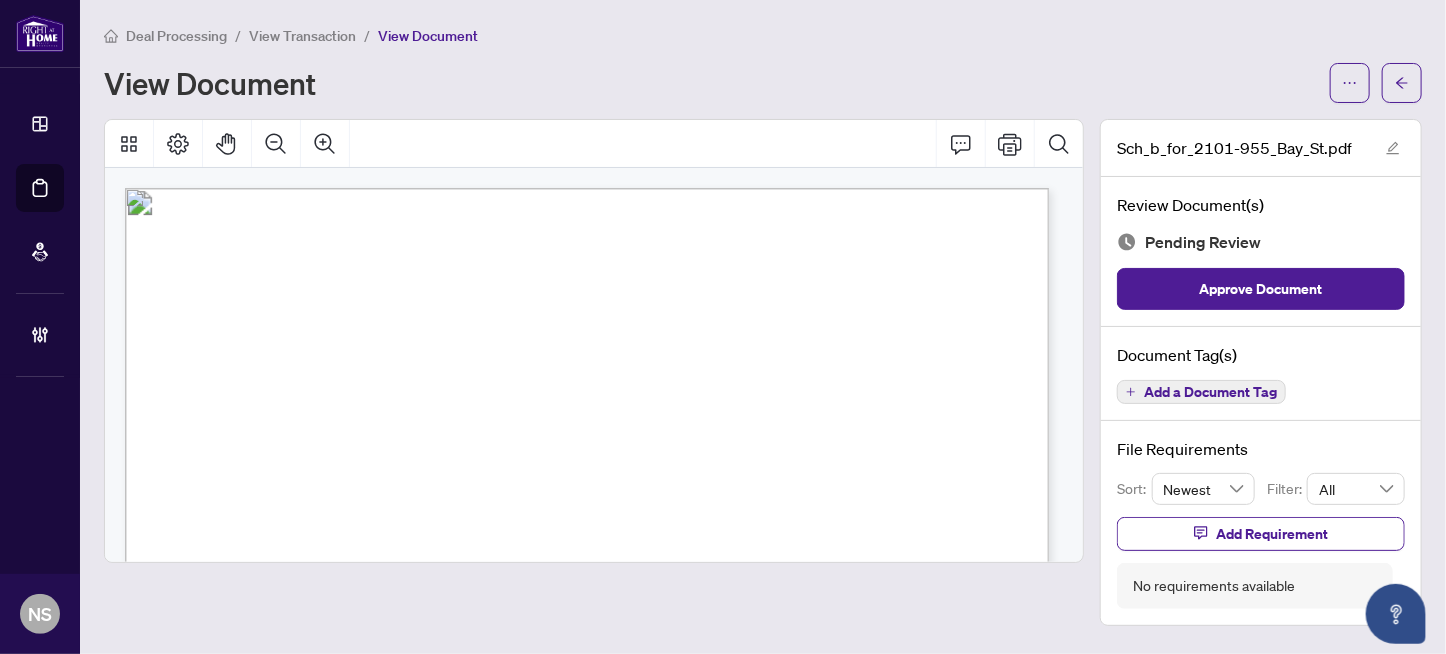 click on "Add a Document Tag" at bounding box center (1210, 392) 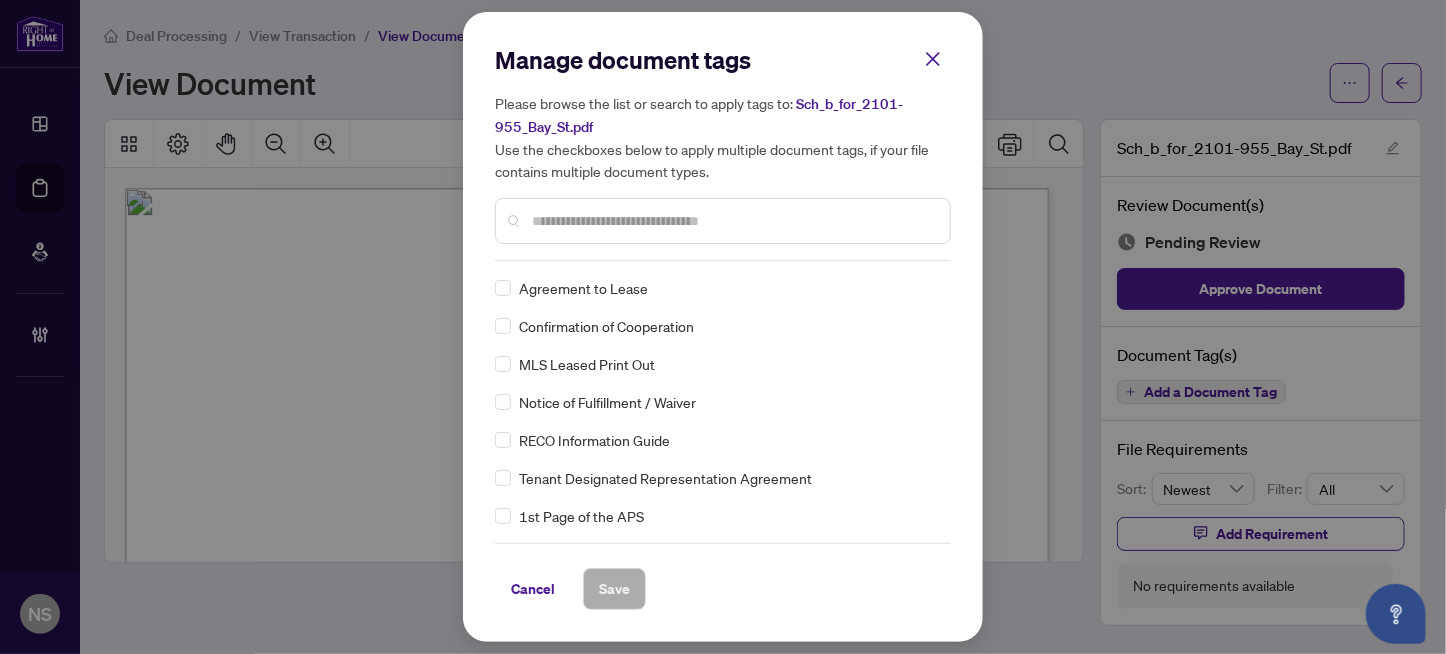 click at bounding box center (733, 221) 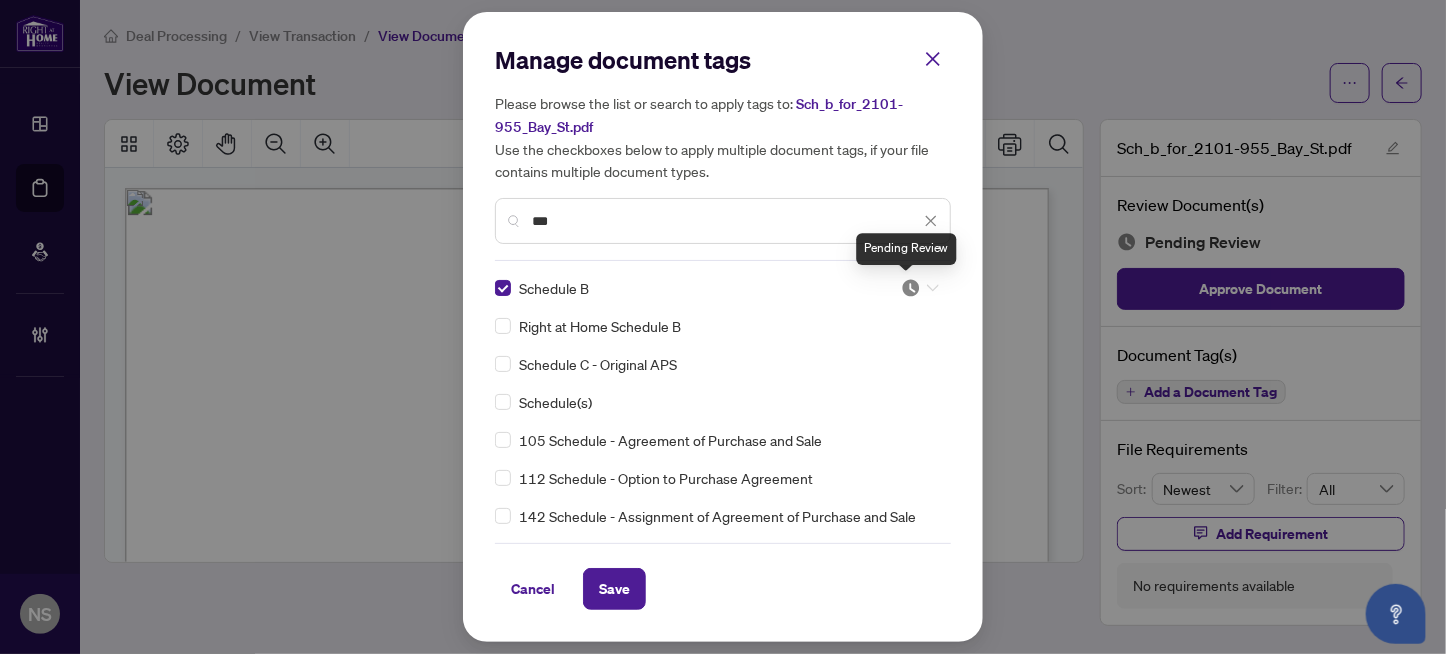 drag, startPoint x: 898, startPoint y: 291, endPoint x: 899, endPoint y: 340, distance: 49.010204 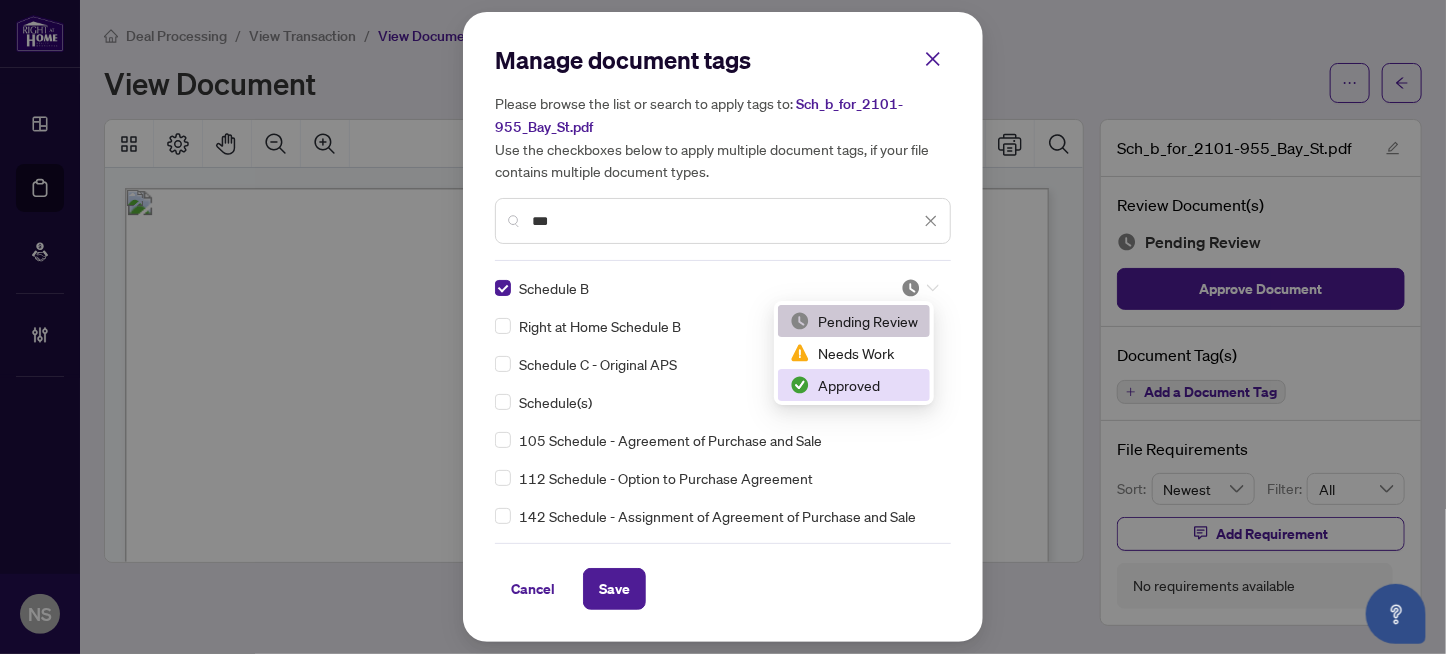 drag, startPoint x: 876, startPoint y: 382, endPoint x: 852, endPoint y: 360, distance: 32.55764 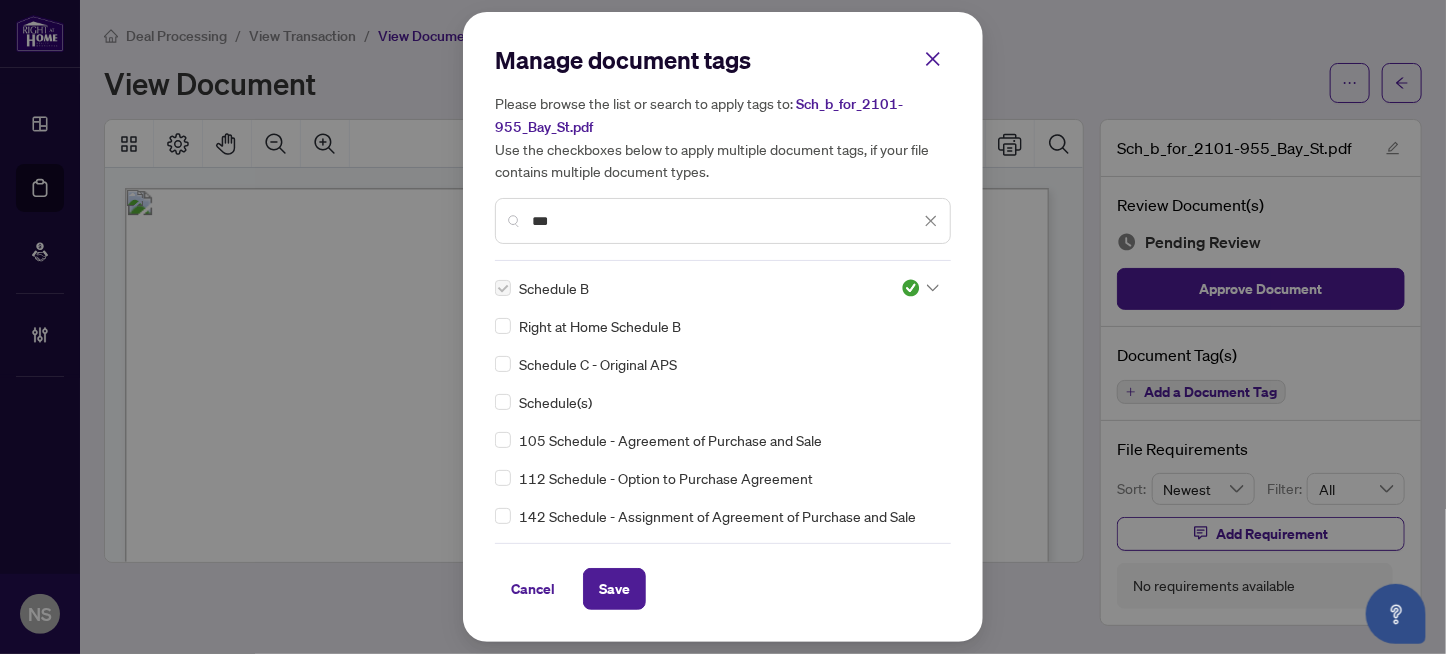 drag, startPoint x: 608, startPoint y: 219, endPoint x: 168, endPoint y: 251, distance: 441.1621 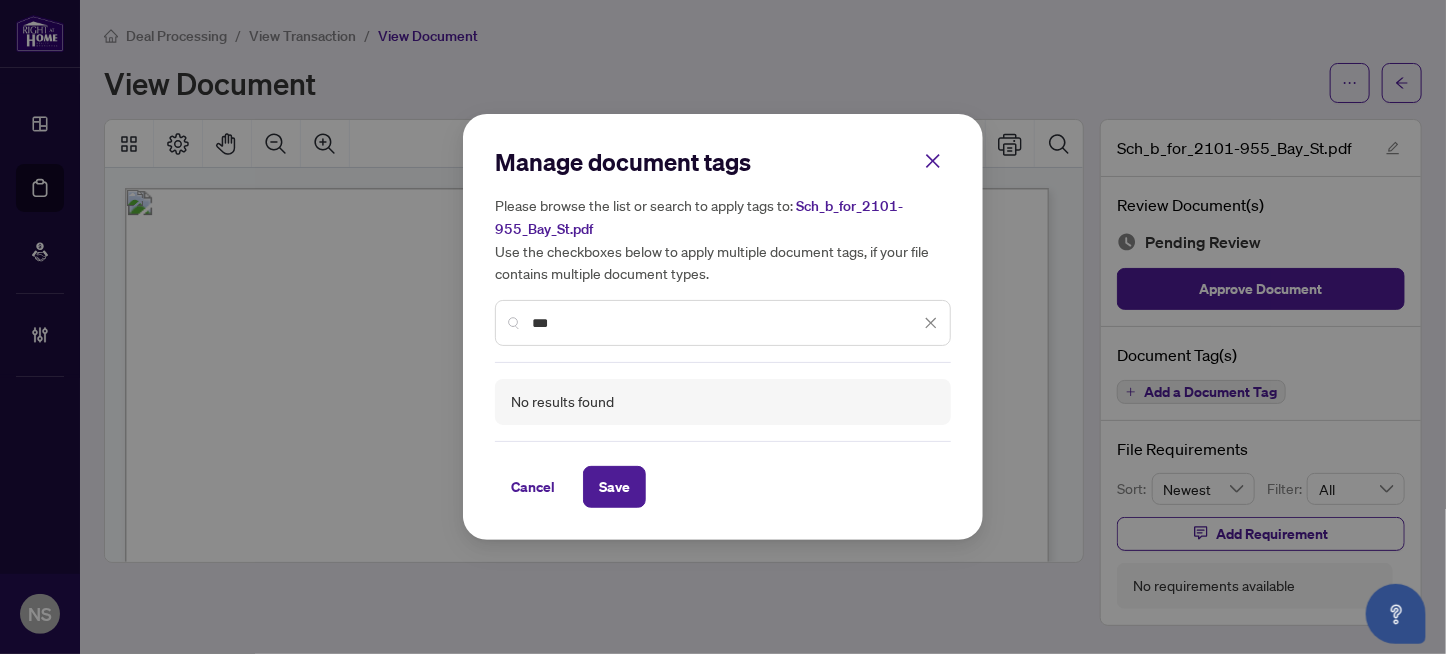 drag, startPoint x: 589, startPoint y: 319, endPoint x: 307, endPoint y: 329, distance: 282.17725 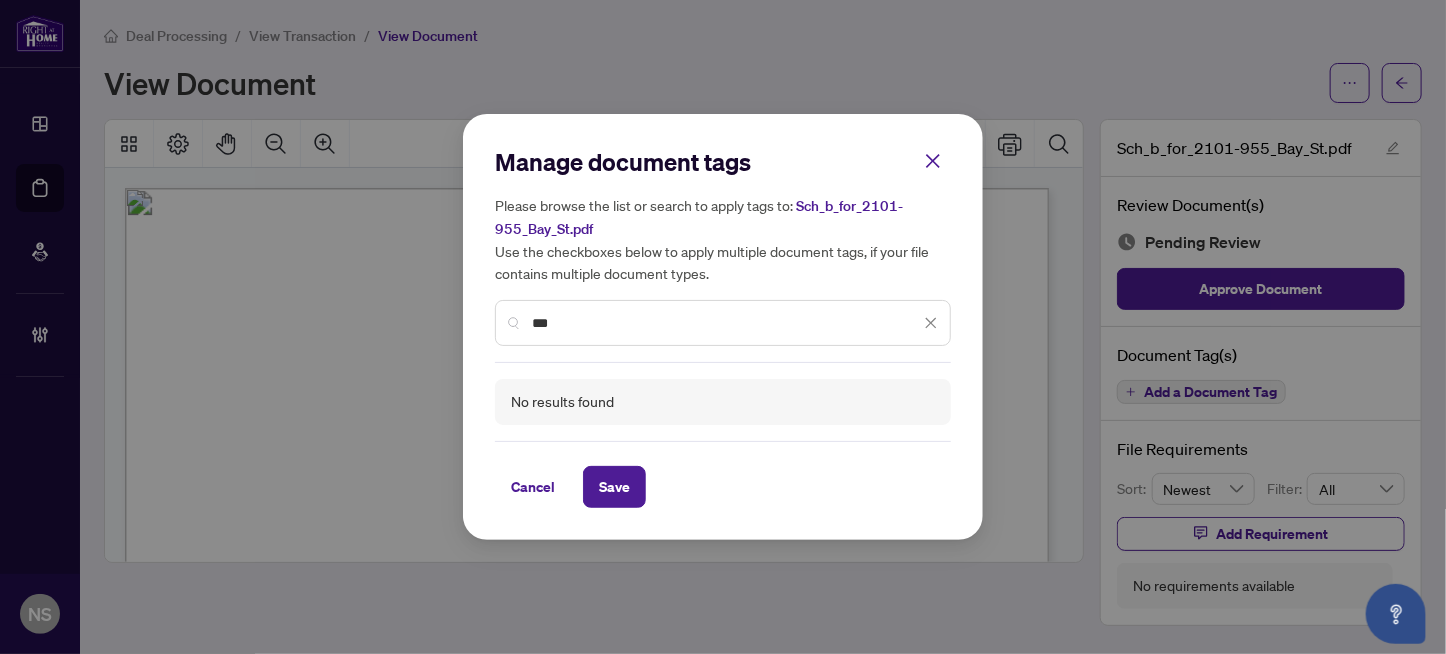 type on "***" 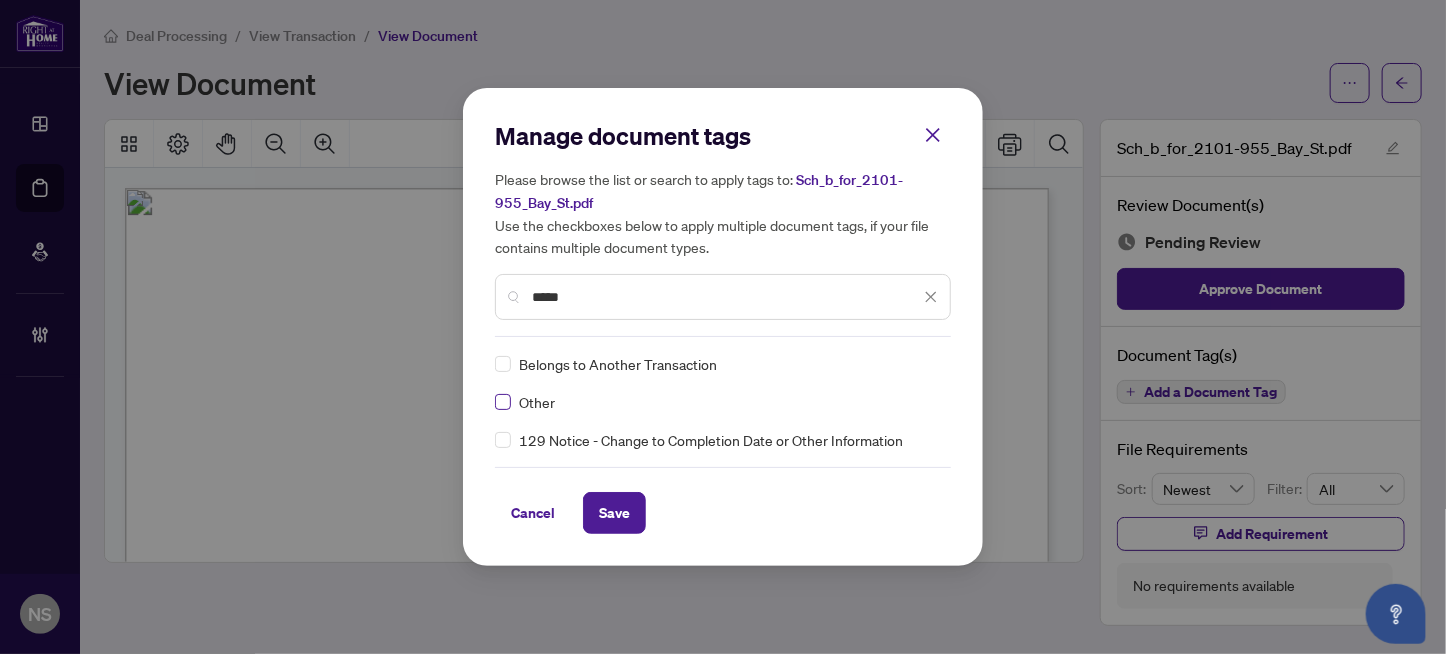 type on "*****" 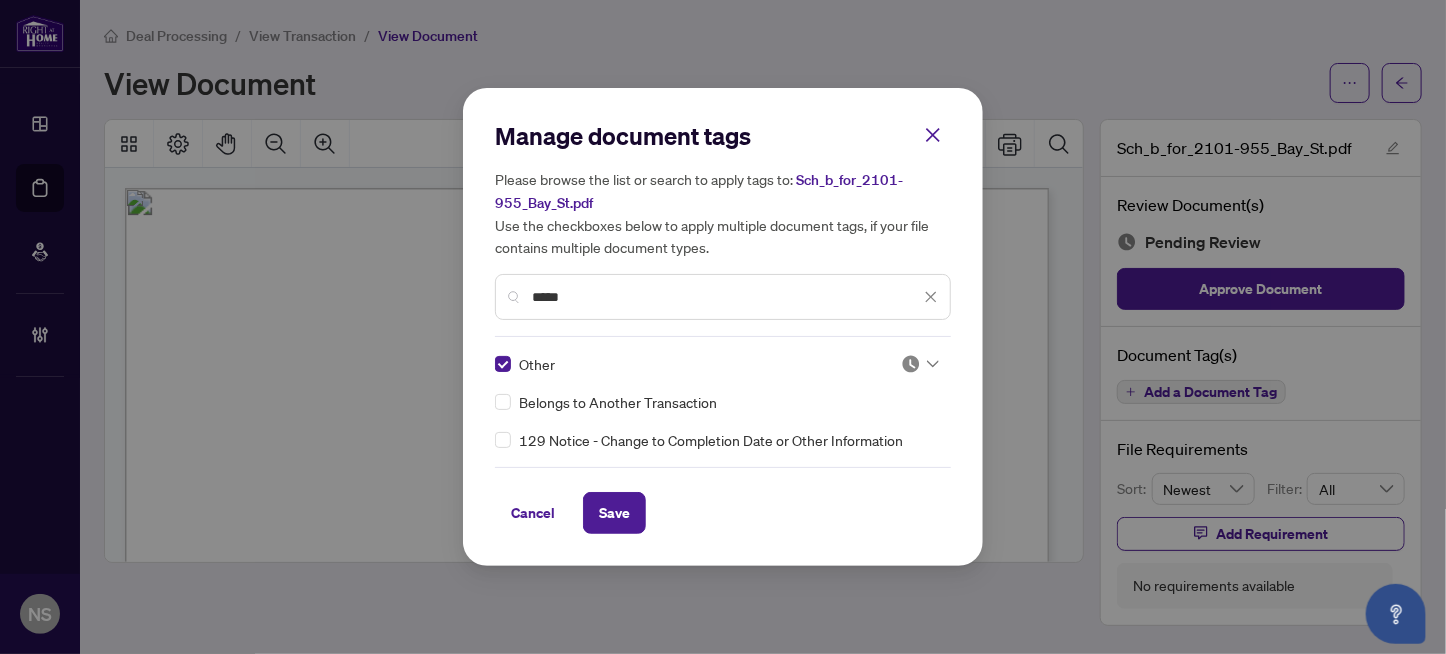 click at bounding box center (911, 364) 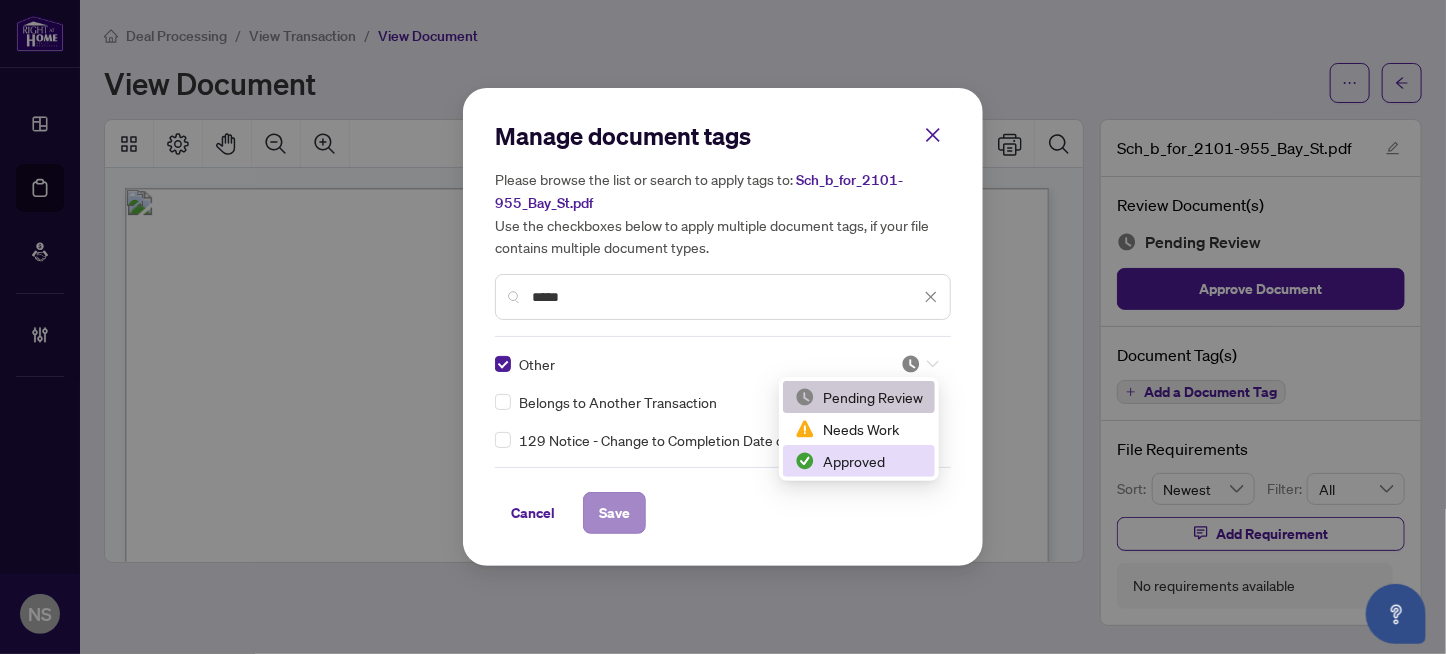 drag, startPoint x: 870, startPoint y: 461, endPoint x: 627, endPoint y: 514, distance: 248.71269 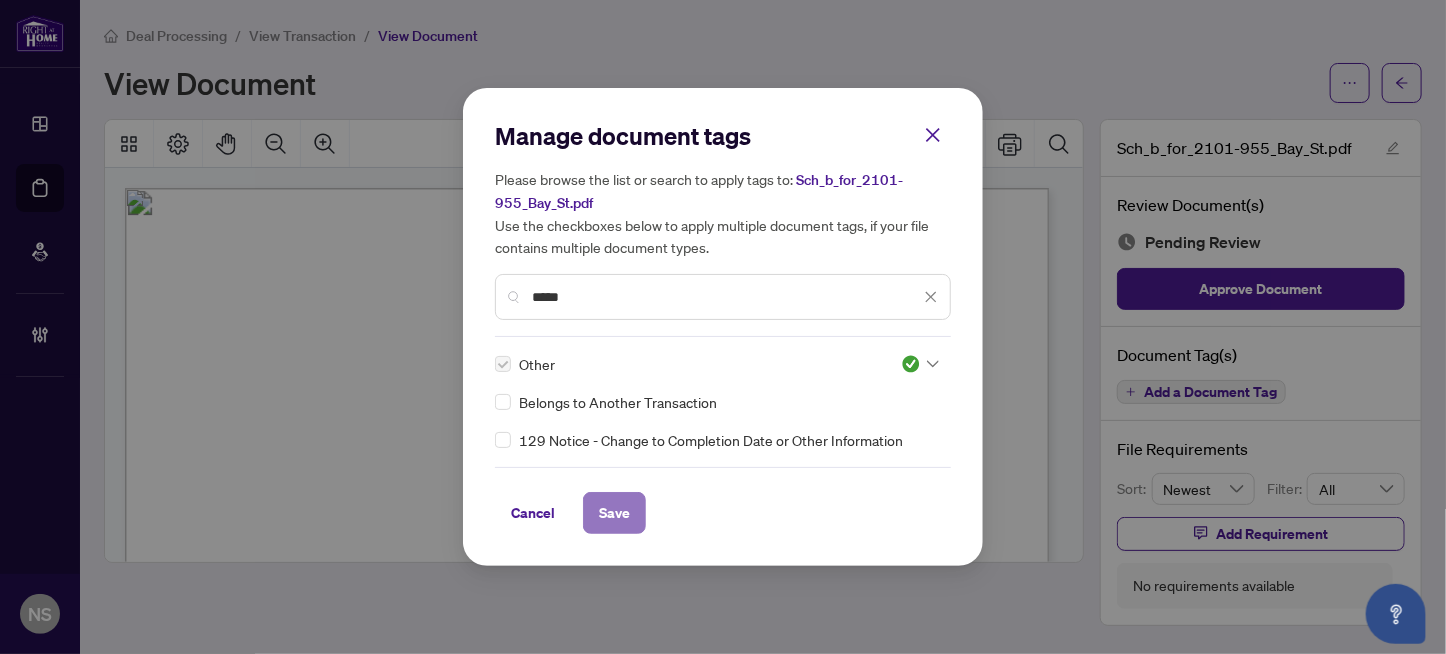 click on "Save" at bounding box center [614, 513] 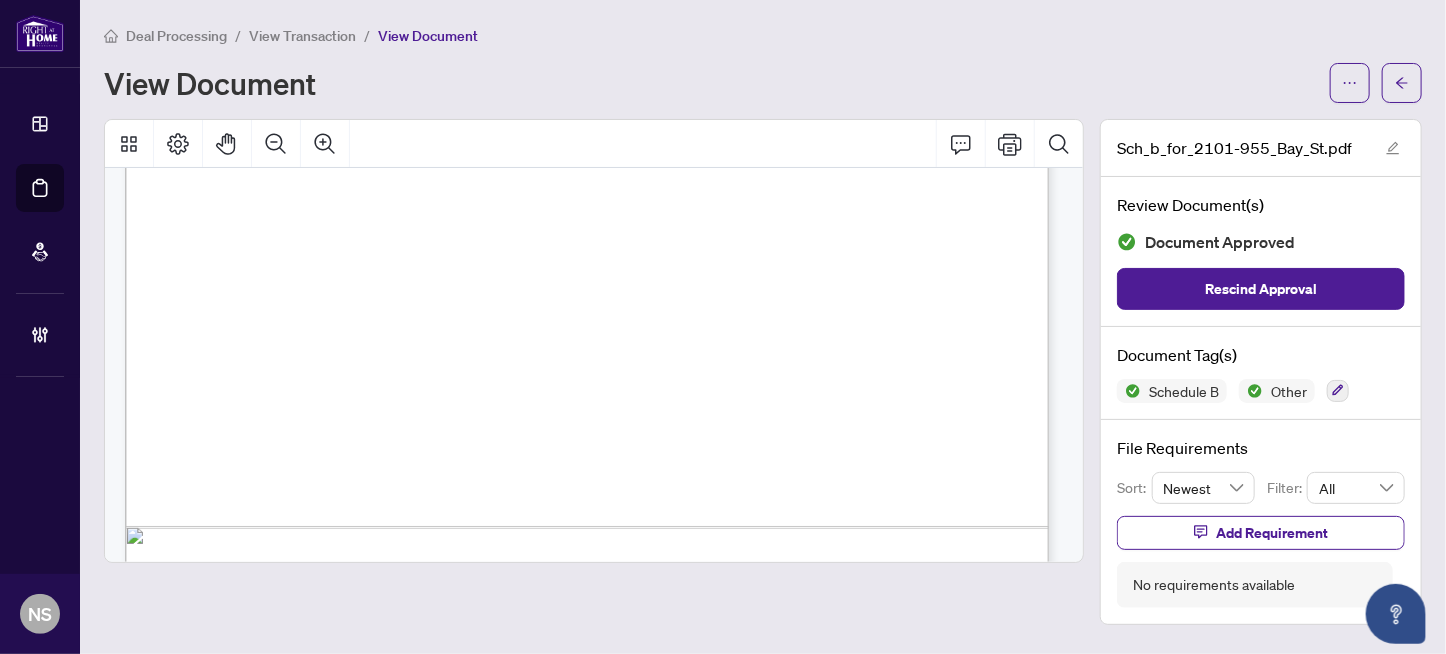 scroll, scrollTop: 3294, scrollLeft: 0, axis: vertical 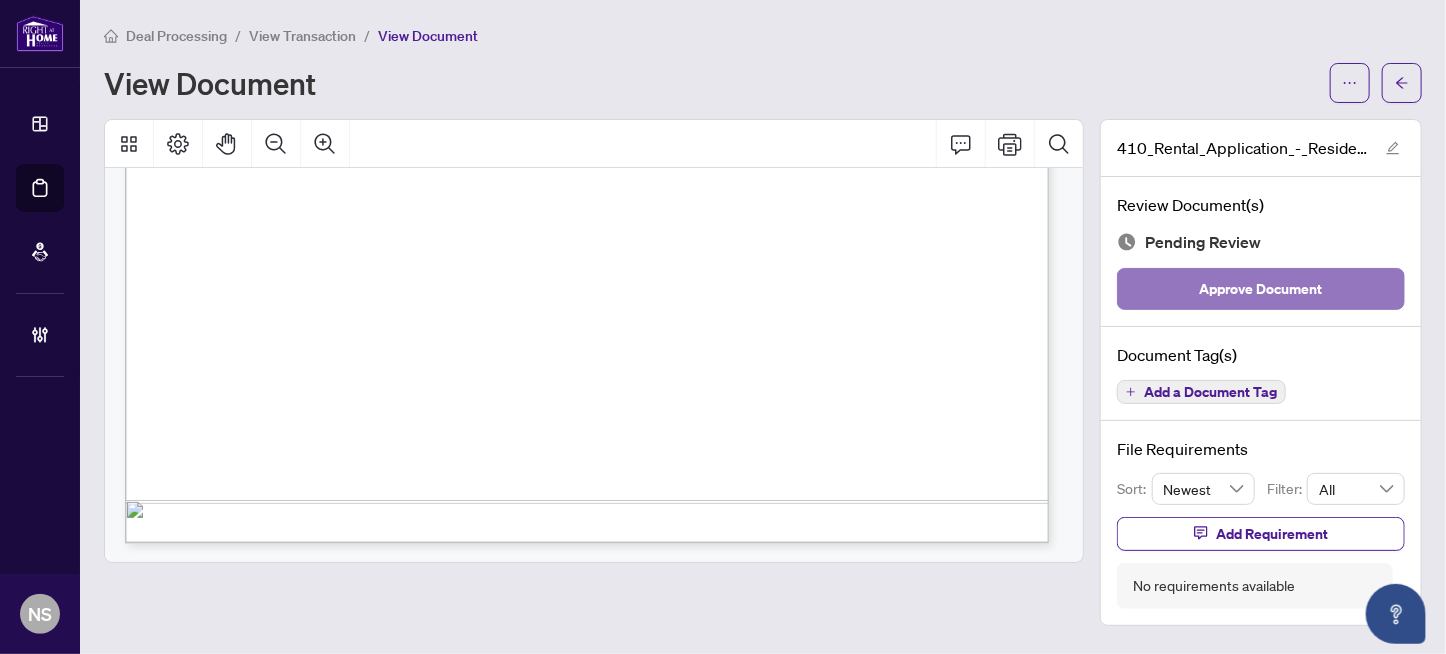 click on "Approve Document" at bounding box center [1261, 289] 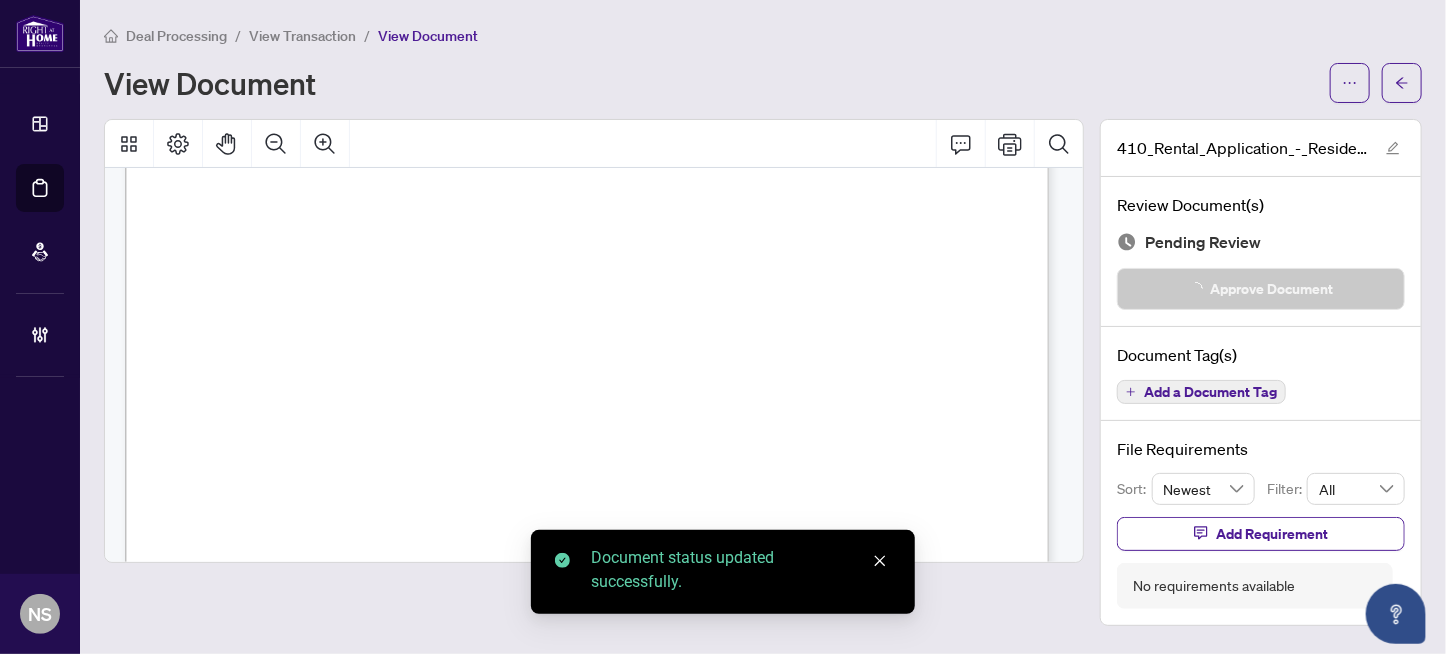 scroll, scrollTop: 0, scrollLeft: 0, axis: both 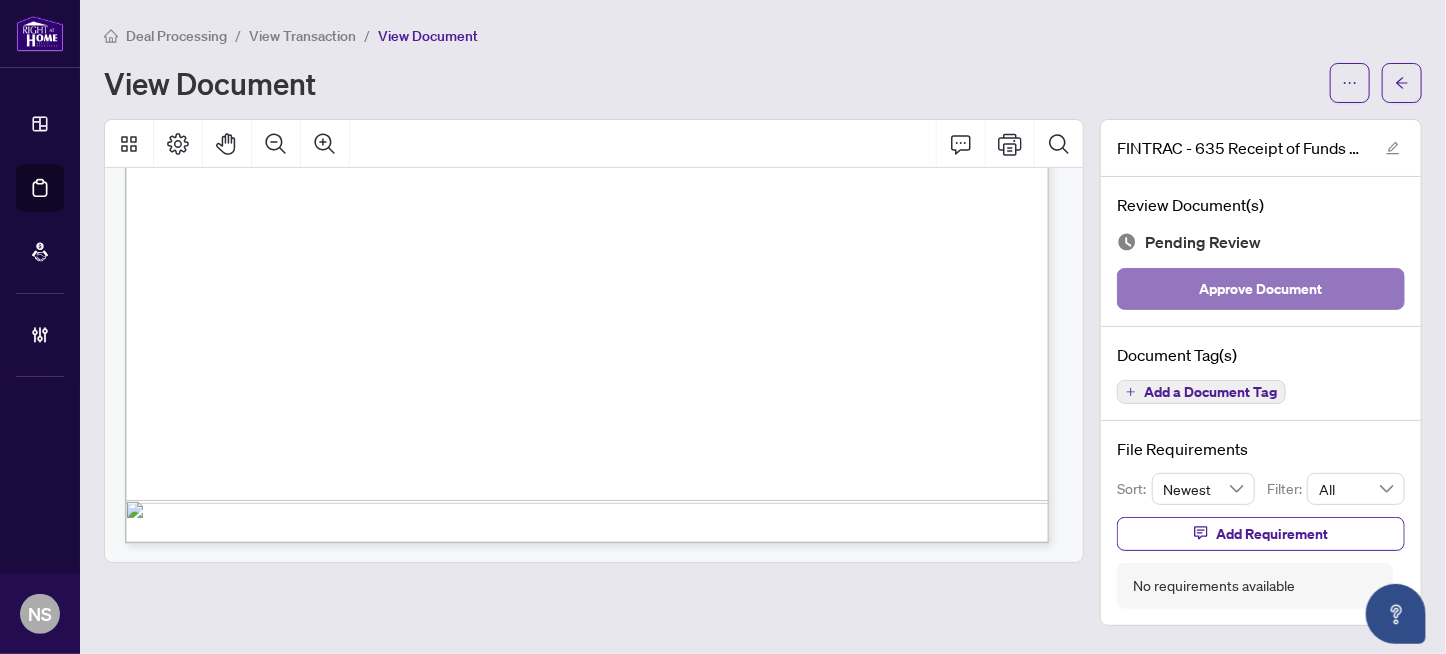 click on "Approve Document" at bounding box center [1261, 289] 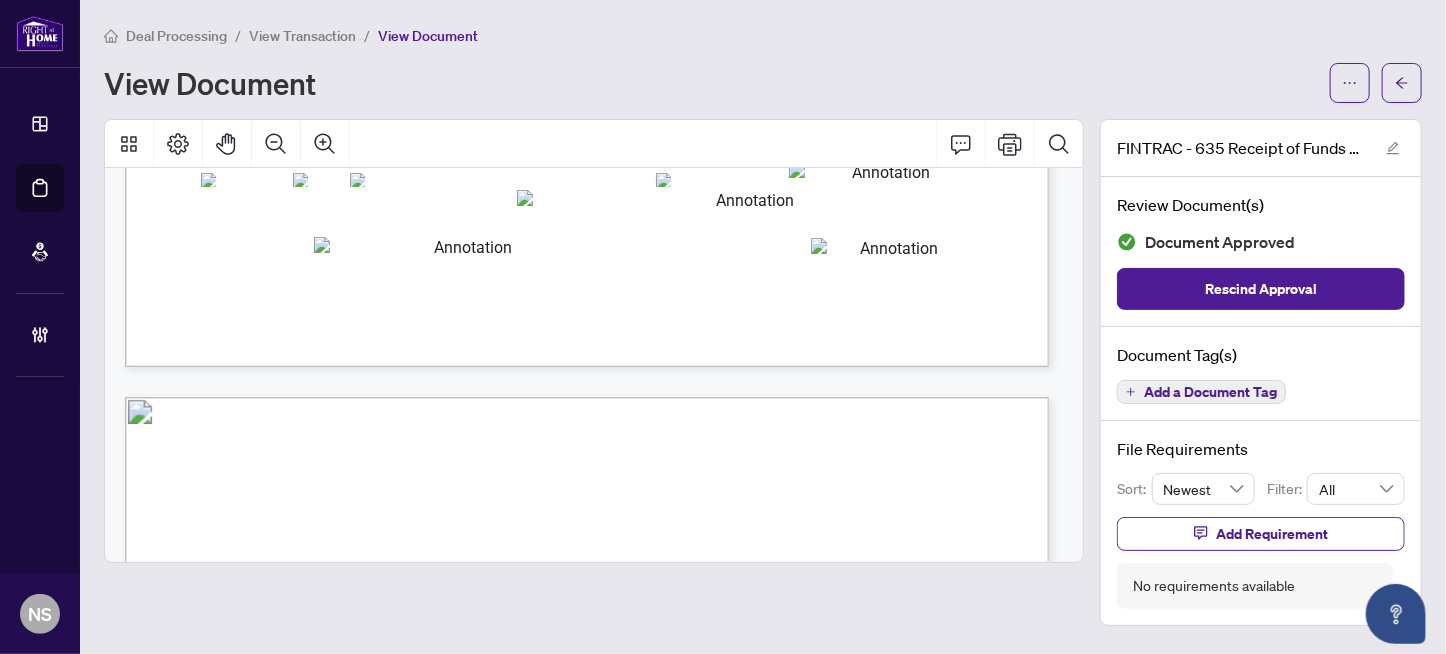 scroll, scrollTop: 0, scrollLeft: 0, axis: both 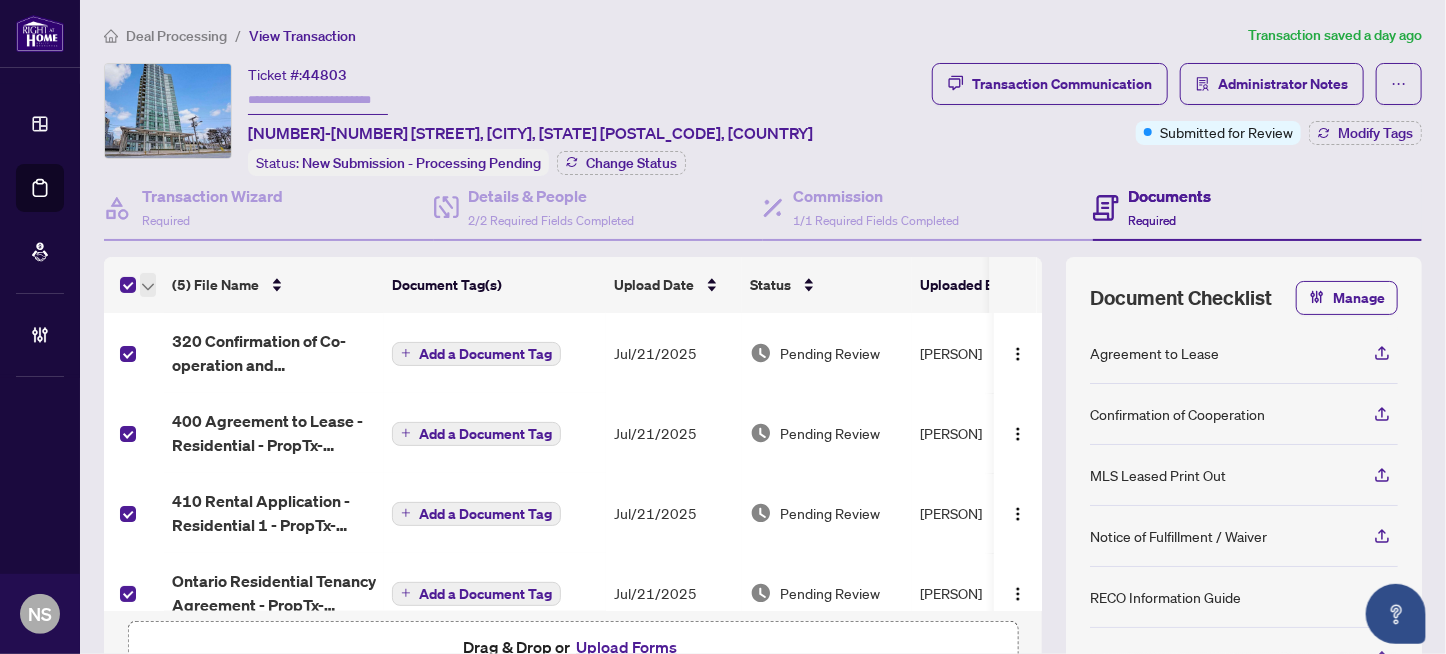click 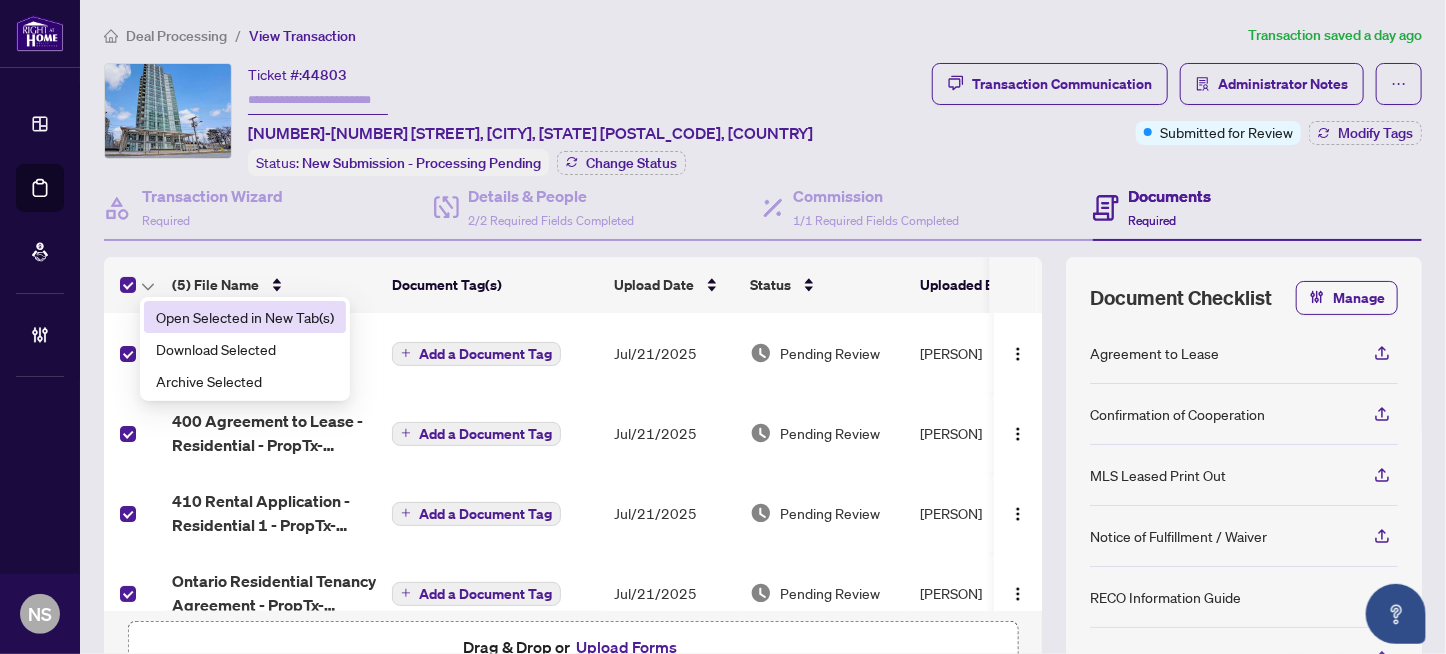 click on "Open Selected in New Tab(s)" at bounding box center (245, 317) 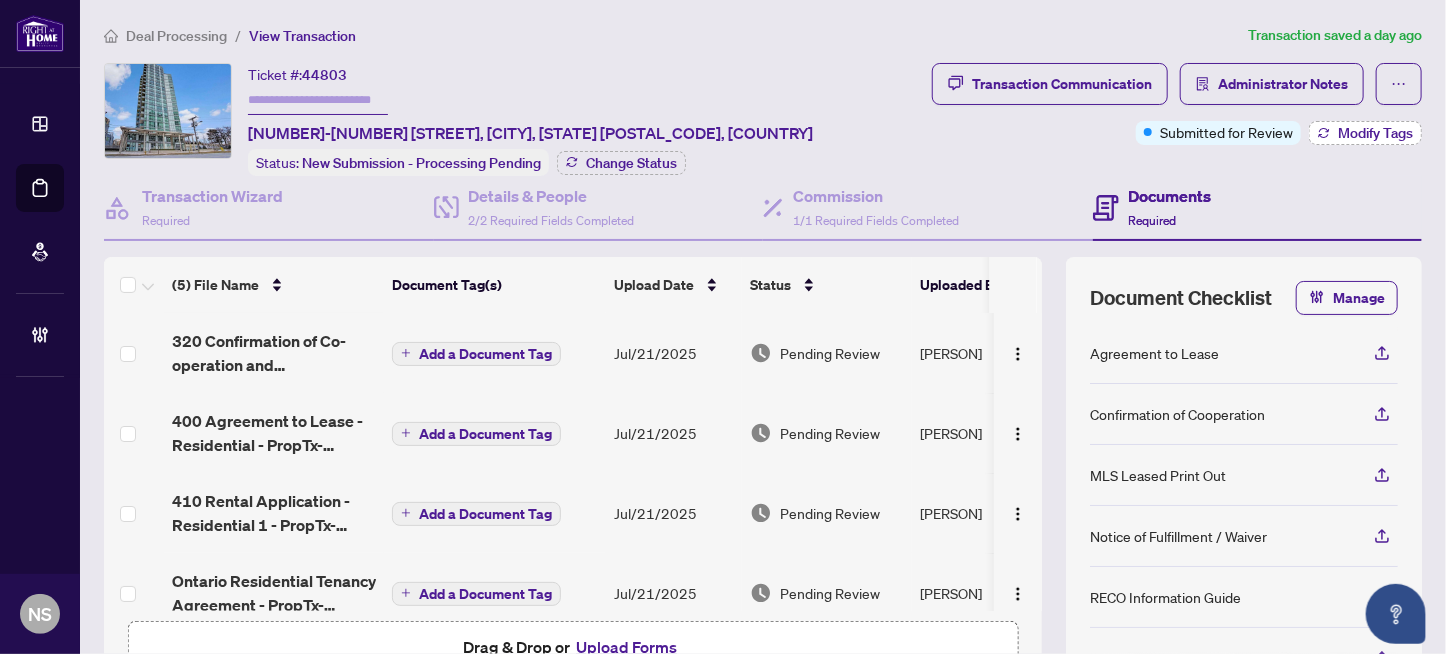 click on "Modify Tags" at bounding box center [1375, 133] 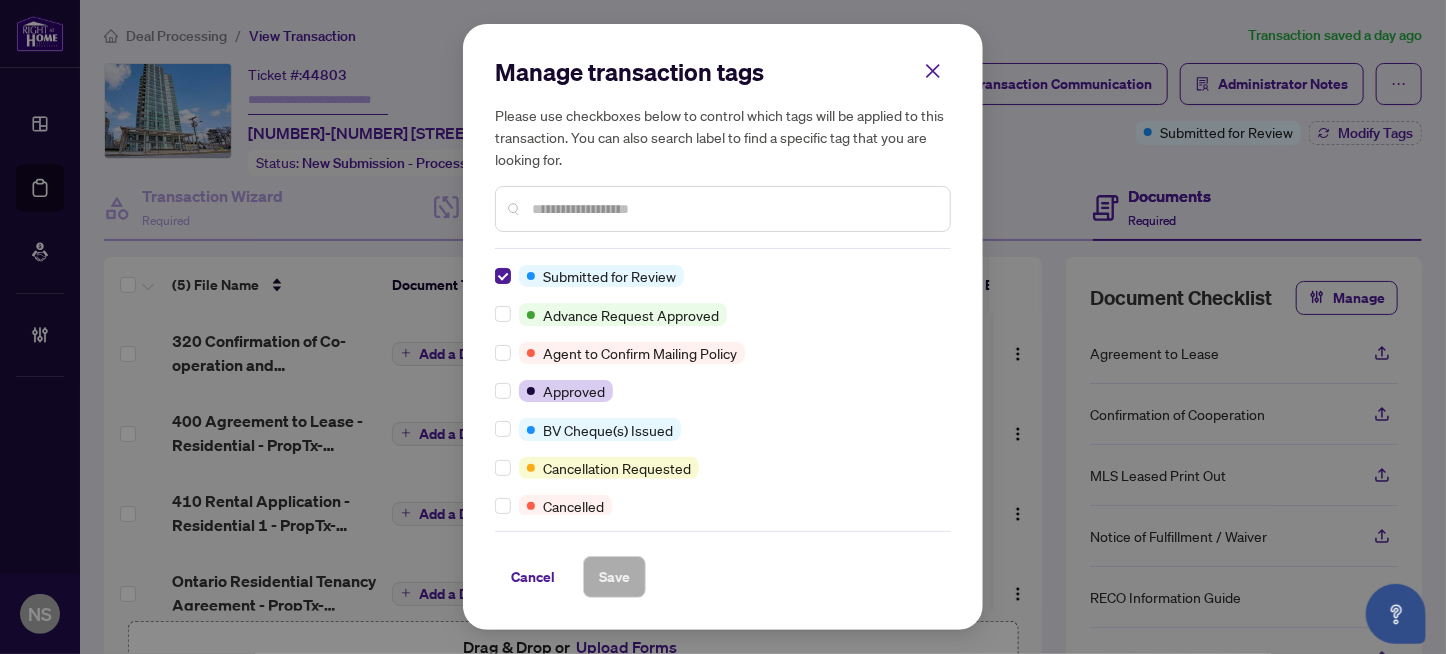 click at bounding box center (733, 209) 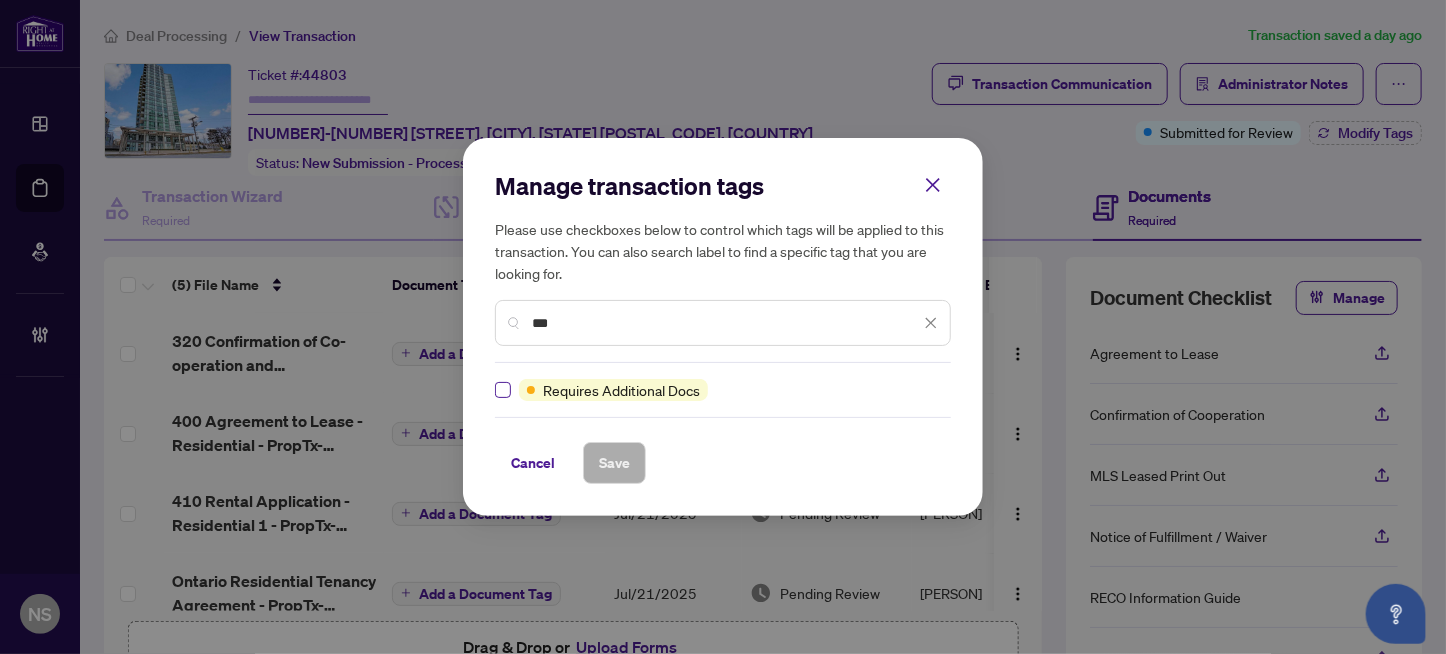 type on "***" 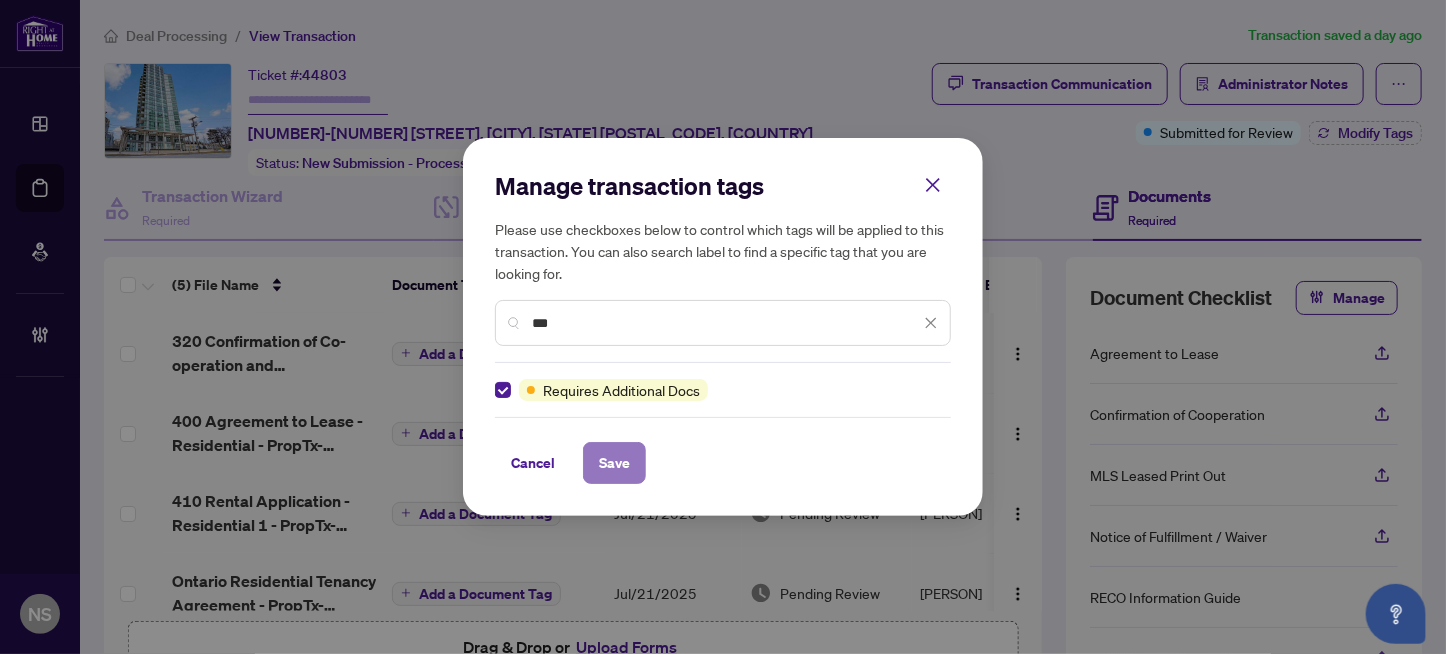 click on "Save" at bounding box center (614, 463) 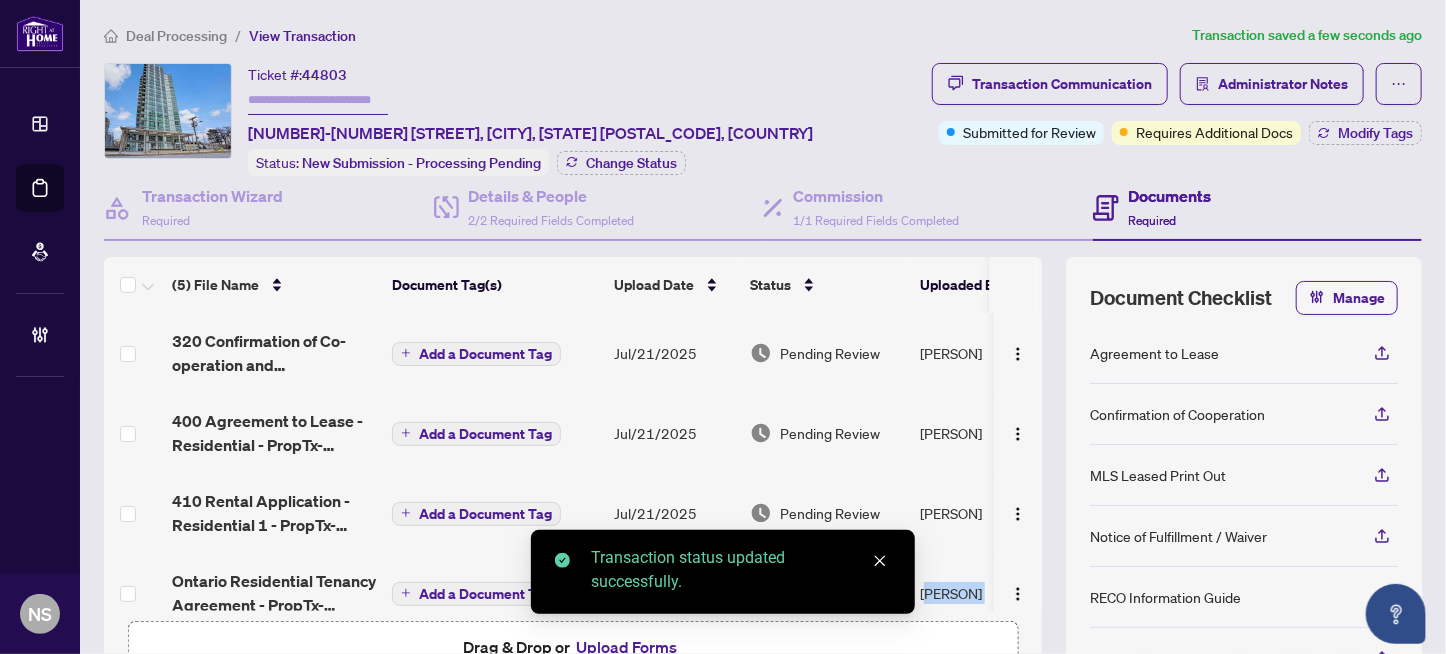 scroll, scrollTop: 108, scrollLeft: 0, axis: vertical 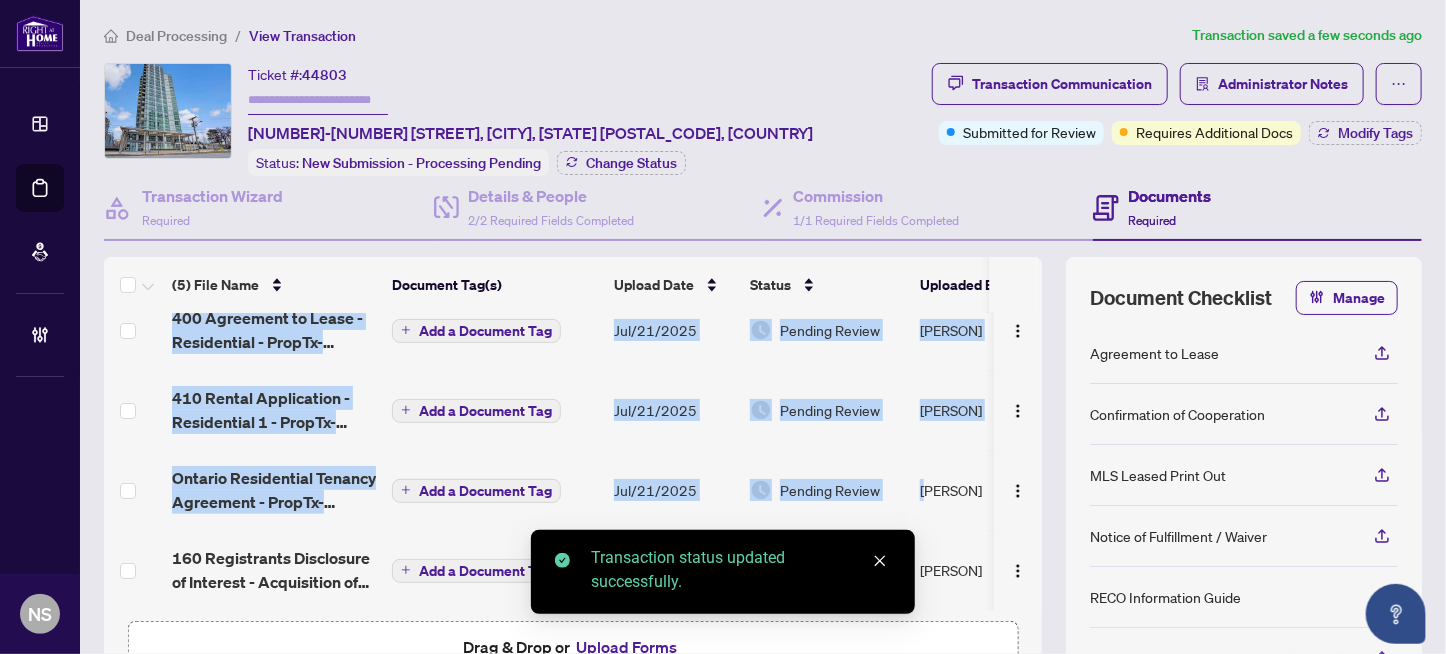 drag, startPoint x: 925, startPoint y: 600, endPoint x: 965, endPoint y: 603, distance: 40.112343 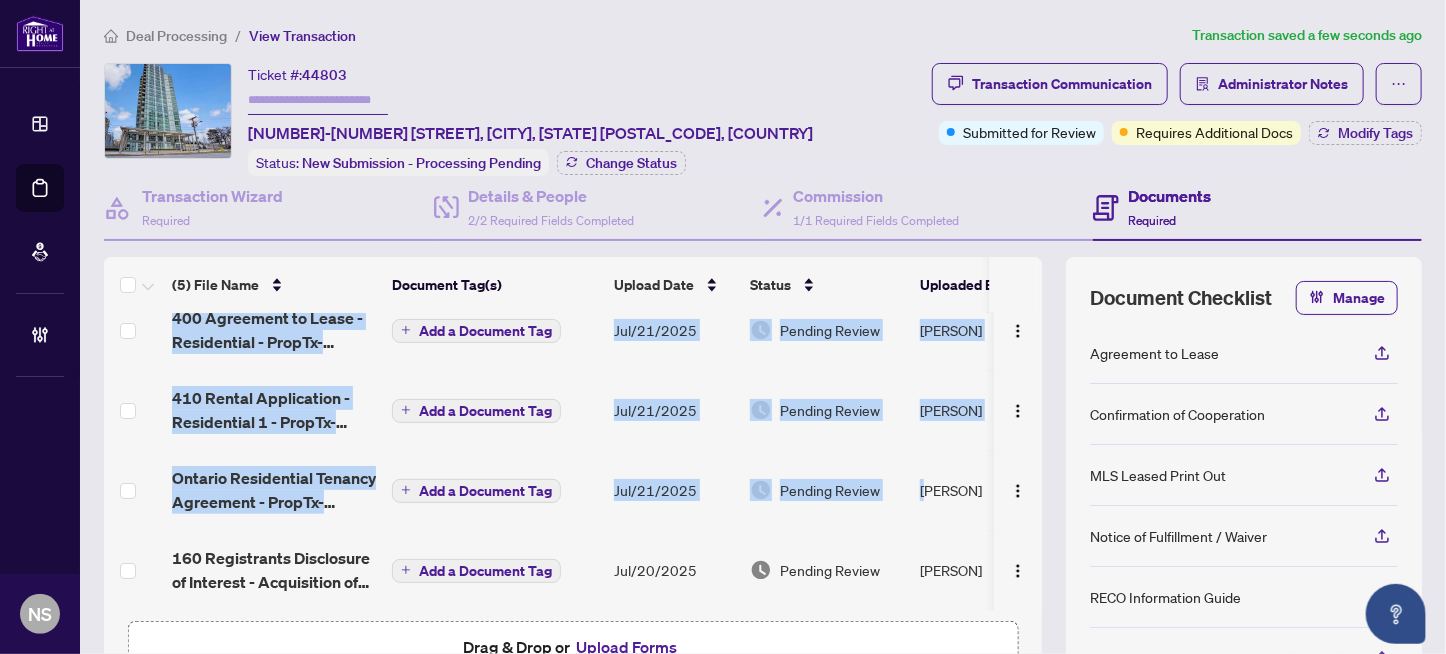 scroll, scrollTop: 107, scrollLeft: 20, axis: both 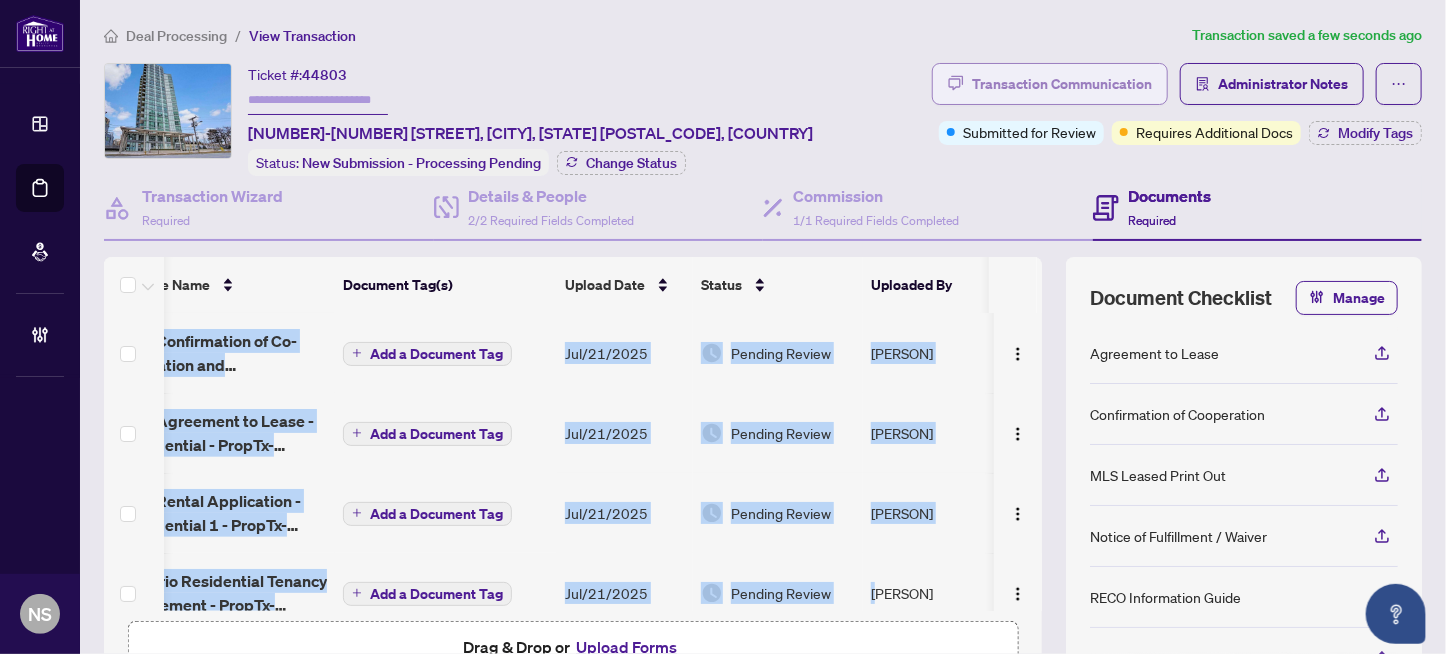click on "Transaction Communication" at bounding box center (1062, 84) 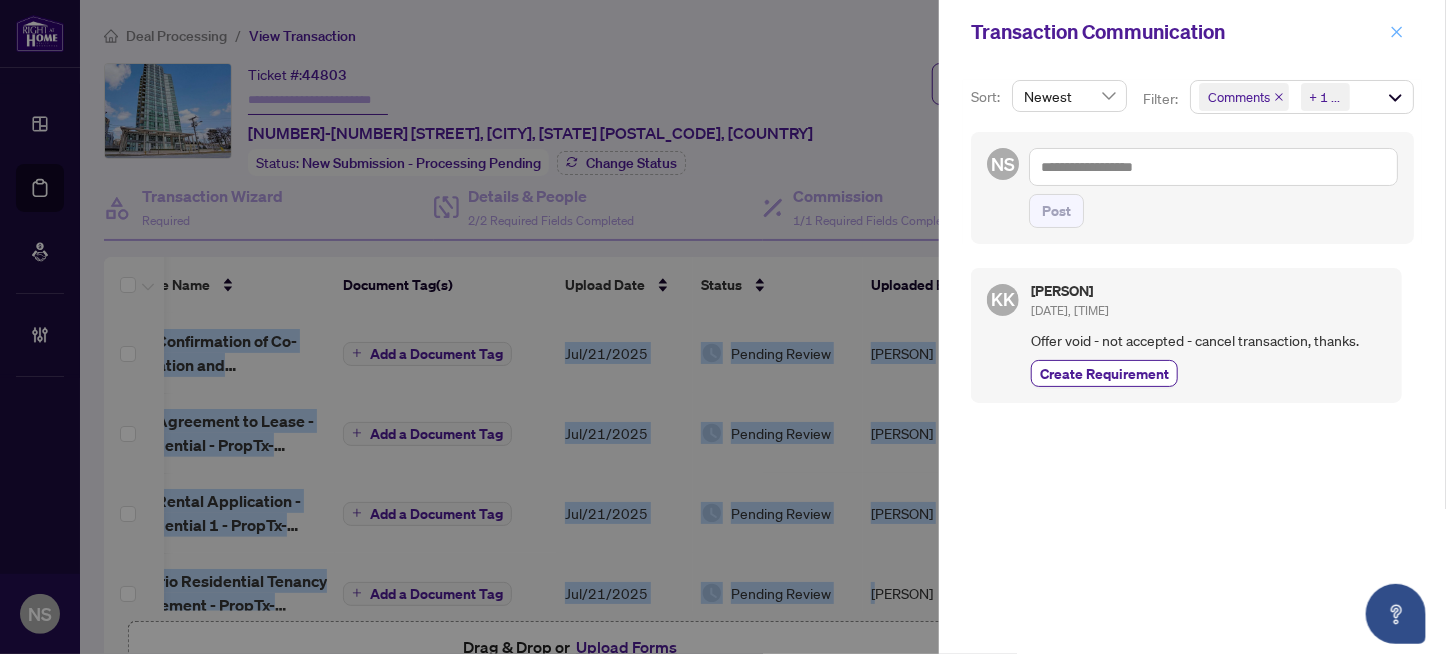 click 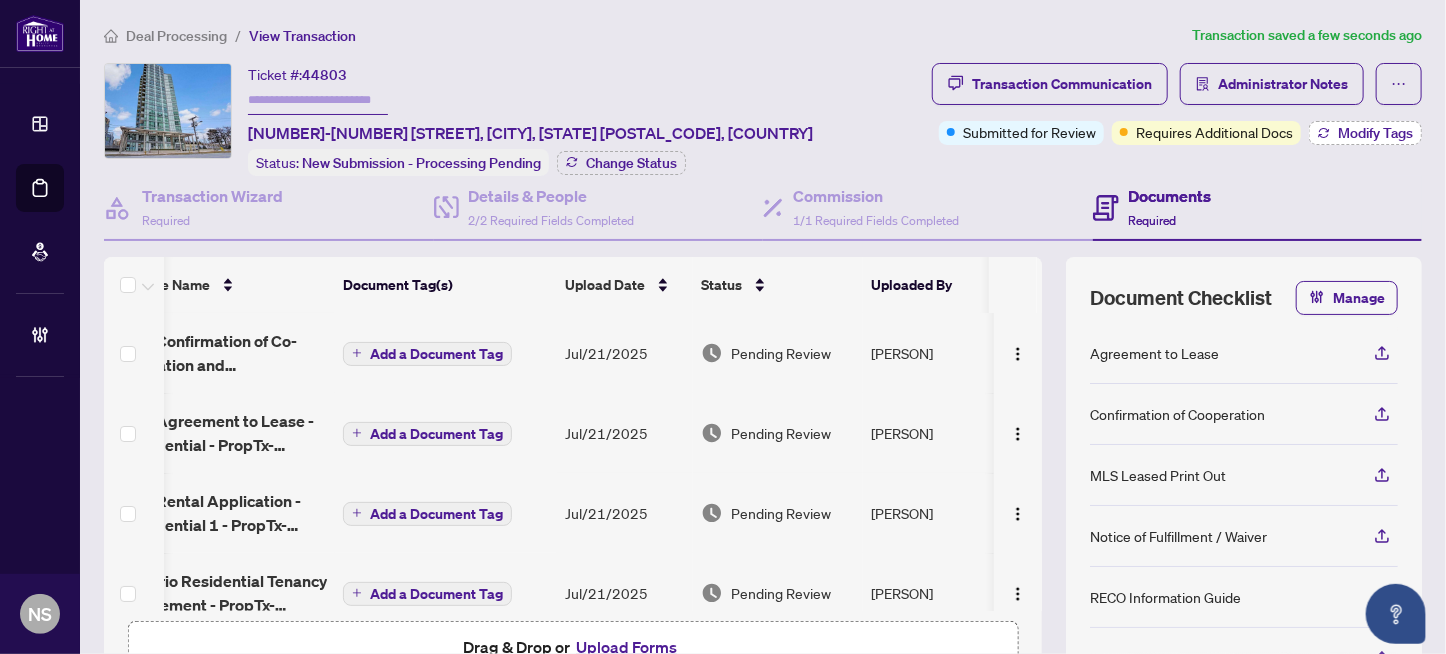 click on "Transaction Communication Administrator Notes Submitted for Review Requires Additional Docs Modify Tags" at bounding box center [1177, 104] 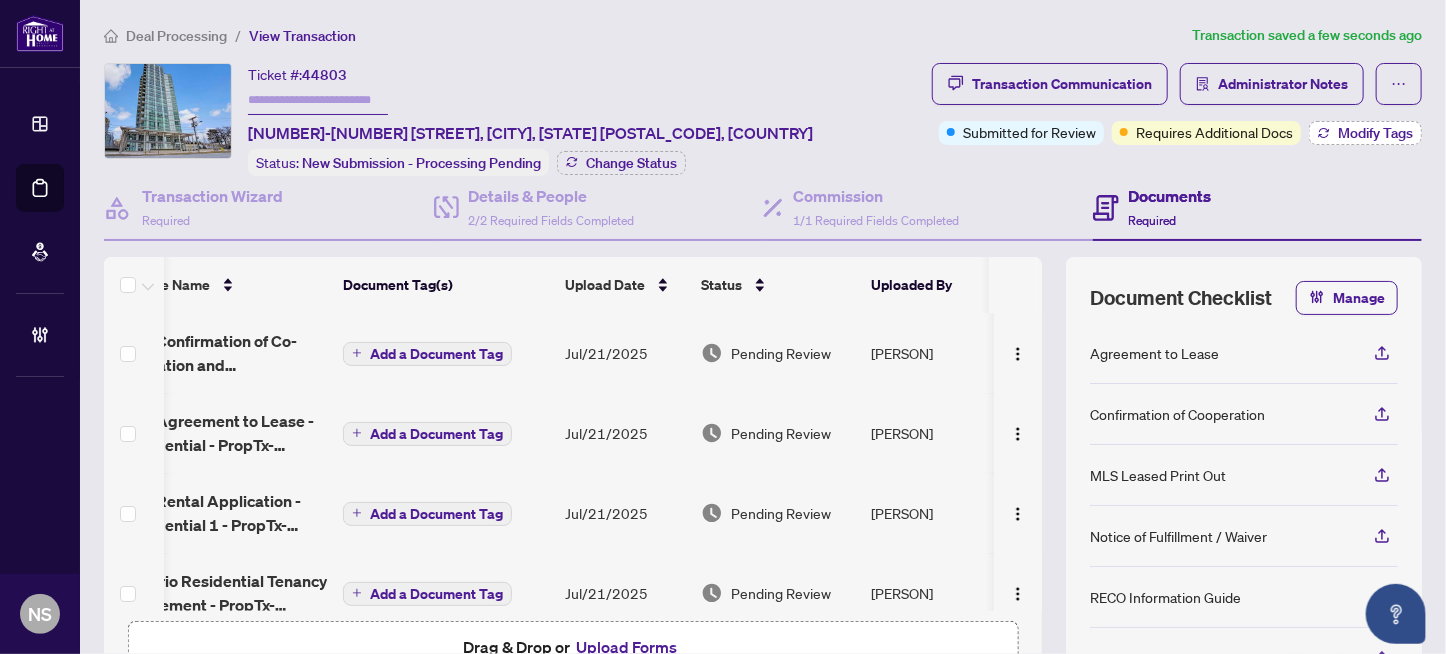 click on "Modify Tags" at bounding box center [1375, 133] 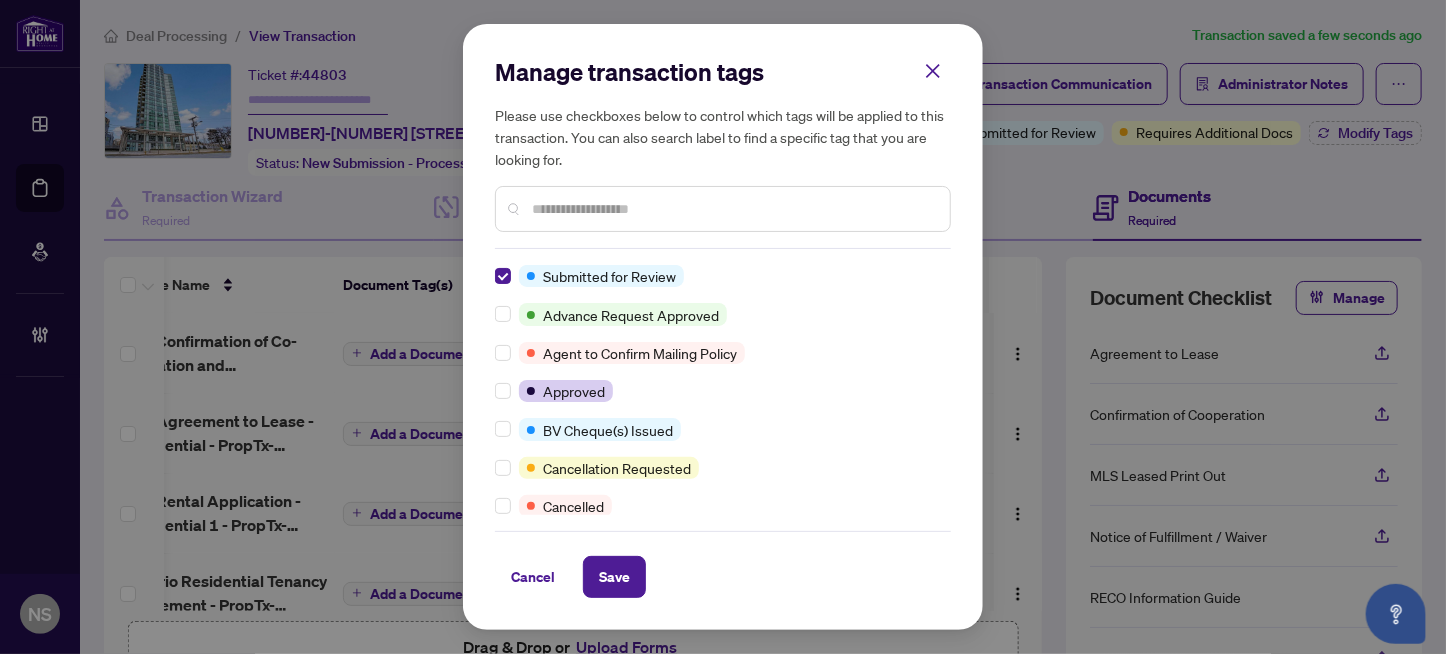 scroll, scrollTop: 0, scrollLeft: 0, axis: both 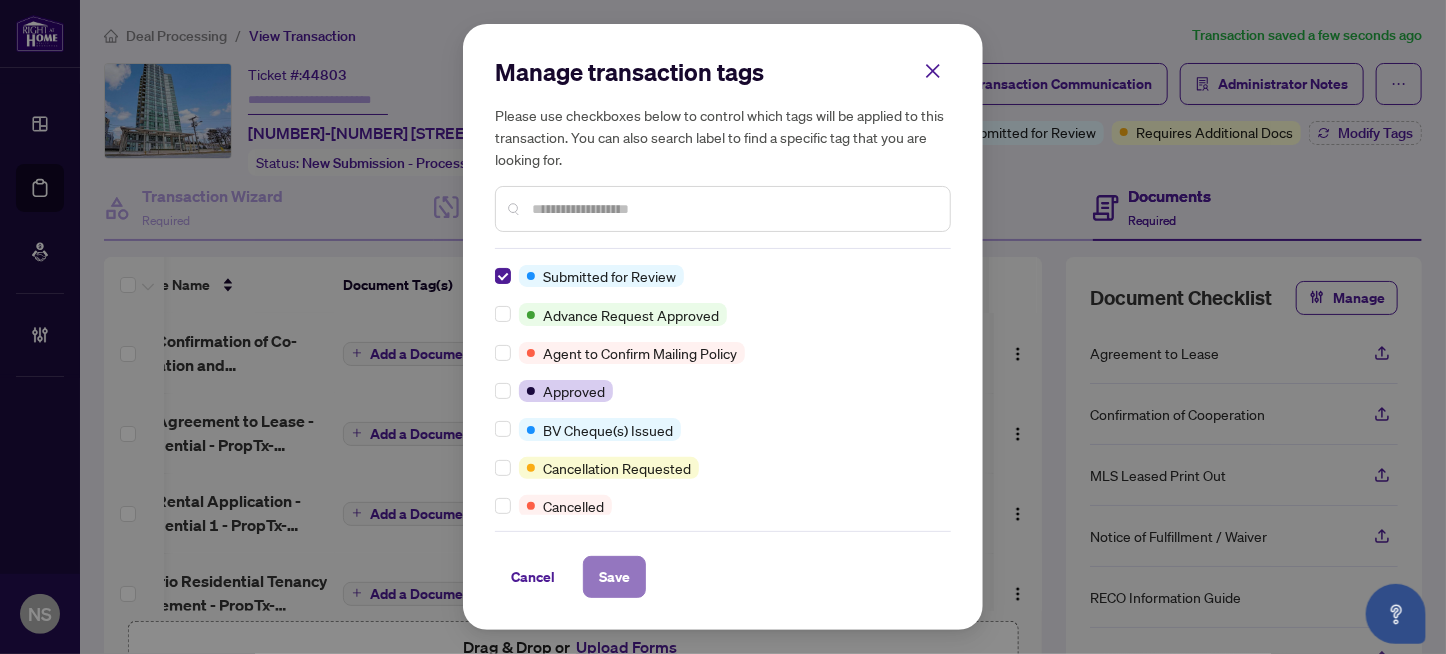click on "Save" at bounding box center (614, 577) 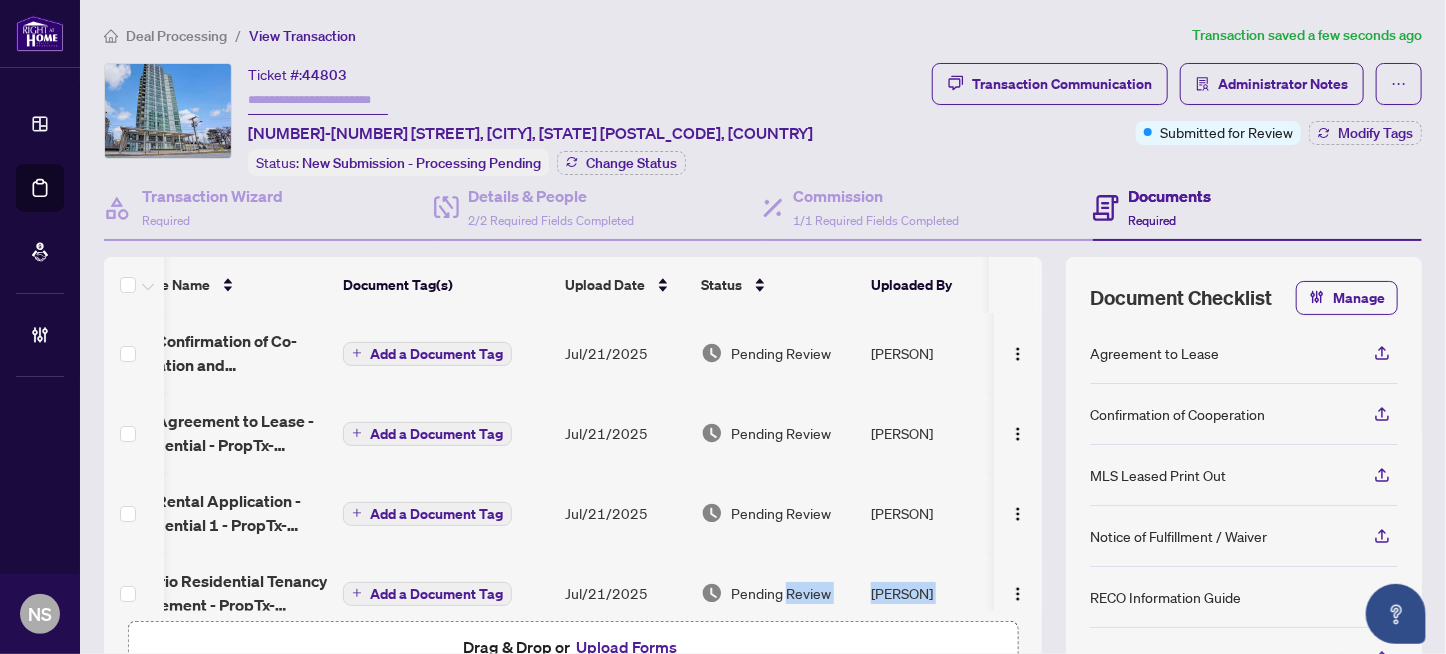 scroll, scrollTop: 108, scrollLeft: 49, axis: both 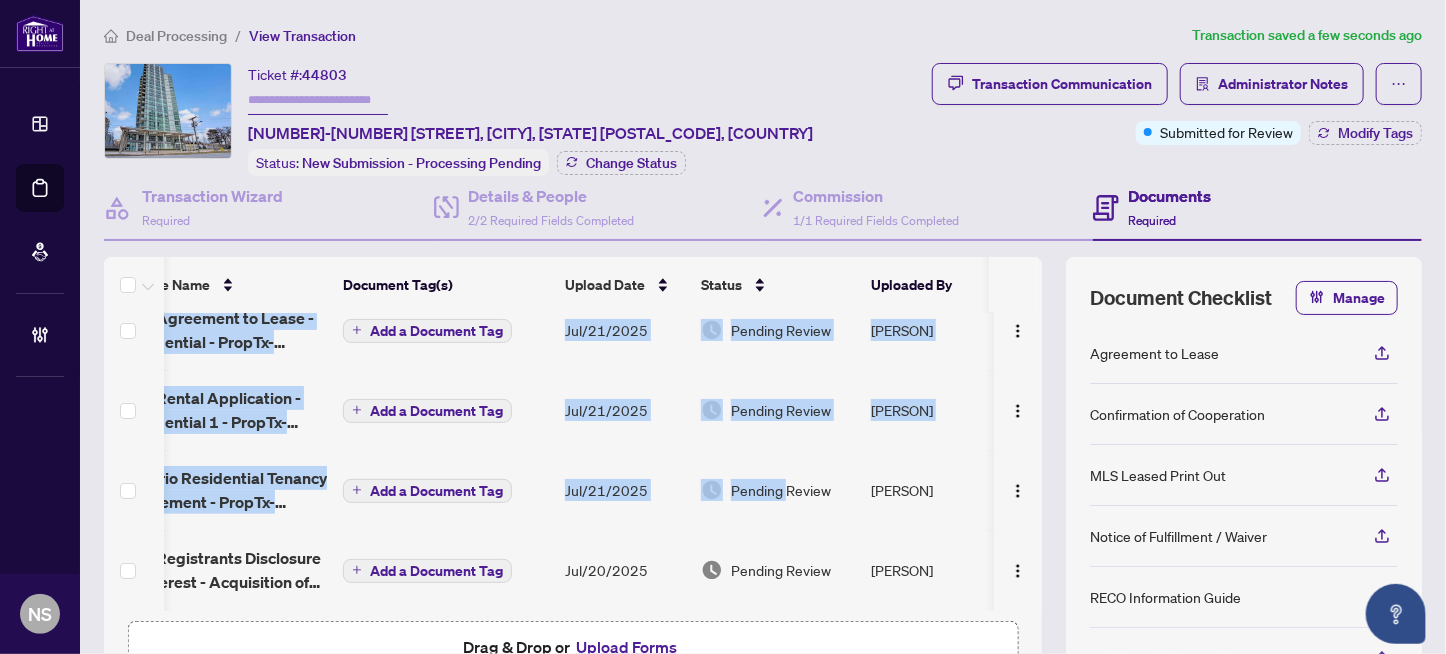 drag, startPoint x: 785, startPoint y: 600, endPoint x: 835, endPoint y: 601, distance: 50.01 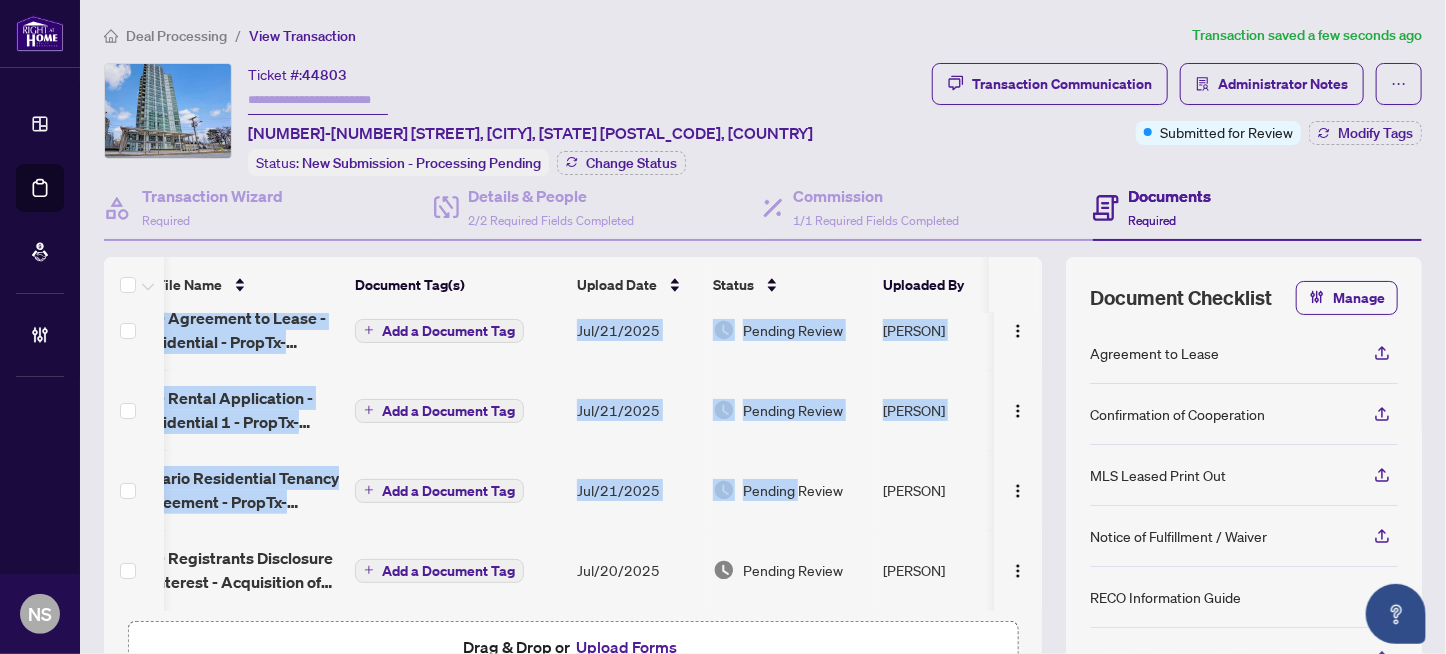 scroll, scrollTop: 107, scrollLeft: 15, axis: both 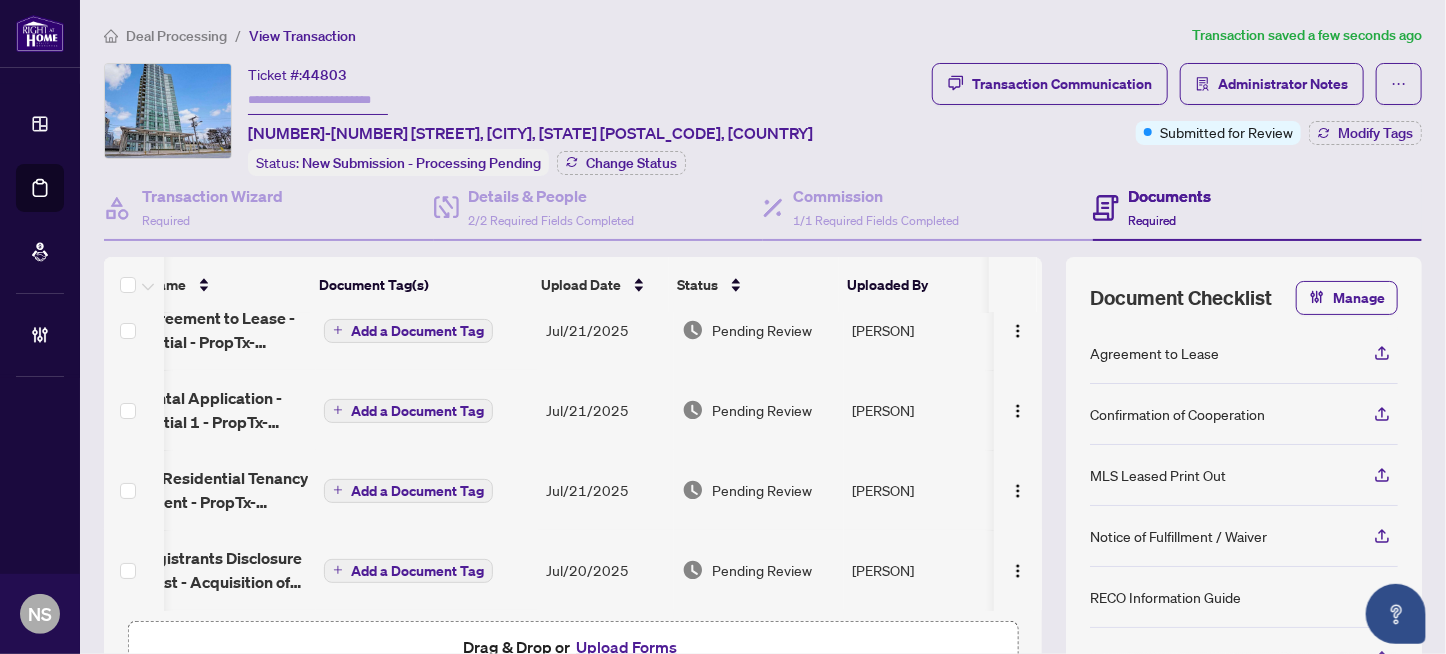 click on "Transaction Communication Administrator Notes Submitted for Review Modify Tags" at bounding box center [1177, 104] 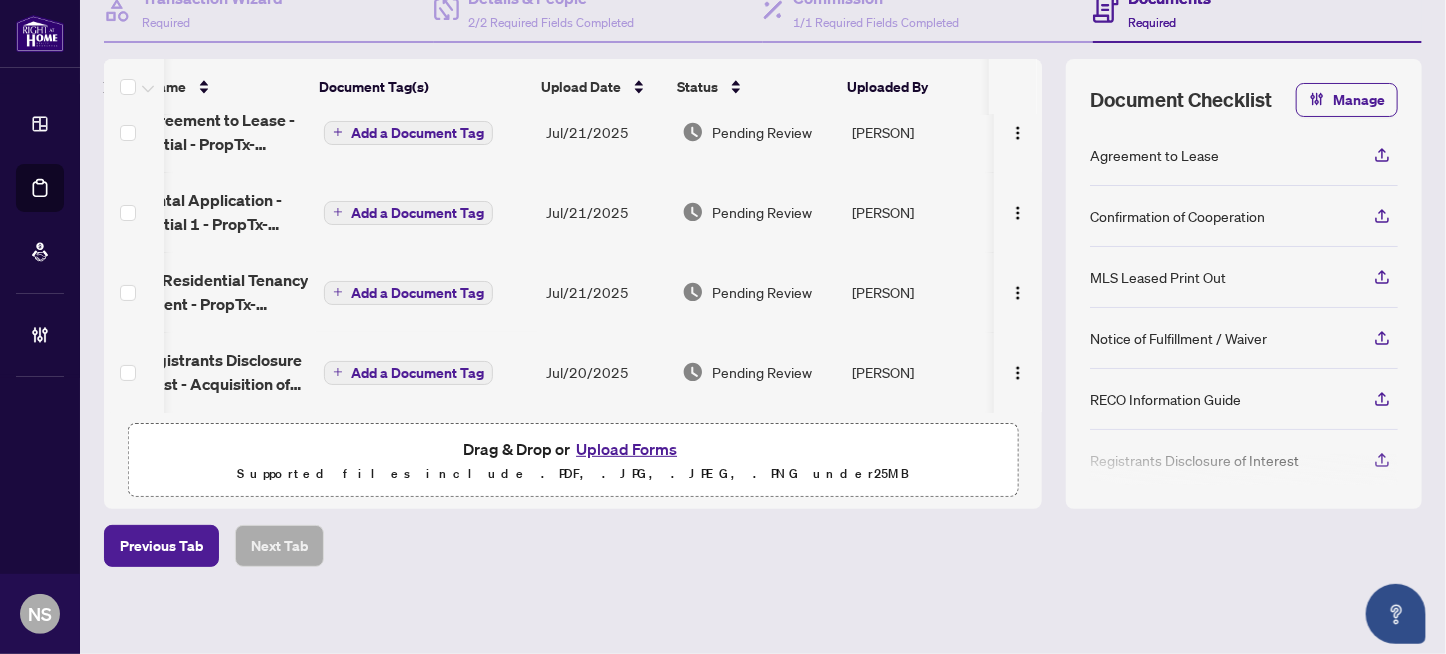 scroll, scrollTop: 199, scrollLeft: 0, axis: vertical 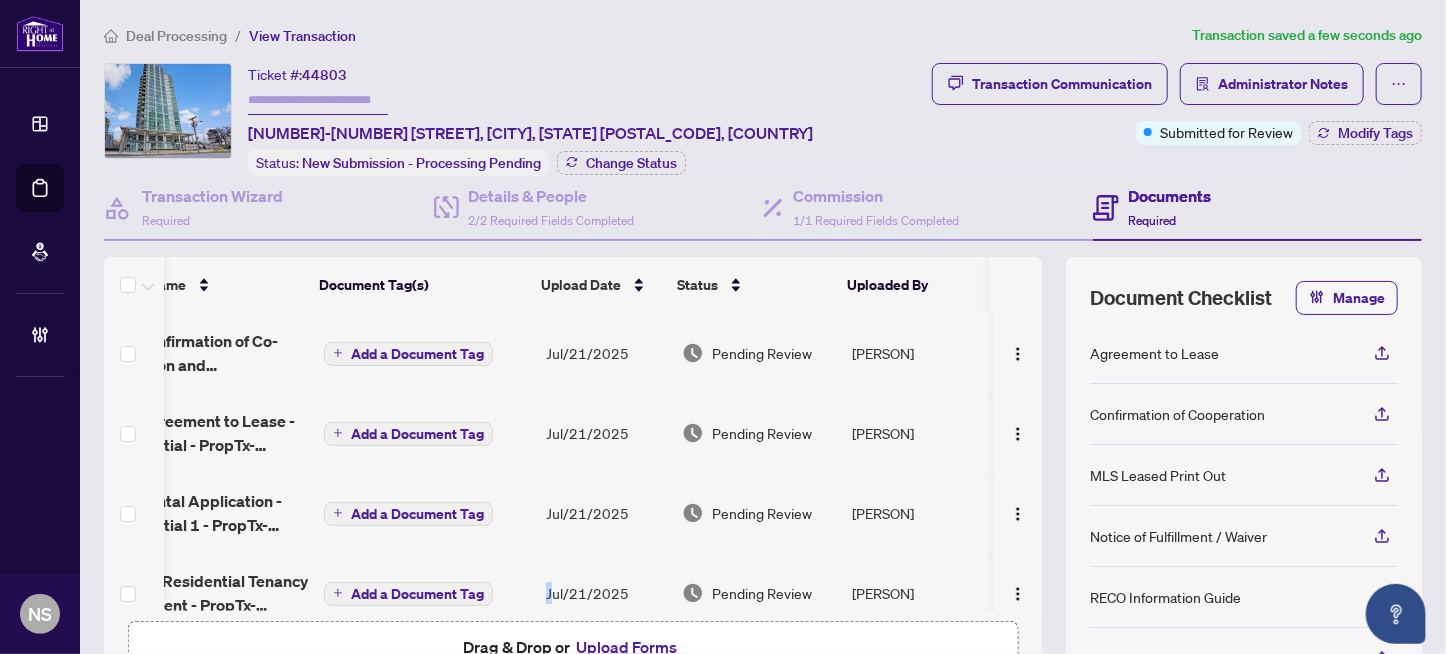 drag, startPoint x: 533, startPoint y: 606, endPoint x: 493, endPoint y: 606, distance: 40 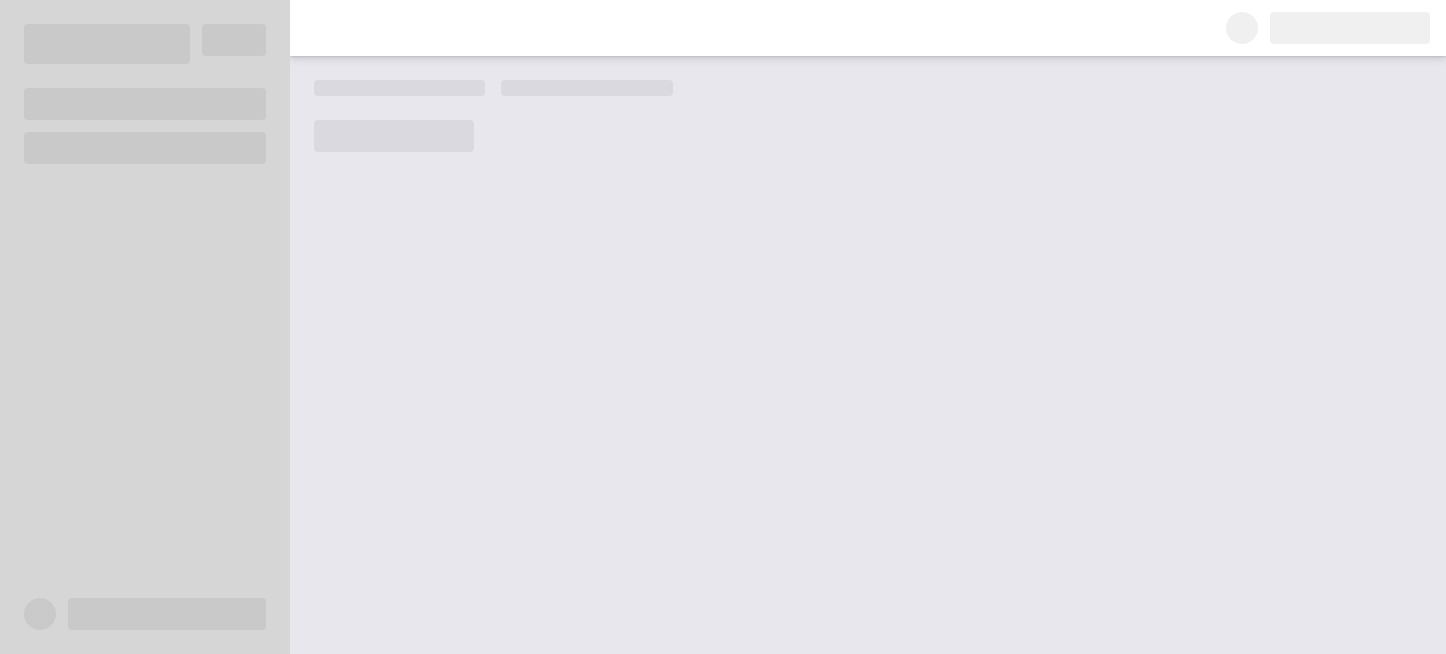 scroll, scrollTop: 0, scrollLeft: 0, axis: both 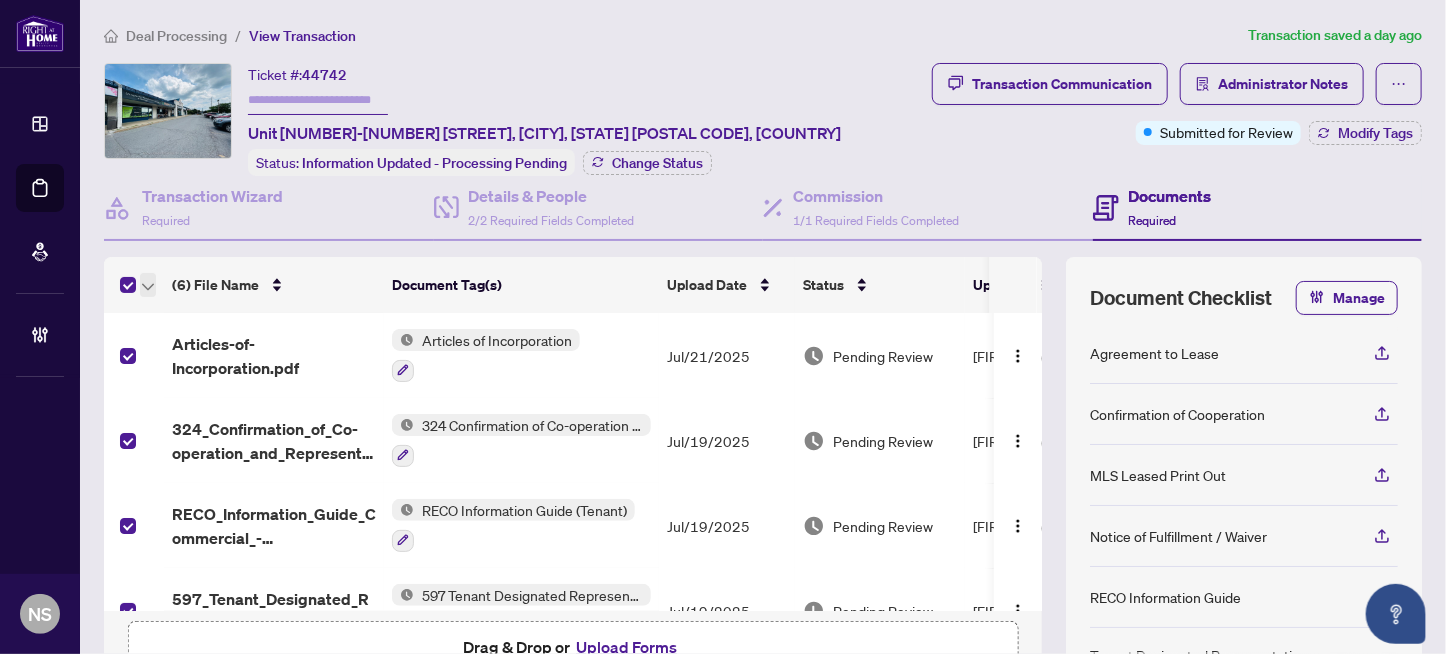 click at bounding box center (148, 285) 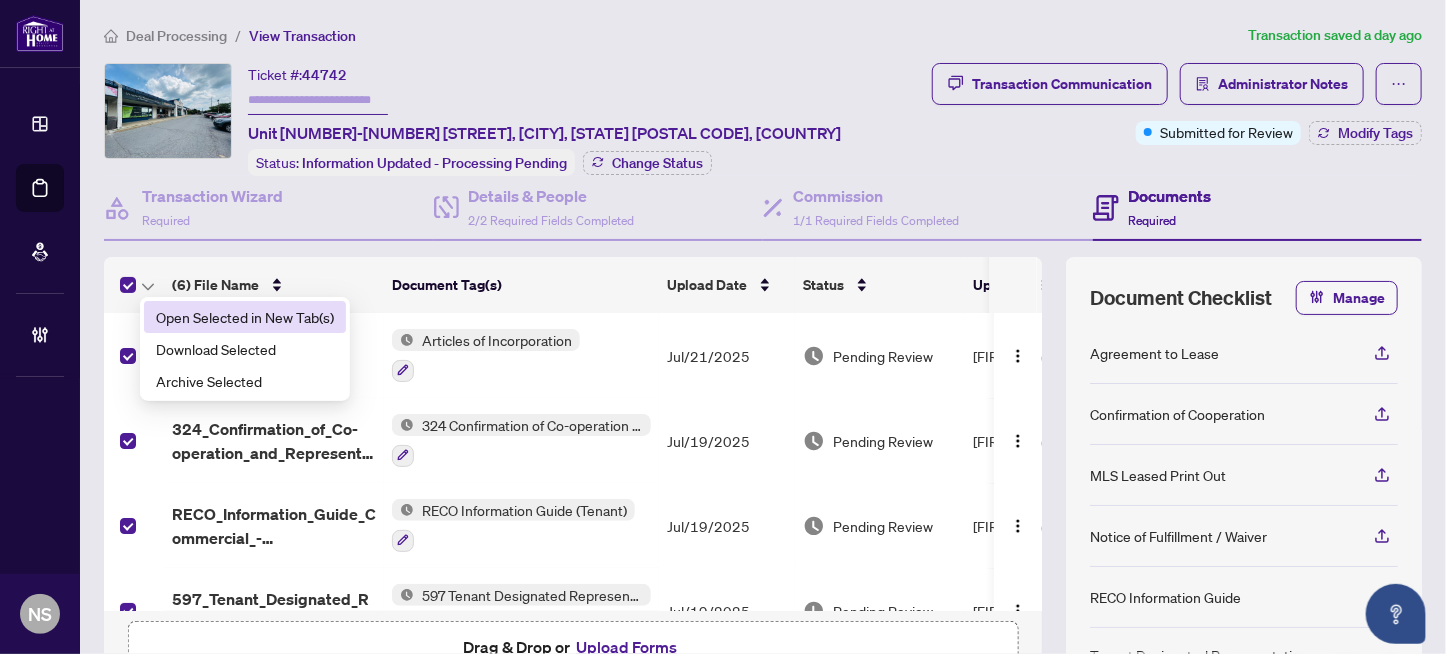 click on "Open Selected in New Tab(s)" at bounding box center [245, 317] 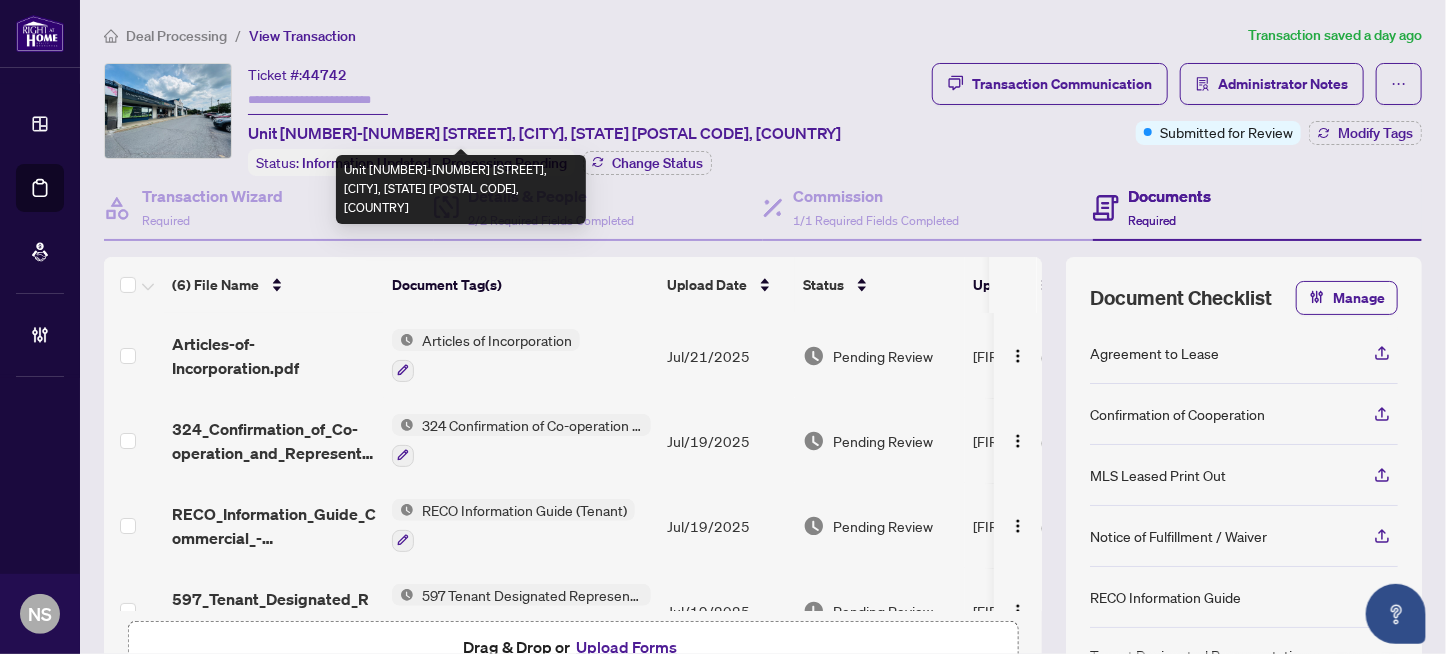 click on "Unit 6-471 Hazeldean Rd, Ottawa, Ontario K2L 1V1, Canada" at bounding box center [544, 133] 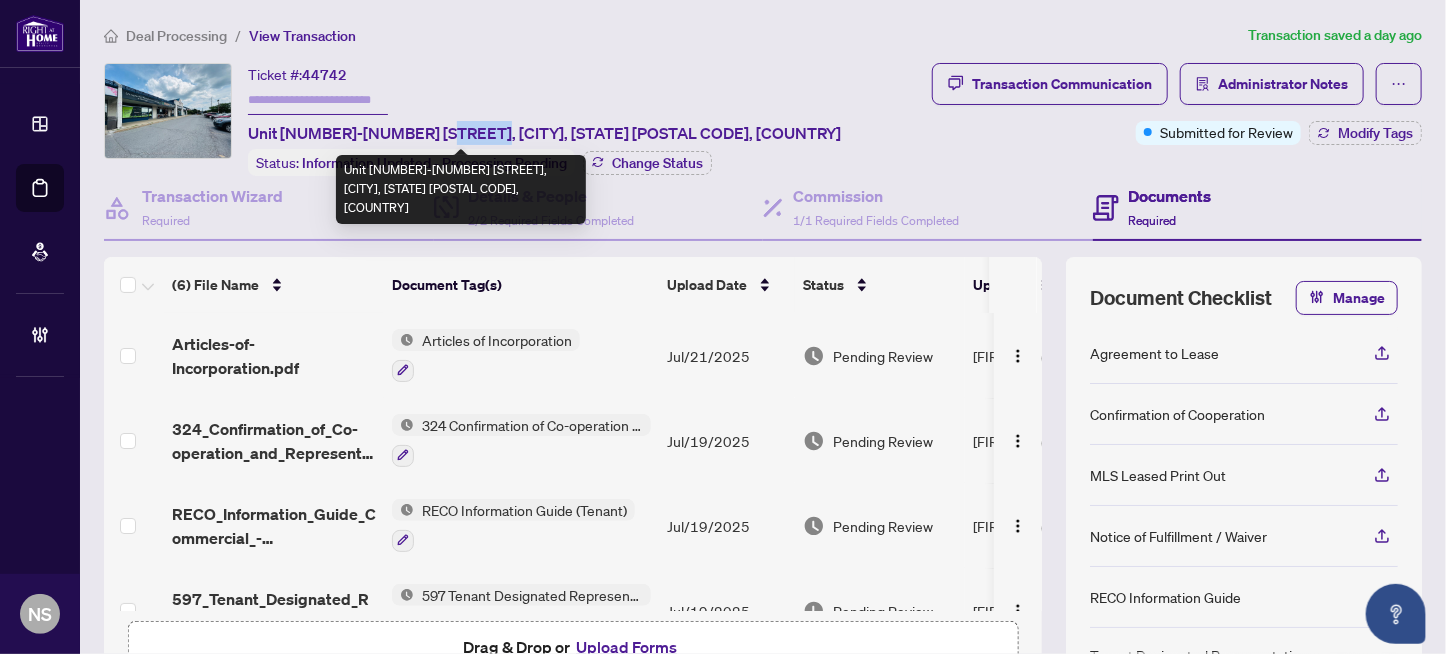 click on "Unit 6-471 Hazeldean Rd, Ottawa, Ontario K2L 1V1, Canada" at bounding box center (544, 133) 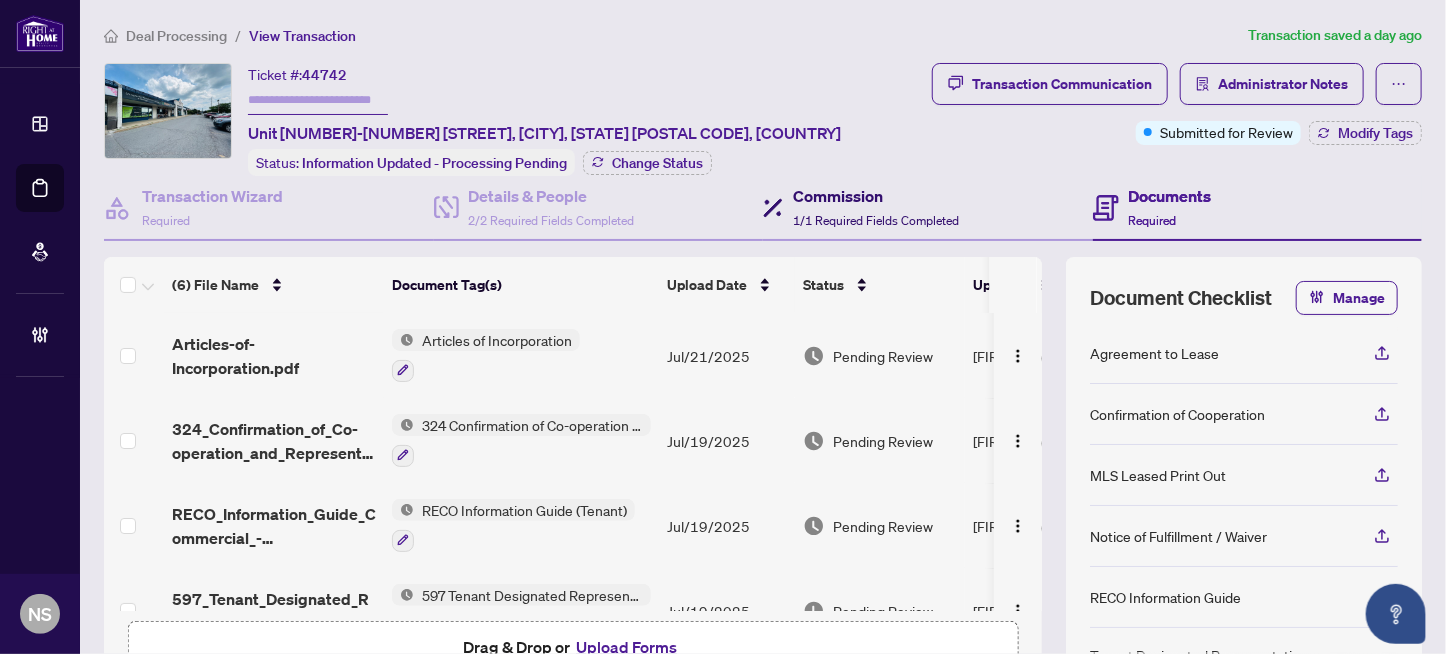 click on "1/1 Required Fields Completed" at bounding box center [876, 220] 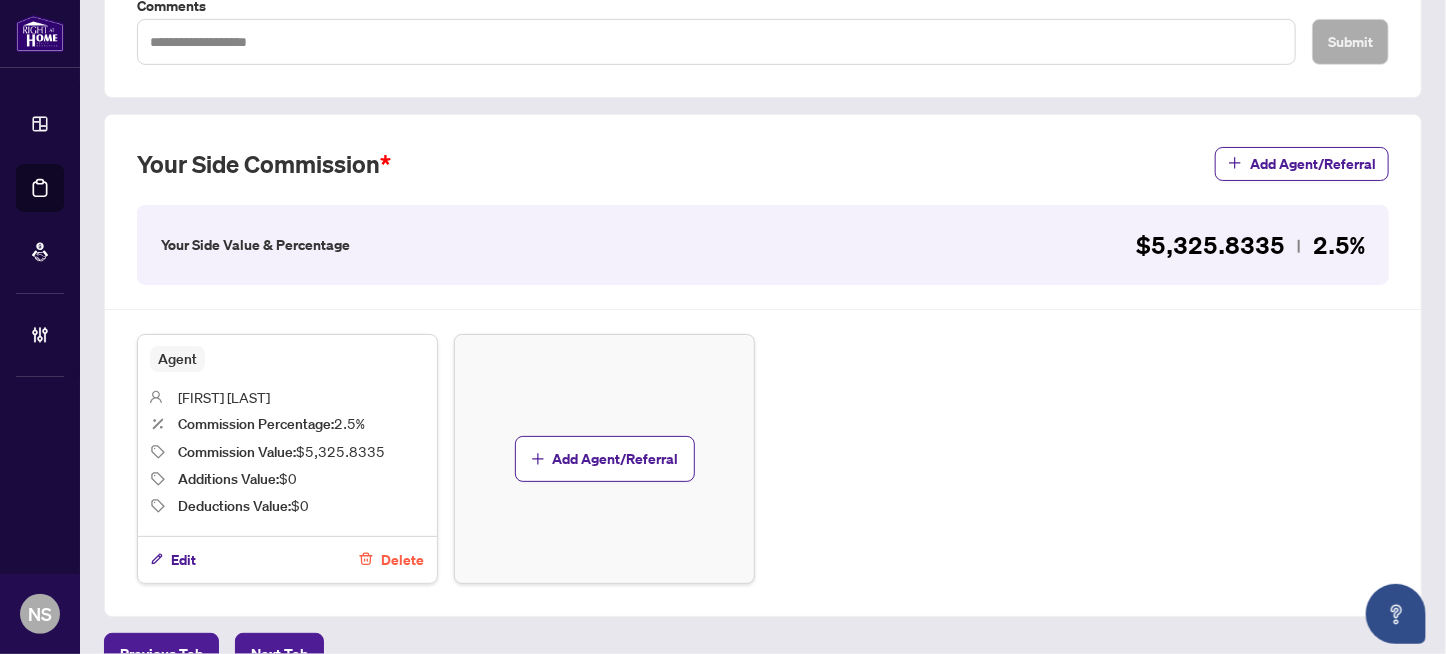 scroll, scrollTop: 499, scrollLeft: 0, axis: vertical 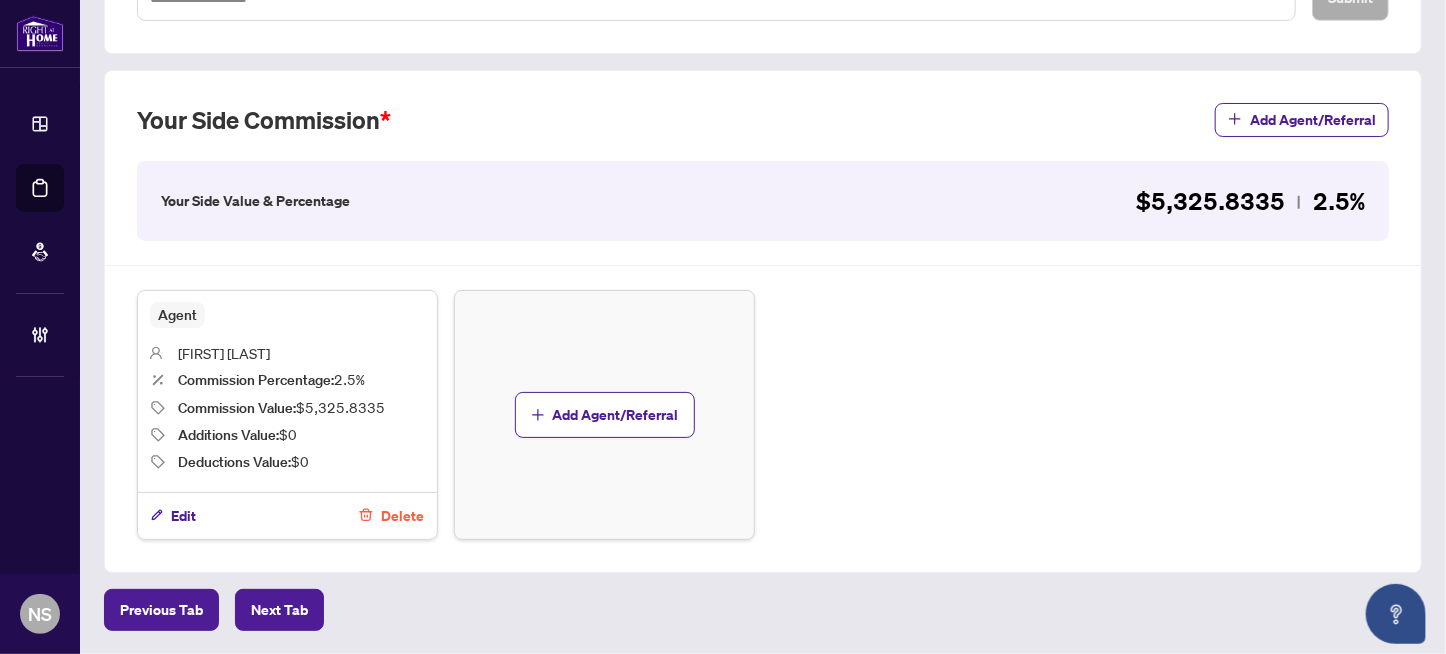 click on "Commission Value  :  $5,325.8335" at bounding box center [281, 407] 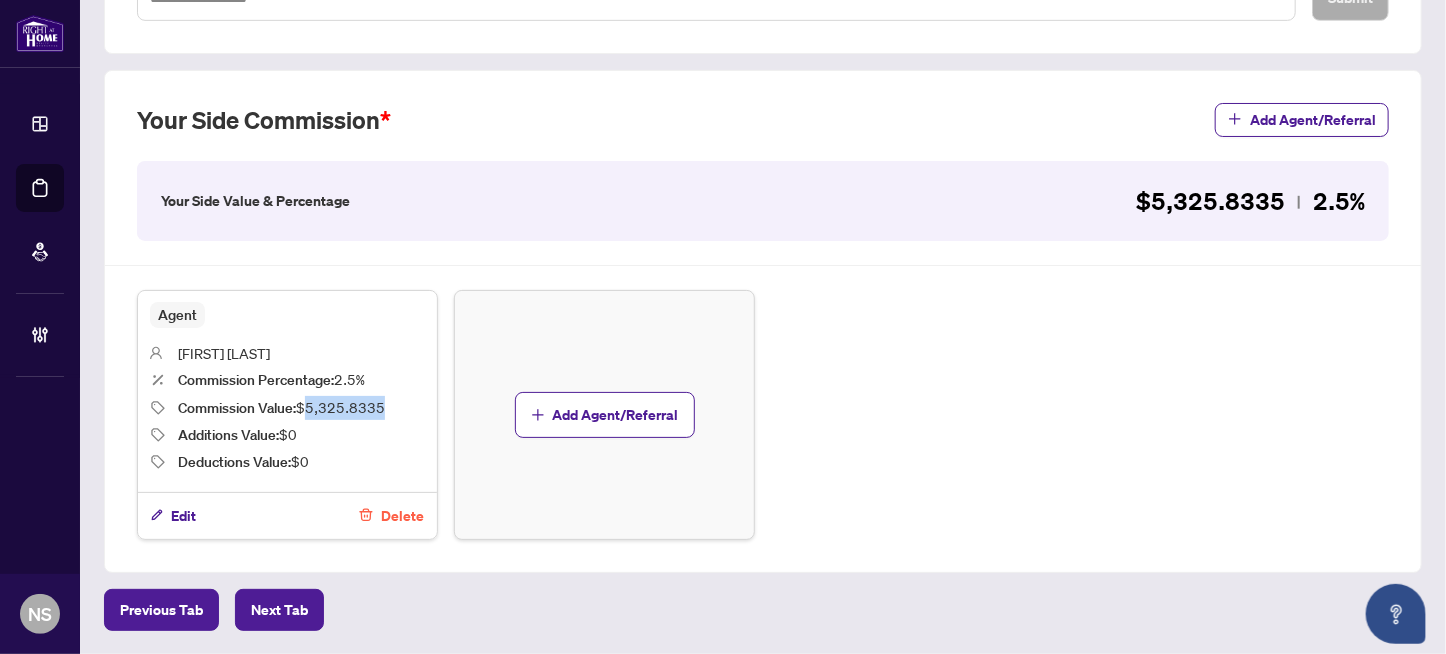 drag, startPoint x: 311, startPoint y: 396, endPoint x: 385, endPoint y: 394, distance: 74.02702 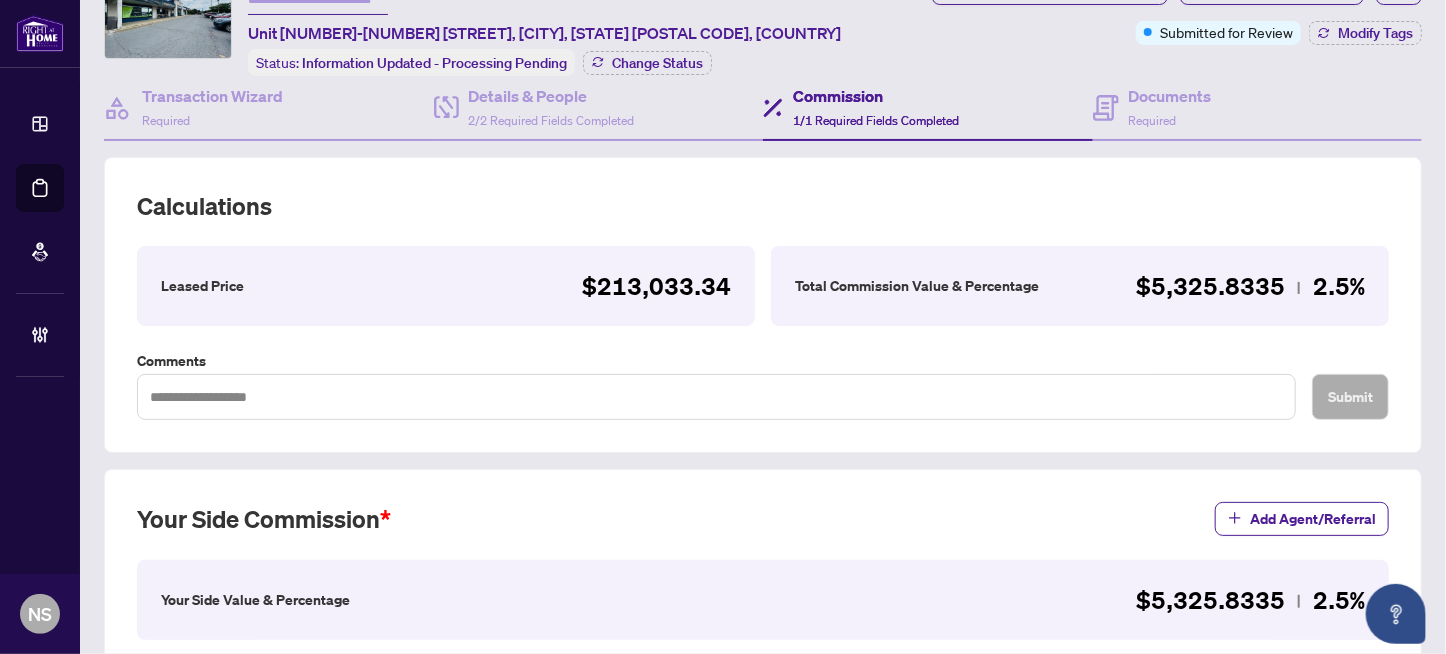 scroll, scrollTop: 0, scrollLeft: 0, axis: both 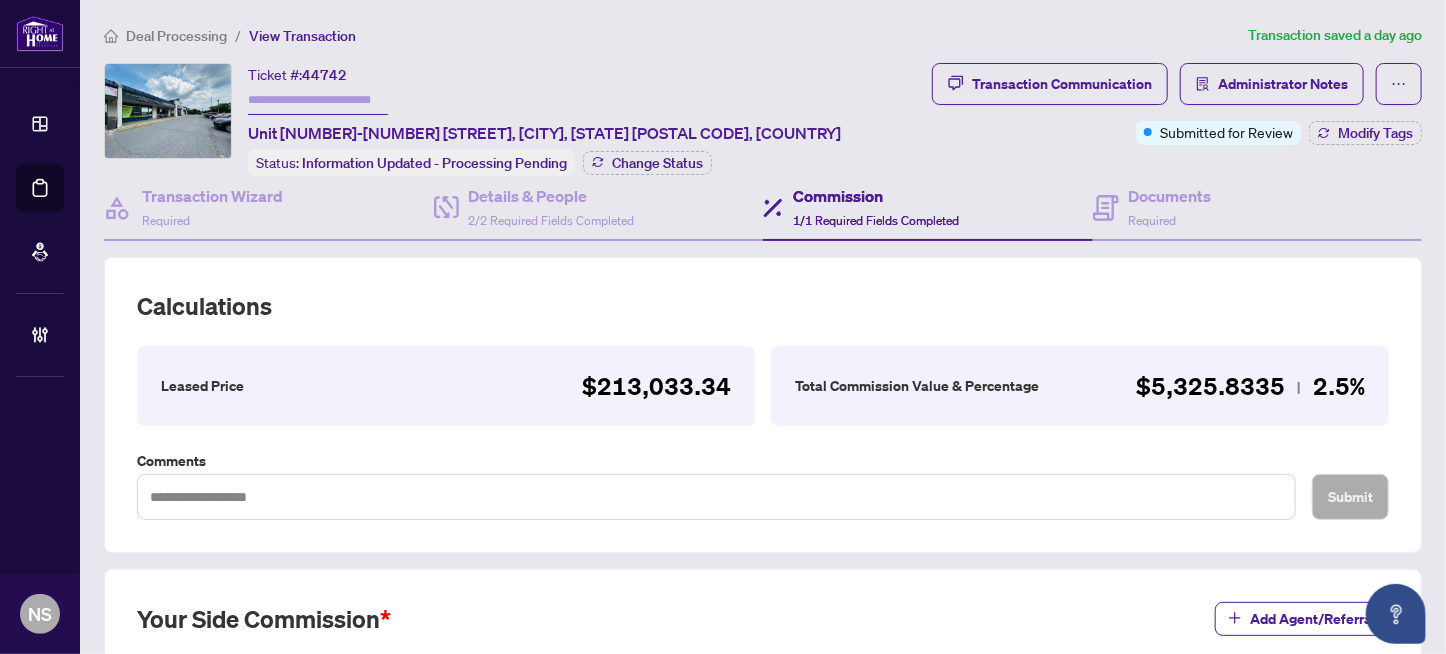 click on "$213,033.34" at bounding box center [656, 386] 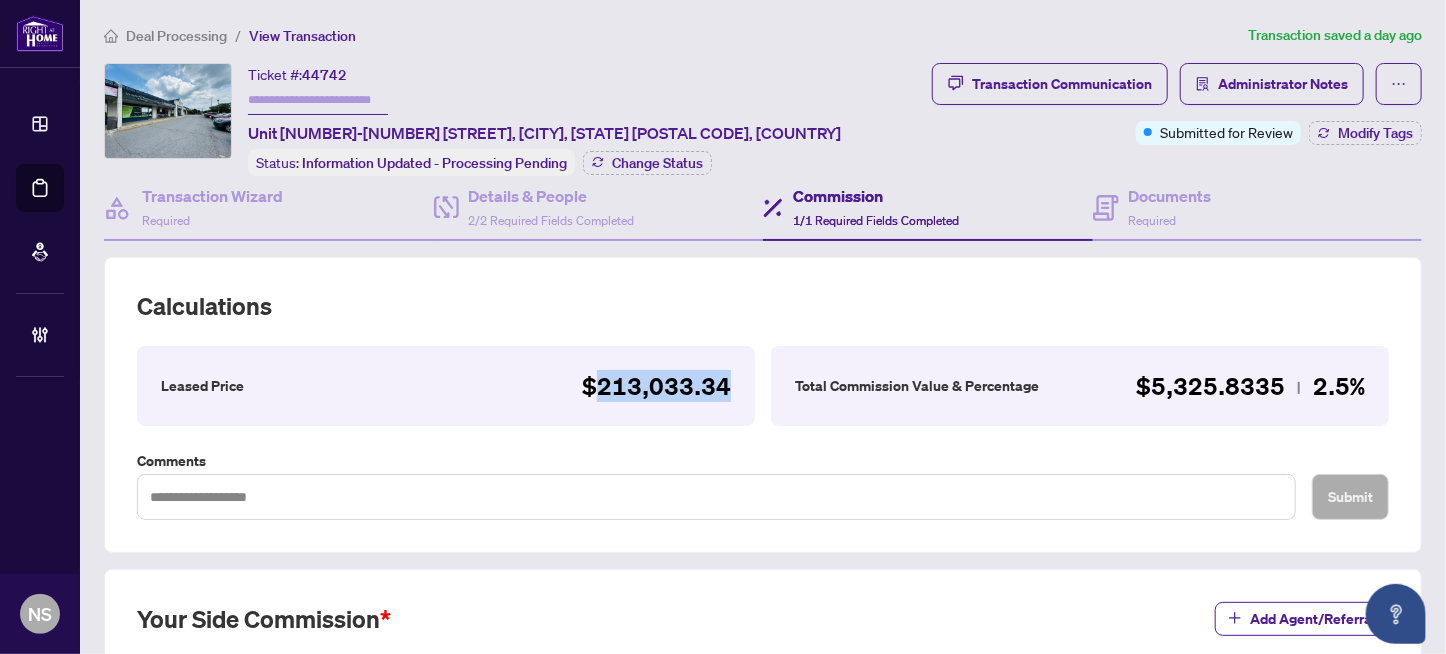click on "$213,033.34" at bounding box center (656, 386) 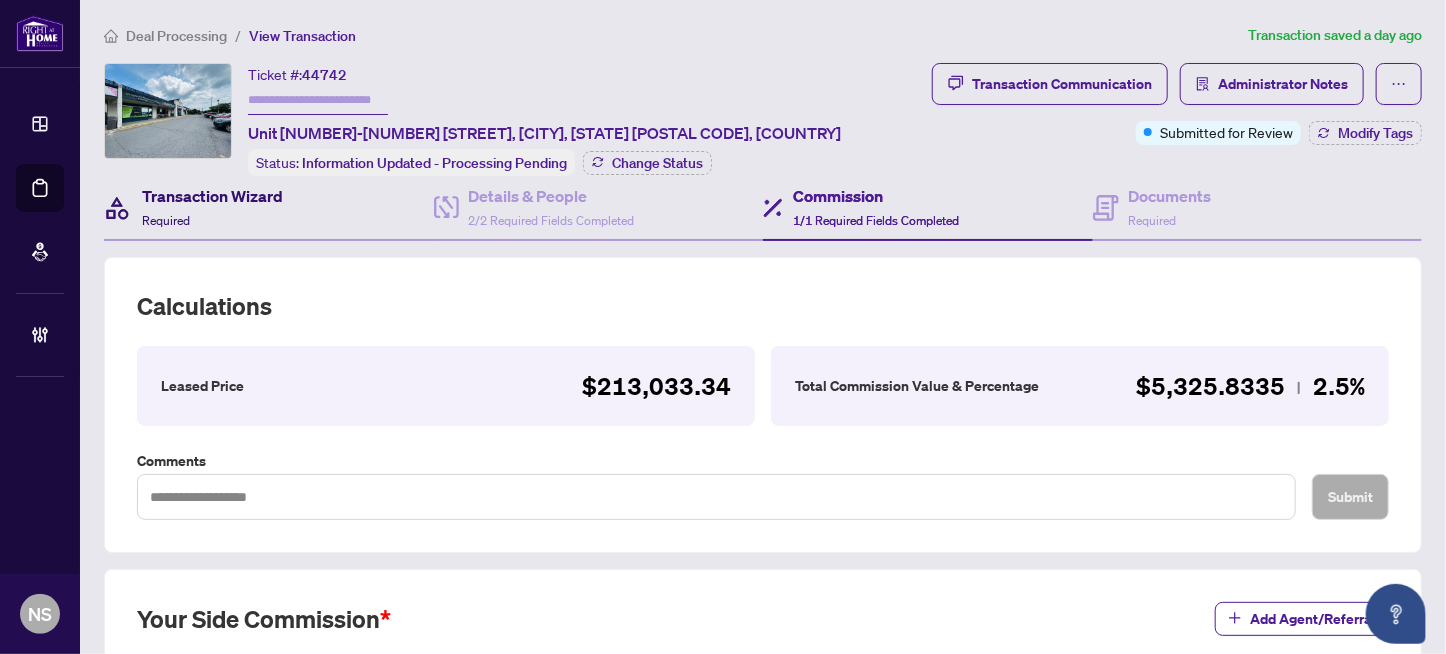 click on "Required" at bounding box center (166, 220) 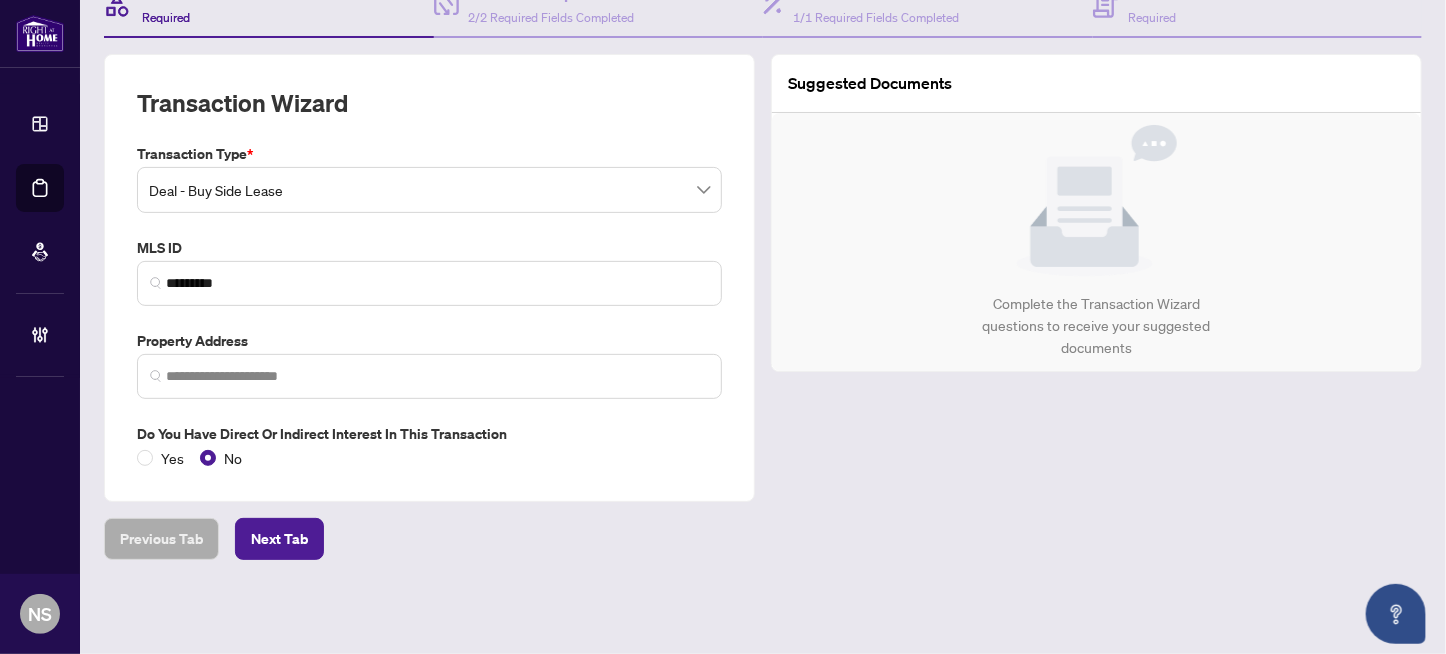 scroll, scrollTop: 196, scrollLeft: 0, axis: vertical 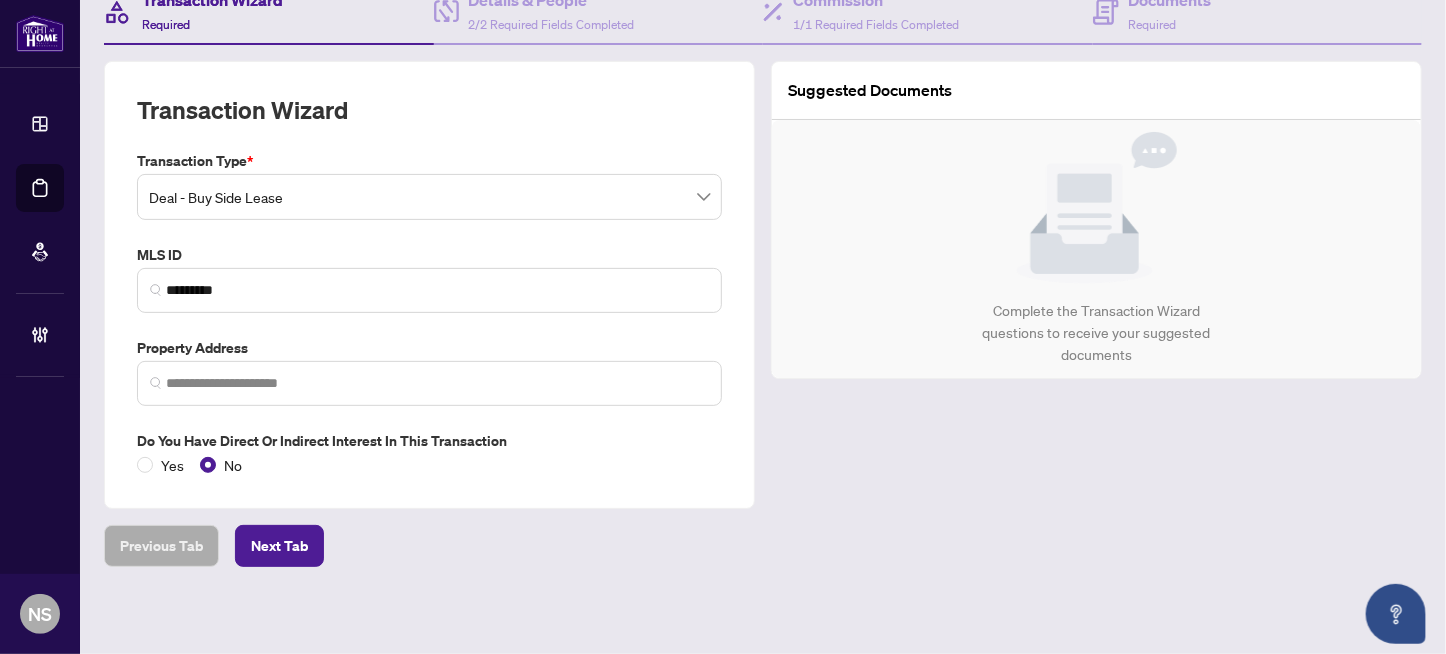 type on "**********" 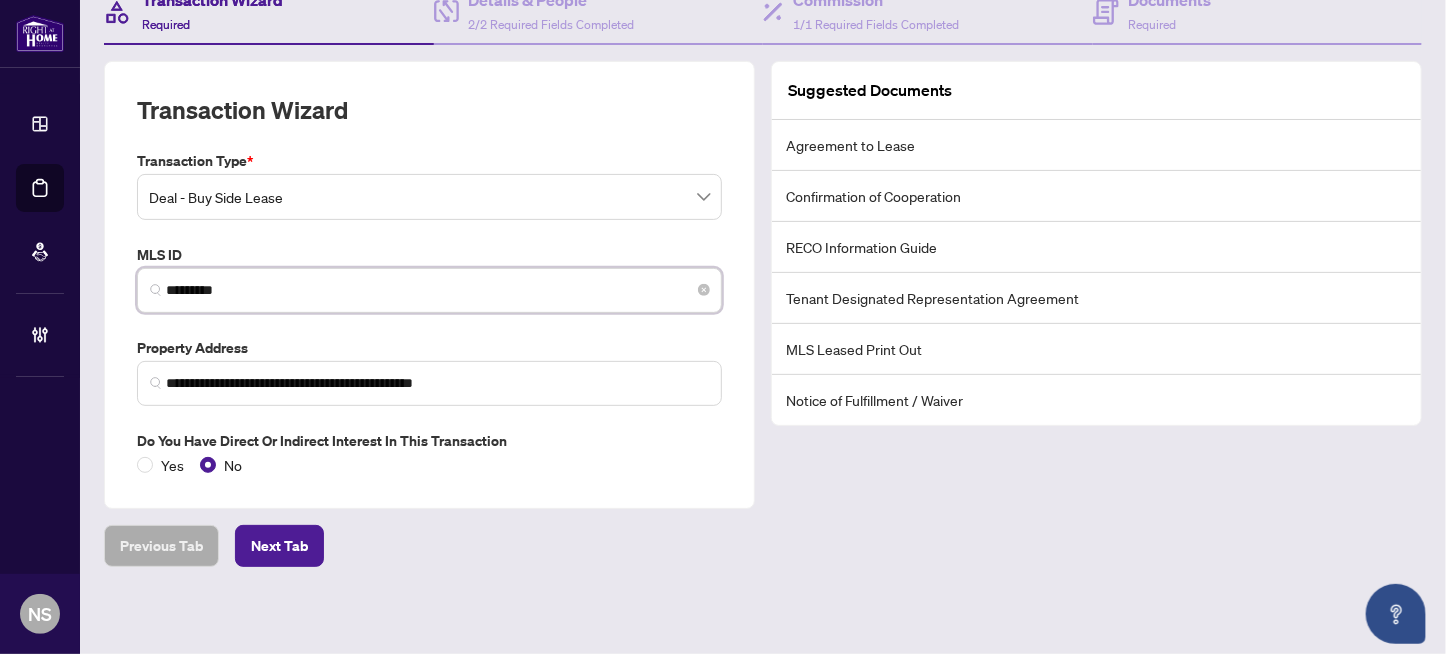 click on "*********" at bounding box center [437, 290] 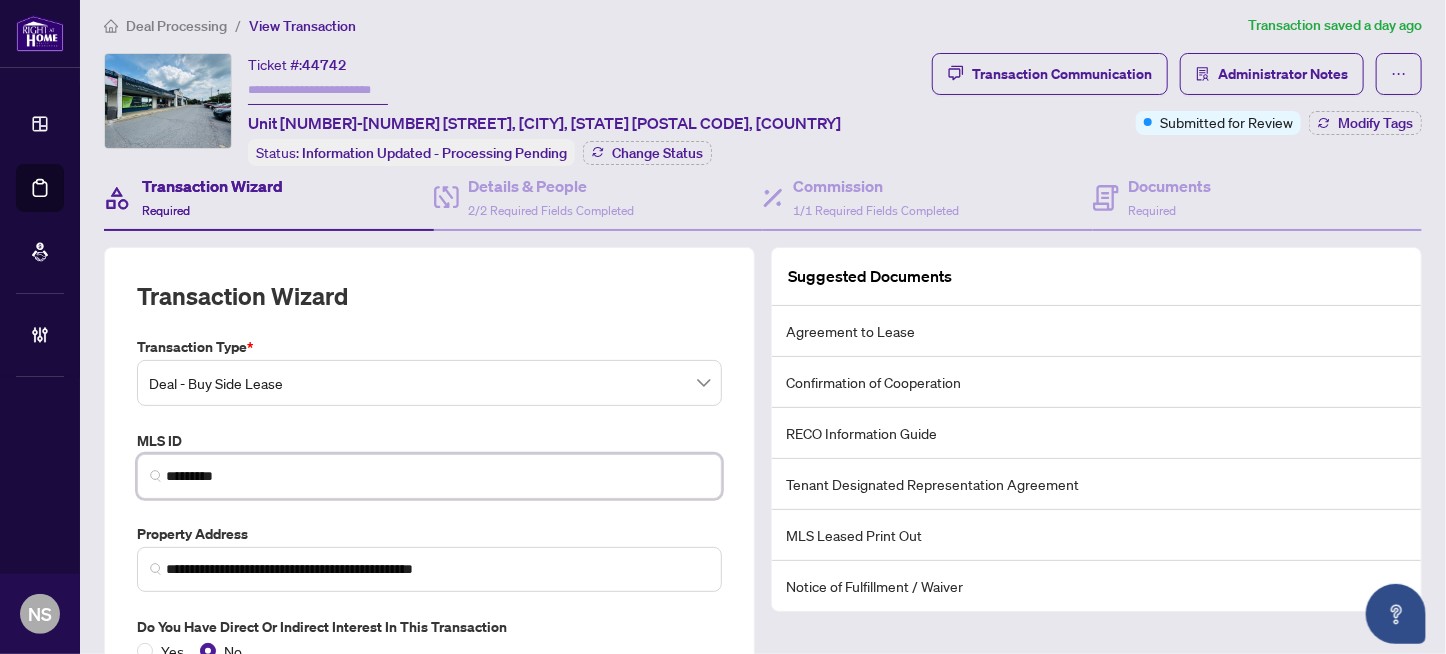 scroll, scrollTop: 0, scrollLeft: 0, axis: both 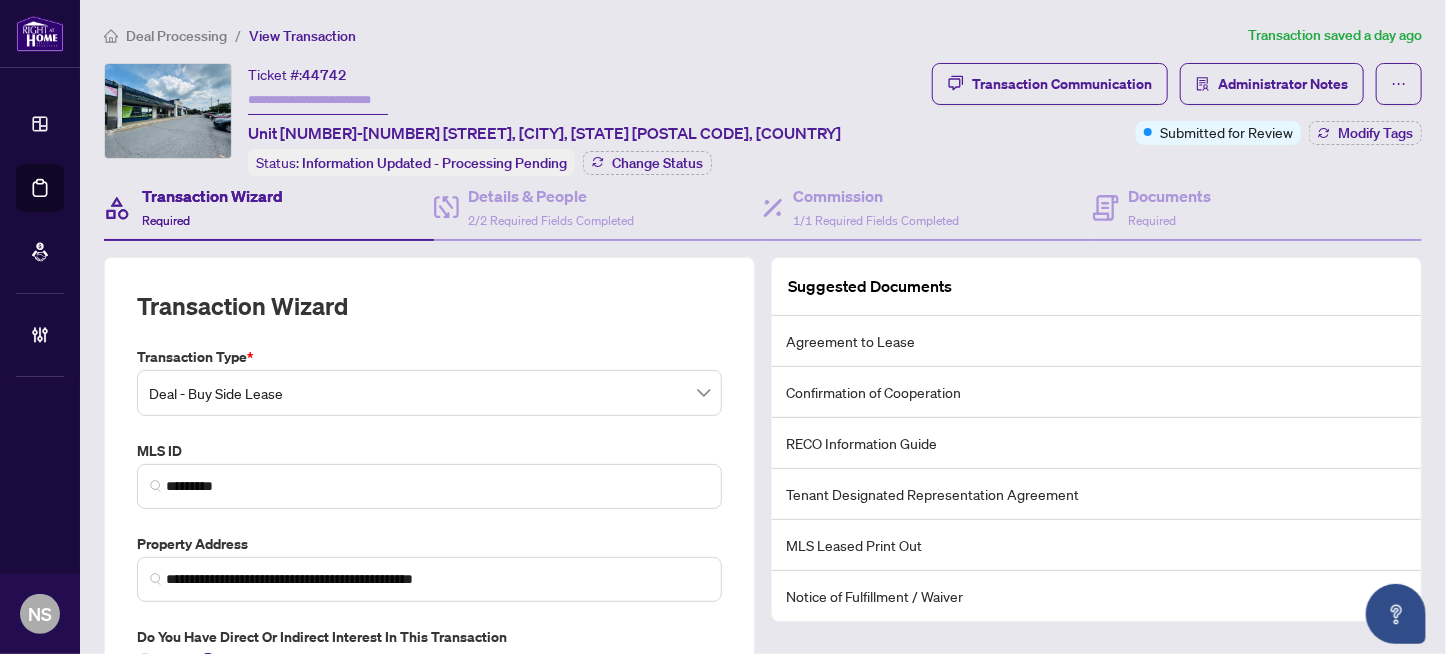 click on "44742" at bounding box center (324, 75) 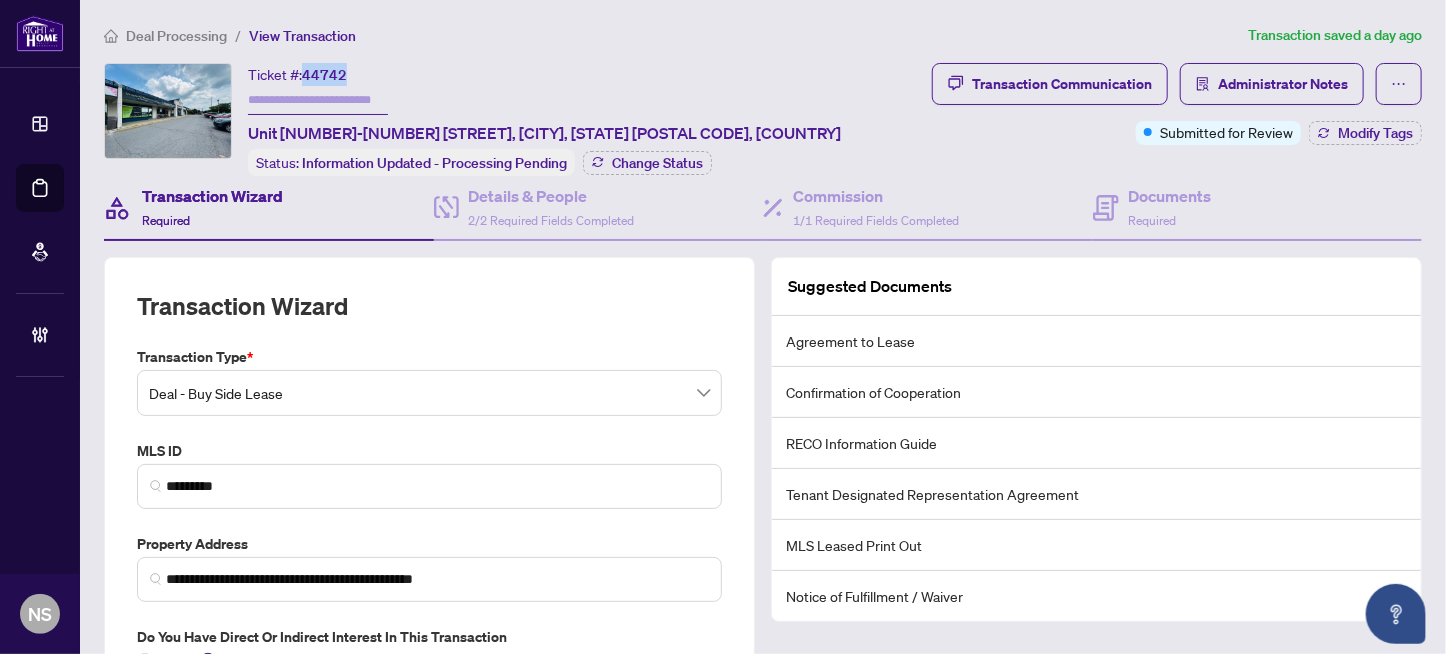 click on "44742" at bounding box center [324, 75] 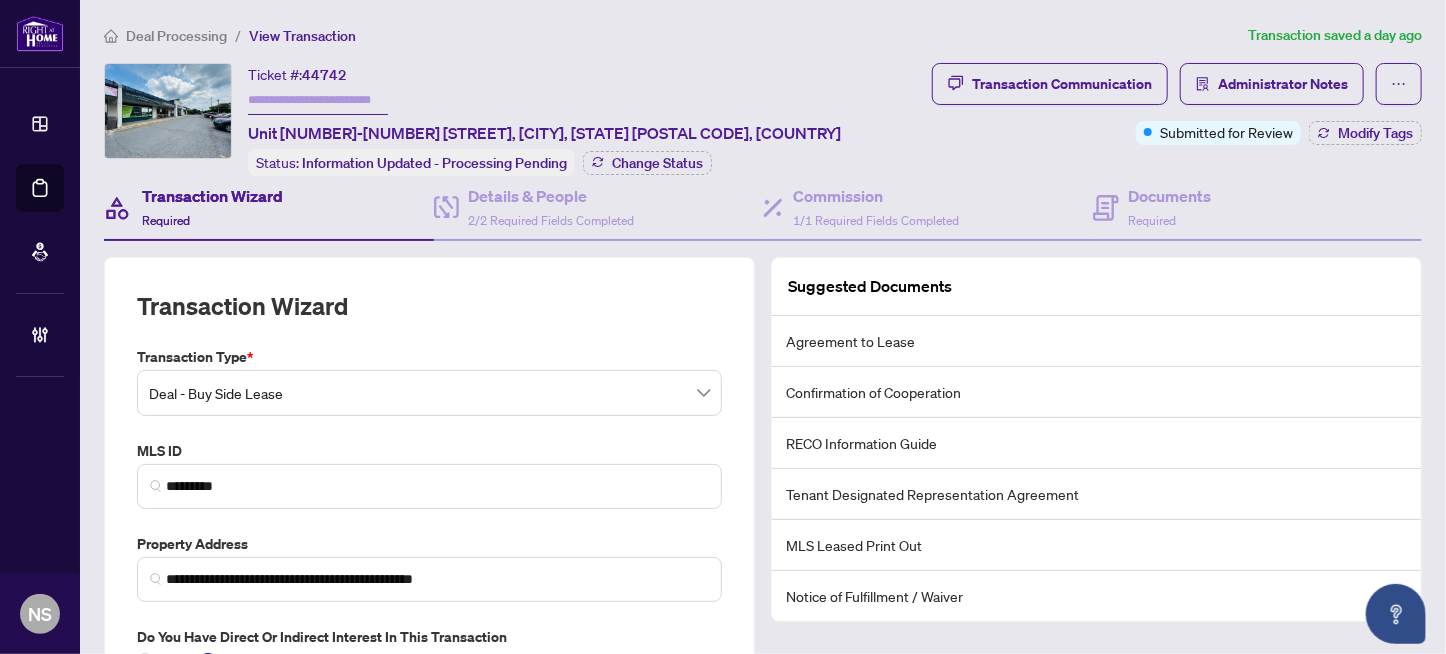 click at bounding box center (318, 100) 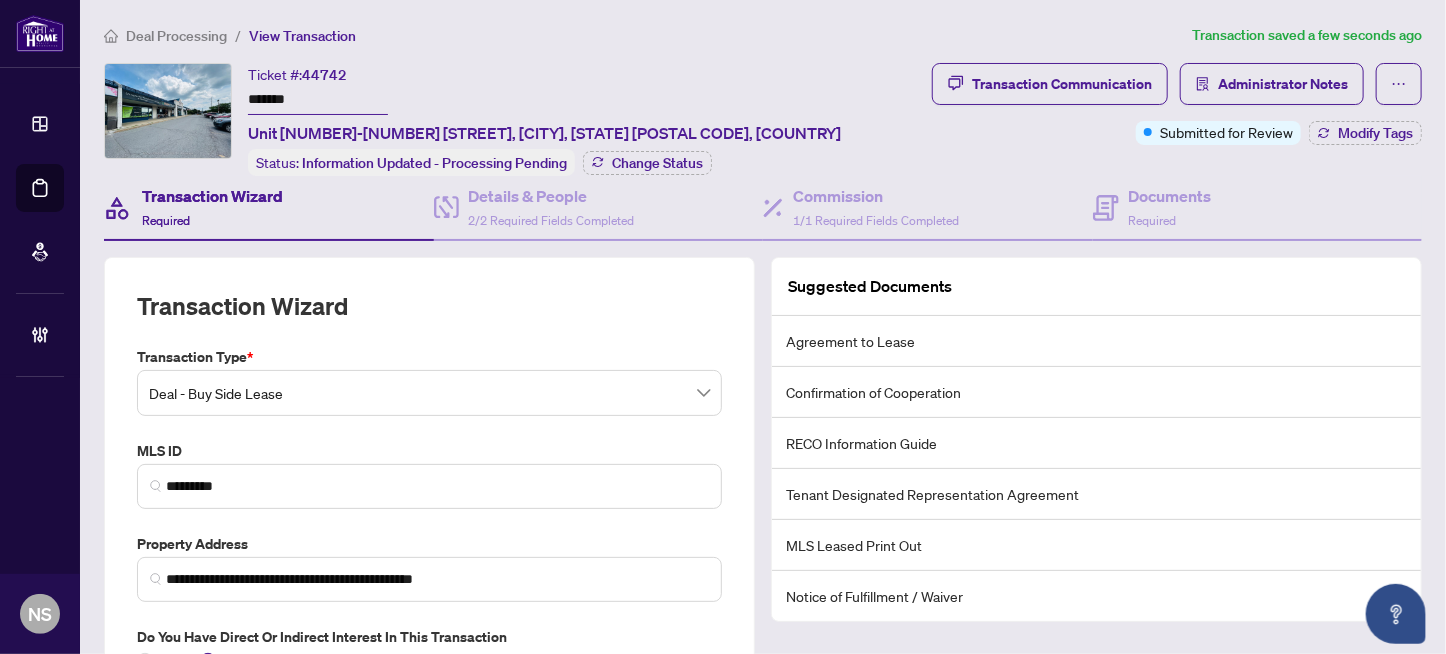 type on "*******" 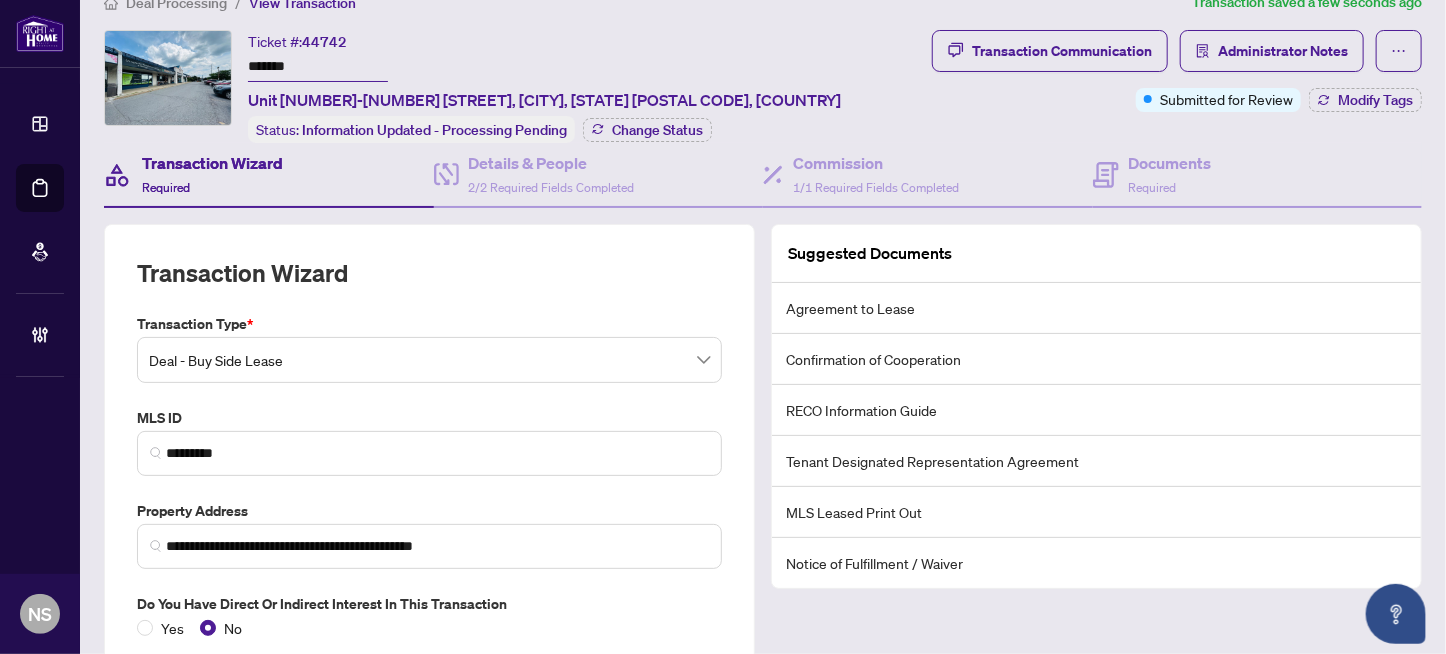 scroll, scrollTop: 0, scrollLeft: 0, axis: both 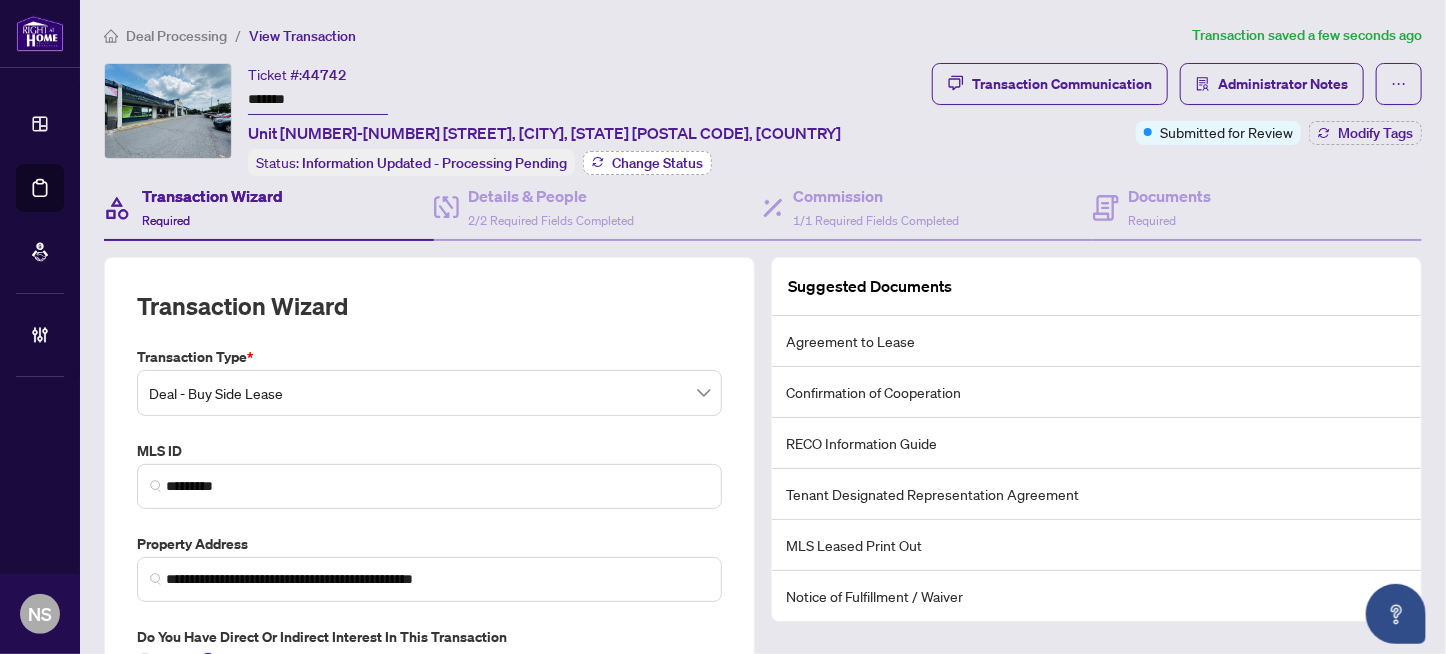 click on "Change Status" at bounding box center [657, 163] 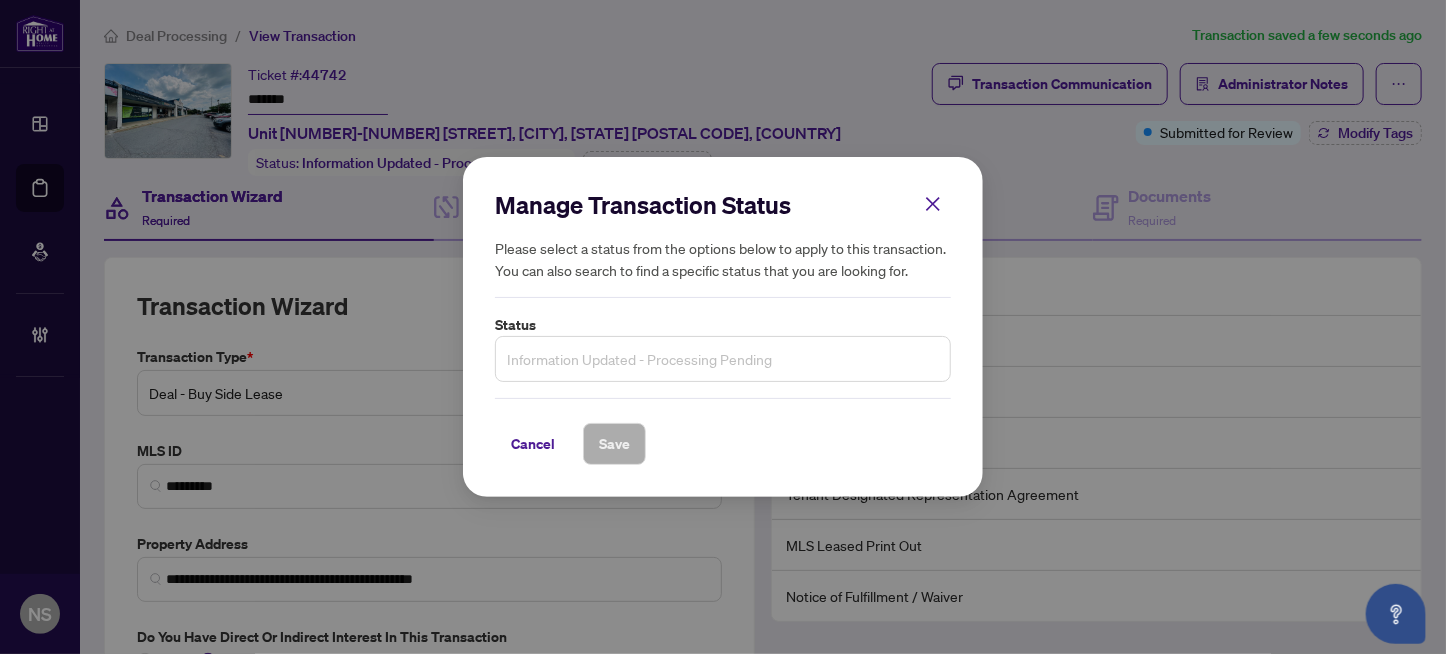 click on "Information Updated - Processing Pending" at bounding box center (723, 359) 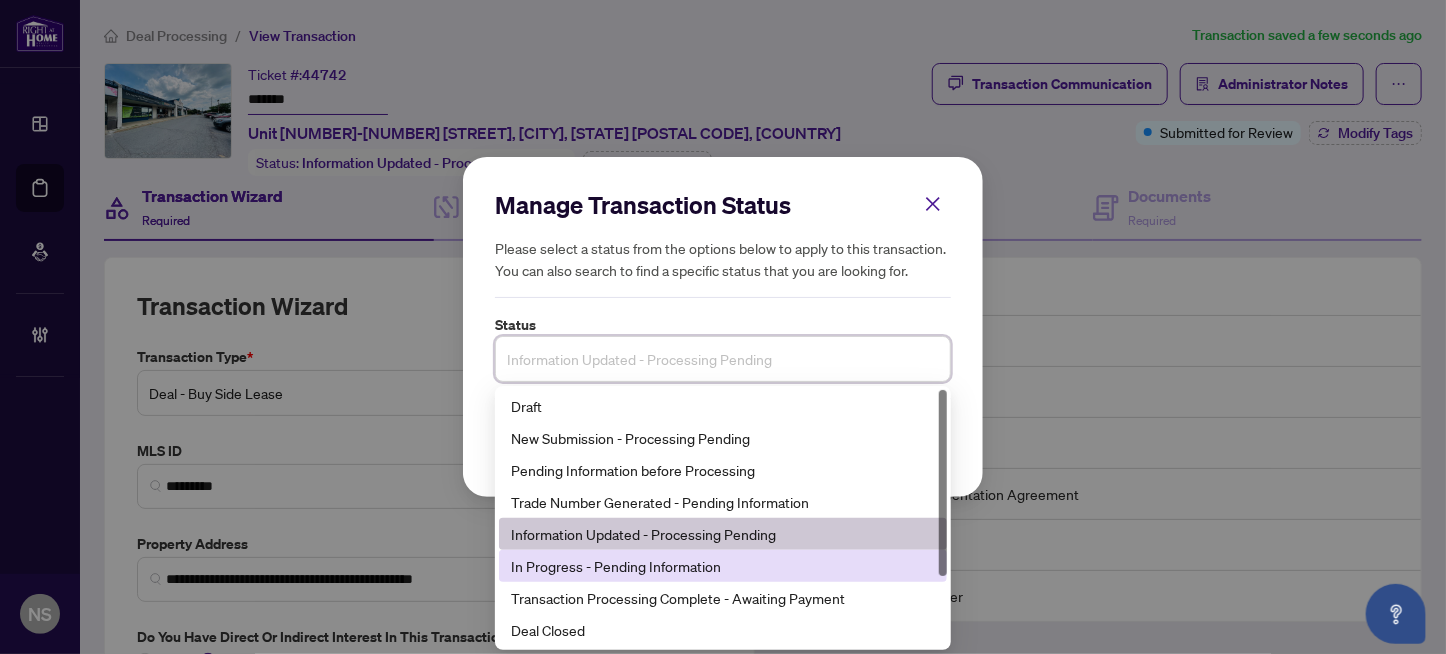 click on "In Progress - Pending Information" at bounding box center (723, 566) 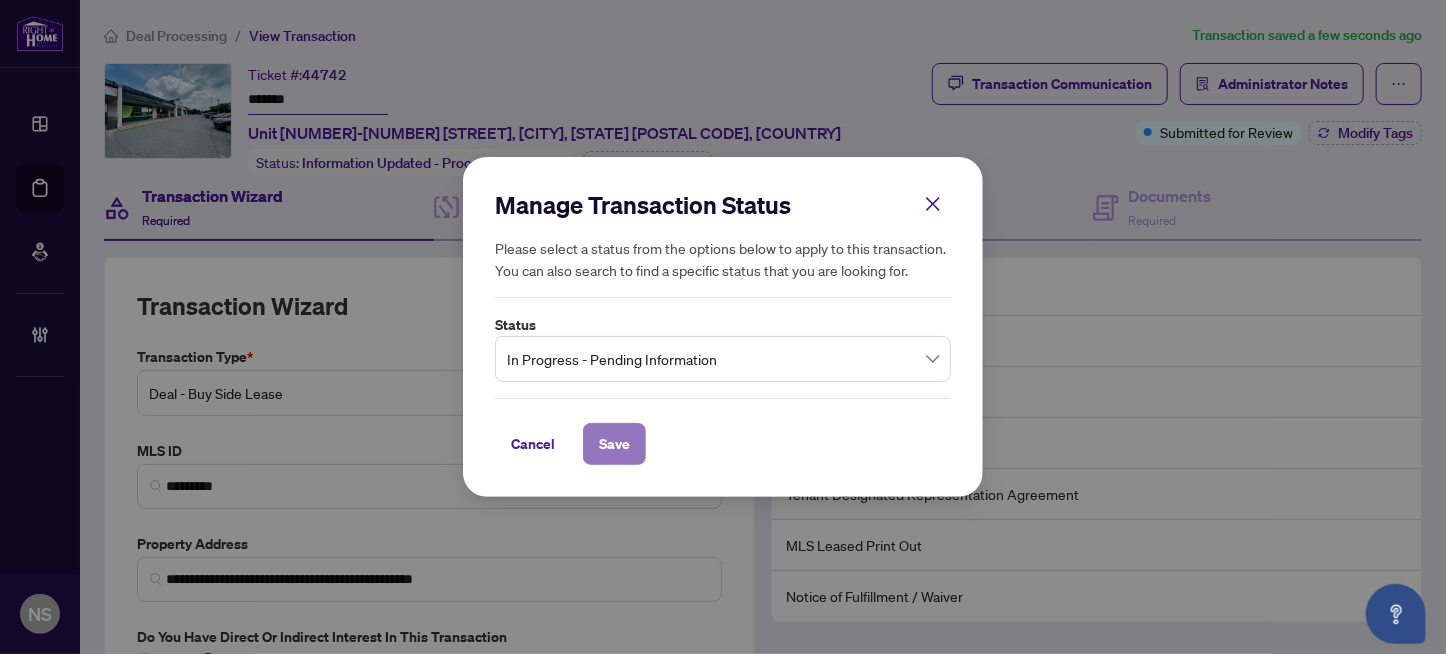 click on "Save" at bounding box center [614, 444] 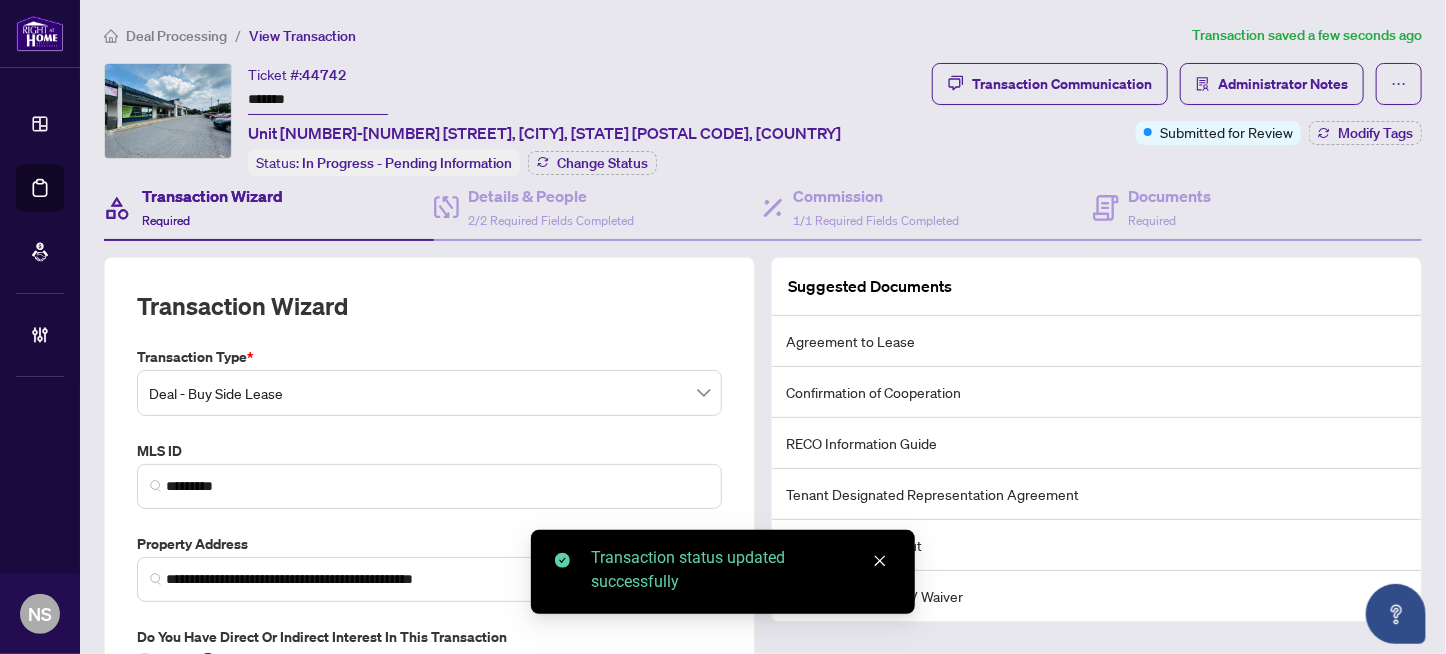 click on "Ticket #:  44742 ******* Unit 6-471 Hazeldean Rd, Ottawa, Ontario K2L 1V1, Canada Status:   In Progress - Pending Information Change Status" at bounding box center (514, 119) 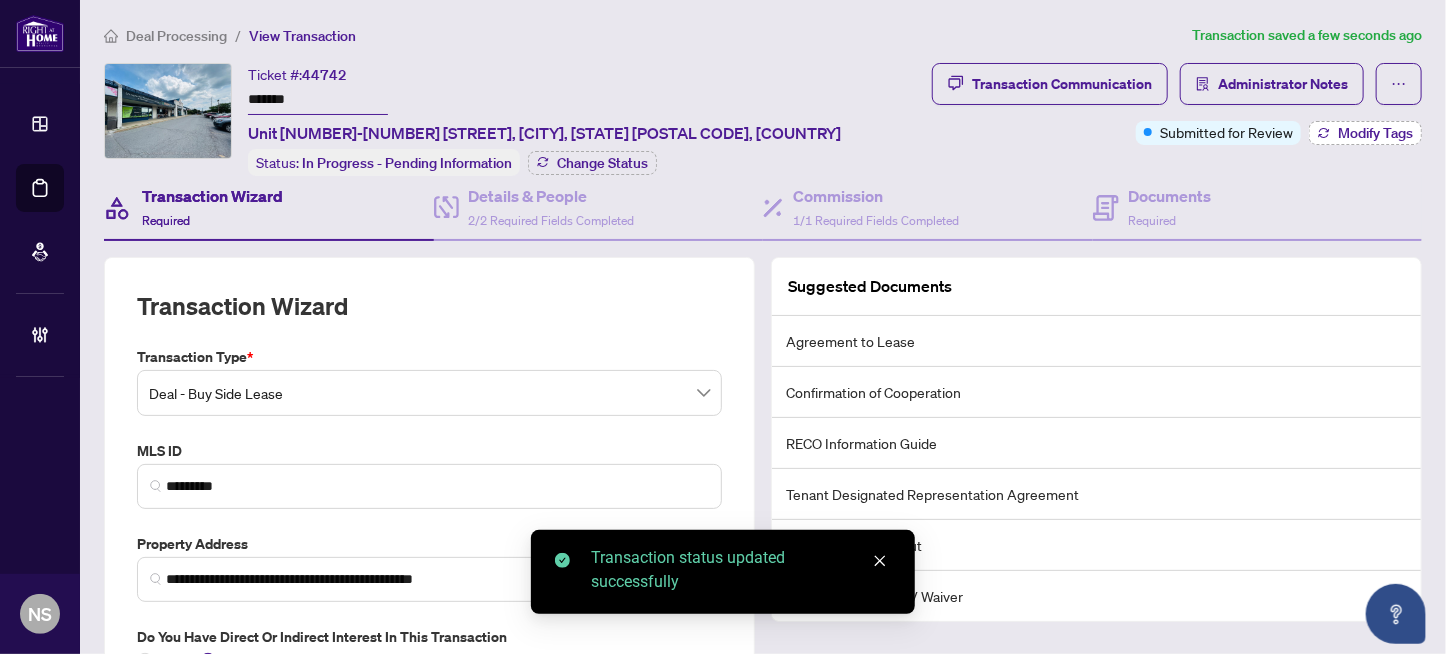 click on "Modify Tags" at bounding box center (1375, 133) 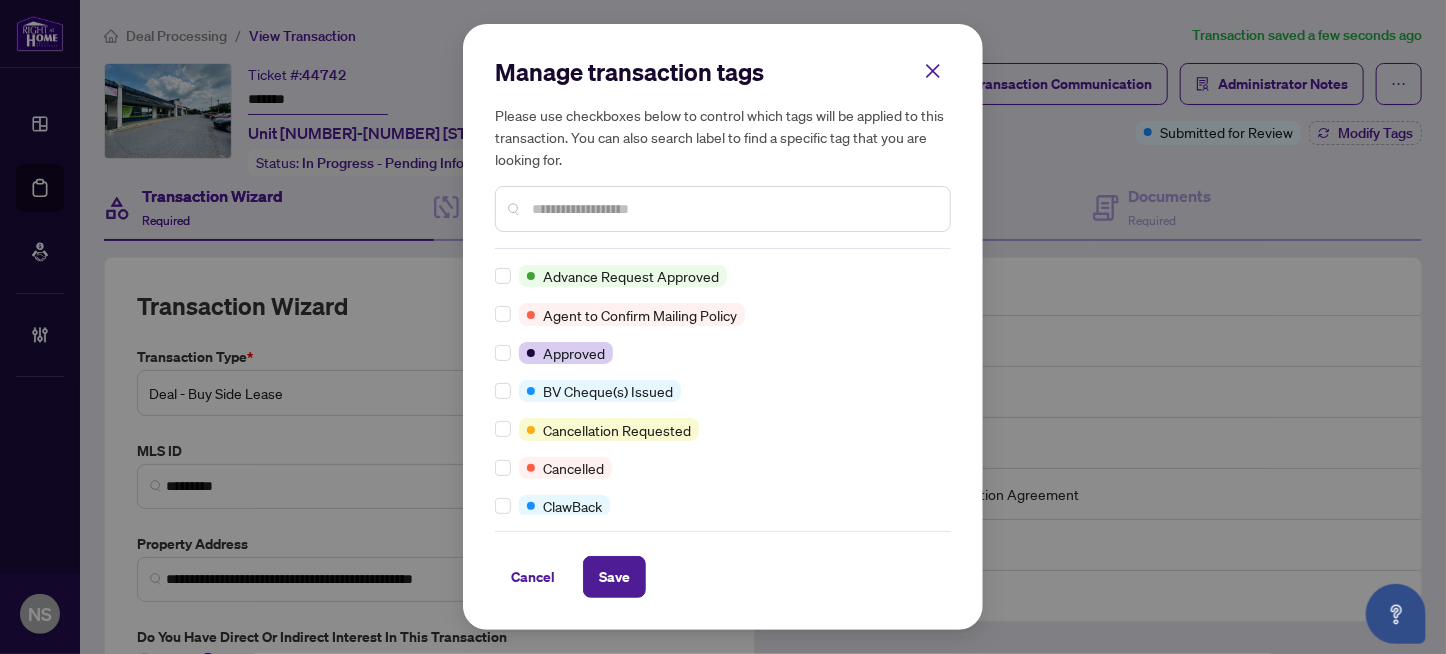scroll, scrollTop: 0, scrollLeft: 0, axis: both 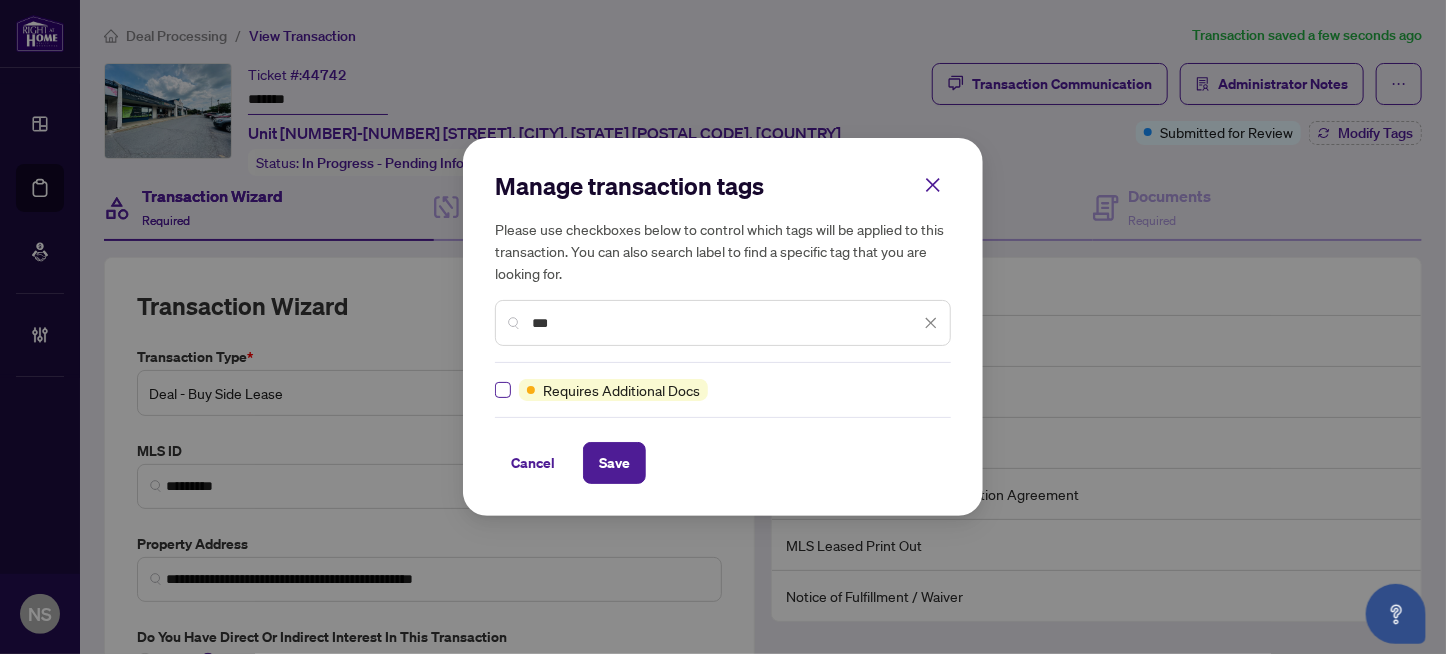 type on "***" 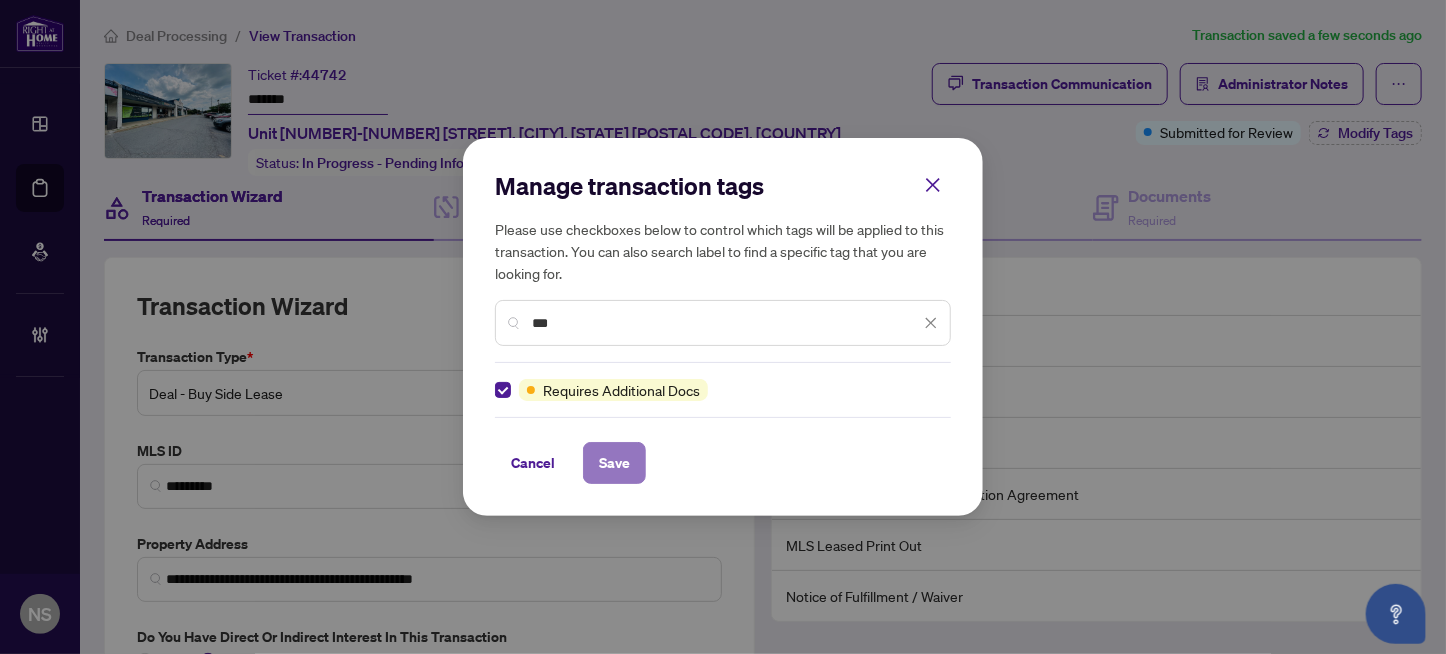 click on "Save" at bounding box center [614, 463] 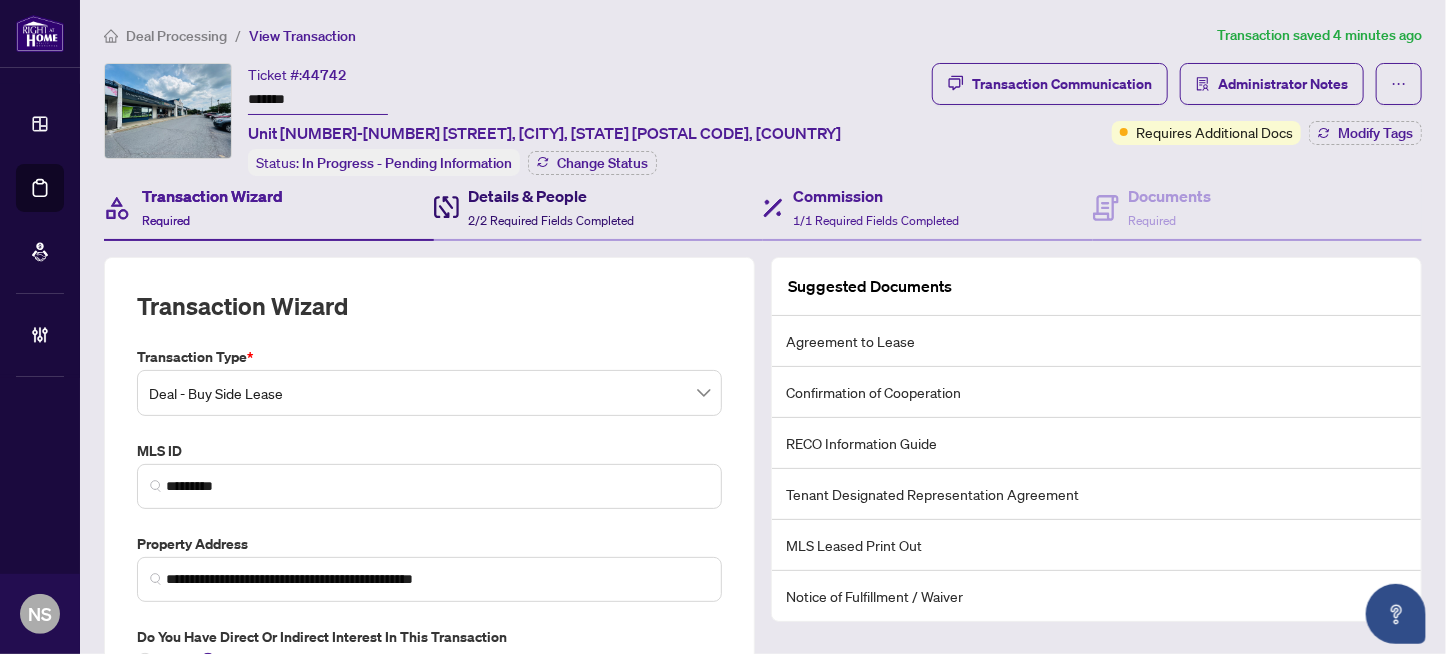 drag, startPoint x: 502, startPoint y: 208, endPoint x: 1047, endPoint y: 234, distance: 545.6198 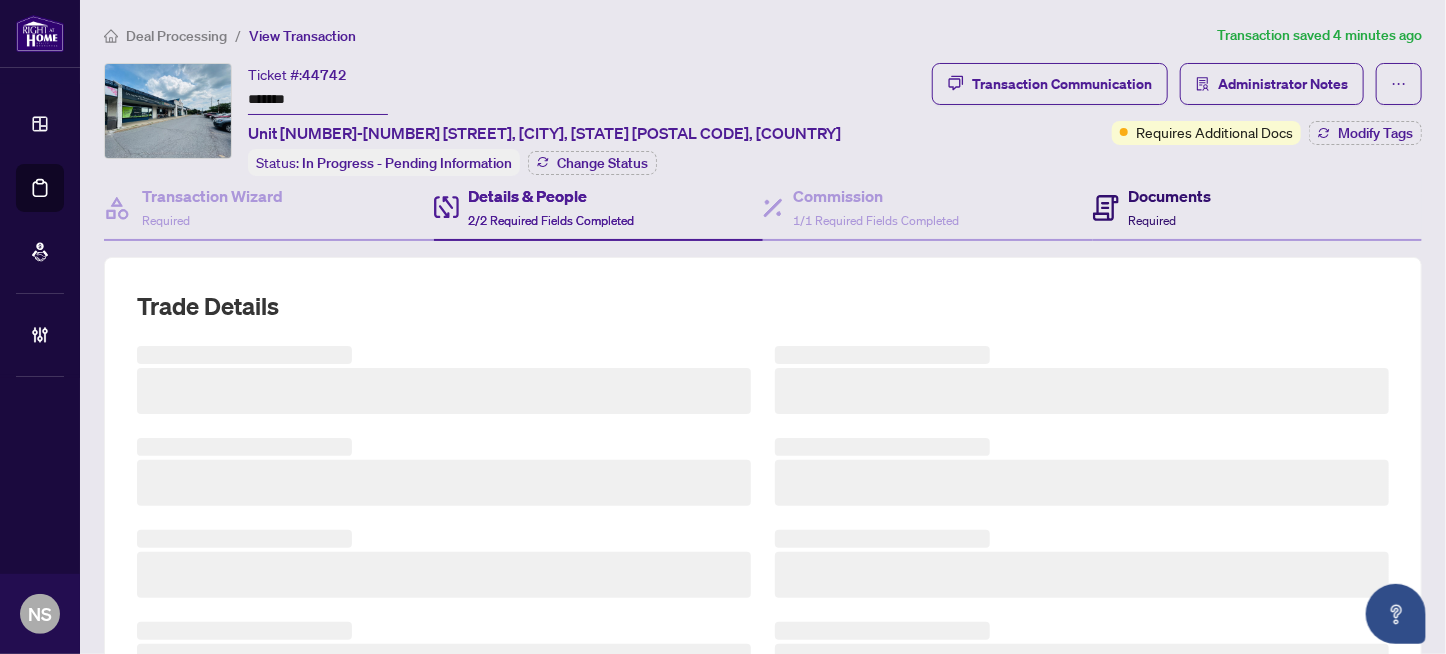 click on "Documents Required" at bounding box center [1170, 207] 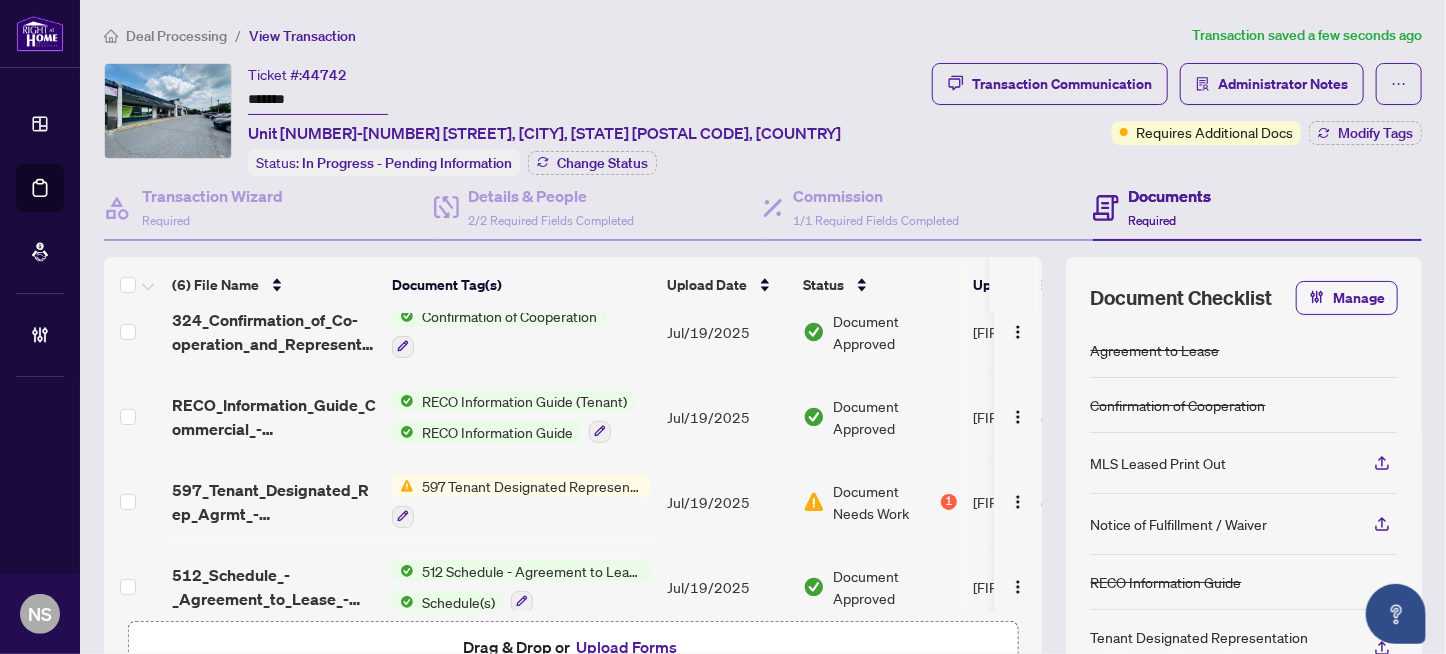 scroll, scrollTop: 212, scrollLeft: 0, axis: vertical 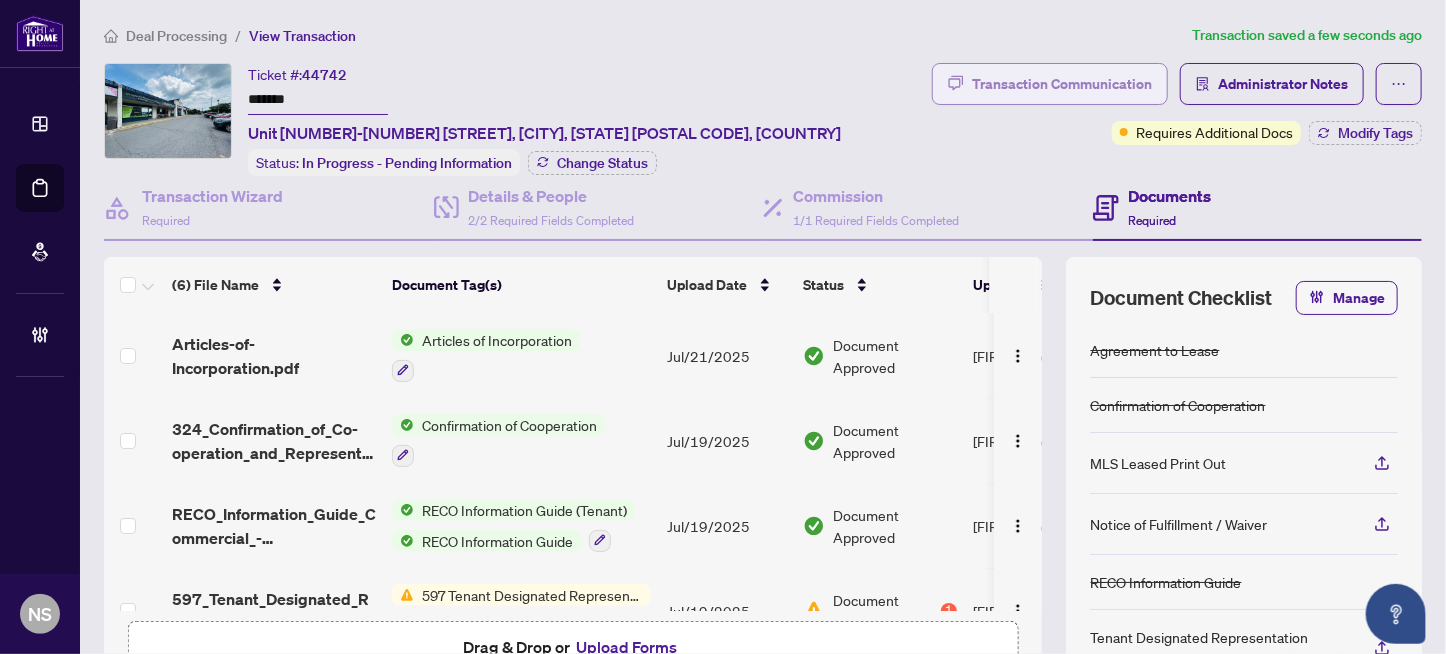 click on "Transaction Communication" at bounding box center (1062, 84) 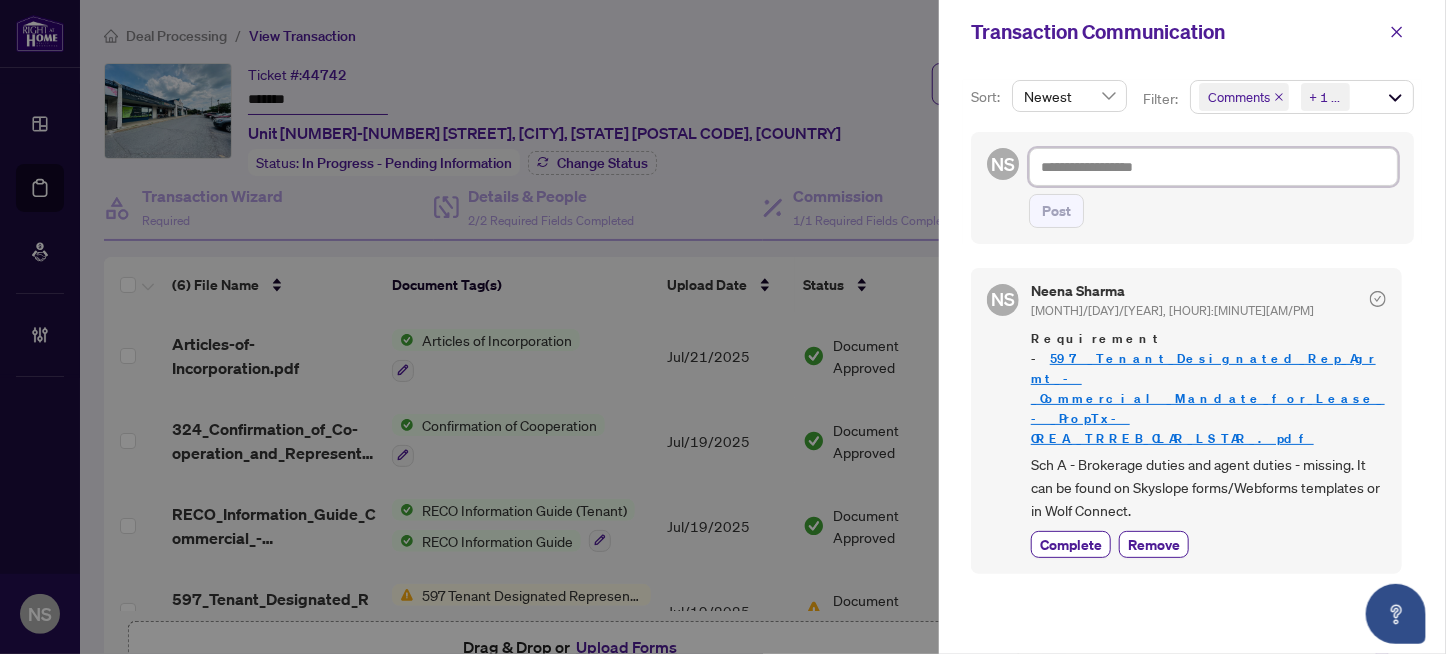 click at bounding box center [1213, 167] 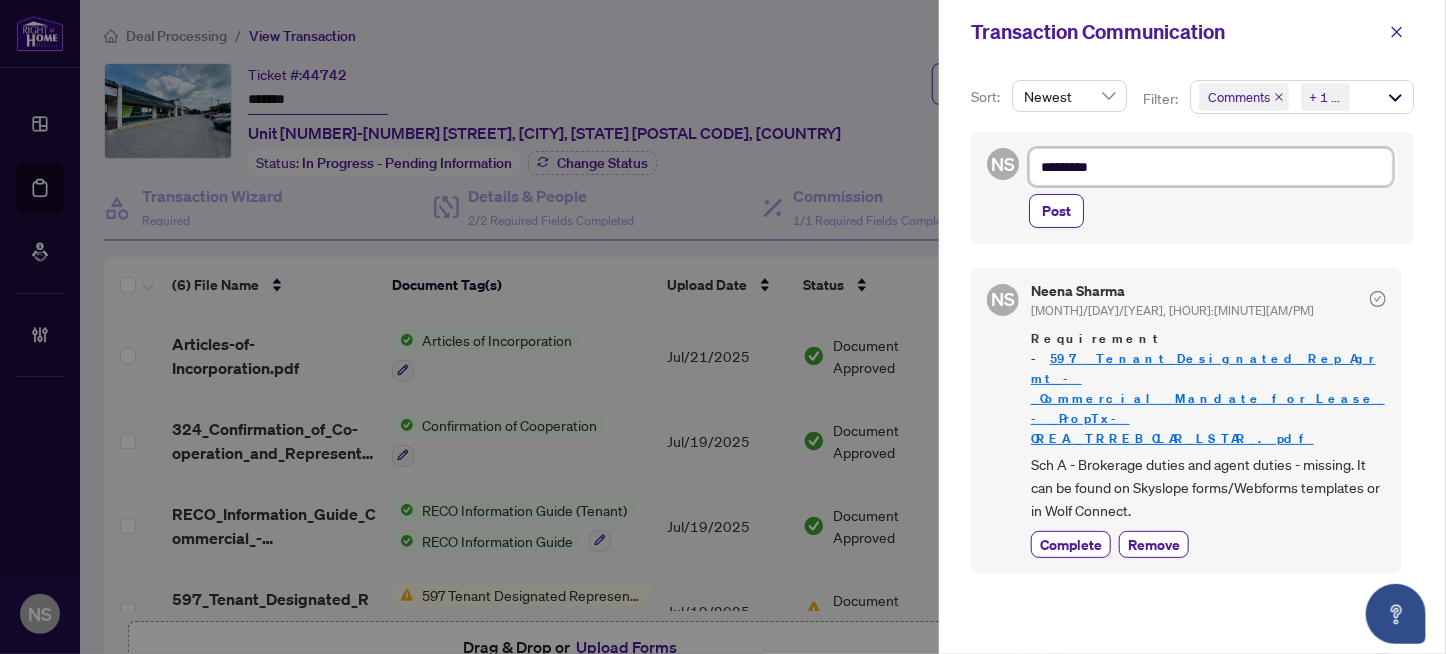 type on "*********" 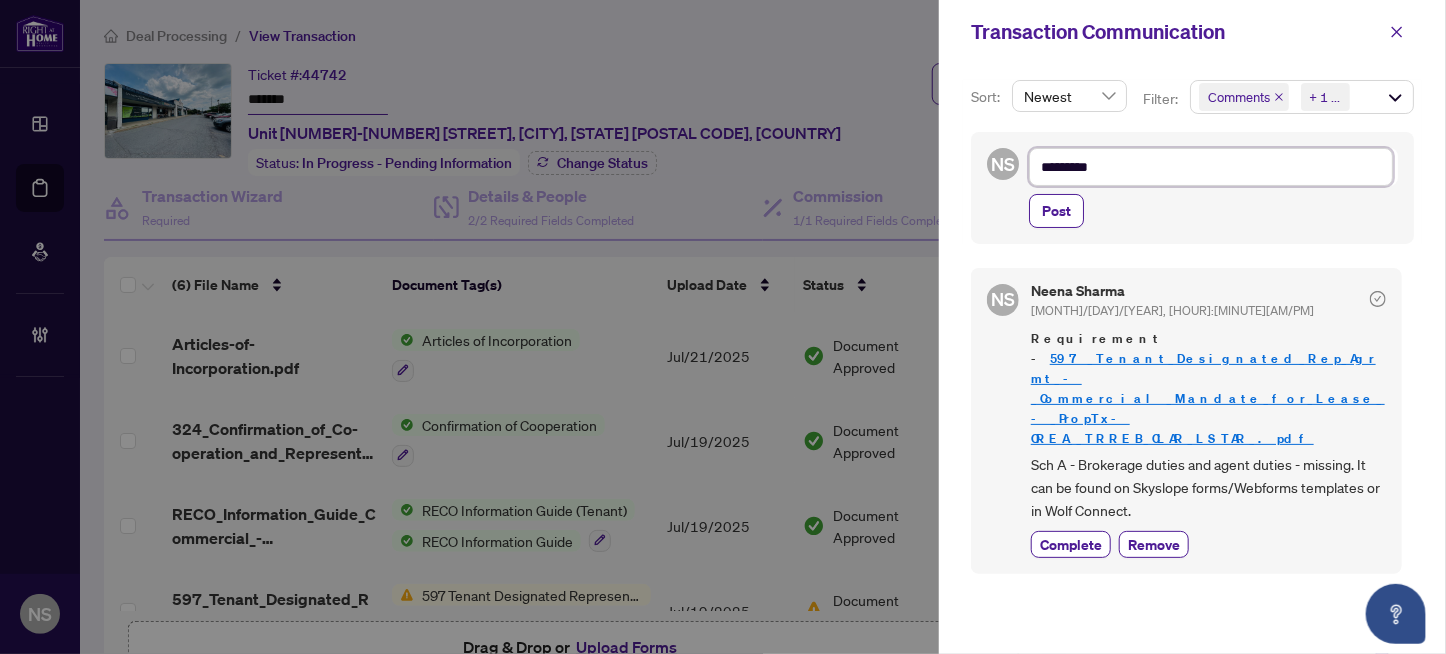click on "*********" at bounding box center [1211, 167] 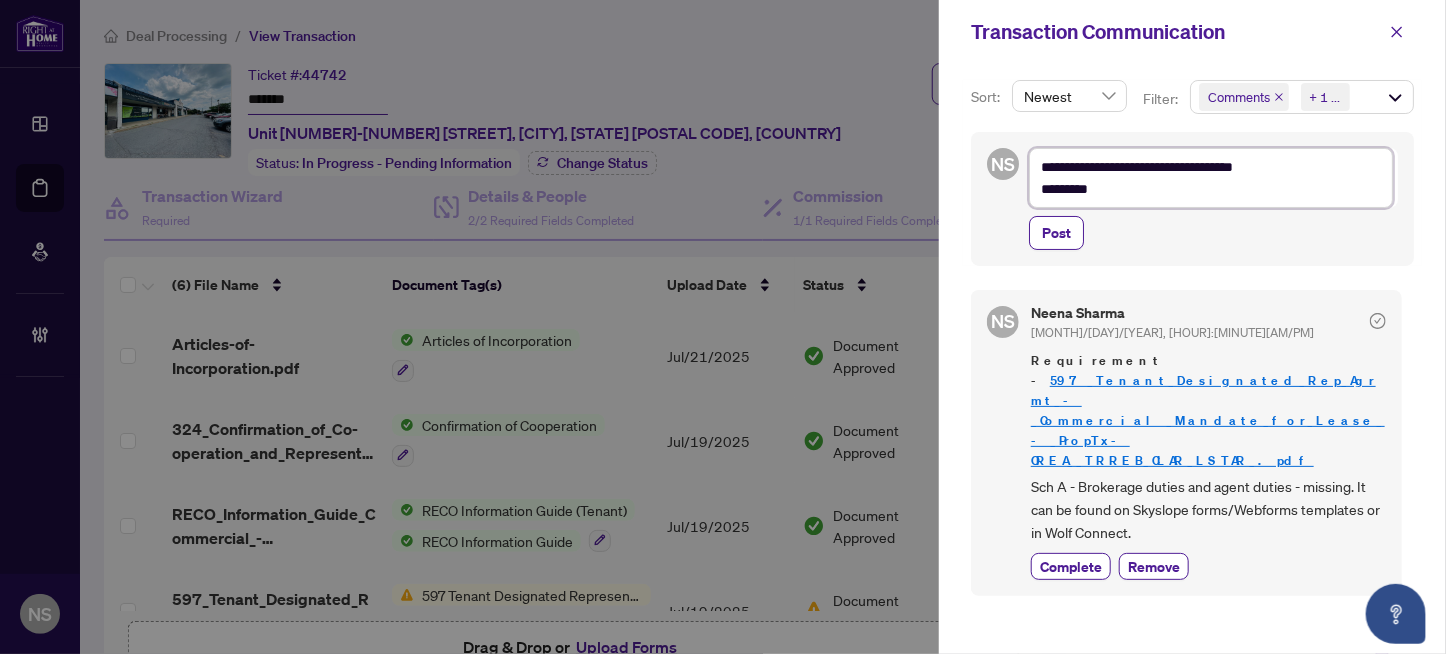 click on "**********" at bounding box center [1211, 178] 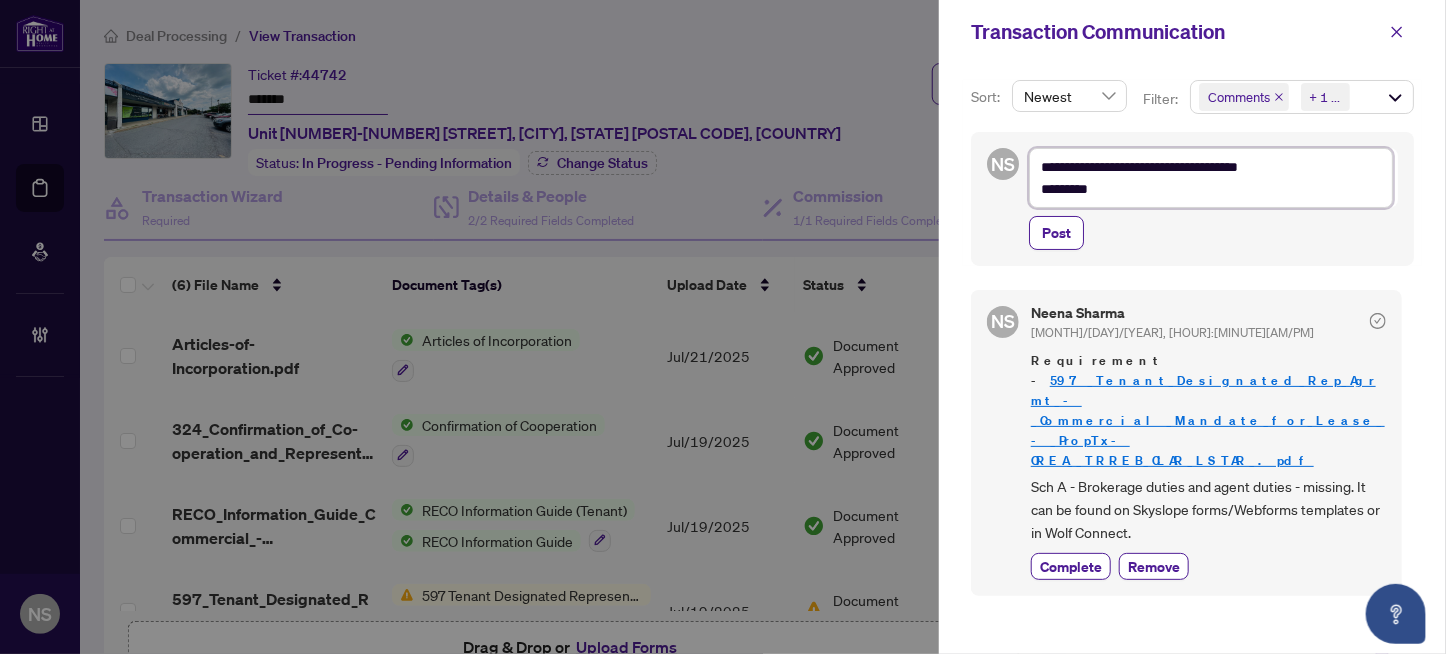 type on "**********" 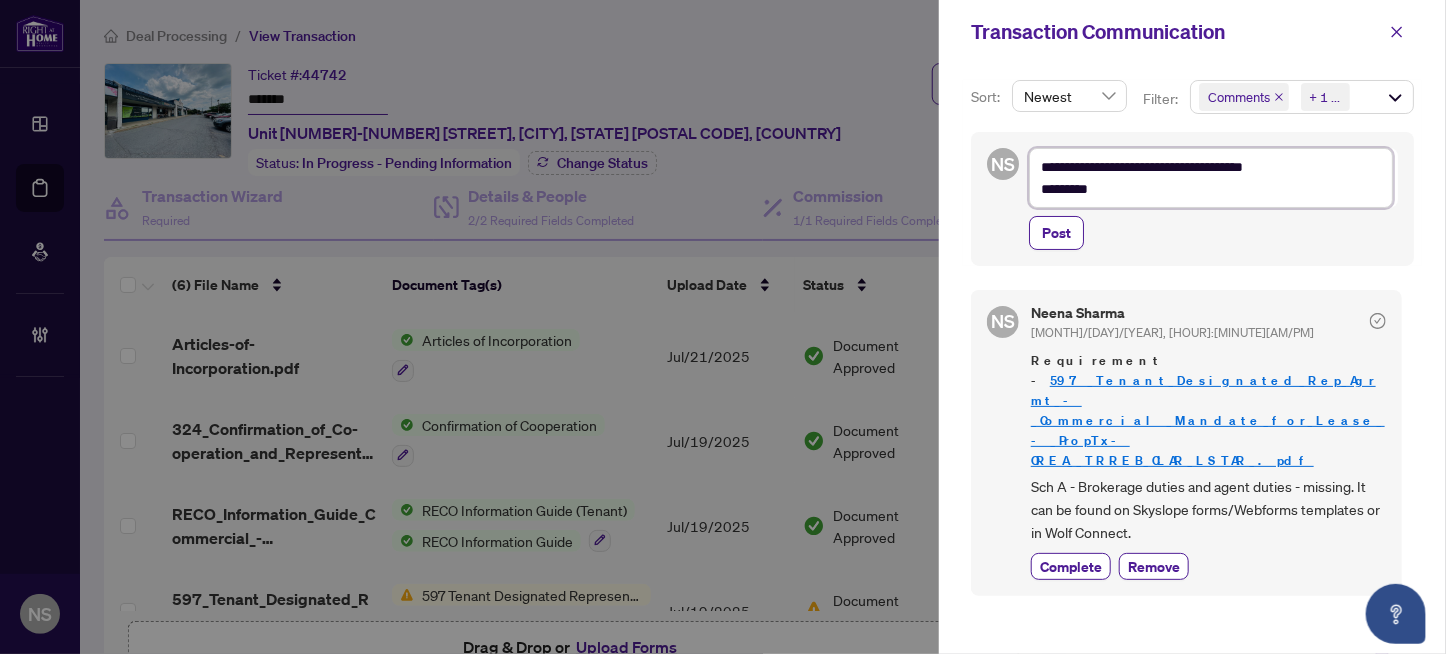 type on "**********" 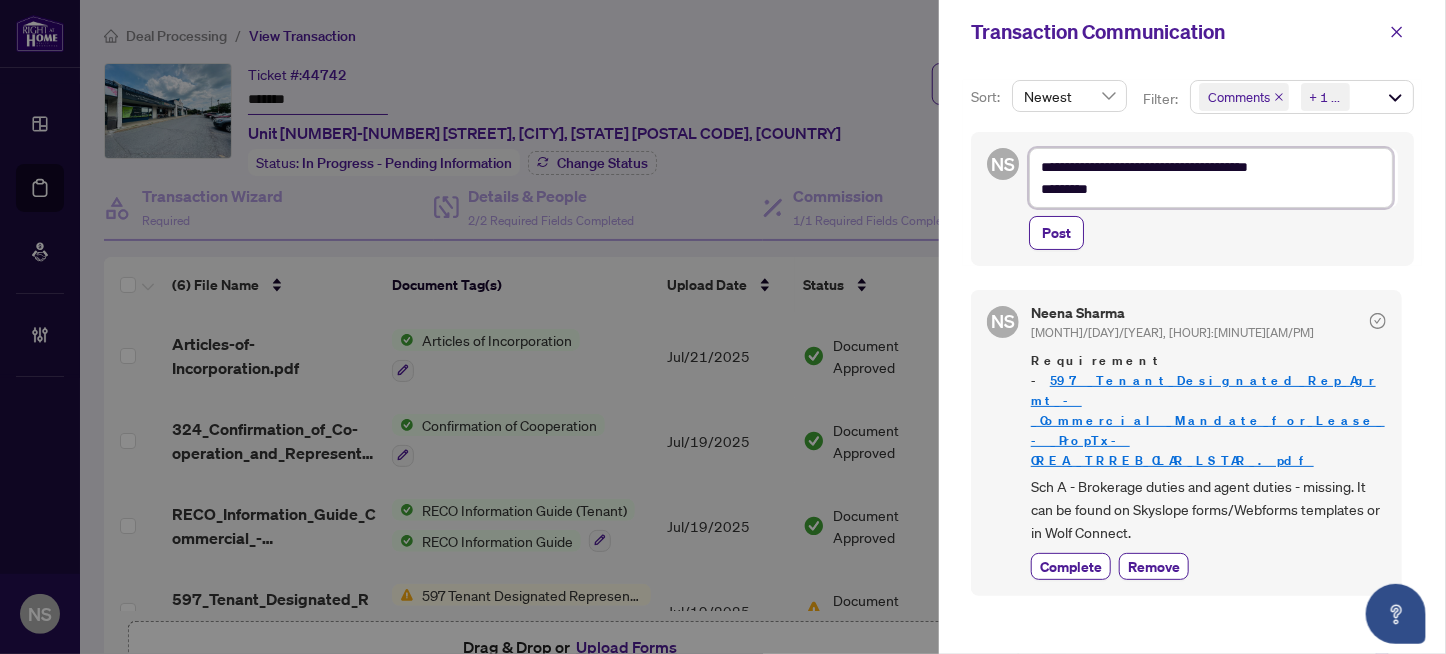 type on "**********" 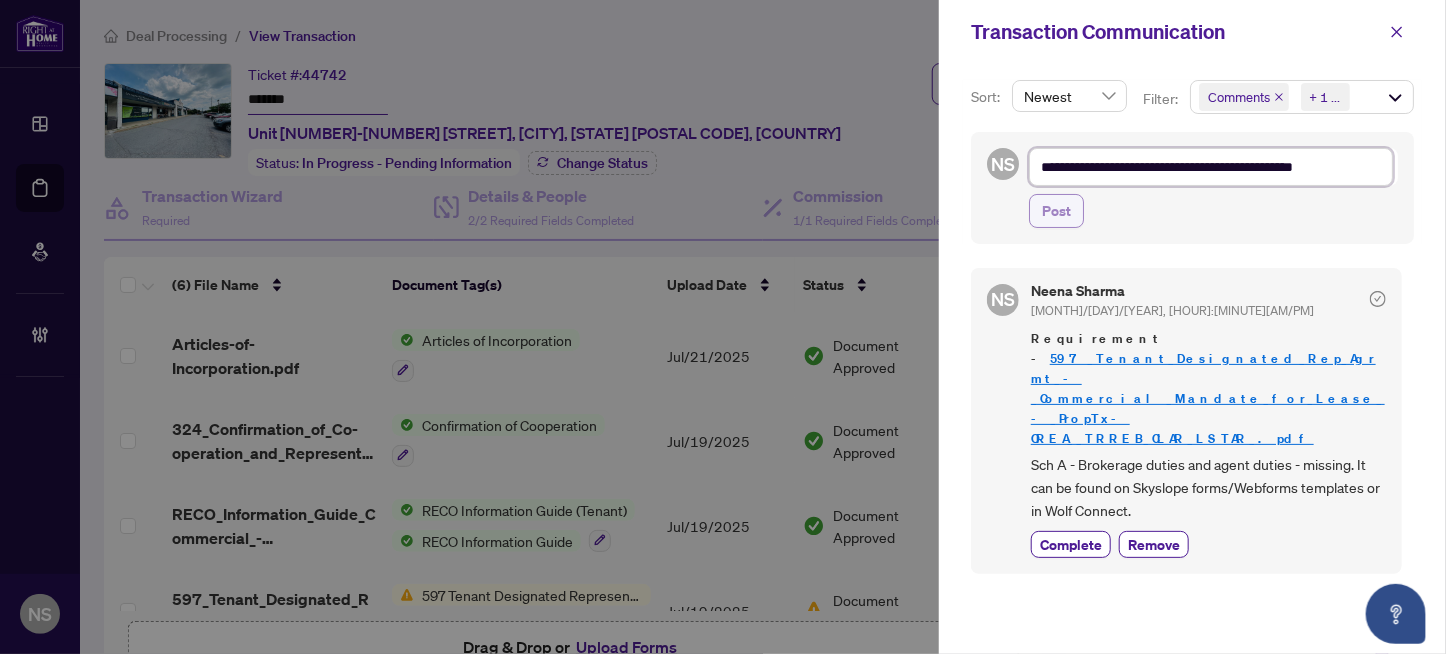 type on "**********" 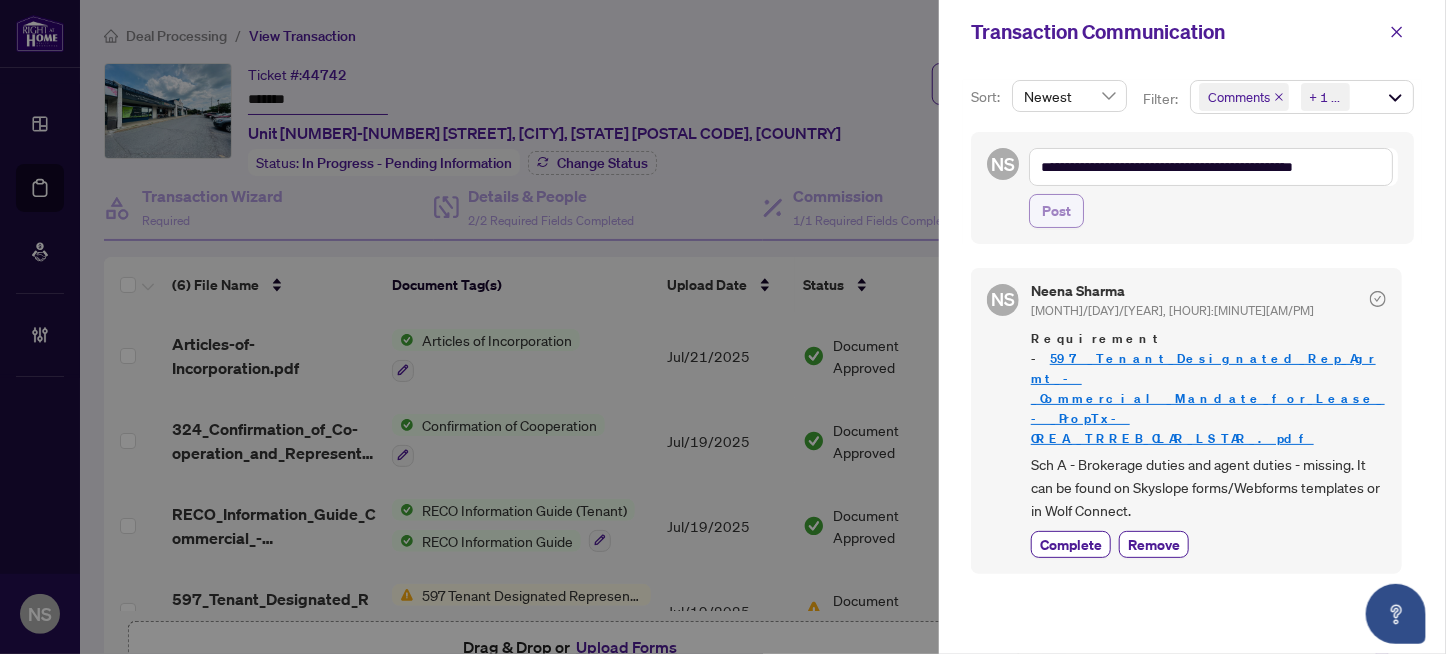 click on "Post" at bounding box center [1056, 211] 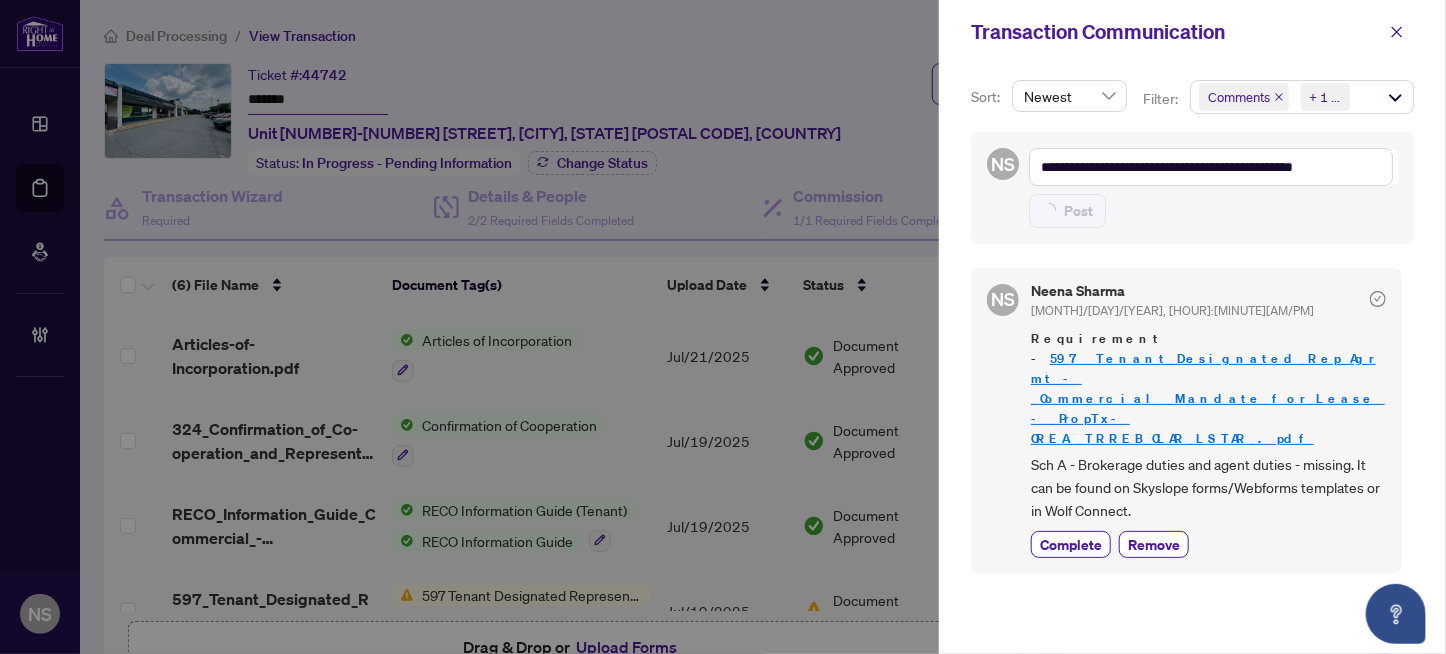 type on "**********" 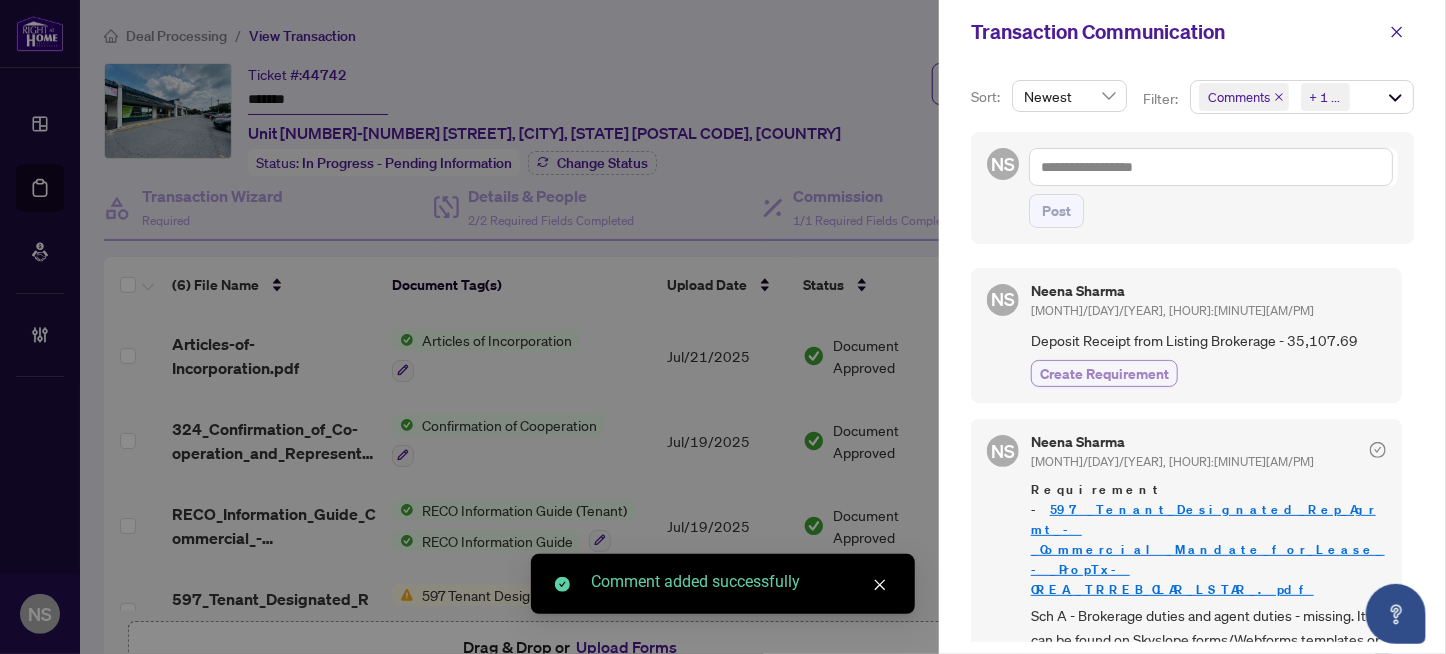 click on "Create Requirement" at bounding box center [1104, 373] 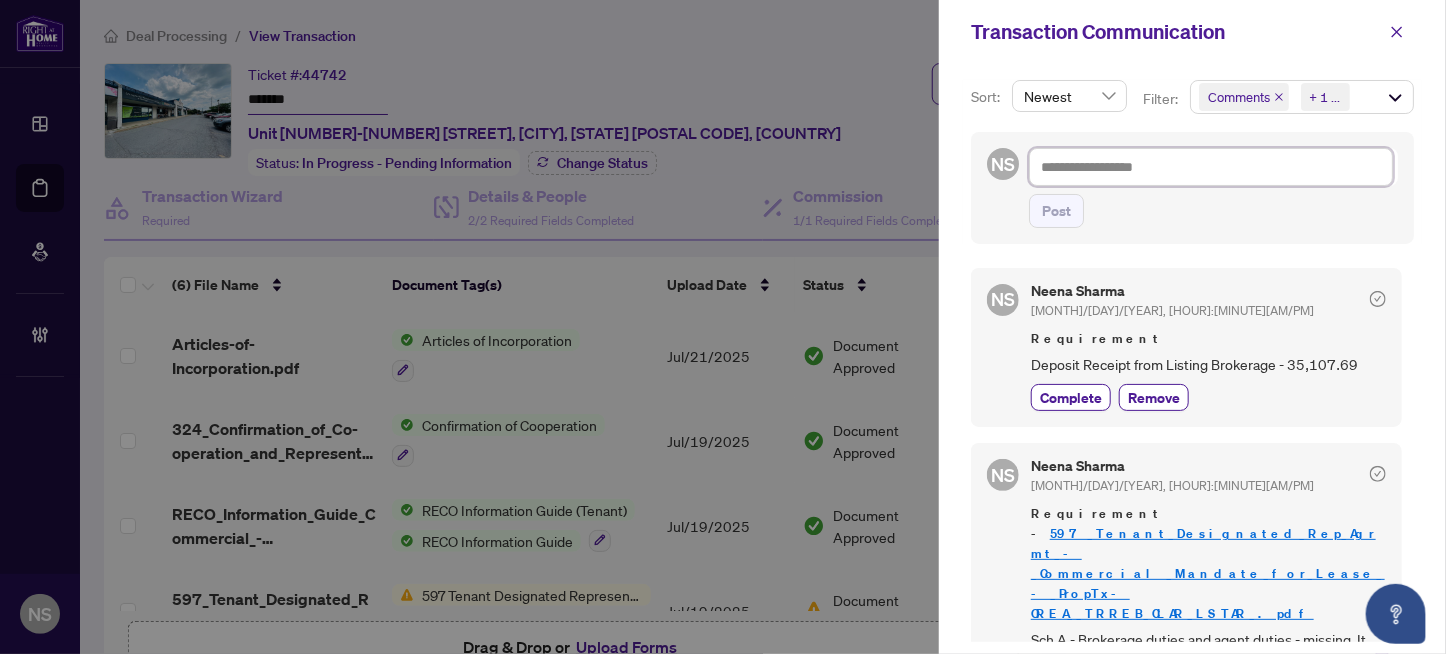 click at bounding box center [1211, 167] 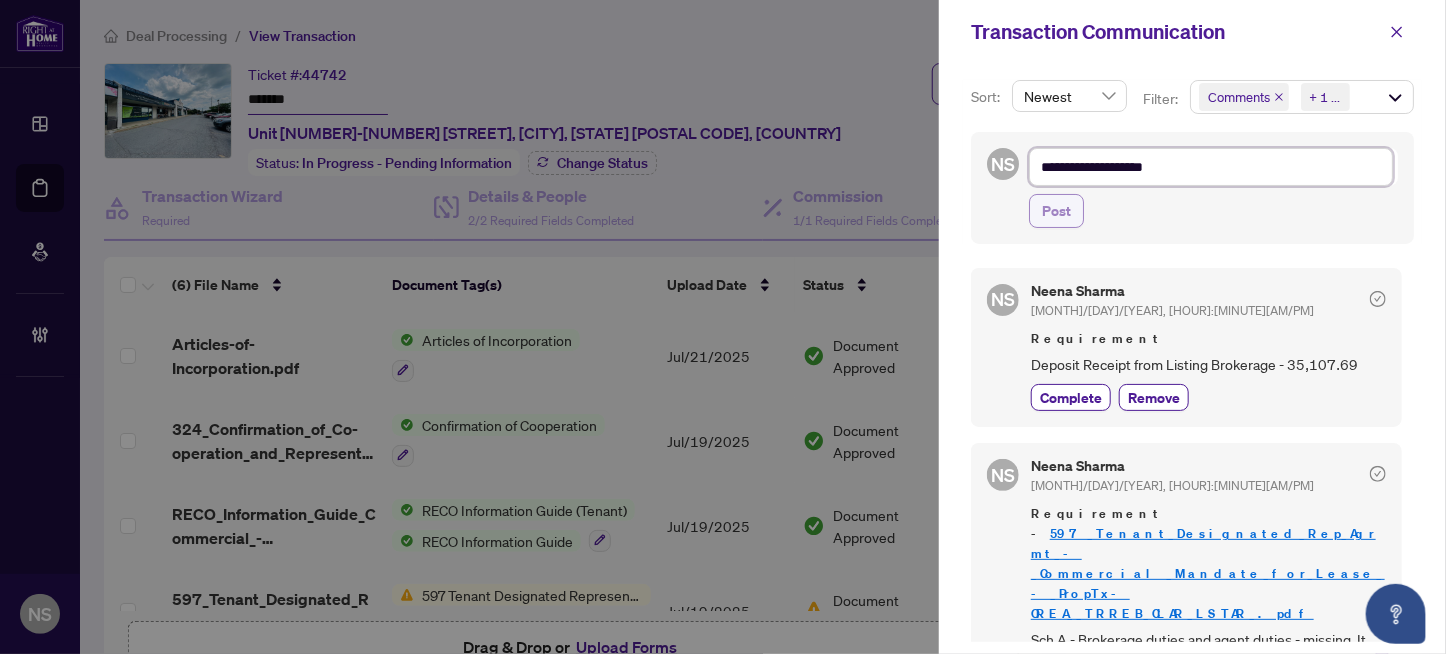 type on "**********" 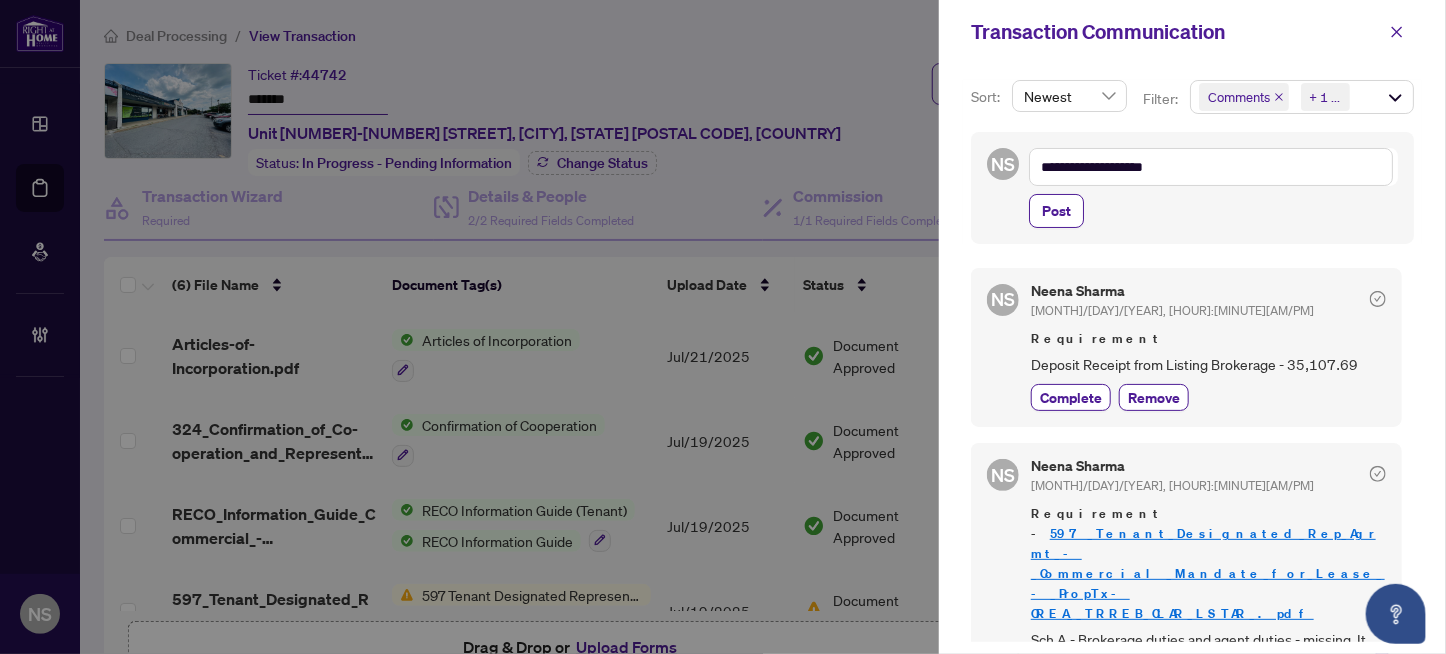 drag, startPoint x: 1048, startPoint y: 204, endPoint x: 1087, endPoint y: 307, distance: 110.13628 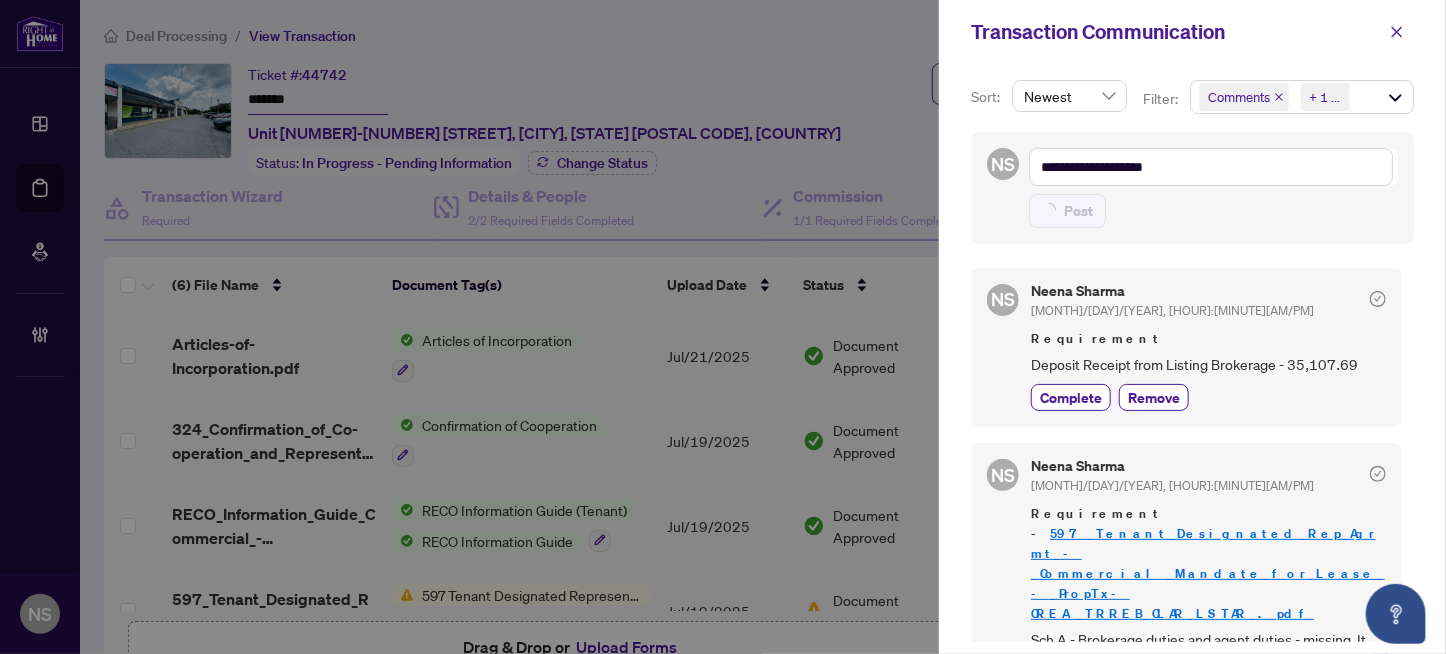 type on "**********" 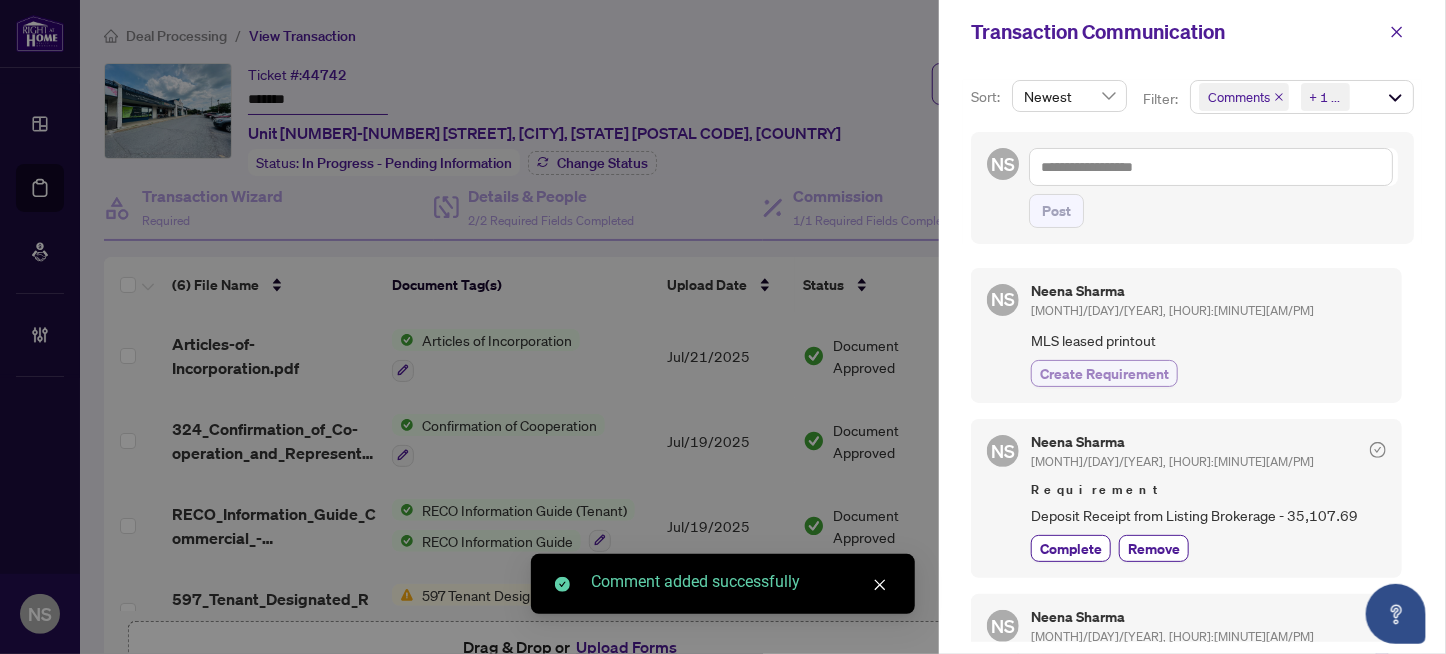 click on "Create Requirement" at bounding box center [1104, 373] 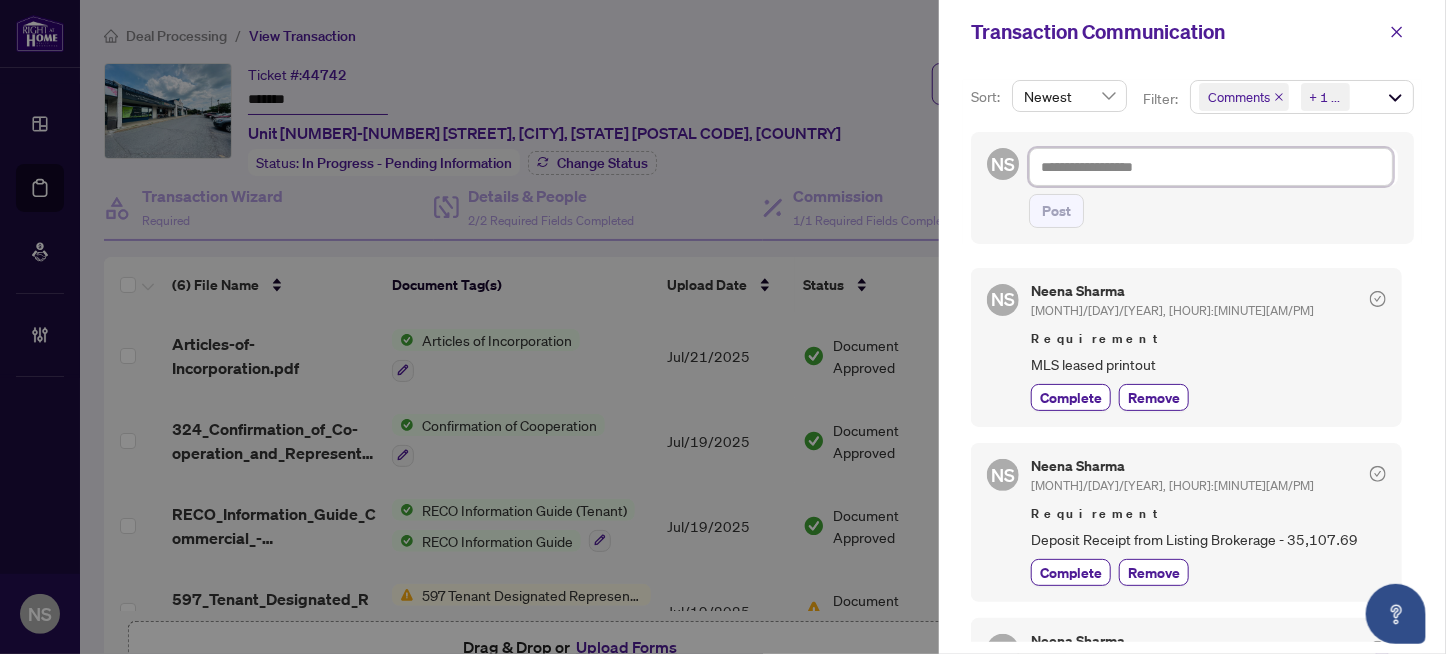 click at bounding box center (1211, 167) 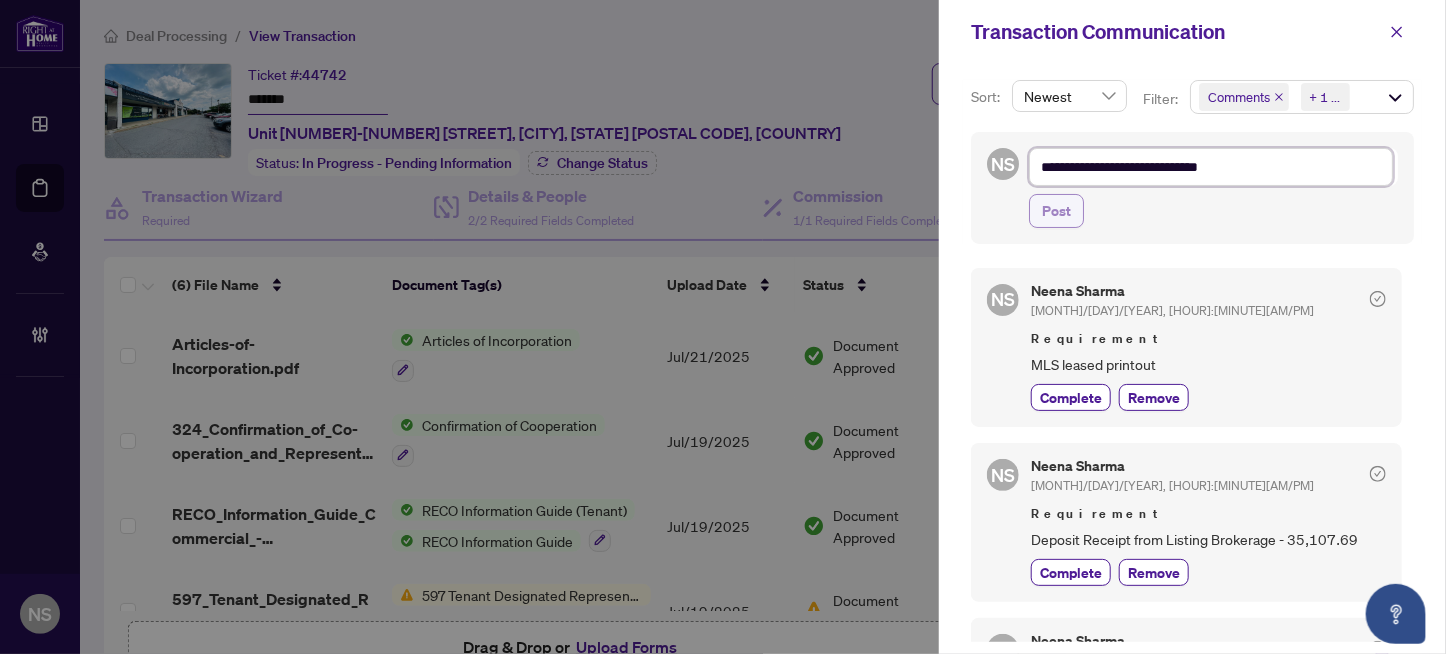 type on "**********" 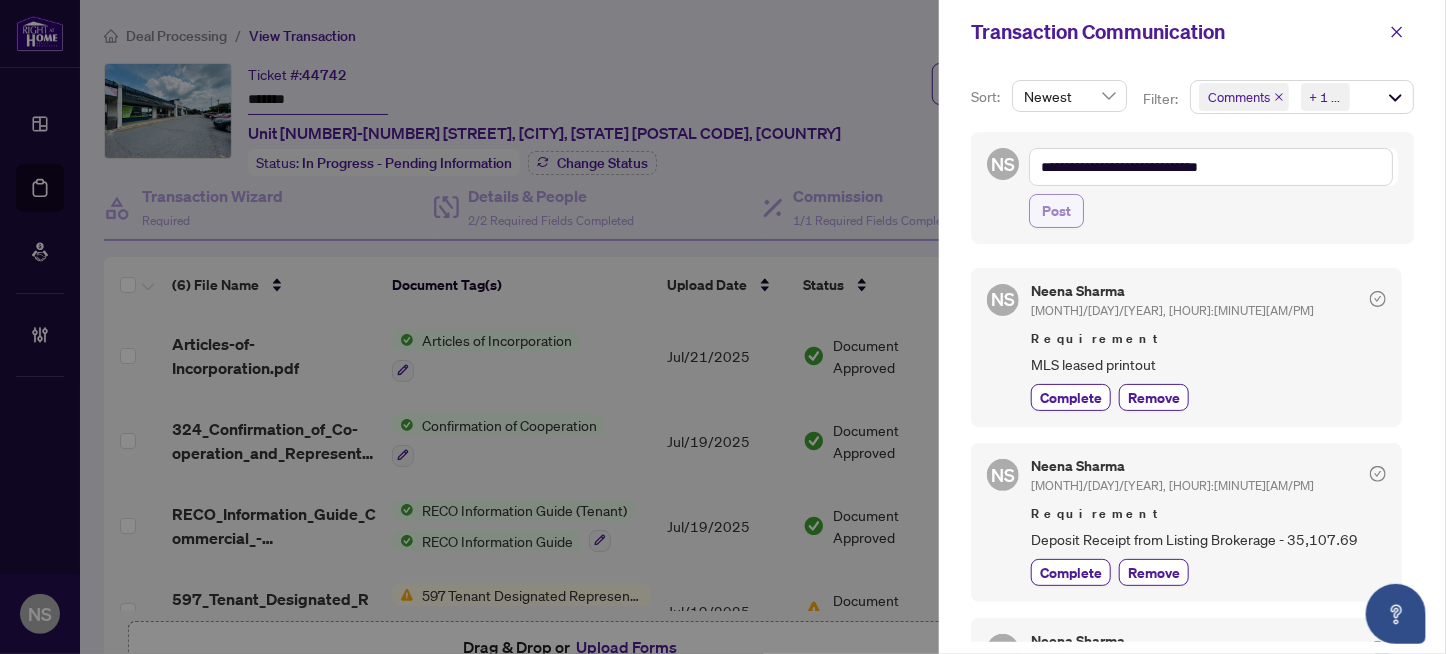 click on "Post" at bounding box center (1056, 211) 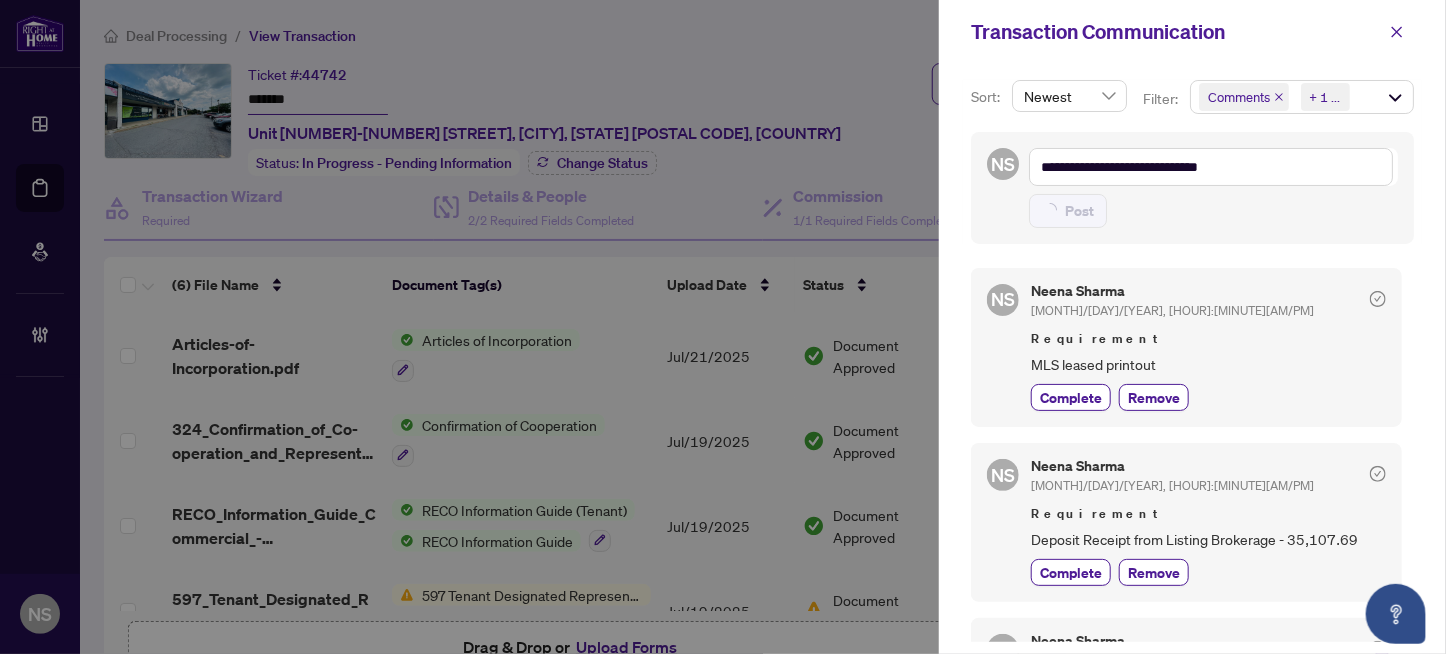 type on "**********" 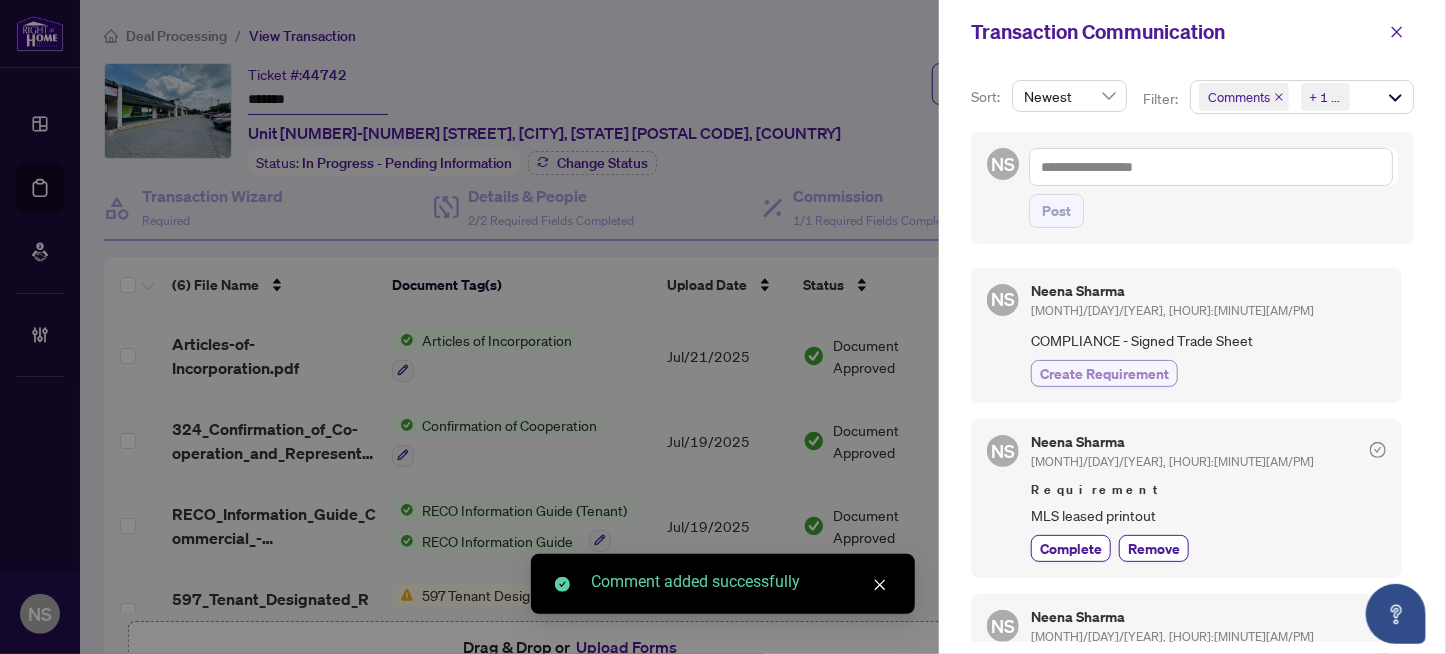 drag, startPoint x: 1098, startPoint y: 376, endPoint x: 1106, endPoint y: 384, distance: 11.313708 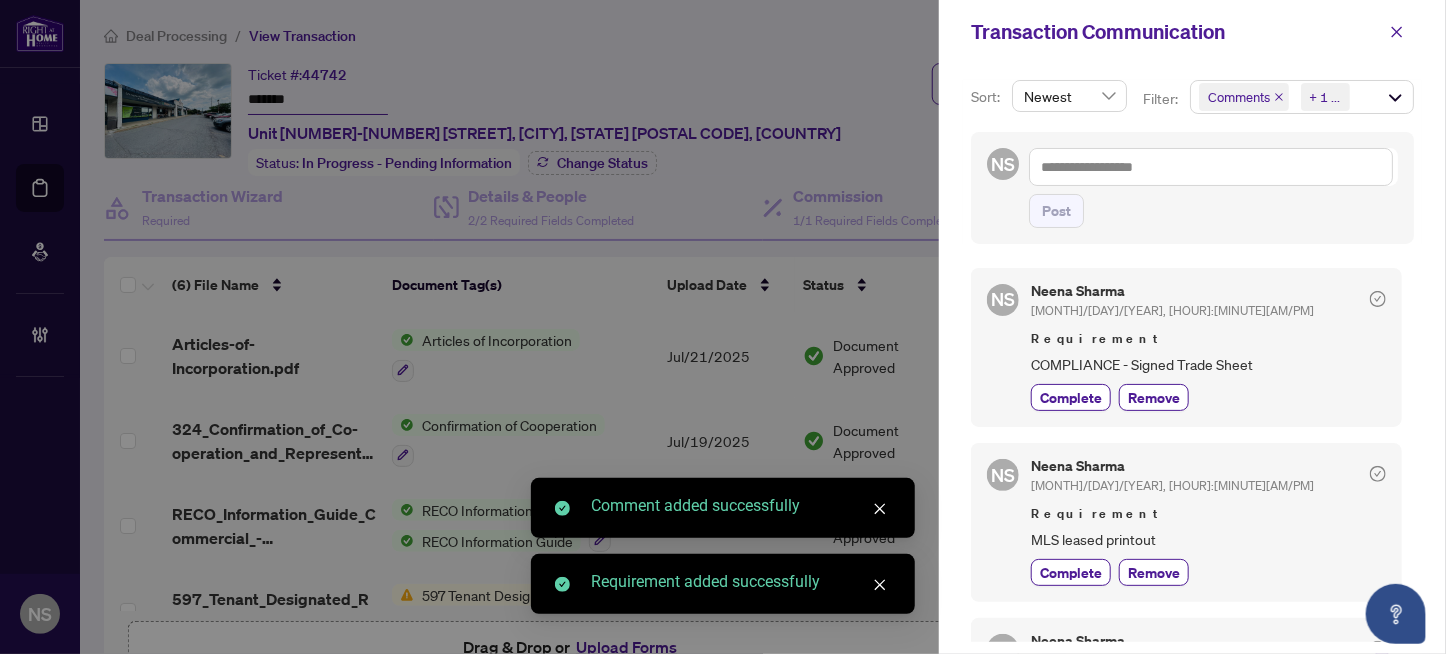 drag, startPoint x: 1398, startPoint y: 36, endPoint x: 1303, endPoint y: 198, distance: 187.80043 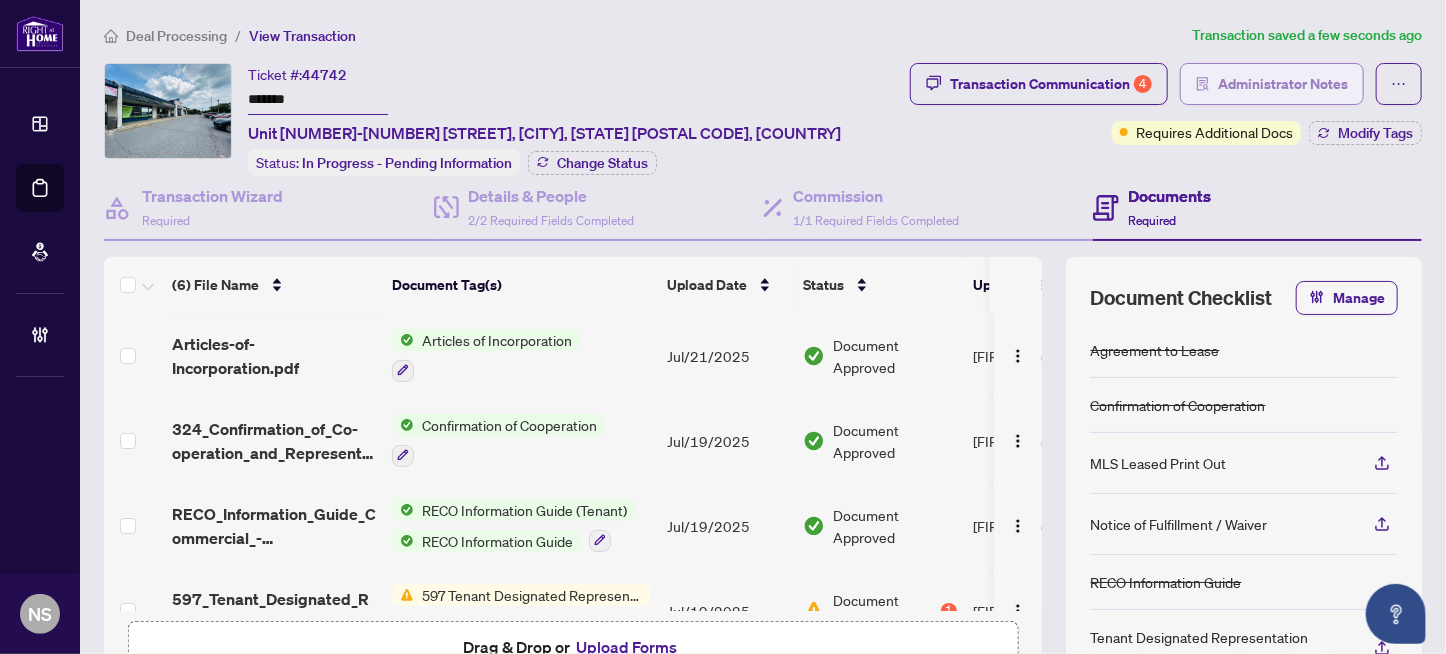 click on "Administrator Notes" at bounding box center [1283, 84] 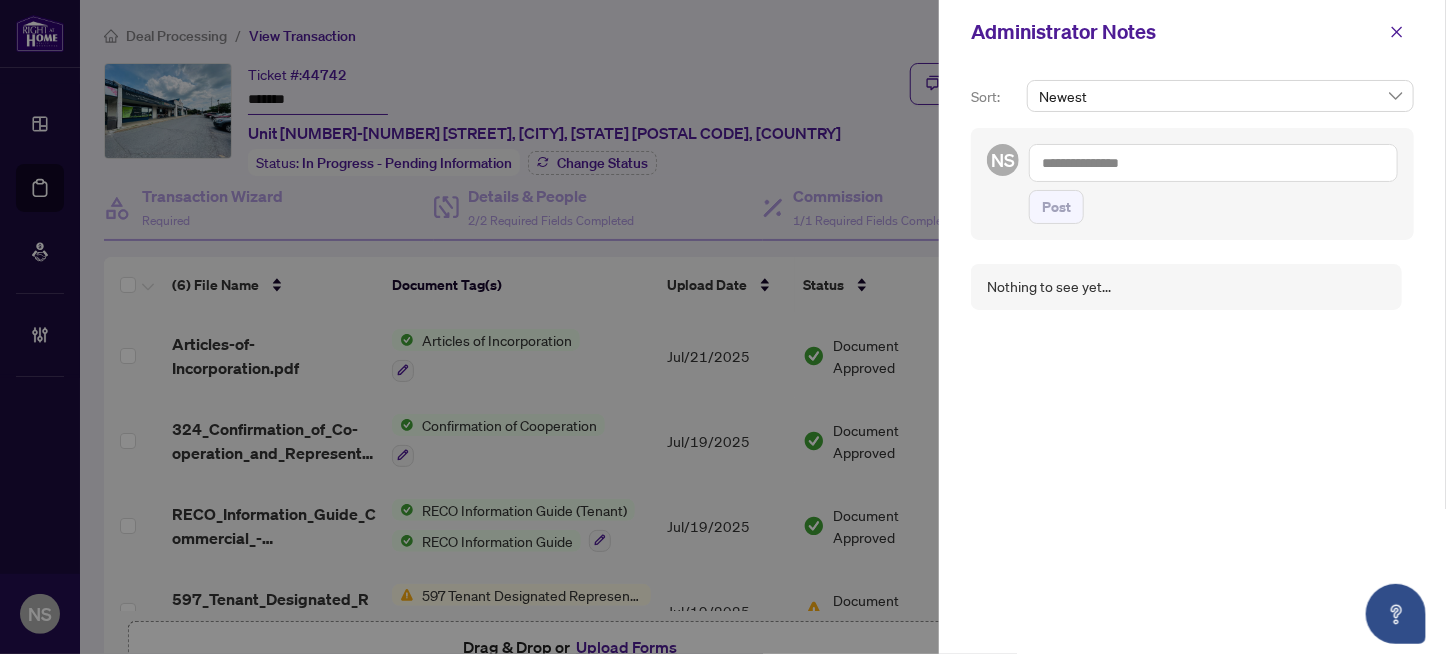 click at bounding box center (1213, 163) 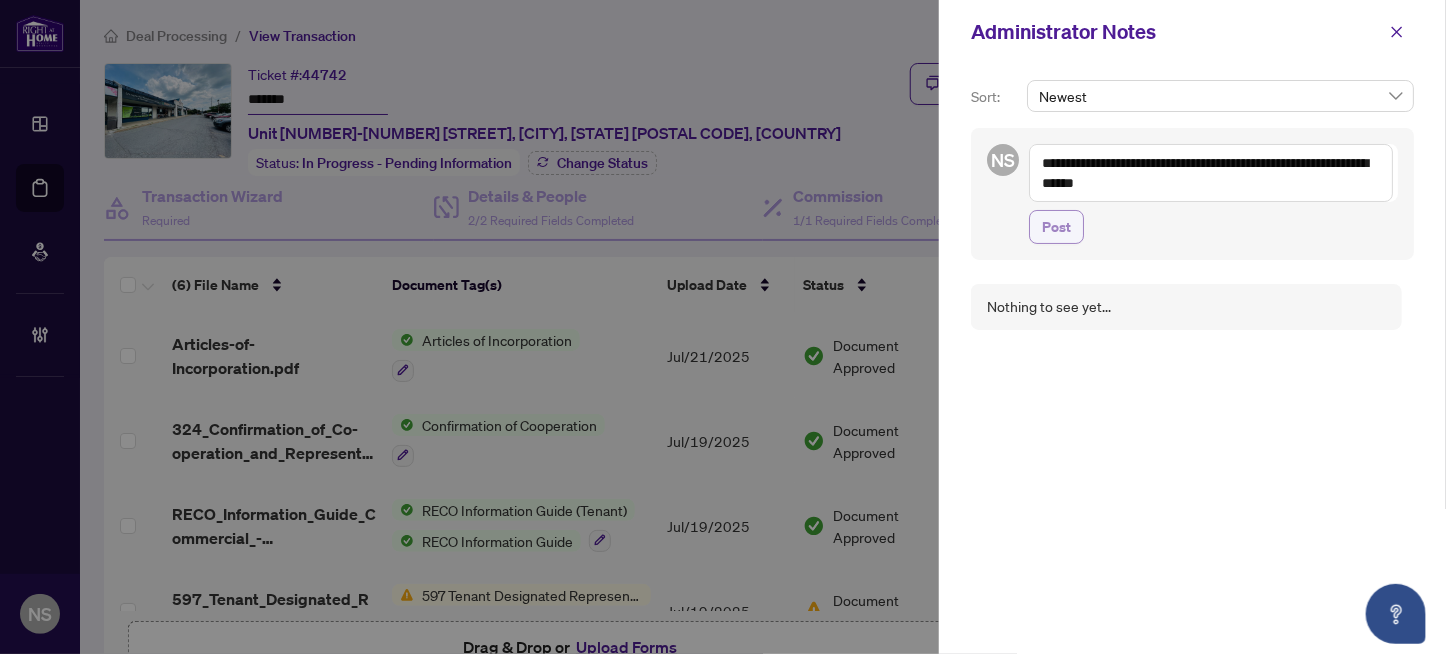 click on "Post" at bounding box center [1056, 227] 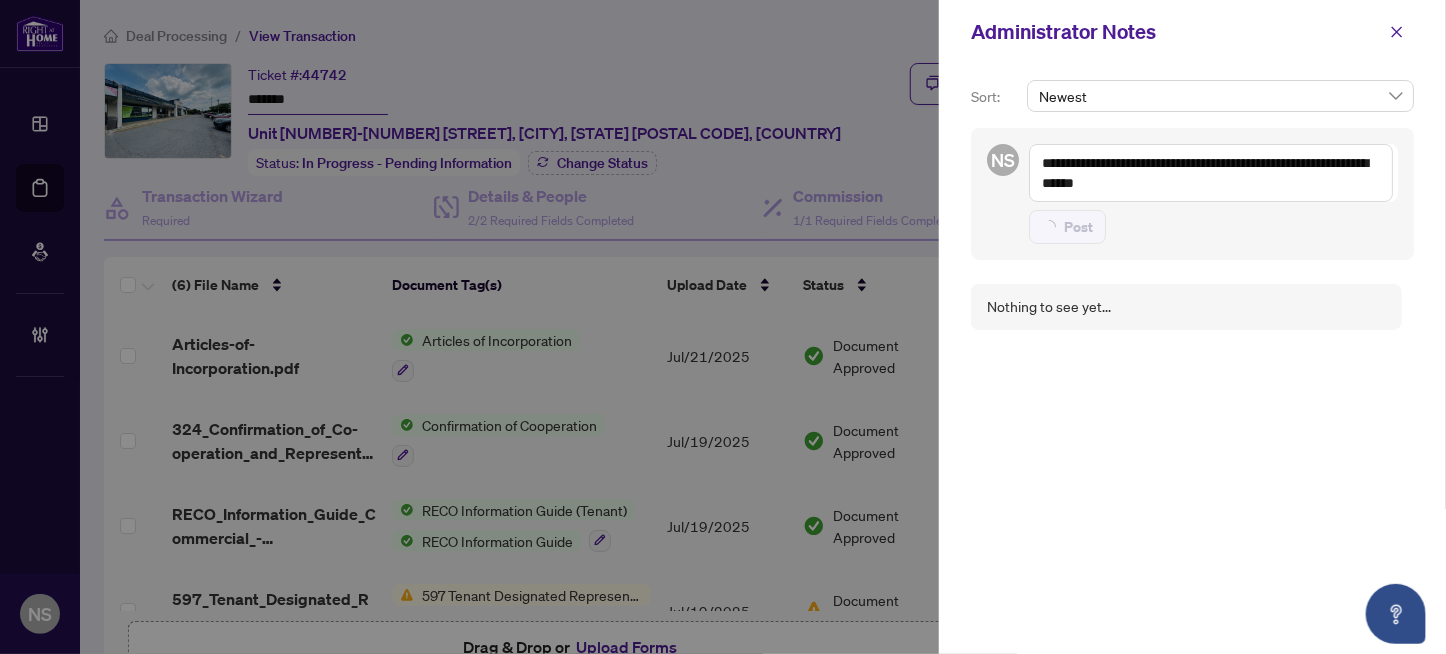 type 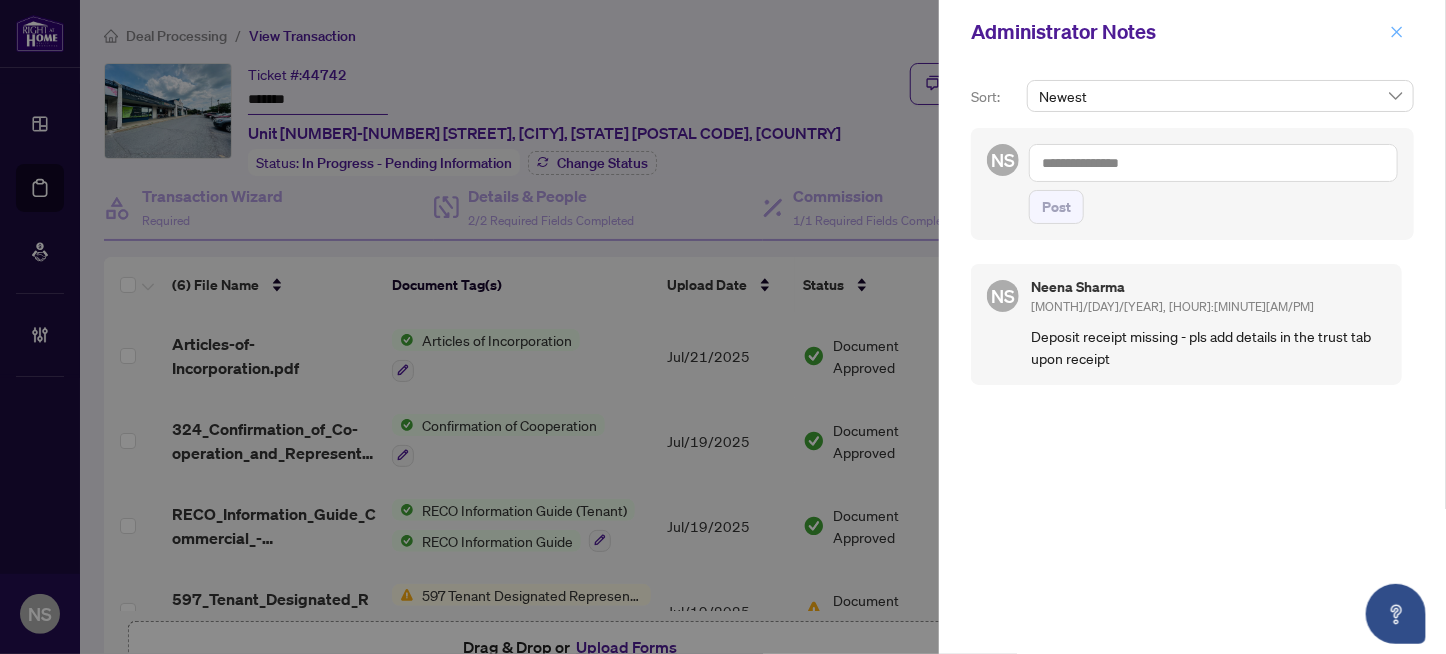 click 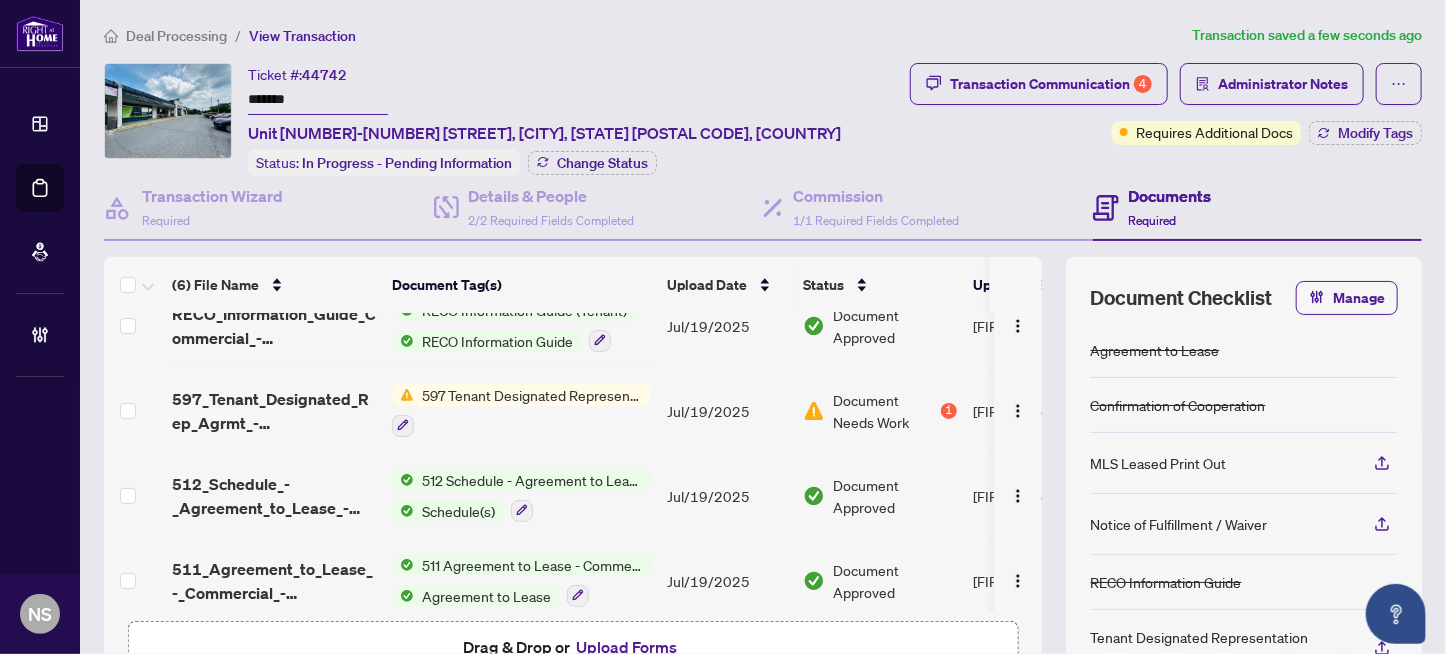 scroll, scrollTop: 212, scrollLeft: 0, axis: vertical 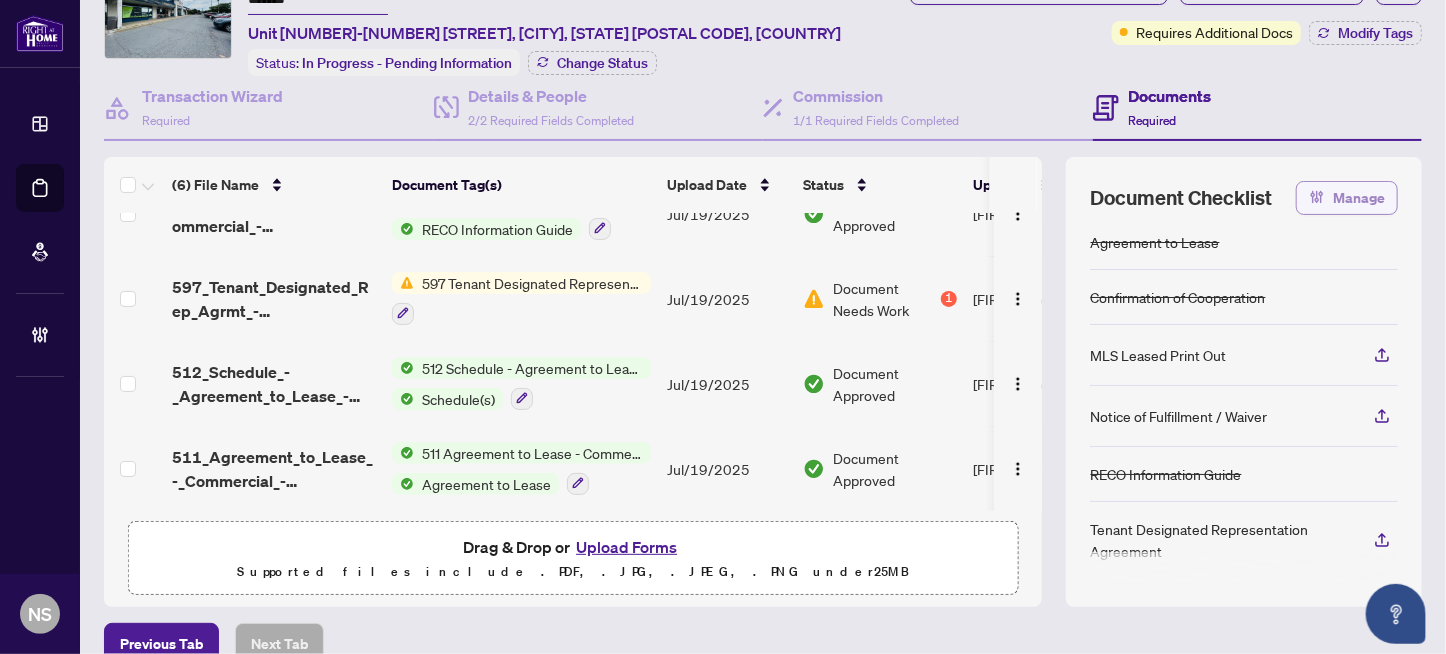 click on "Manage" at bounding box center (1359, 198) 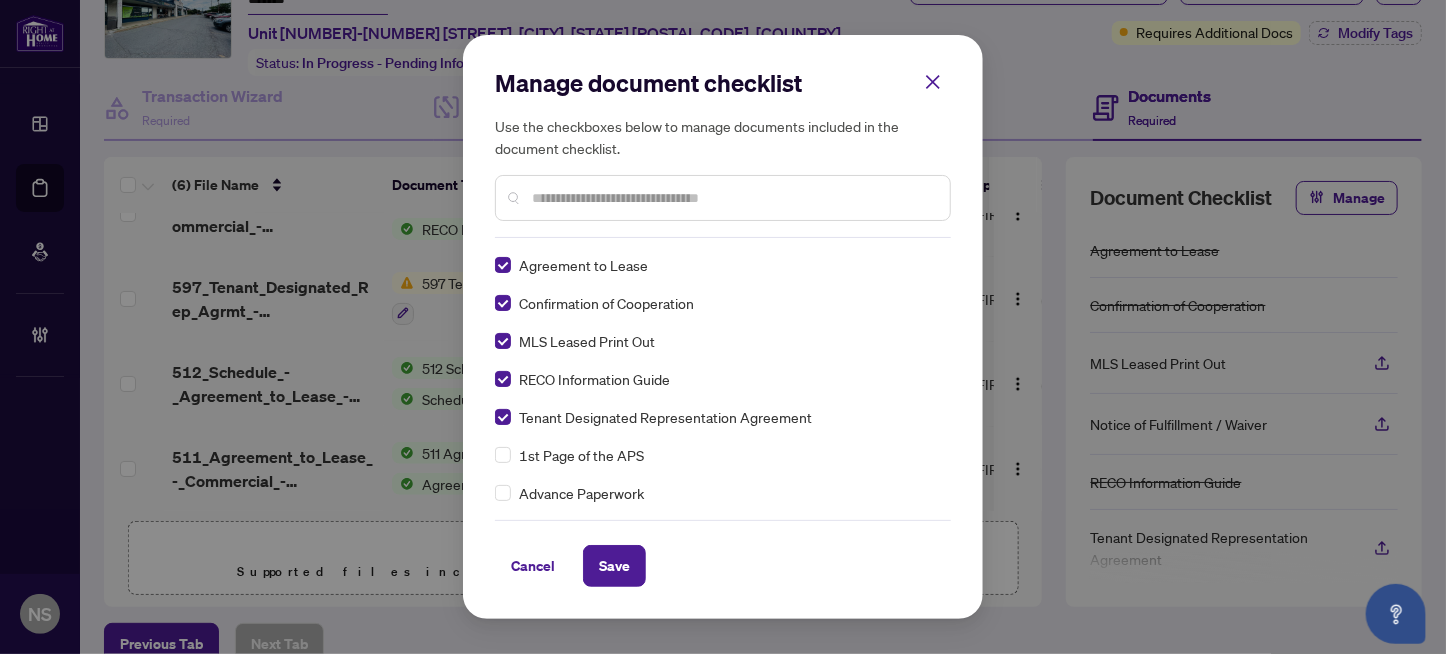 scroll, scrollTop: 0, scrollLeft: 0, axis: both 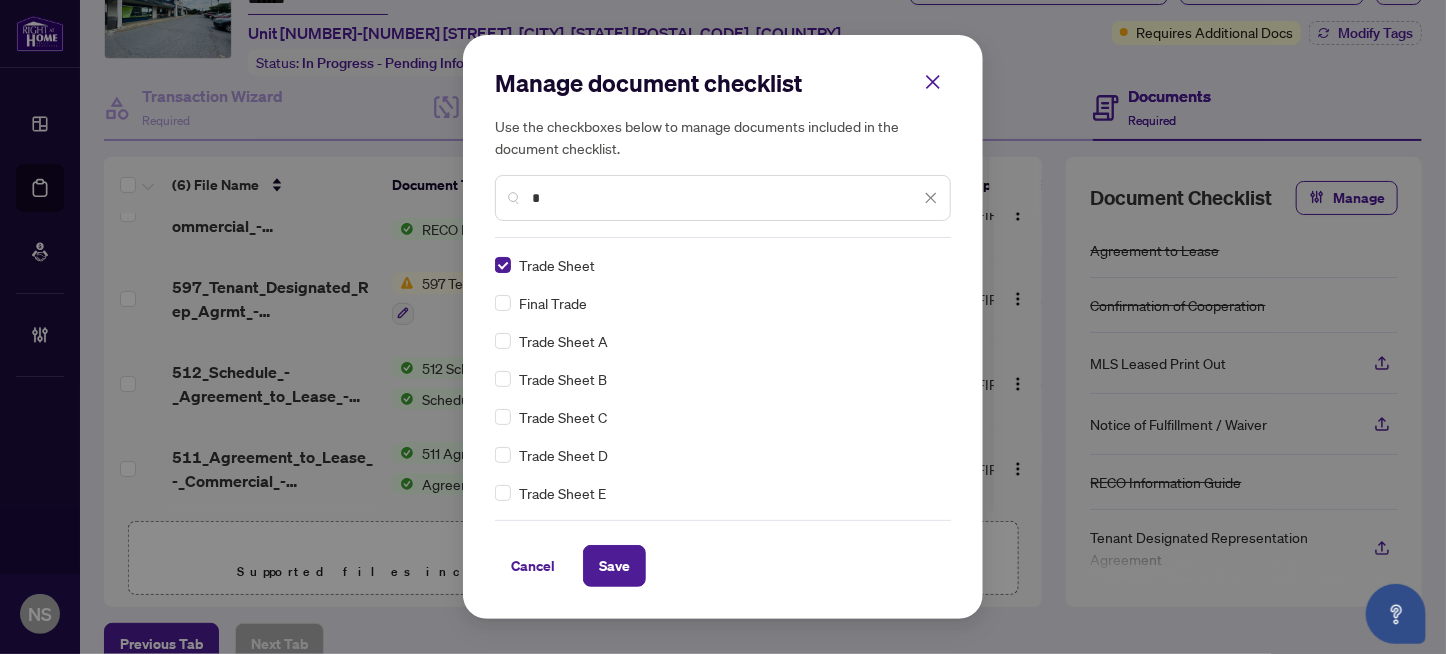 drag, startPoint x: 607, startPoint y: 195, endPoint x: 435, endPoint y: 220, distance: 173.80736 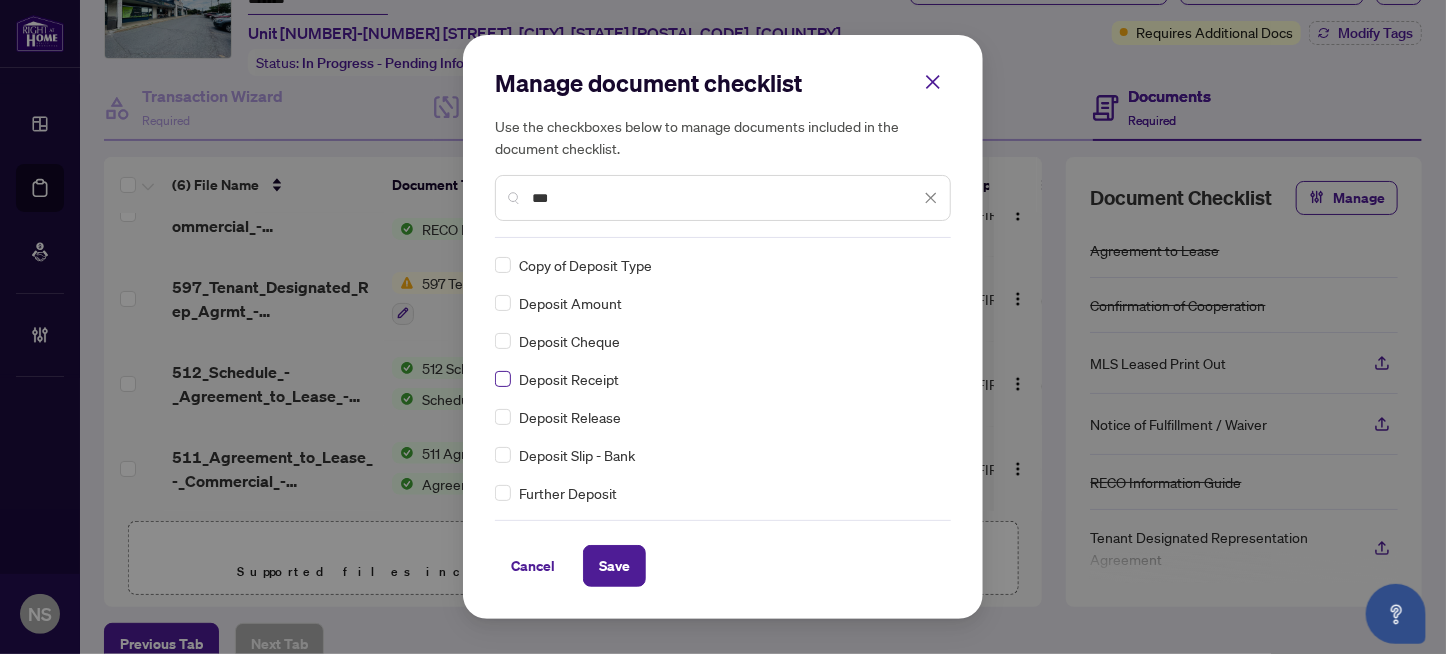 type on "***" 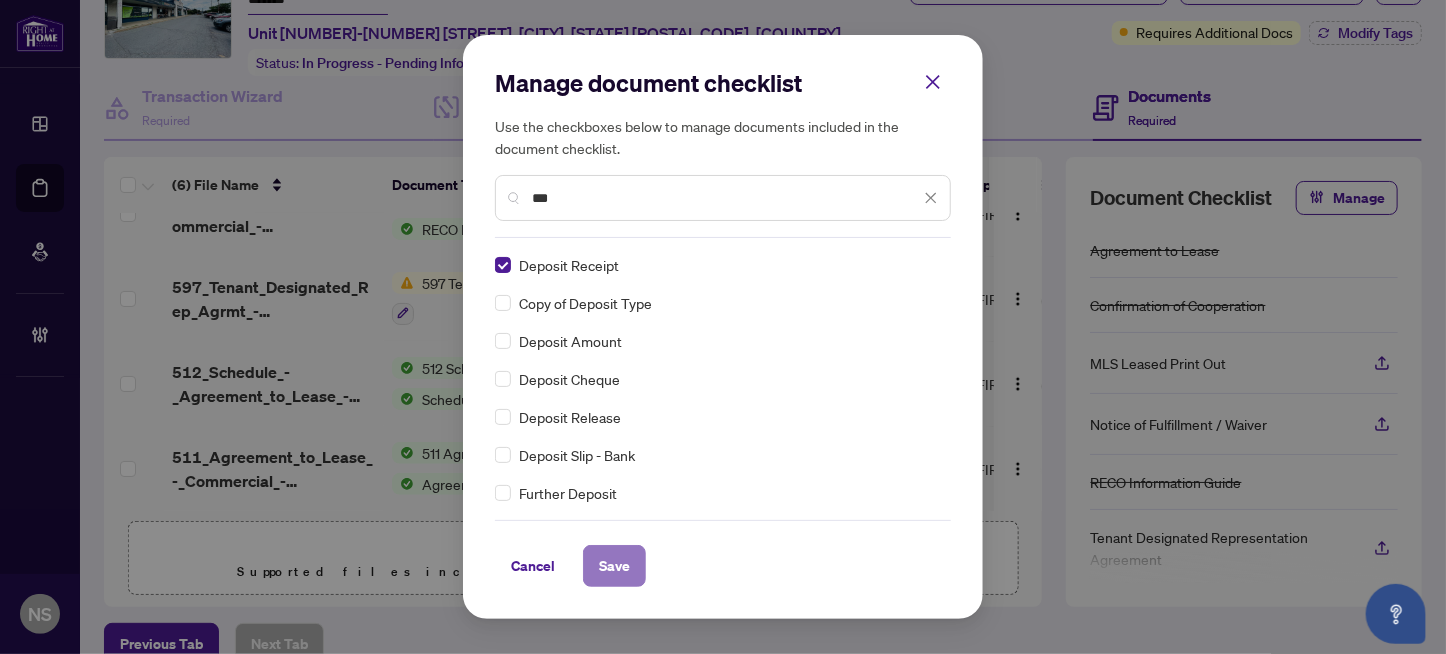 click on "Save" at bounding box center (614, 566) 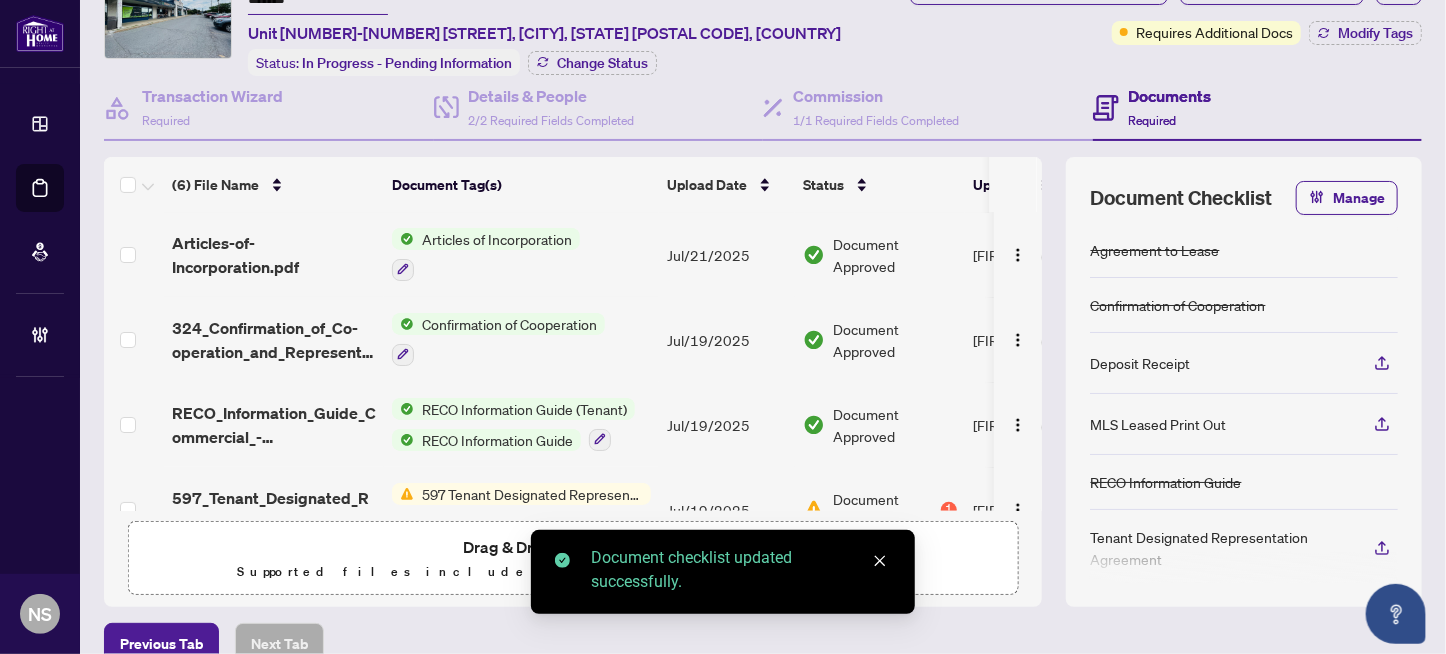 scroll, scrollTop: 0, scrollLeft: 0, axis: both 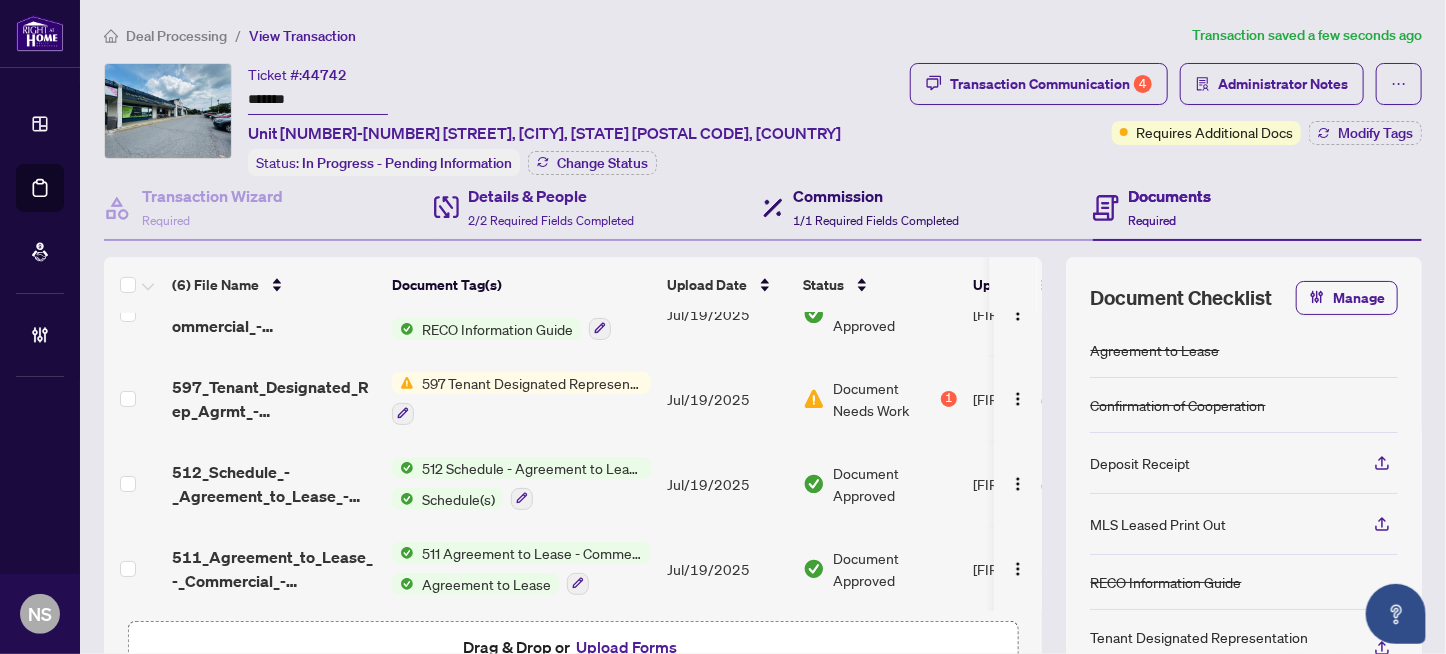 drag, startPoint x: 879, startPoint y: 213, endPoint x: 505, endPoint y: 223, distance: 374.13367 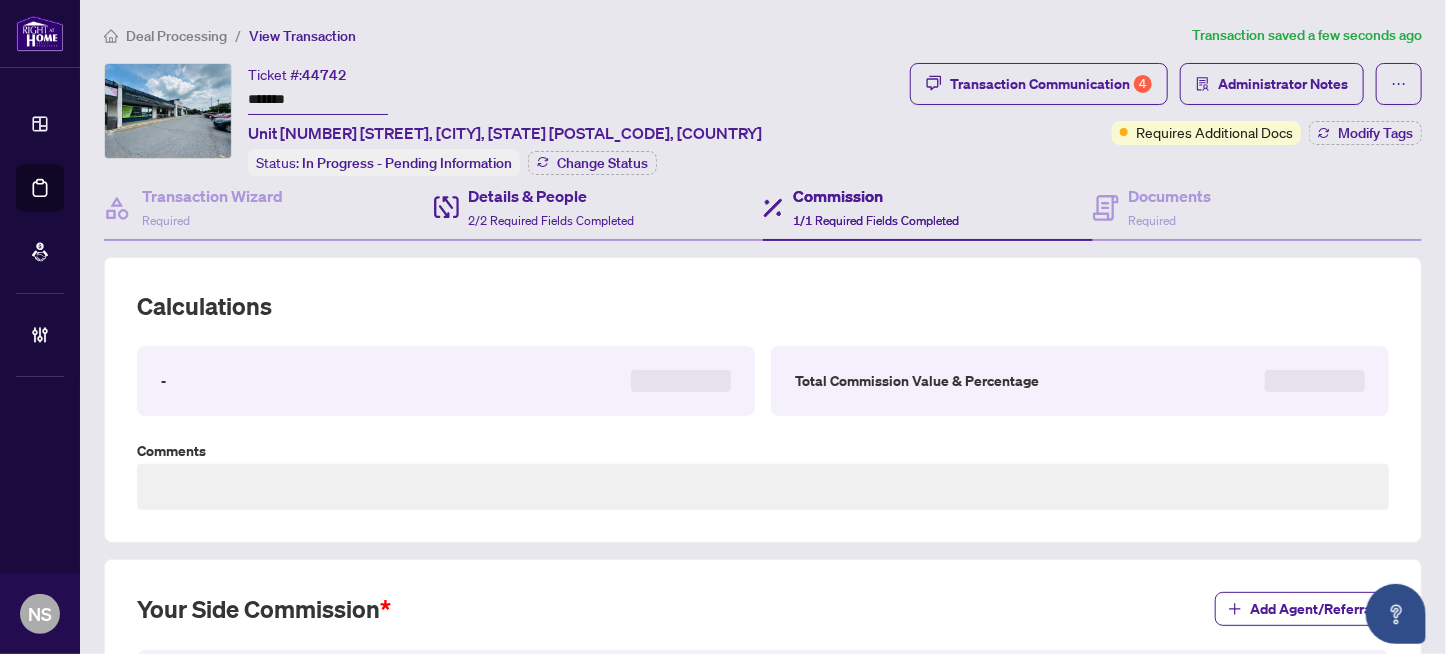 type on "**********" 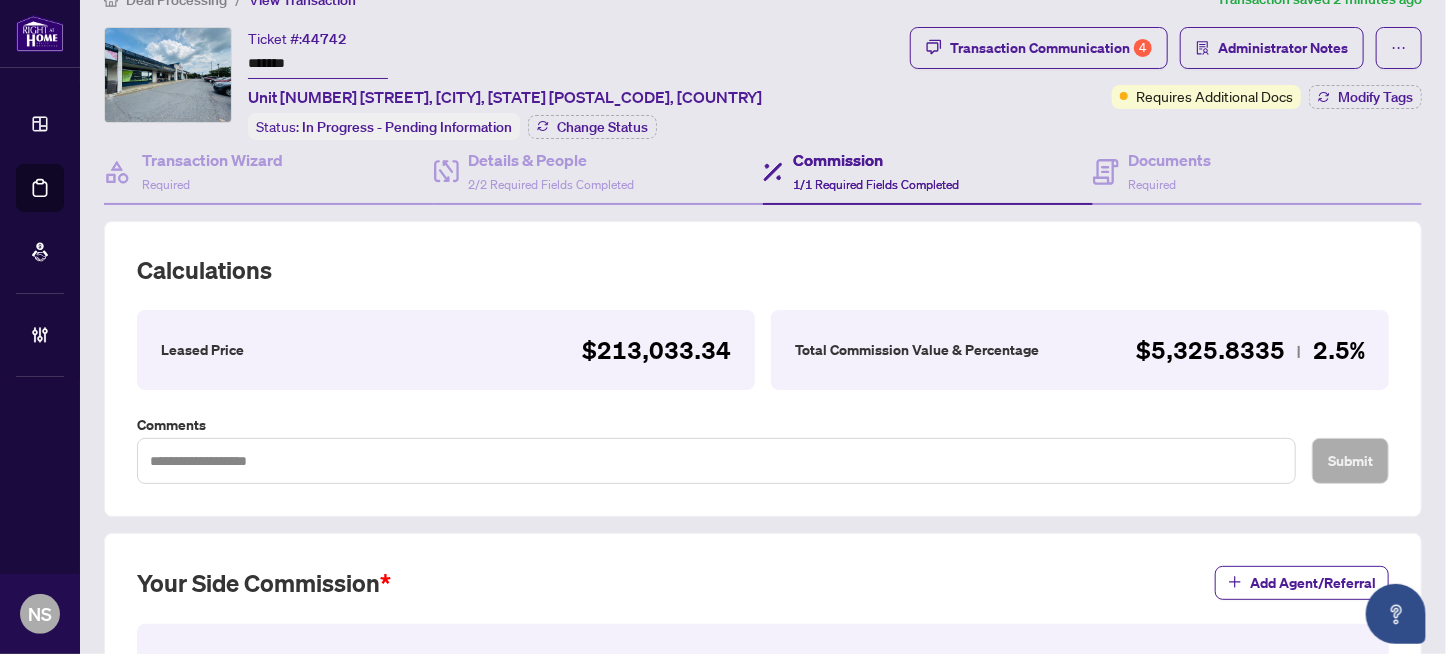 scroll, scrollTop: 0, scrollLeft: 0, axis: both 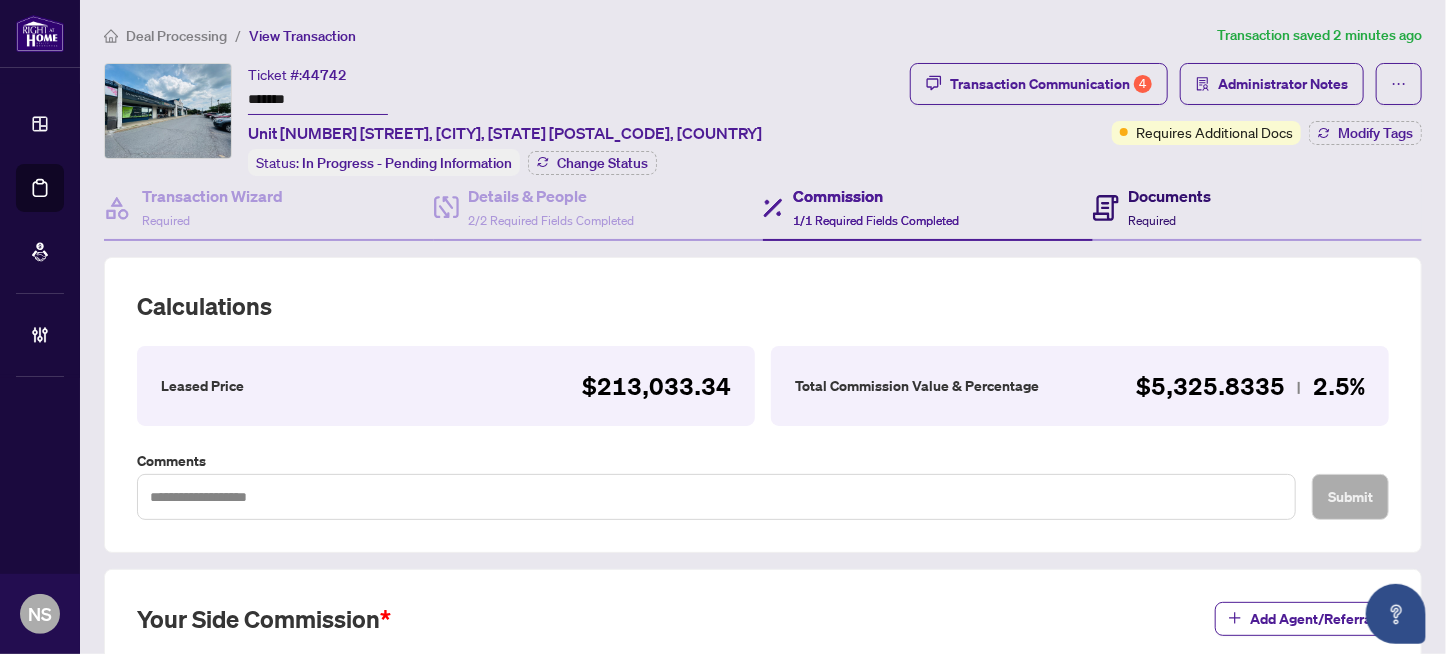 click on "Required" 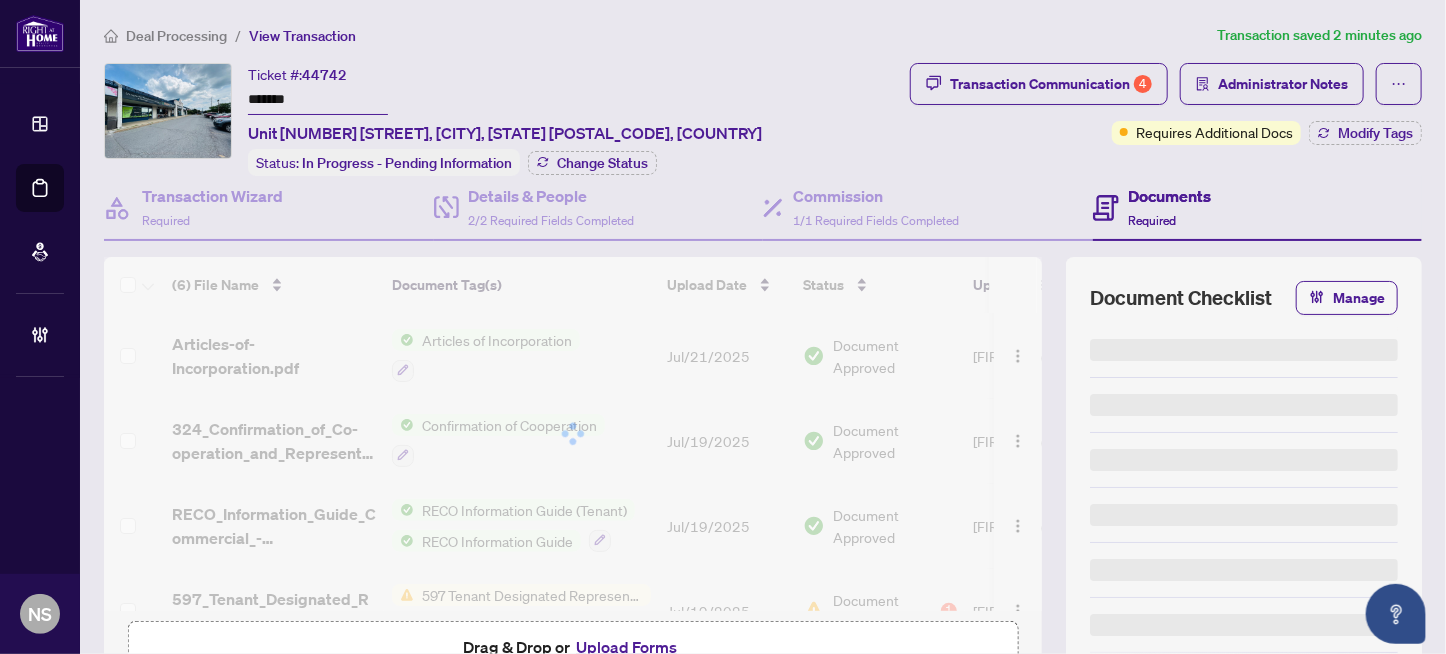 scroll, scrollTop: 199, scrollLeft: 0, axis: vertical 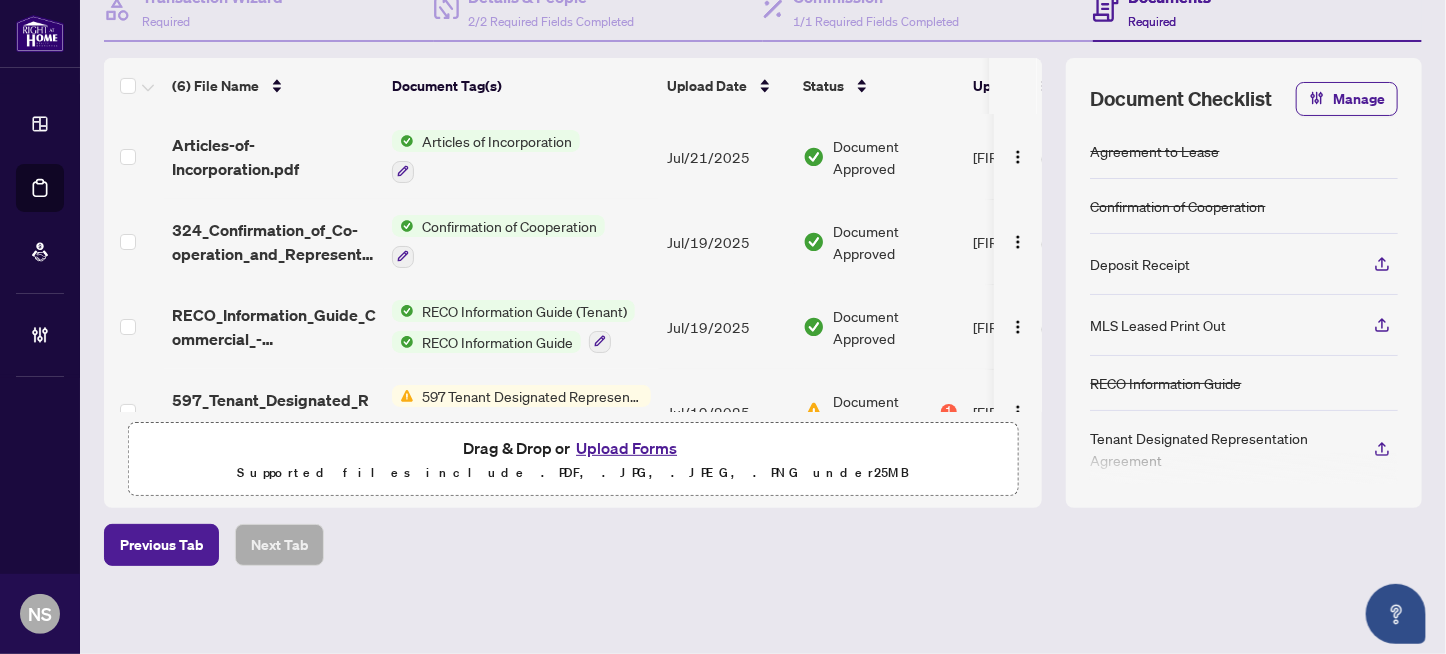 click on "Upload Forms" 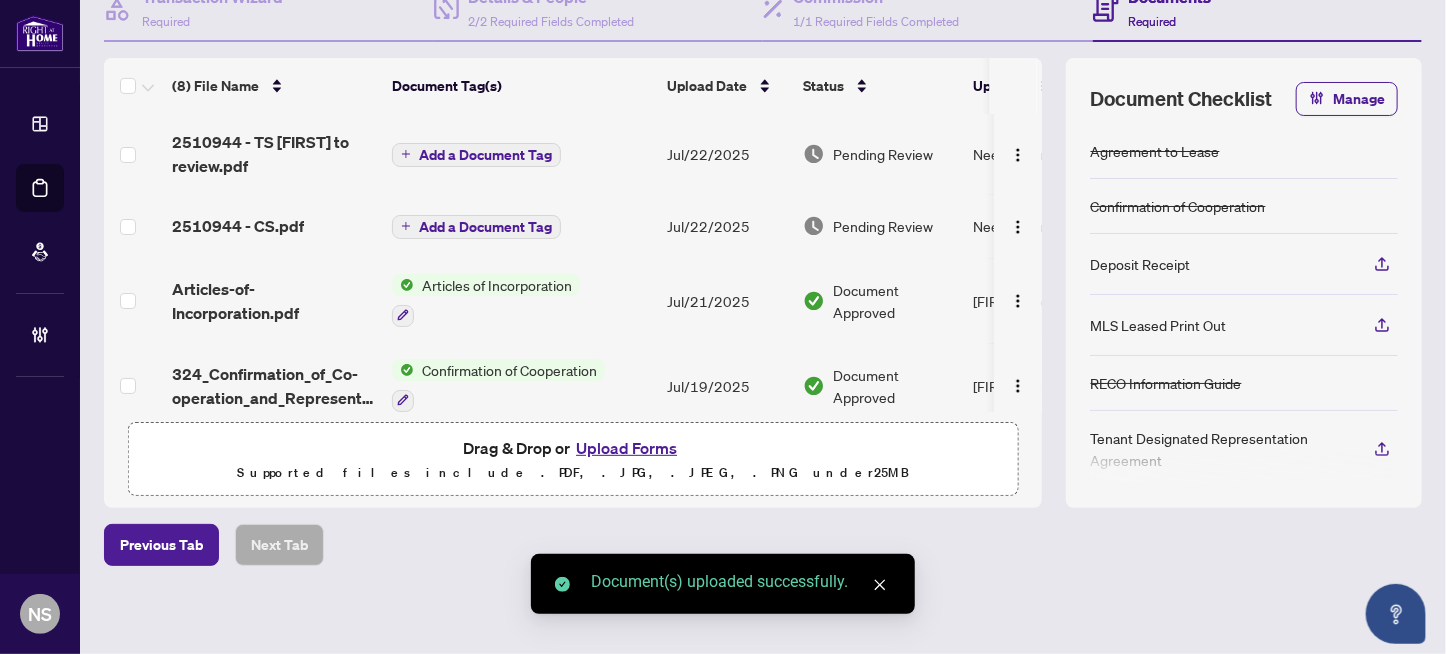 scroll, scrollTop: 0, scrollLeft: 0, axis: both 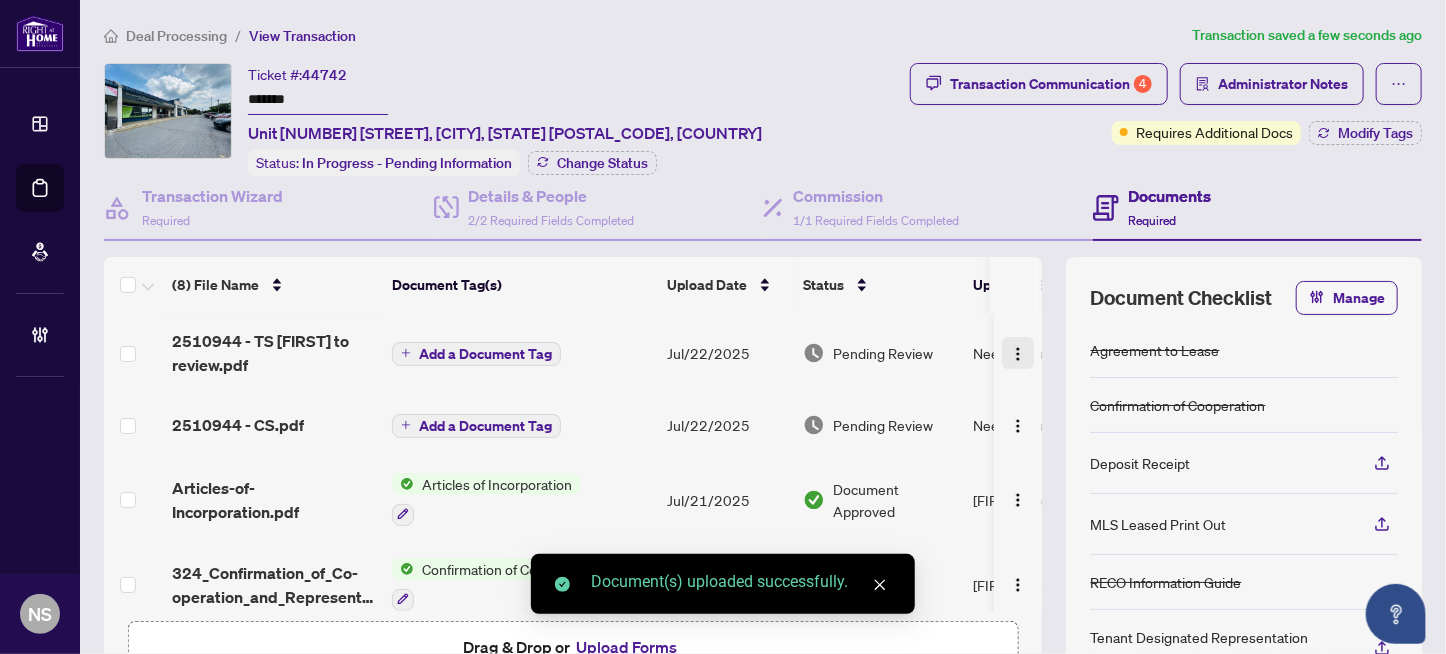 click 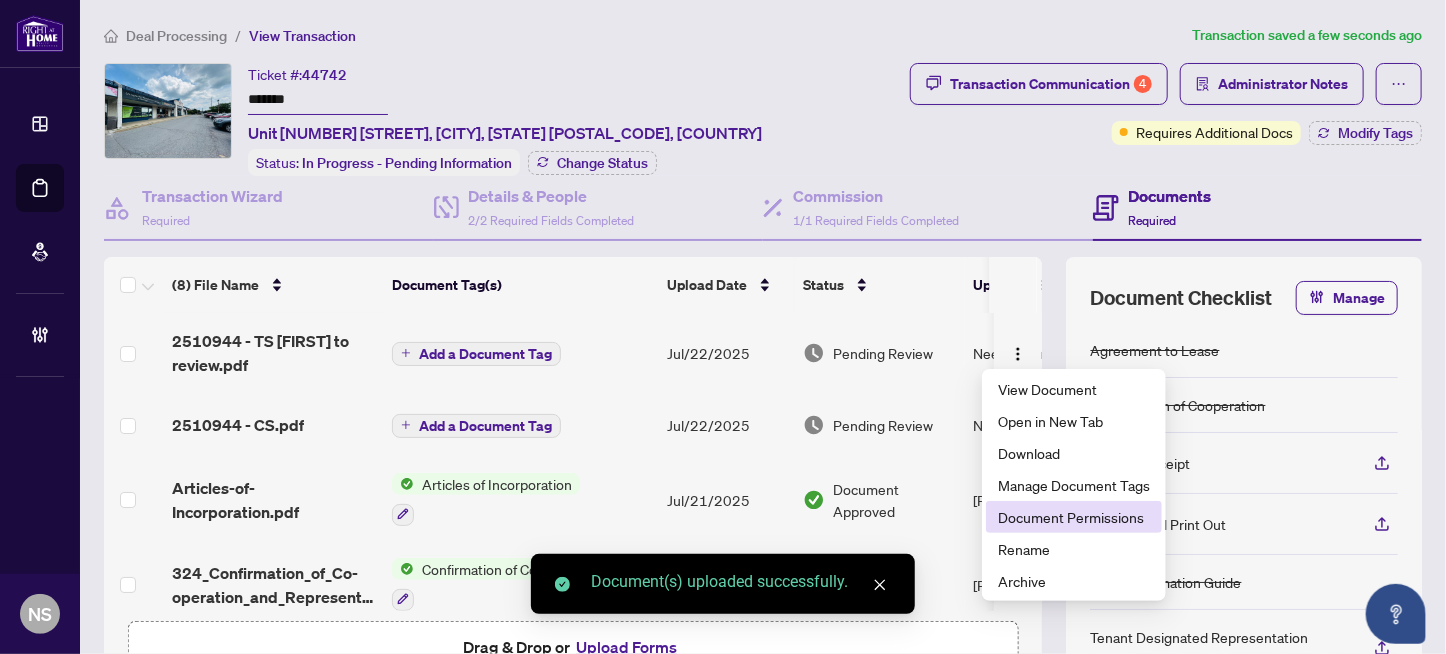 click on "Document Permissions" 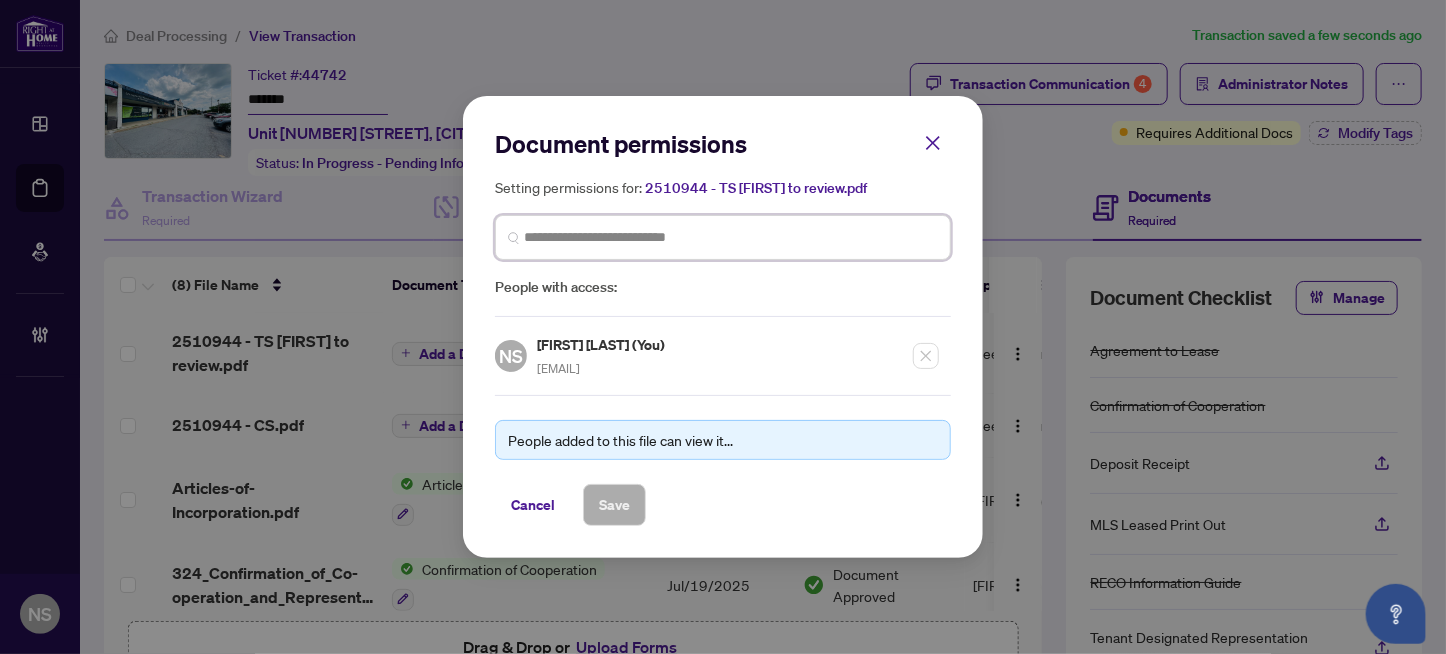 click 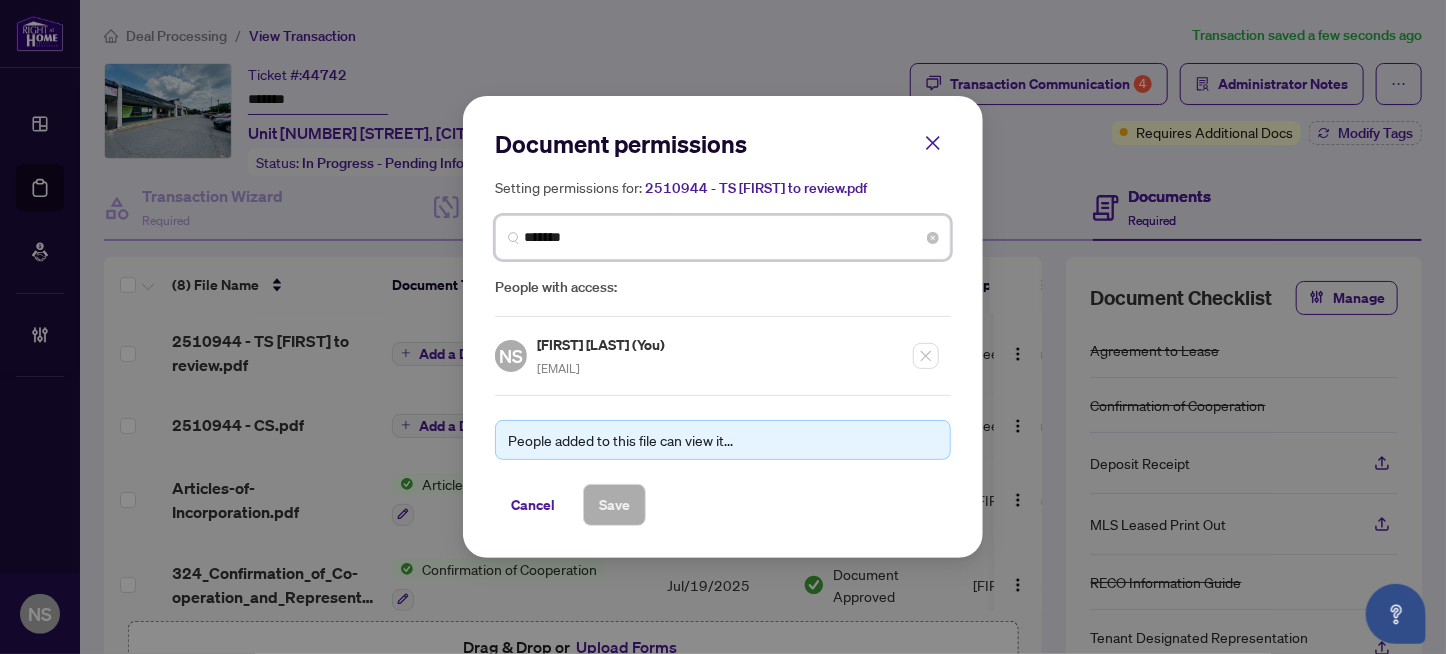 type on "********" 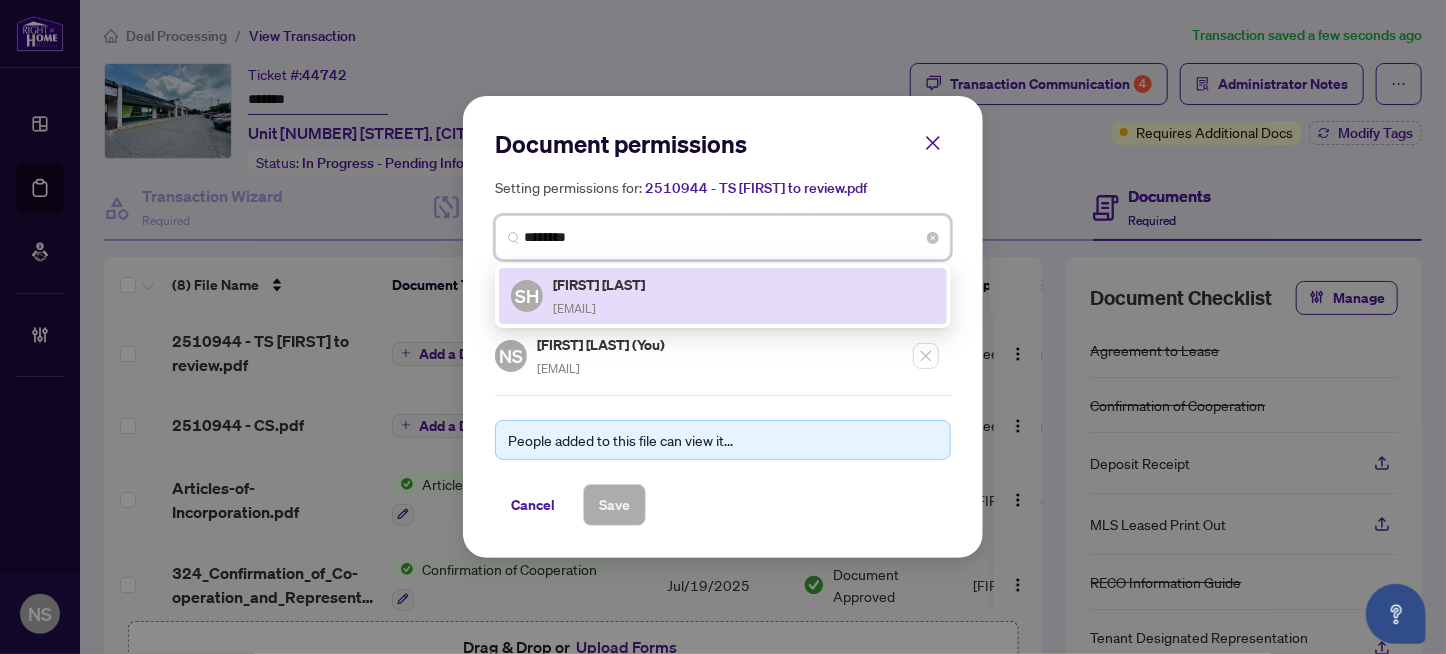 click on "Susan Han" 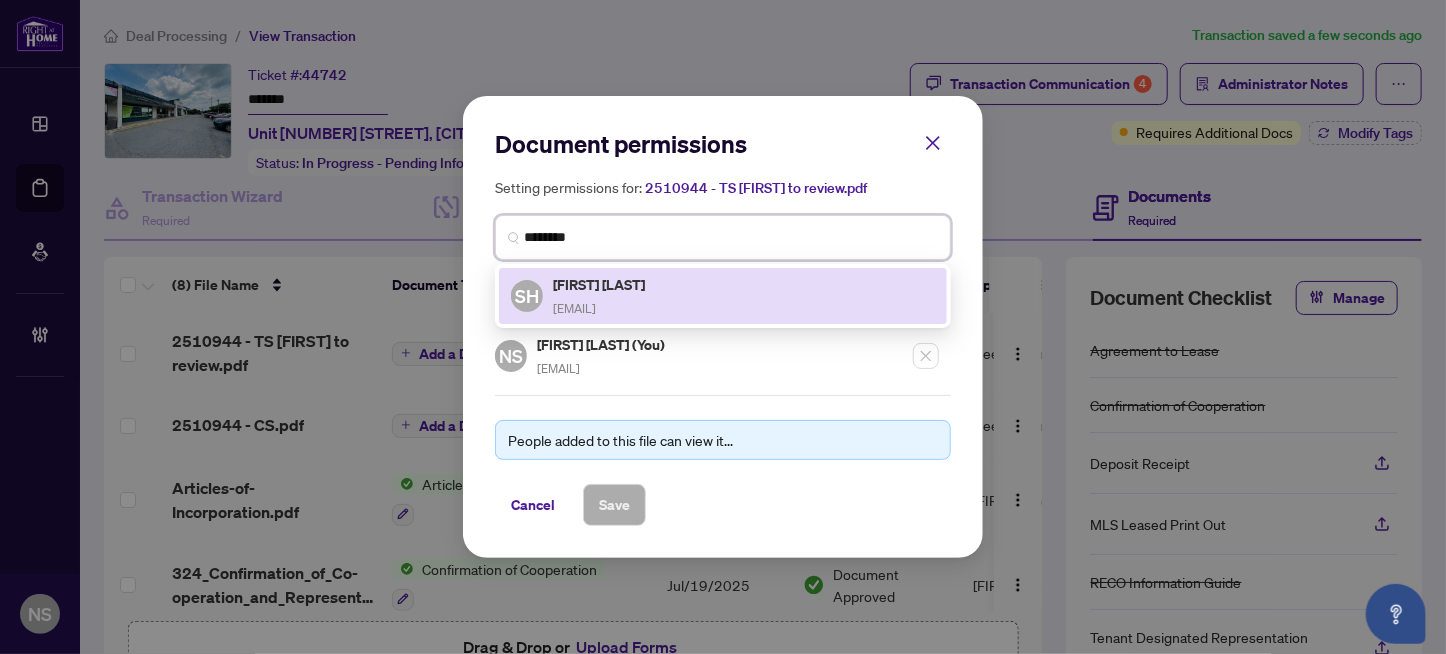 type 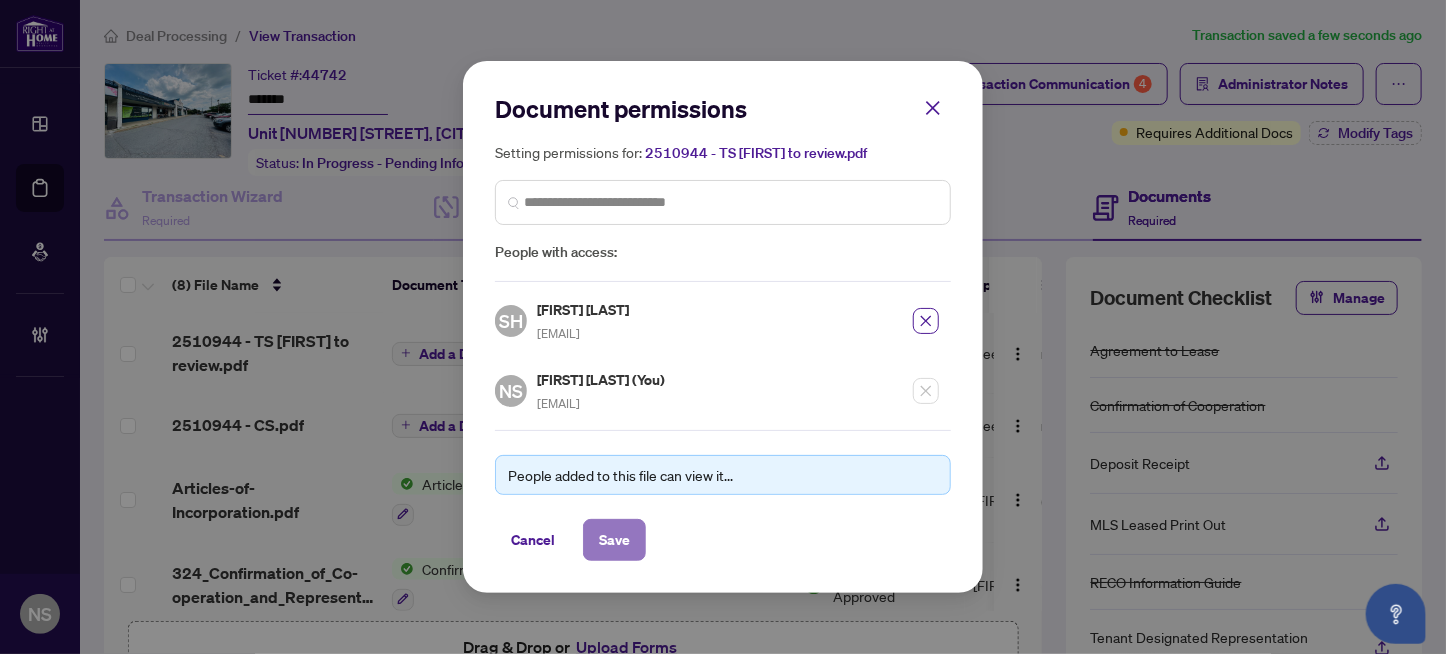 click on "Save" 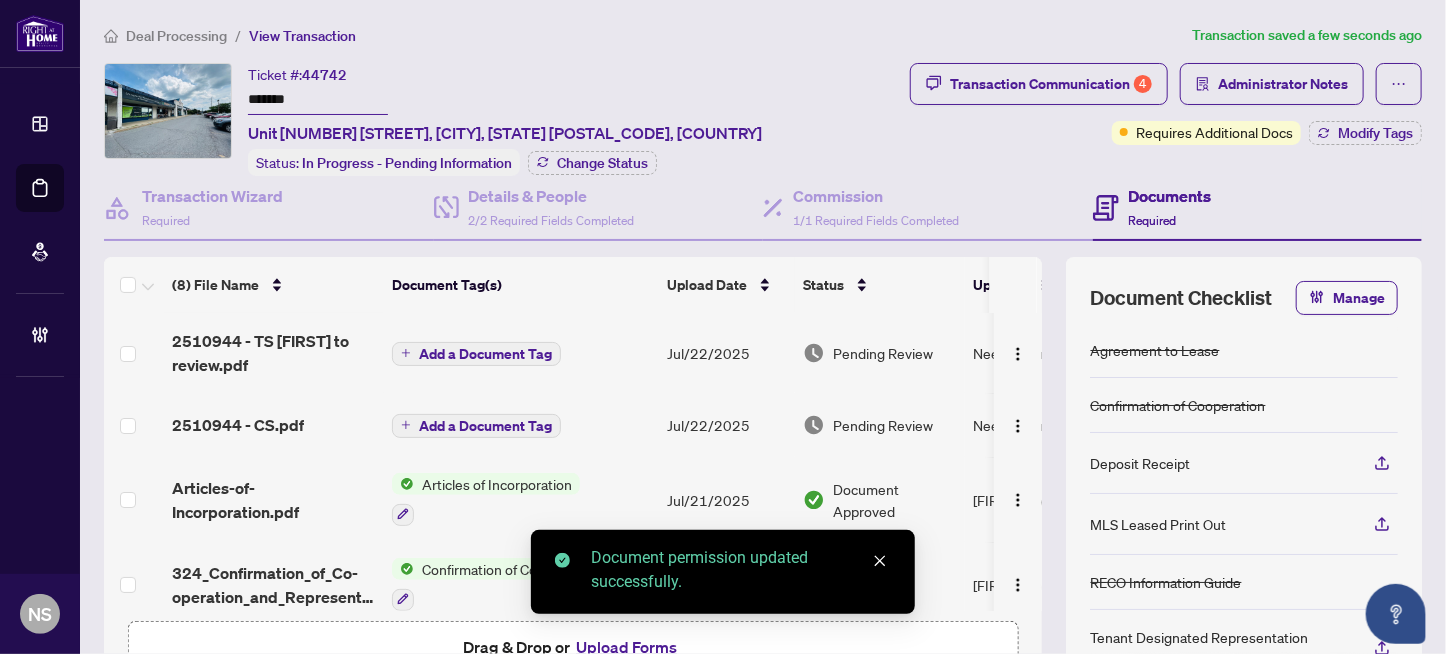 click on "Add a Document Tag" 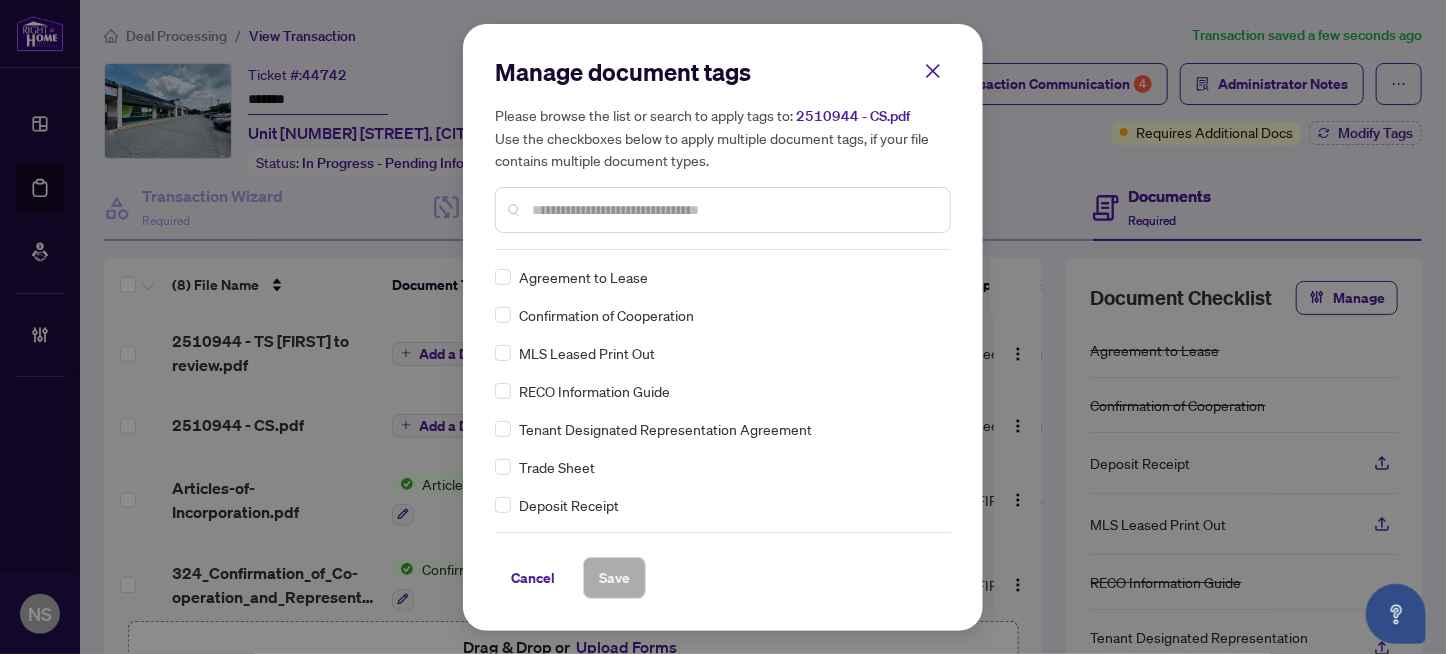click 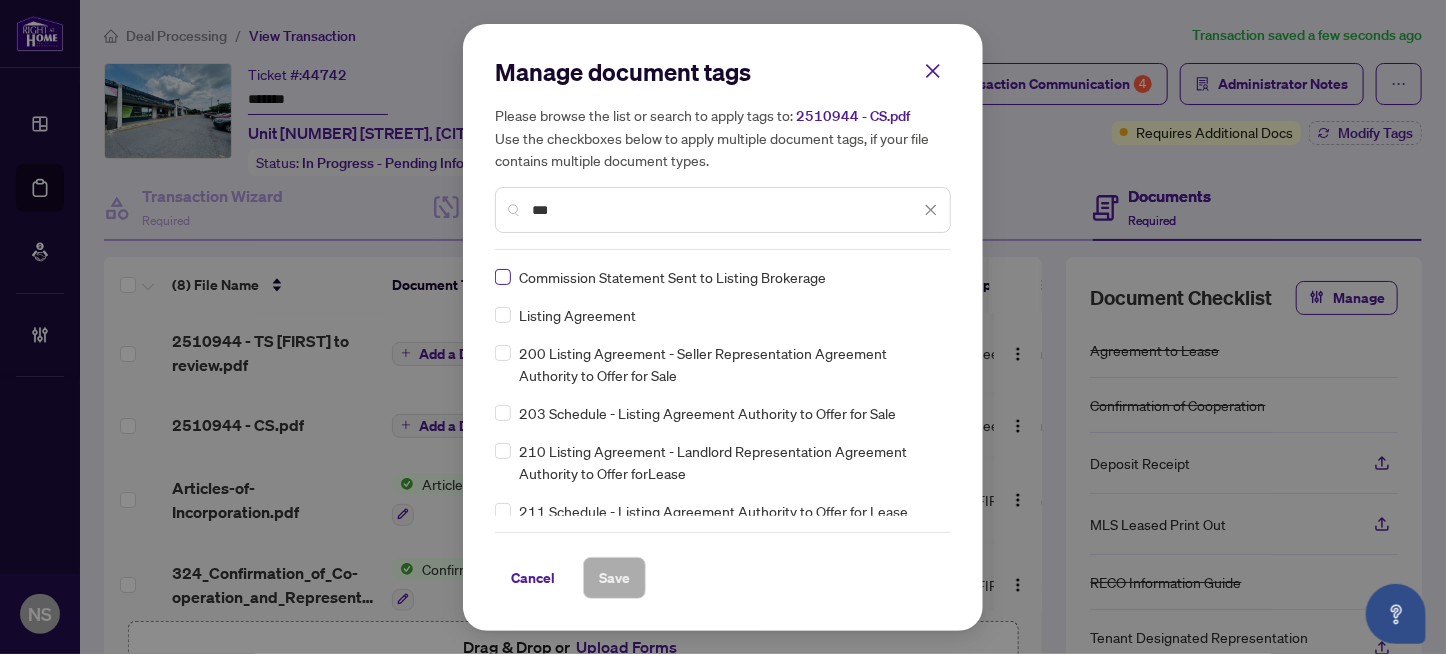type on "***" 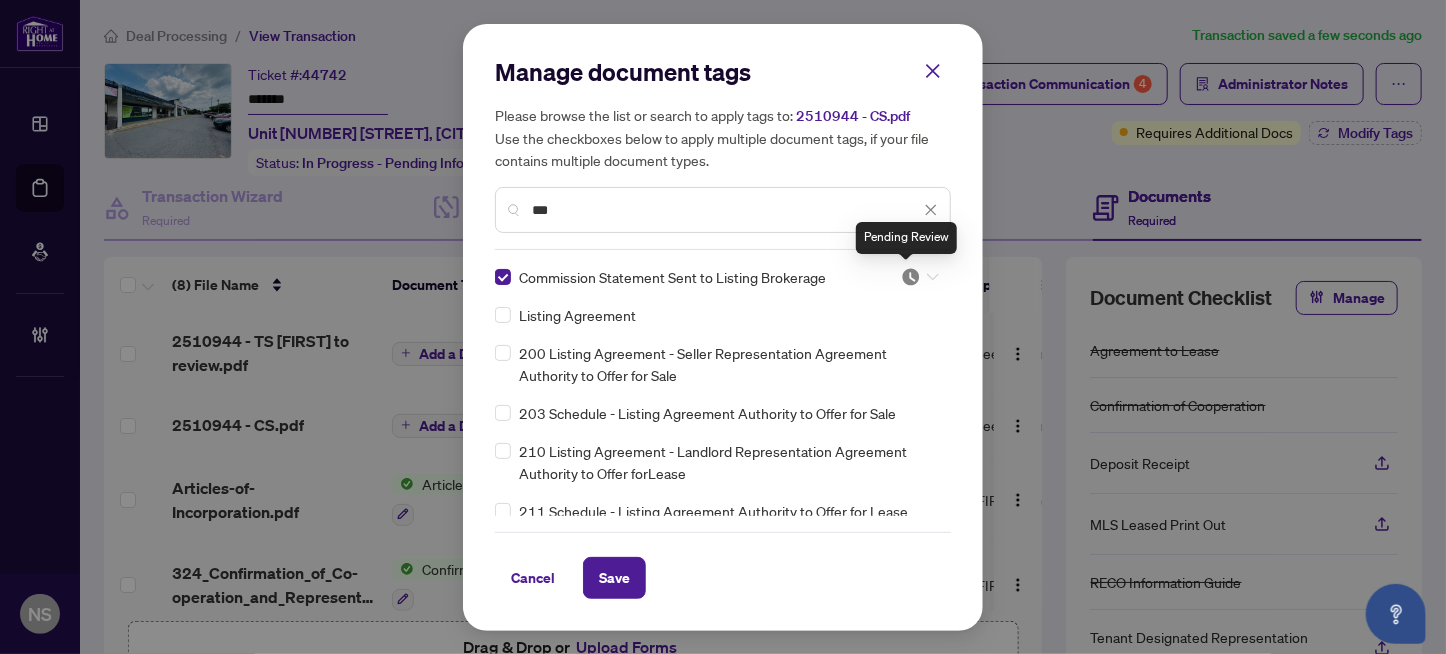 drag, startPoint x: 908, startPoint y: 270, endPoint x: 892, endPoint y: 375, distance: 106.21205 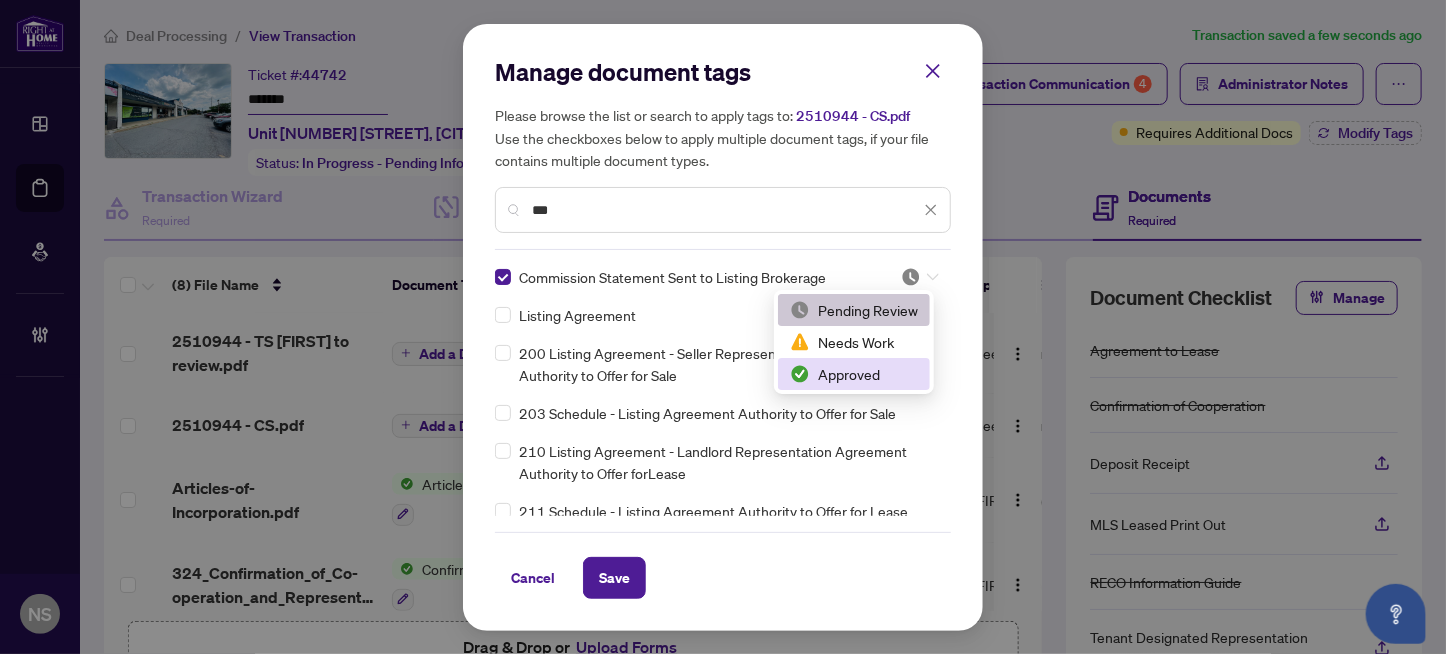 drag, startPoint x: 874, startPoint y: 386, endPoint x: 843, endPoint y: 418, distance: 44.553337 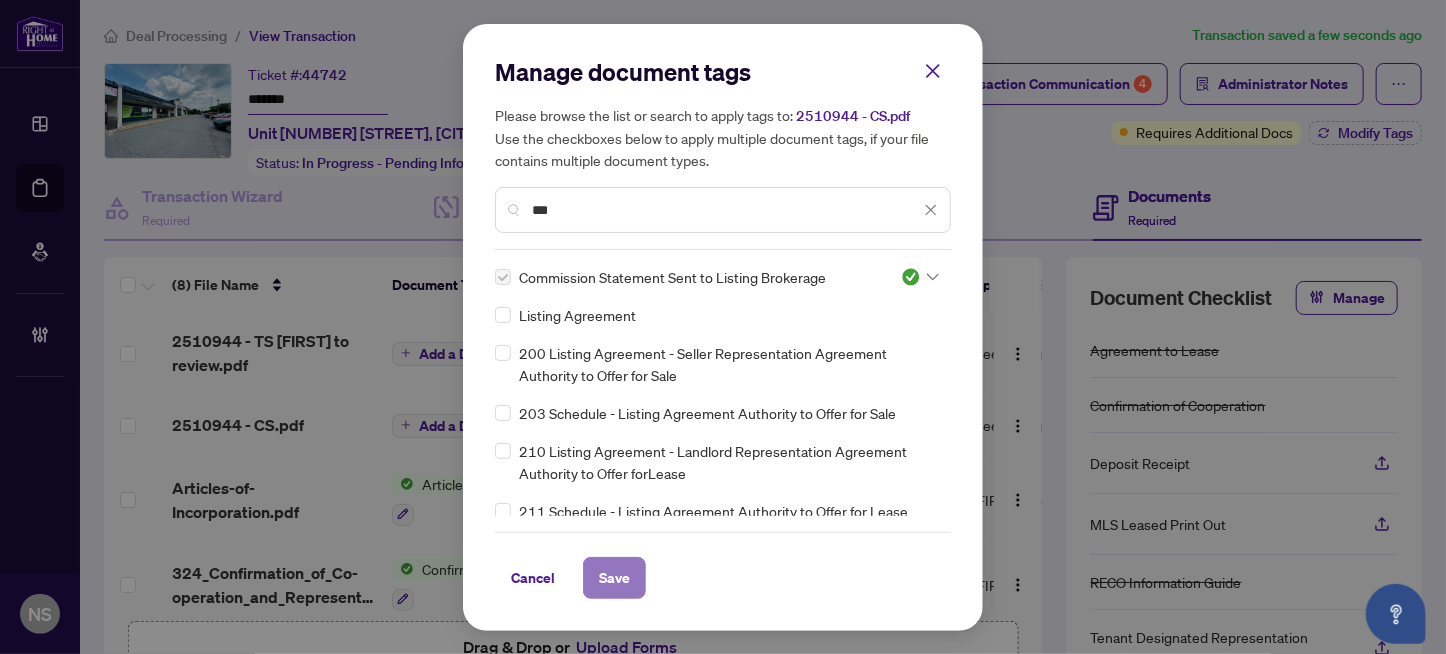 click on "Save" 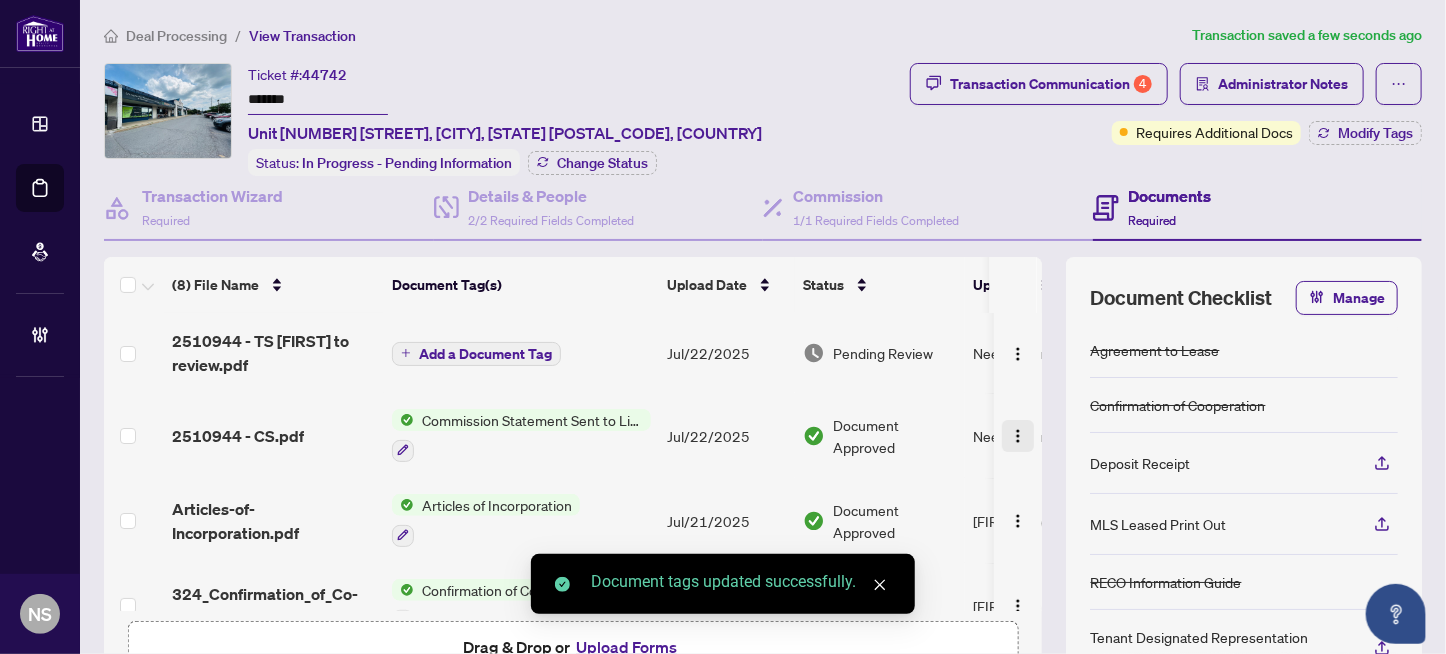 click 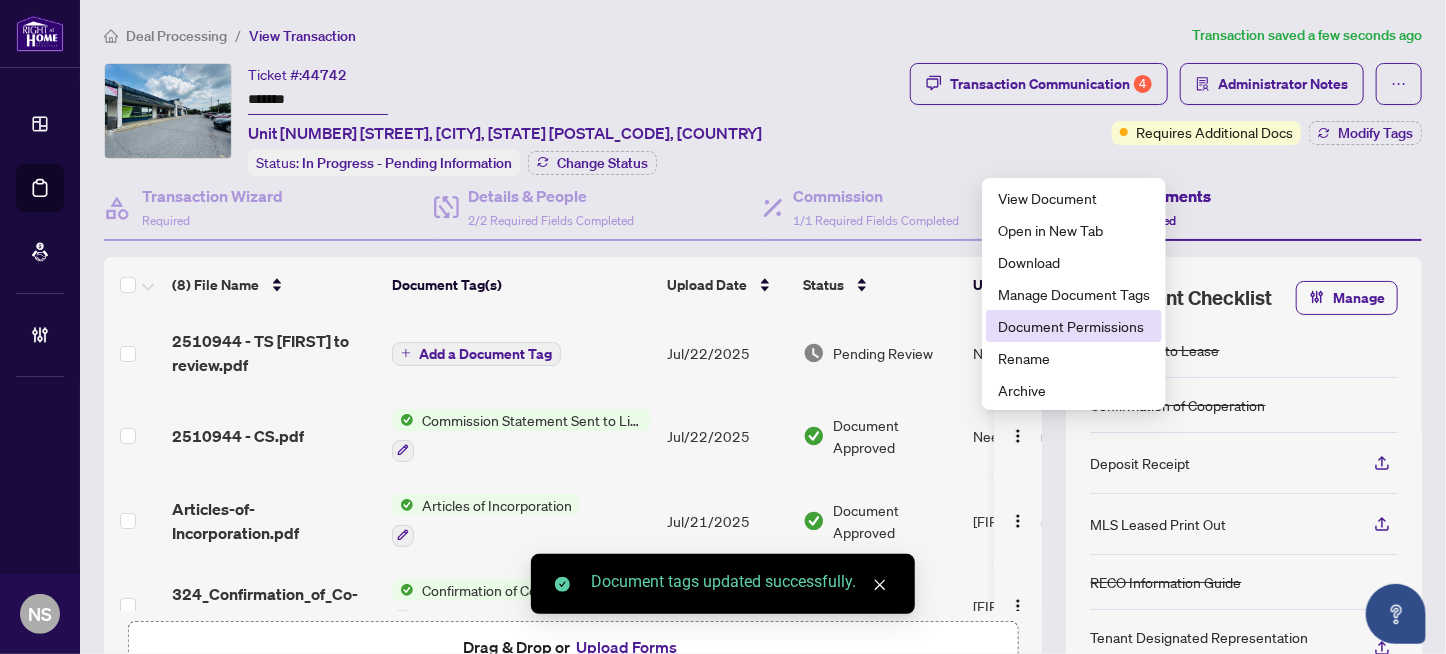 click on "Document Permissions" 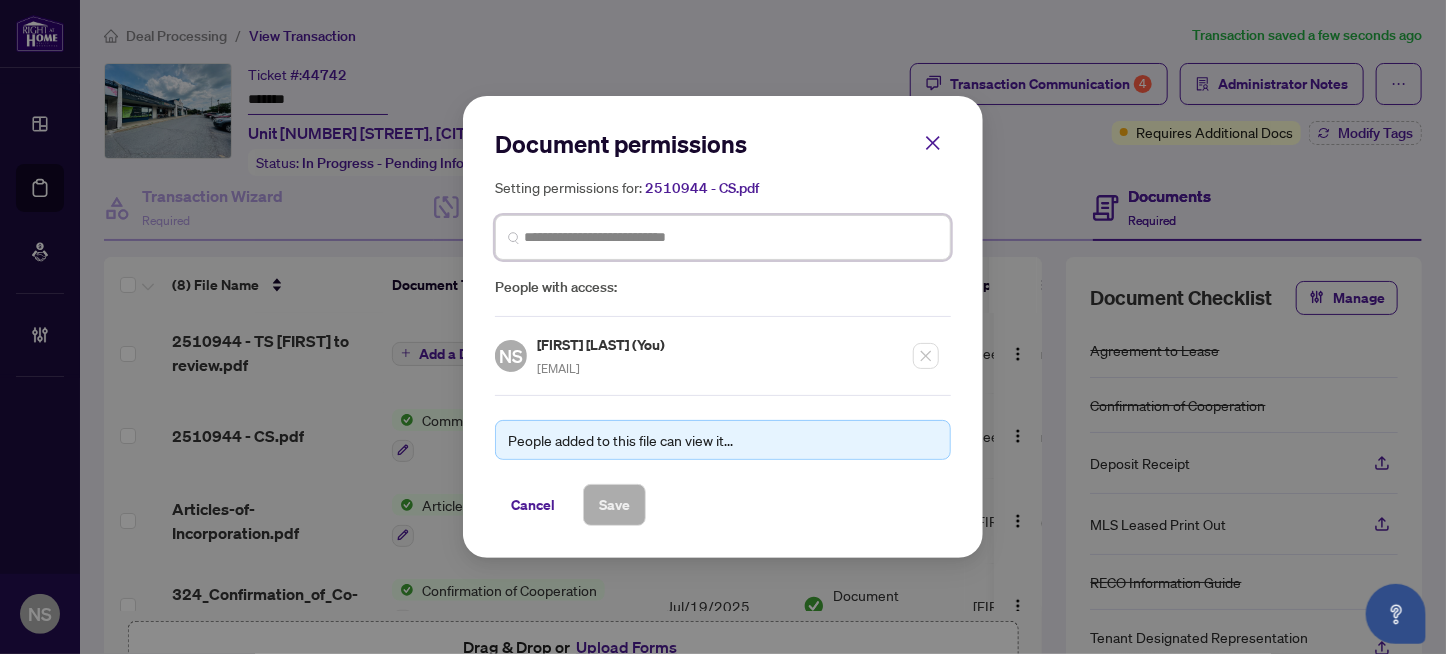 click 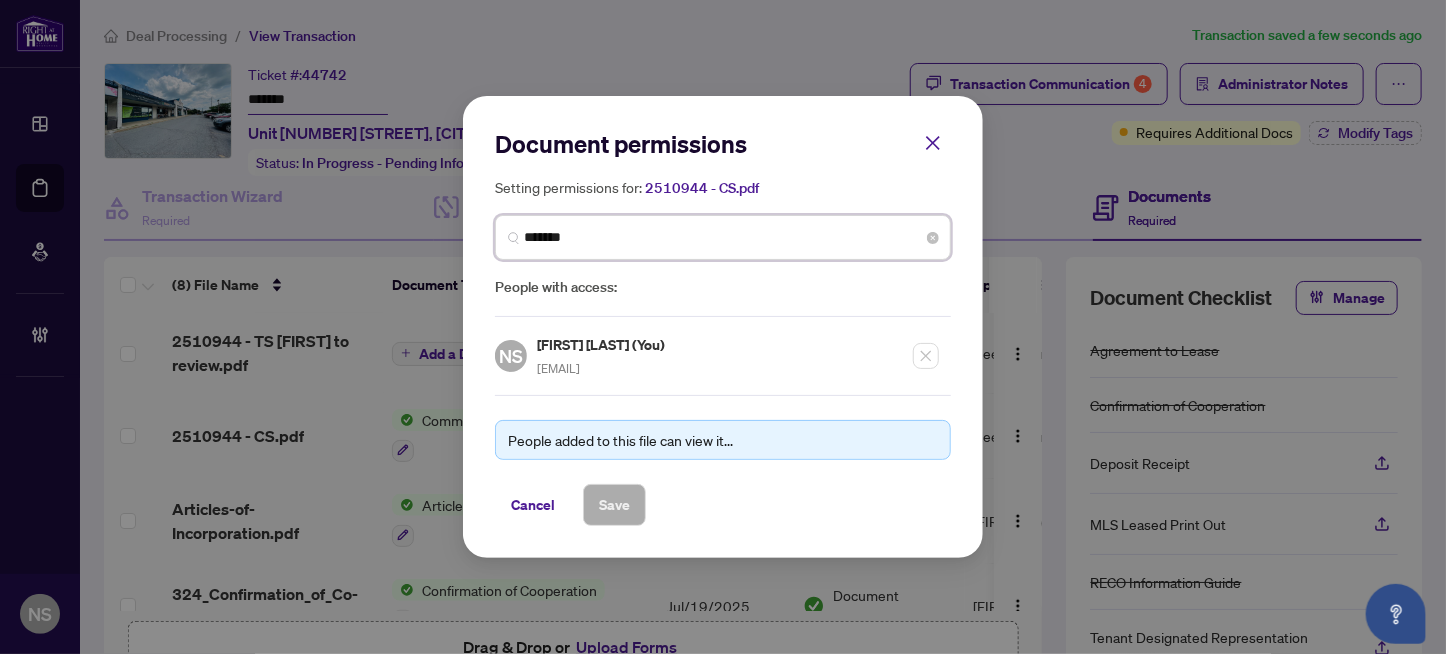 type on "********" 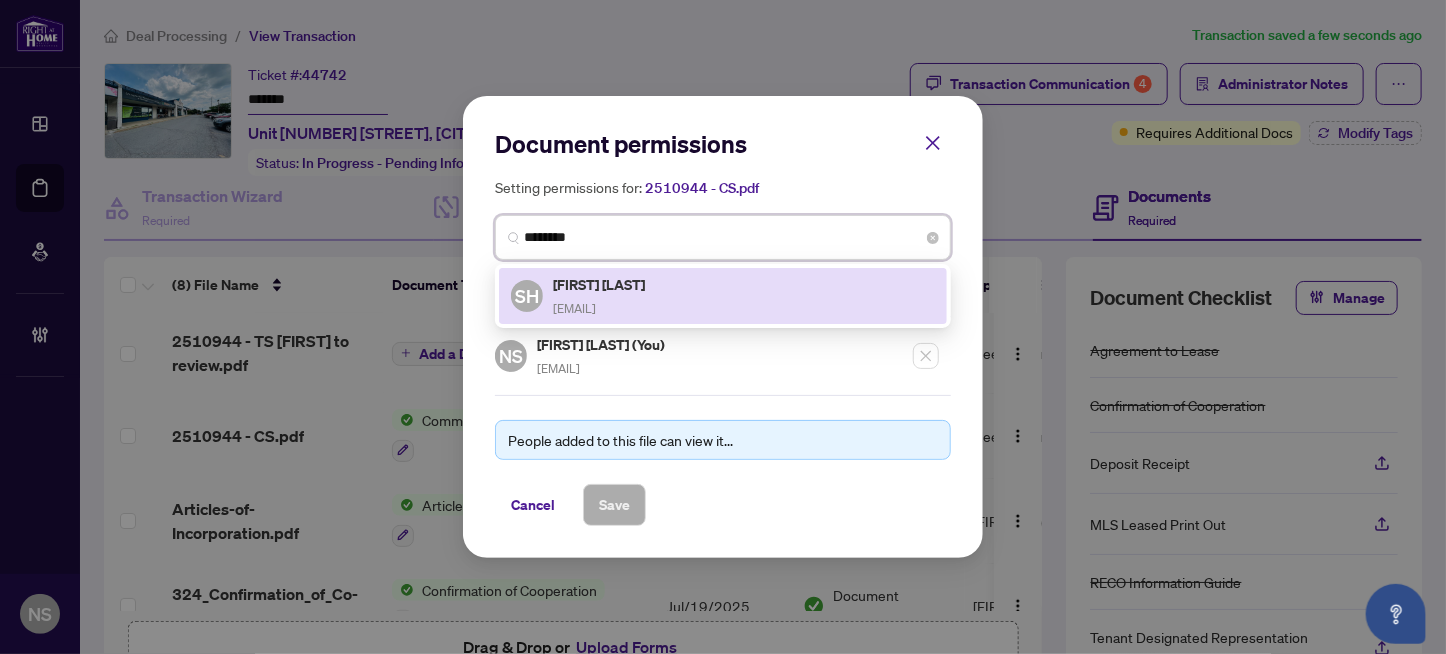 drag, startPoint x: 613, startPoint y: 299, endPoint x: 630, endPoint y: 409, distance: 111.305885 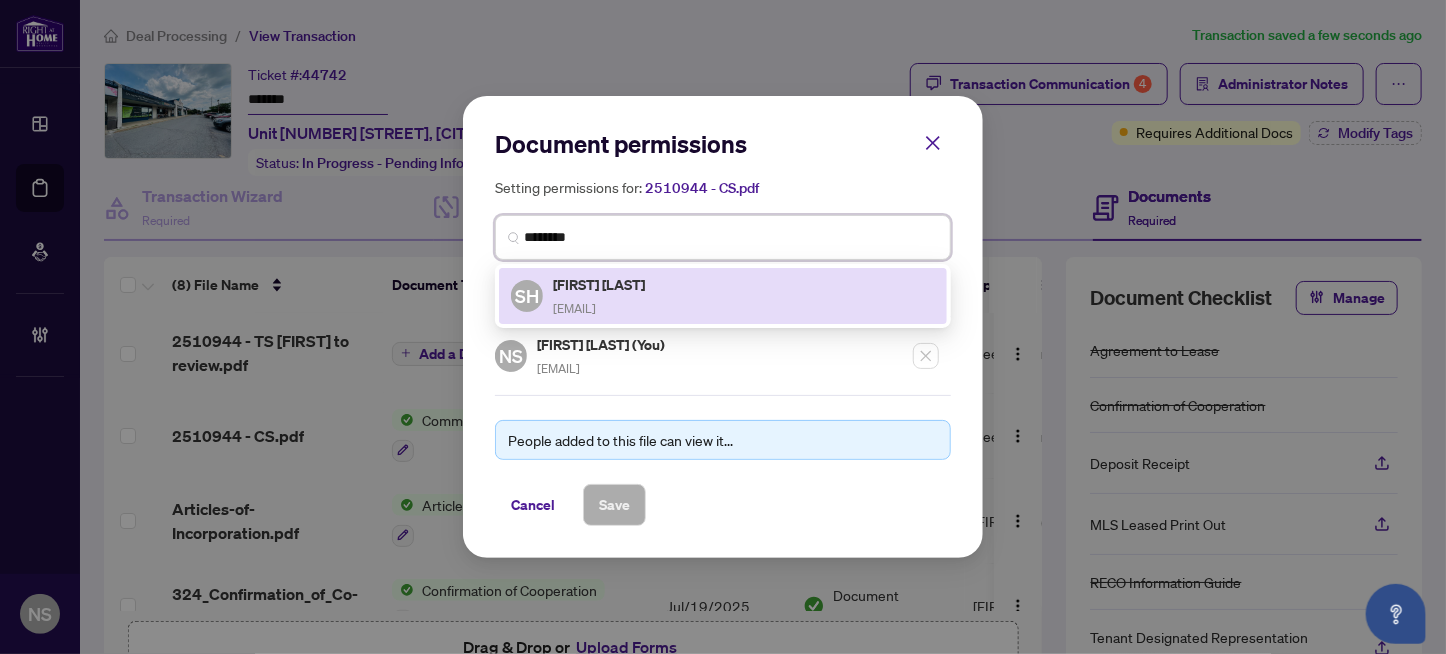 type 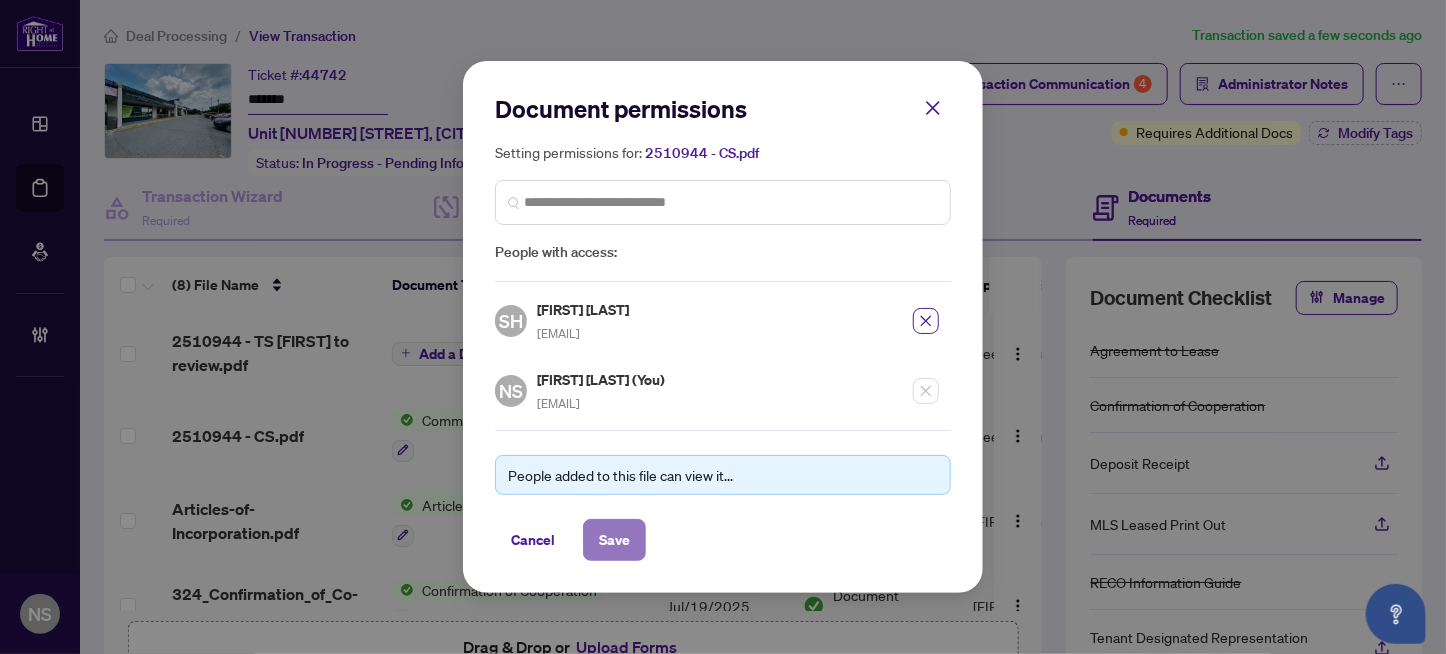 click on "Save" 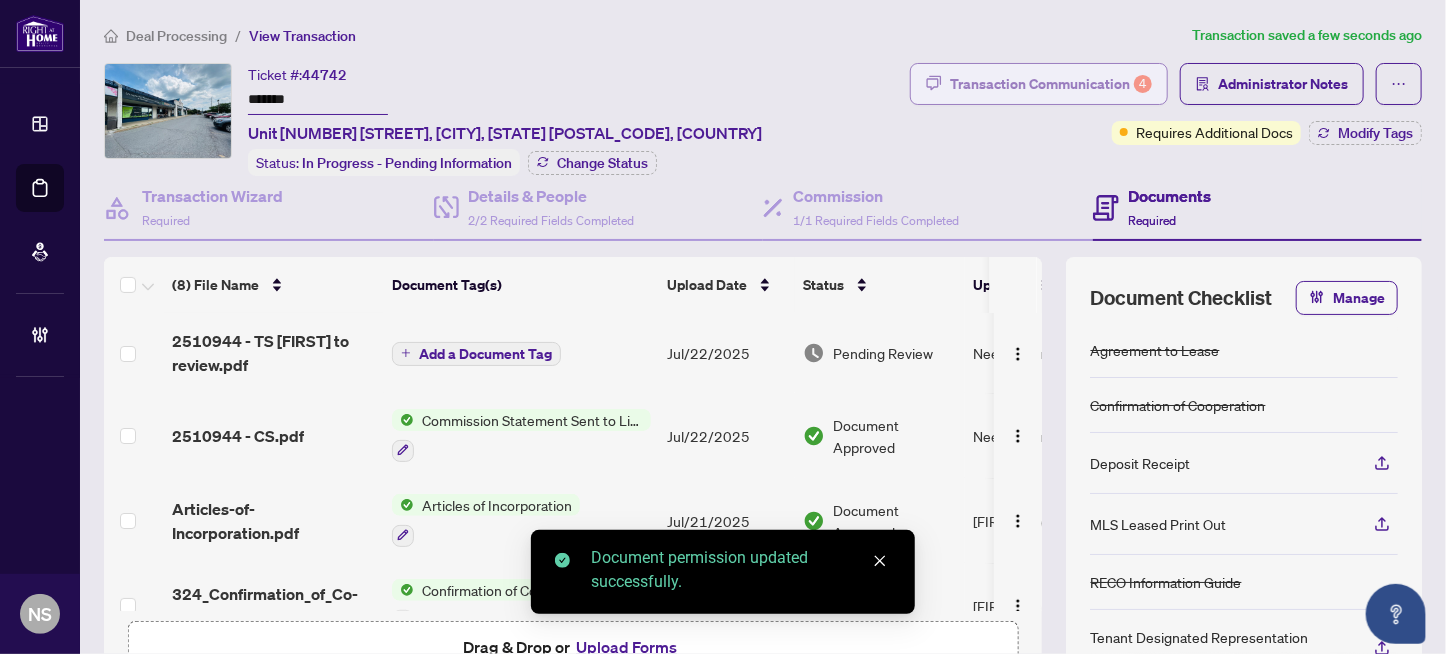 click on "Transaction Communication 4" 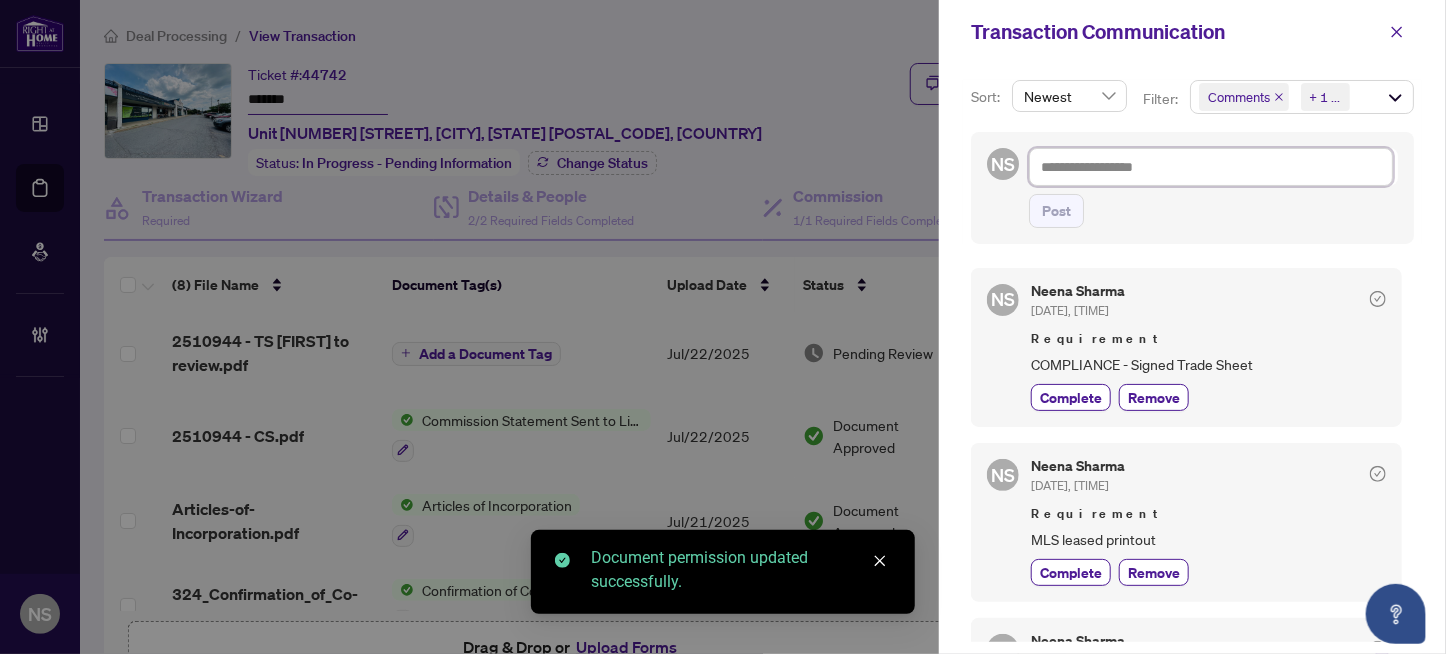 click 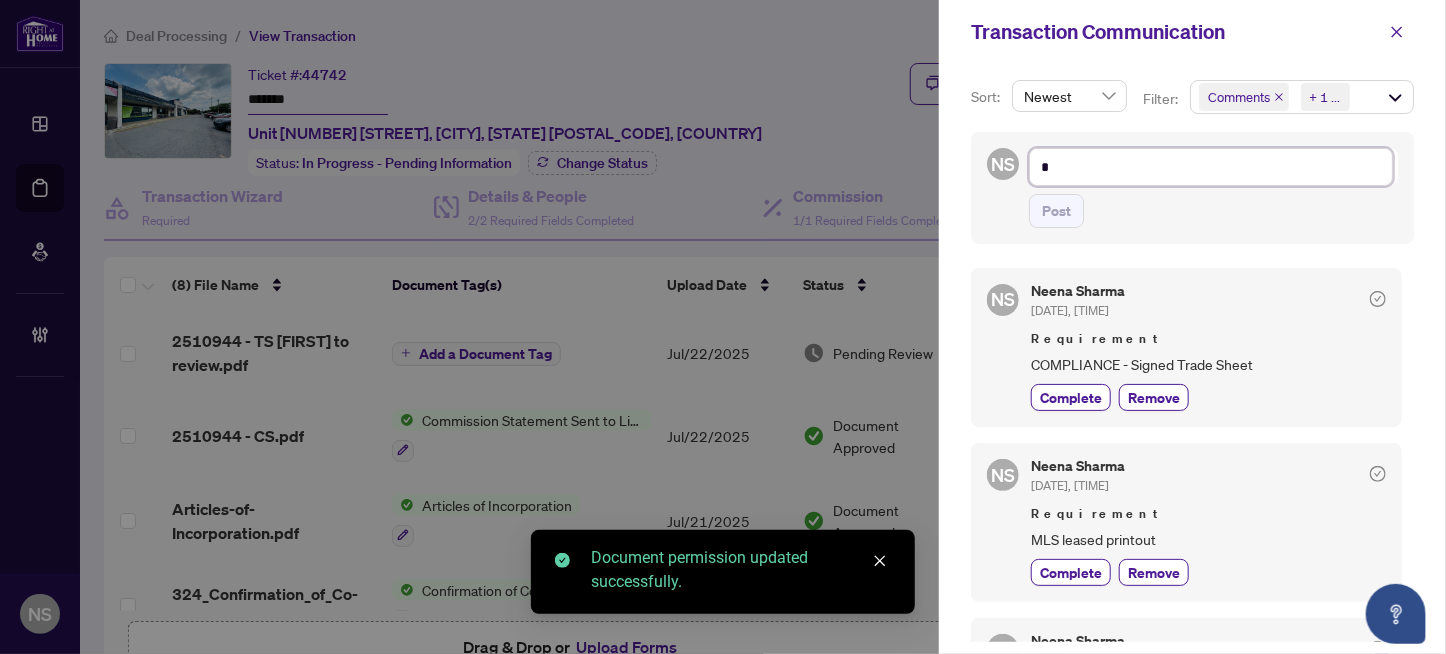 type on "**" 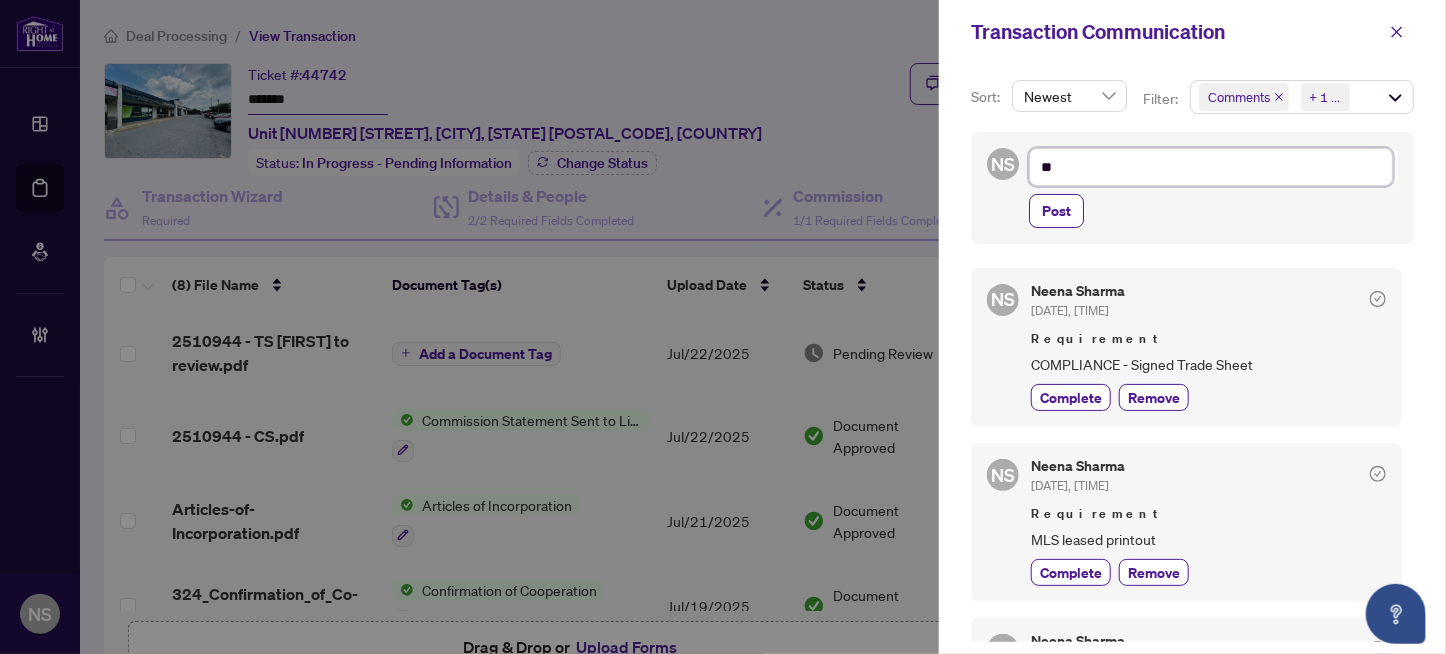 type on "**" 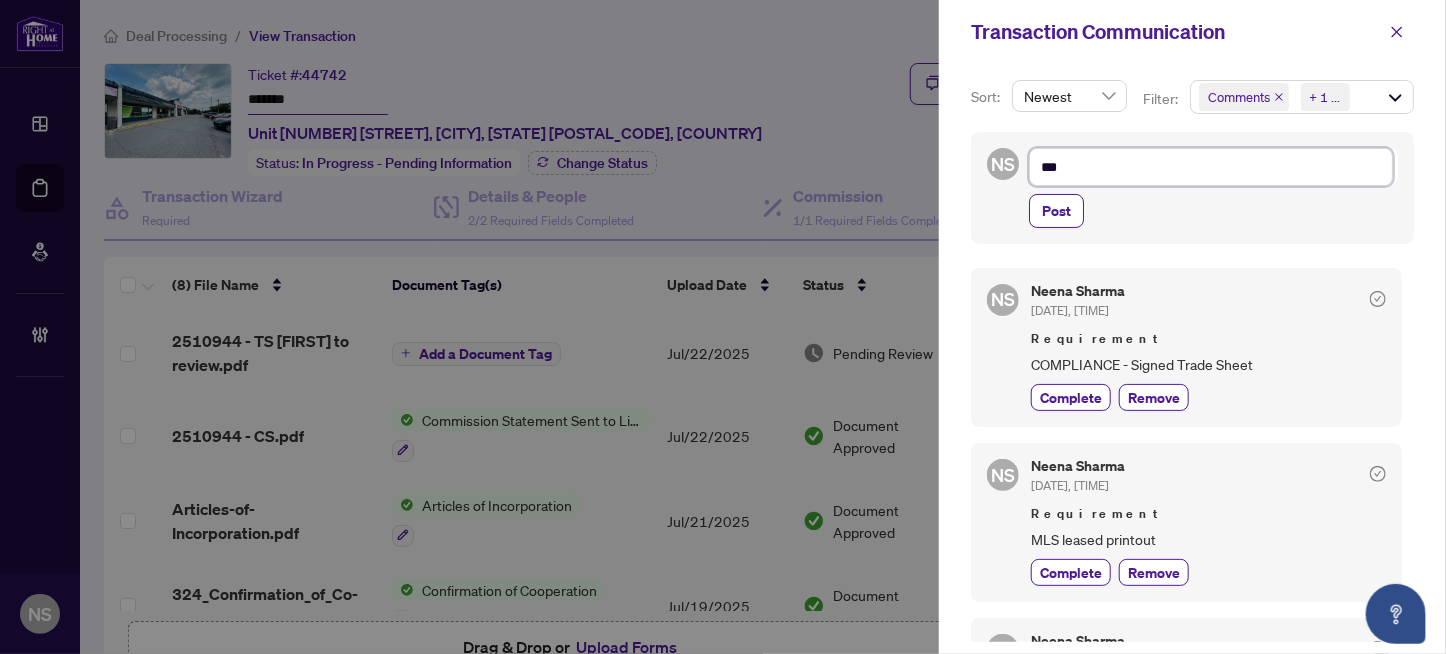 type on "****" 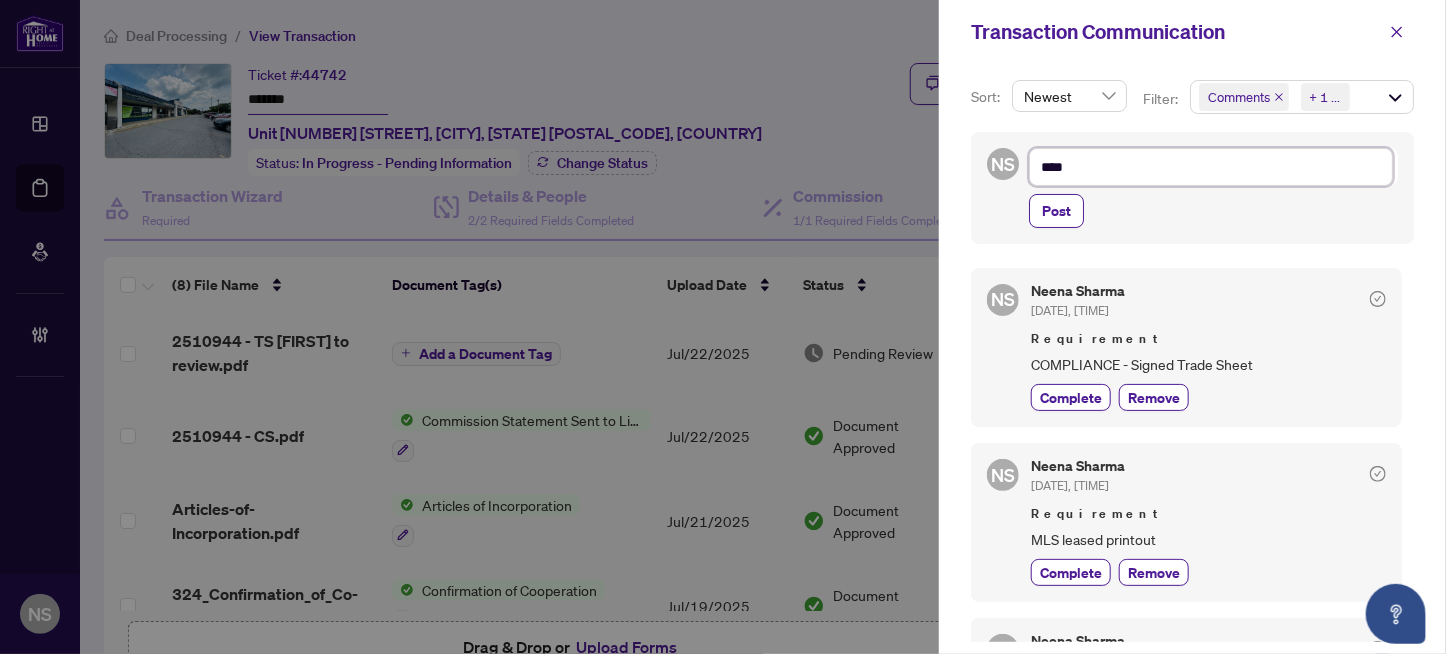 type on "*****" 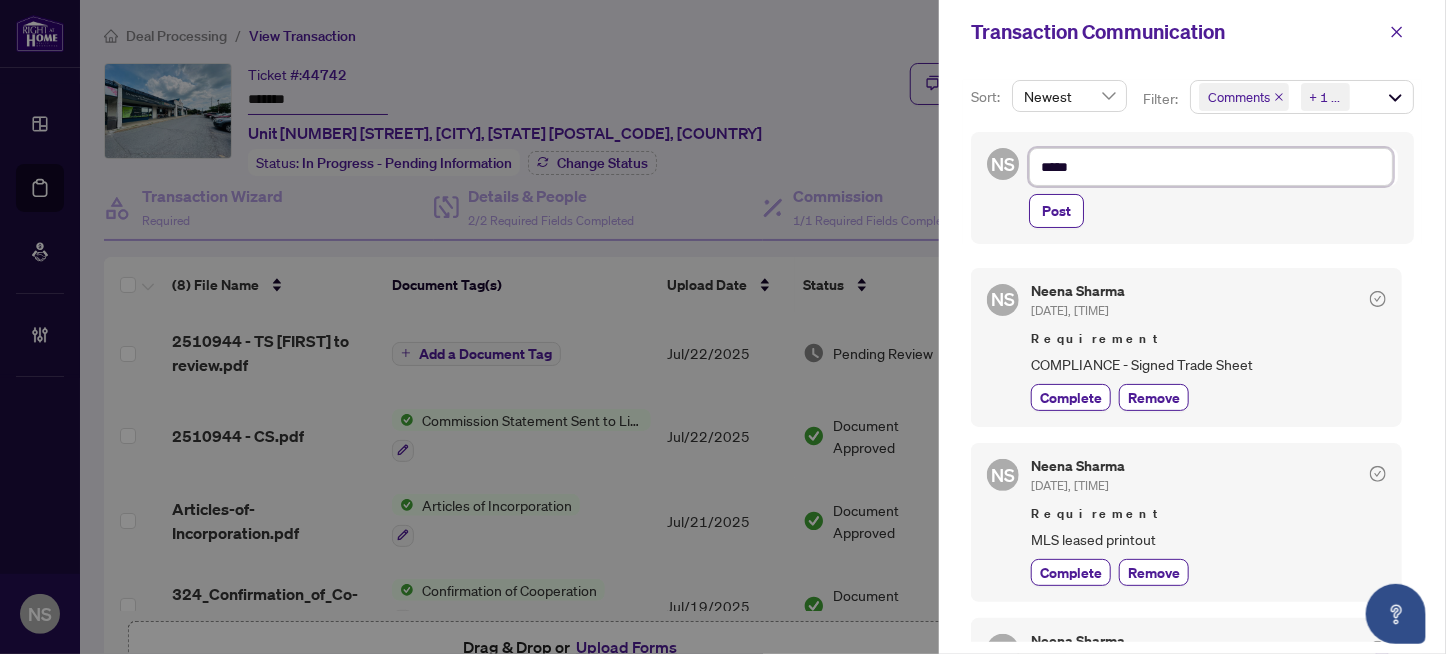 type on "******" 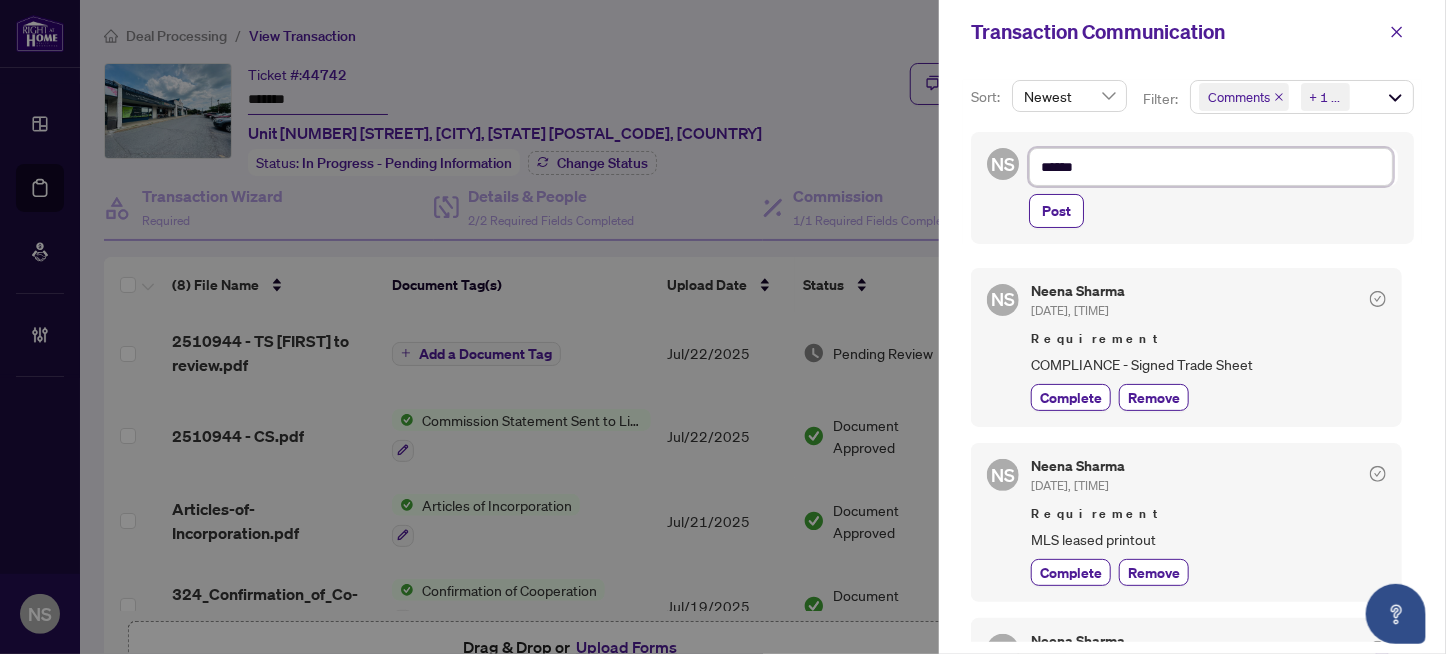 type on "*******" 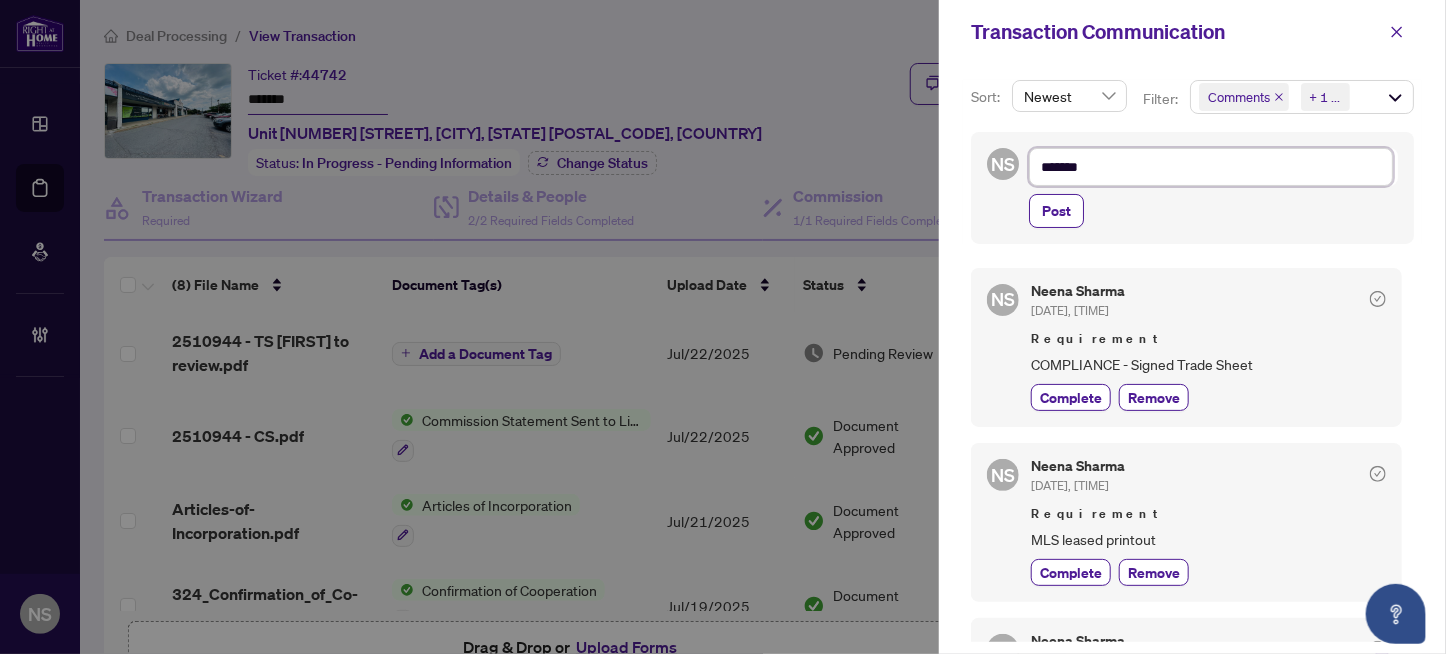 type on "********" 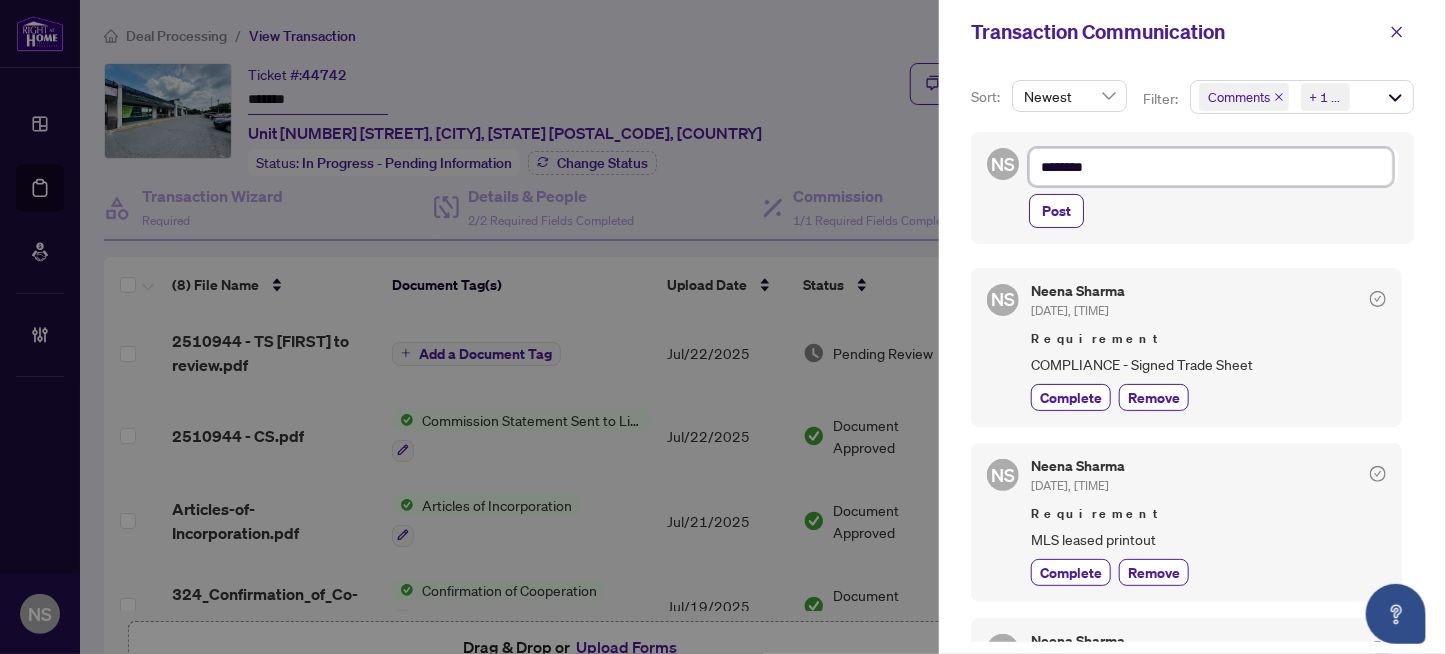 type on "*********" 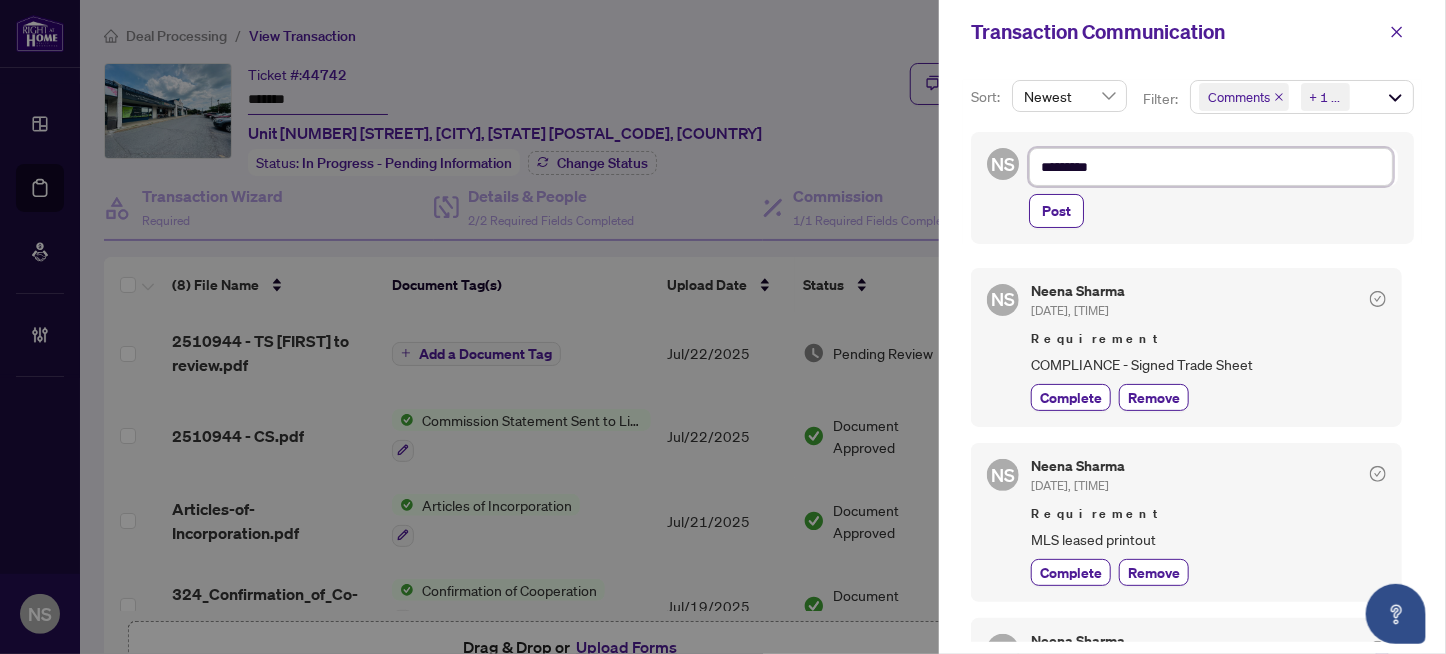 type on "*********" 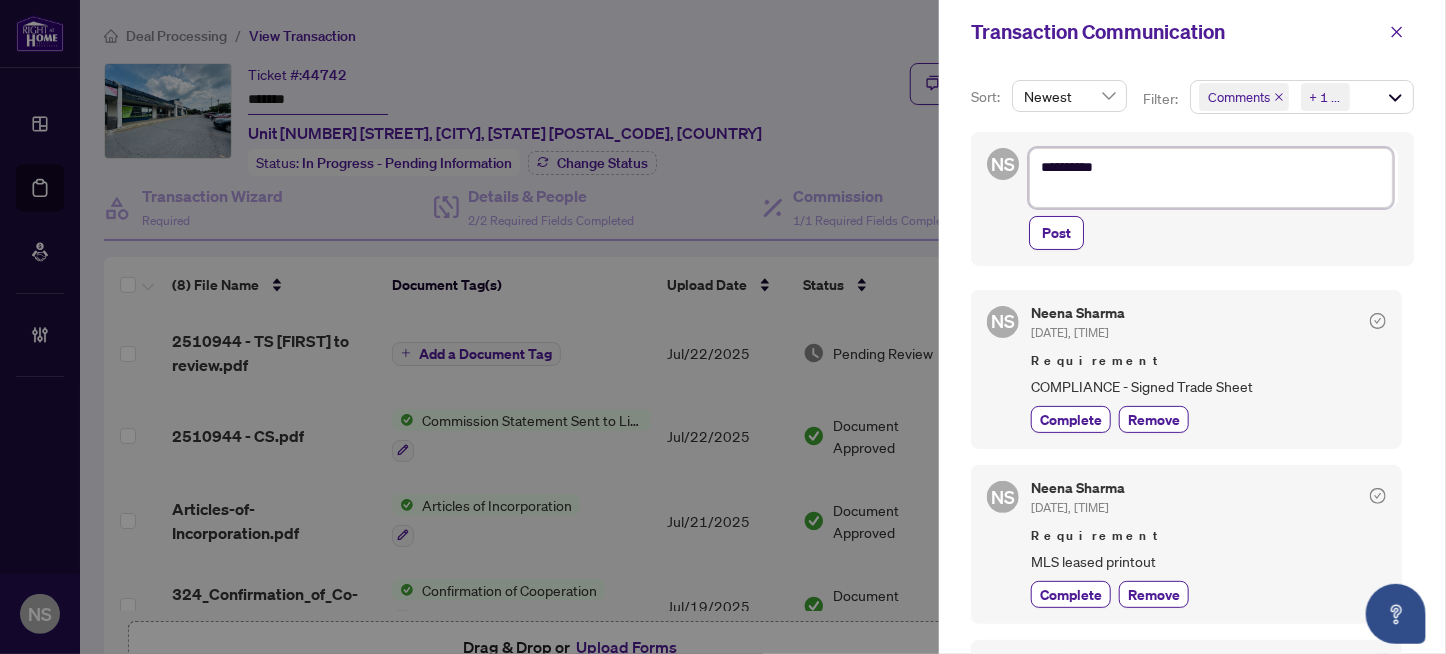 type on "*********" 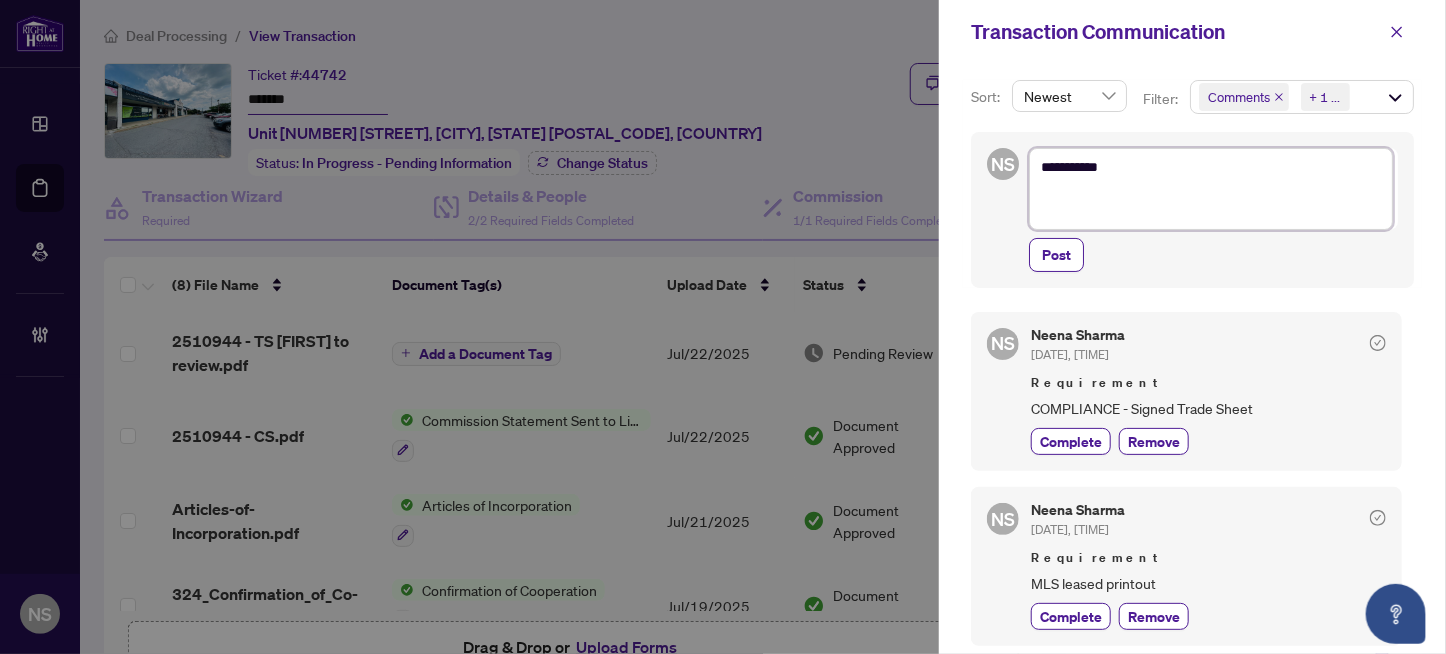 type on "*********" 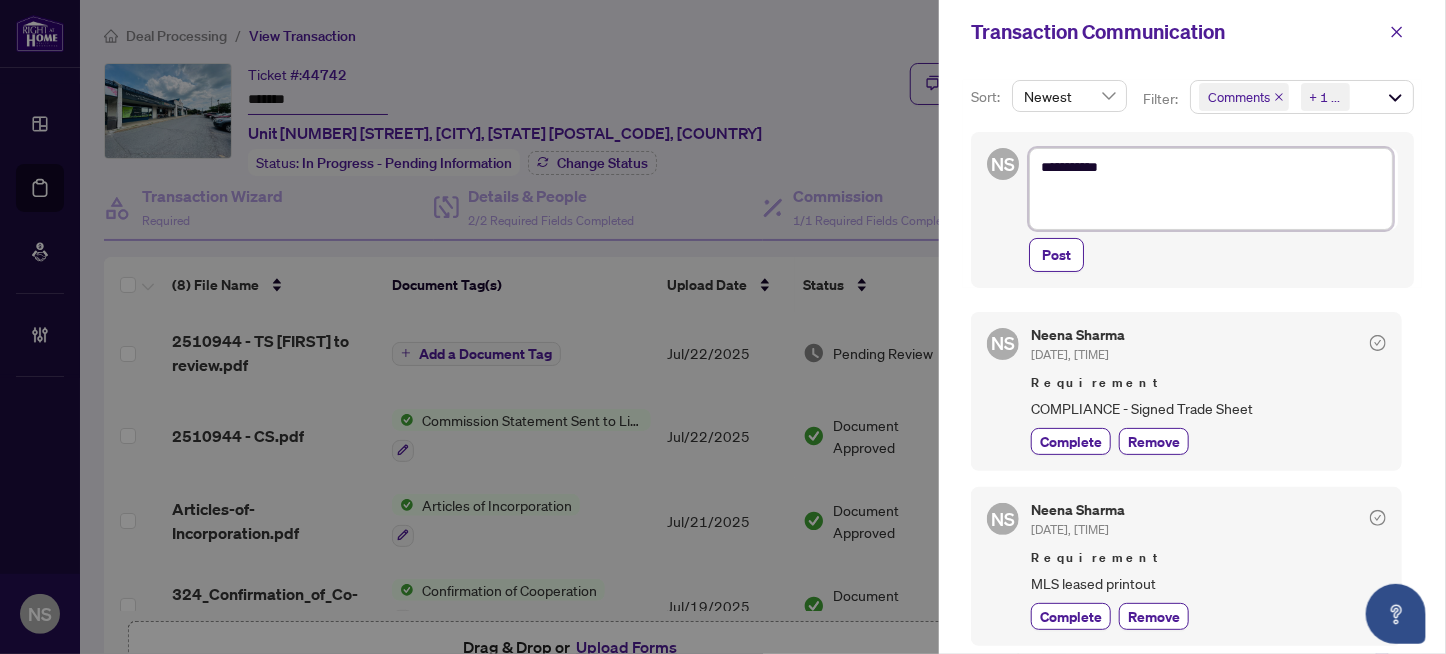 paste on "**********" 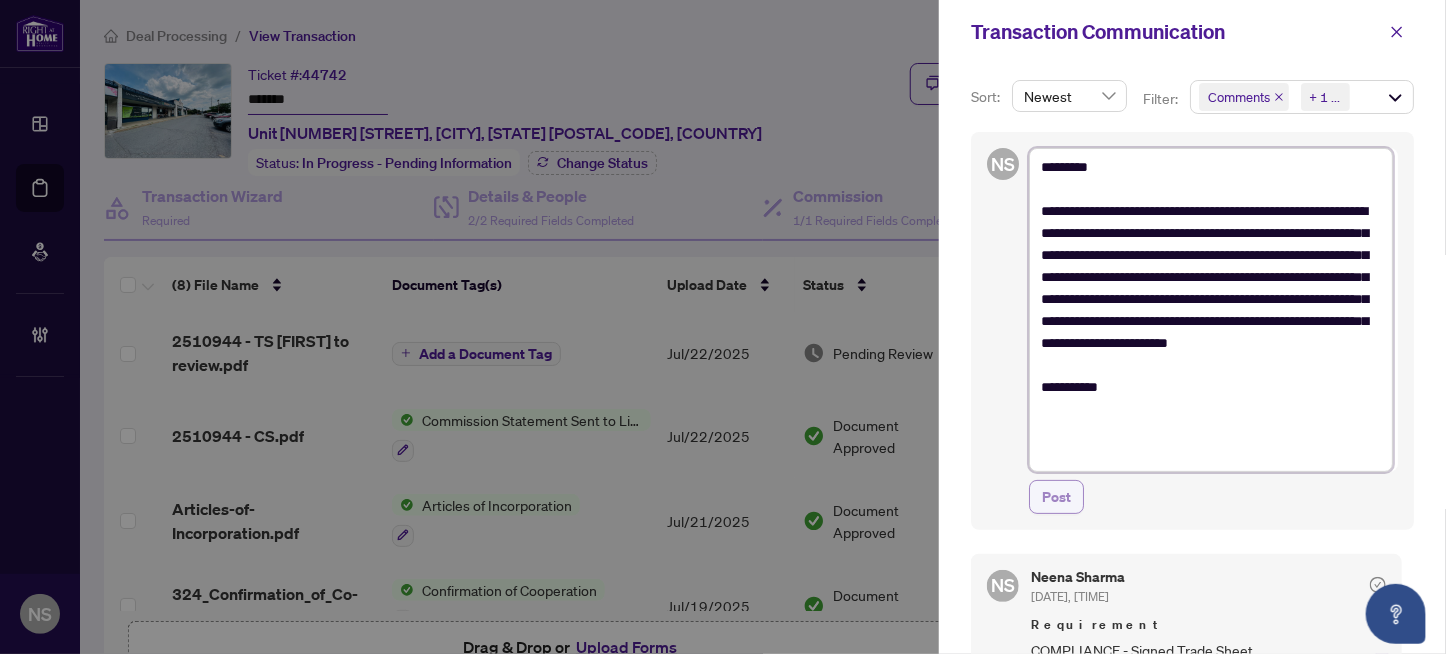 type on "**********" 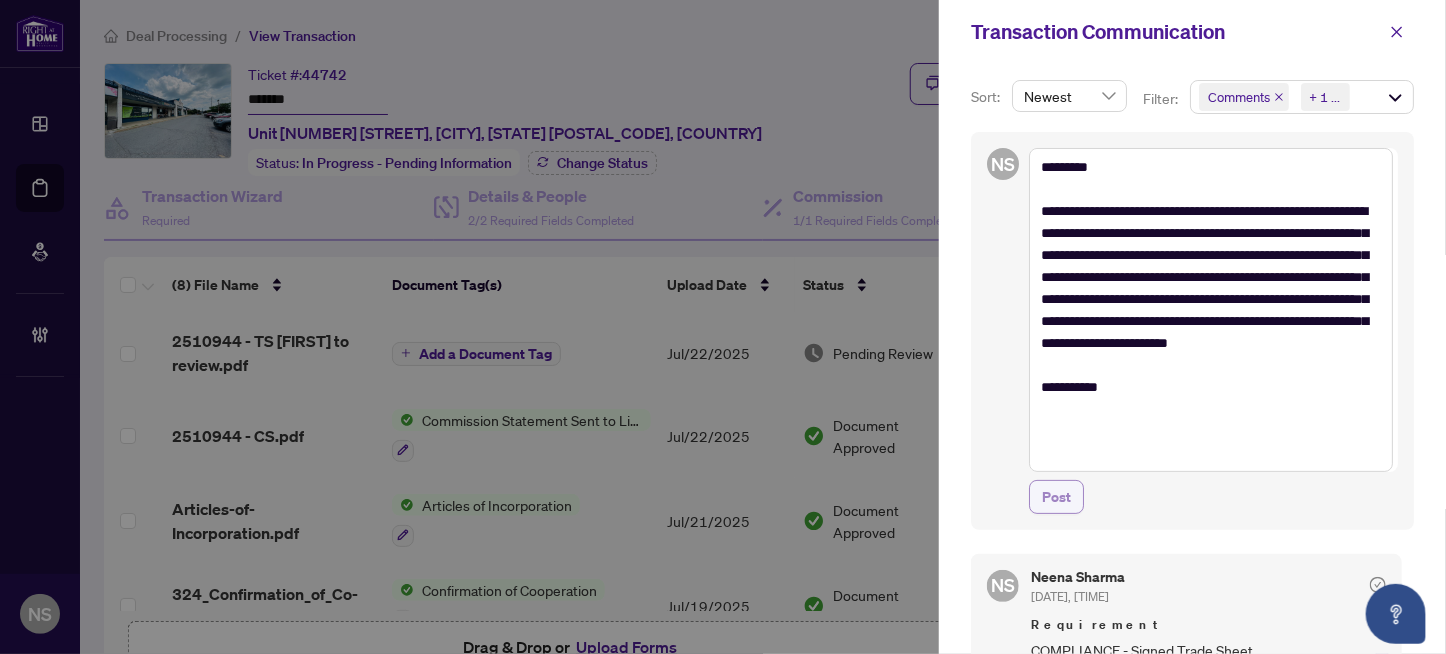 click on "Post" 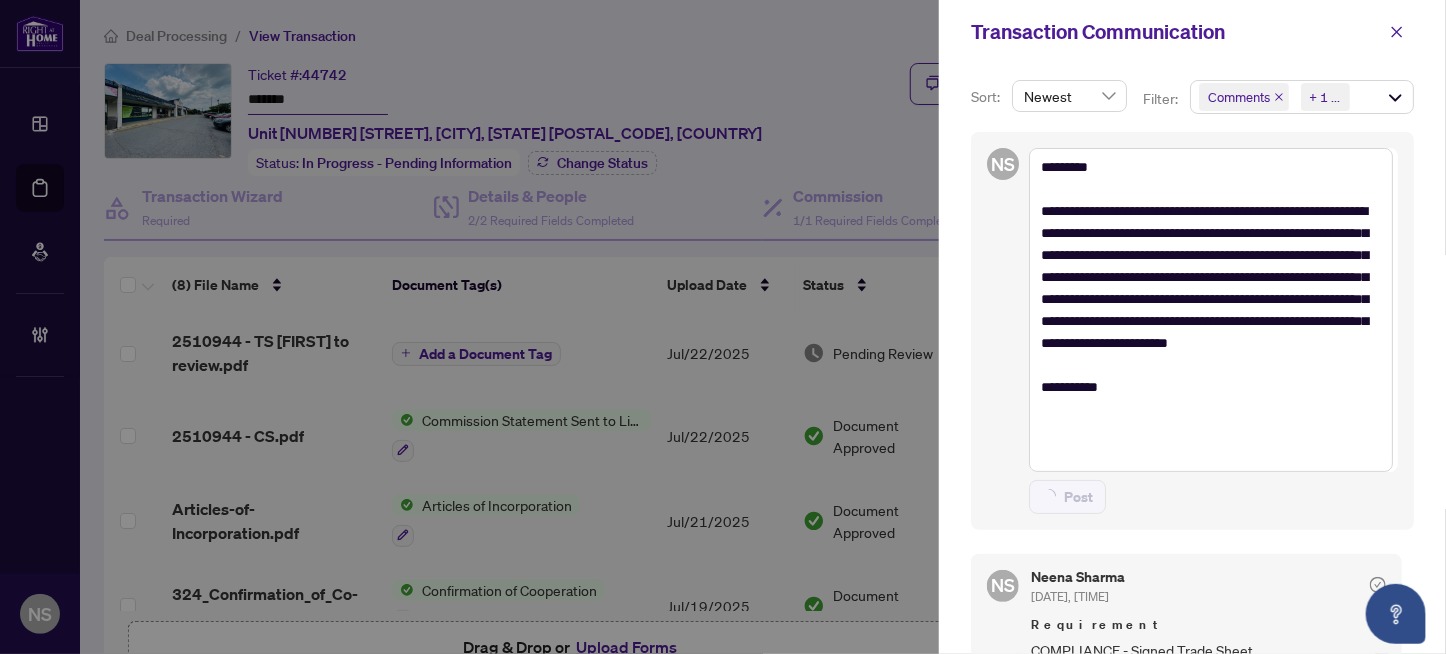 type on "**********" 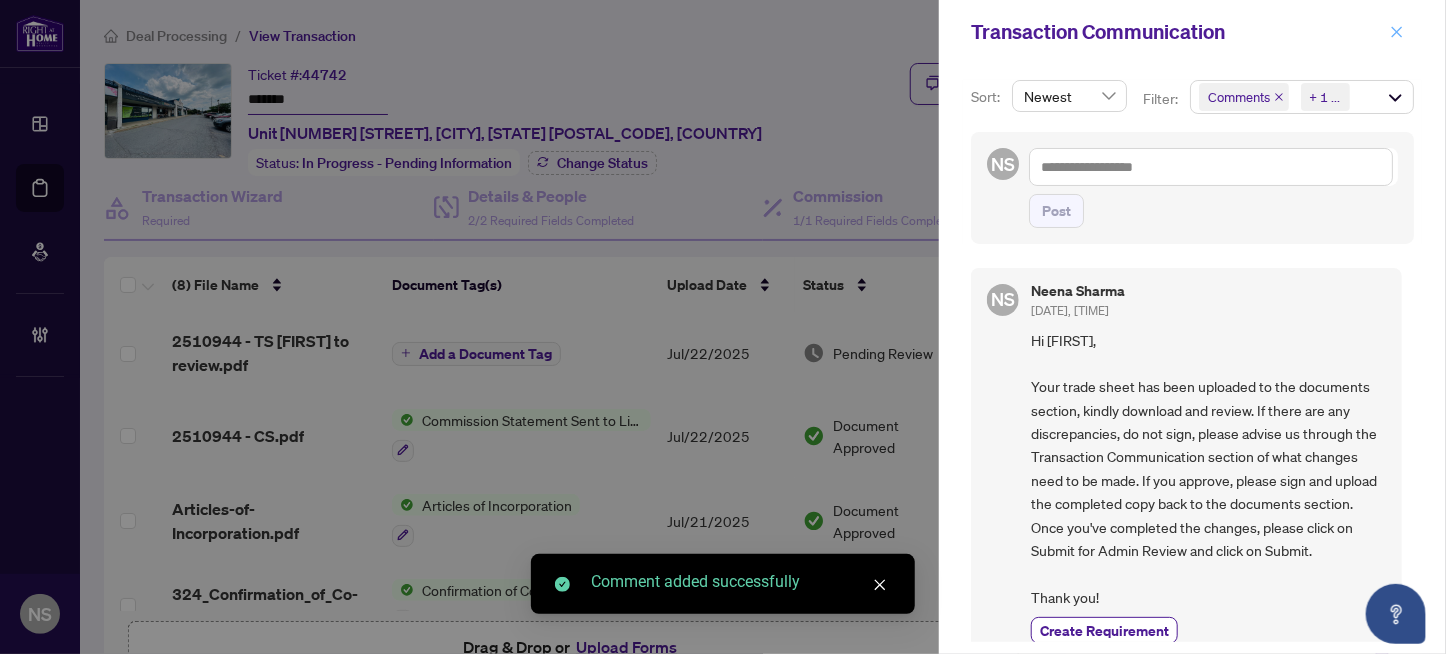 click 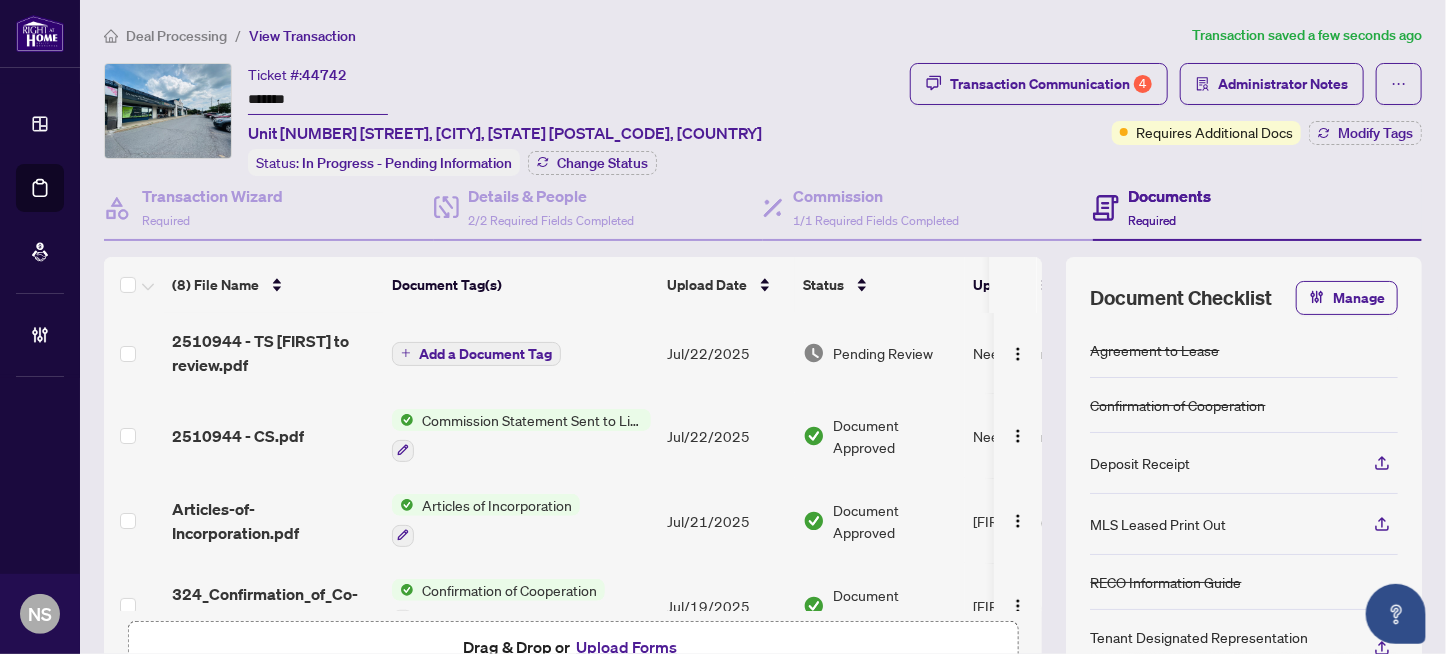 click on "Ticket #:  44742 ******* Unit 6-471 Hazeldean Rd, Ottawa, Ontario K2L 1V1, Canada" 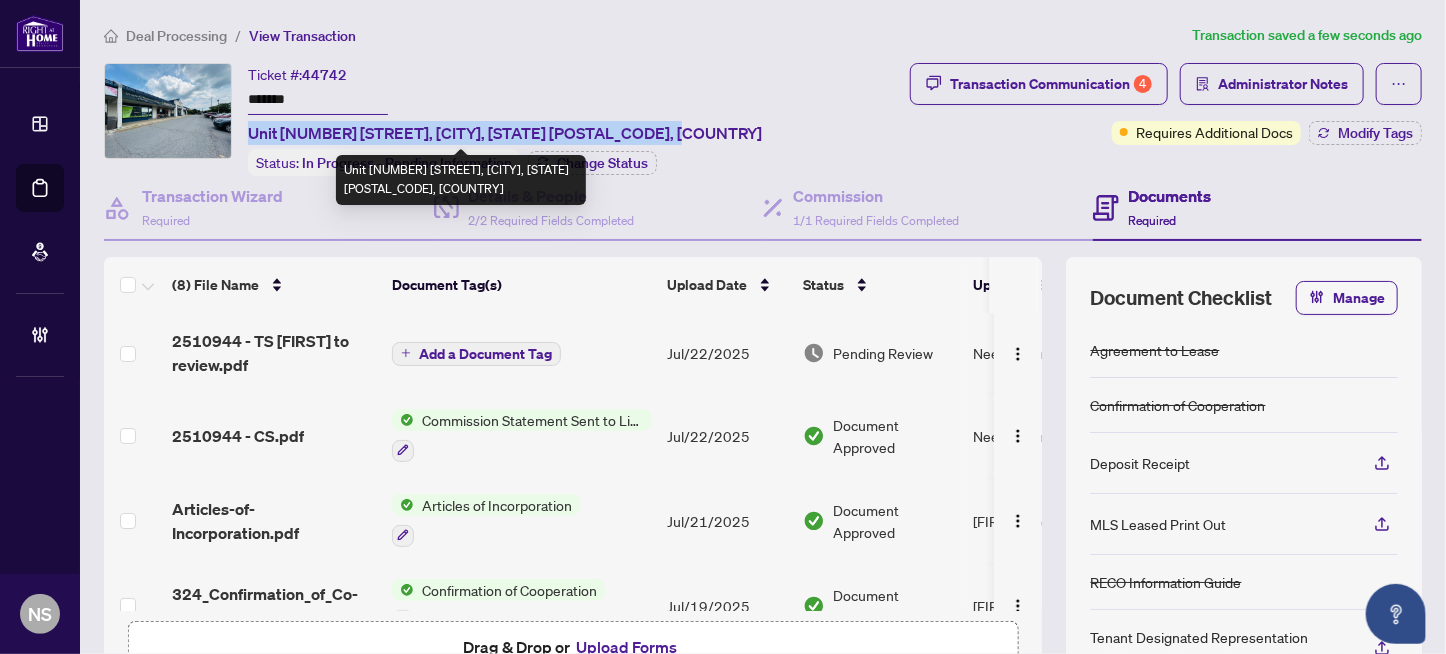 drag, startPoint x: 695, startPoint y: 128, endPoint x: 246, endPoint y: 135, distance: 449.05457 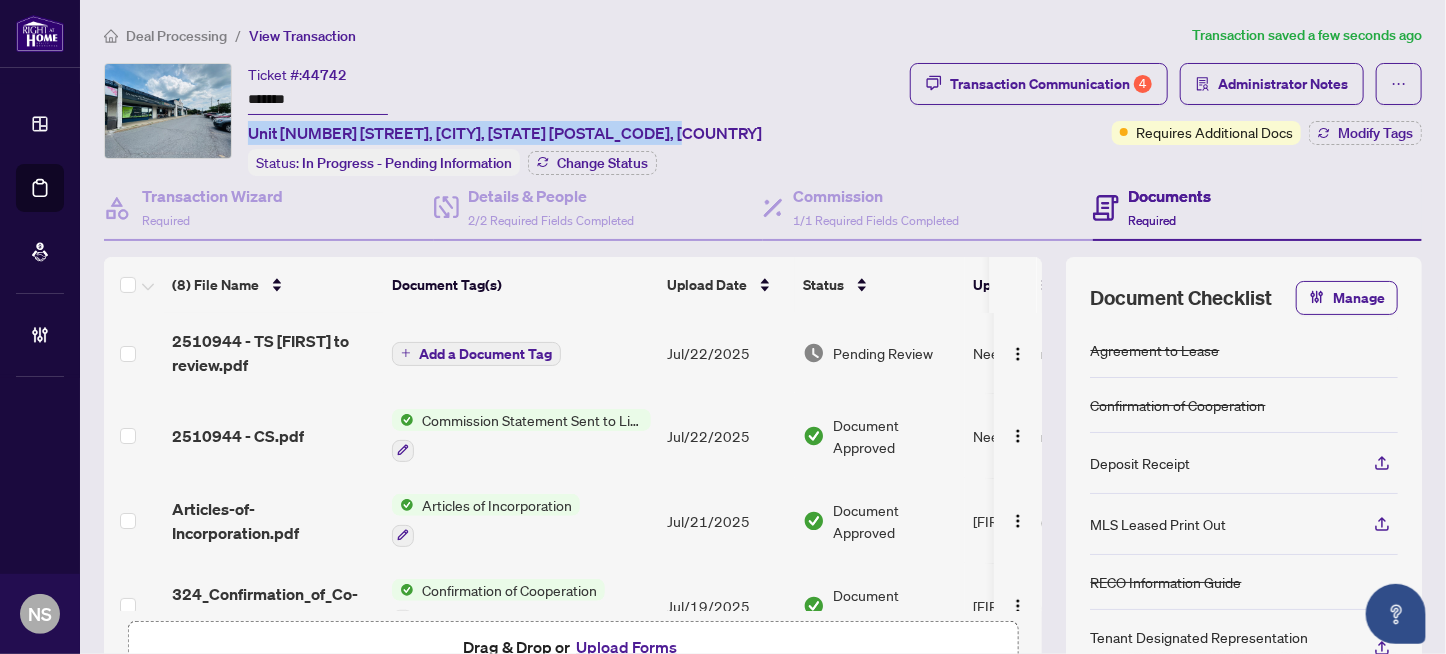 copy on "Unit 6-471 Hazeldean Rd, Ottawa, Ontario K2L 1V1, Canada" 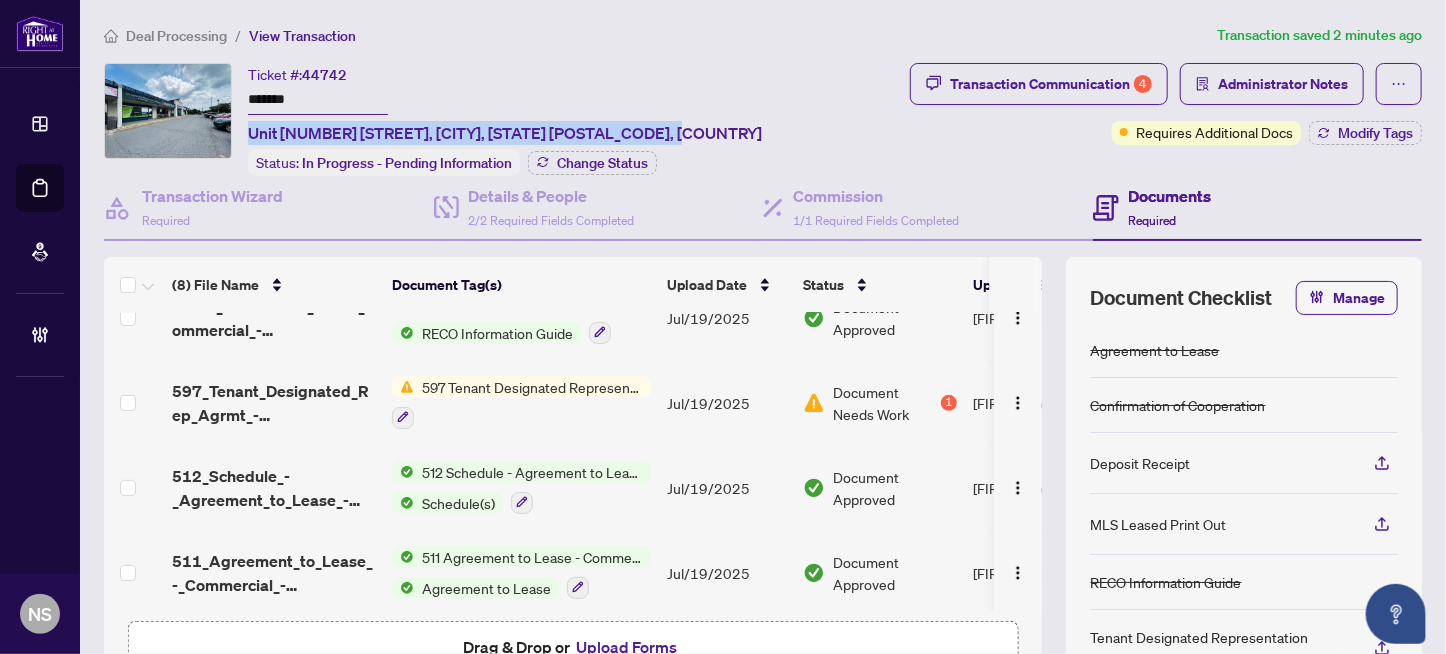 scroll, scrollTop: 376, scrollLeft: 0, axis: vertical 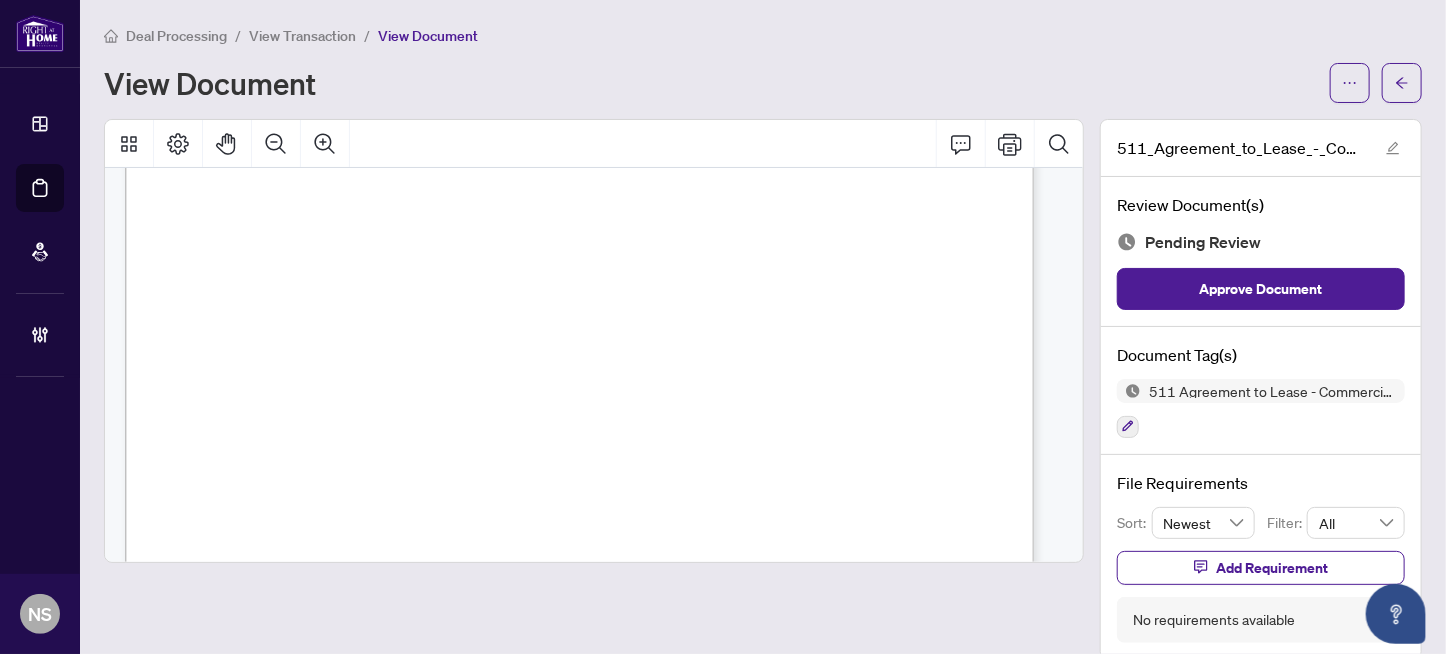 click on "41 Hazeldean Road Unit 6 [STATE] [ZIP]" at bounding box center [518, 370] 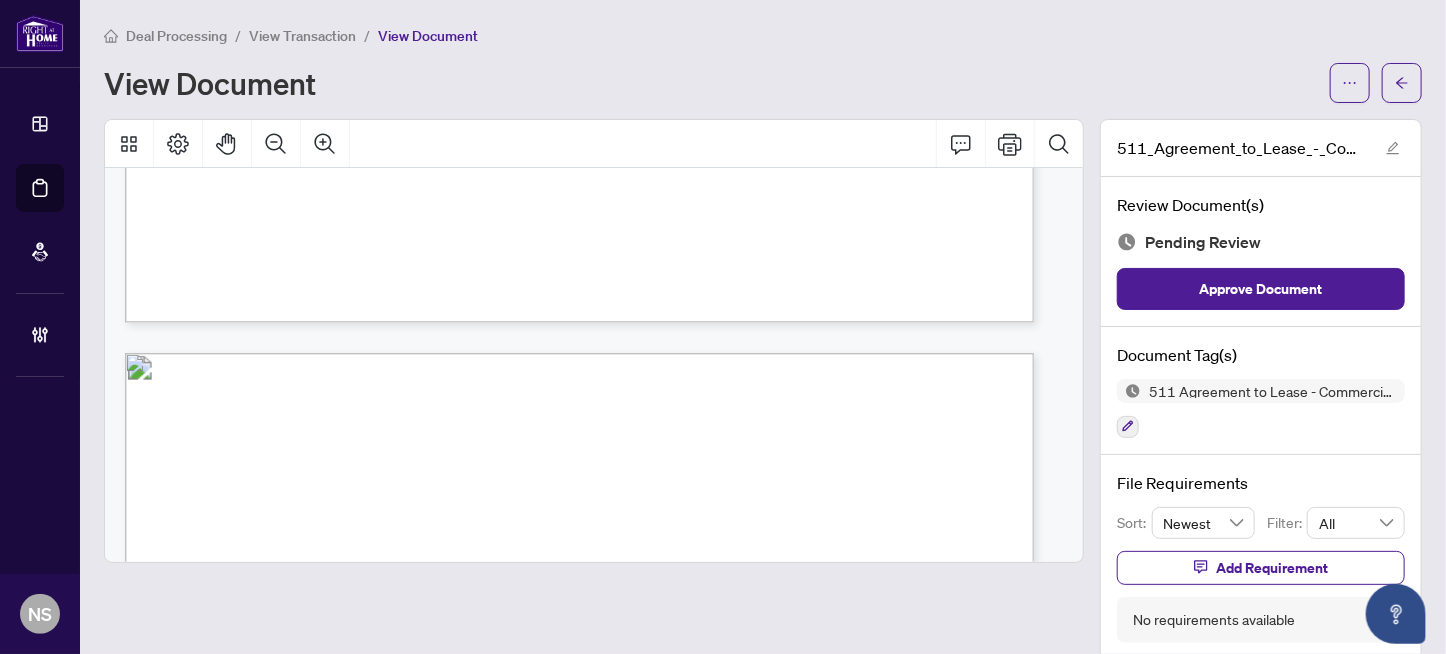 scroll, scrollTop: 0, scrollLeft: 0, axis: both 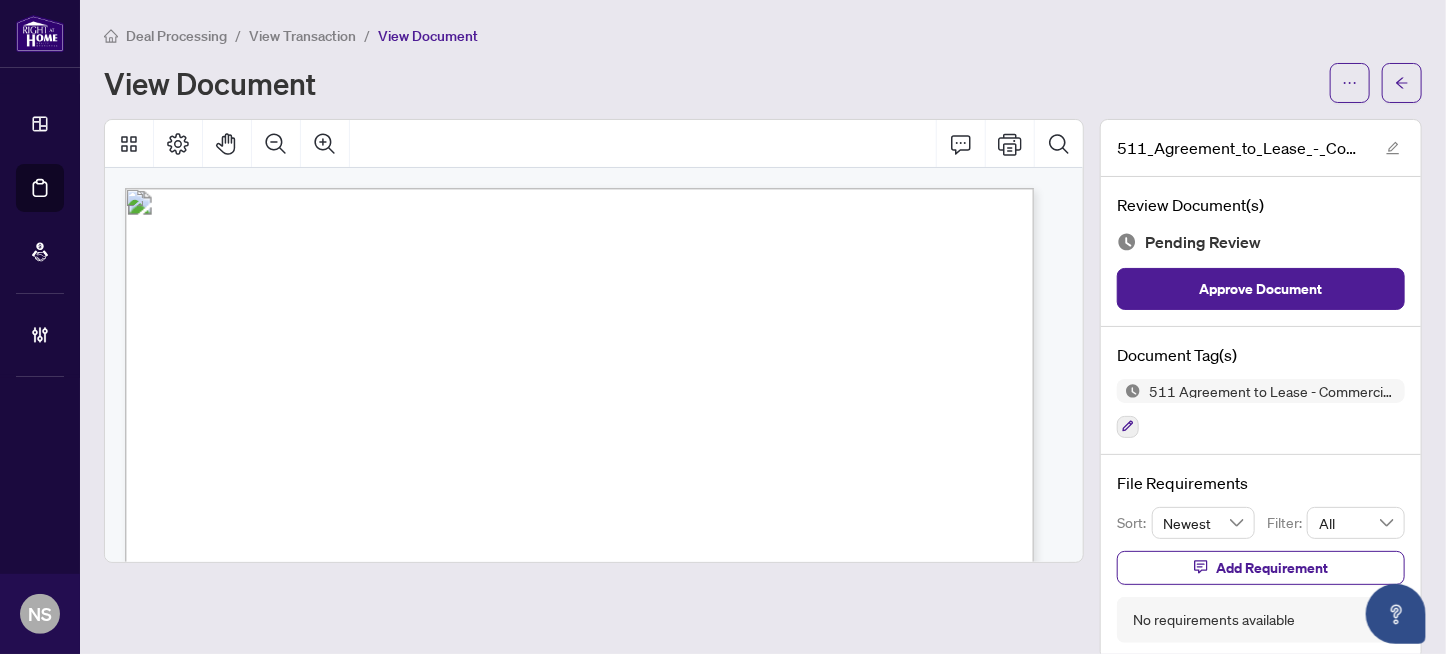 click on "CASTLEDEAN PLAZA INC." at bounding box center (352, 432) 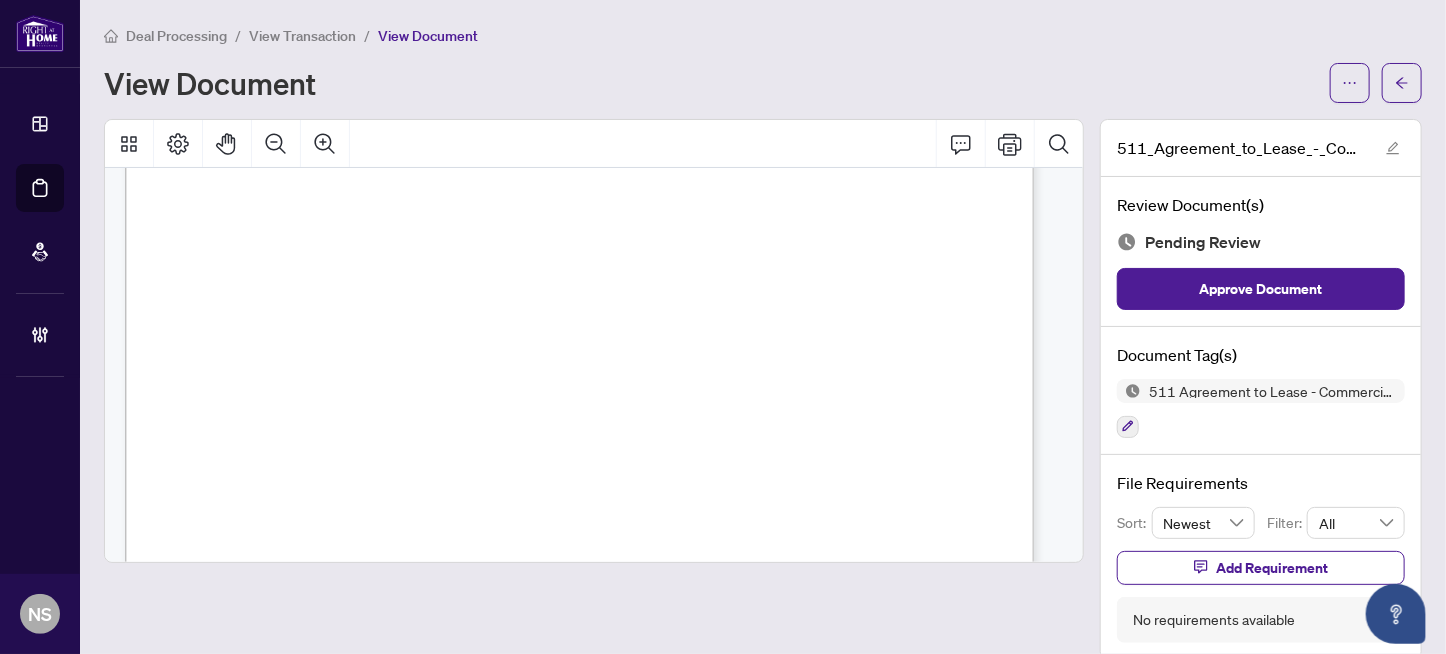 scroll, scrollTop: 0, scrollLeft: 0, axis: both 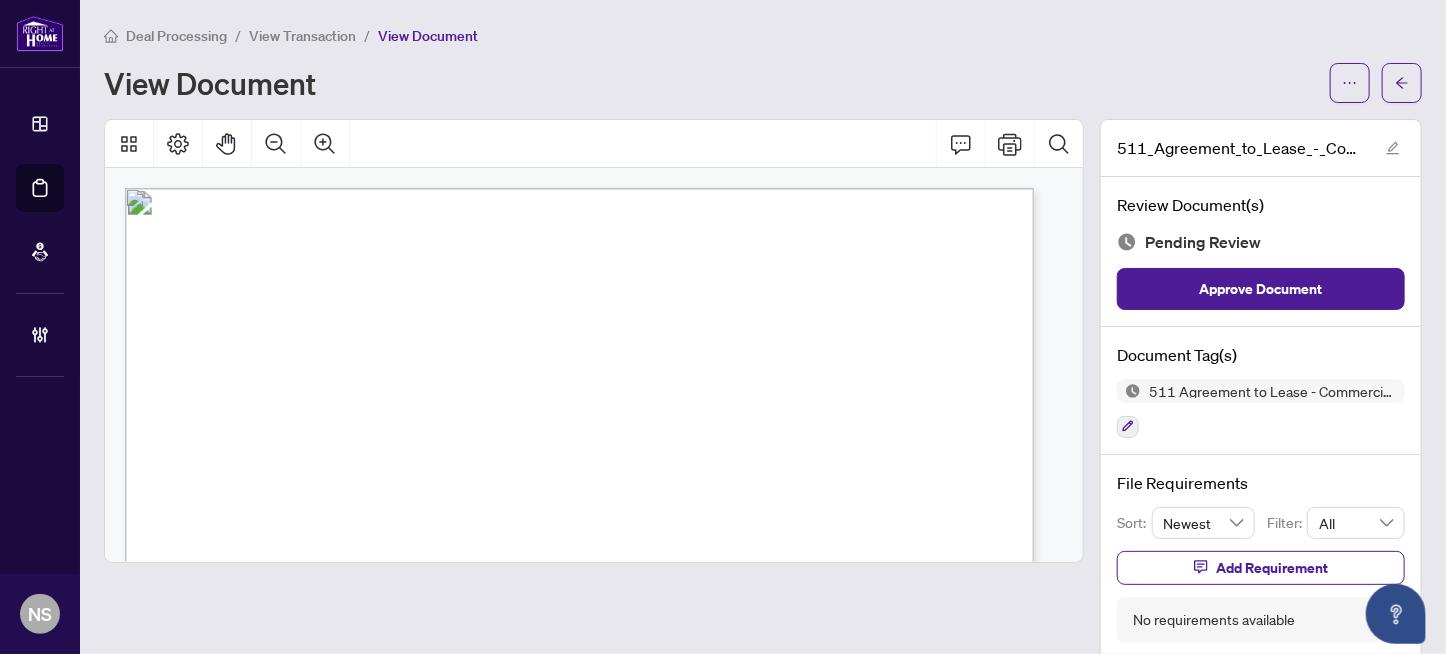 click on "JJK TCM Inc." at bounding box center (297, 394) 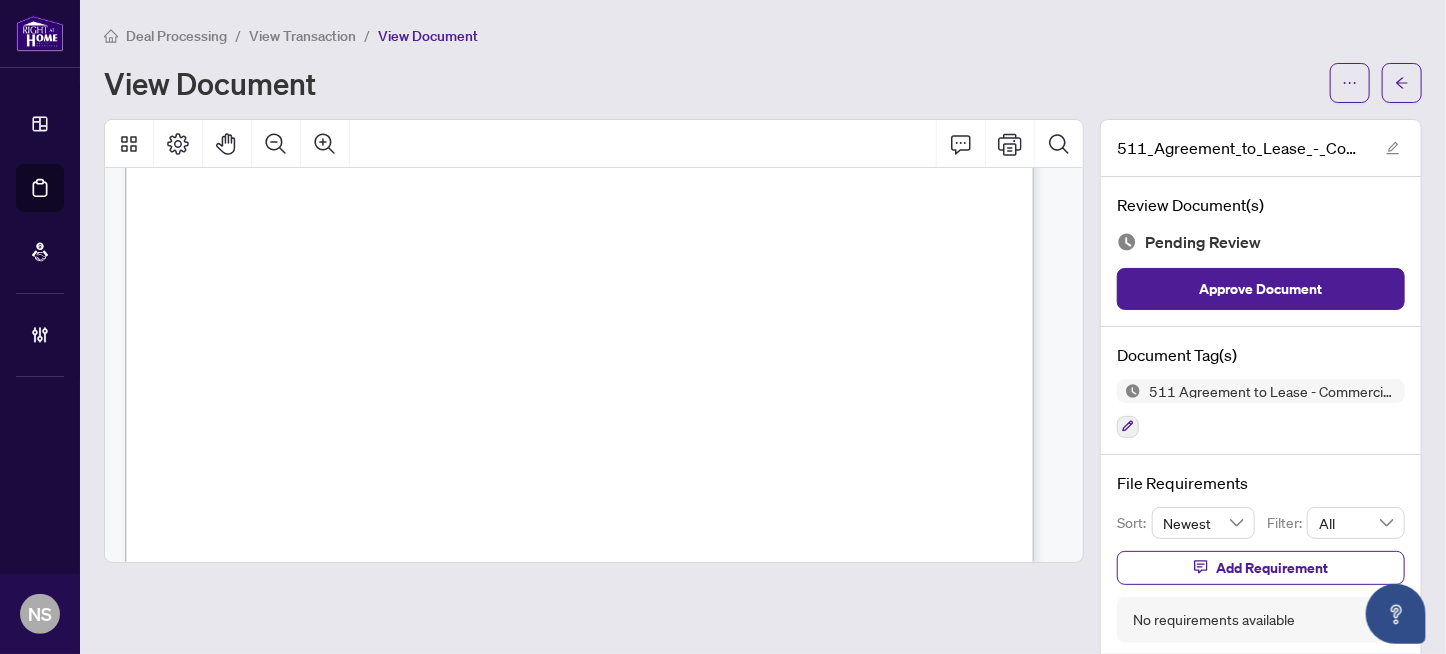 scroll, scrollTop: 2800, scrollLeft: 0, axis: vertical 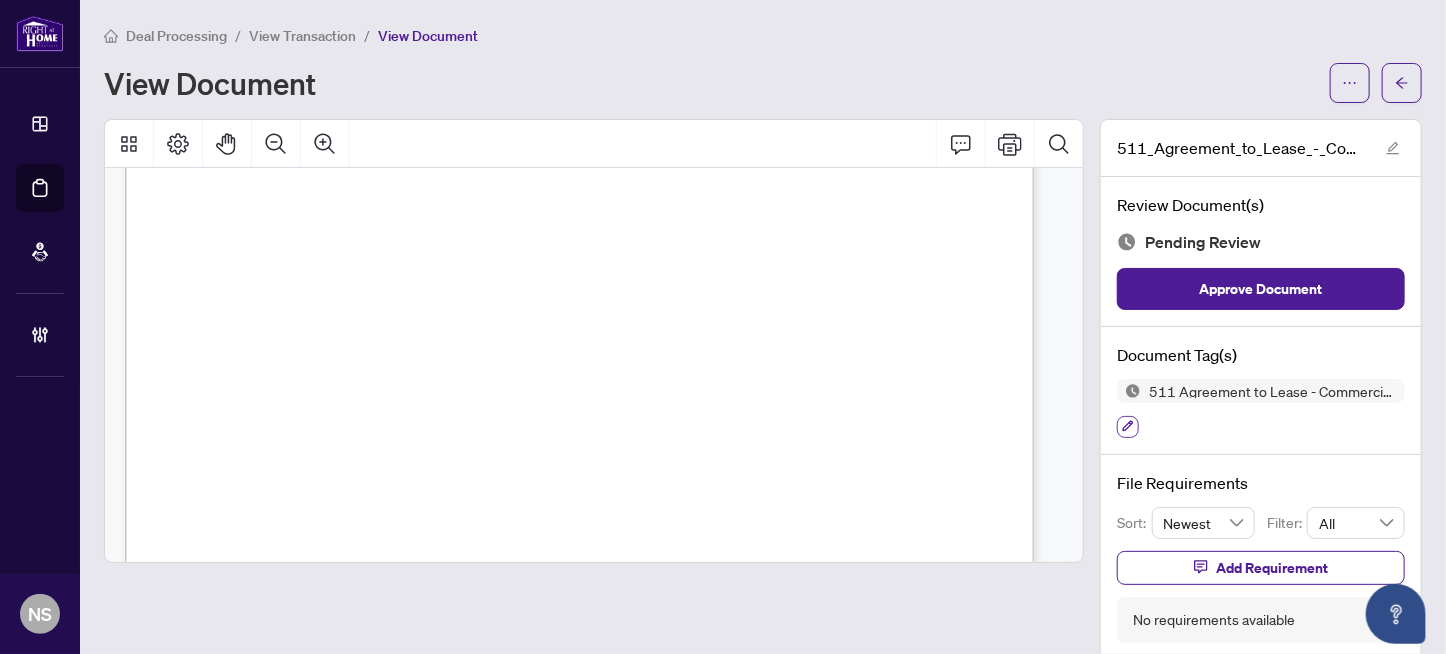 click 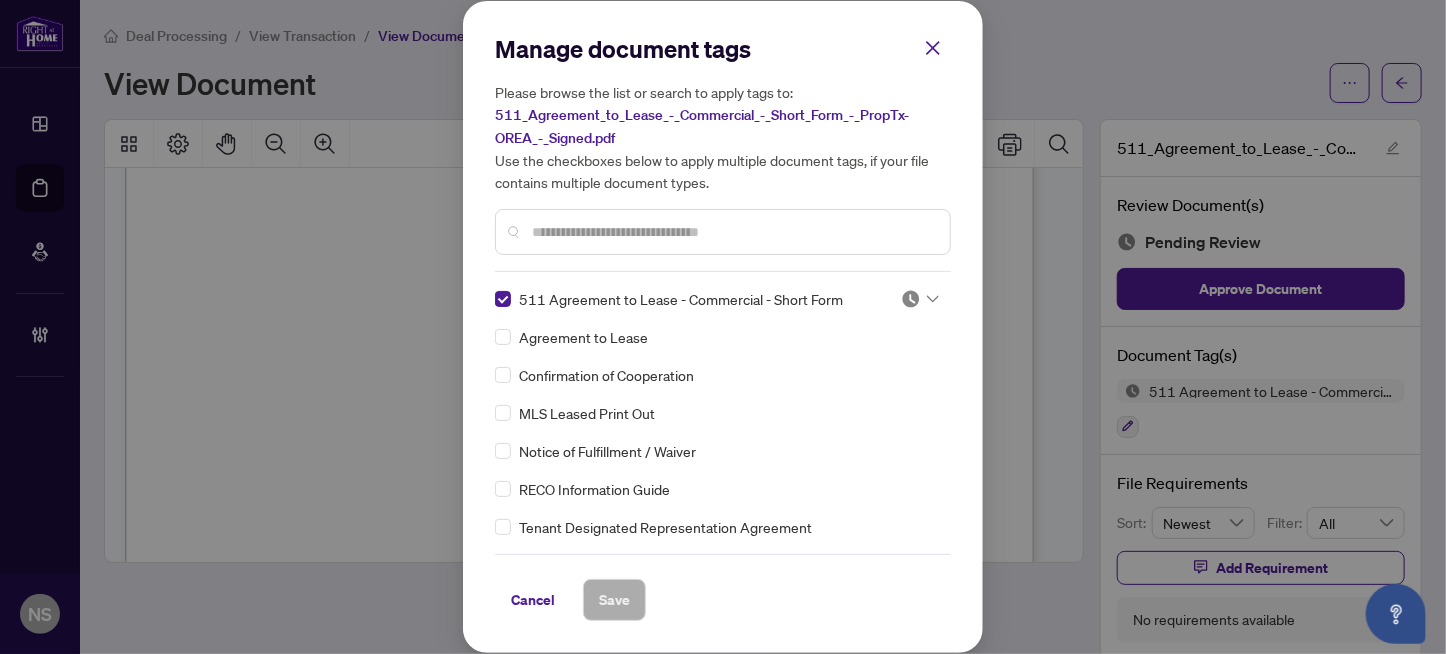 click at bounding box center (914, 299) 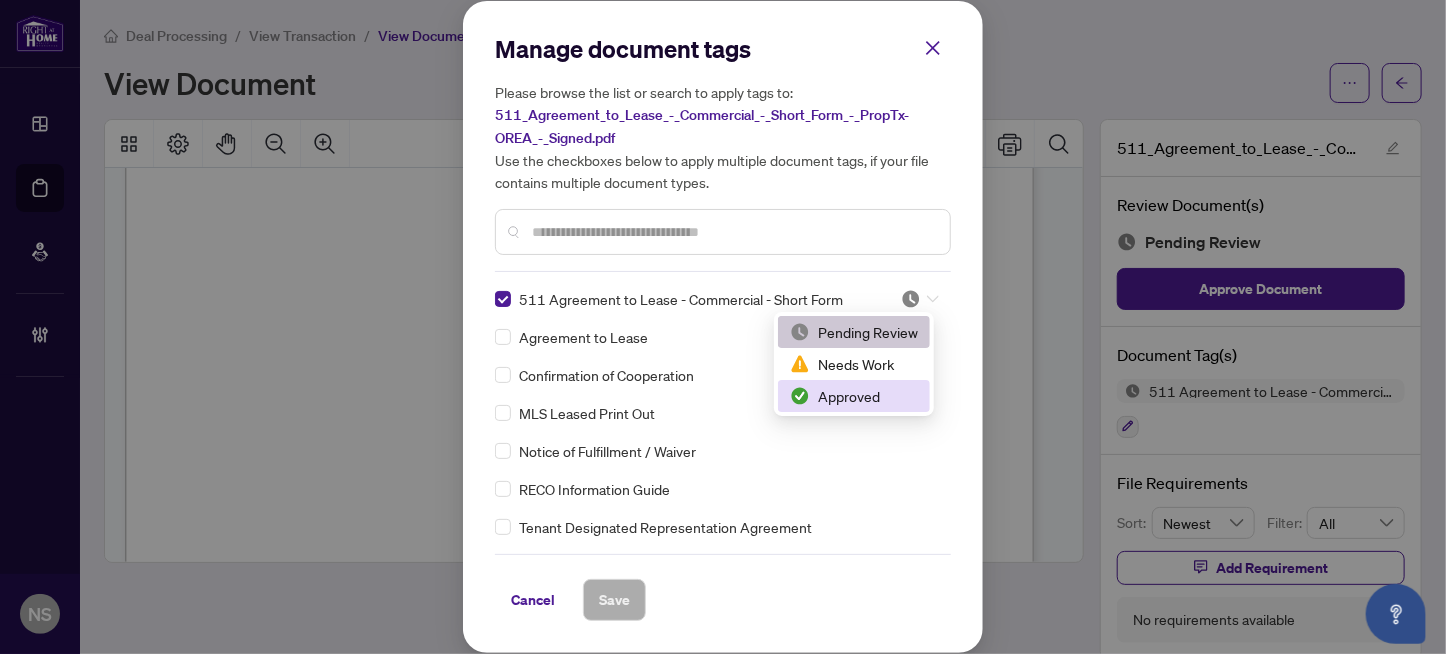 drag, startPoint x: 872, startPoint y: 389, endPoint x: 646, endPoint y: 233, distance: 274.61246 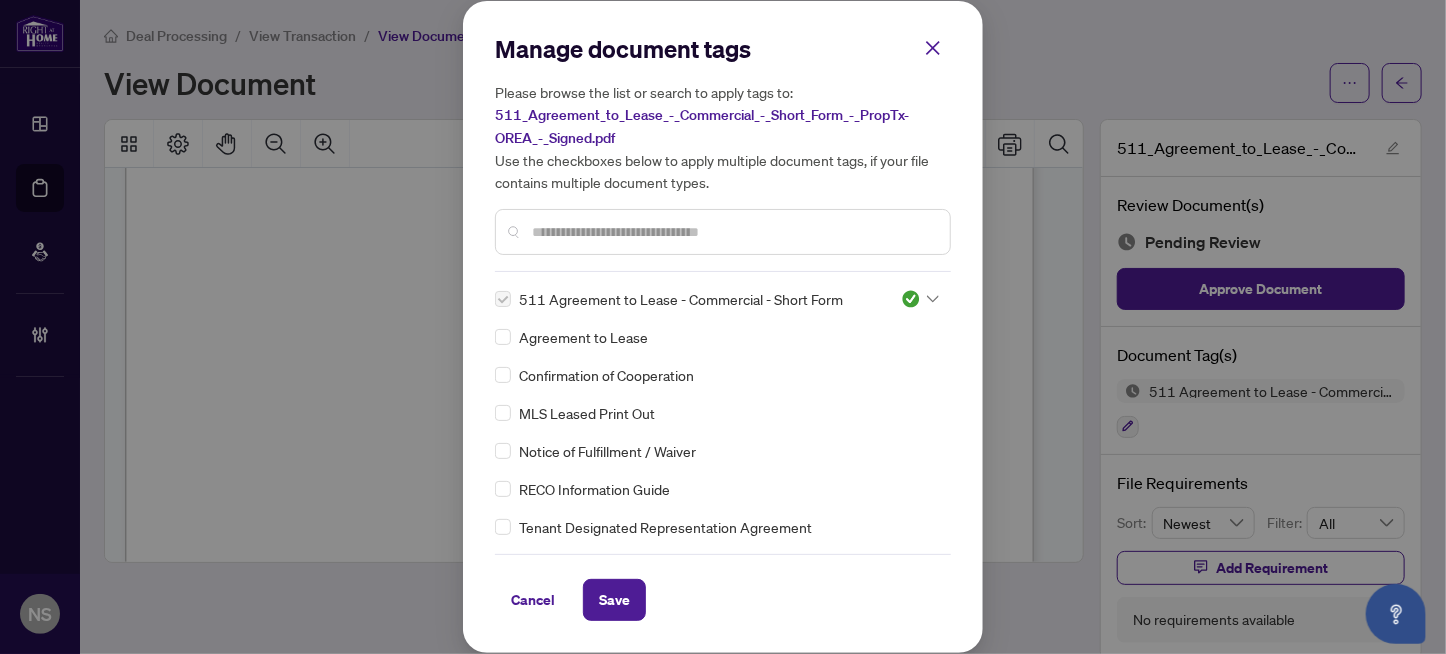 click at bounding box center [723, 232] 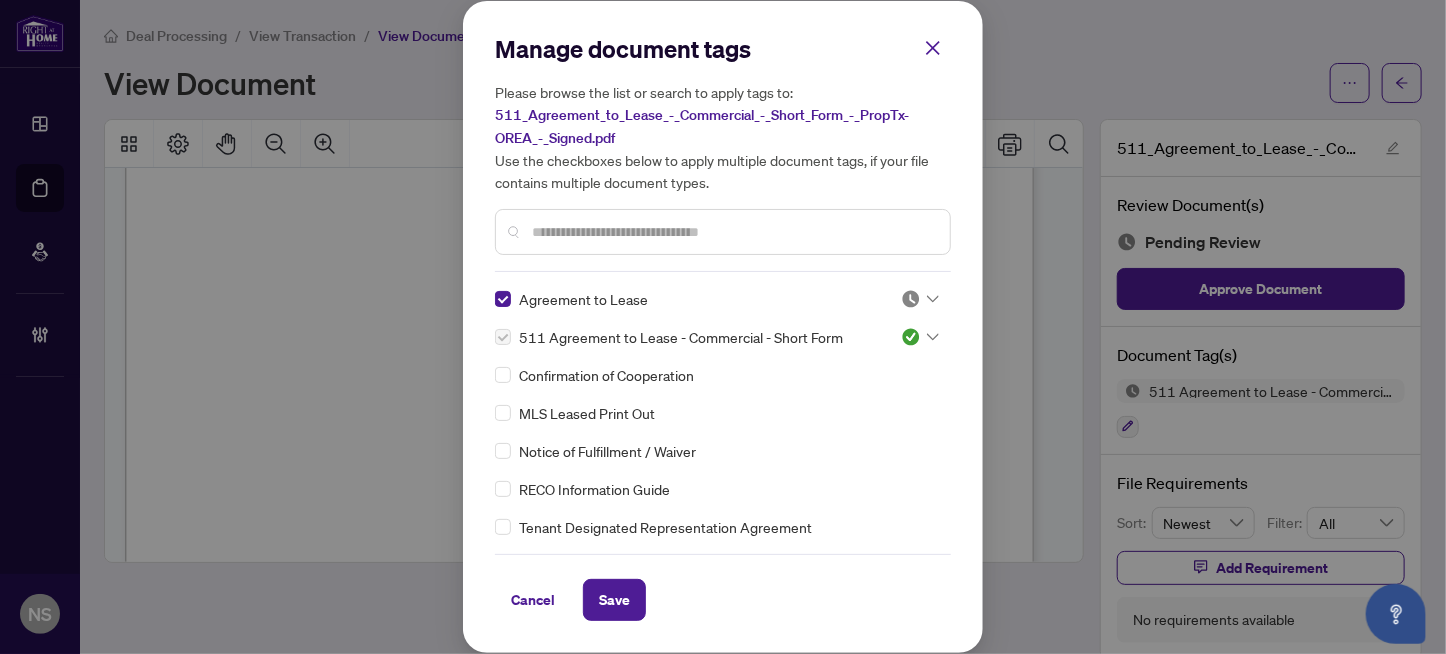 click at bounding box center (911, 299) 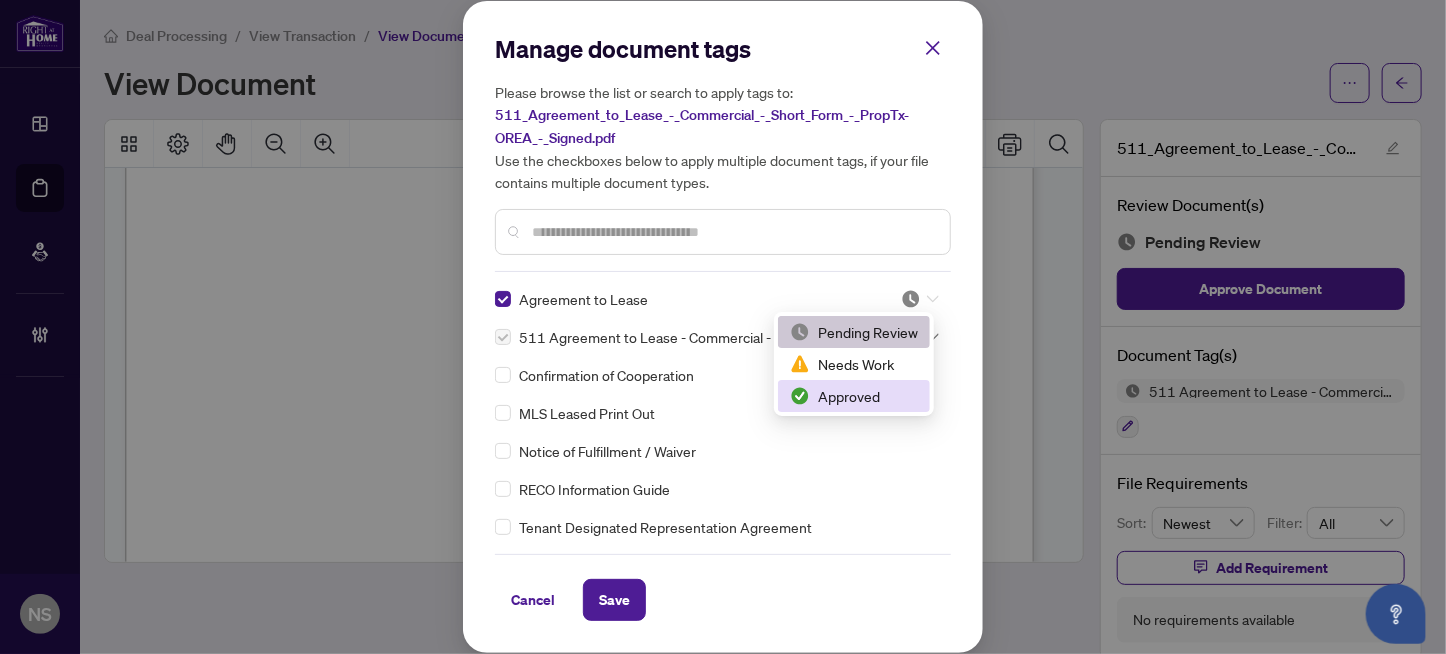 drag, startPoint x: 854, startPoint y: 400, endPoint x: 897, endPoint y: 392, distance: 43.737854 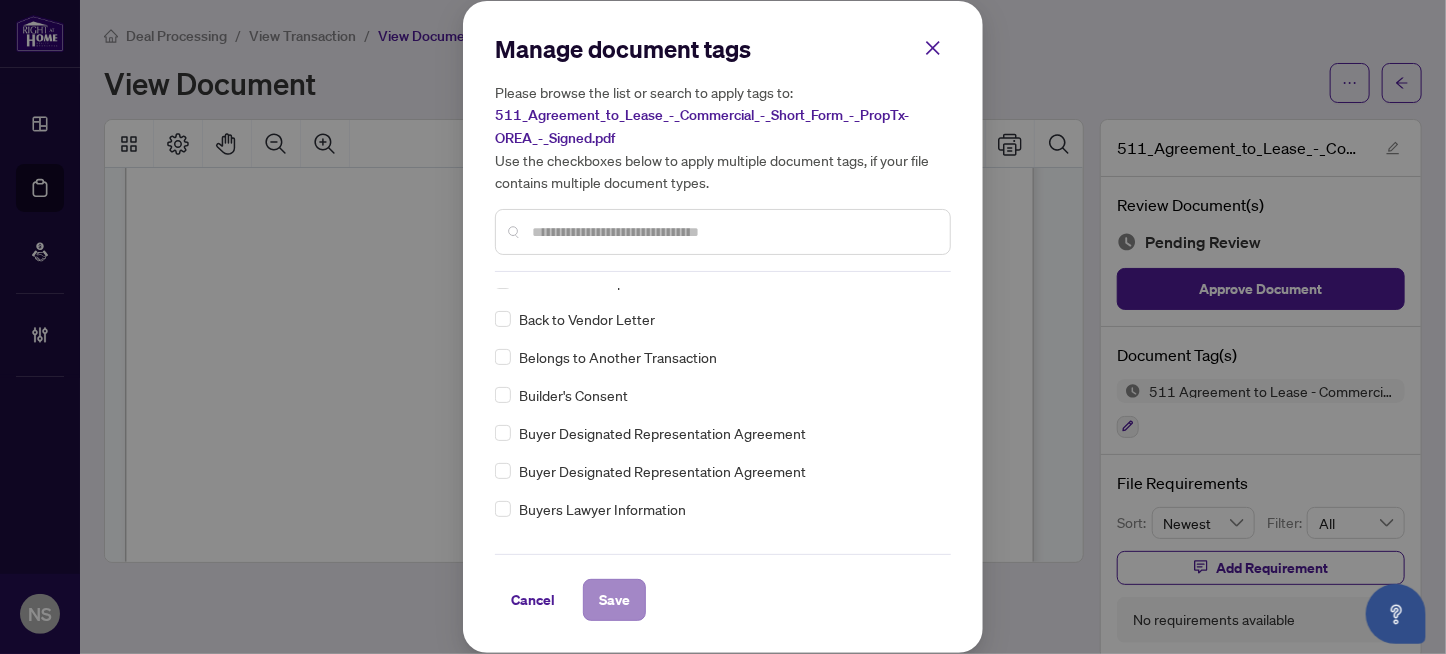 scroll, scrollTop: 499, scrollLeft: 0, axis: vertical 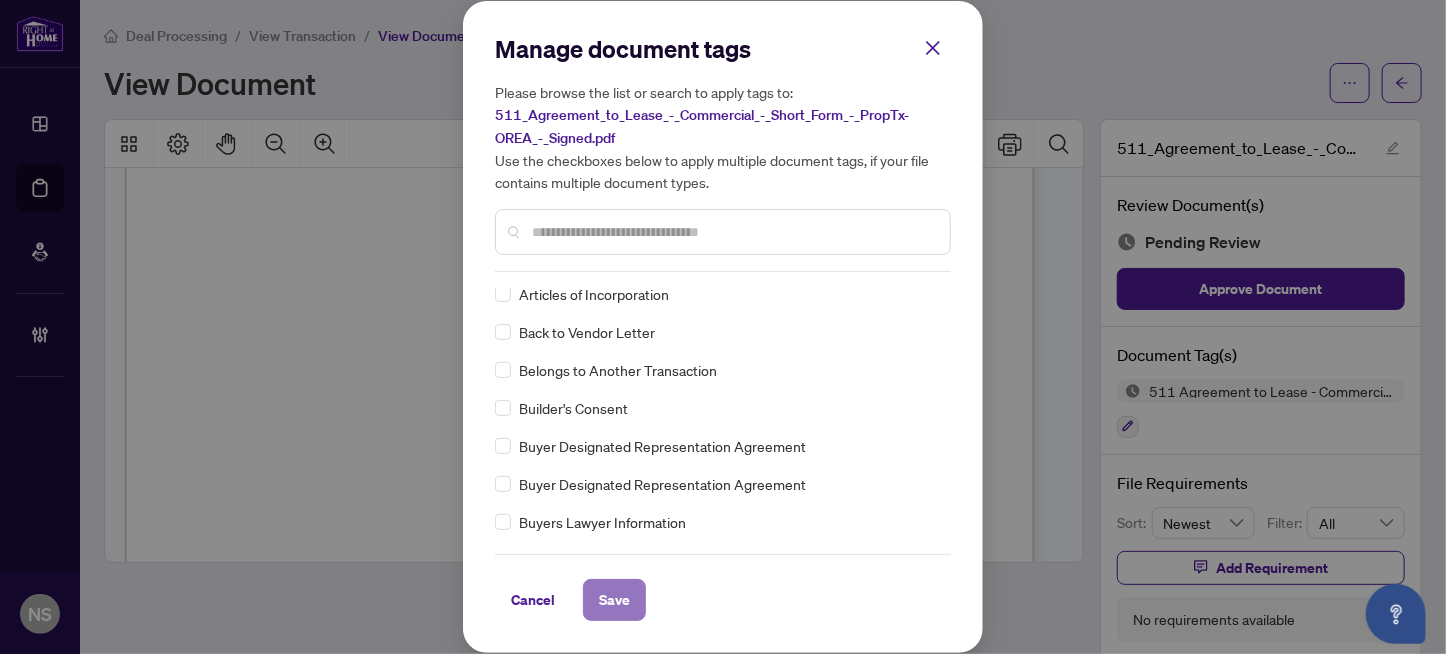 click on "Save" at bounding box center (614, 600) 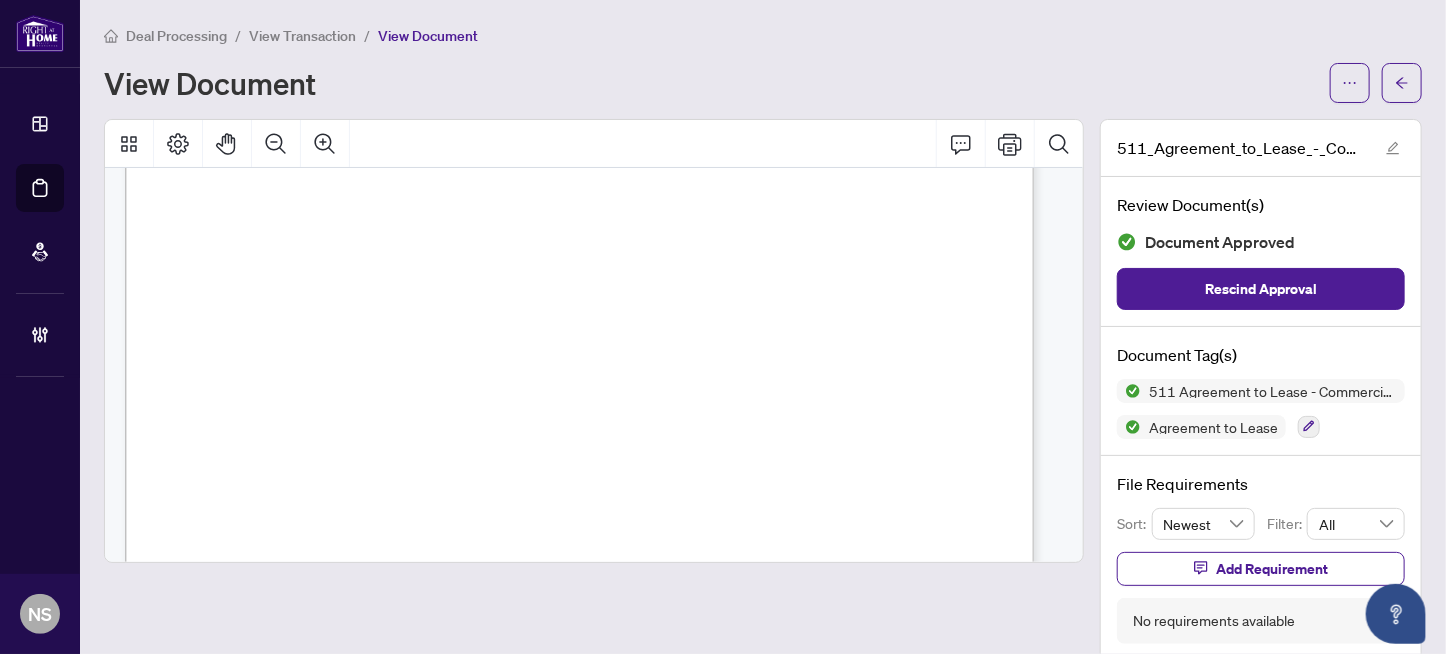 scroll, scrollTop: 600, scrollLeft: 0, axis: vertical 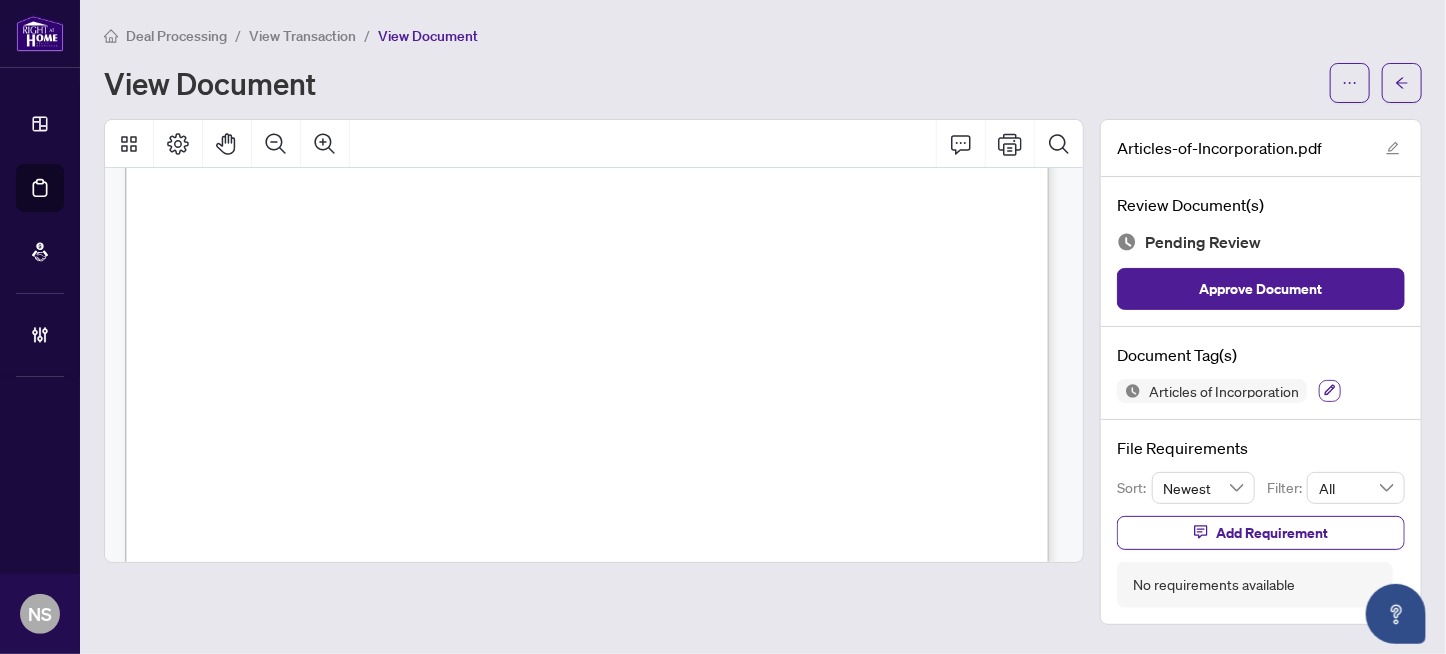 click at bounding box center [1330, 391] 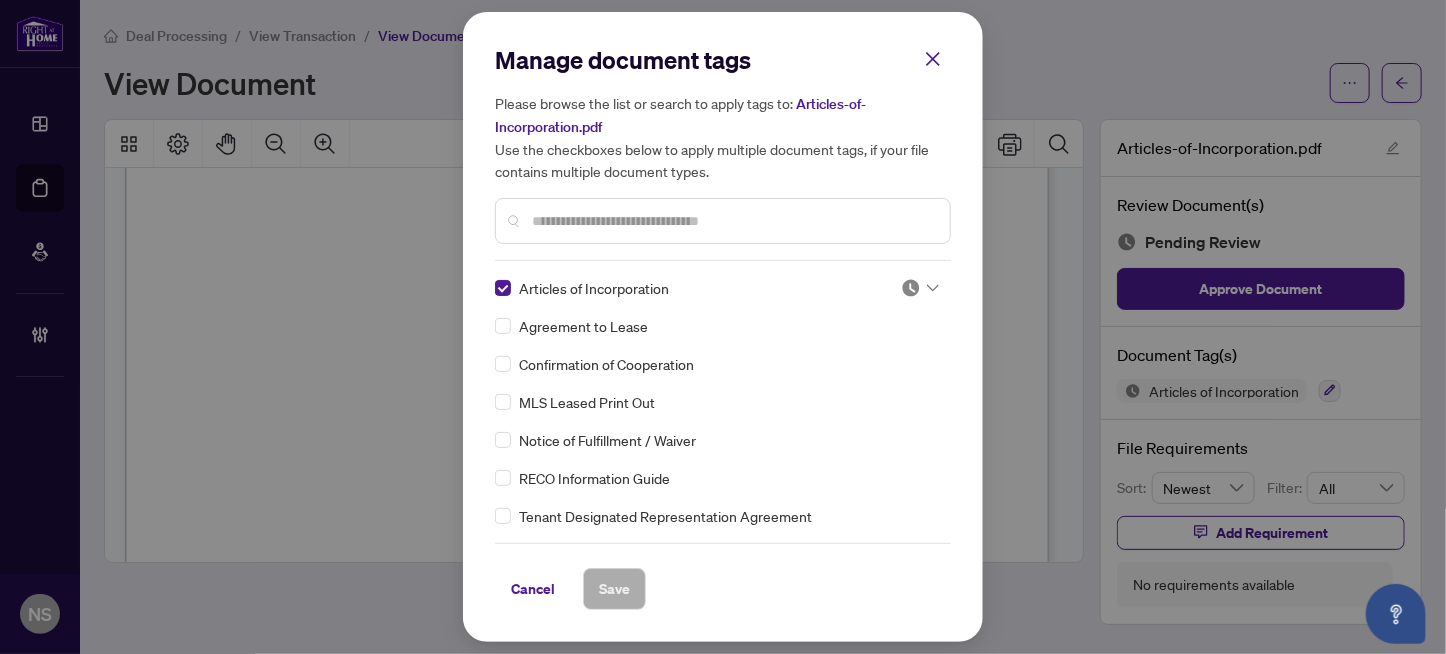 drag, startPoint x: 896, startPoint y: 284, endPoint x: 902, endPoint y: 299, distance: 16.155495 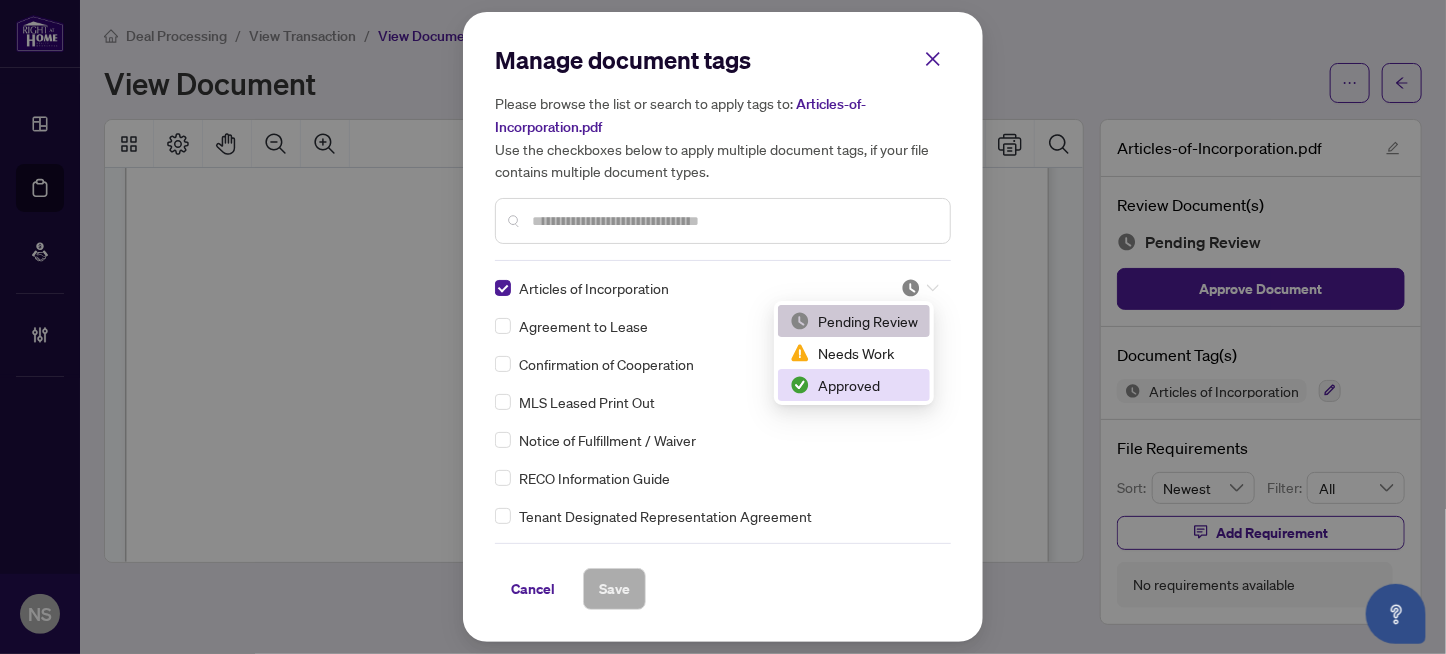 drag, startPoint x: 866, startPoint y: 378, endPoint x: 613, endPoint y: 579, distance: 323.12537 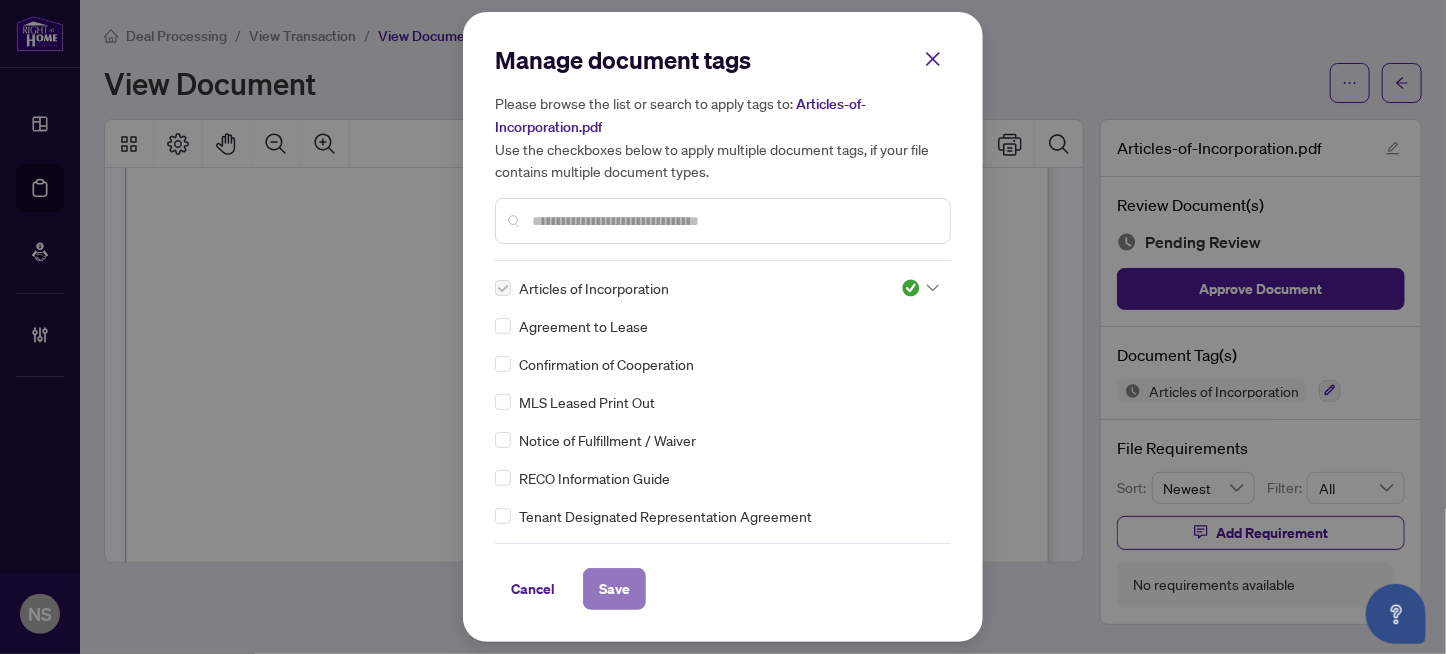 click on "Save" at bounding box center (614, 589) 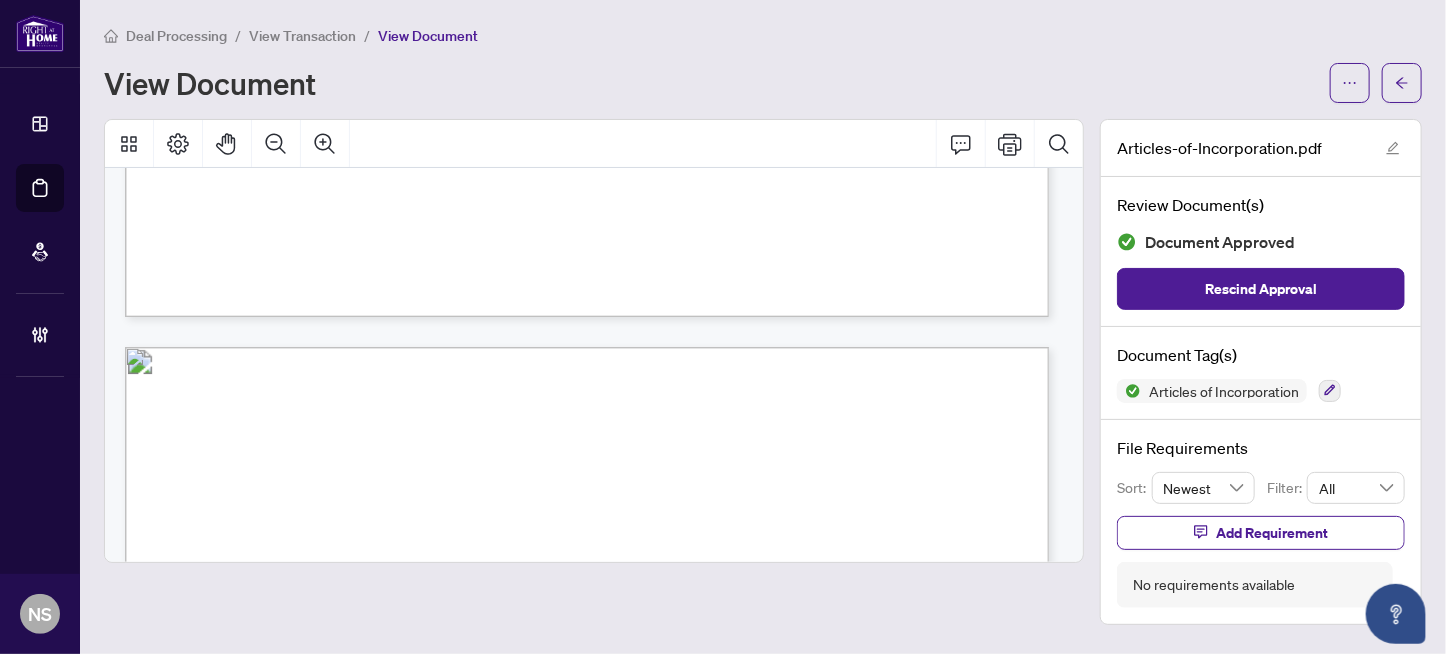 scroll, scrollTop: 13532, scrollLeft: 0, axis: vertical 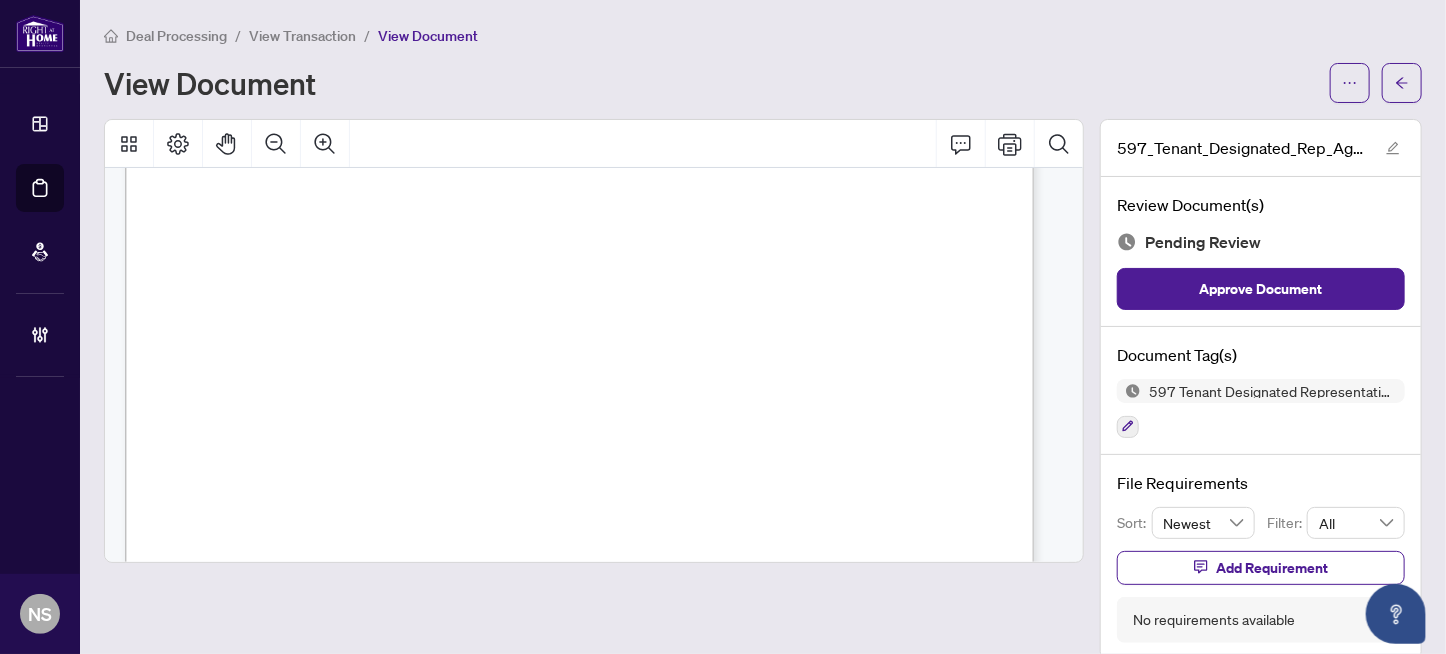 drag, startPoint x: 244, startPoint y: 422, endPoint x: 338, endPoint y: 451, distance: 98.37174 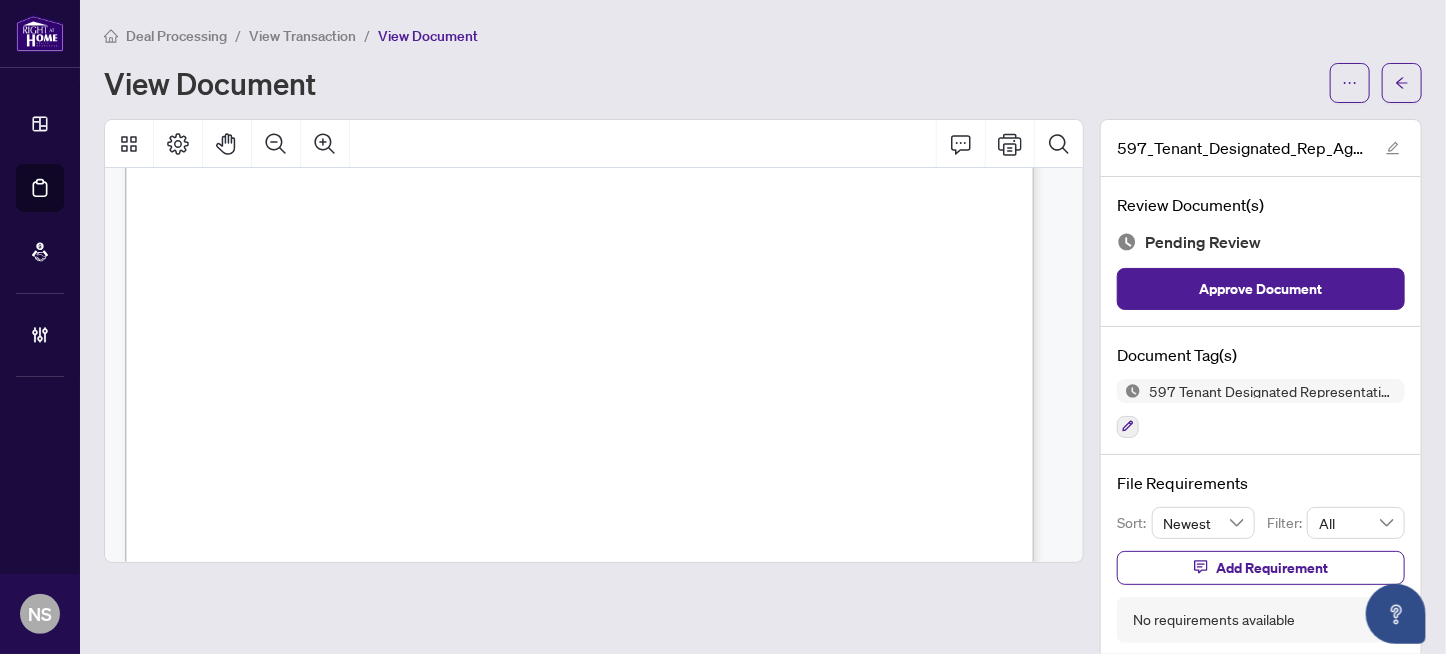 click on "5. Lease Finalization" at bounding box center (271, 452) 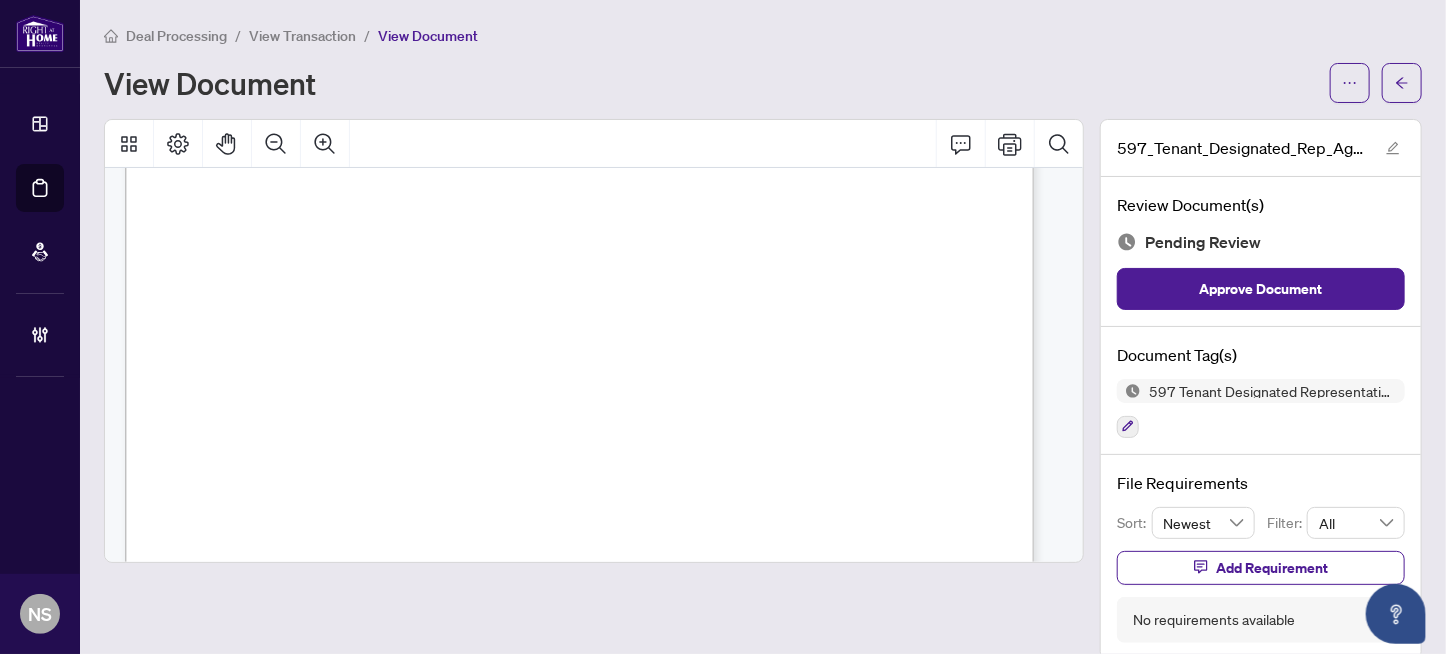 click on "3. Site Visits" at bounding box center [242, 412] 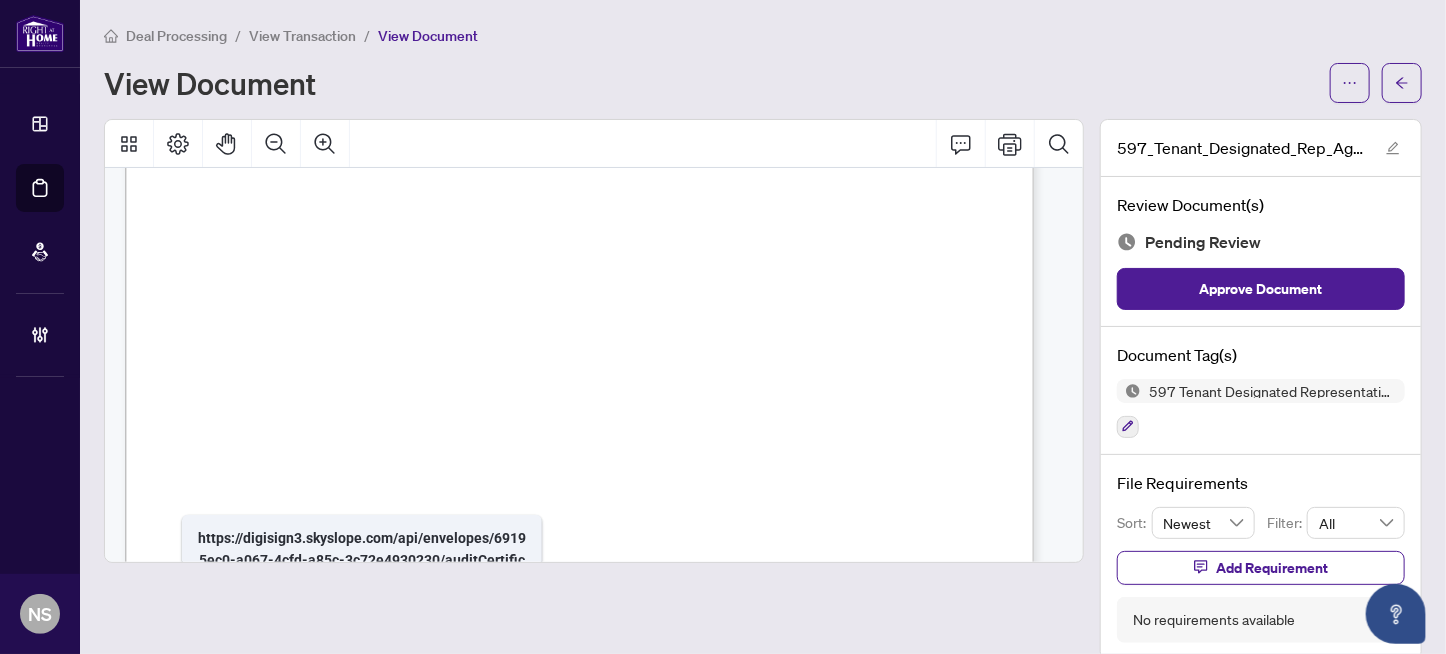 scroll, scrollTop: 0, scrollLeft: 0, axis: both 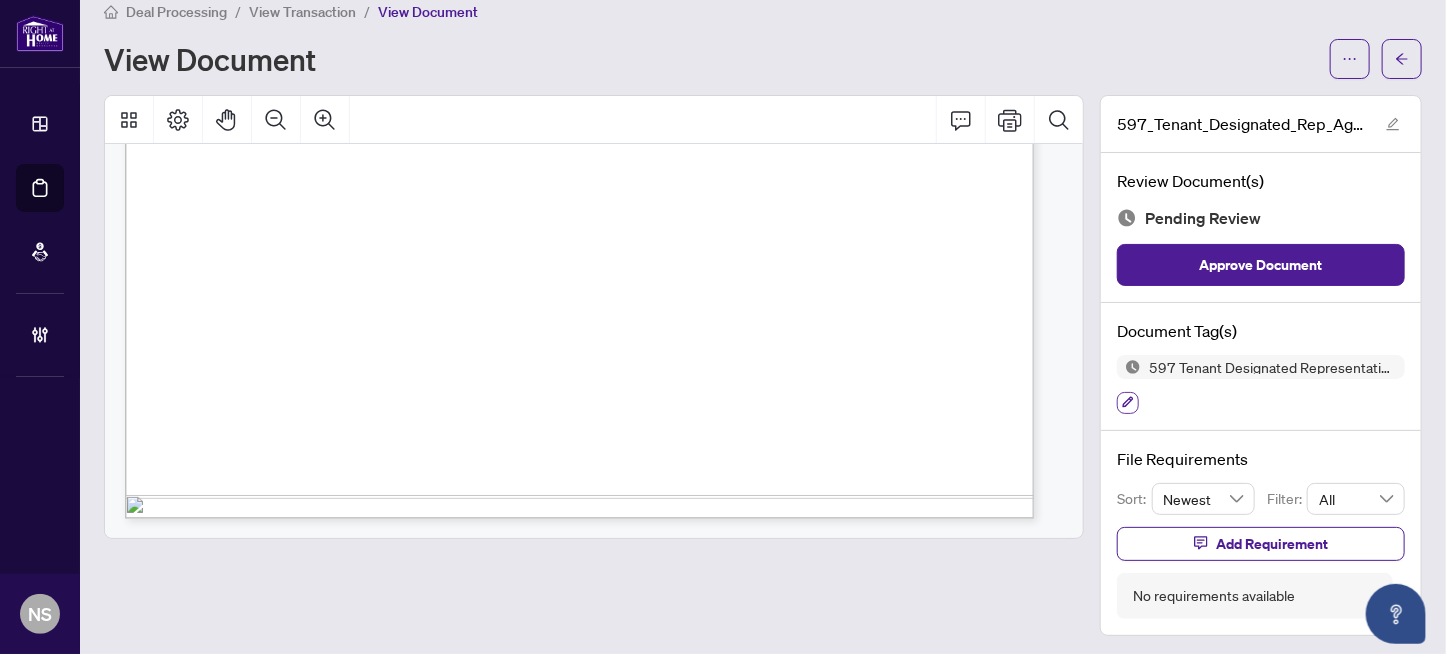 click 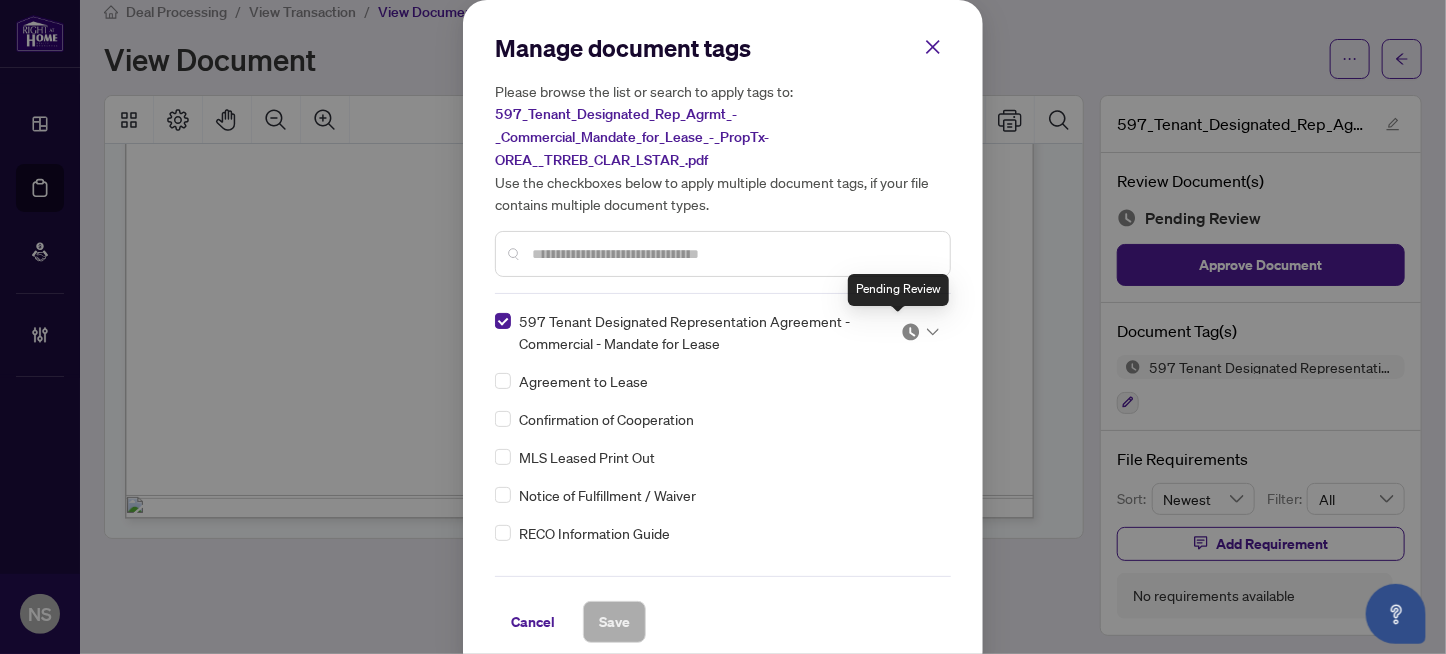 click at bounding box center [911, 332] 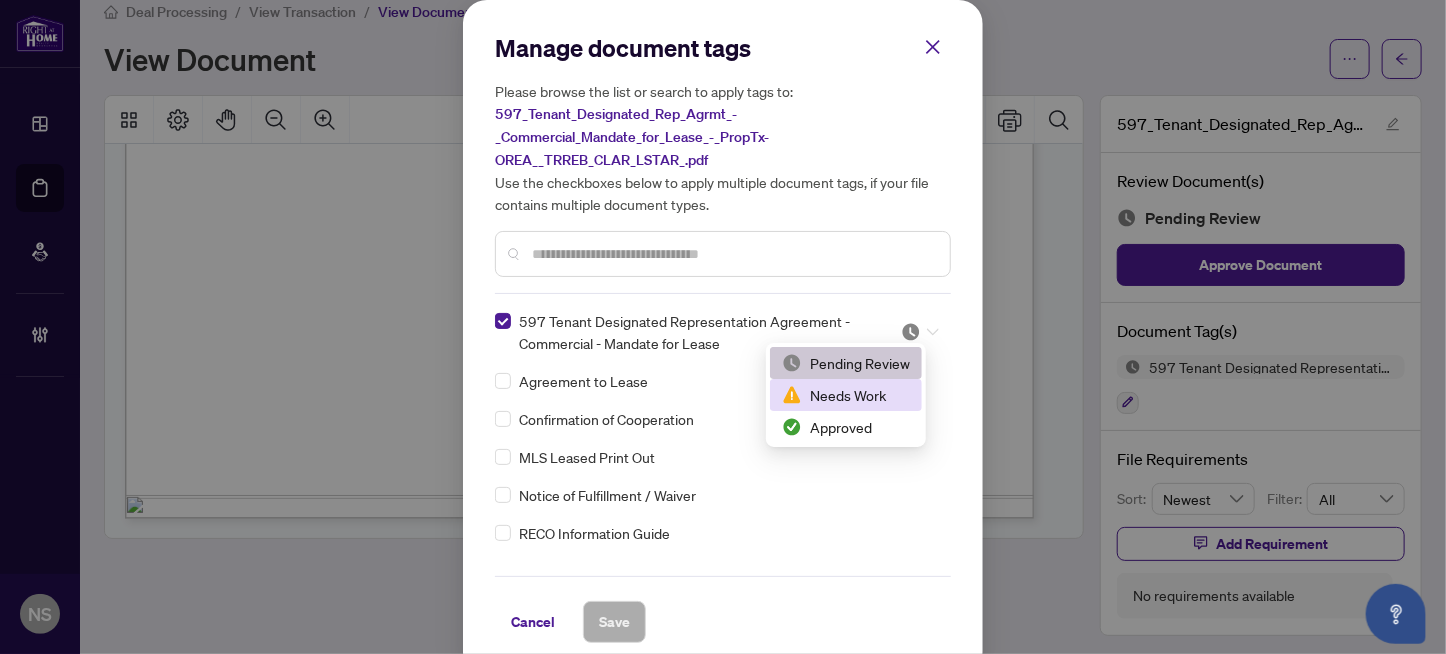drag, startPoint x: 844, startPoint y: 394, endPoint x: 753, endPoint y: 494, distance: 135.20724 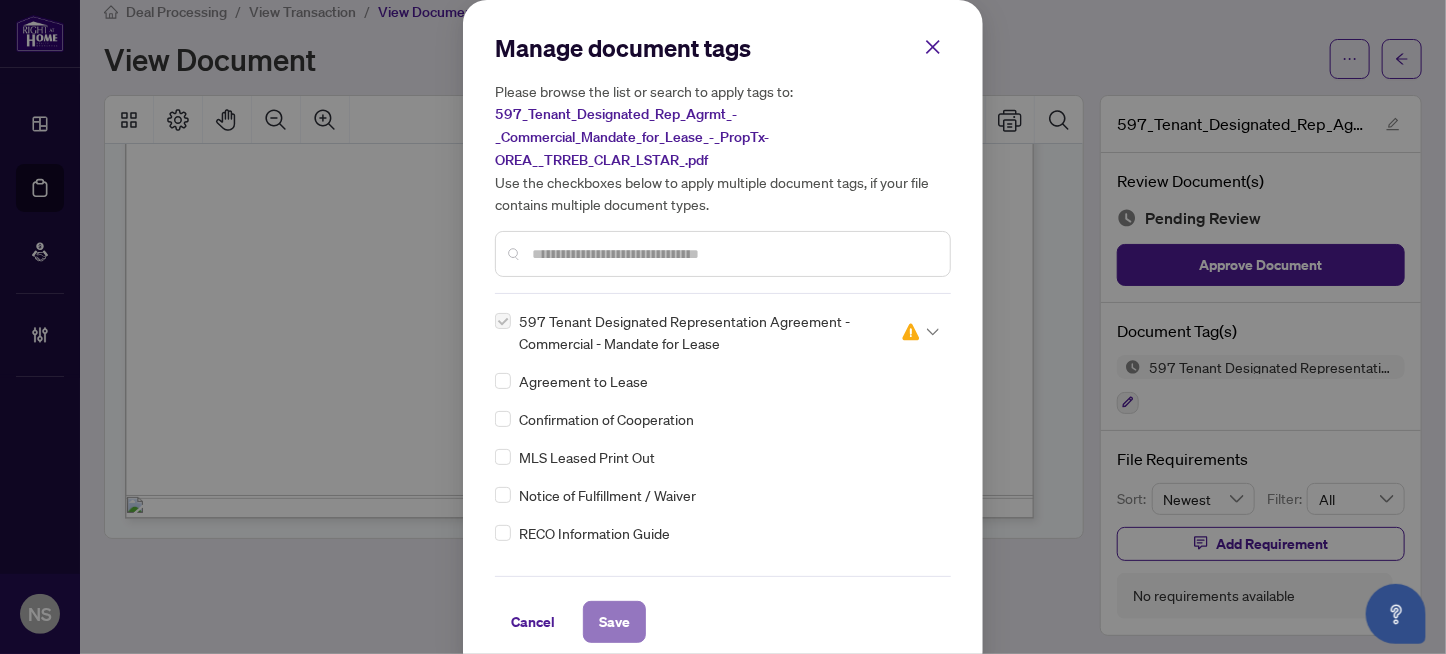 click on "Save" at bounding box center [614, 622] 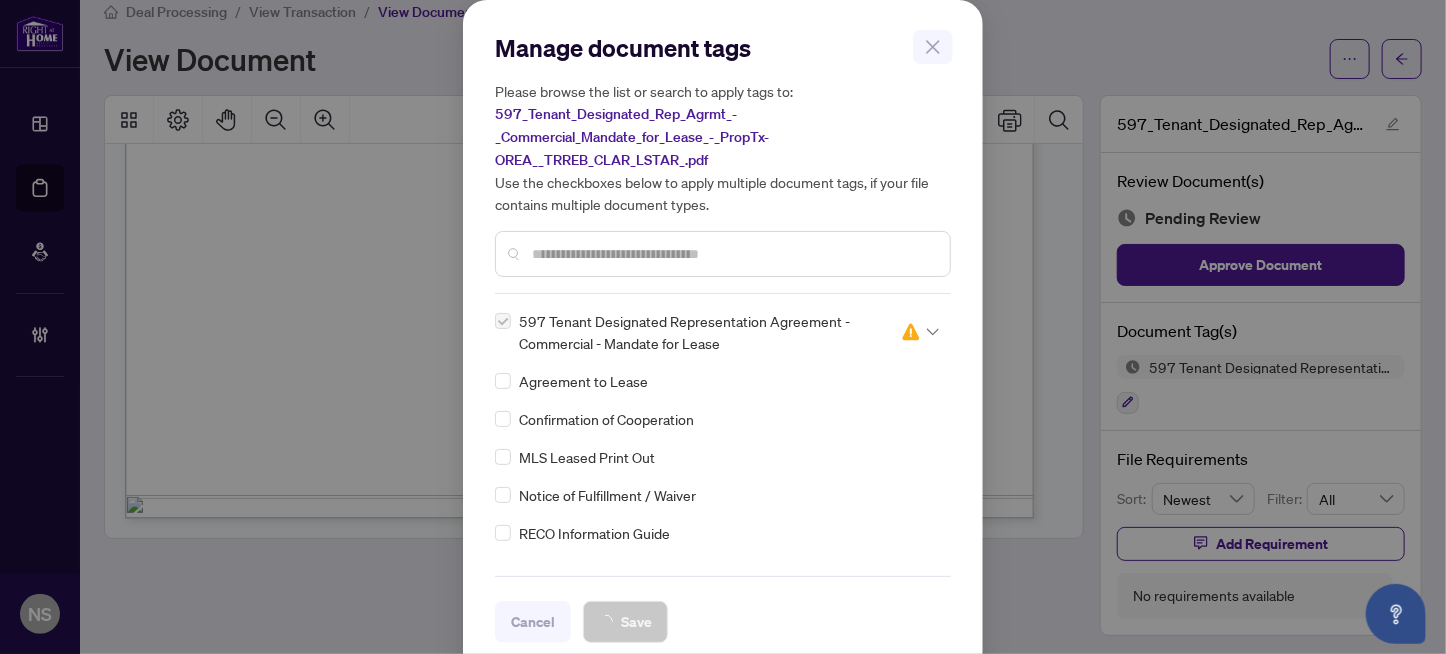 scroll, scrollTop: 16, scrollLeft: 0, axis: vertical 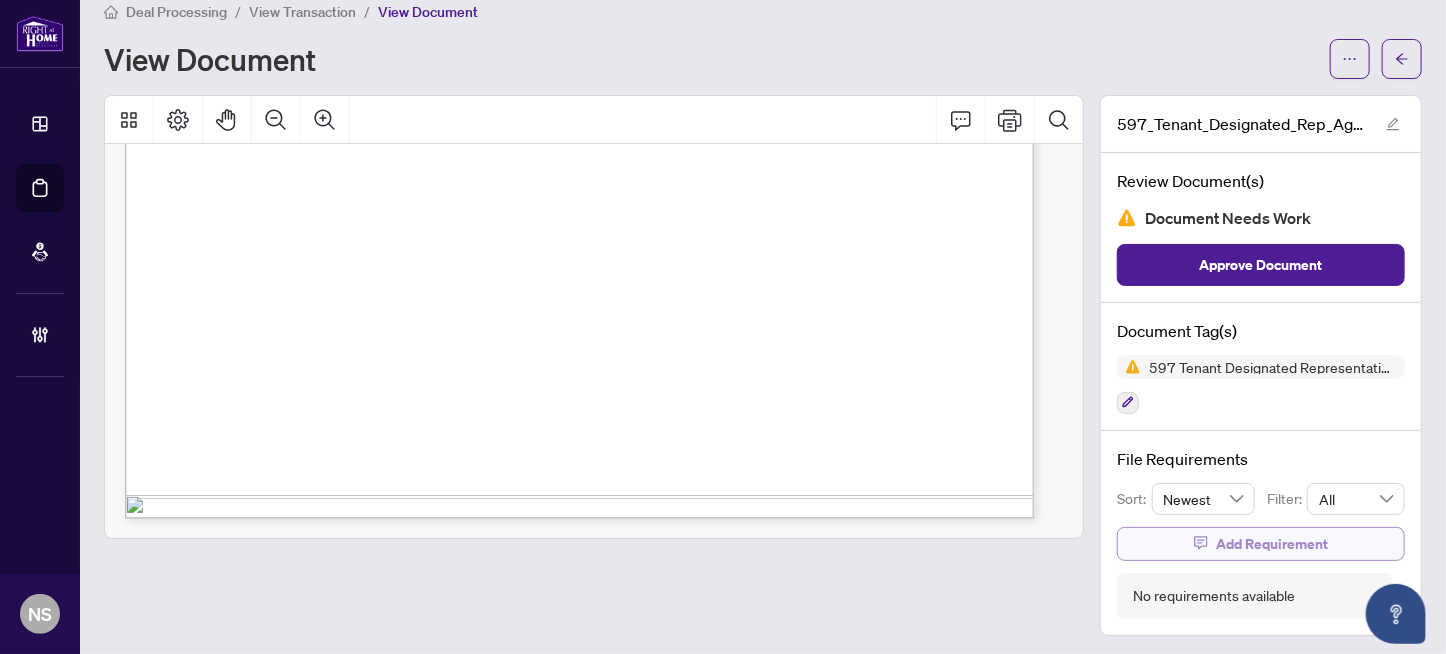 click on "Add Requirement" at bounding box center [1272, 544] 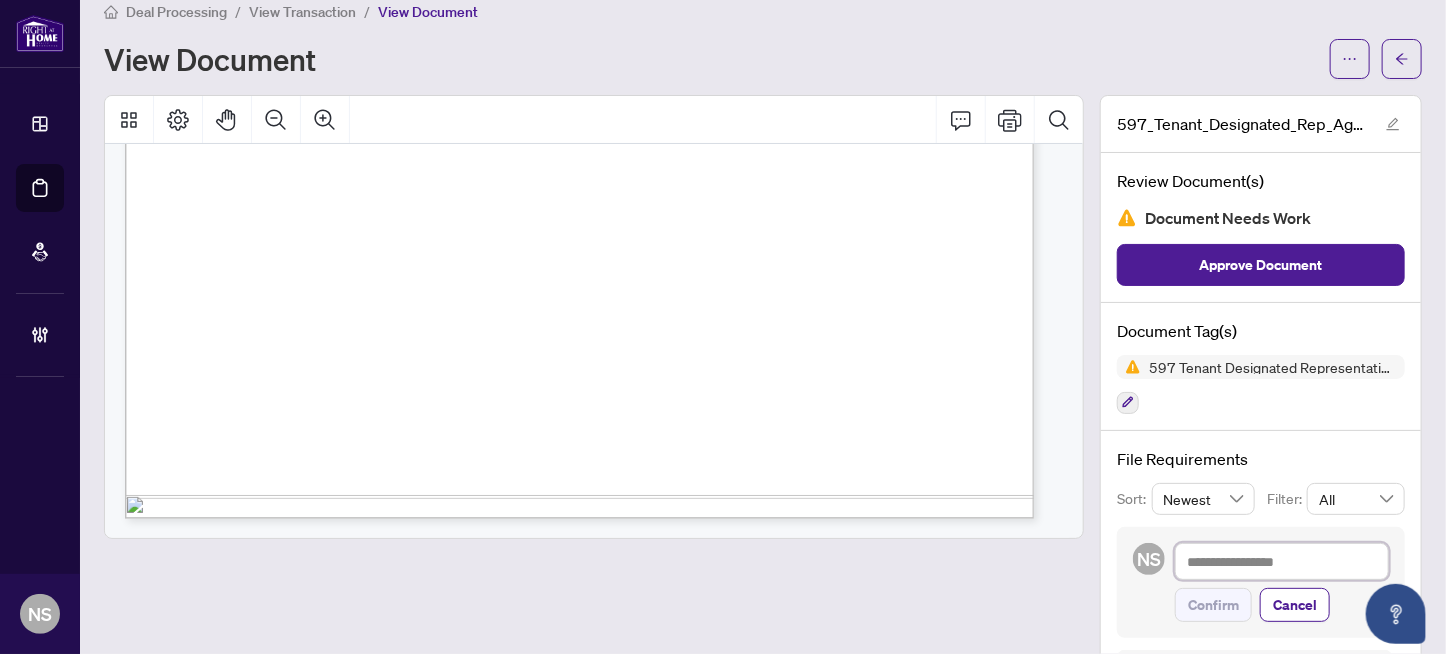 drag, startPoint x: 1200, startPoint y: 547, endPoint x: 1270, endPoint y: 548, distance: 70.00714 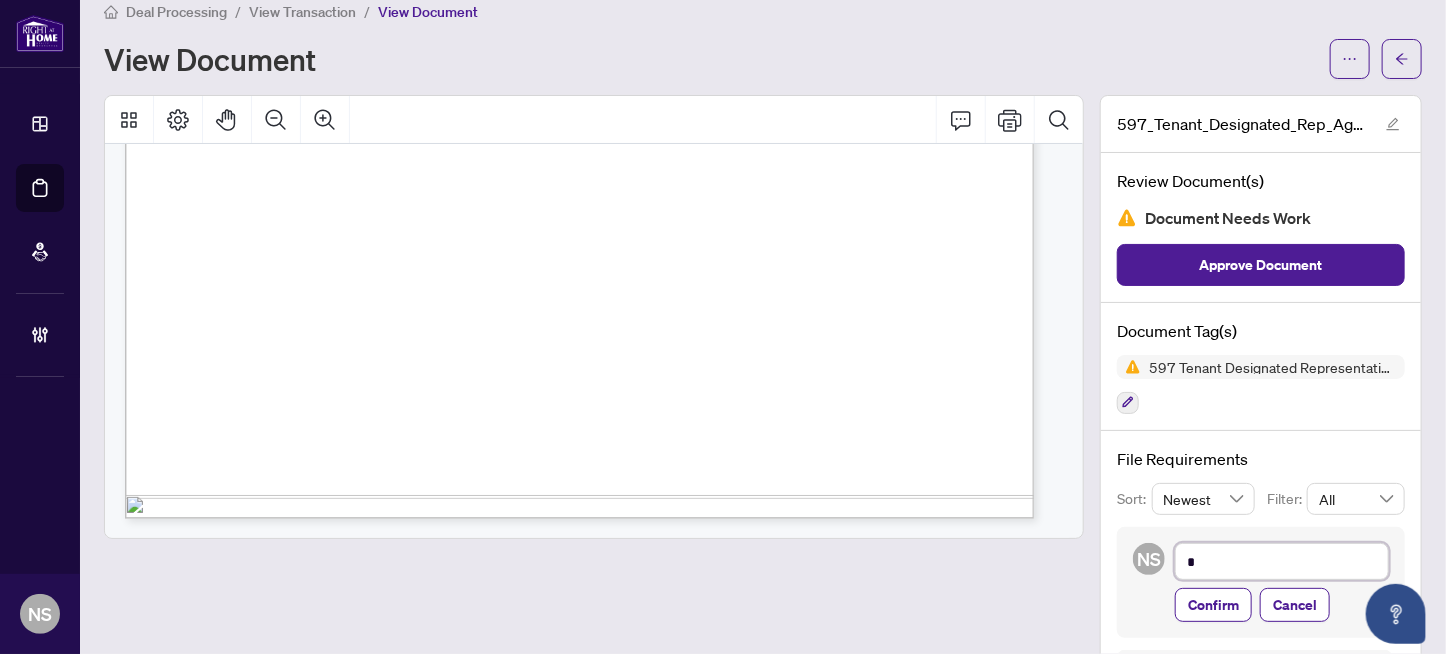 type on "**" 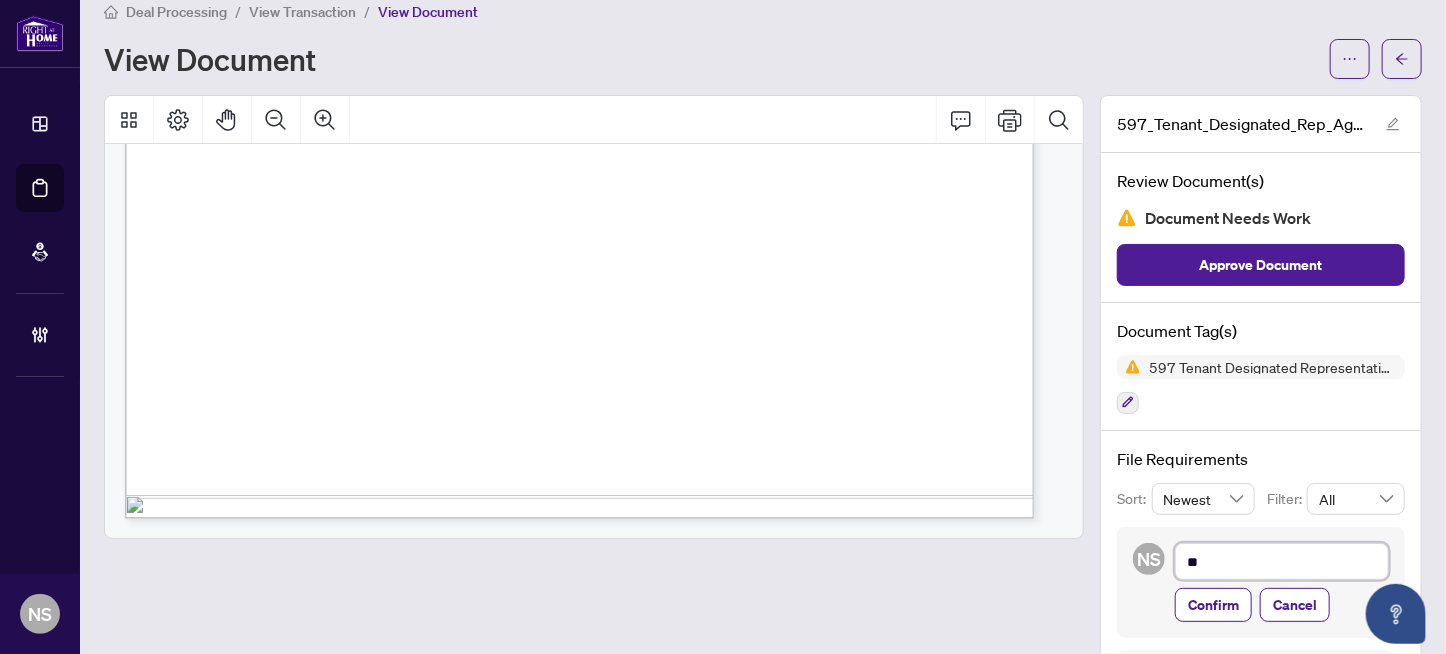 type on "***" 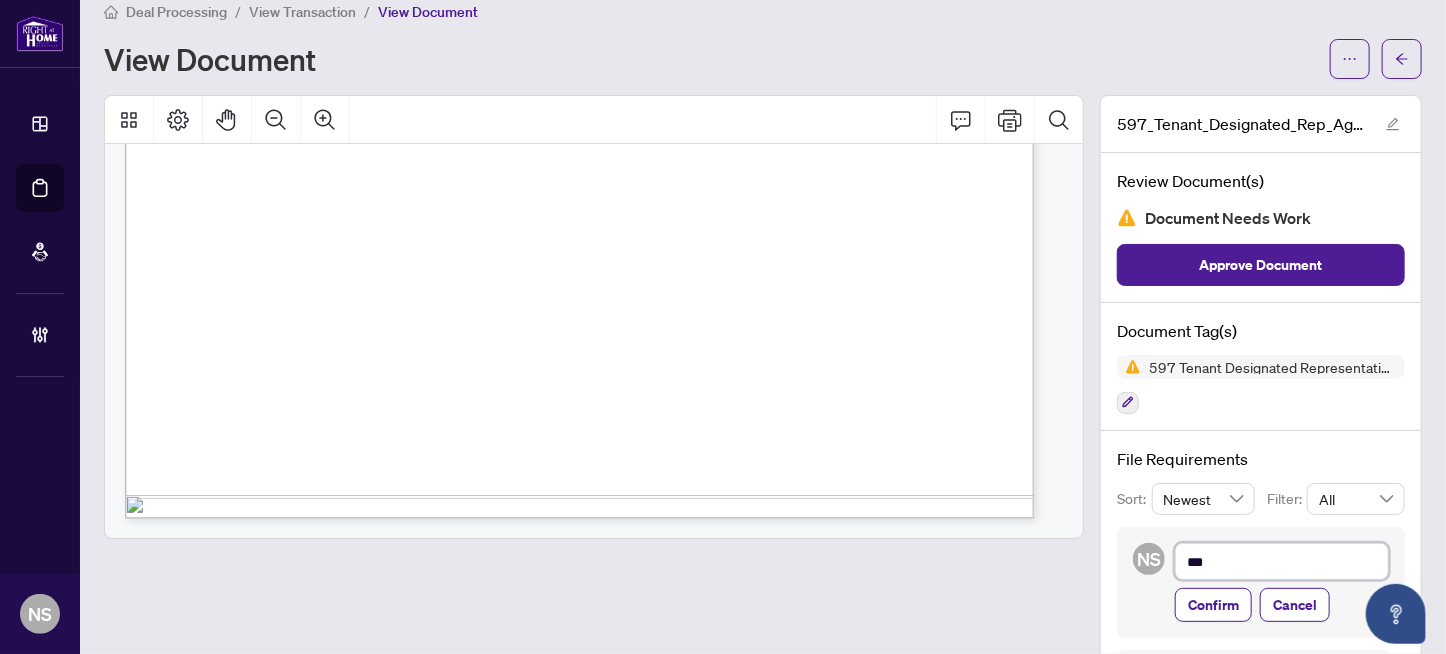 type on "****" 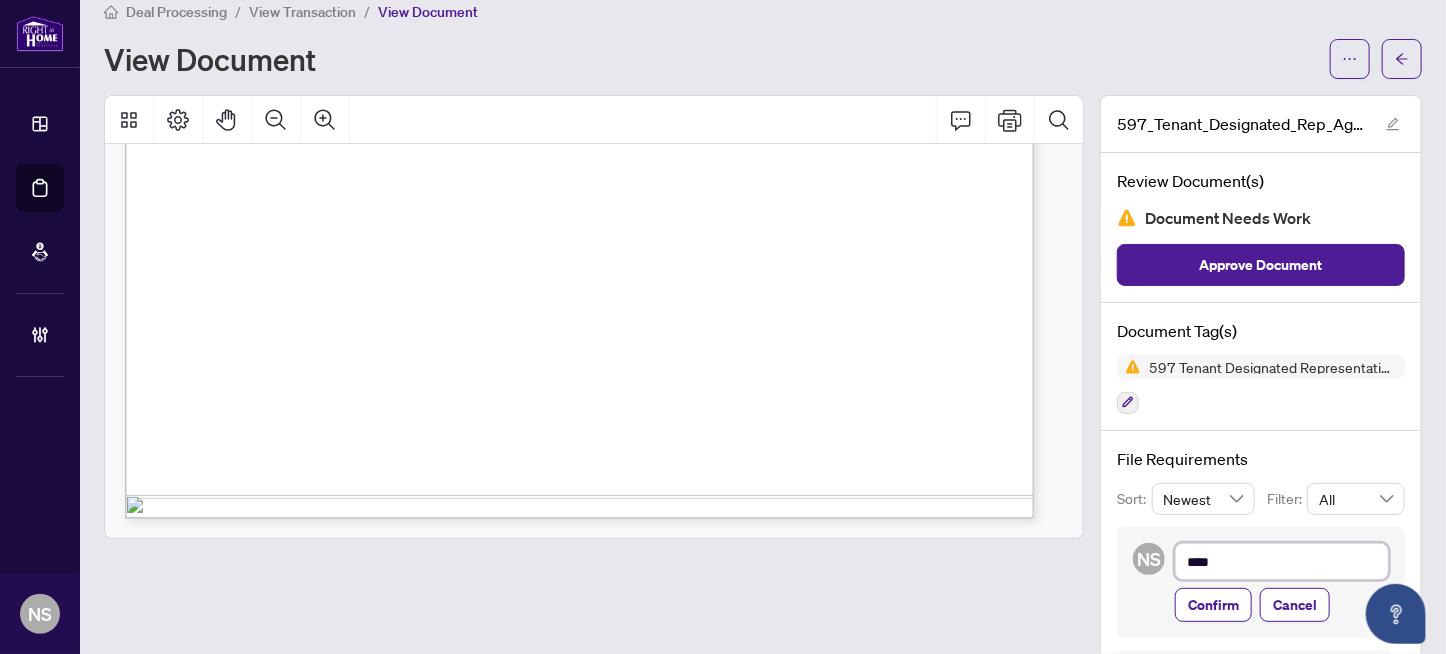 type on "*****" 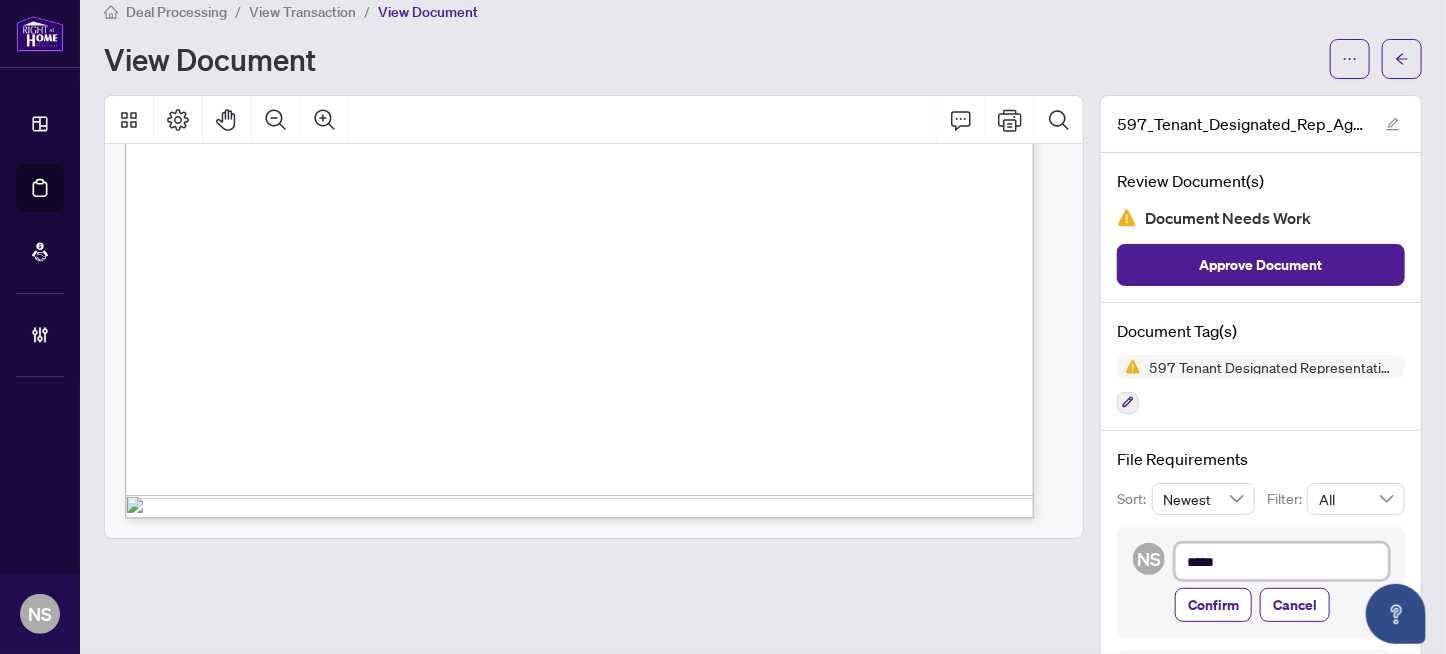 type on "******" 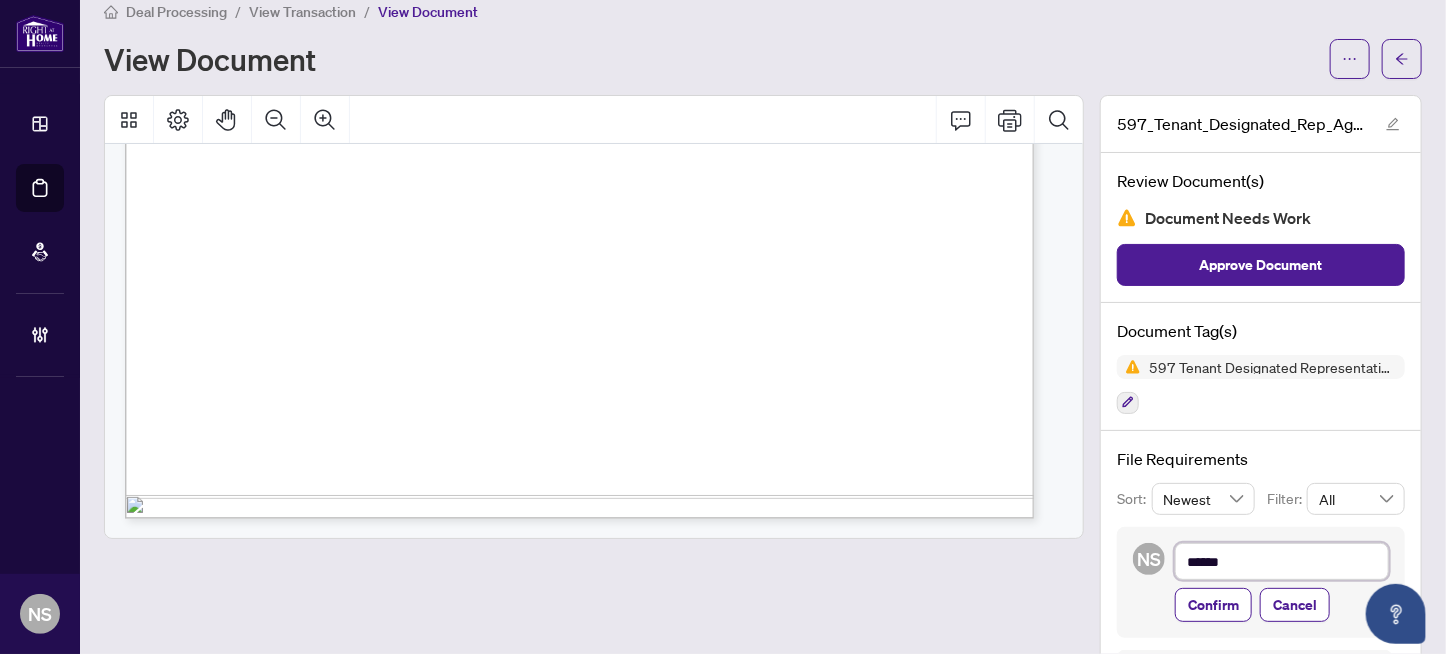 type on "******" 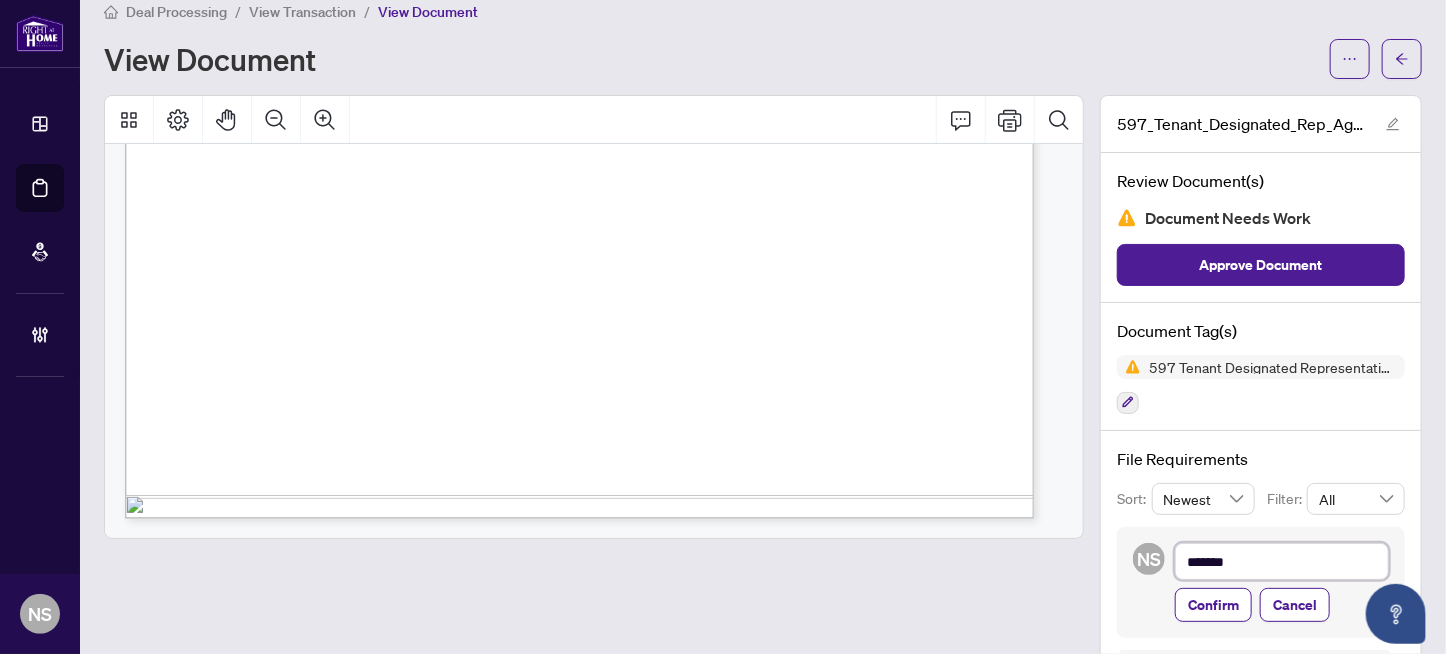 type on "******" 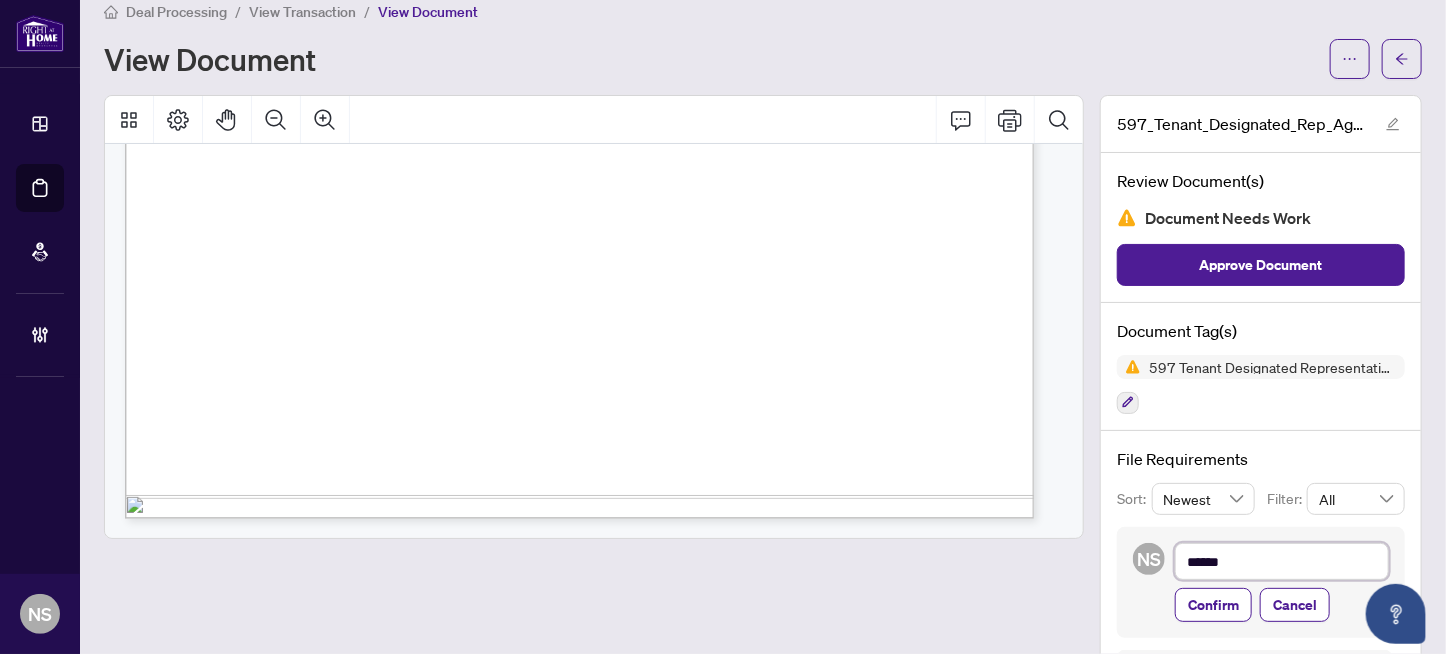 type on "*****" 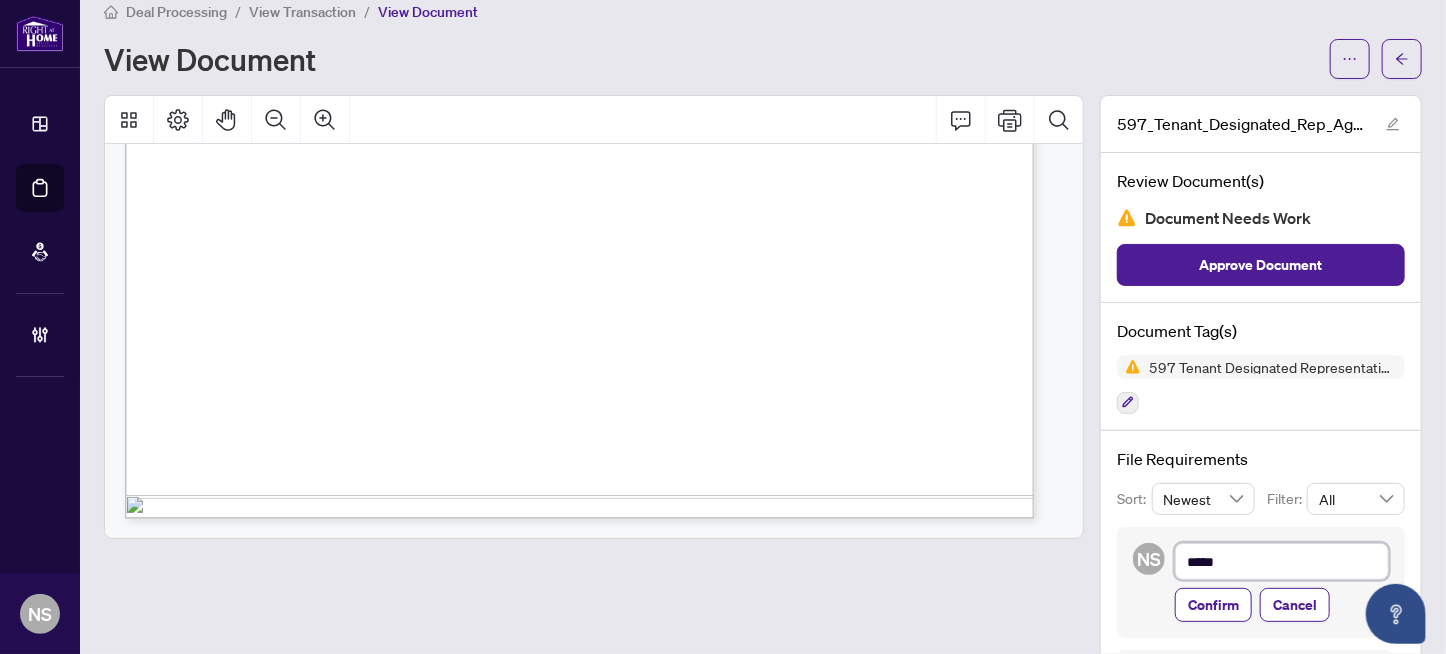 type on "****" 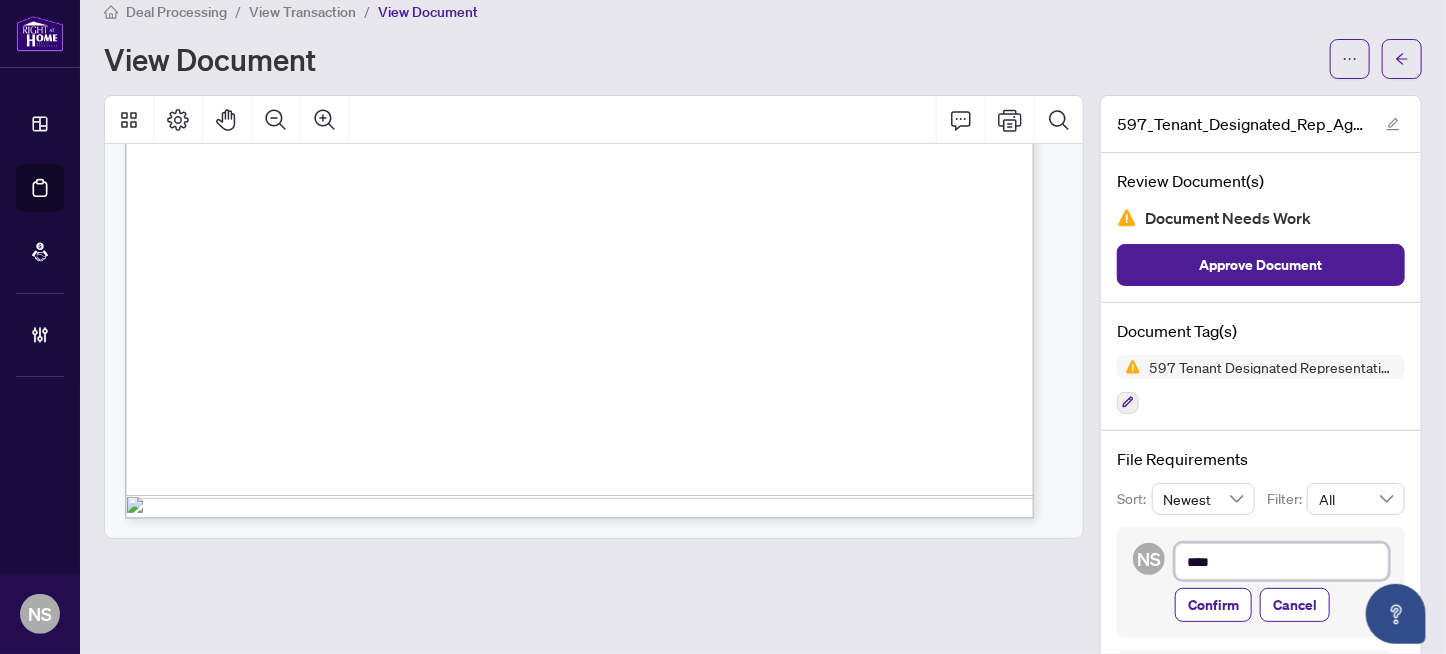 type on "***" 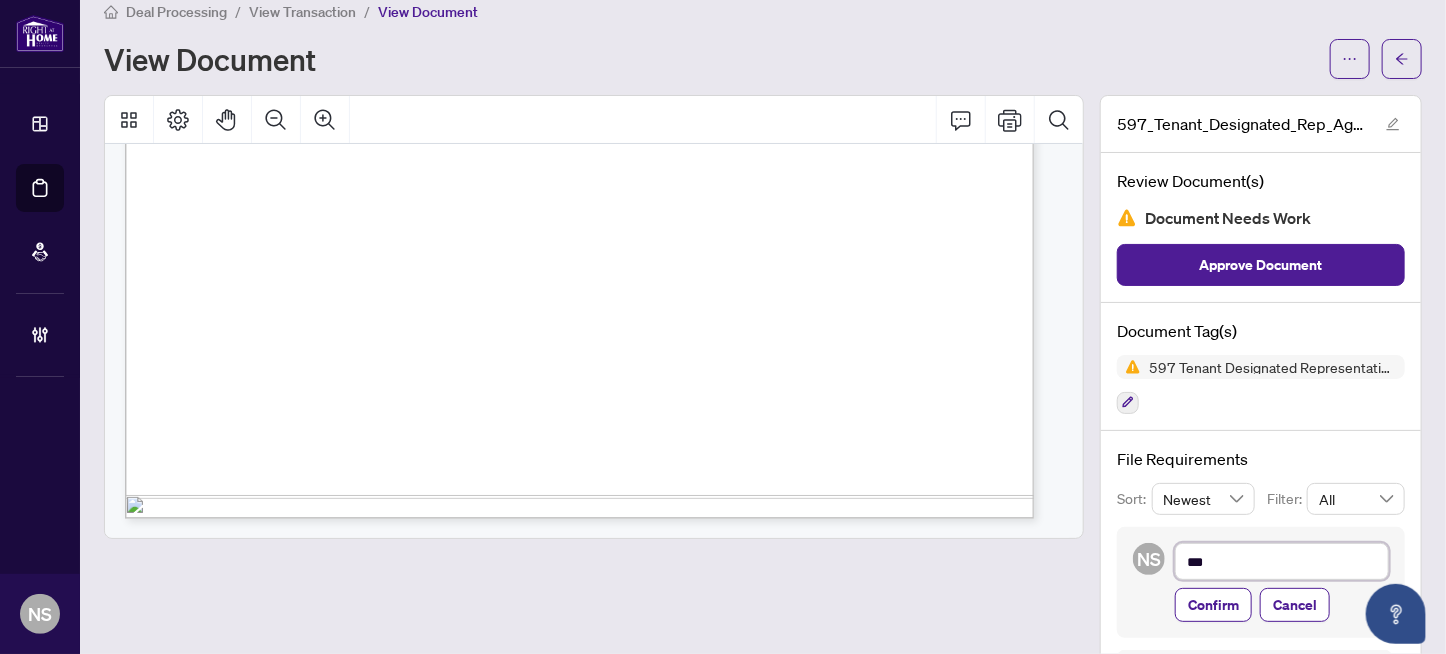 type on "**" 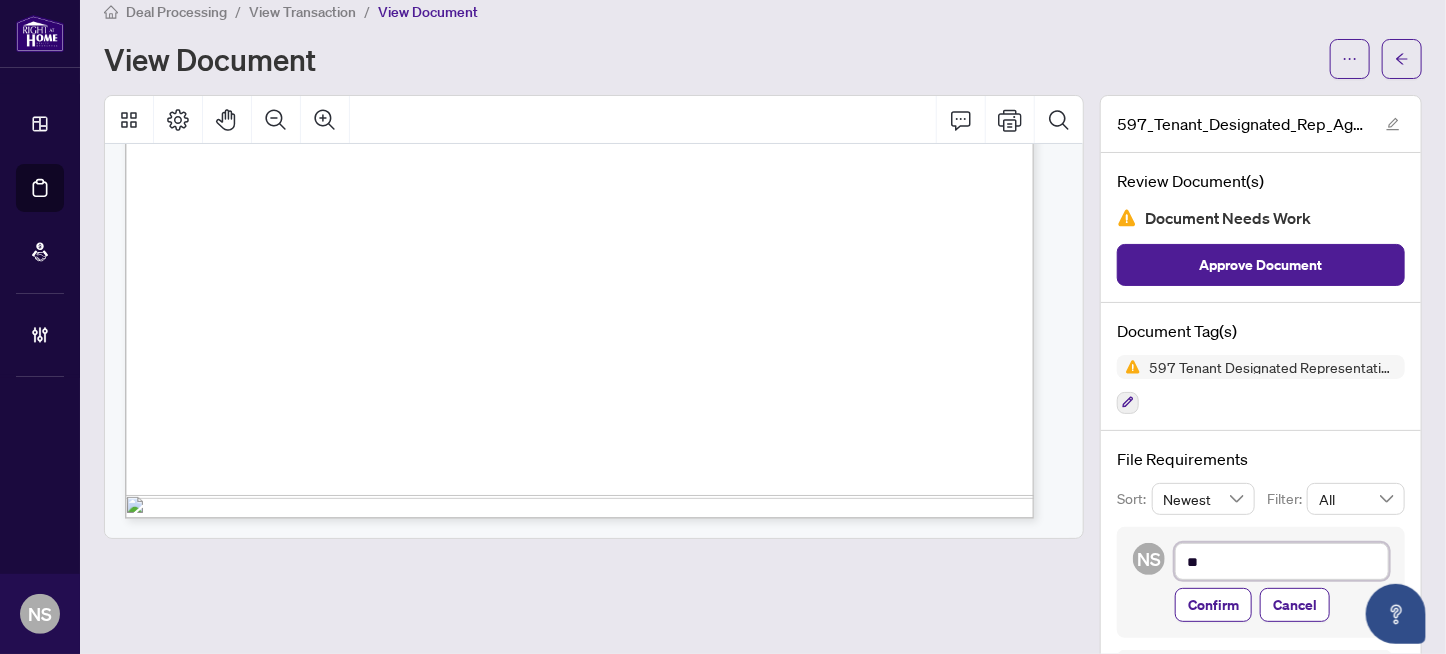 type on "*" 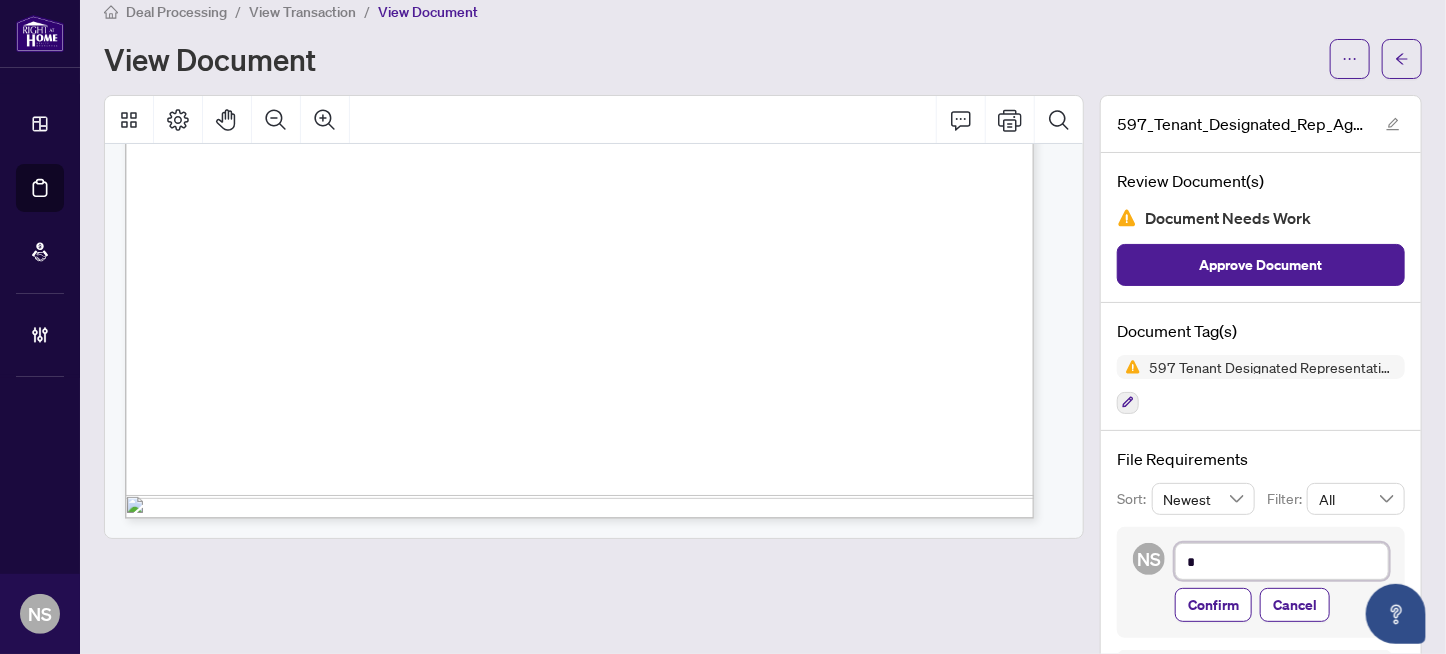 type on "**********" 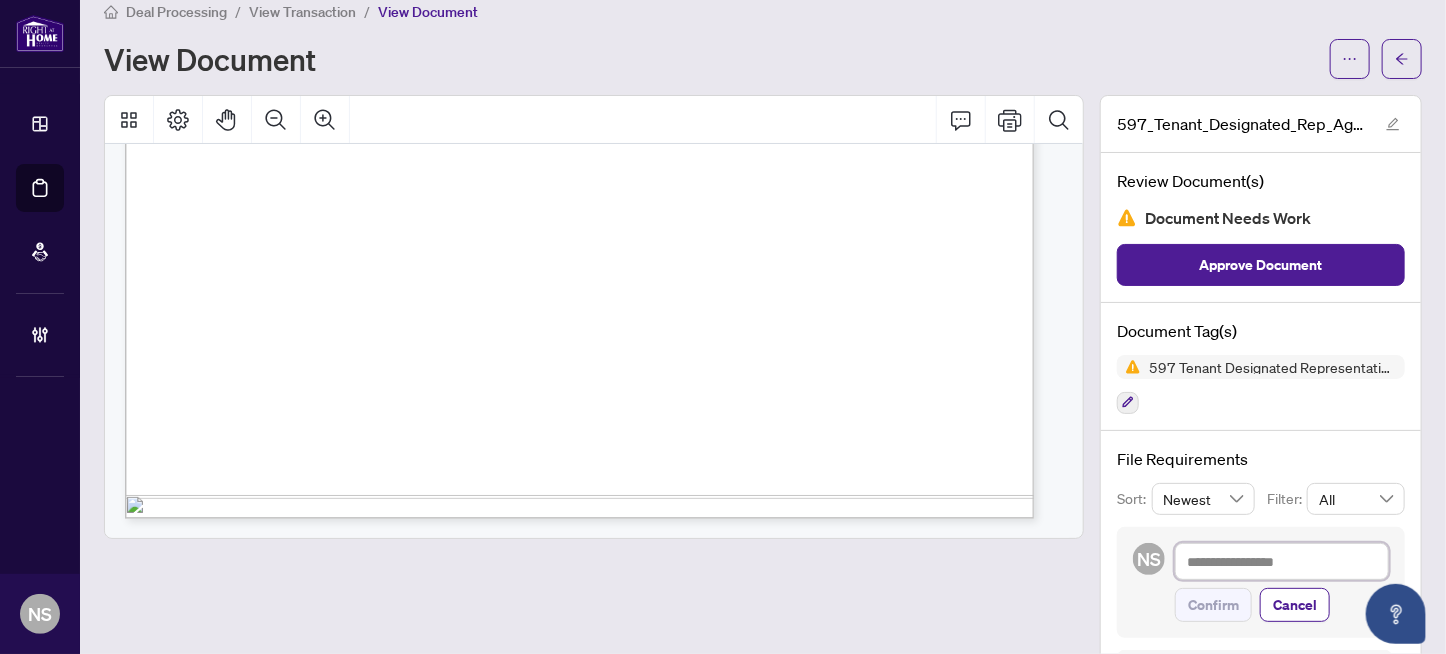 type on "*" 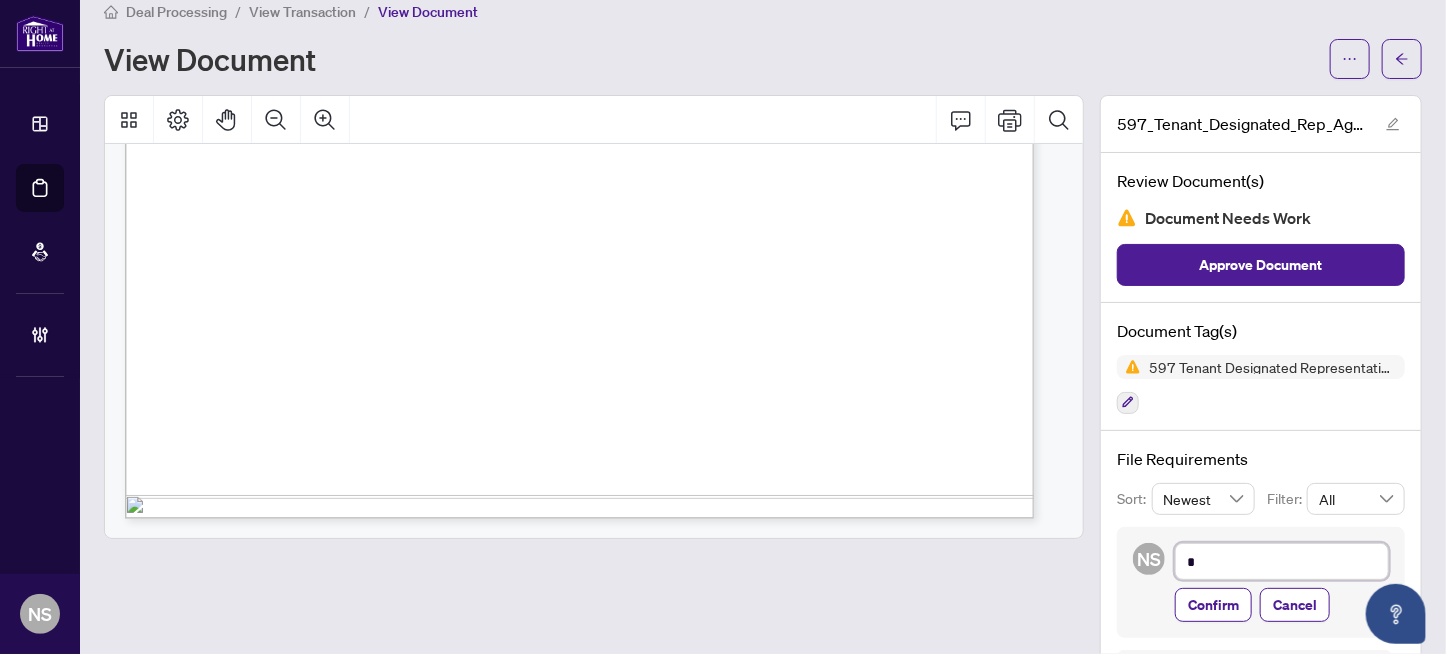 type on "**" 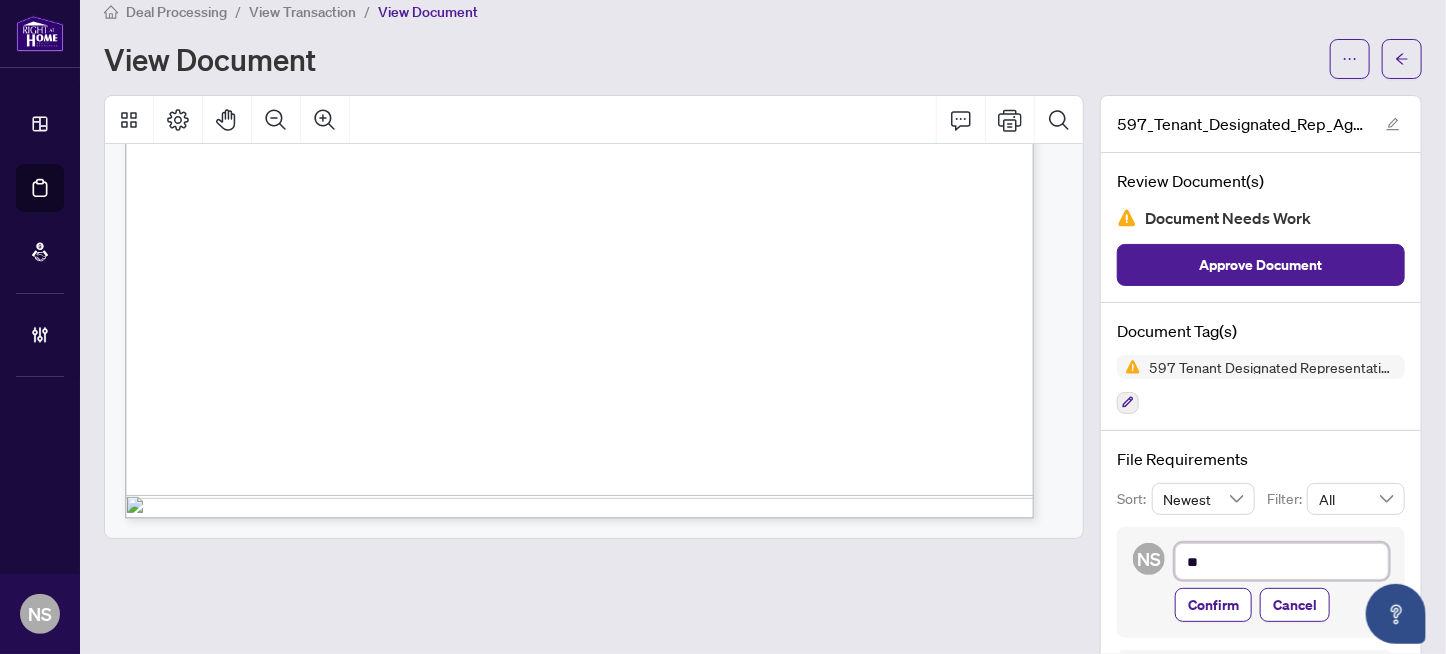 type on "***" 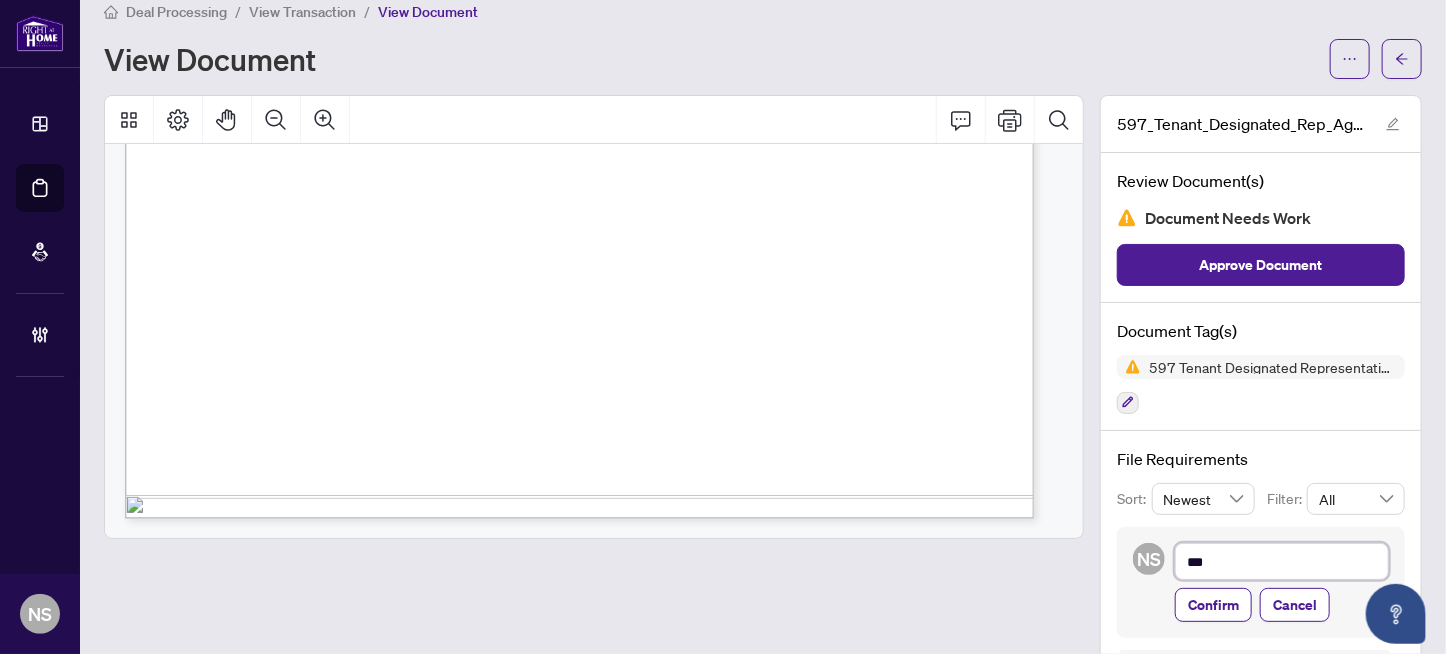 type on "***" 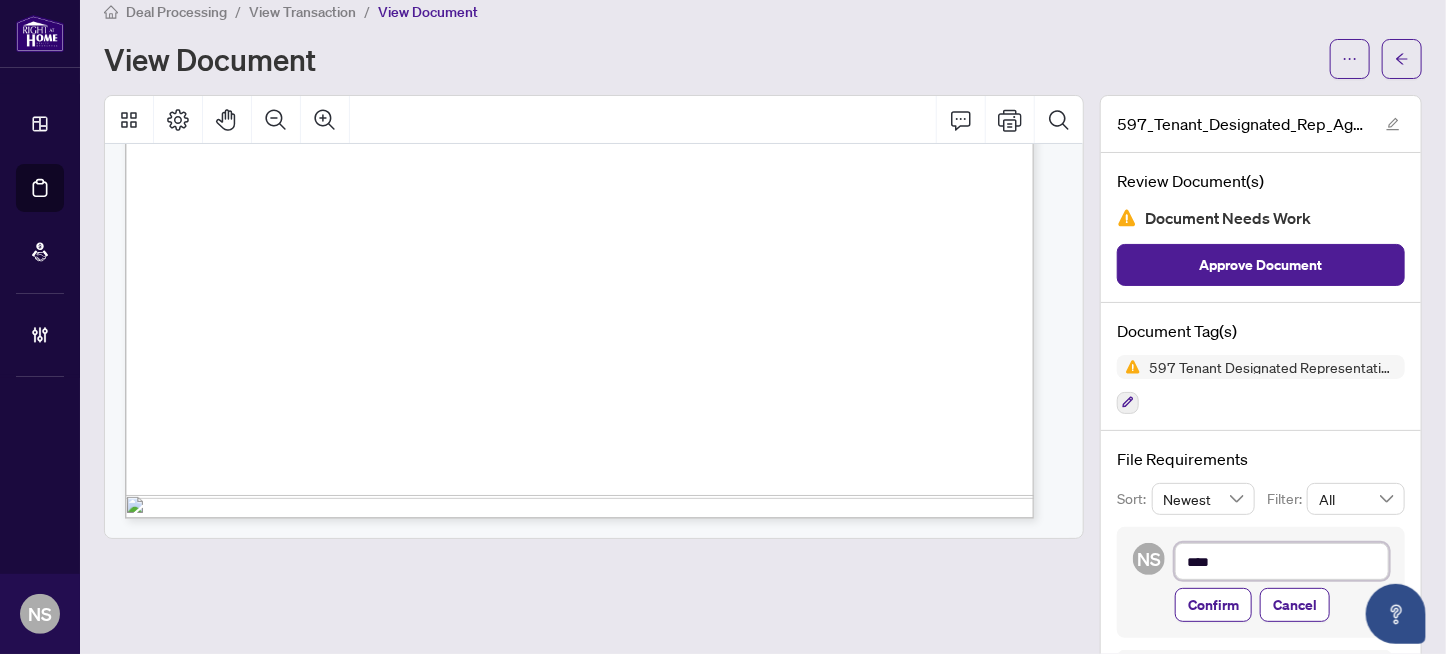 type on "*****" 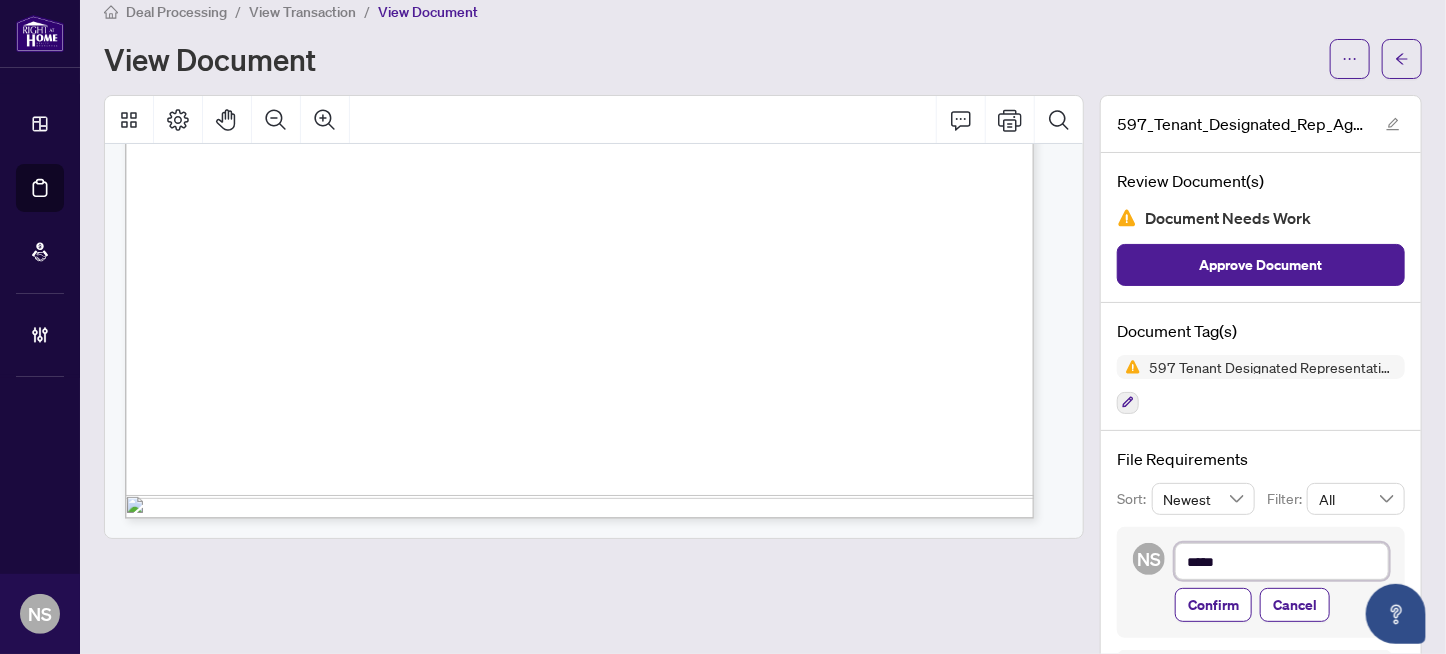 type on "*****" 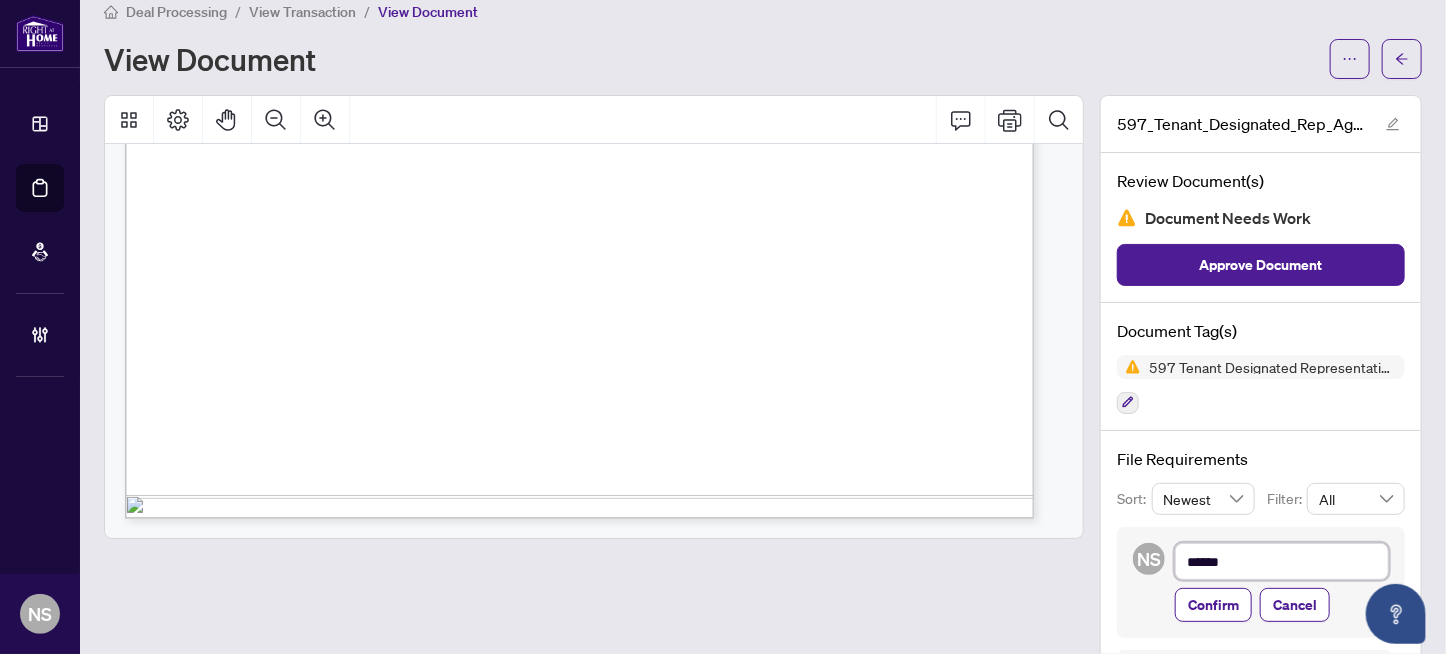 type on "*******" 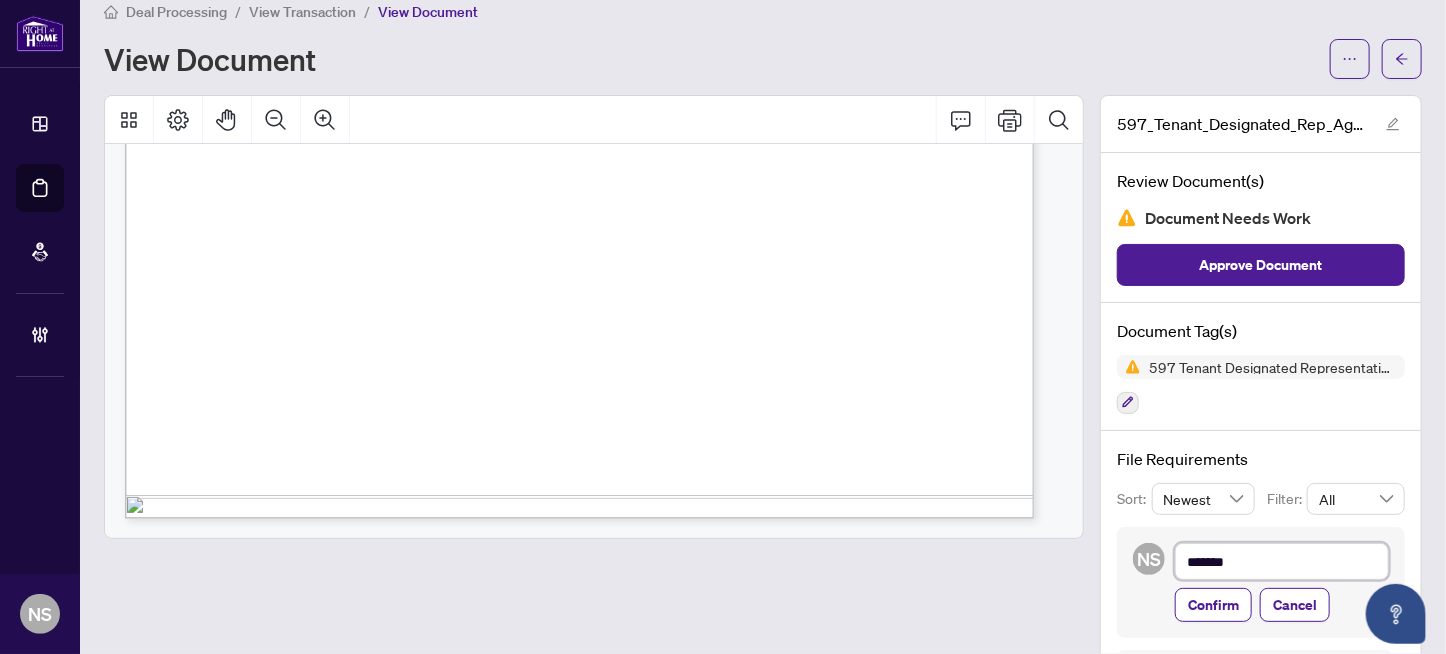 type on "*******" 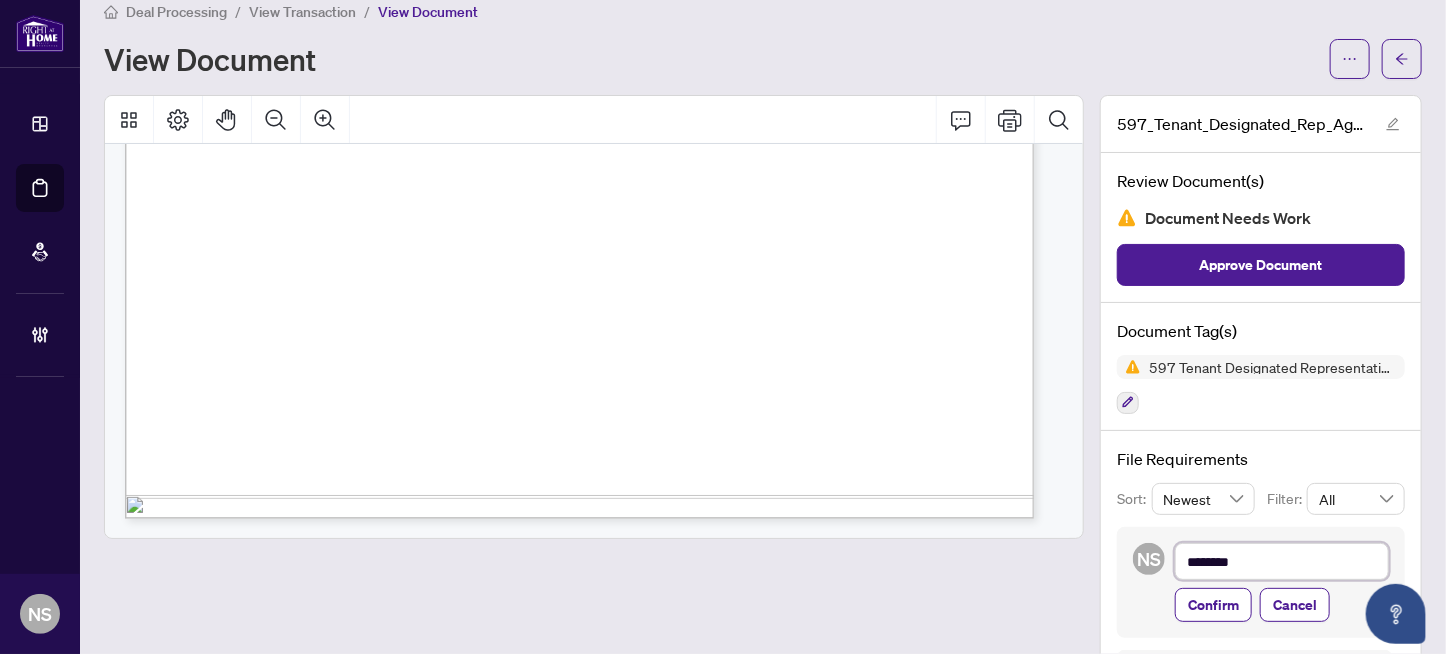 type on "*********" 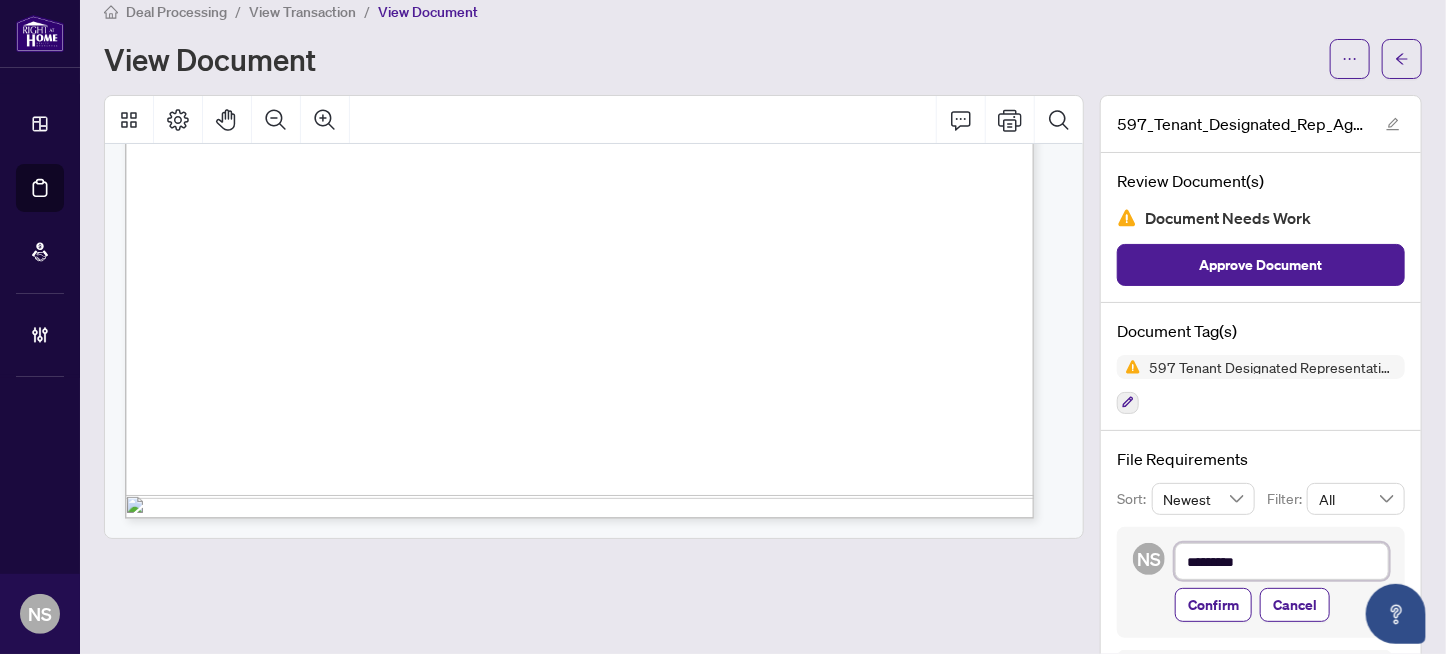 type on "**********" 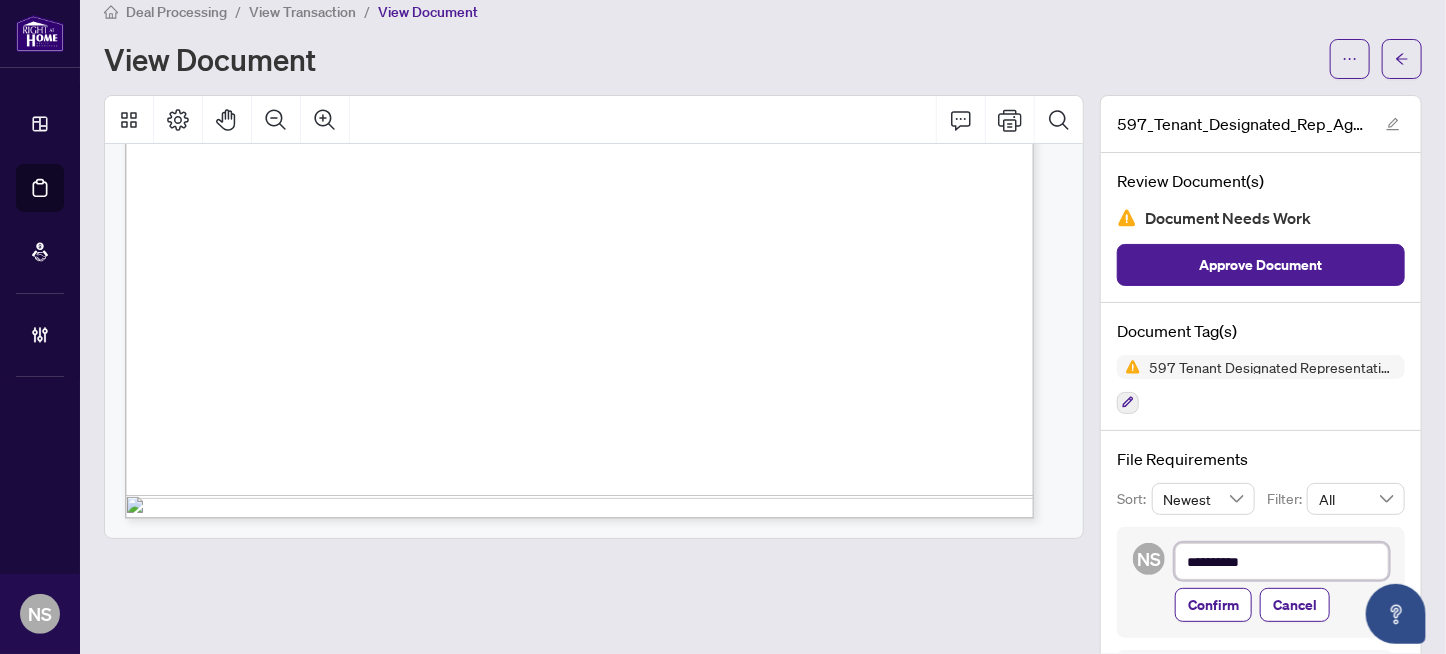 type on "**********" 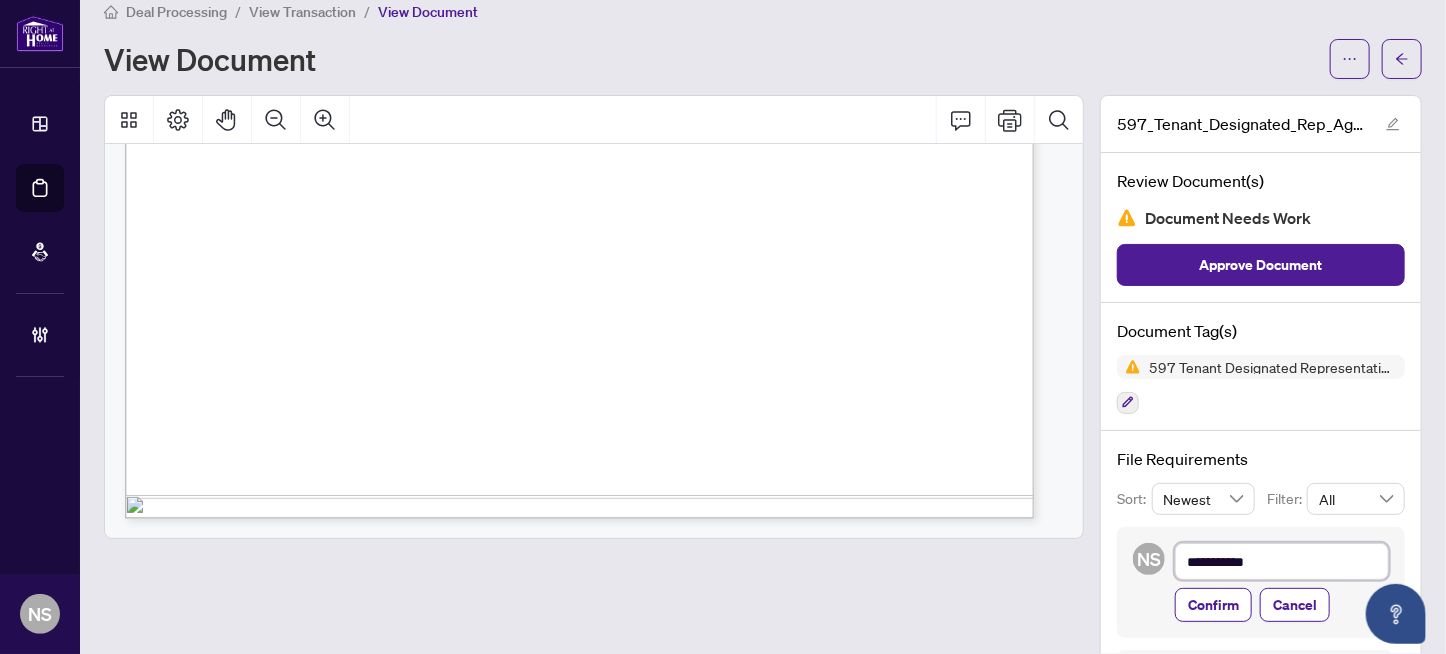 type on "**********" 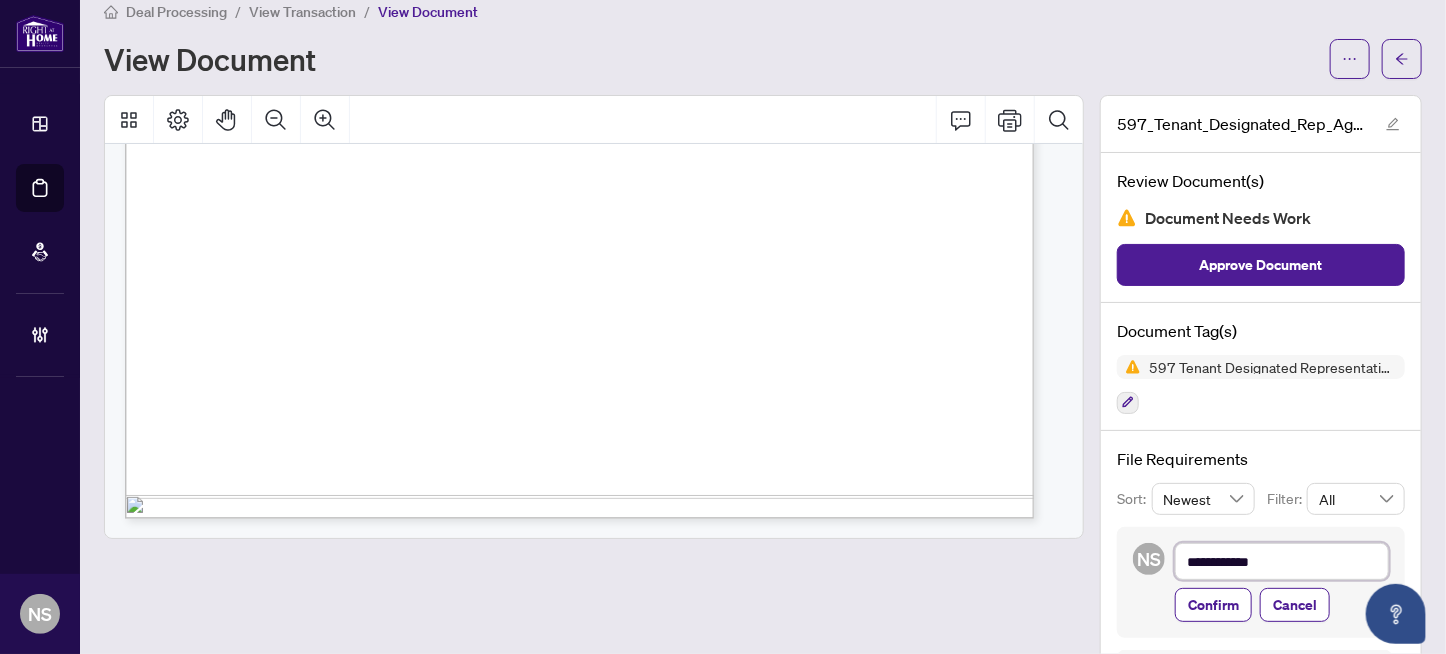type on "**********" 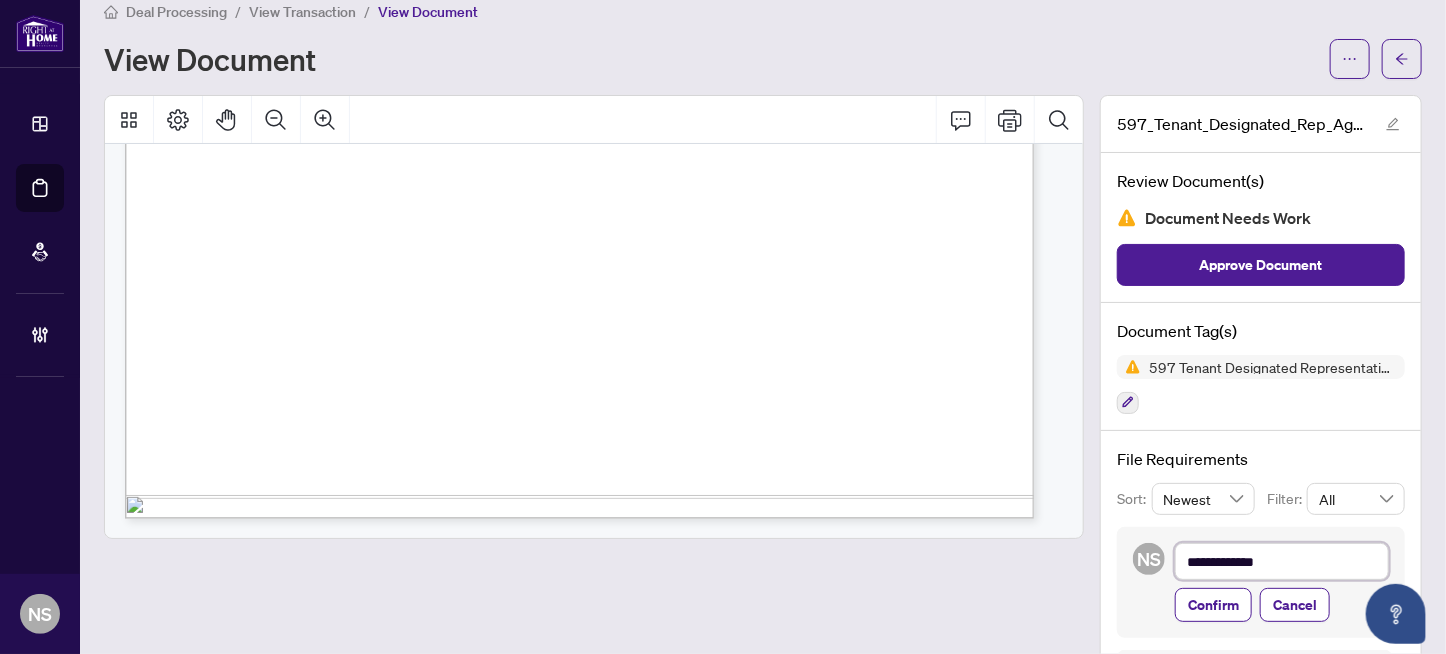 type on "**********" 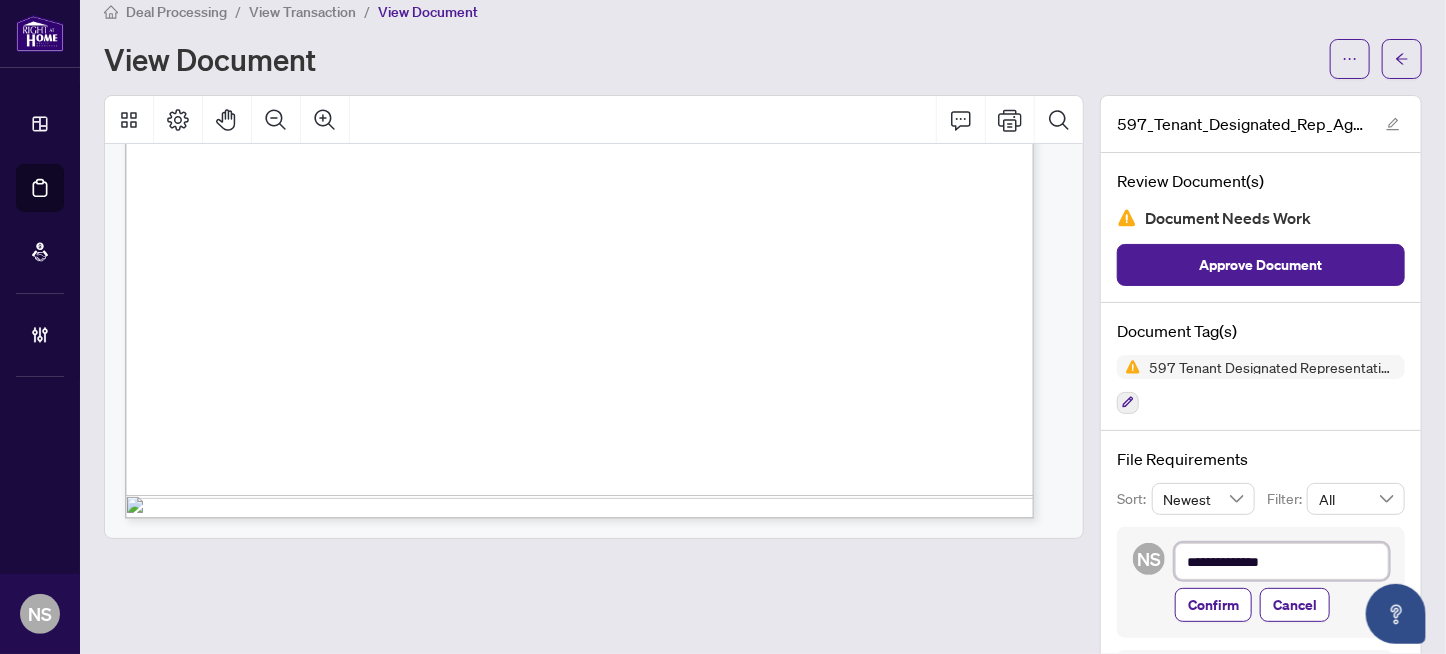 type on "**********" 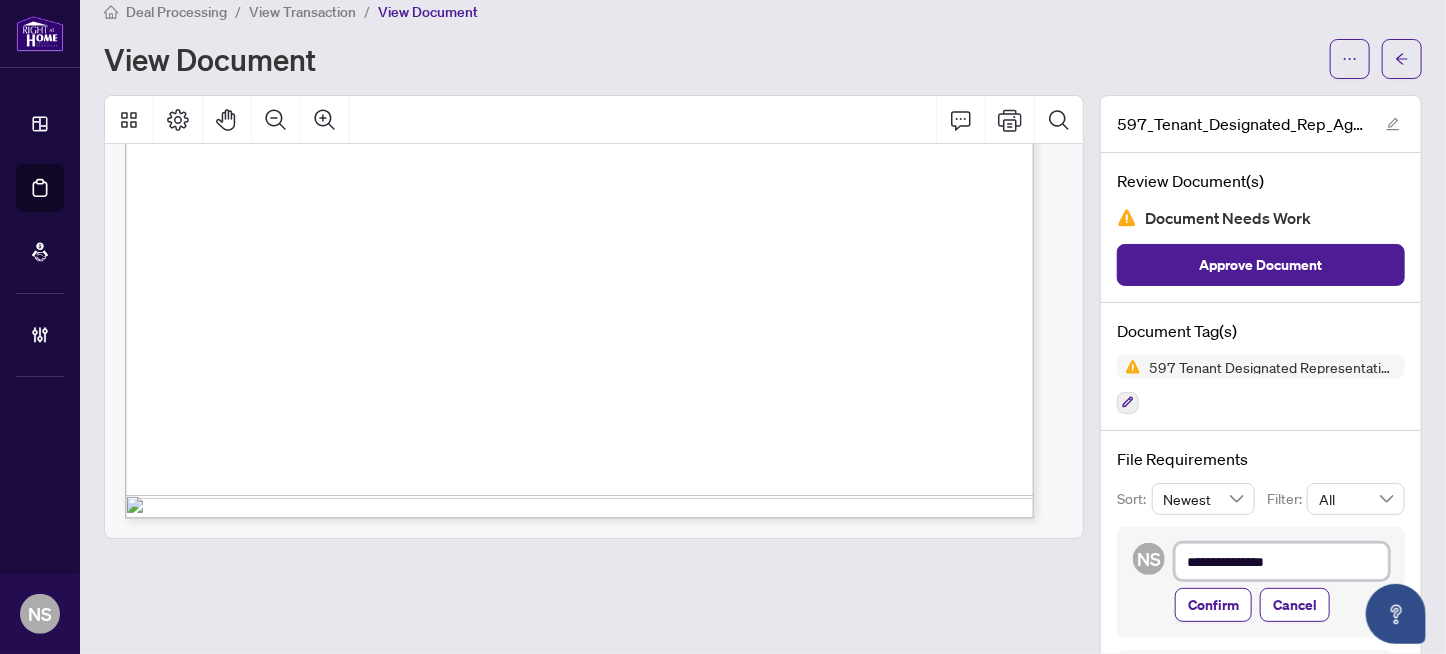 type on "**********" 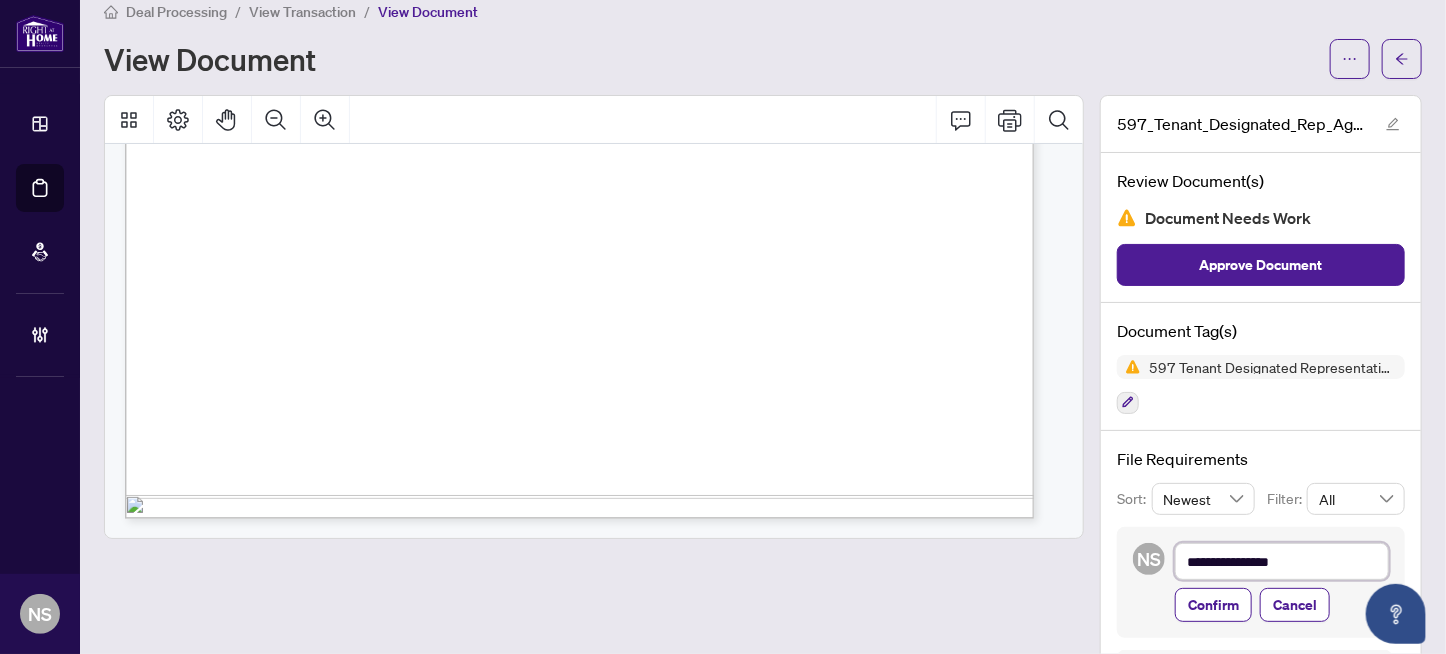 type on "**********" 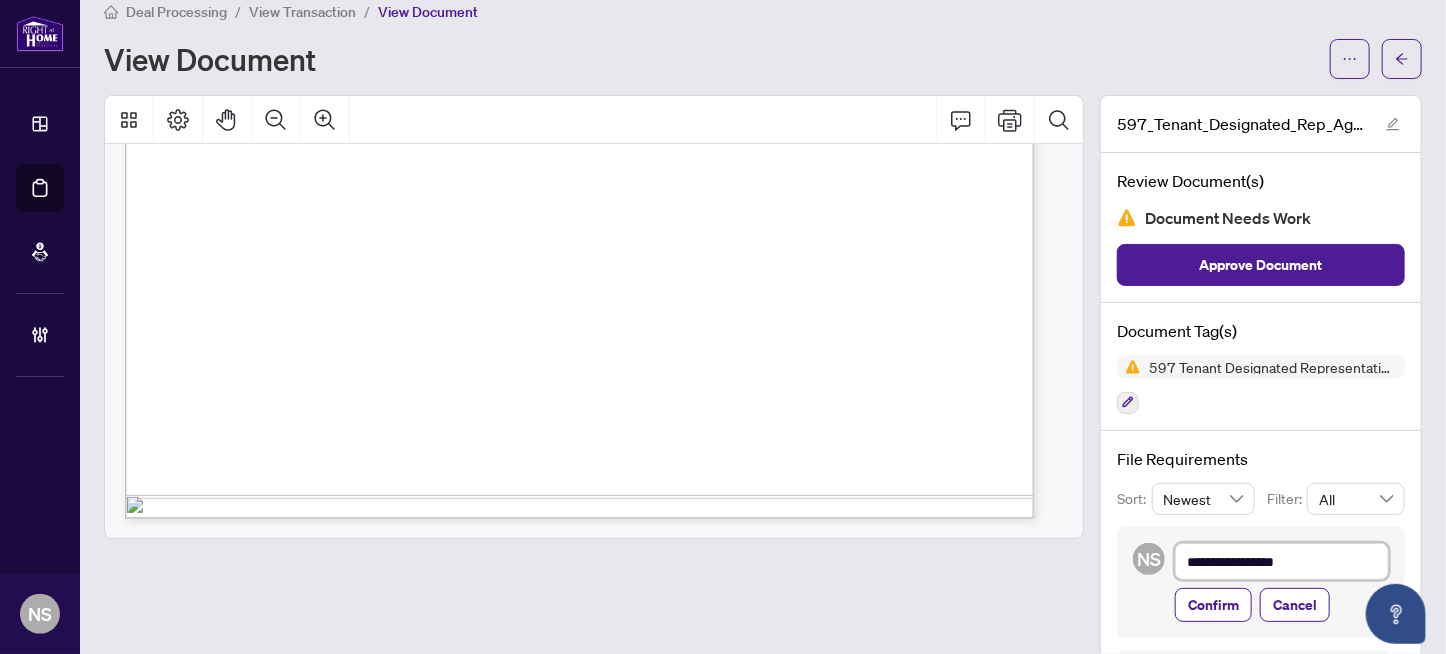 type on "**********" 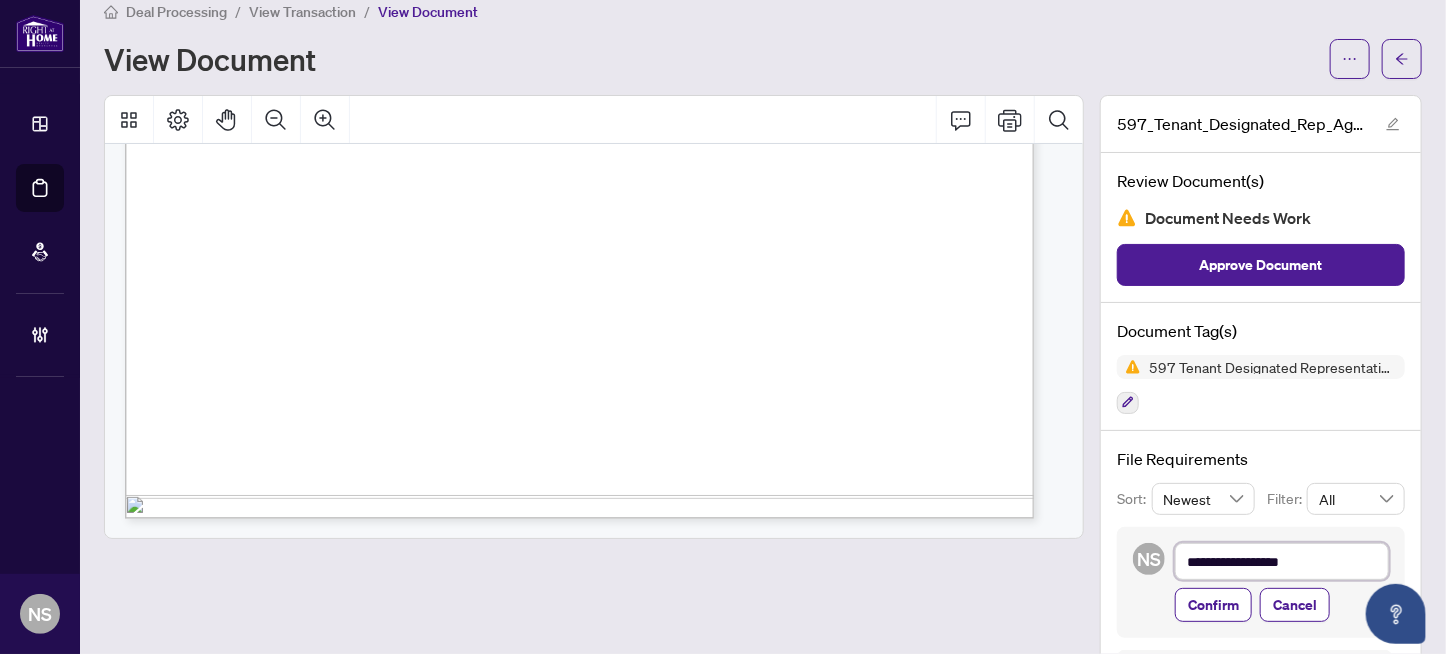 type on "**********" 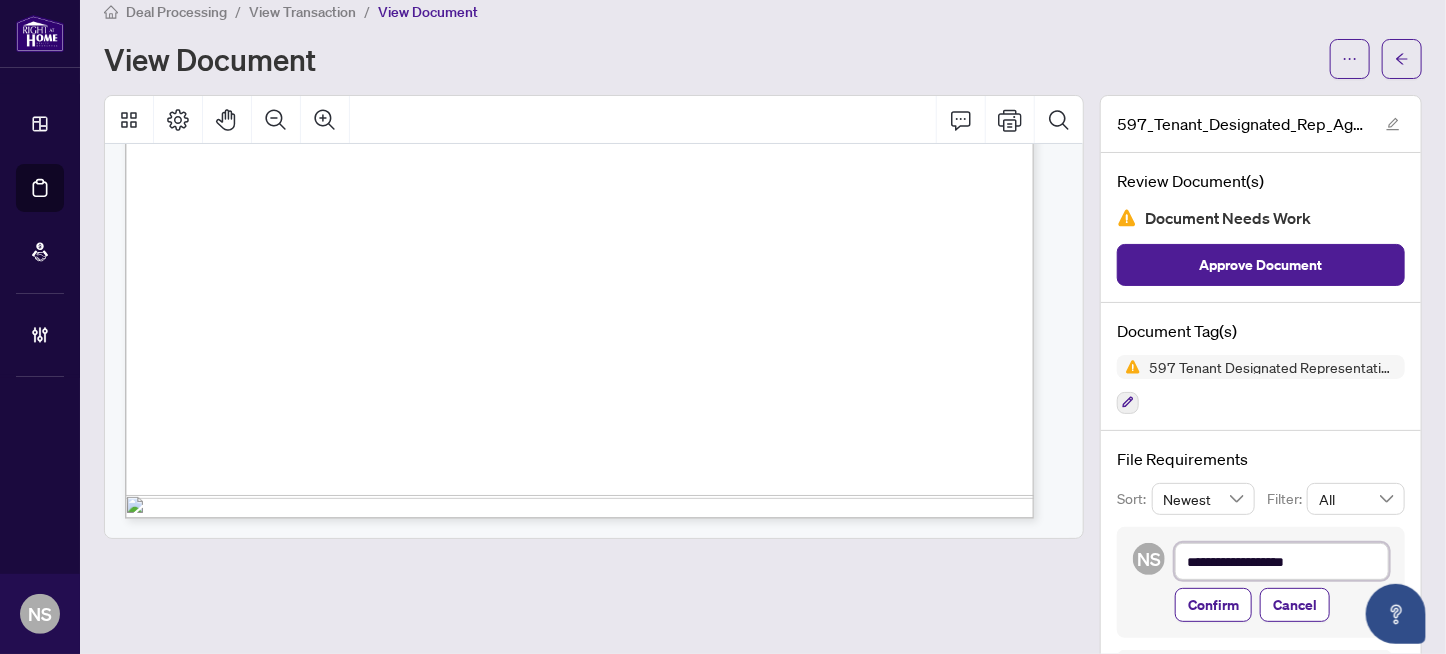 type on "**********" 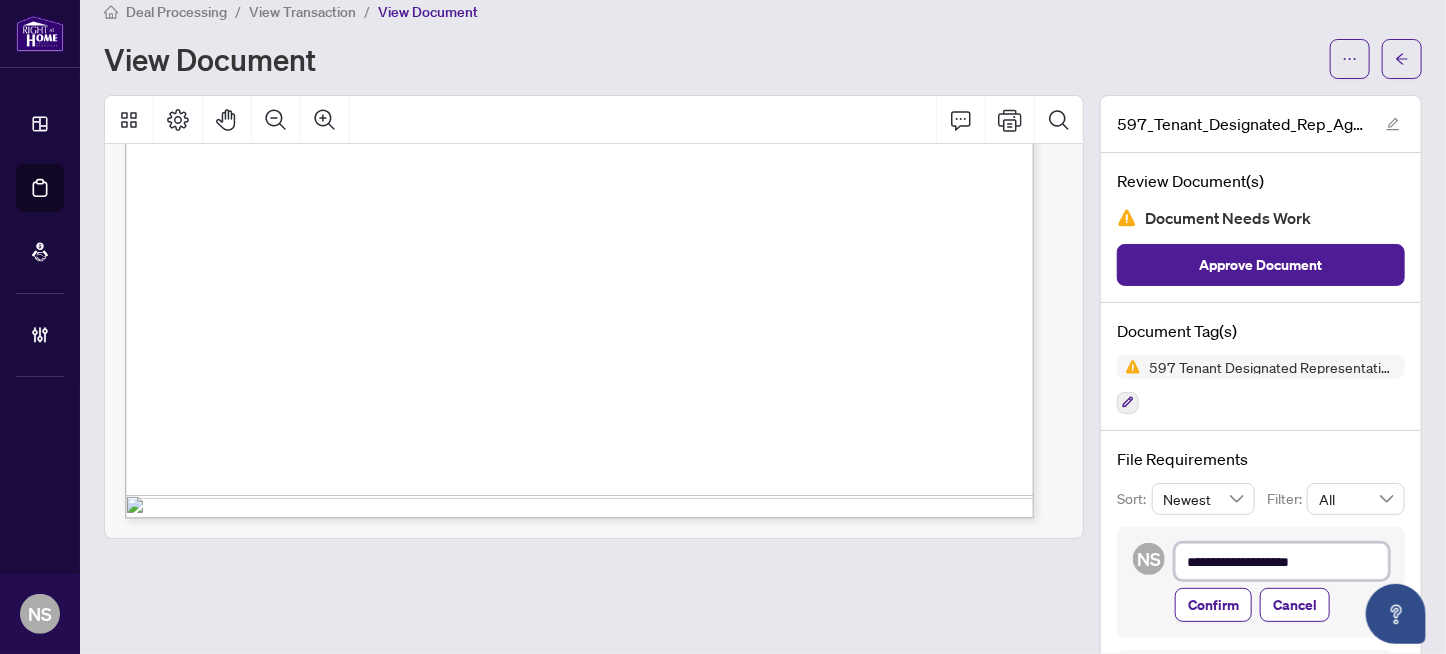 type on "**********" 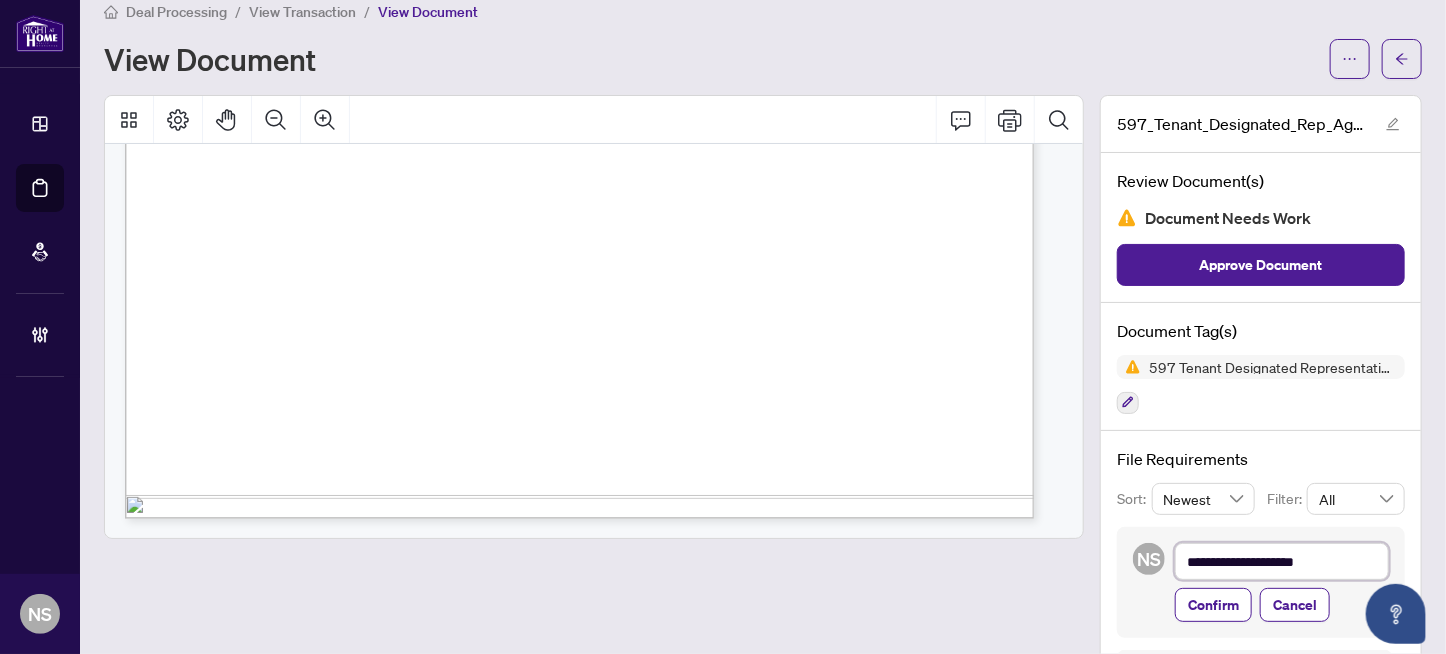type on "**********" 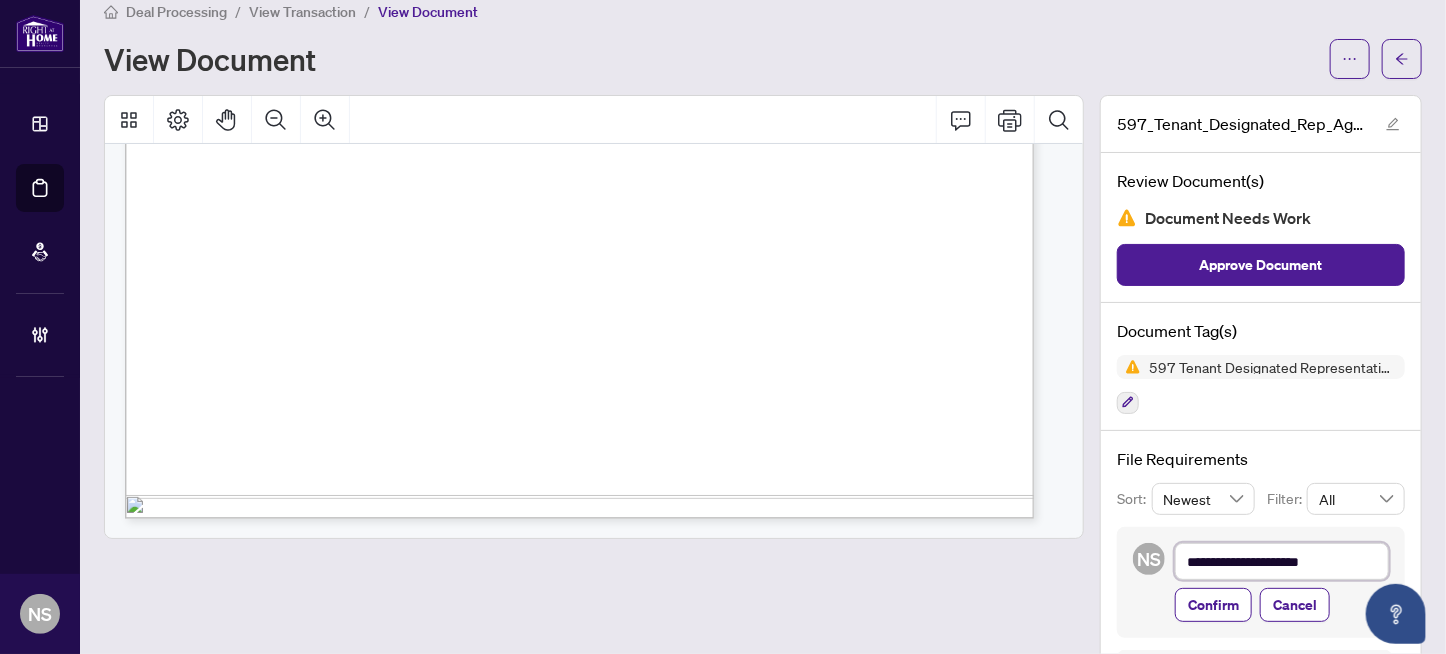 type on "**********" 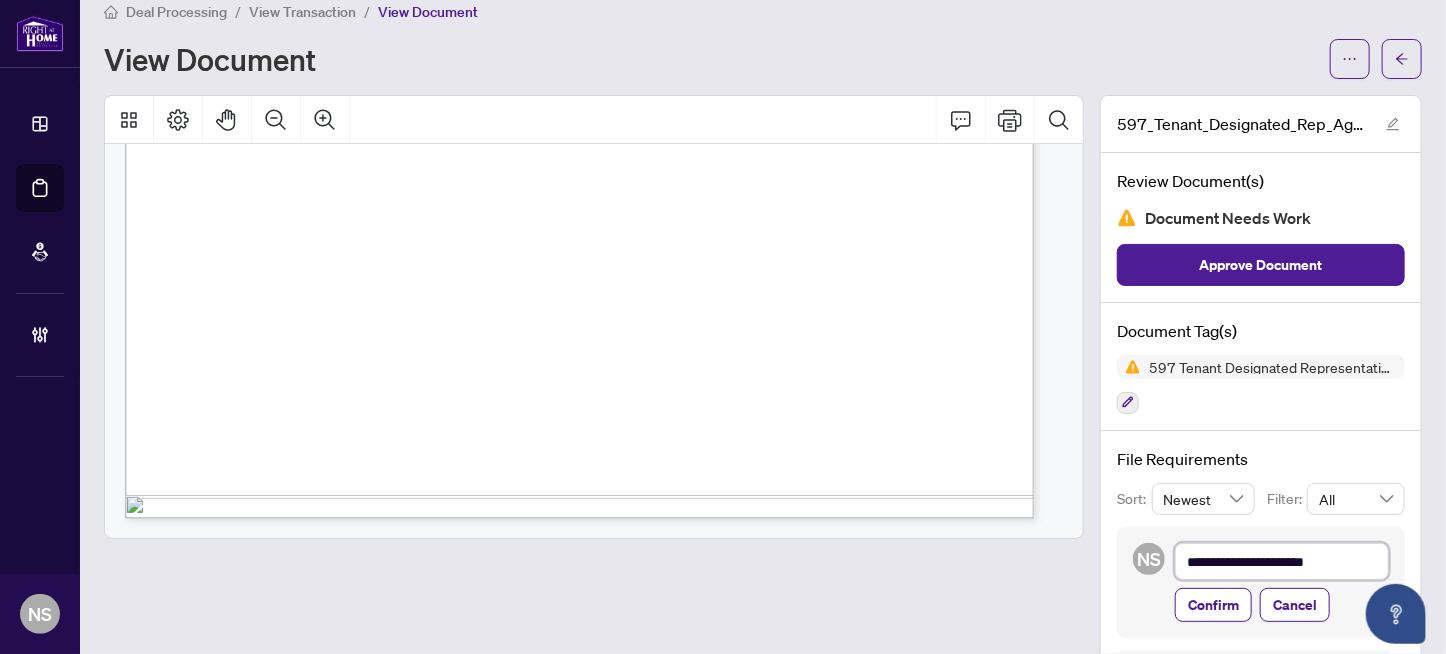 type on "**********" 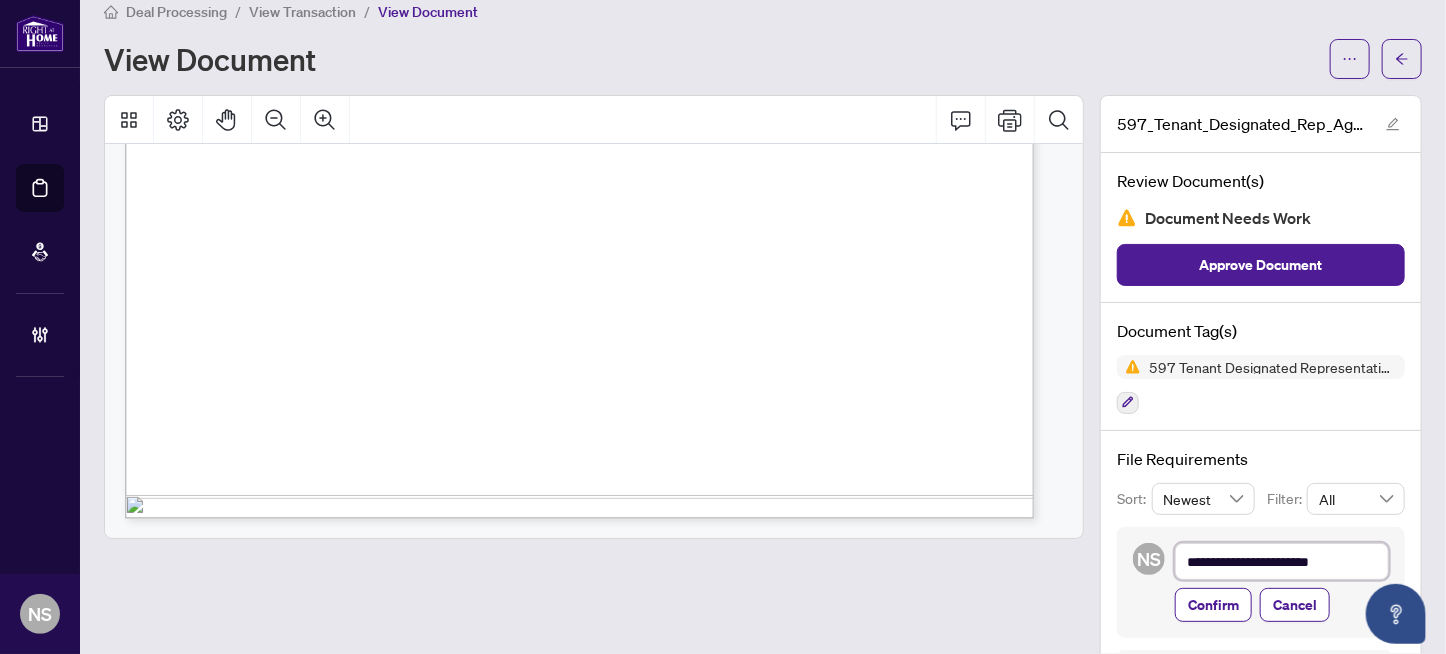 type on "**********" 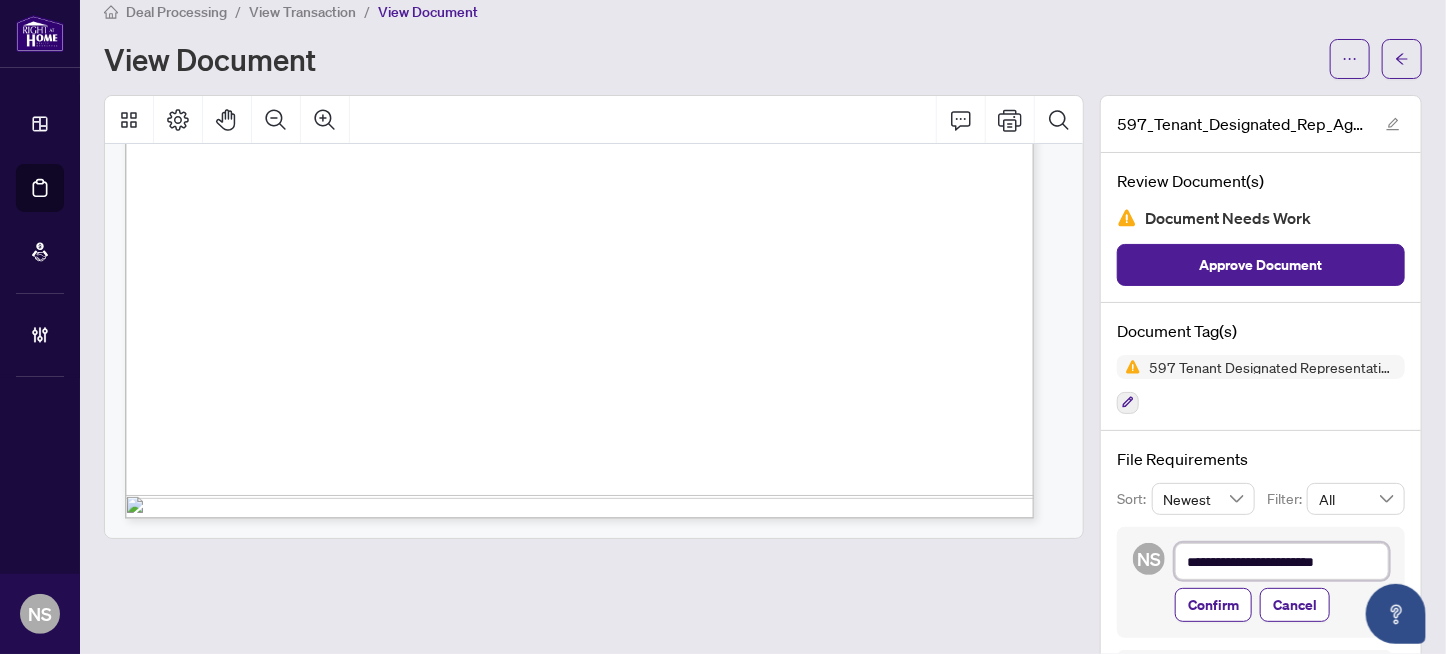 type on "**********" 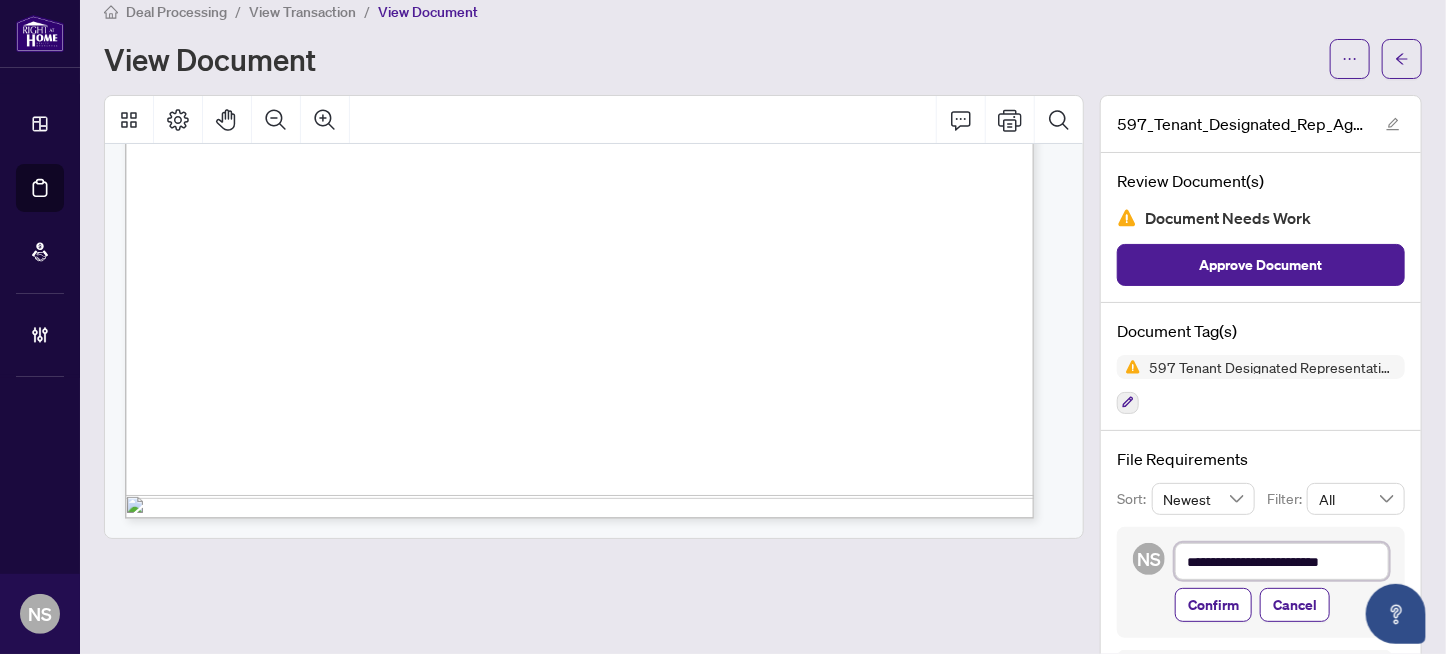 type on "**********" 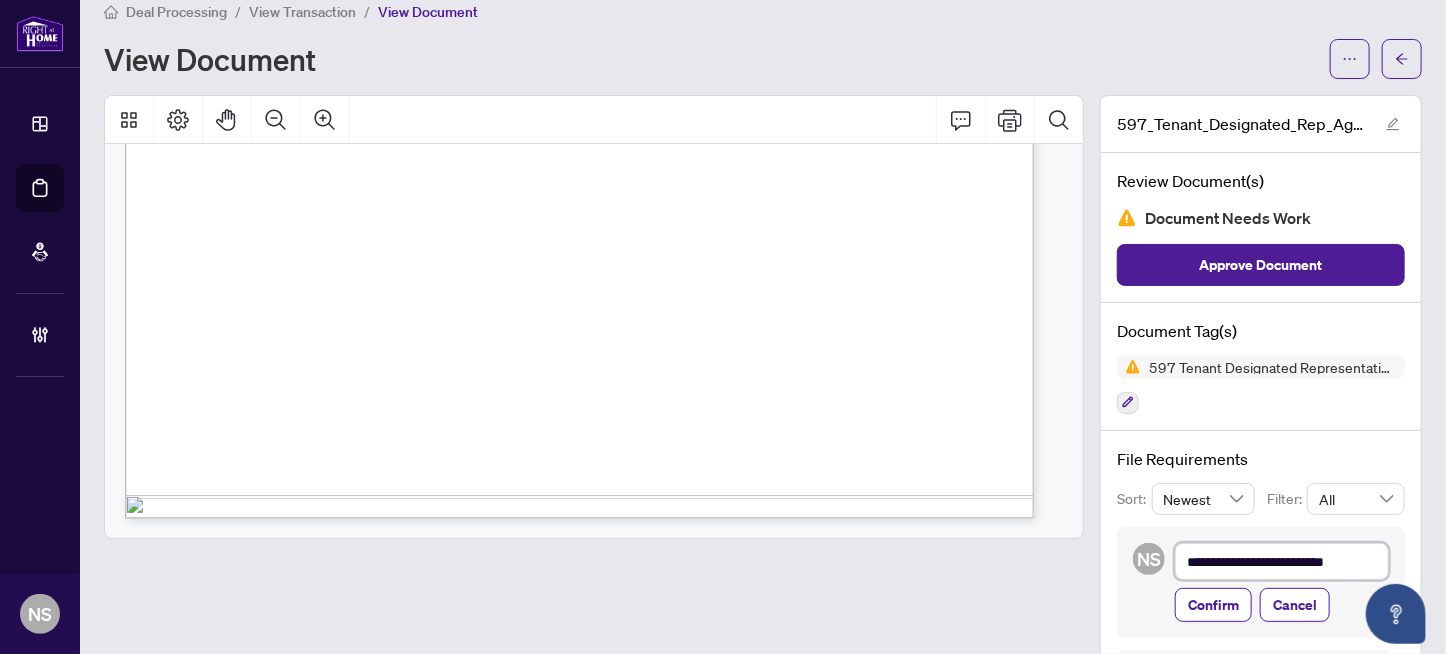 type on "**********" 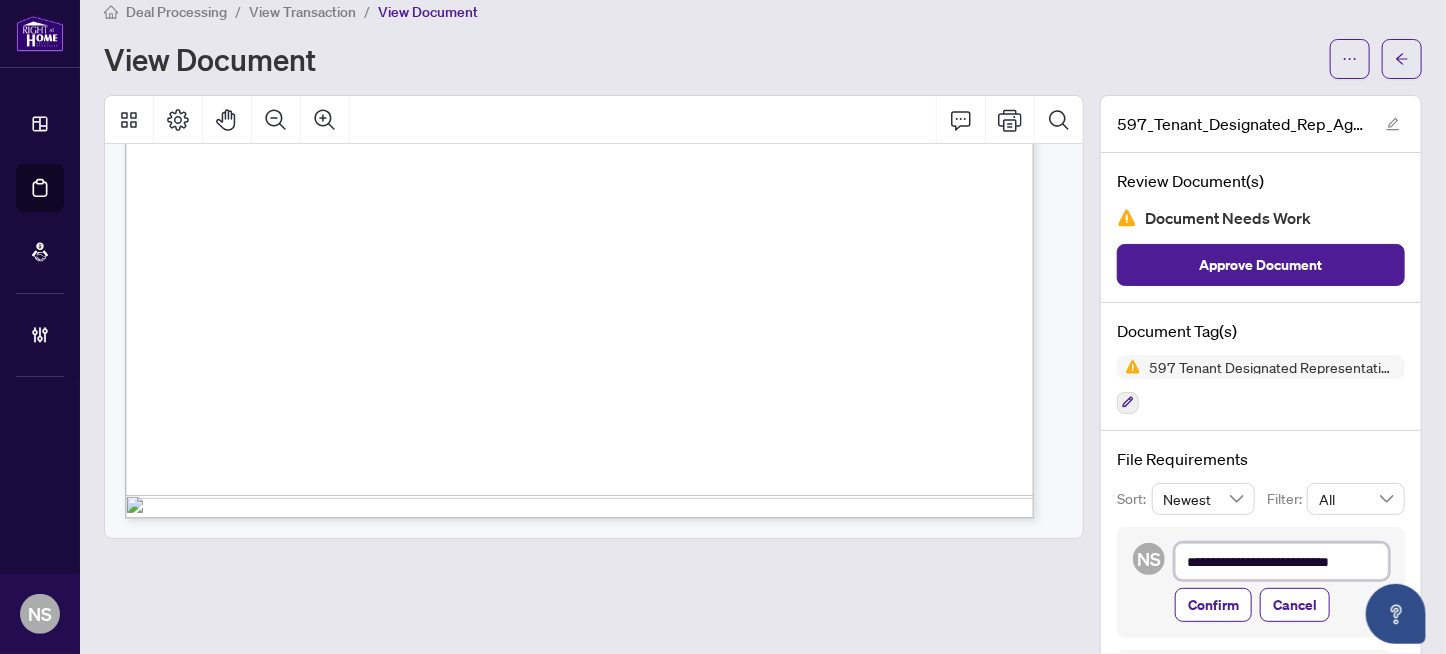 type on "**********" 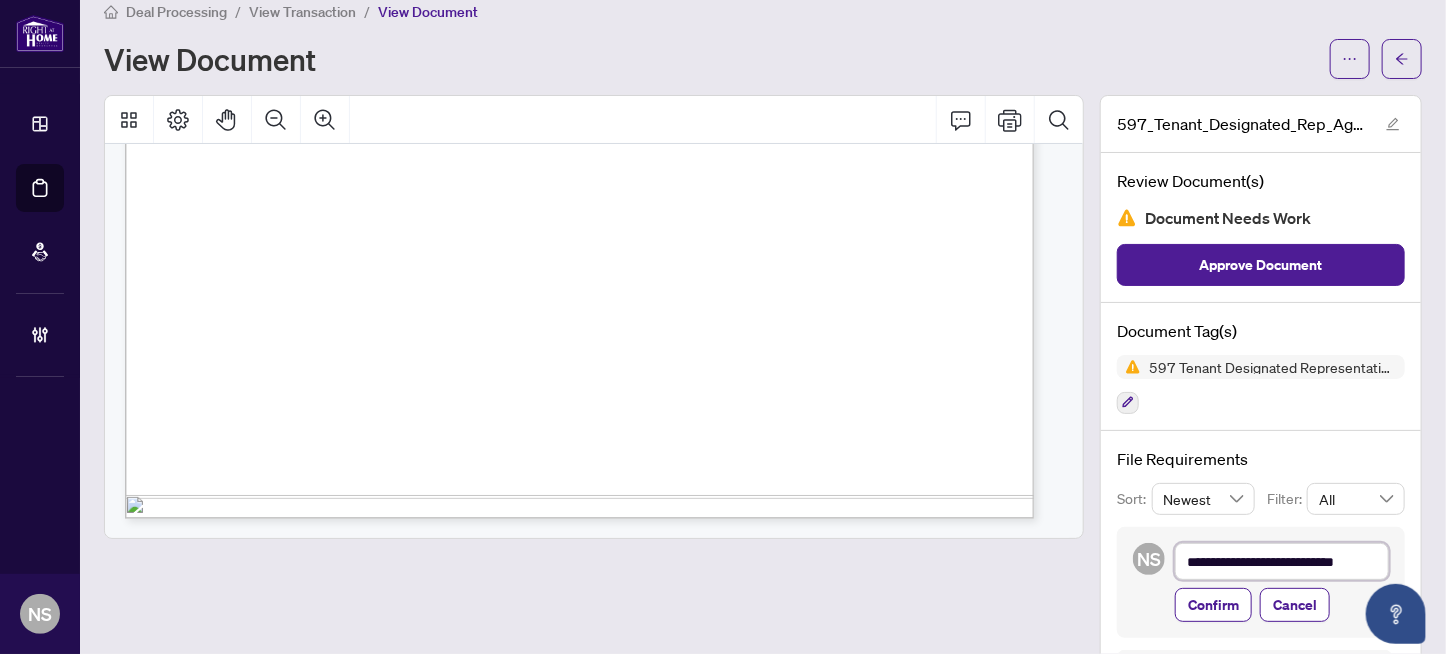 type on "**********" 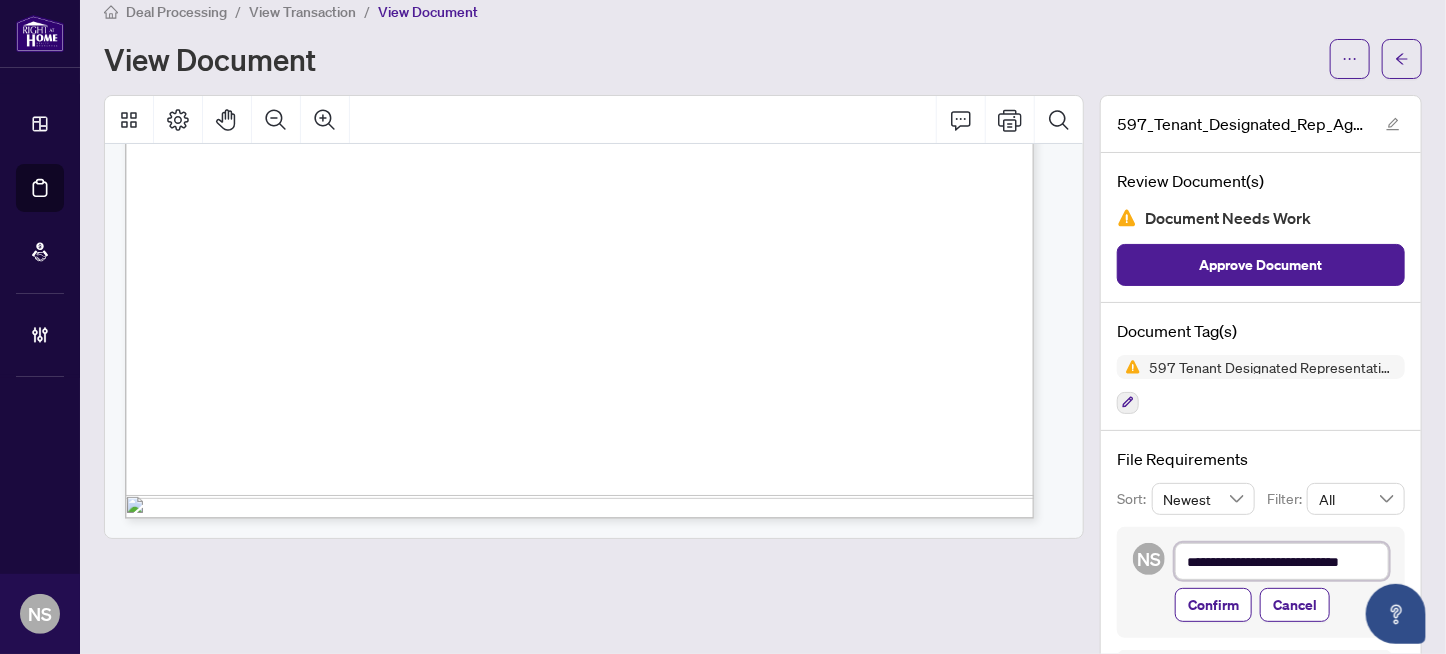 type on "**********" 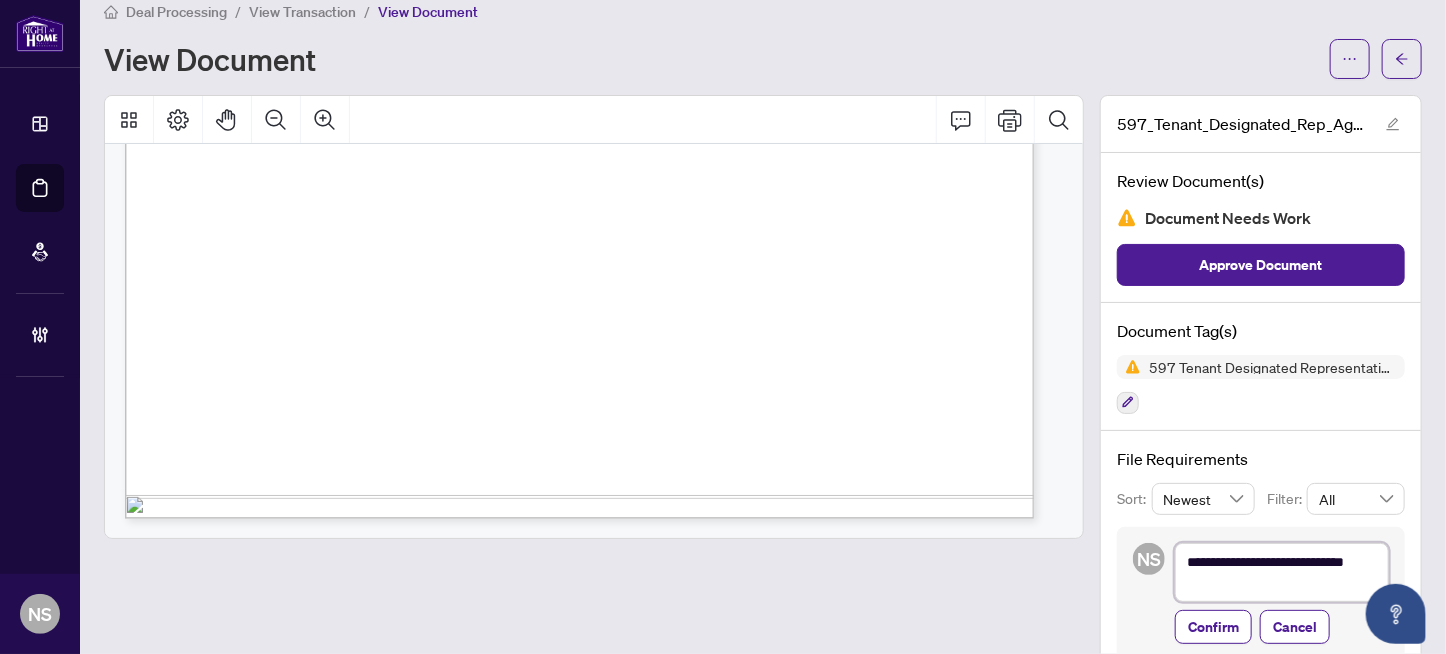 type on "**********" 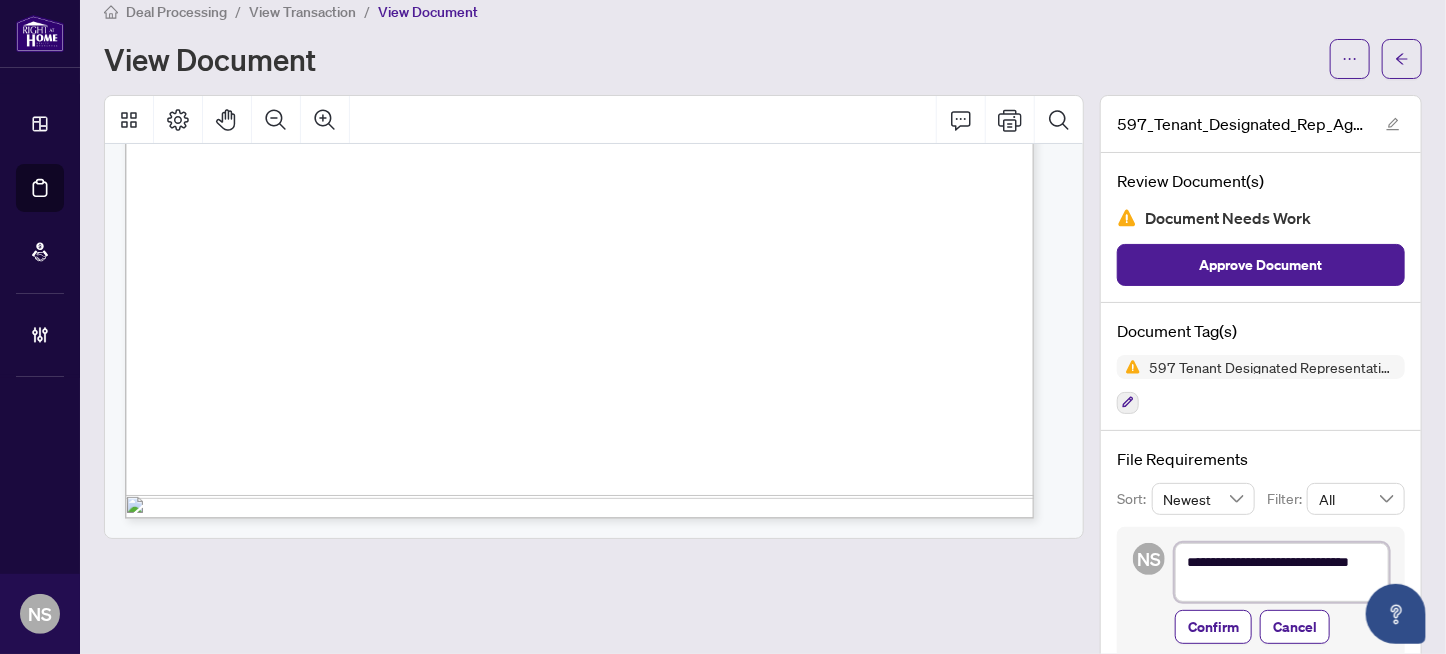 type on "**********" 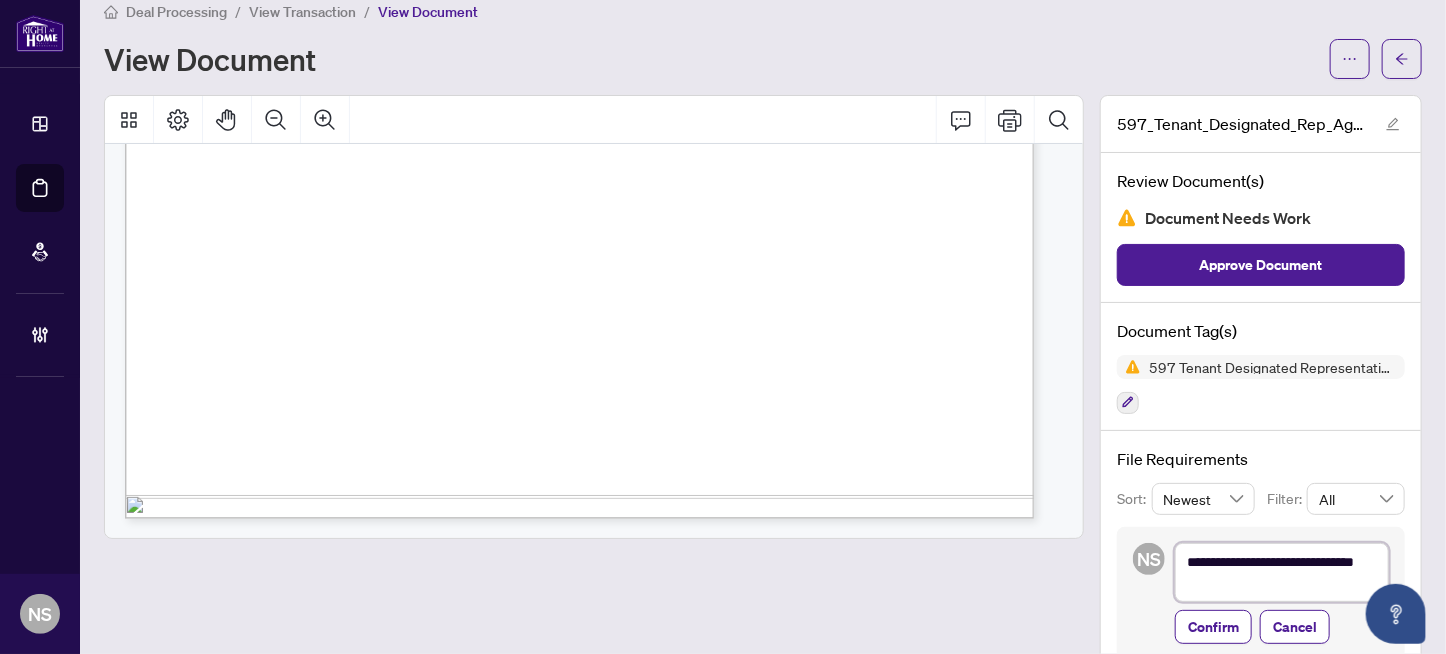 type on "**********" 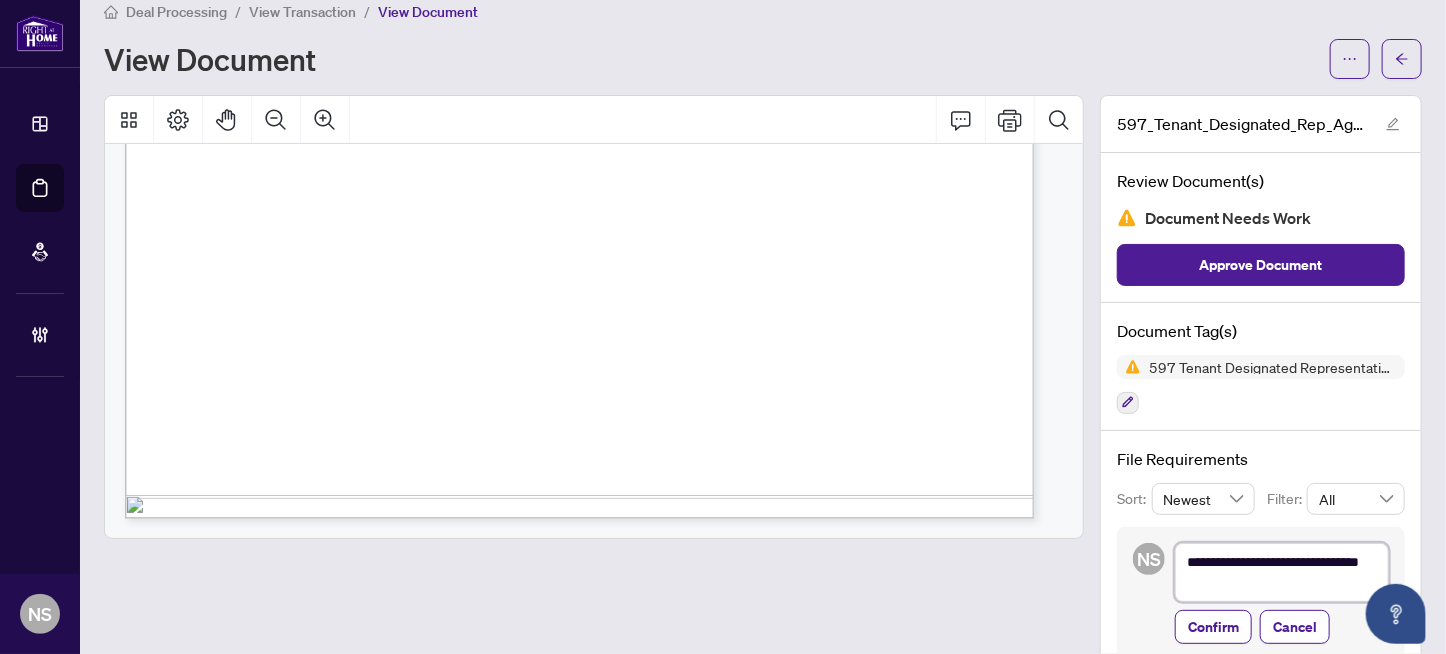 type on "**********" 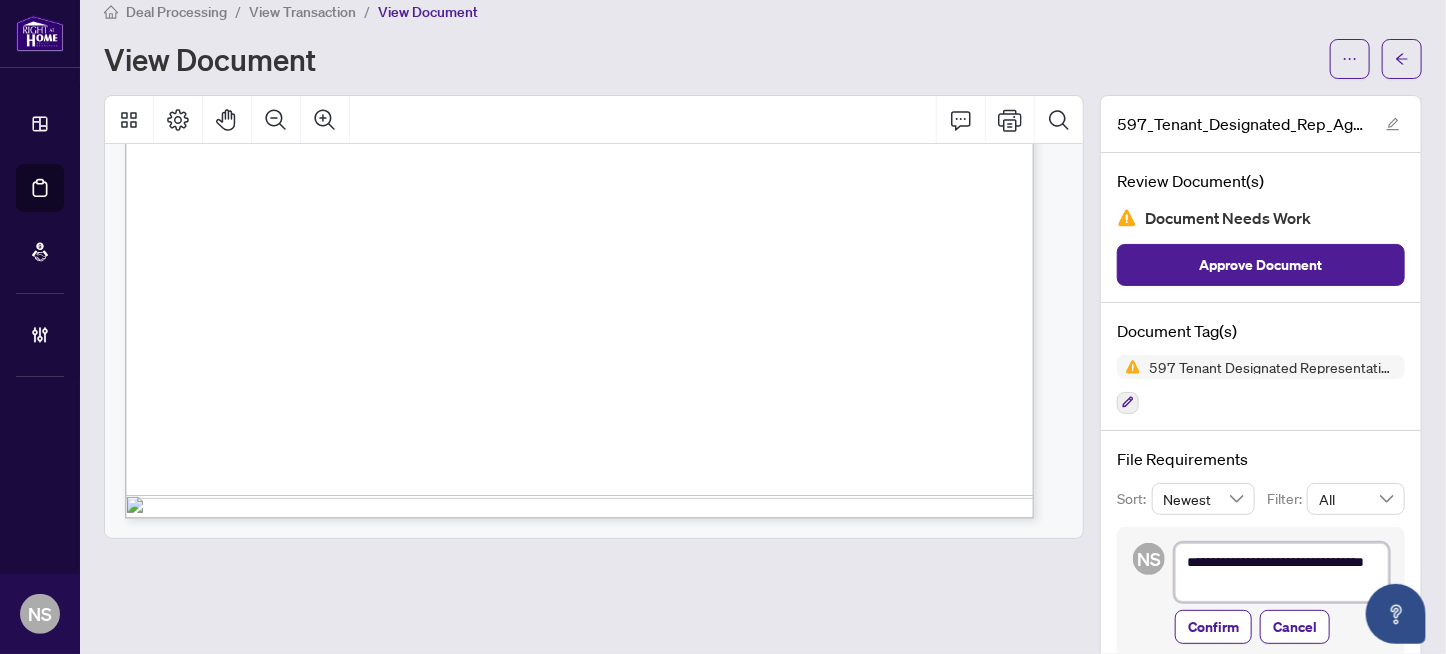 type on "**********" 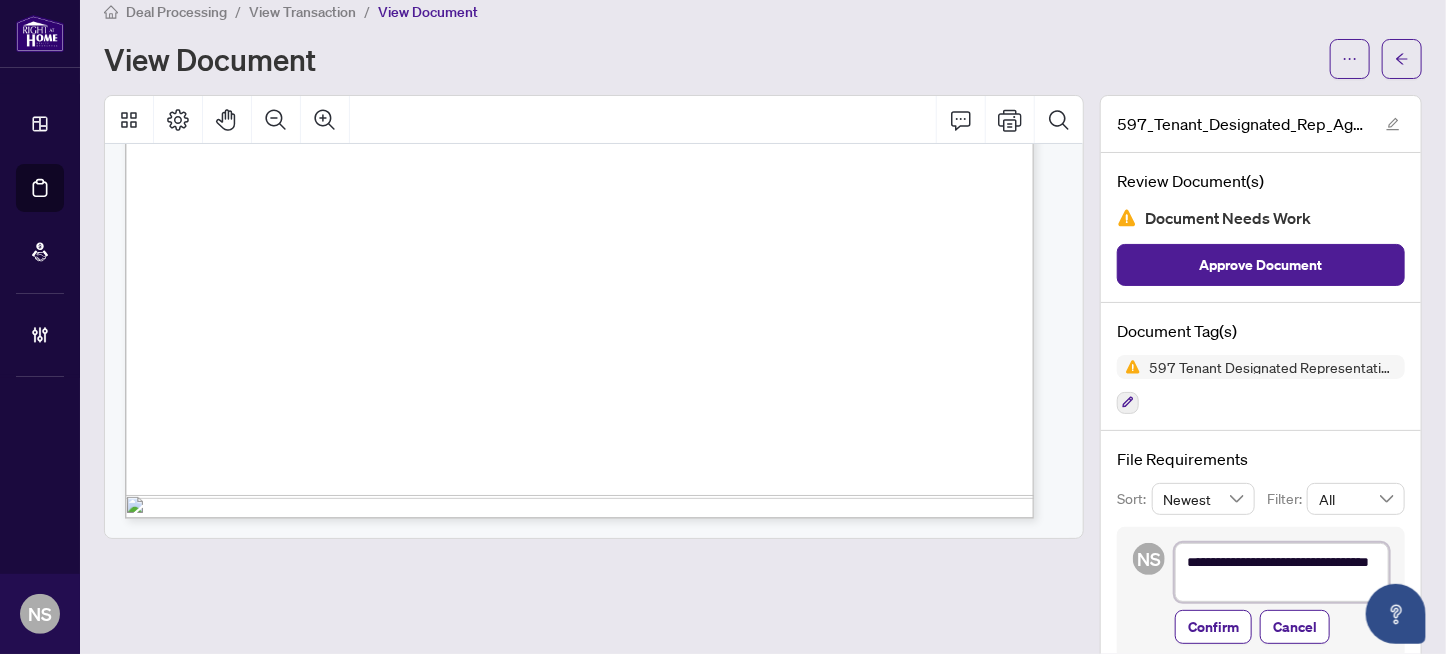 type on "**********" 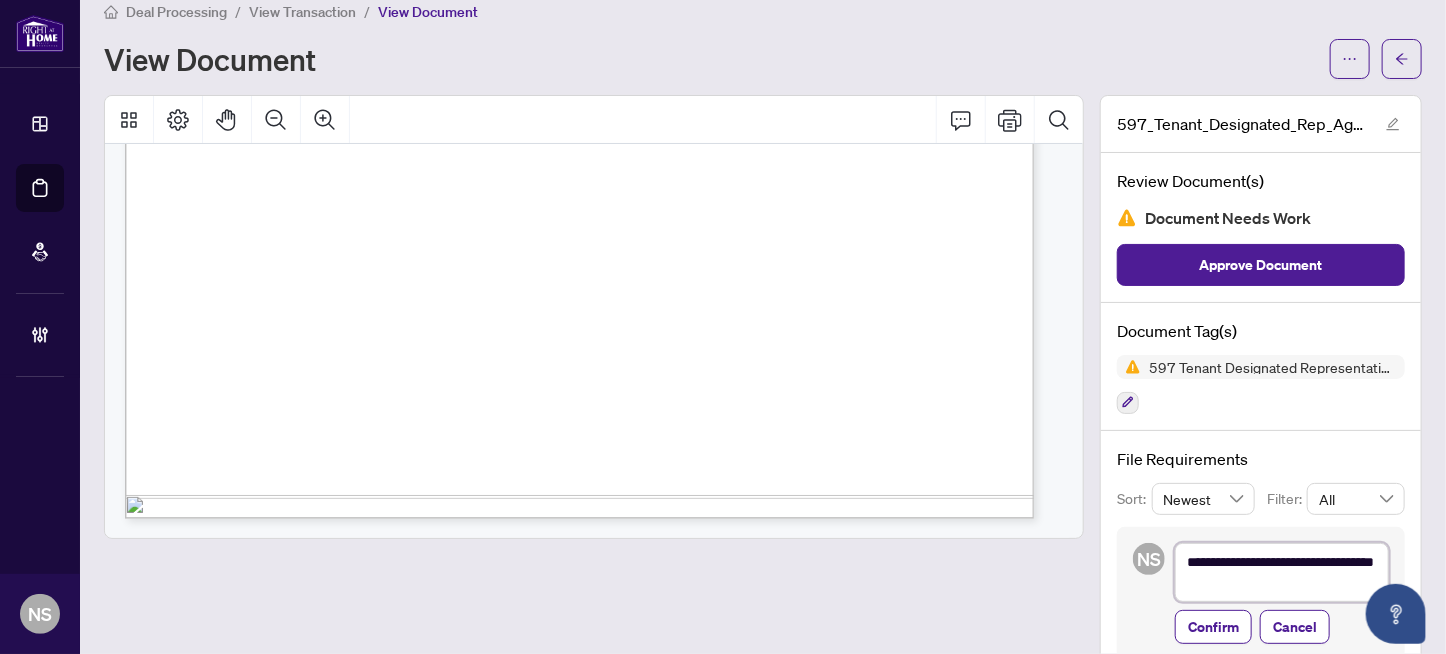 type on "**********" 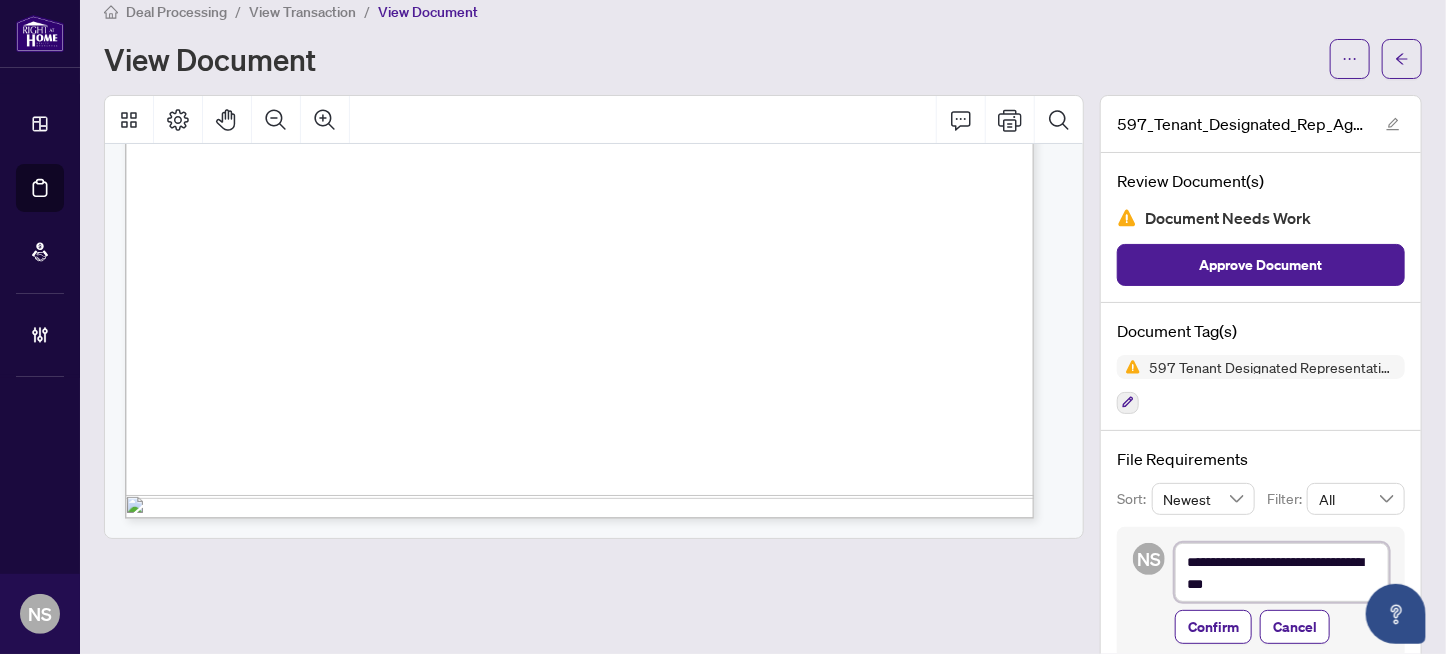 type on "**********" 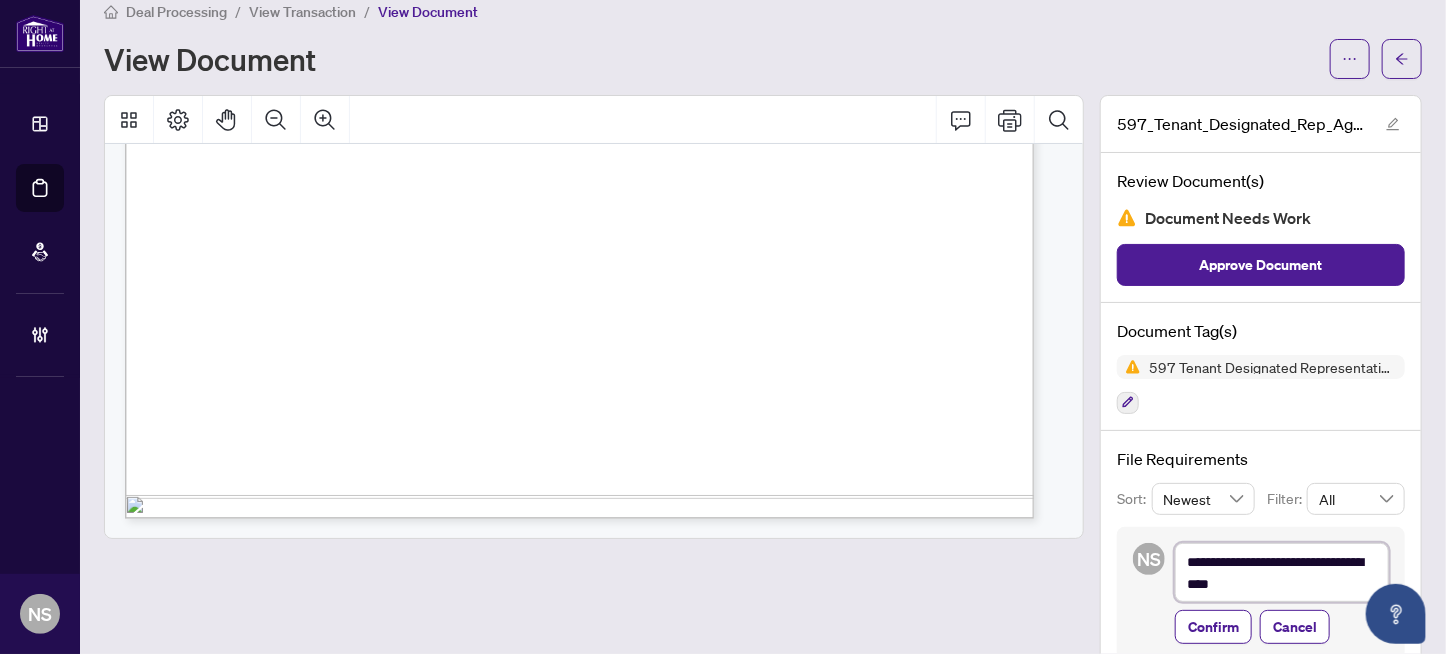 type on "**********" 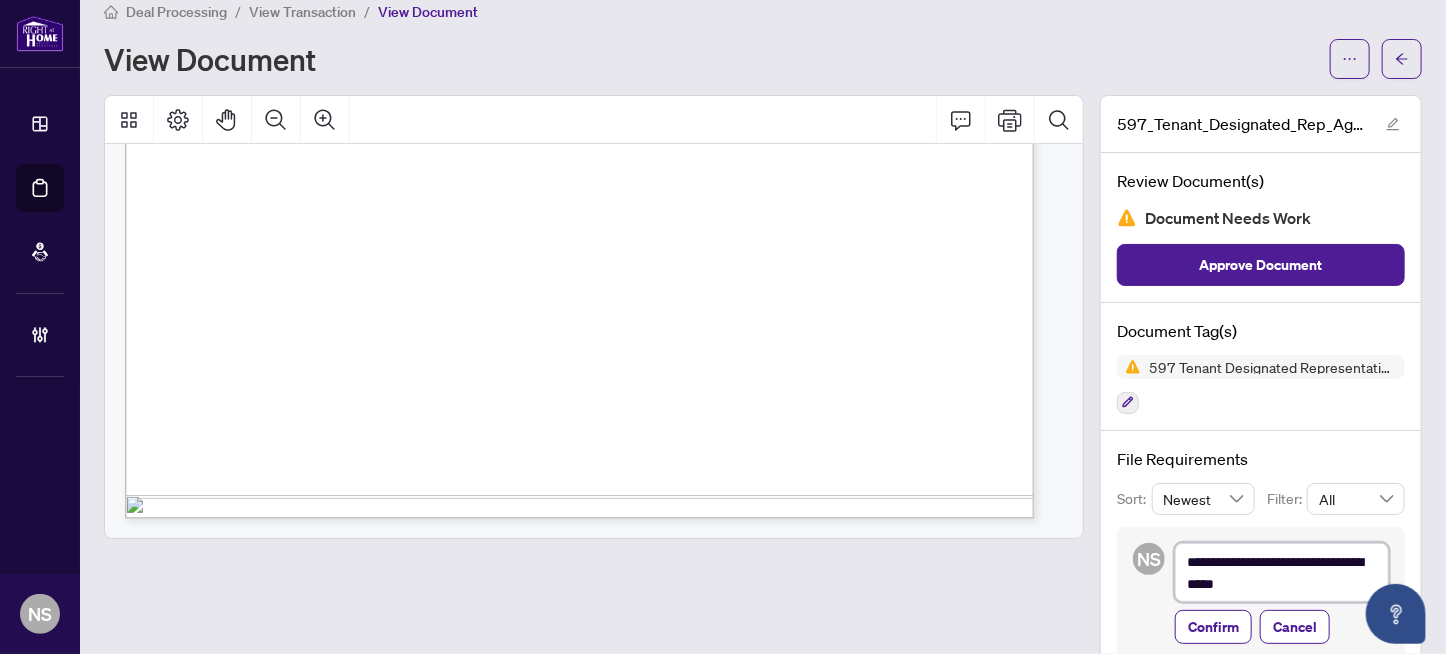 type on "**********" 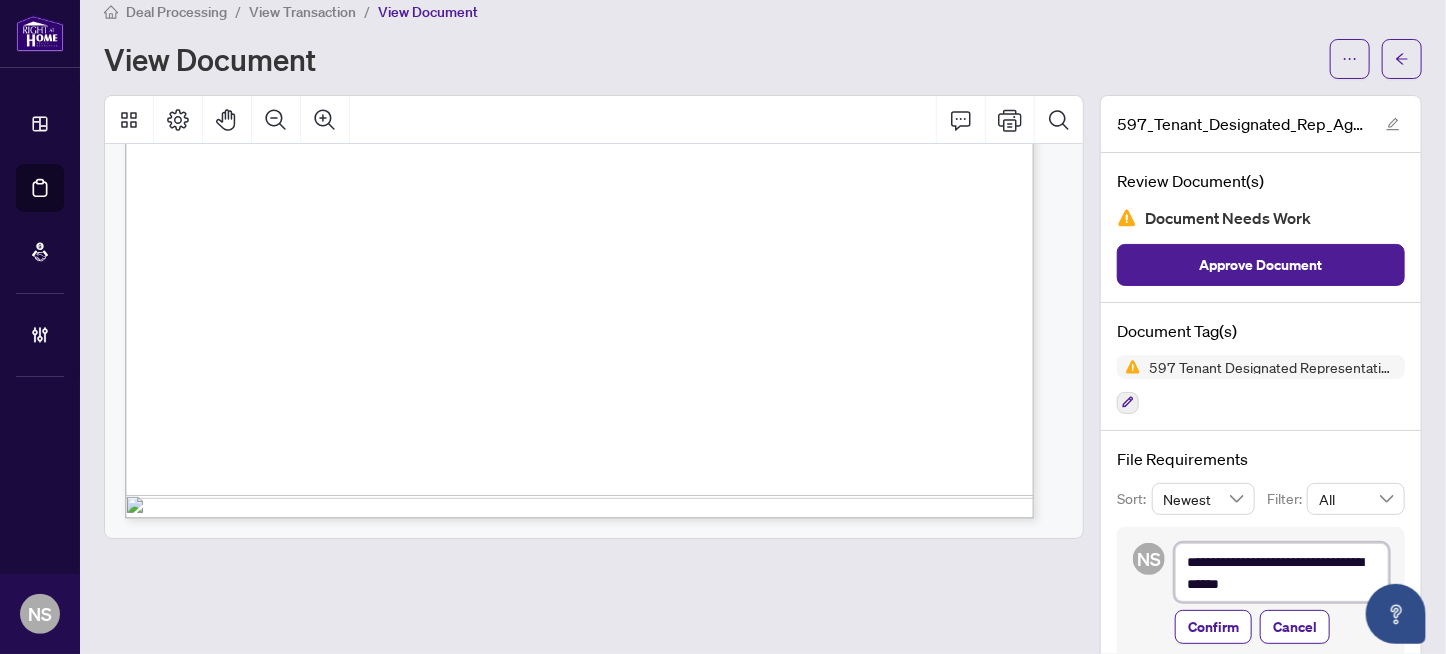 type on "**********" 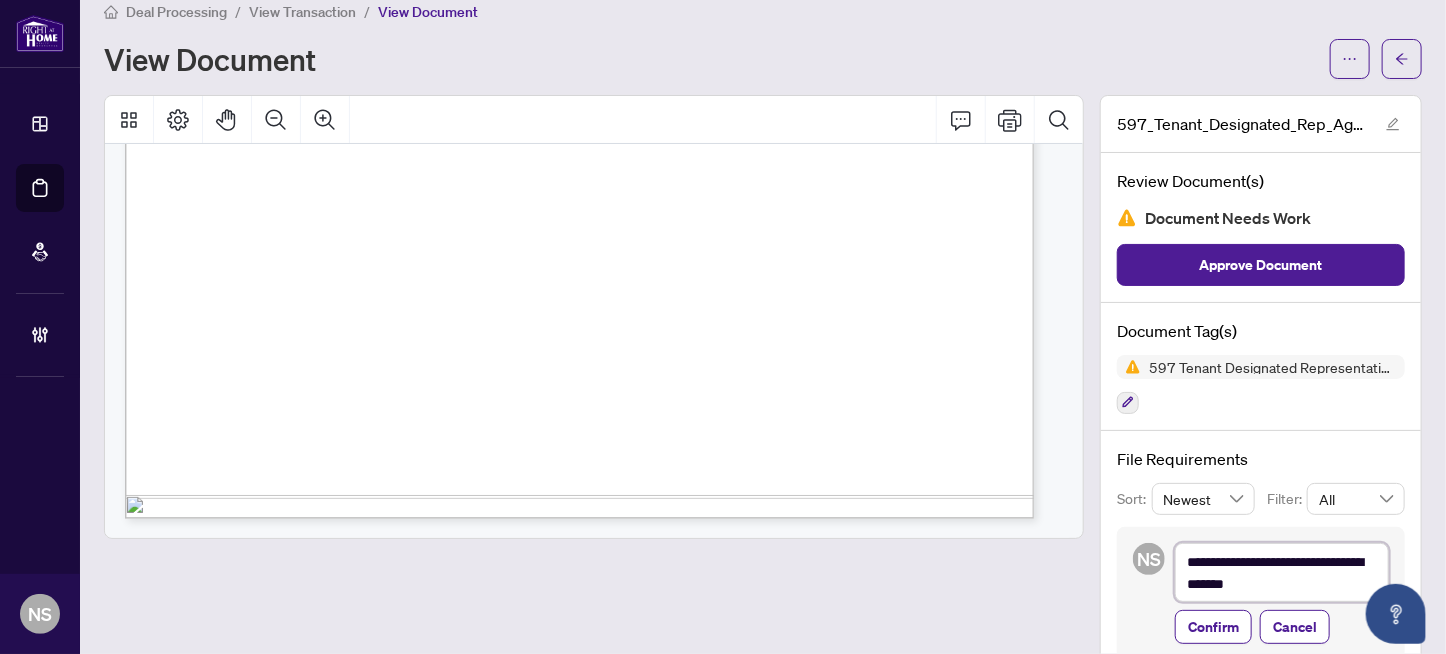 type on "**********" 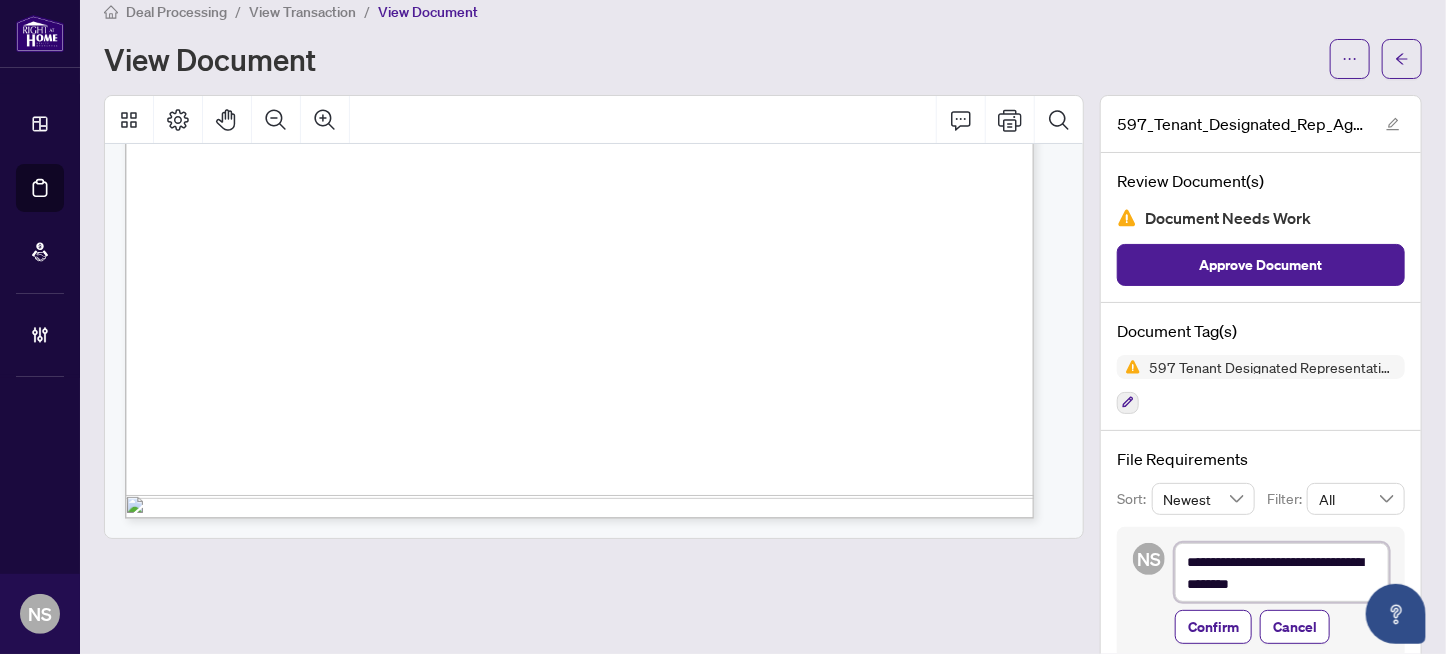 type on "**********" 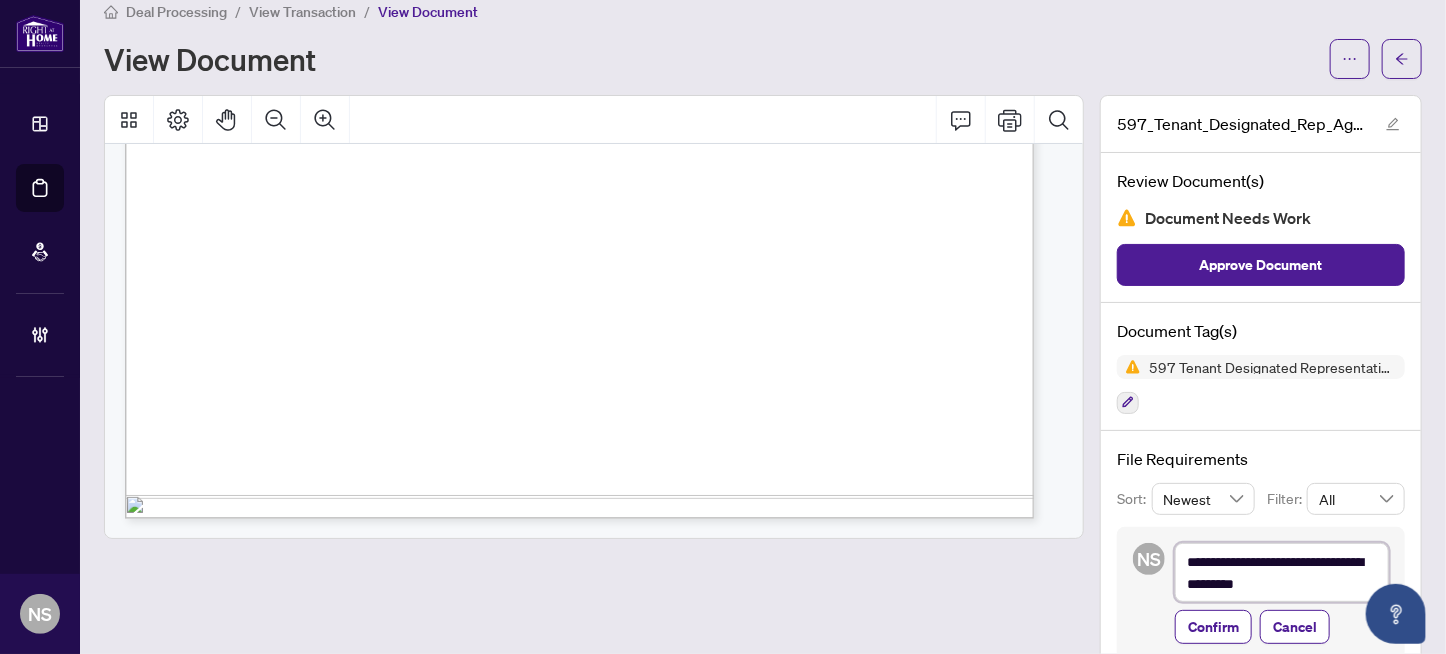 type on "**********" 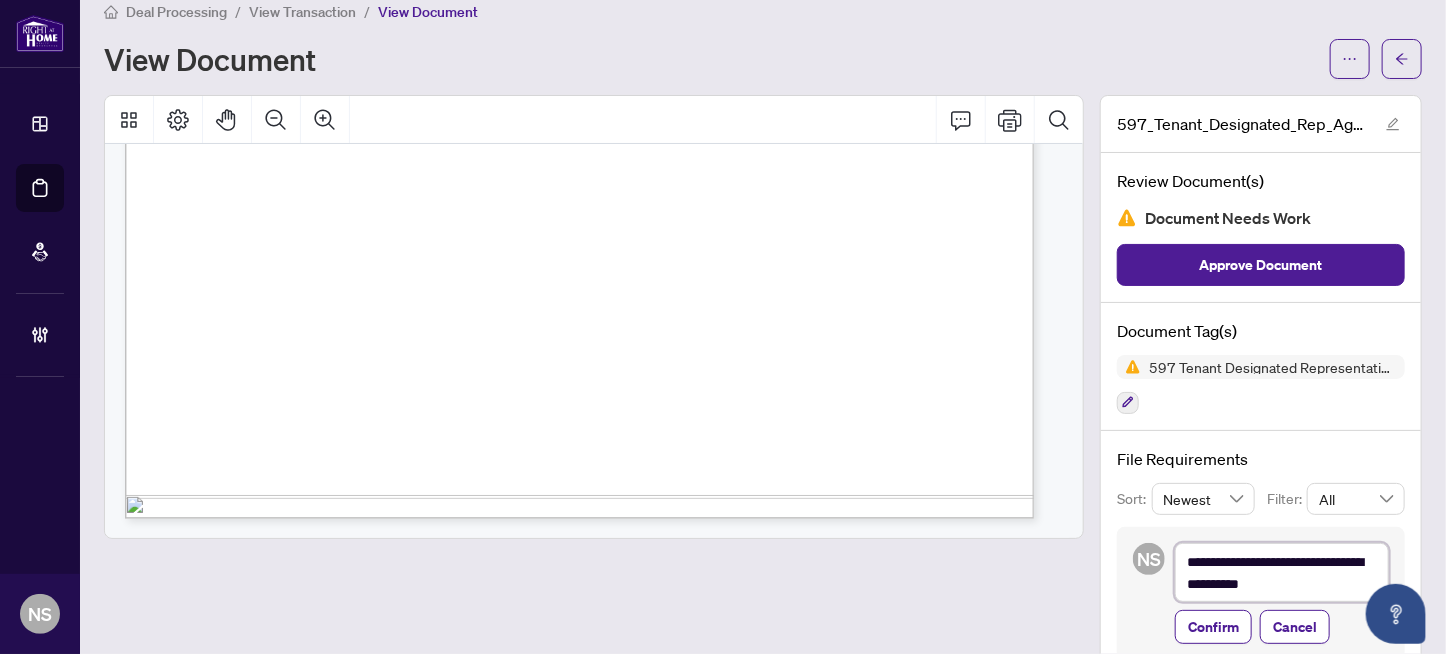 type on "**********" 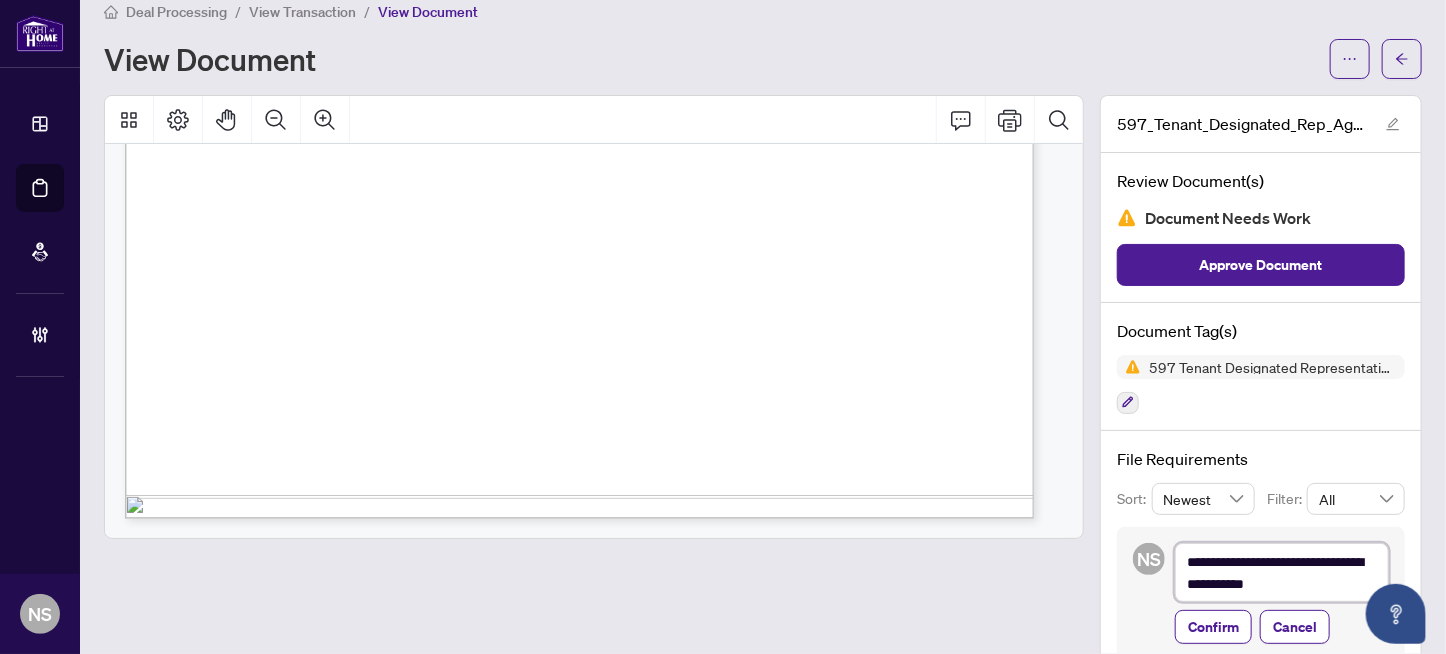 type on "**********" 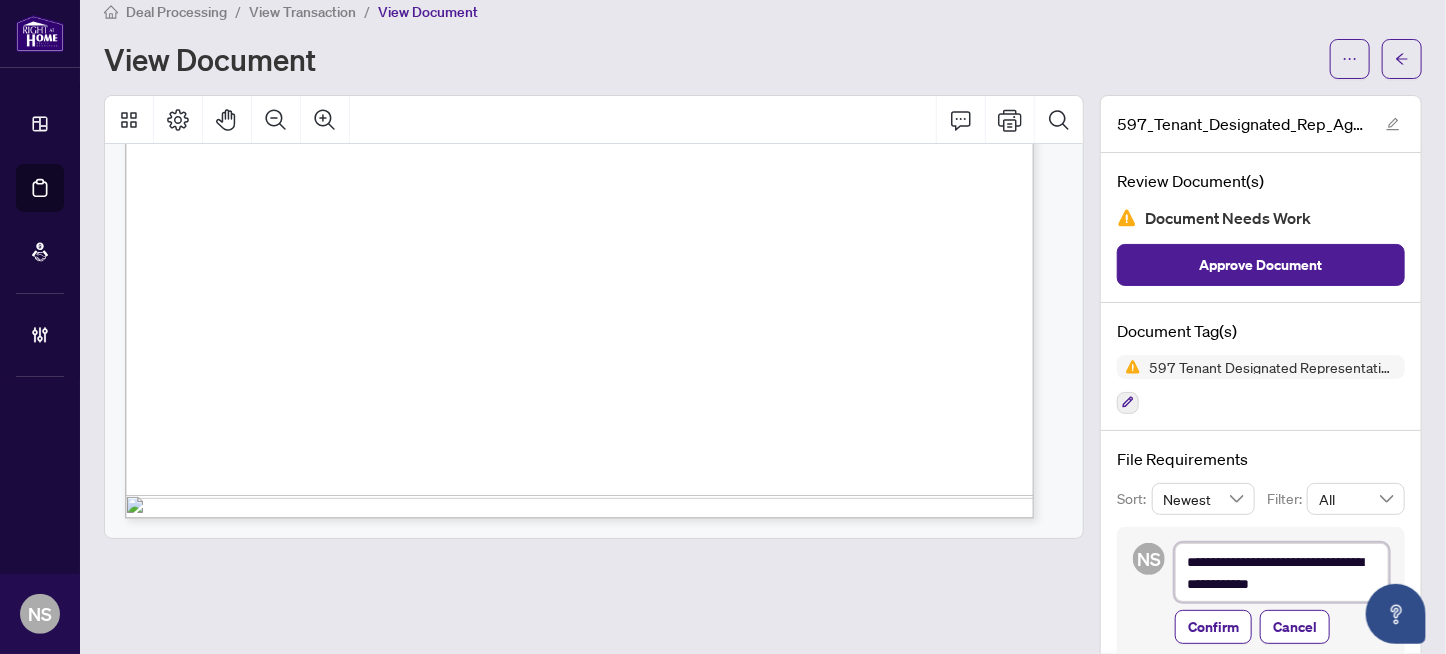 type on "**********" 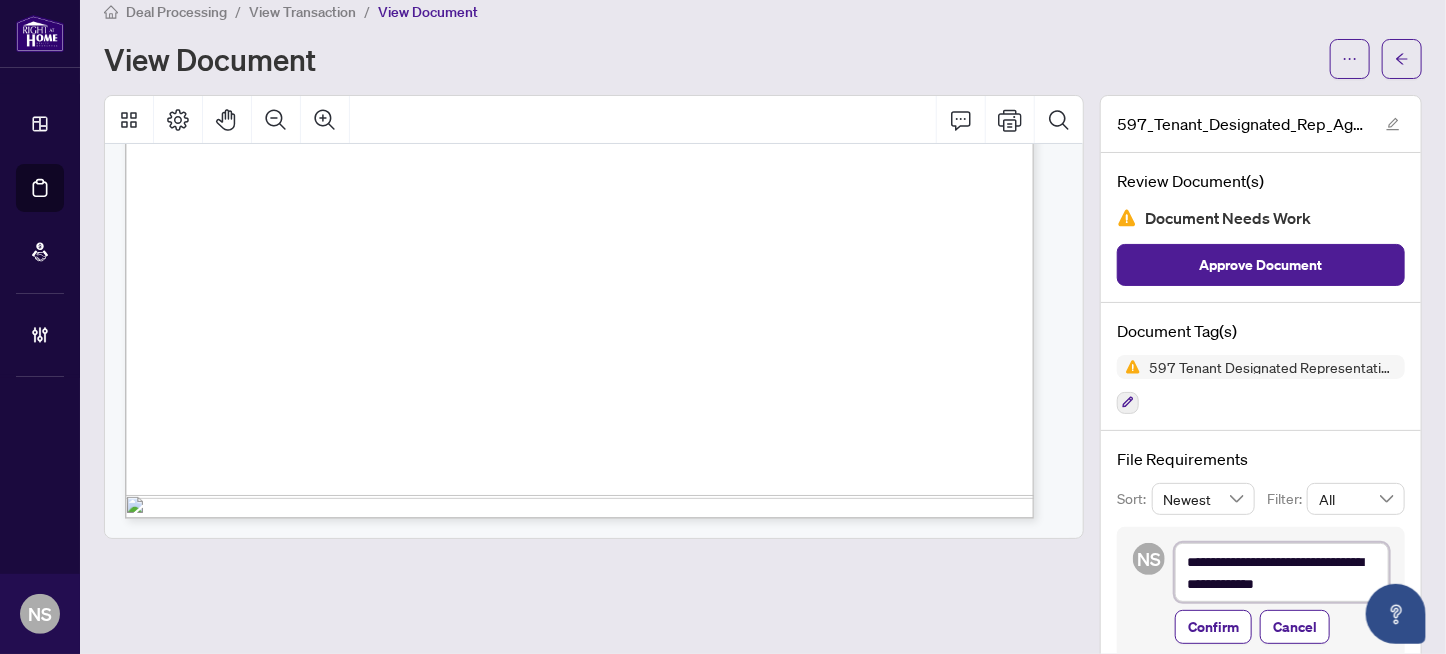 type on "**********" 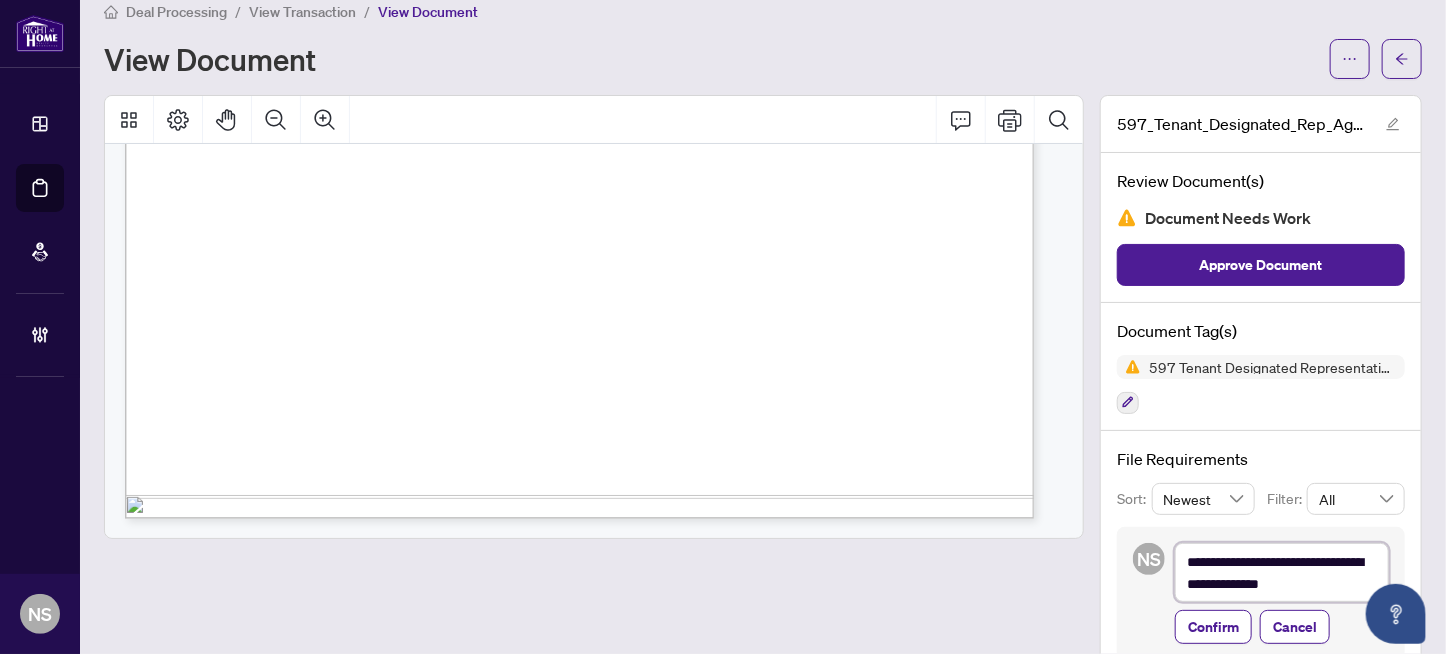 type on "**********" 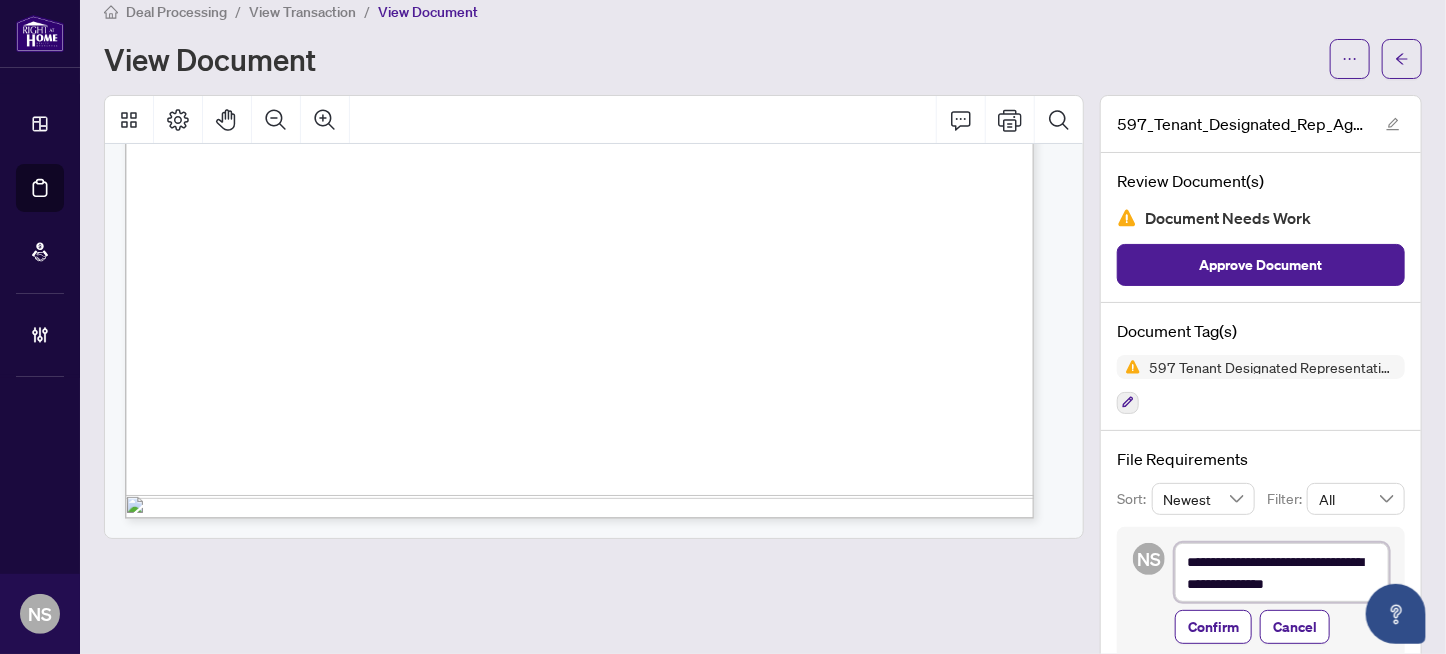 type on "**********" 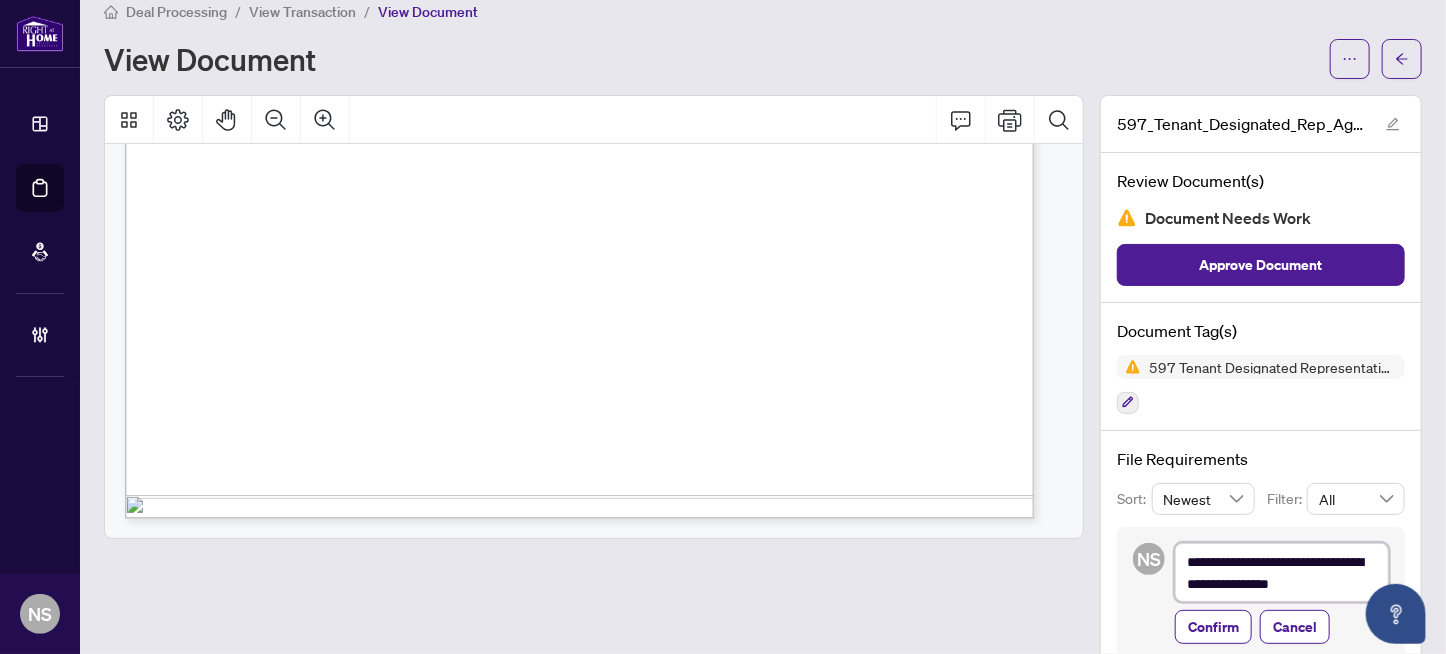 type on "**********" 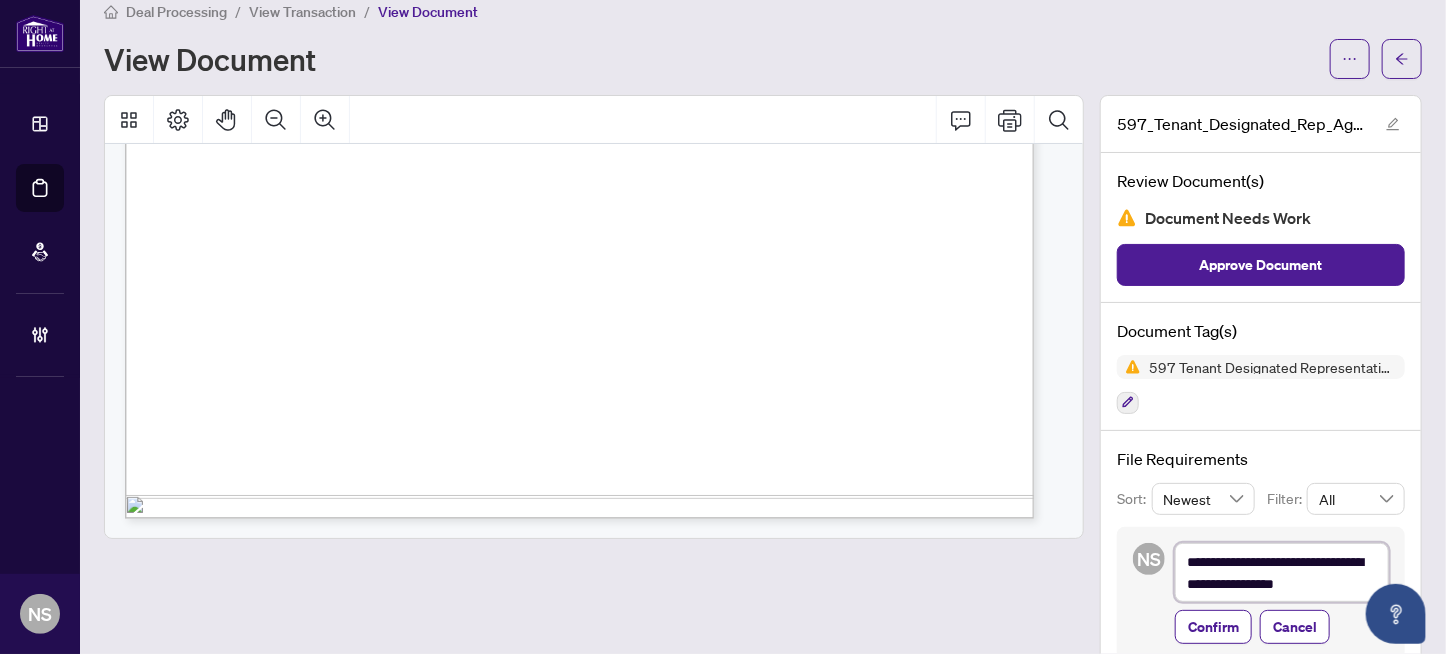 type on "**********" 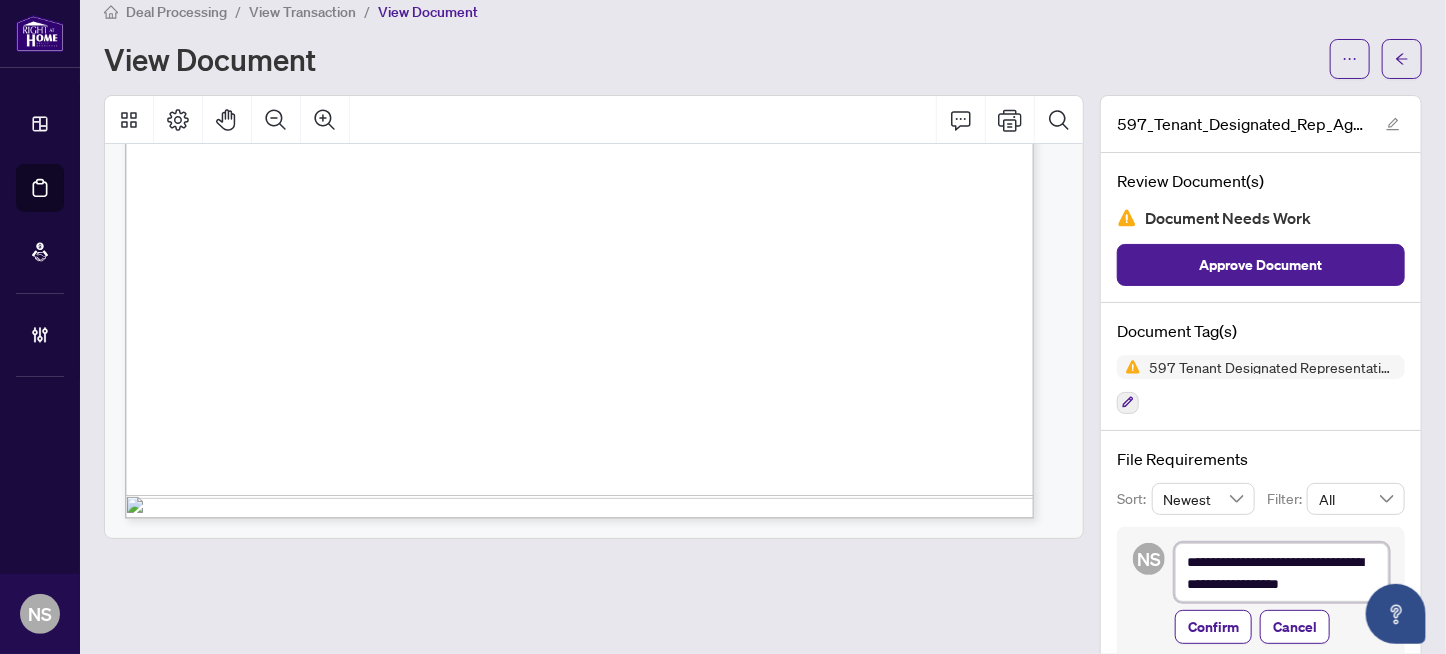 type on "**********" 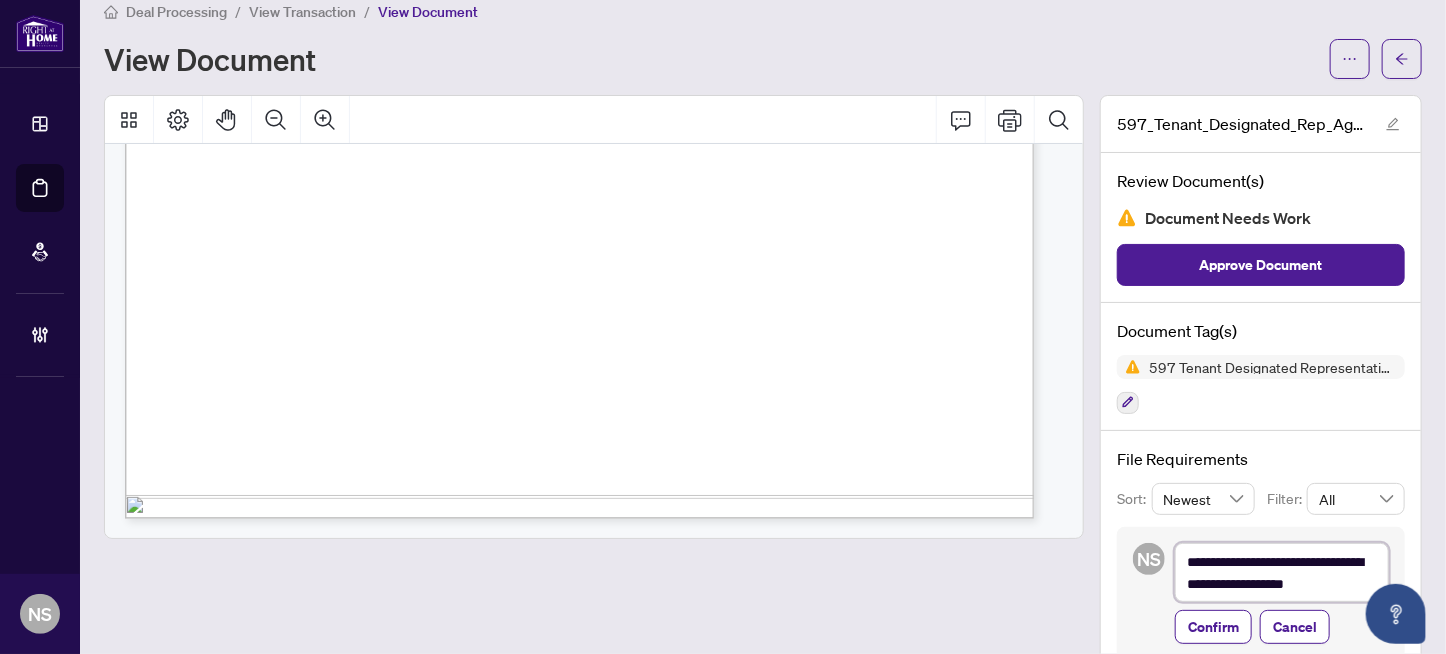 type on "**********" 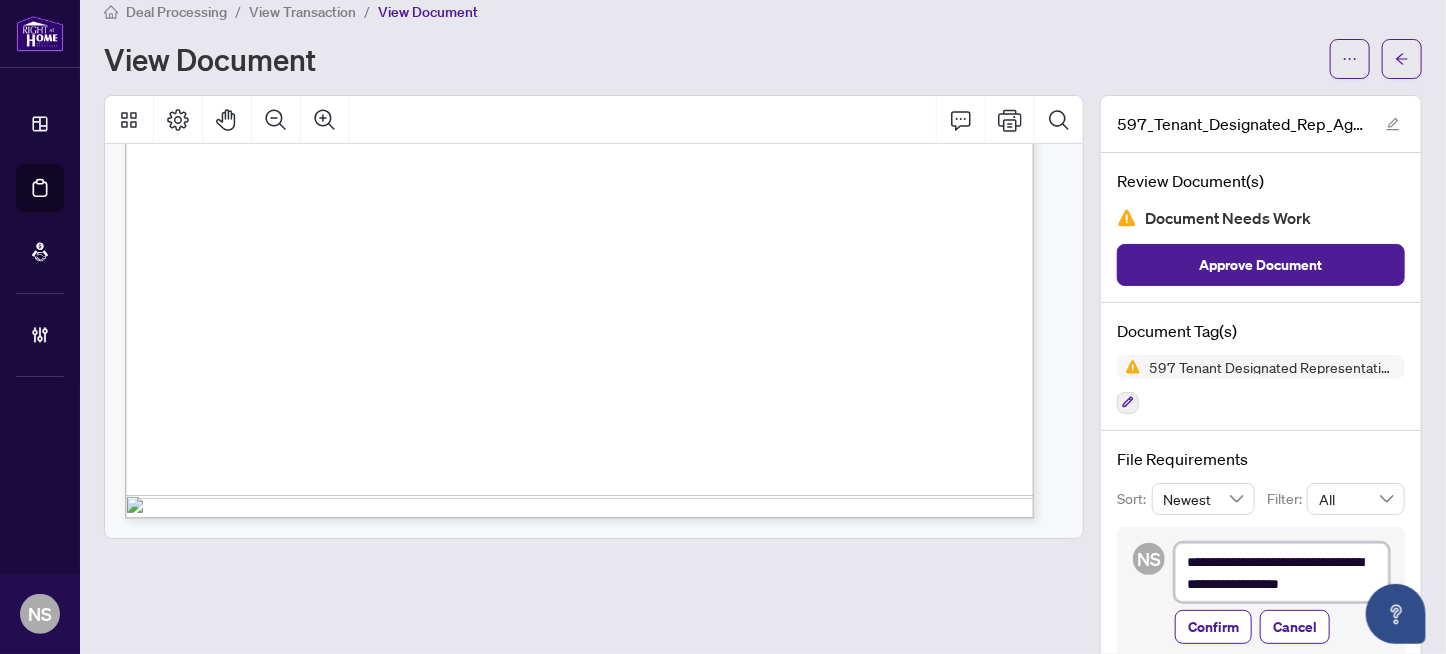type on "**********" 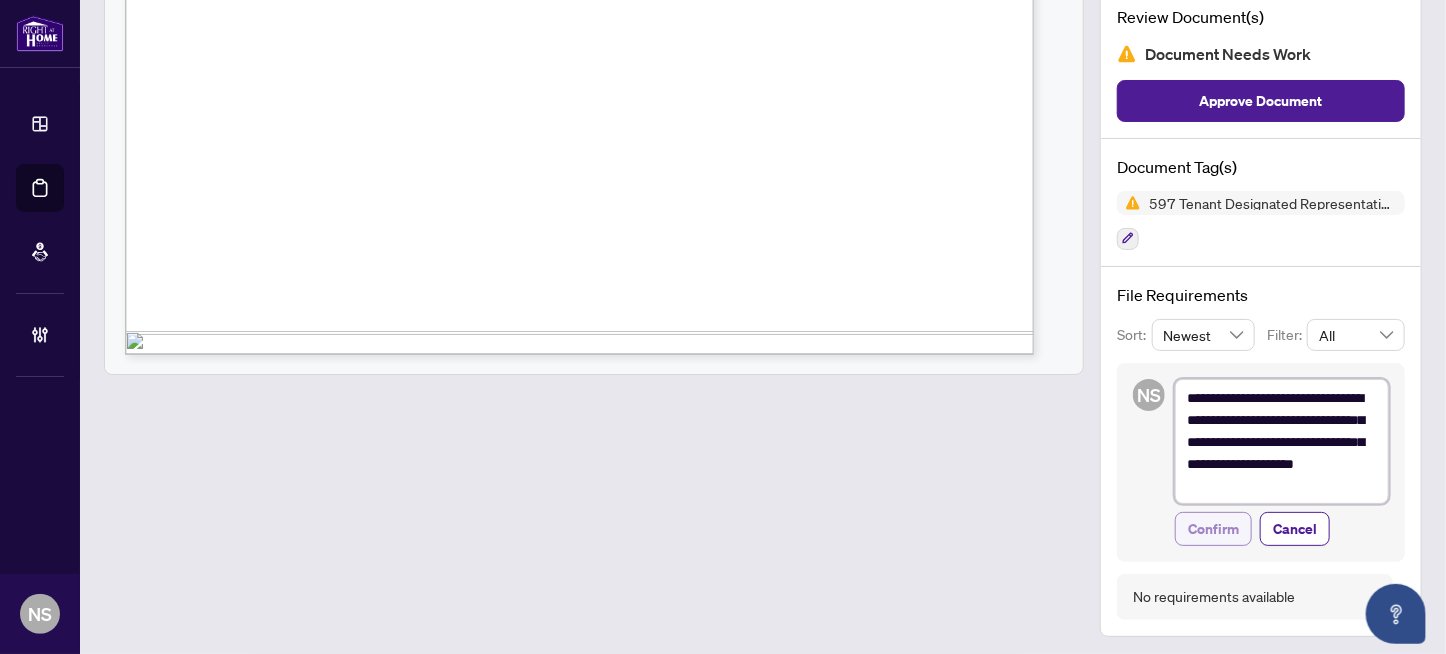 scroll, scrollTop: 190, scrollLeft: 0, axis: vertical 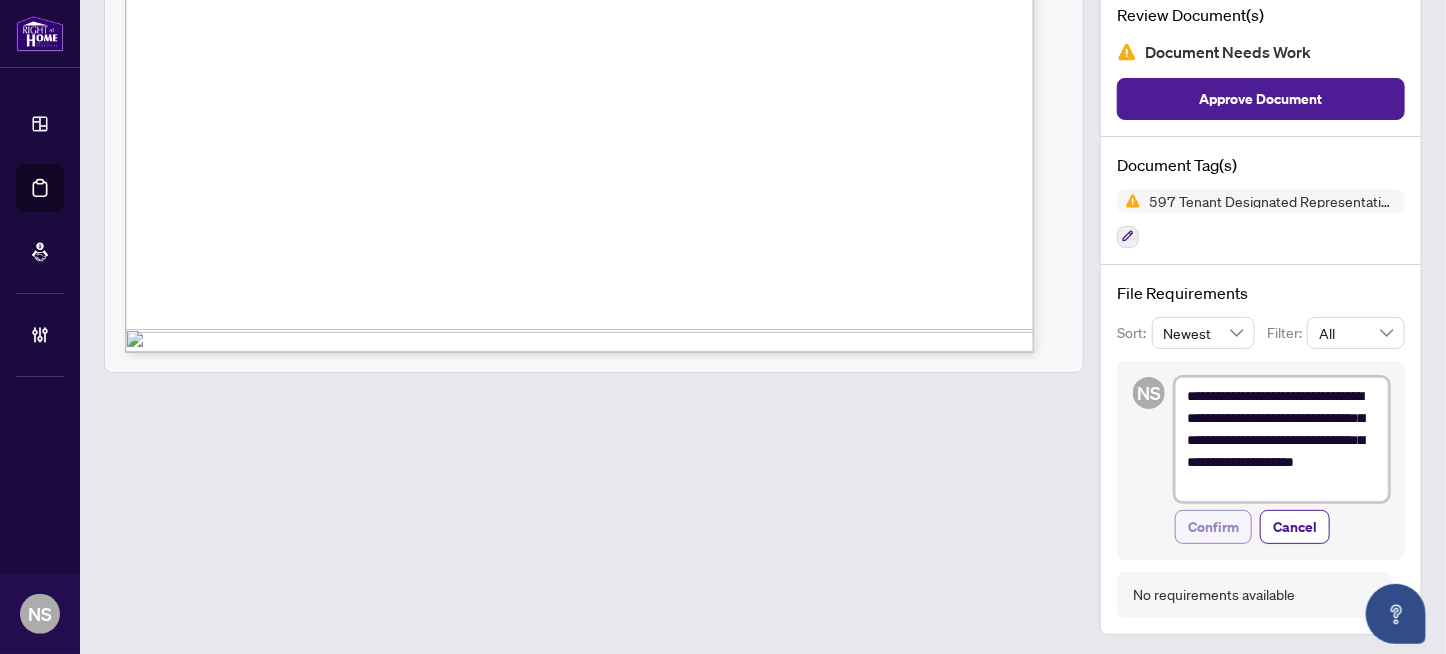 type on "**********" 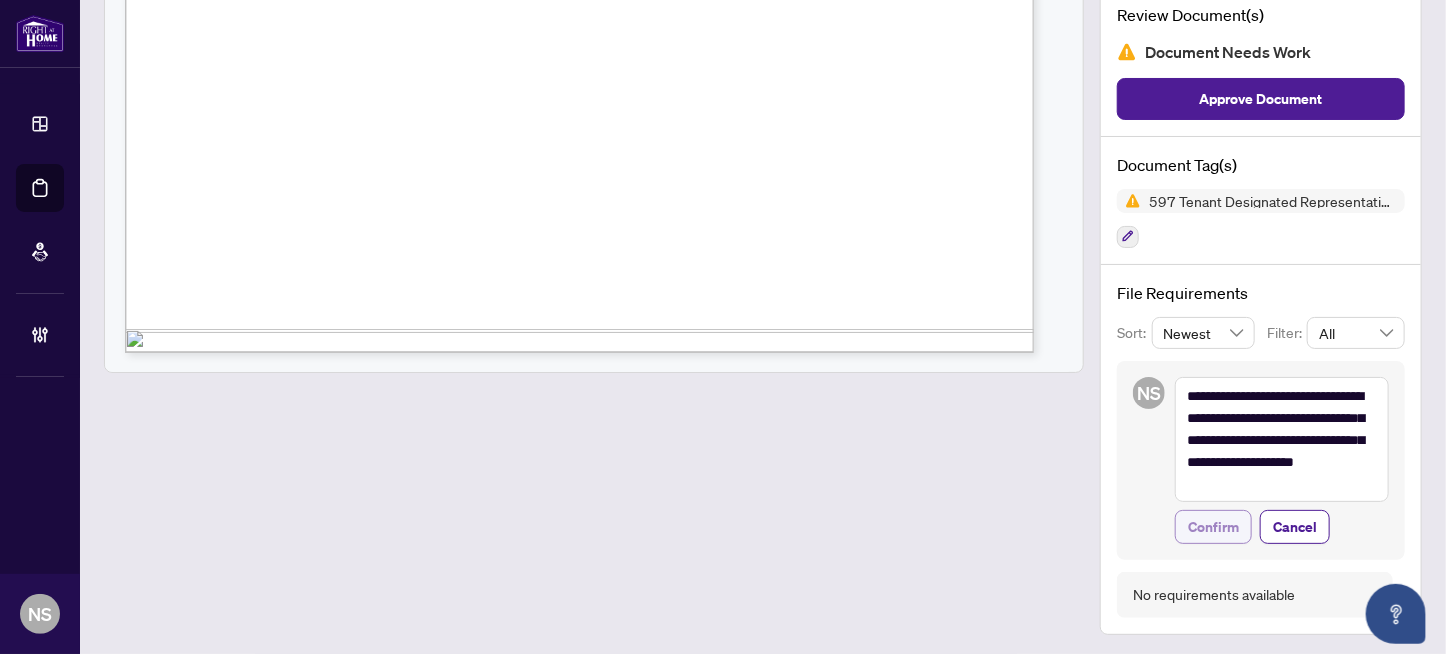 click on "Confirm" at bounding box center [1213, 527] 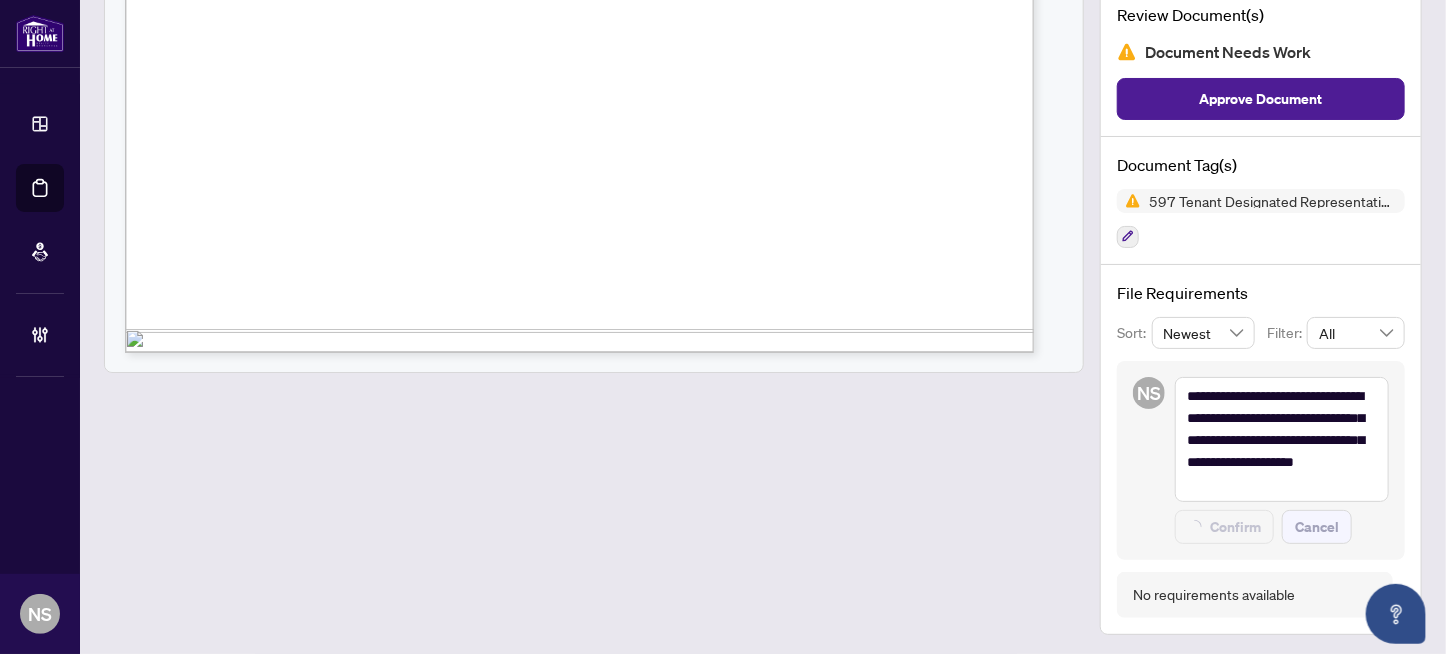 type on "**********" 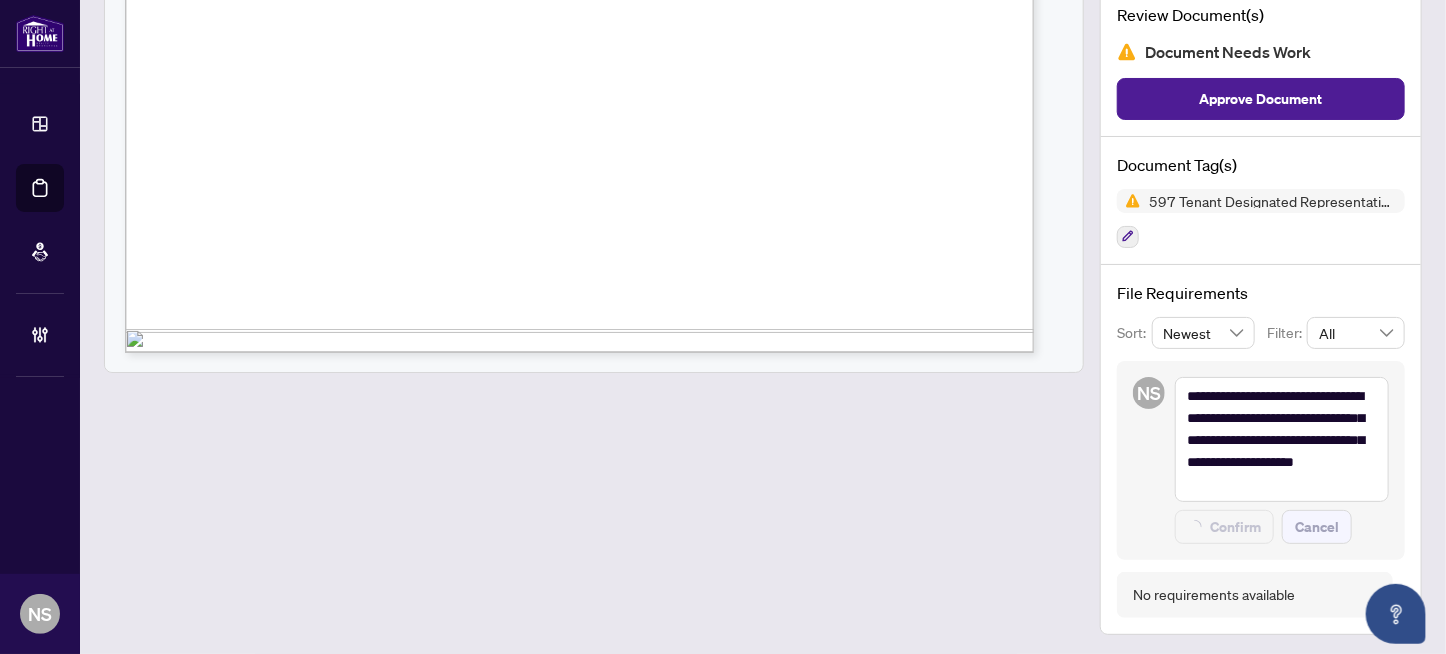 type 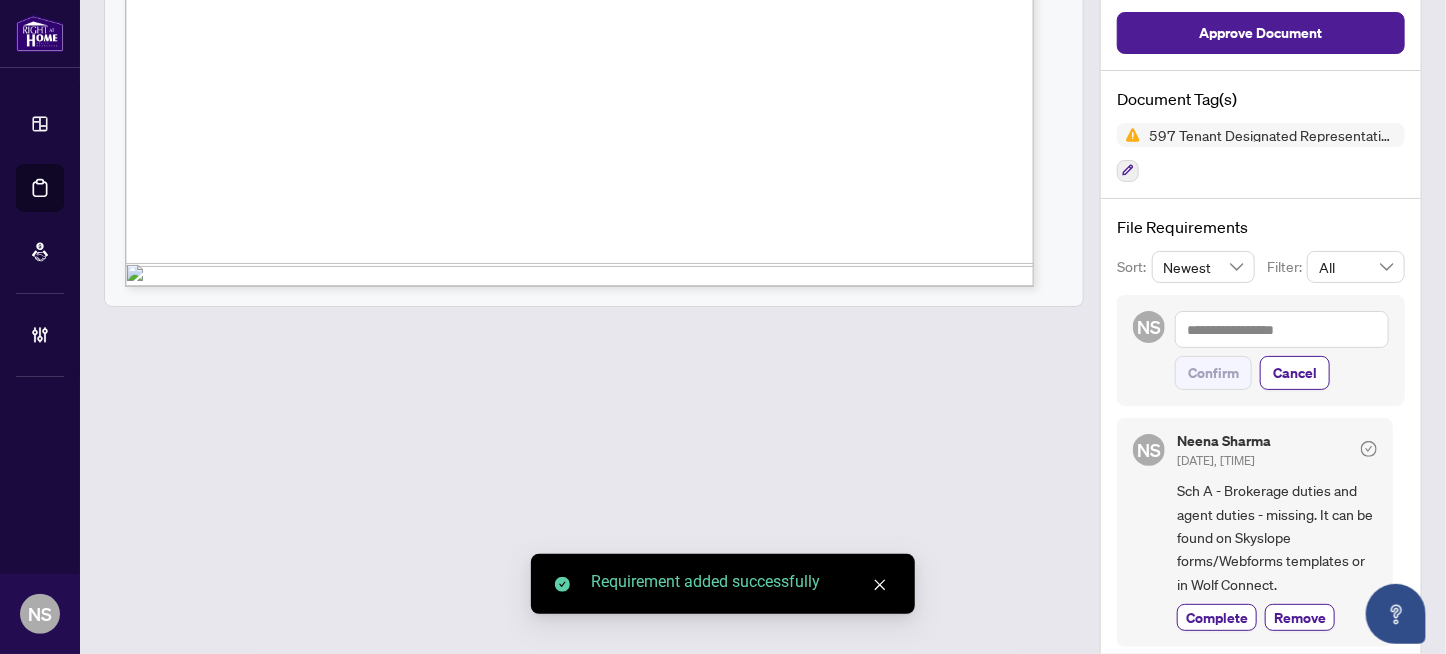 scroll, scrollTop: 283, scrollLeft: 0, axis: vertical 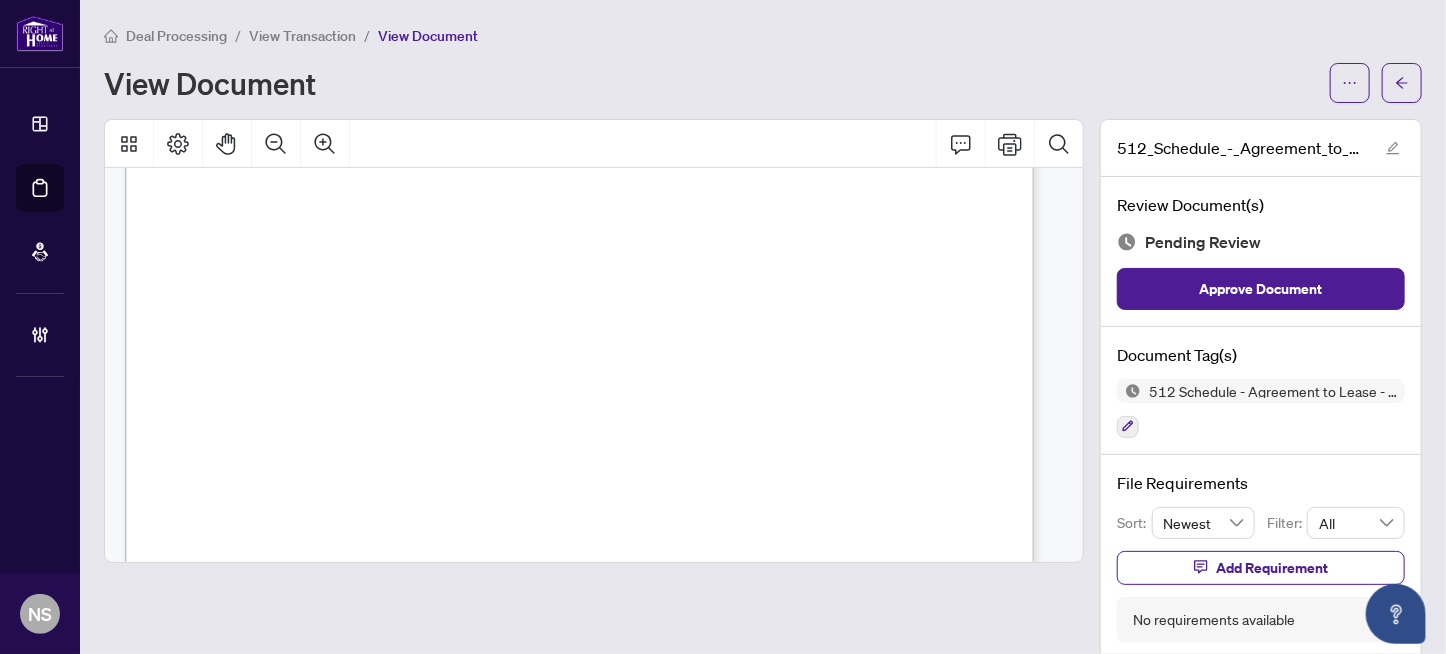 click on "$11,068.75" at bounding box center (390, 432) 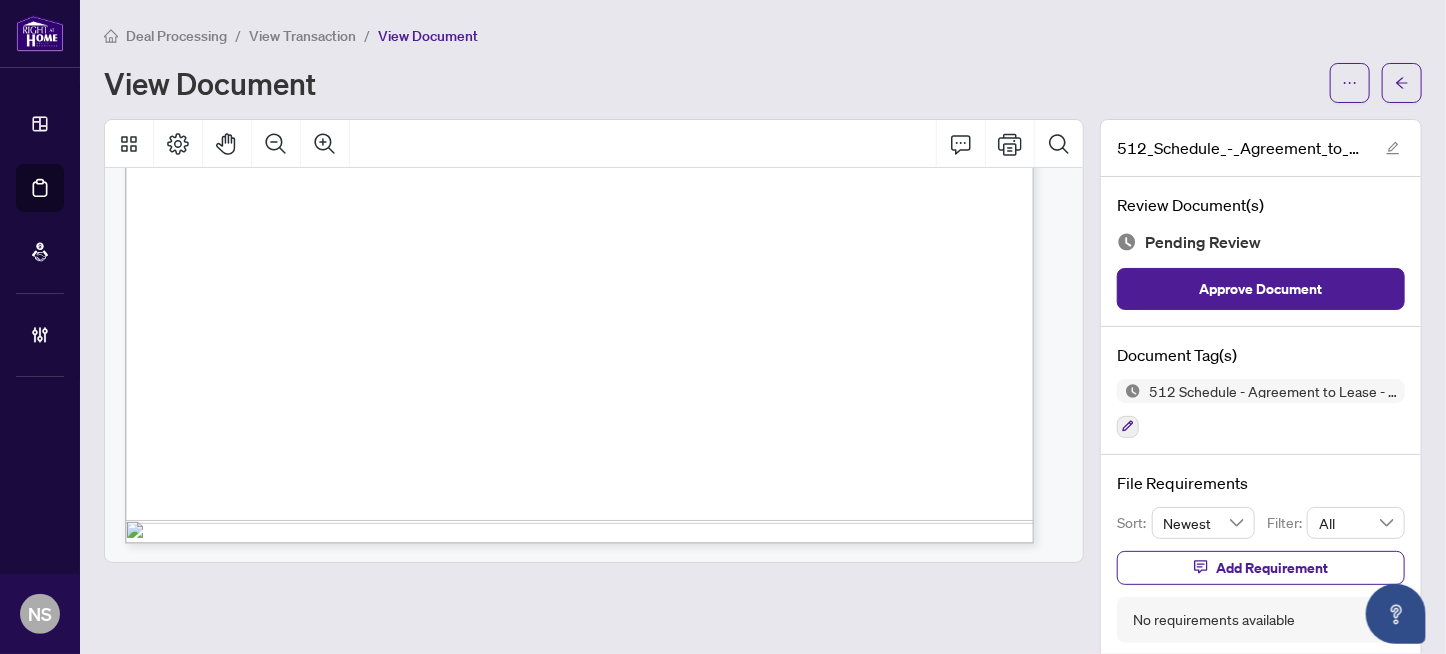 scroll, scrollTop: 822, scrollLeft: 0, axis: vertical 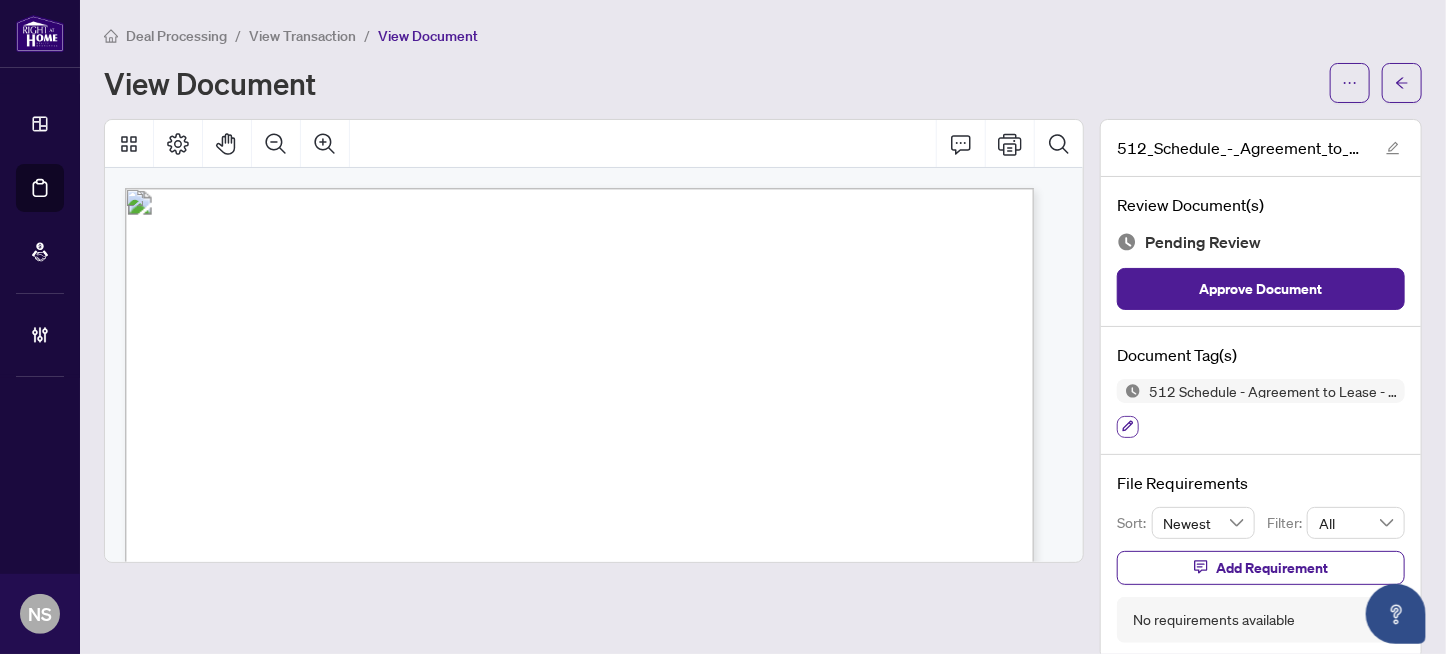 click 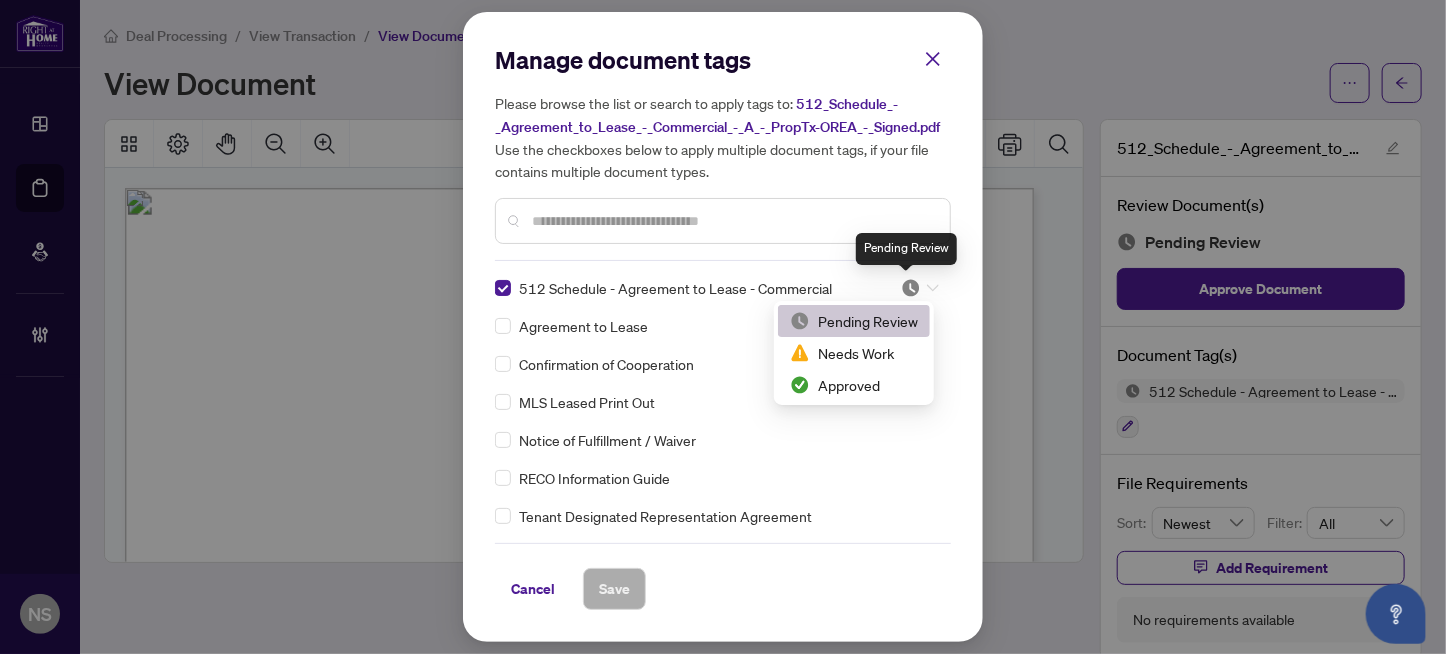 click at bounding box center (911, 288) 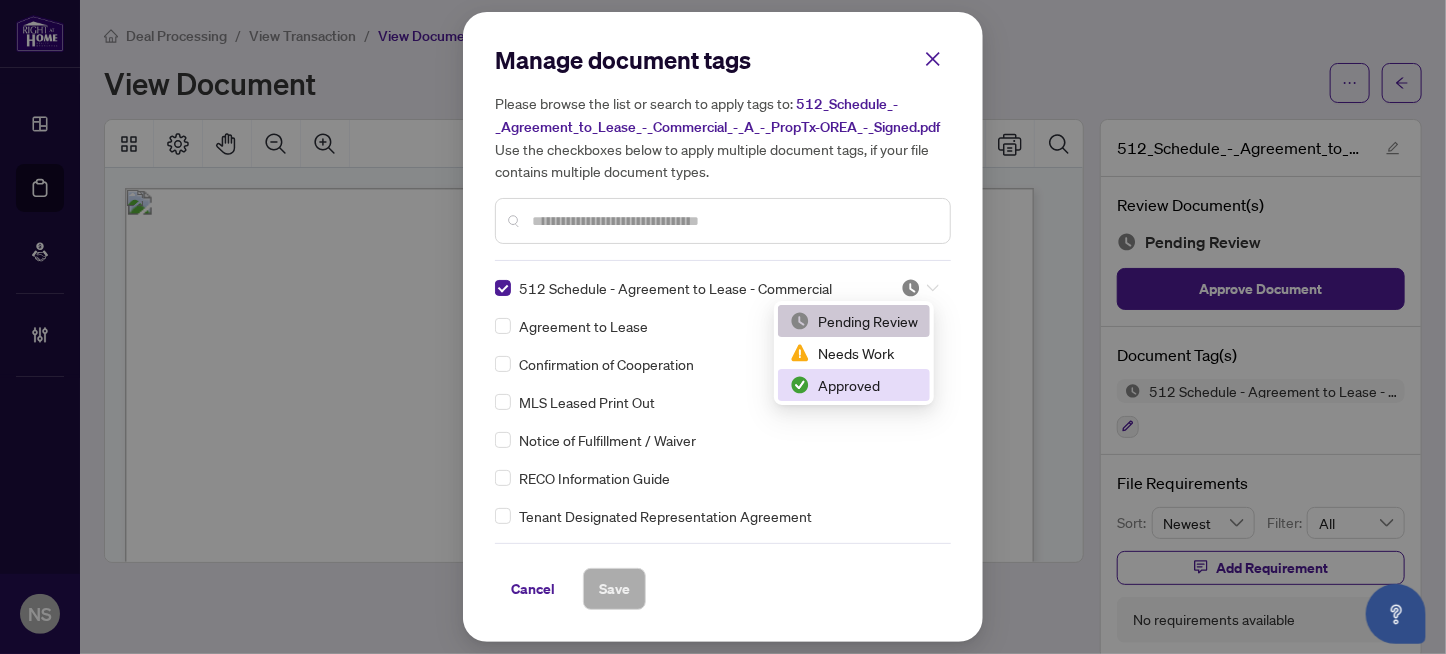 click on "Approved" at bounding box center (854, 385) 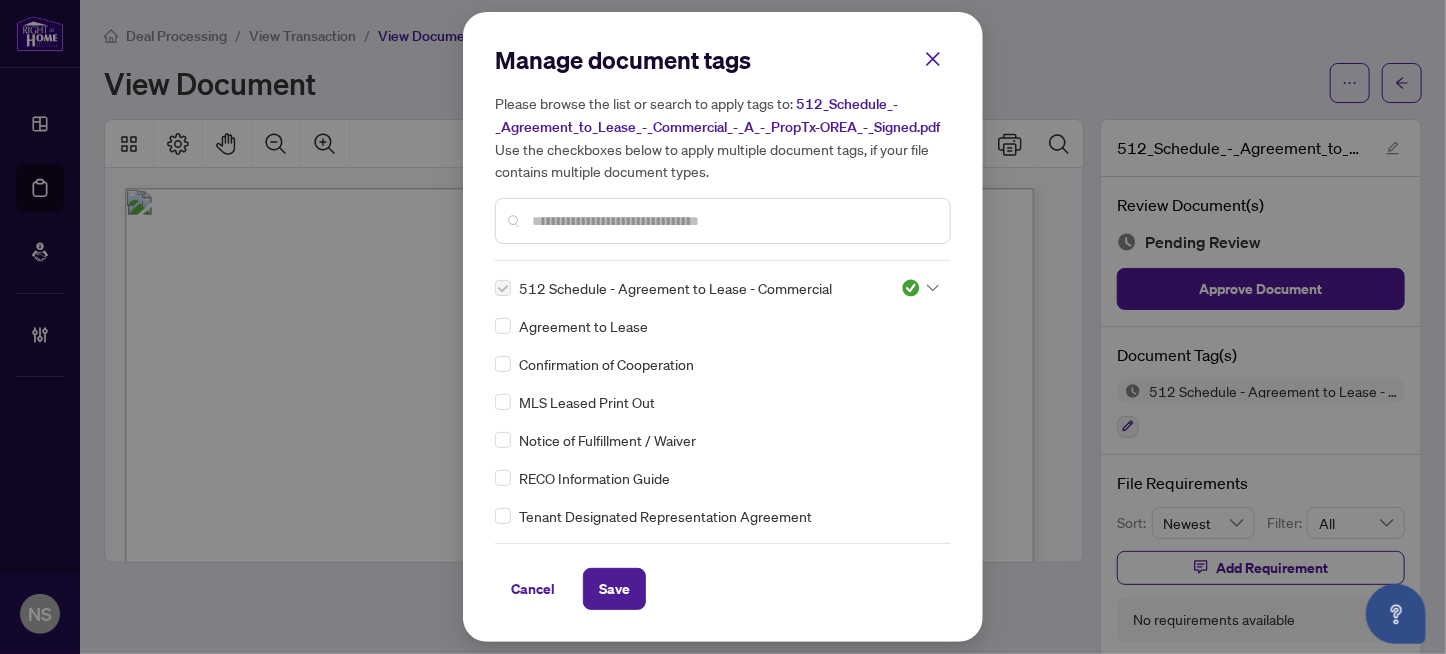 click at bounding box center (733, 221) 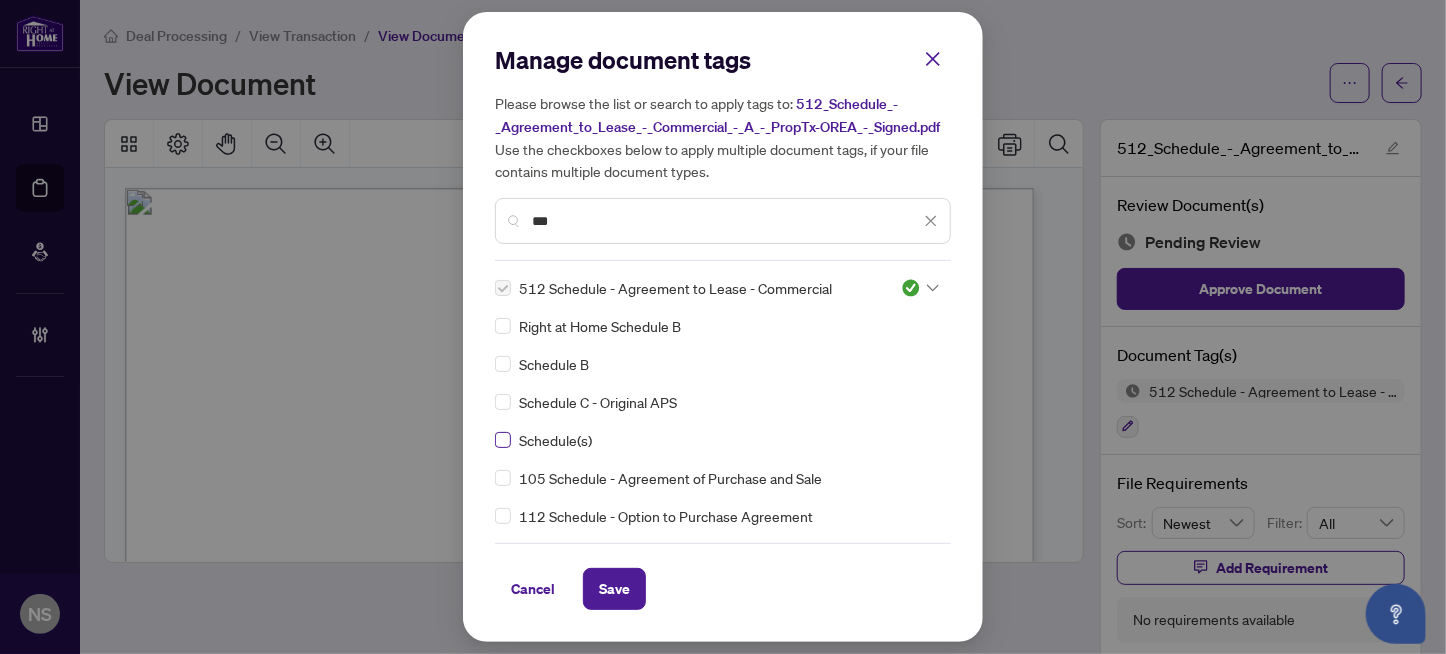 type on "***" 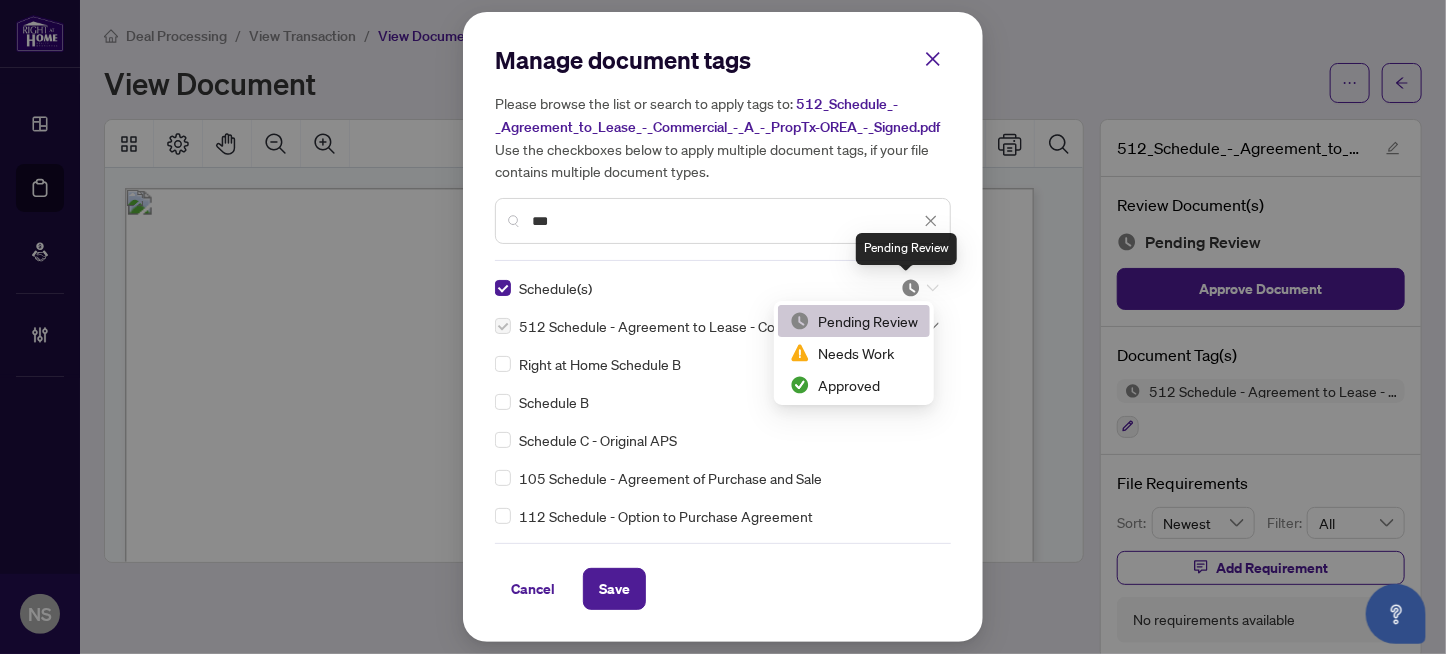 click at bounding box center (911, 288) 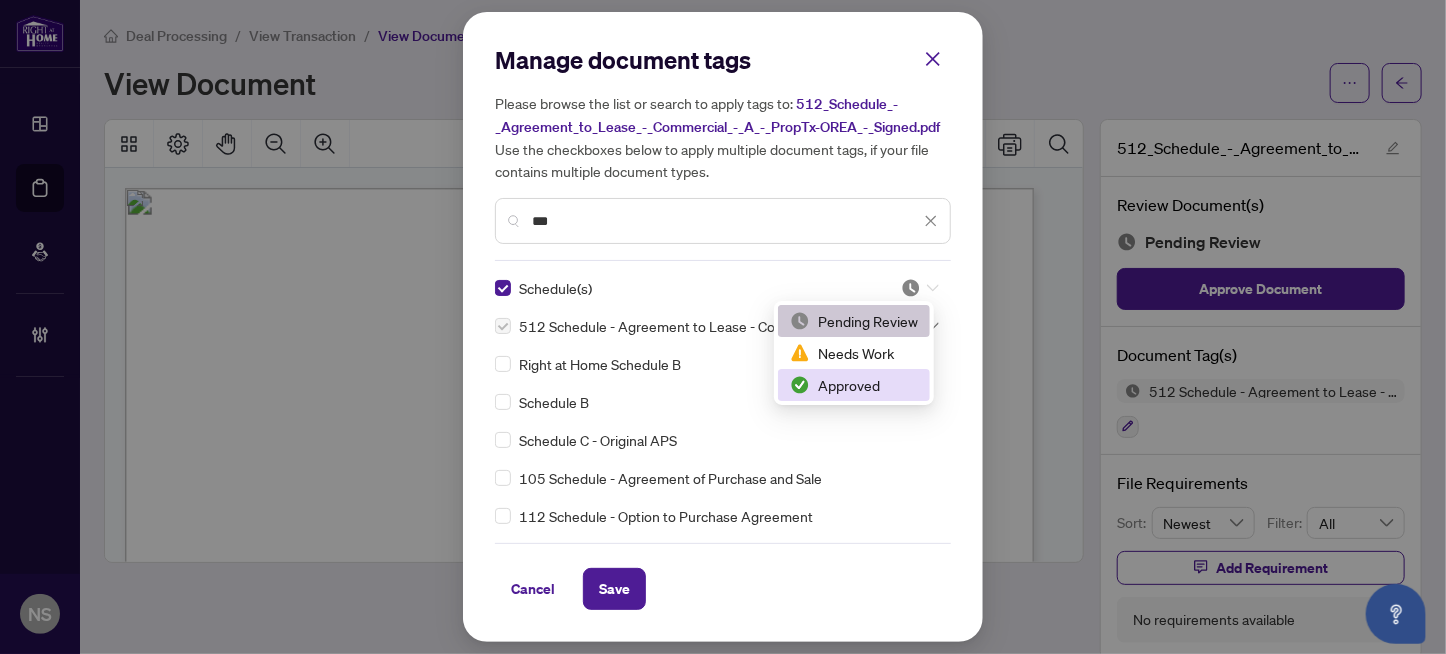 drag, startPoint x: 856, startPoint y: 387, endPoint x: 771, endPoint y: 498, distance: 139.807 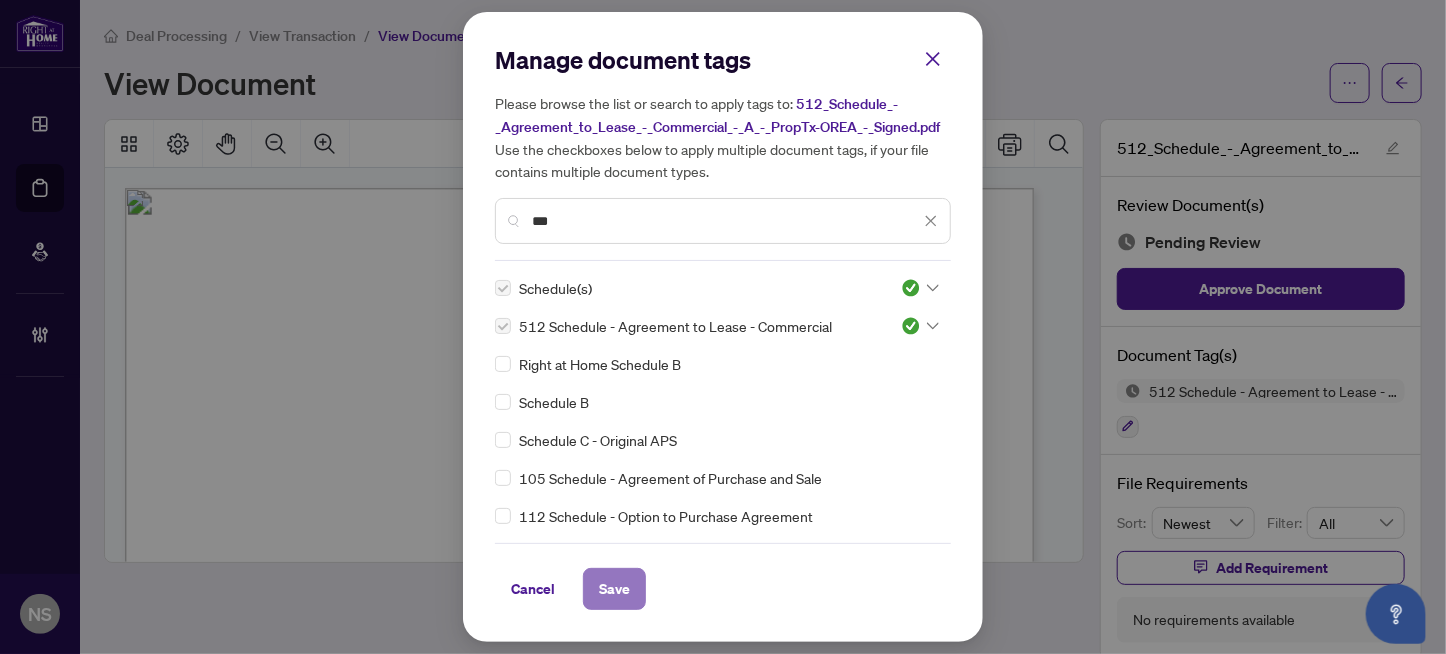 click on "Save" at bounding box center [614, 589] 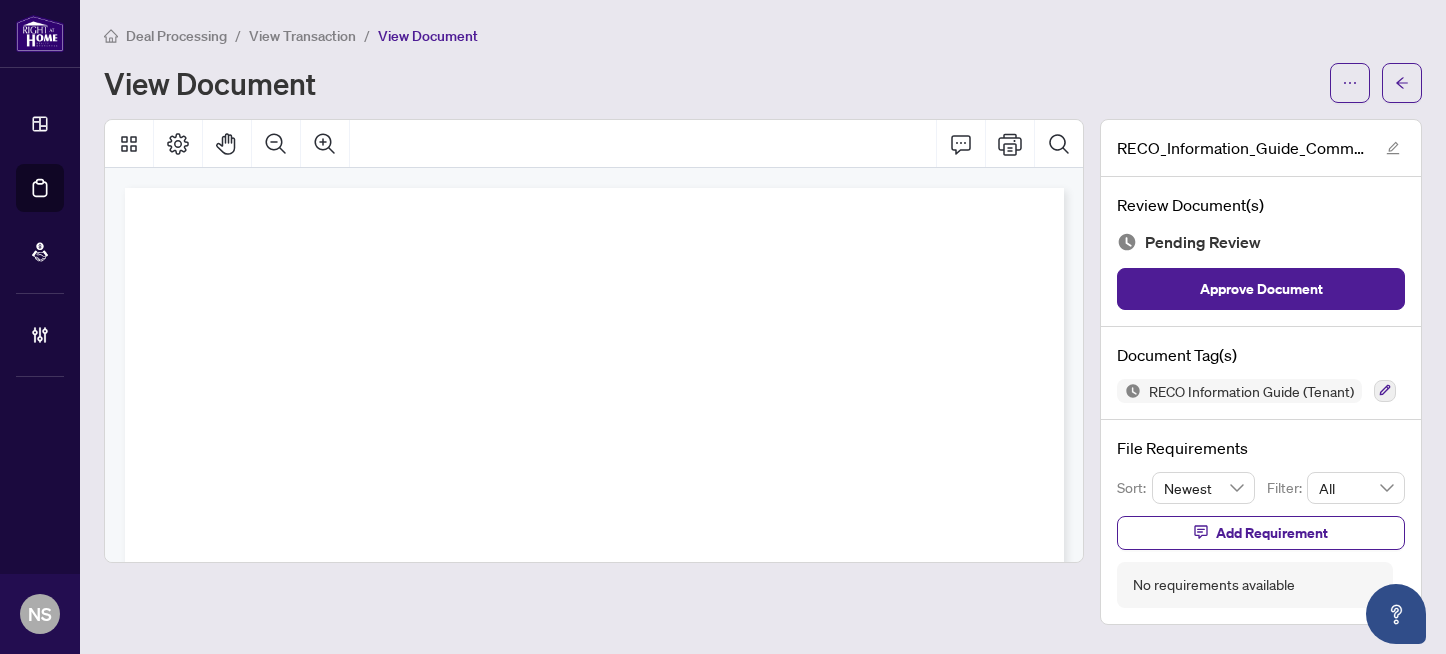 scroll, scrollTop: 0, scrollLeft: 0, axis: both 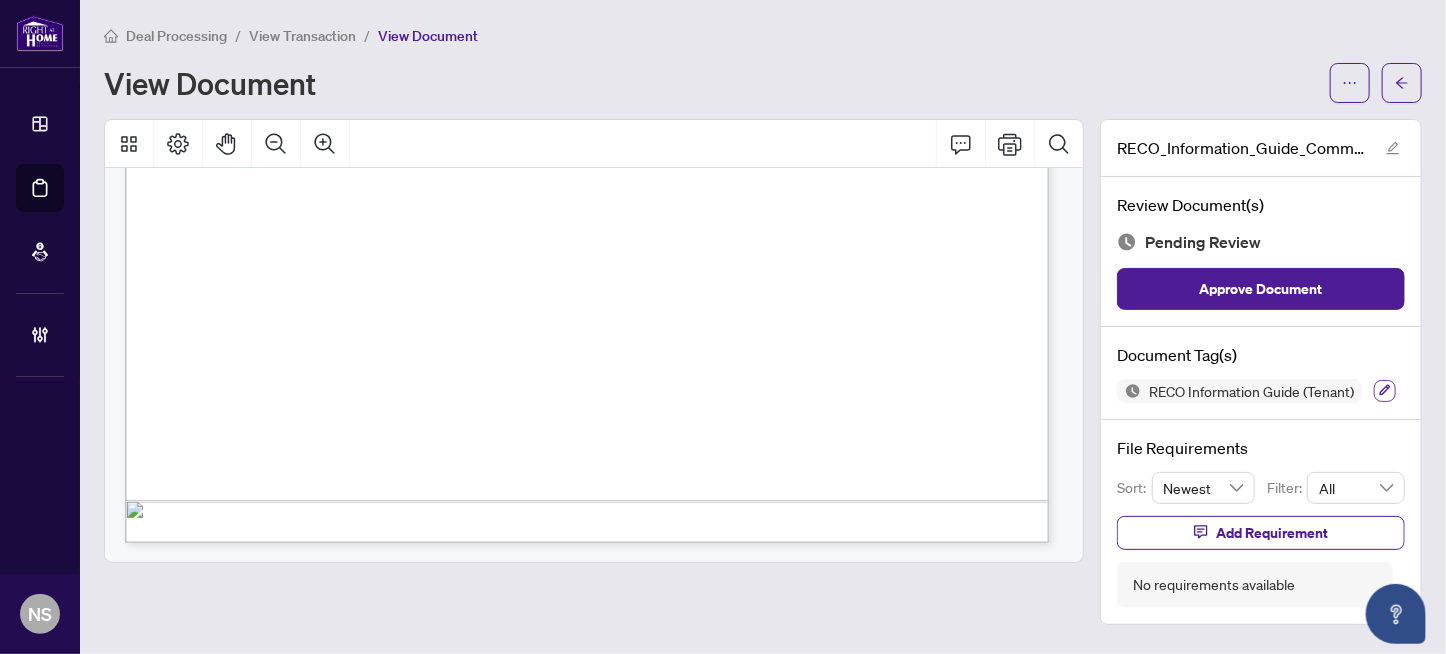 click 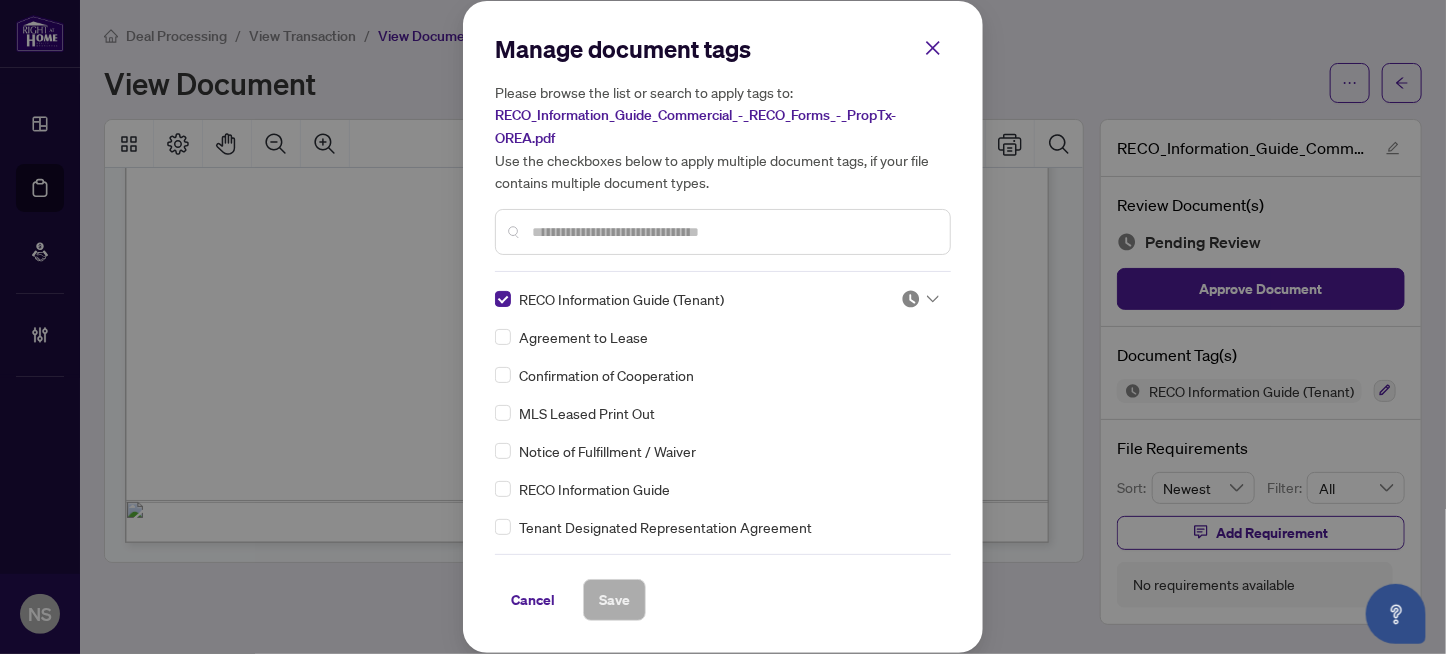 click at bounding box center (911, 299) 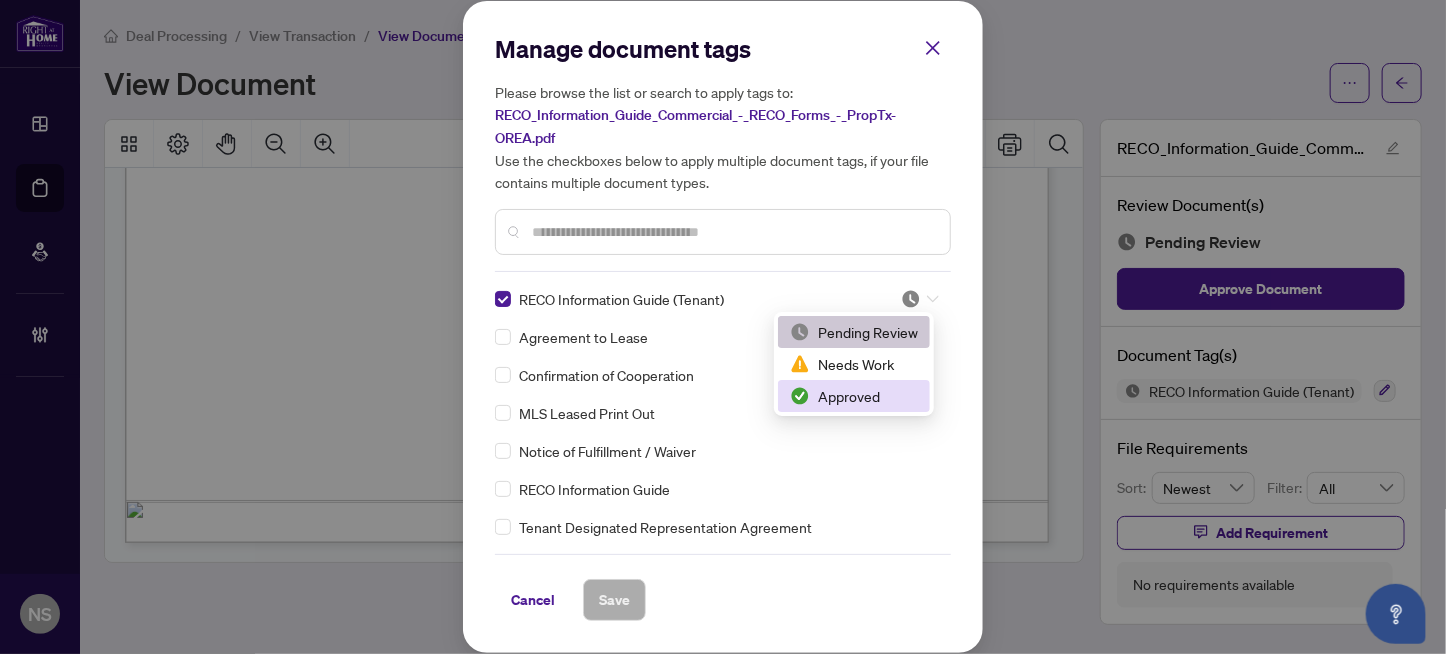 click on "Approved" at bounding box center [854, 396] 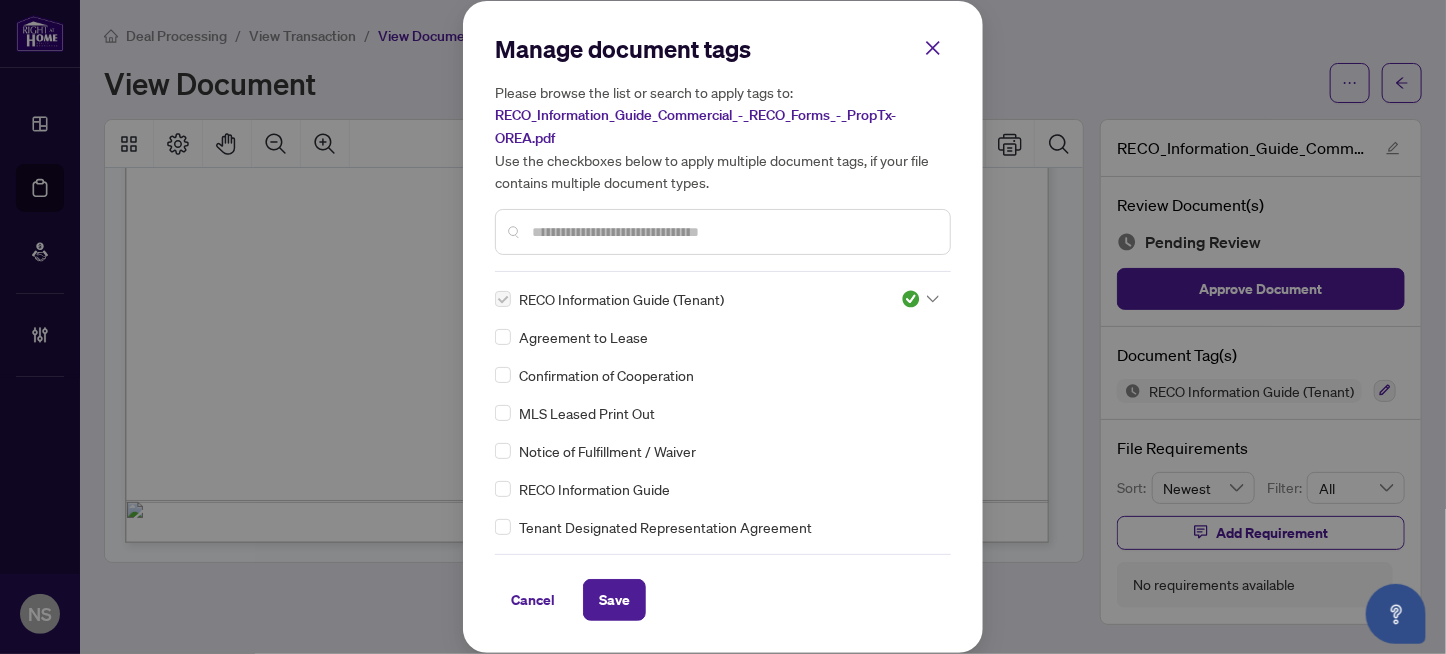 click at bounding box center [733, 232] 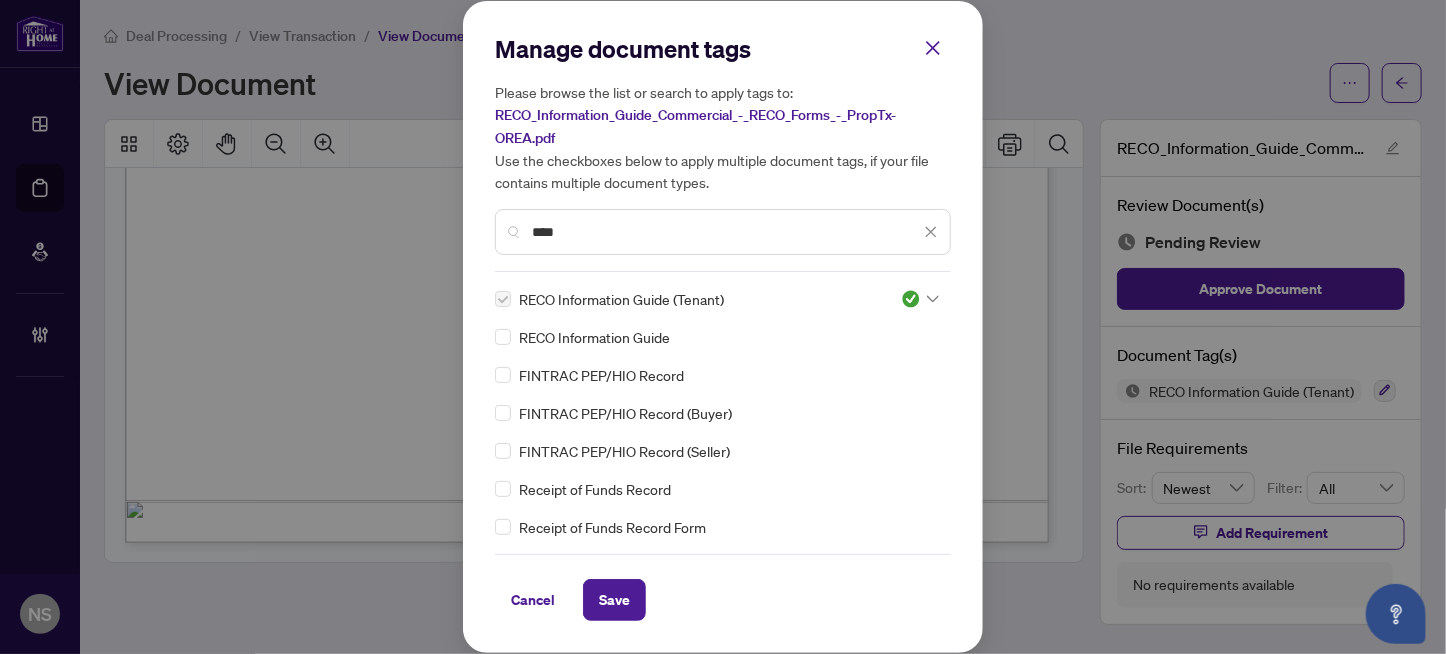type on "****" 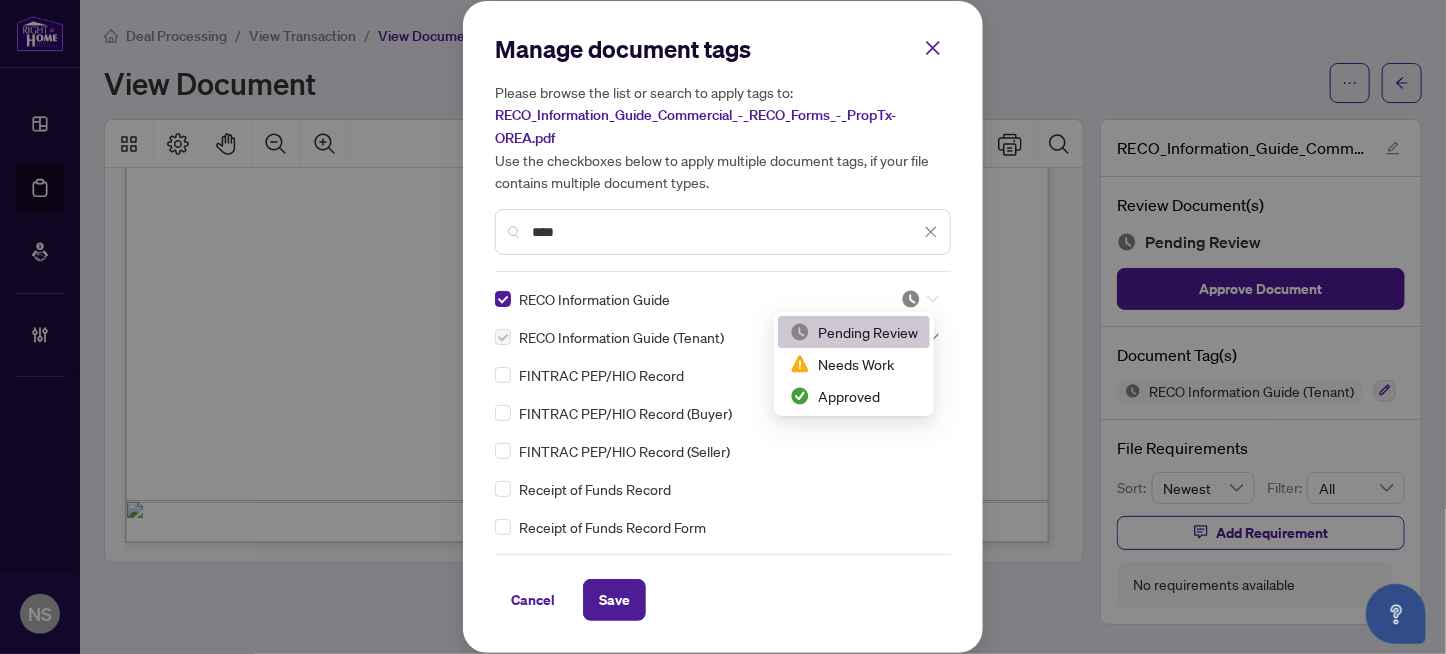 click at bounding box center [920, 299] 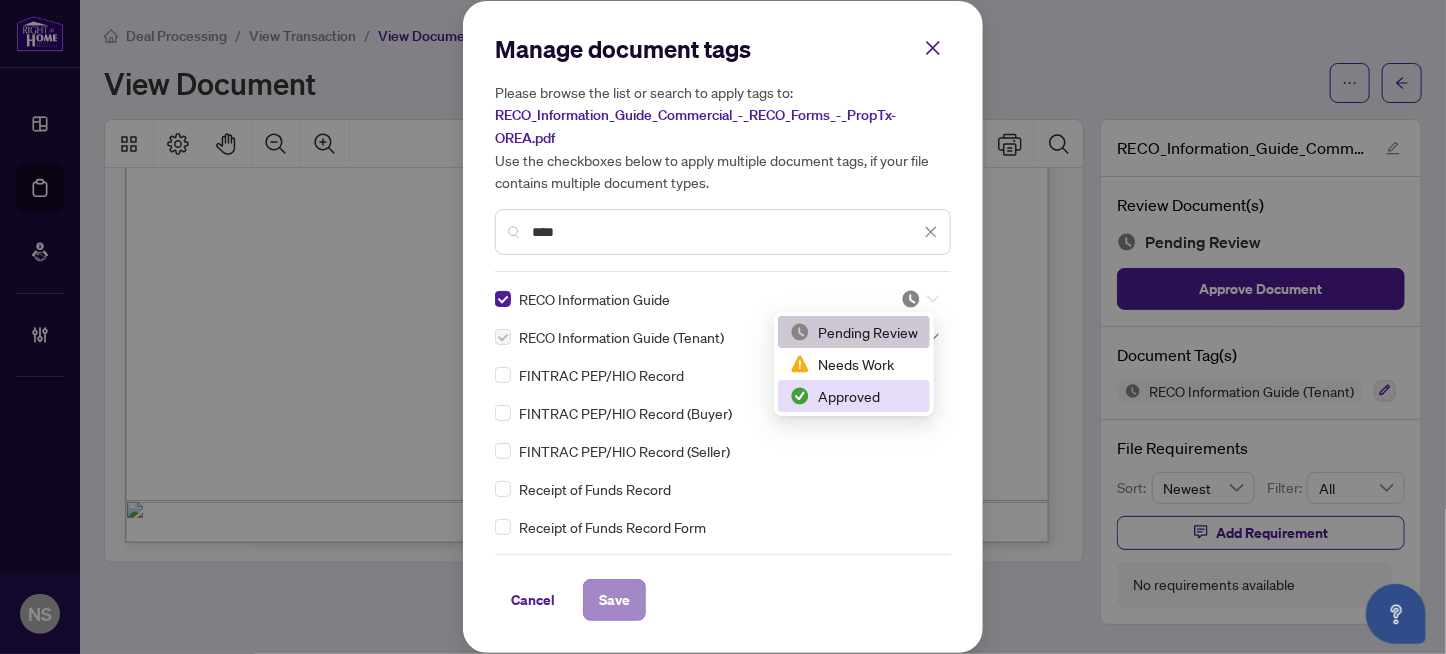 drag, startPoint x: 893, startPoint y: 394, endPoint x: 625, endPoint y: 579, distance: 325.65164 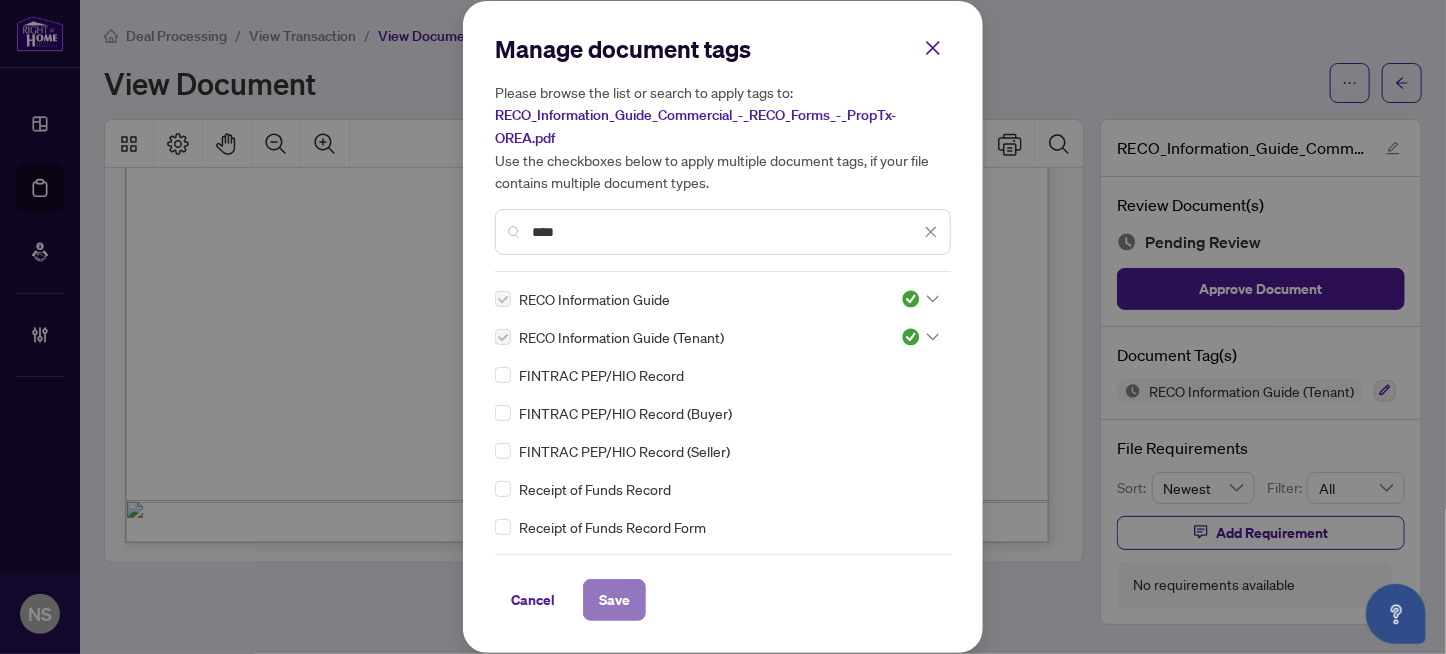 click on "Save" at bounding box center [614, 600] 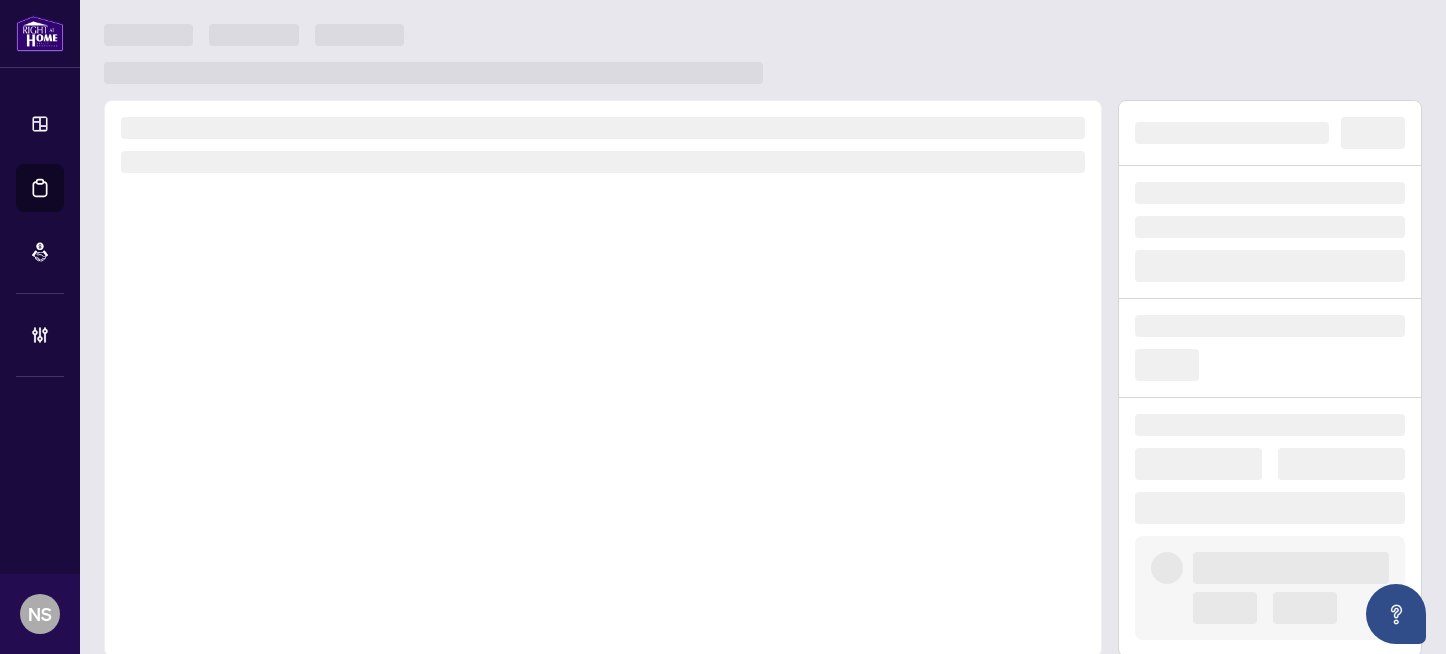 scroll, scrollTop: 0, scrollLeft: 0, axis: both 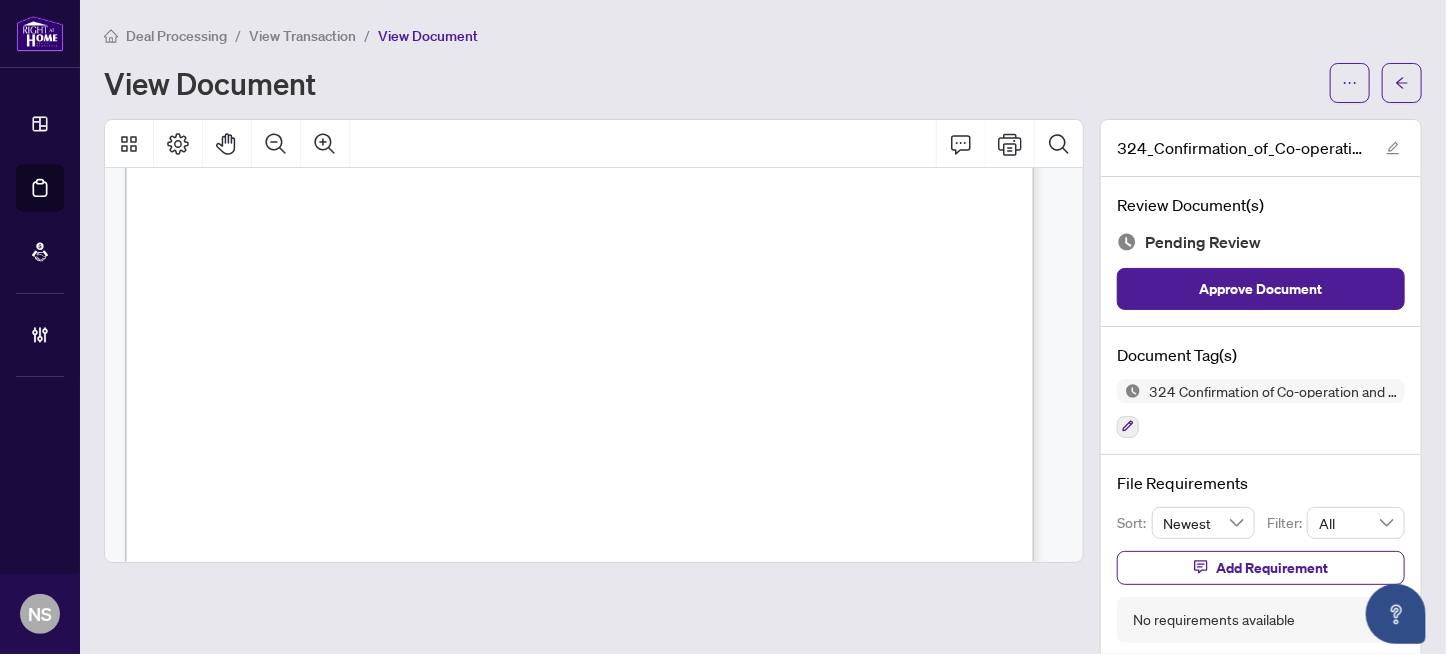 click on "2.5%:the first 5 yrs NET/1.25%: the 2nd." at bounding box center (508, 335) 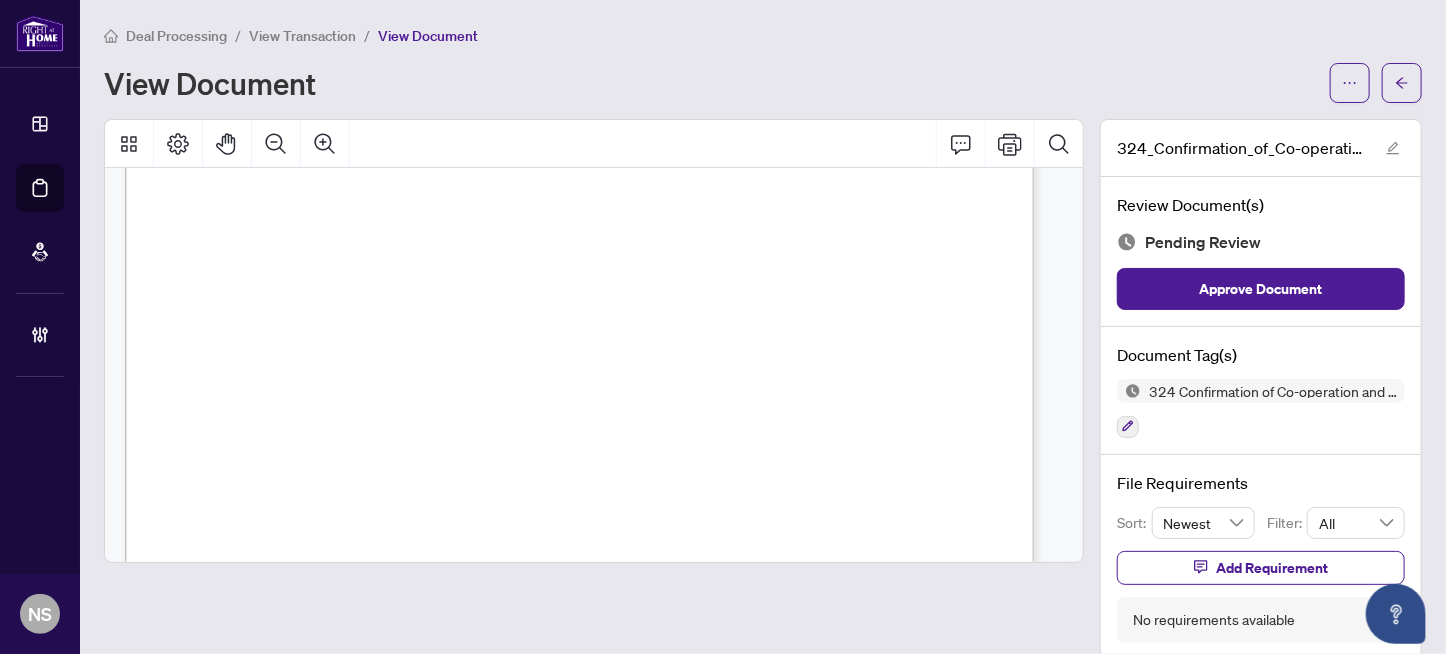 scroll, scrollTop: 0, scrollLeft: 0, axis: both 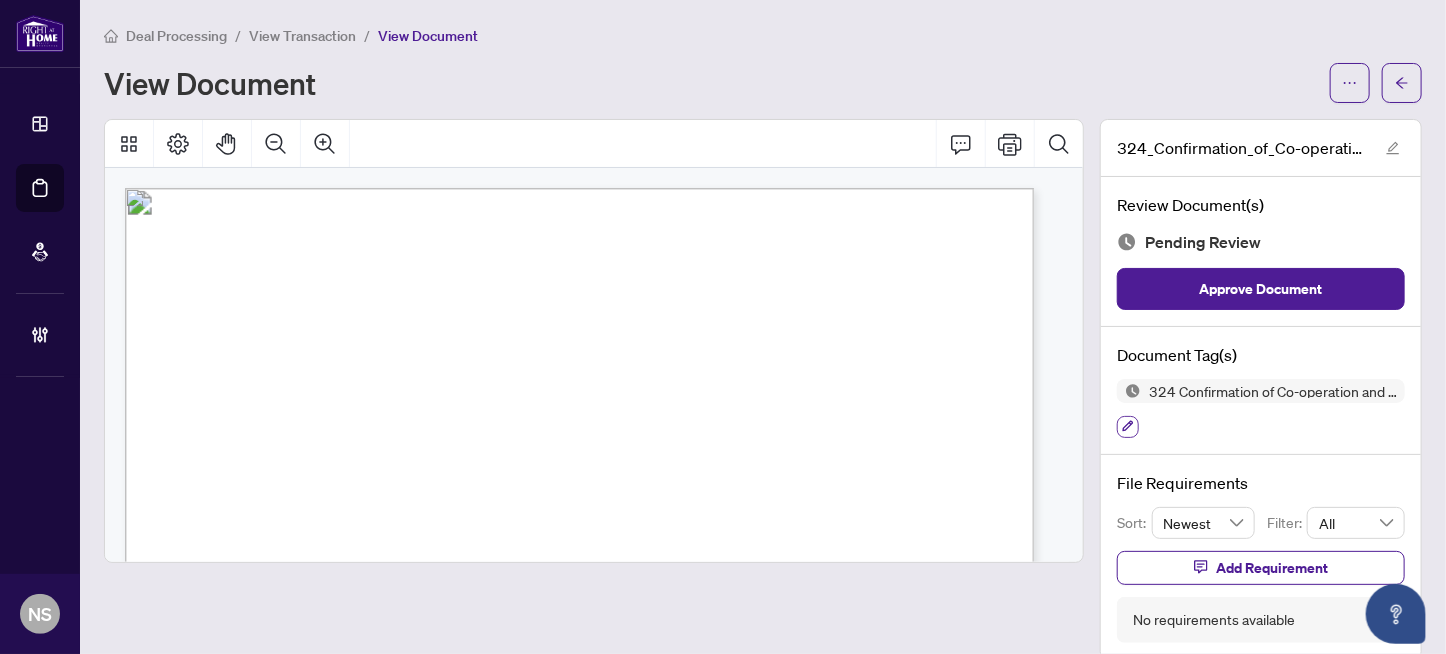 click 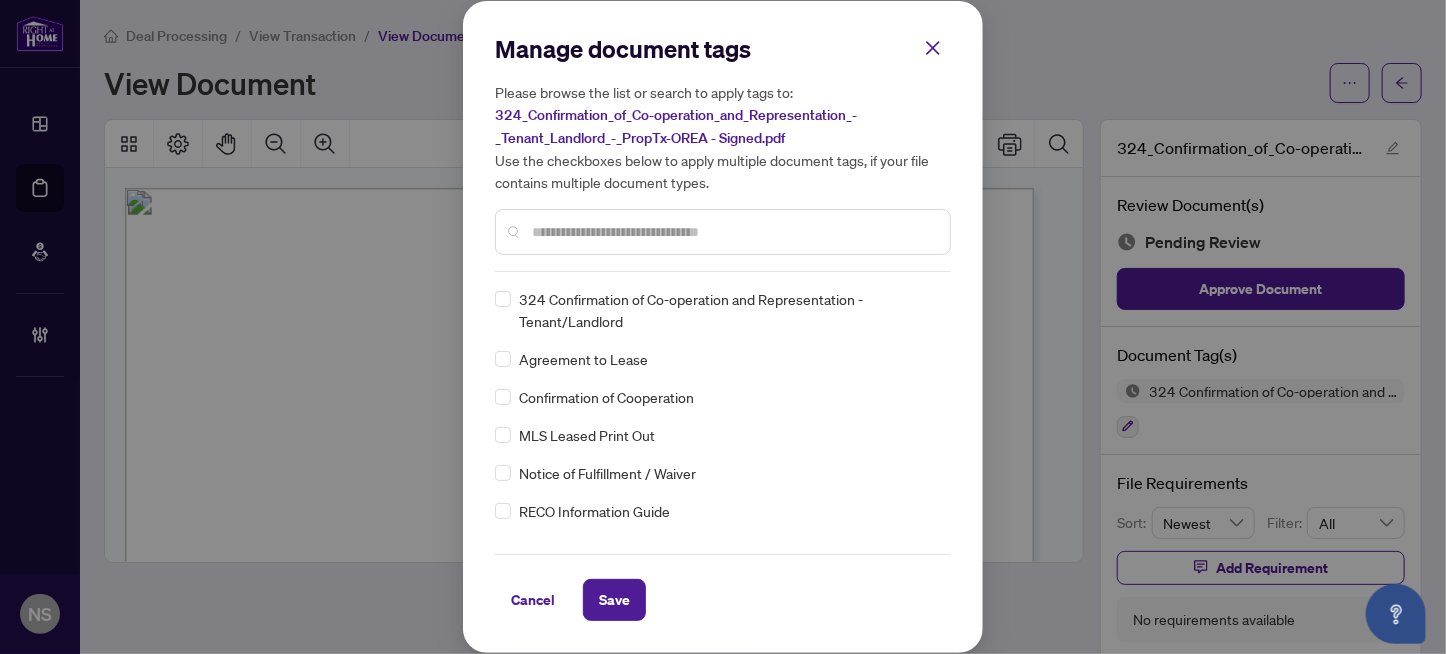 click at bounding box center (733, 232) 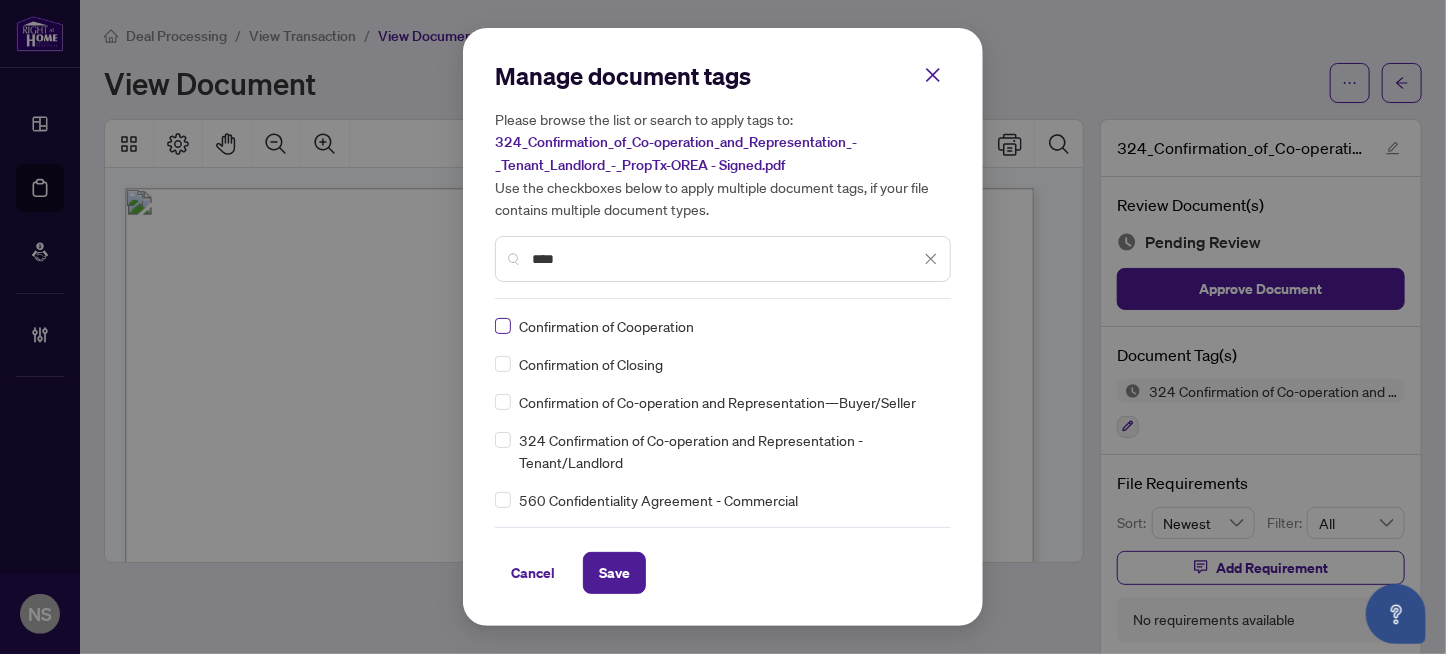 type on "****" 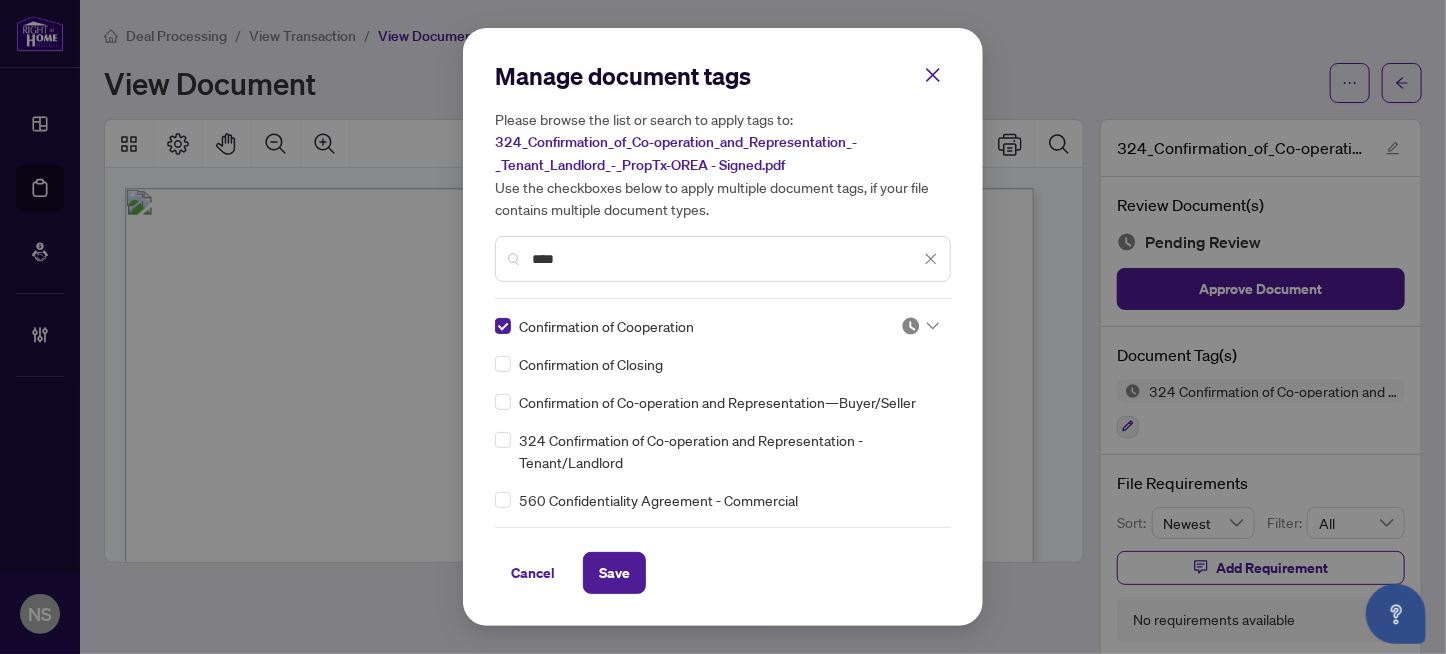 click at bounding box center (911, 326) 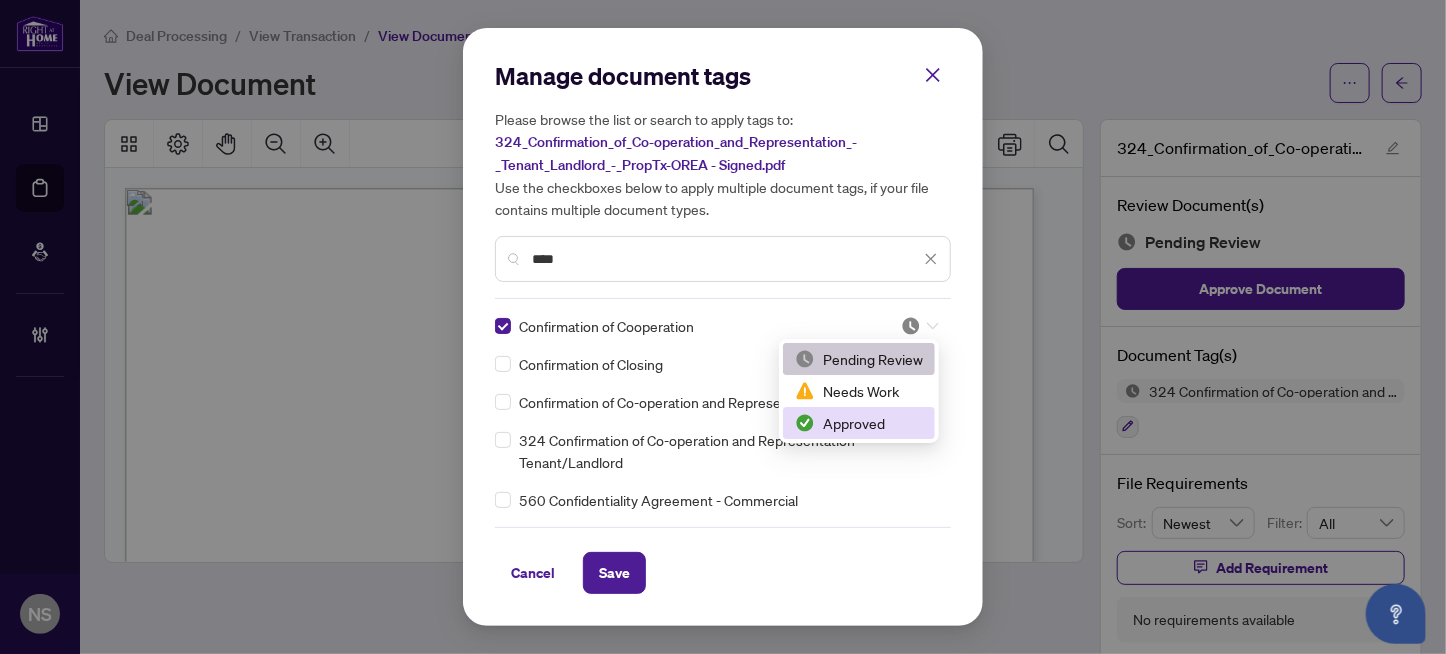 click on "Approved" at bounding box center [859, 423] 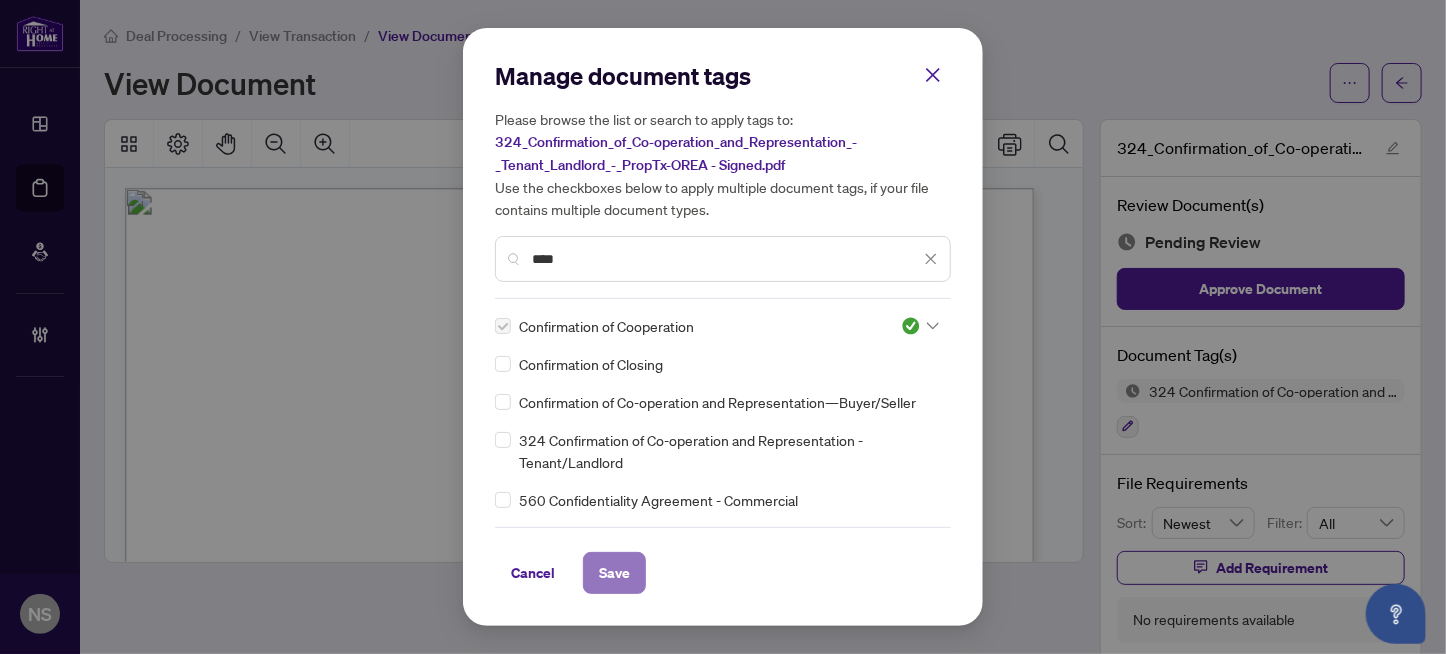 click on "Save" at bounding box center (614, 573) 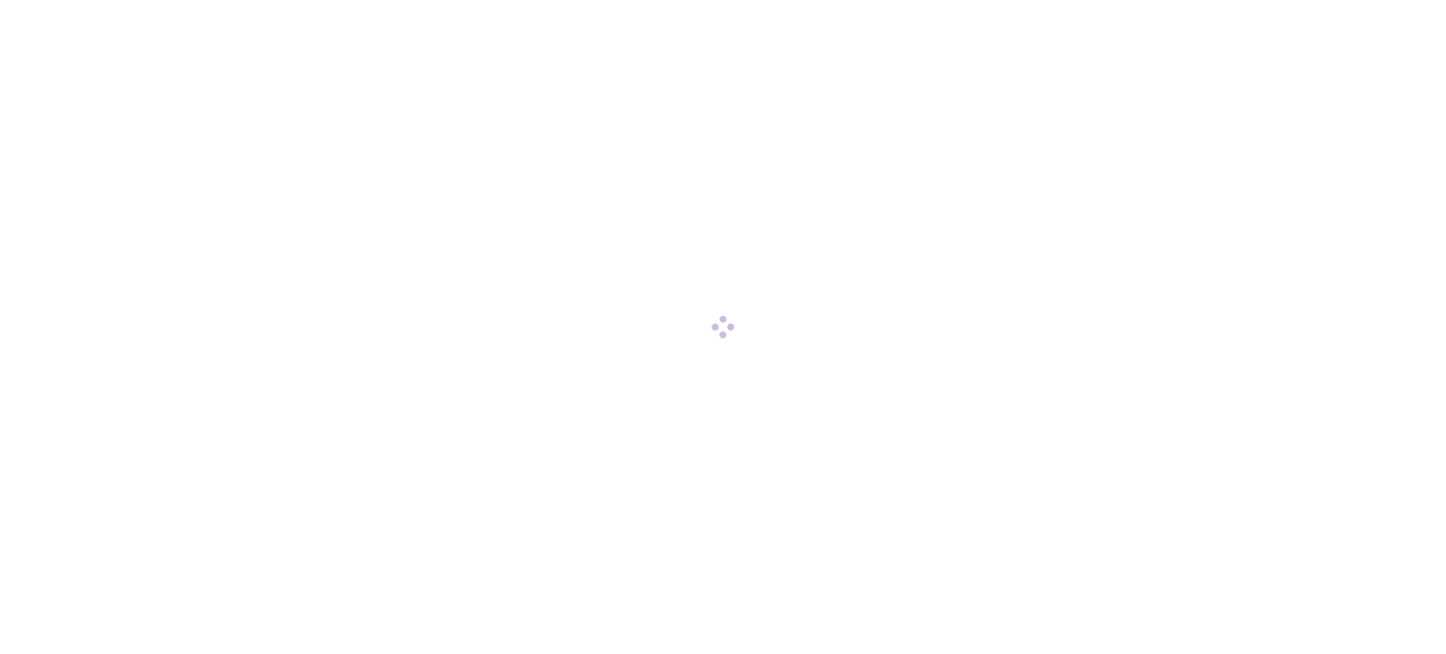 scroll, scrollTop: 0, scrollLeft: 0, axis: both 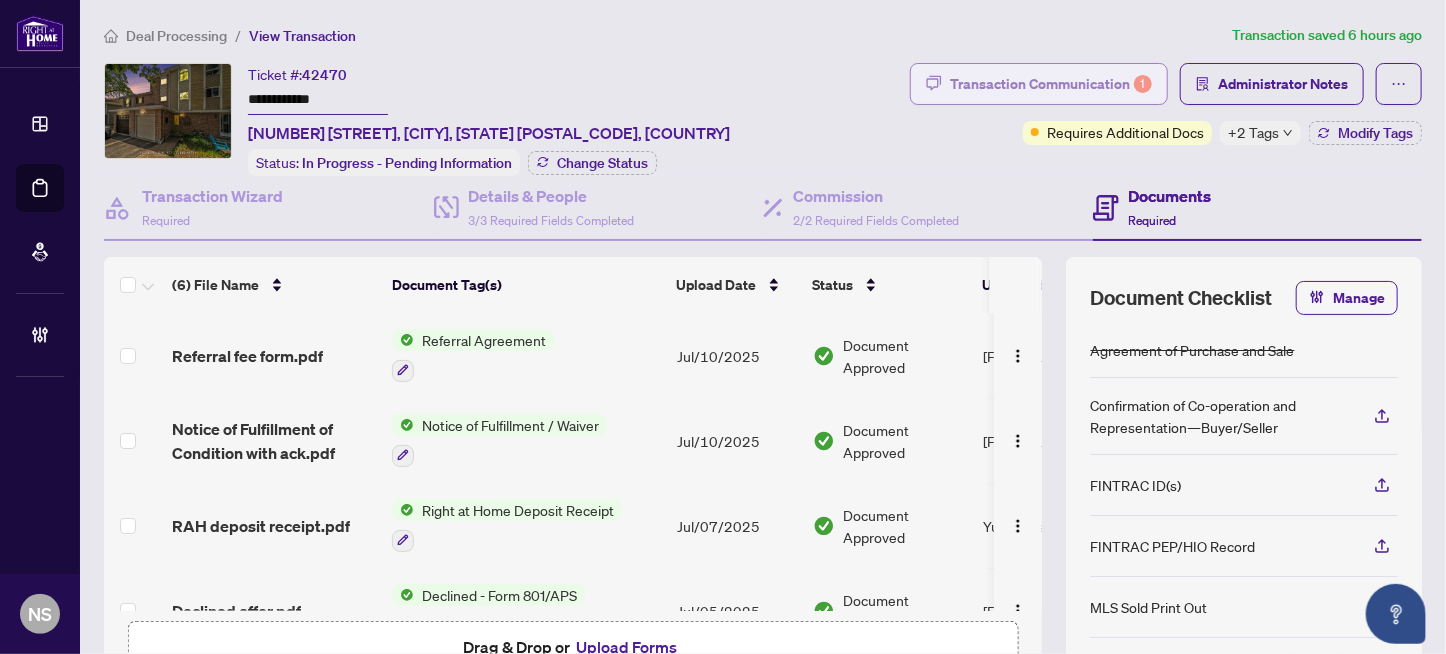 click on "Transaction Communication 1" at bounding box center (1051, 84) 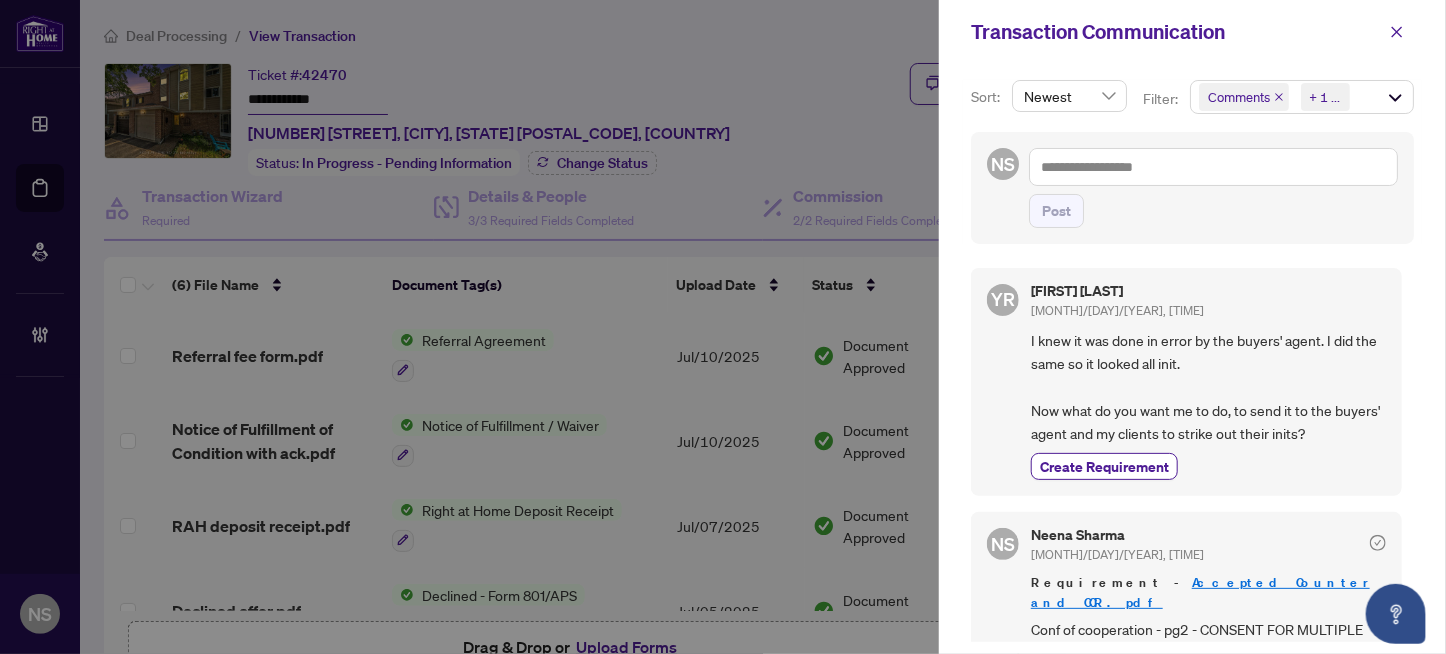 scroll, scrollTop: 0, scrollLeft: 0, axis: both 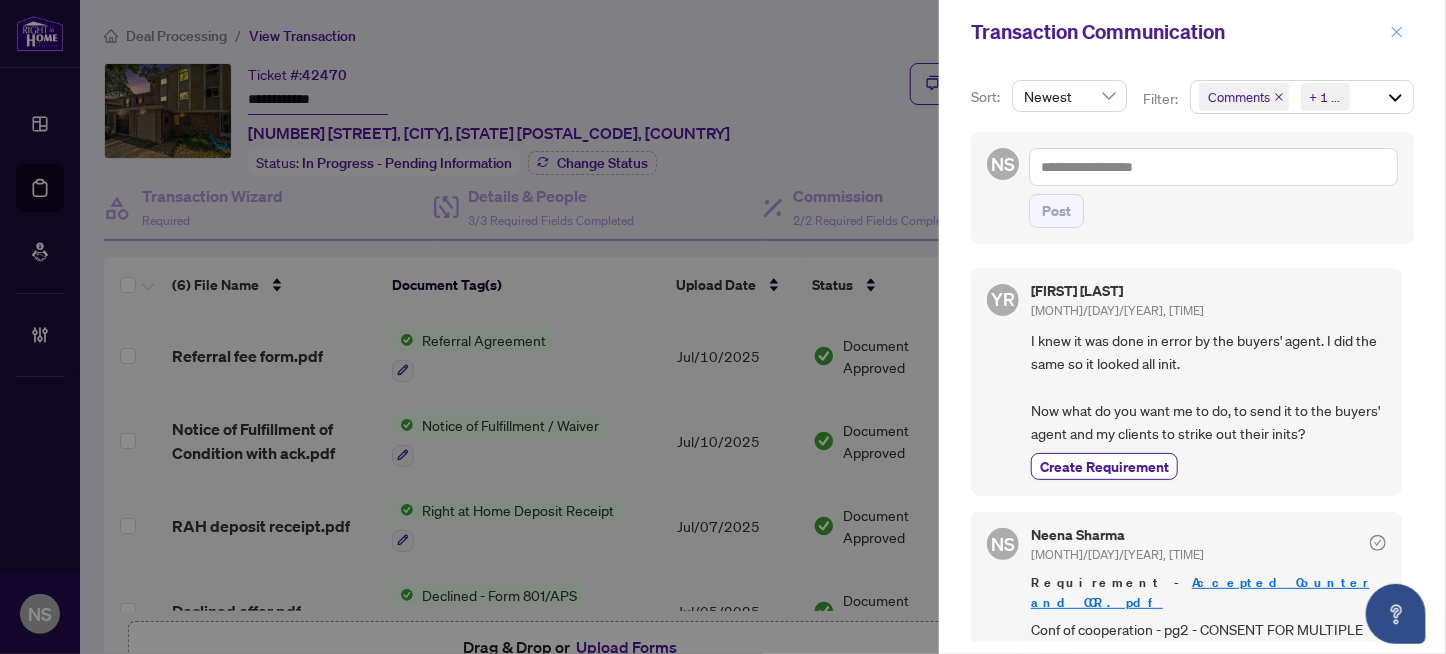 click 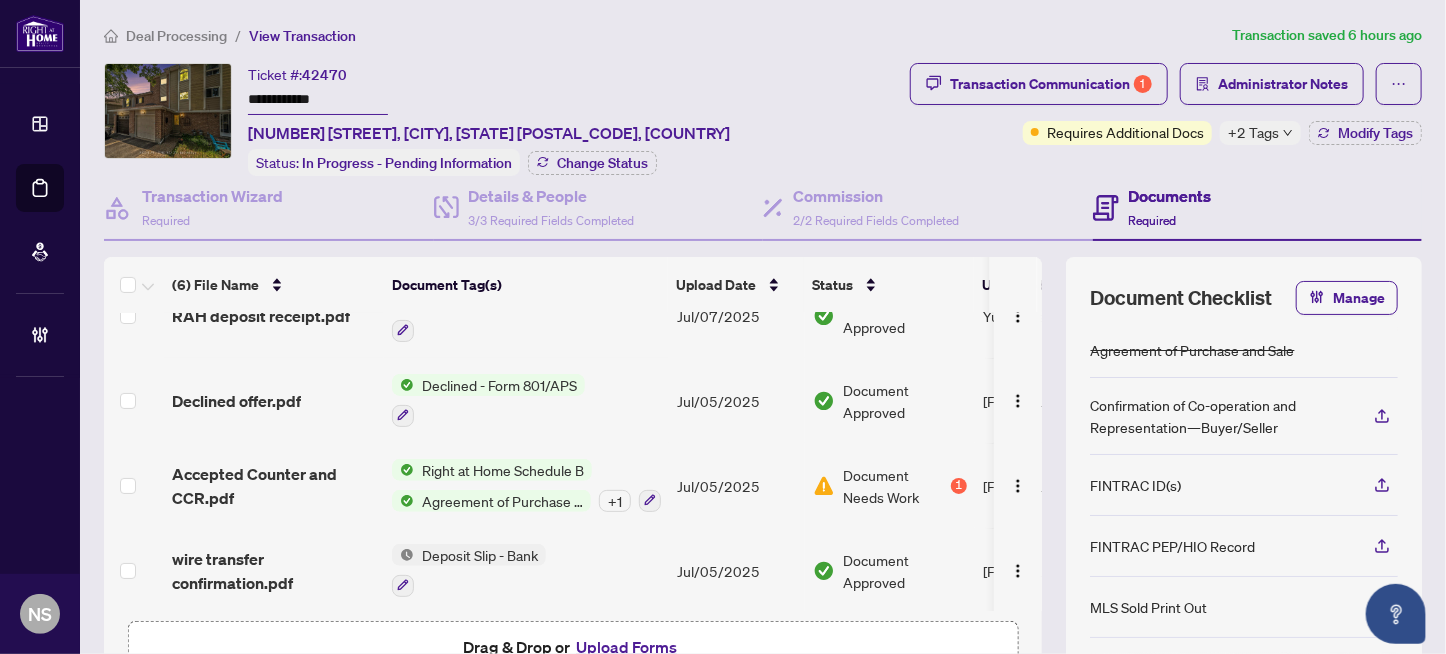 scroll, scrollTop: 212, scrollLeft: 0, axis: vertical 